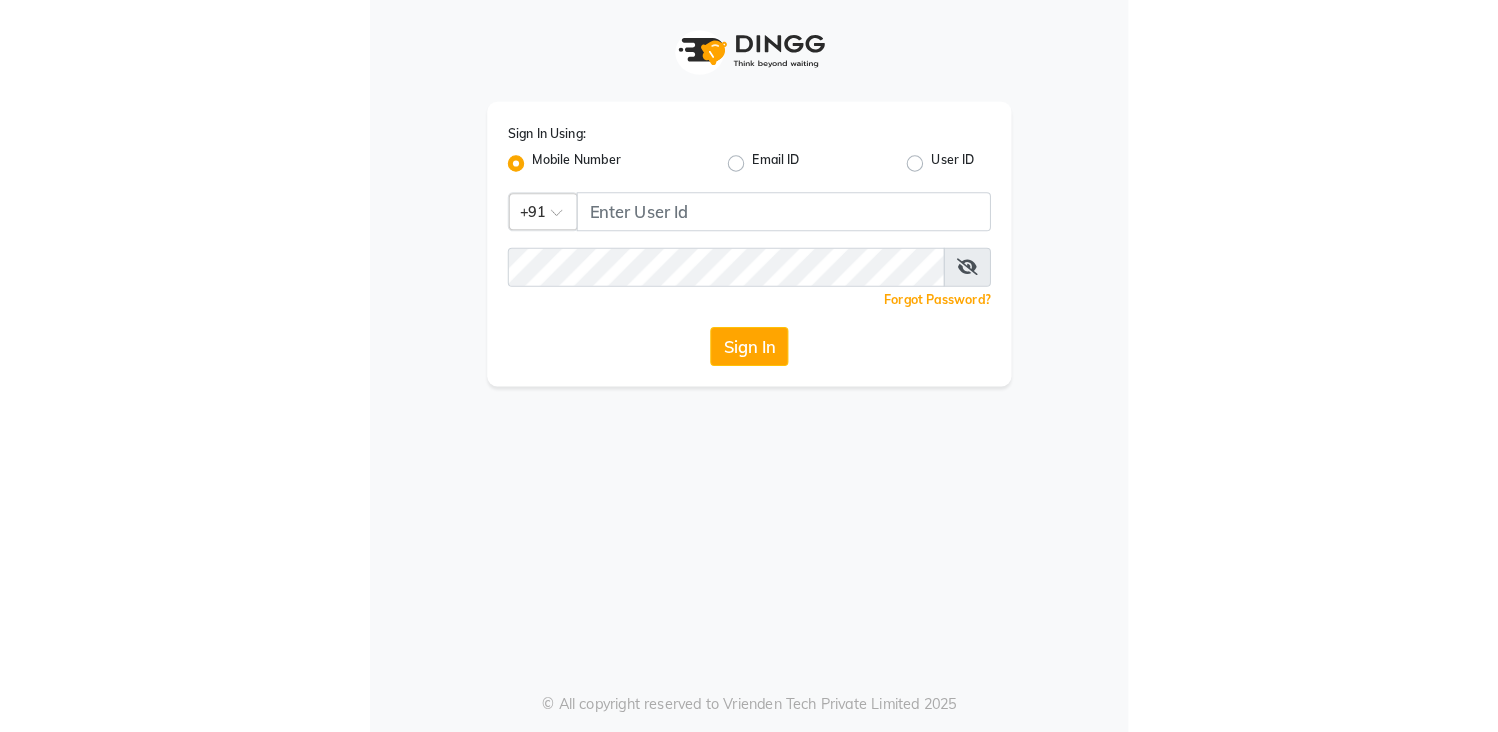 scroll, scrollTop: 0, scrollLeft: 0, axis: both 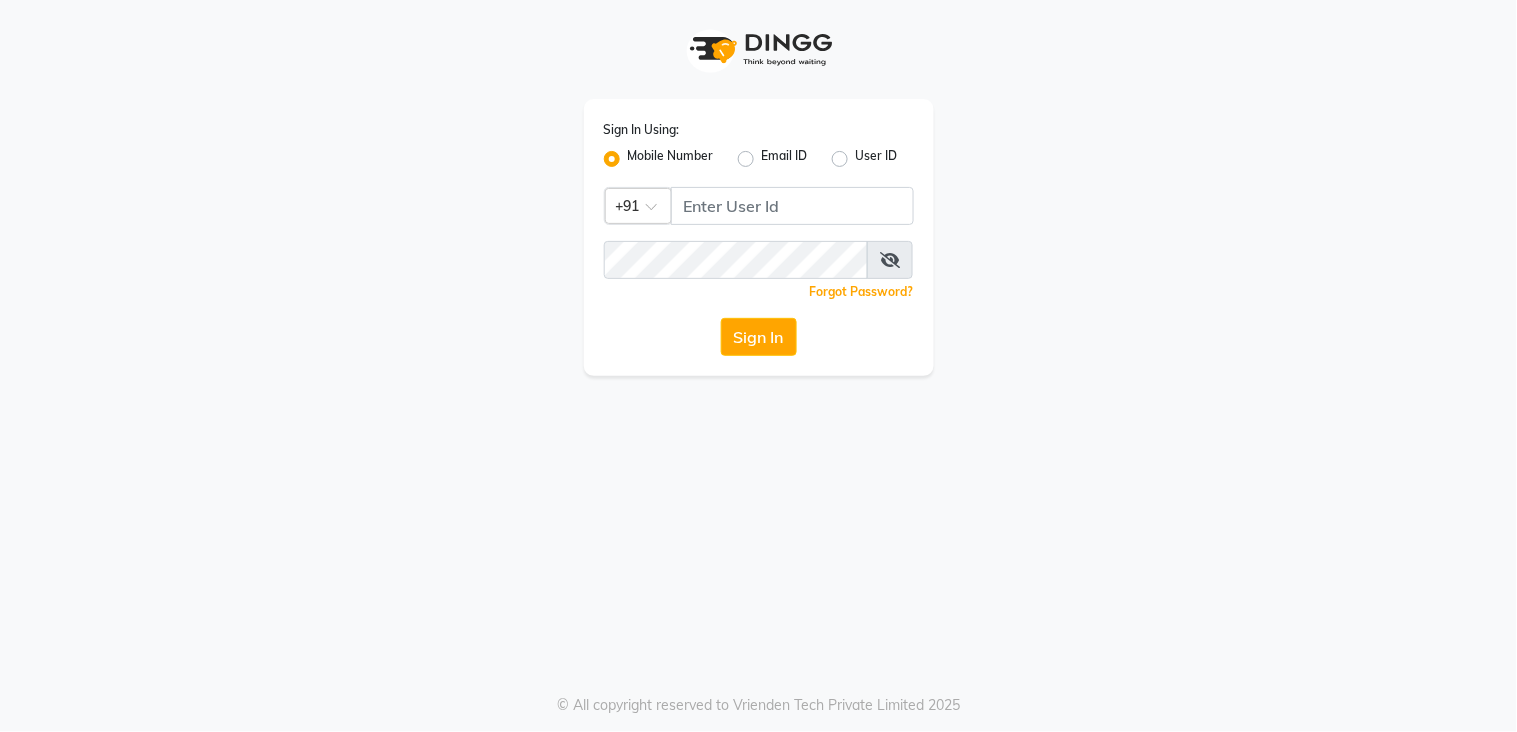 drag, startPoint x: 823, startPoint y: 230, endPoint x: 833, endPoint y: 220, distance: 14.142136 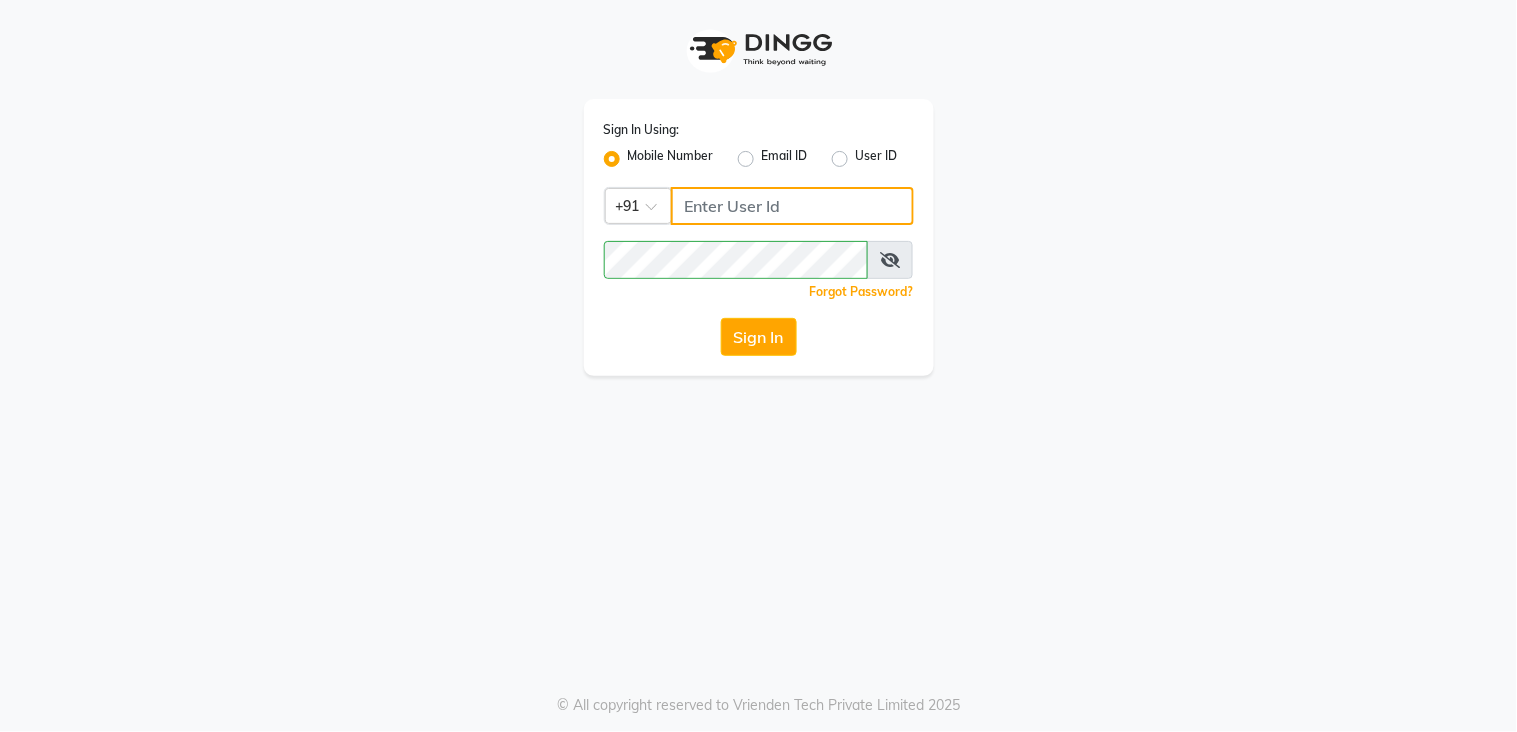 click 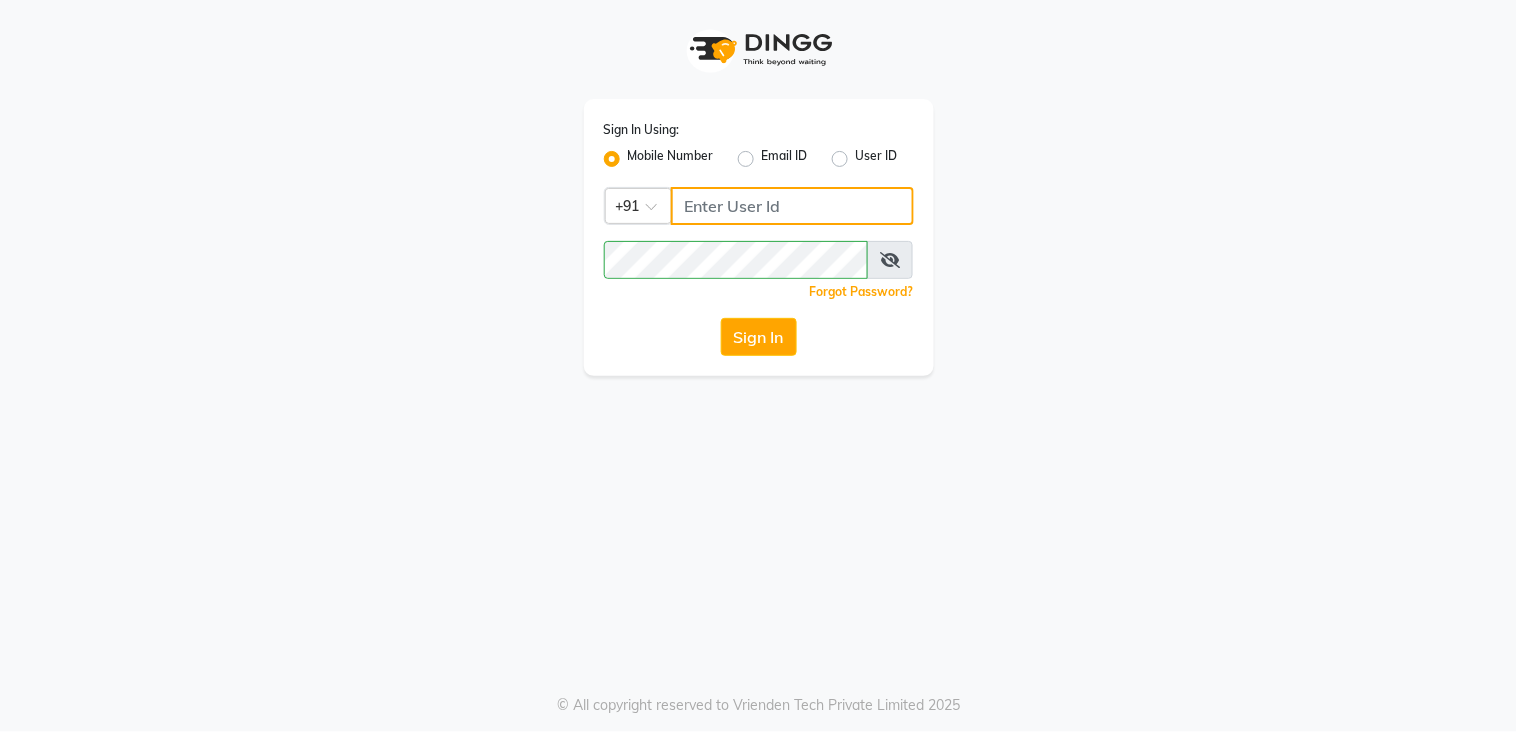 type on "9136266936" 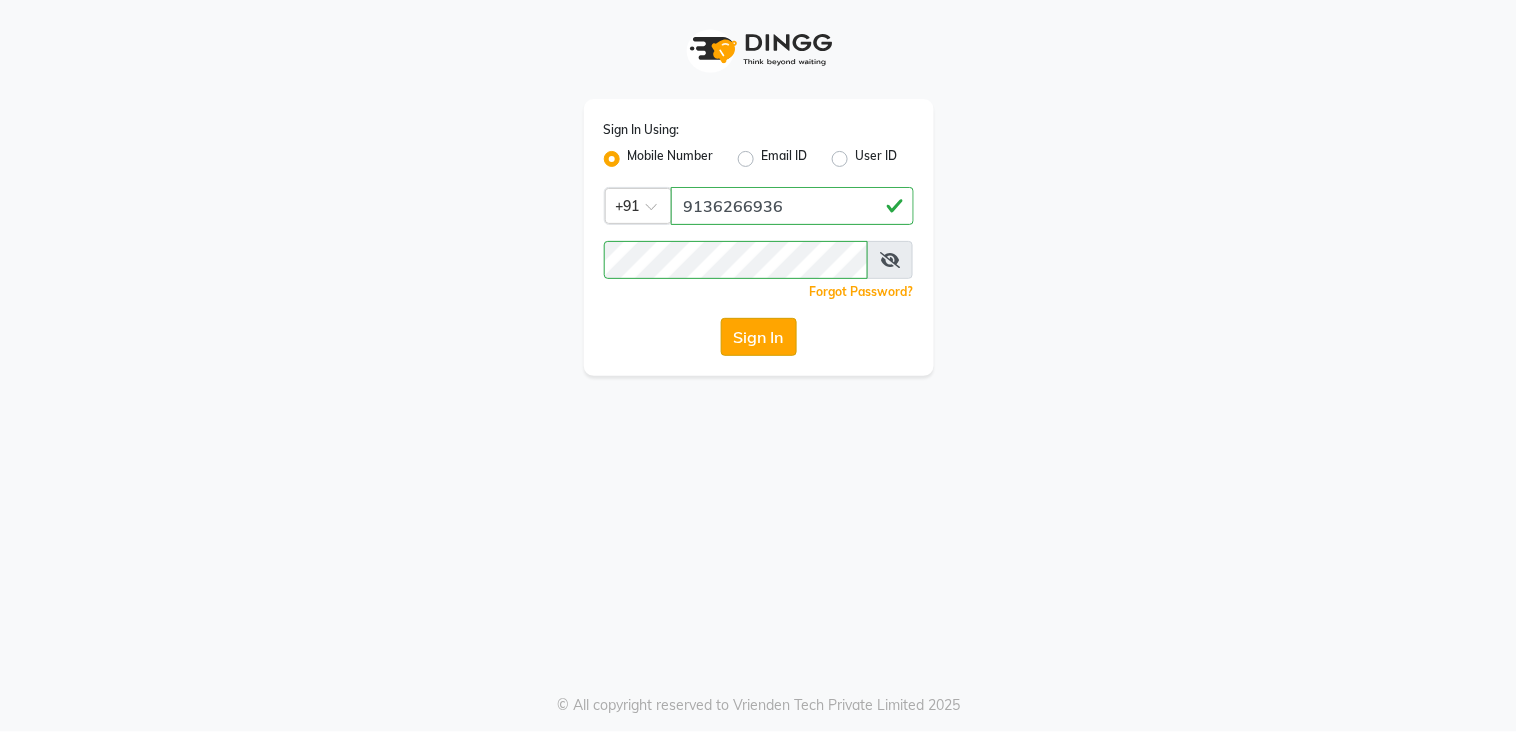 click on "Sign In" 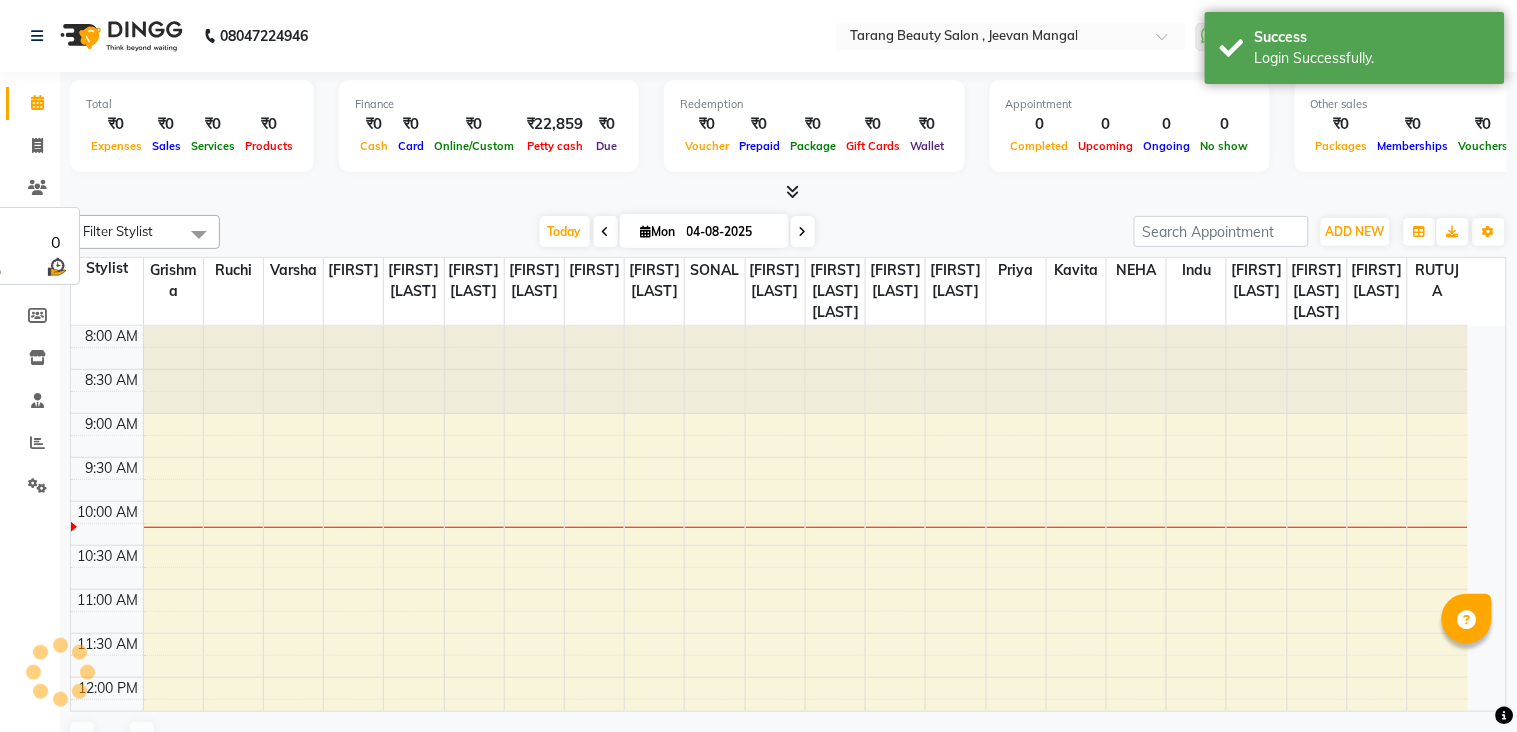select on "en" 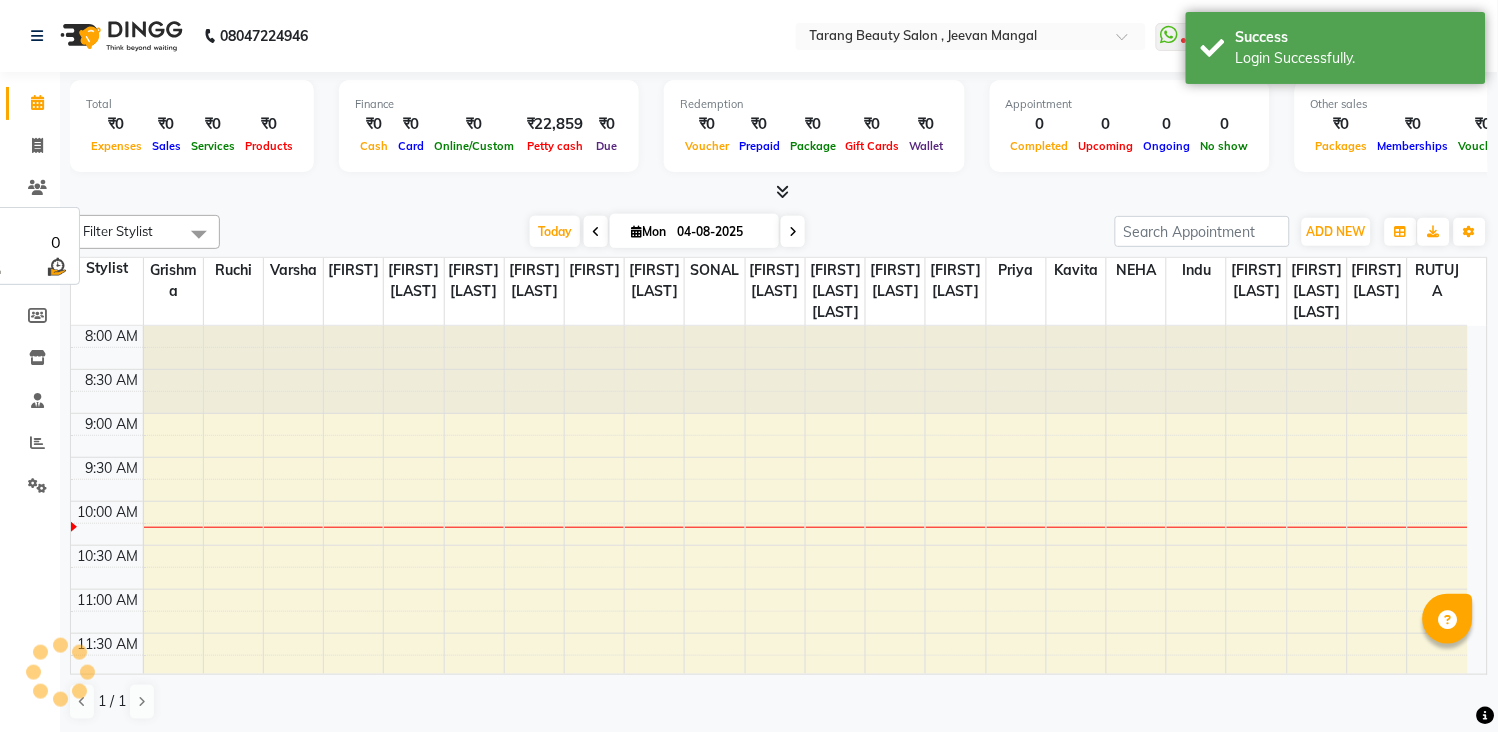scroll, scrollTop: 0, scrollLeft: 0, axis: both 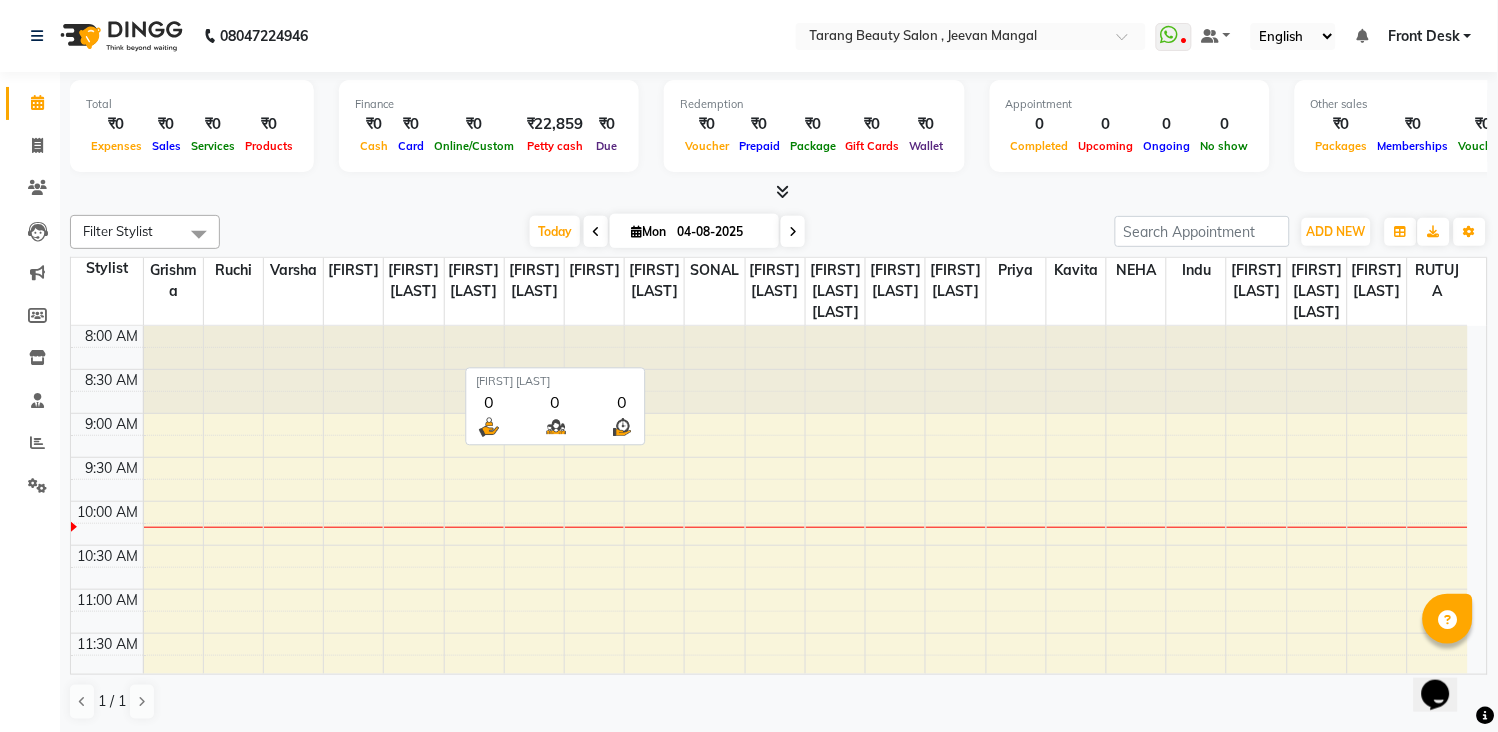 click on "[FIRST] [LAST]" at bounding box center [654, 281] 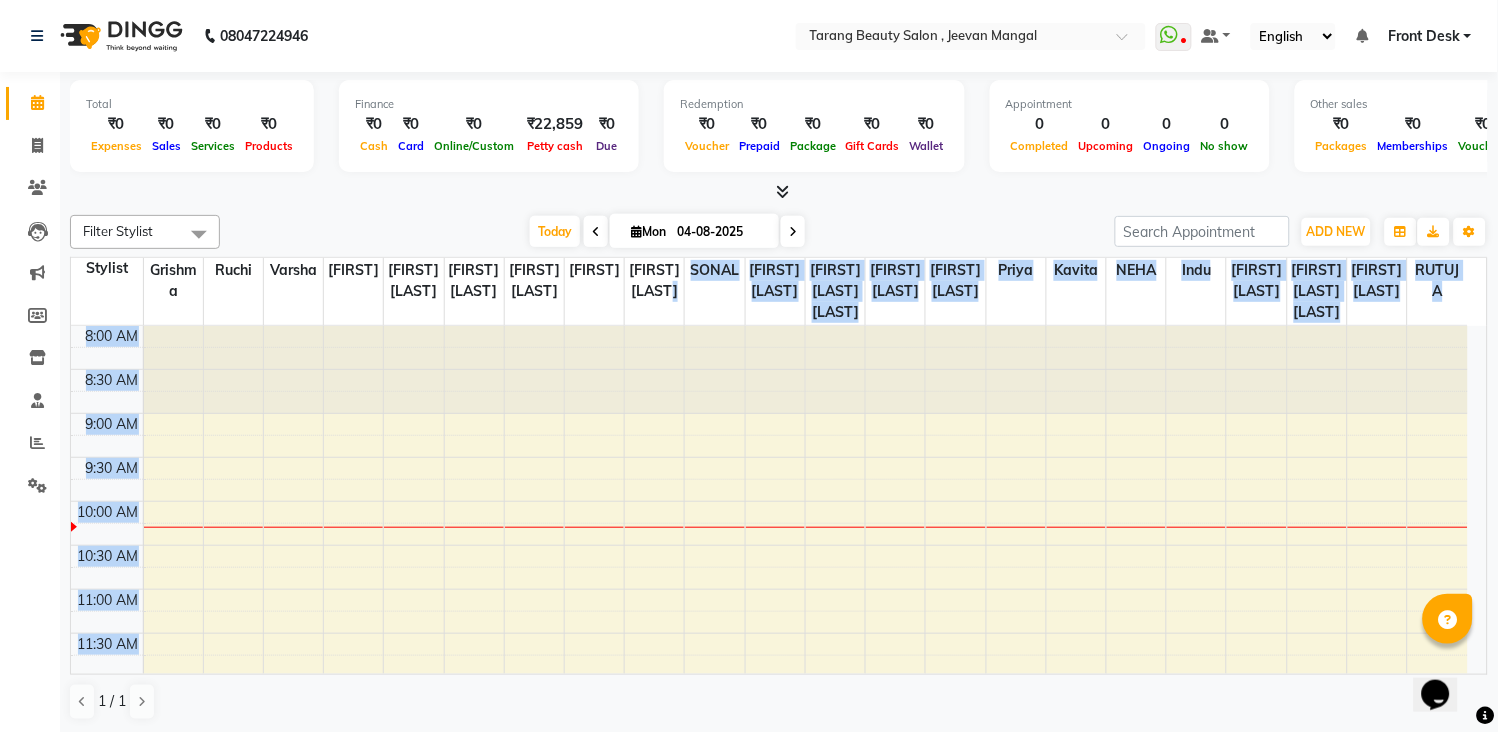 drag, startPoint x: 677, startPoint y: 335, endPoint x: 631, endPoint y: 371, distance: 58.412327 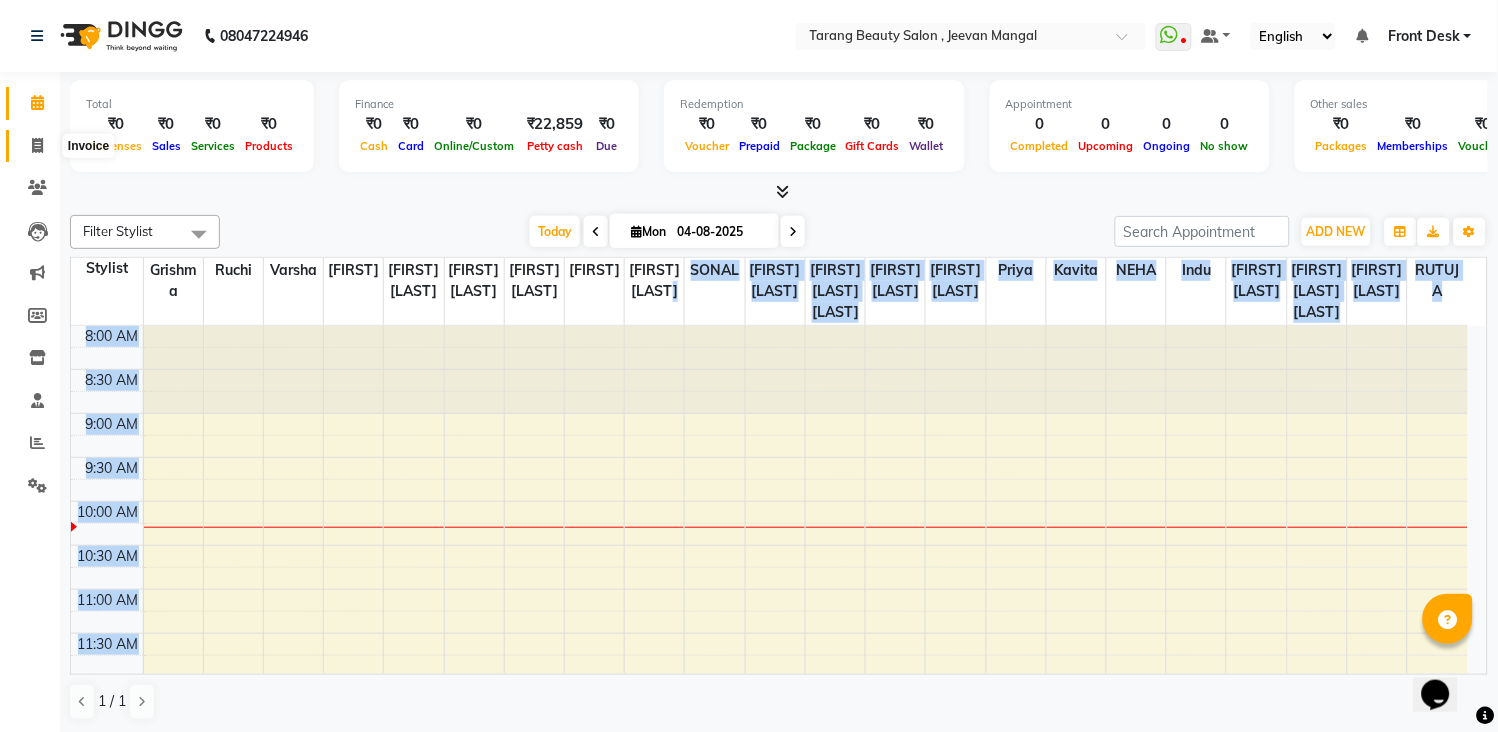 click 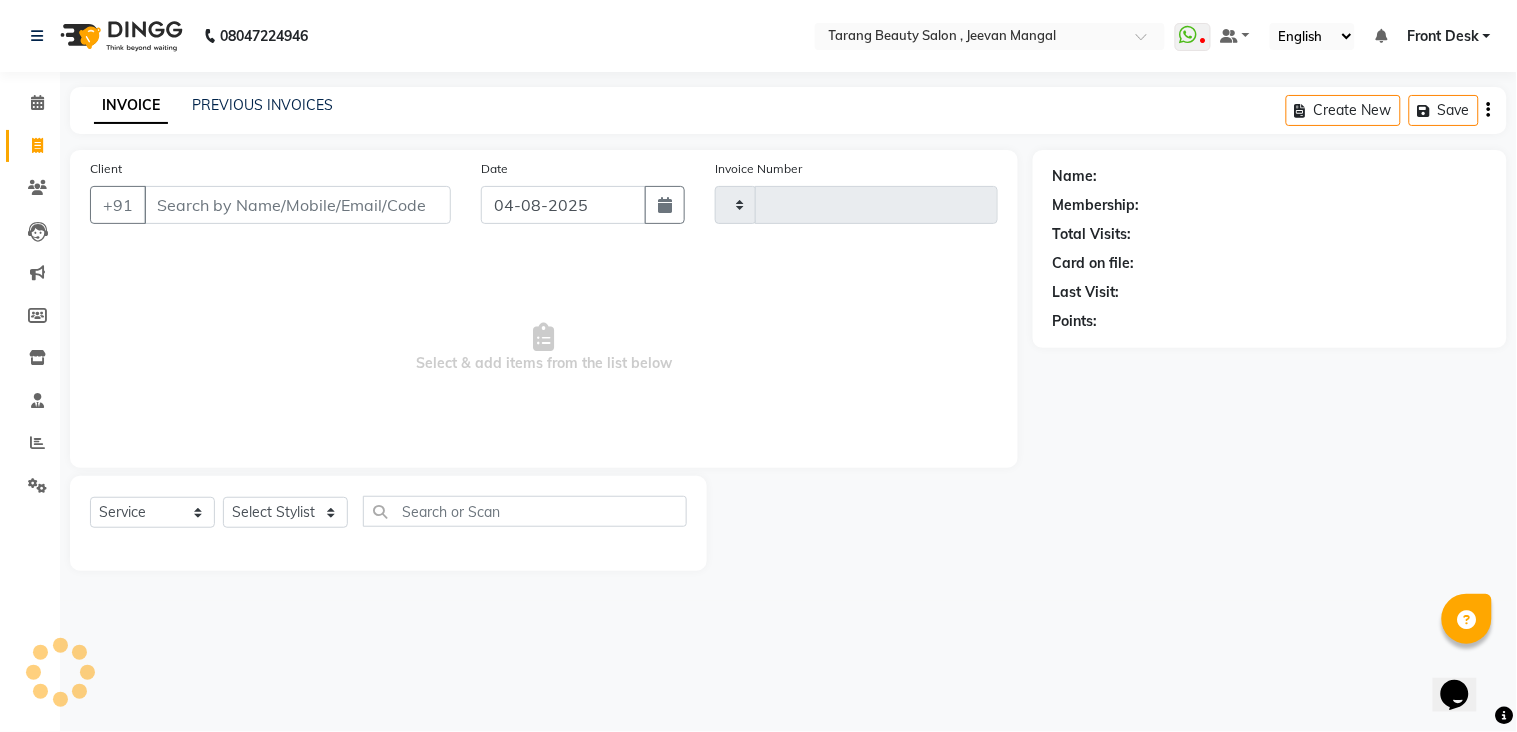 type on "2774" 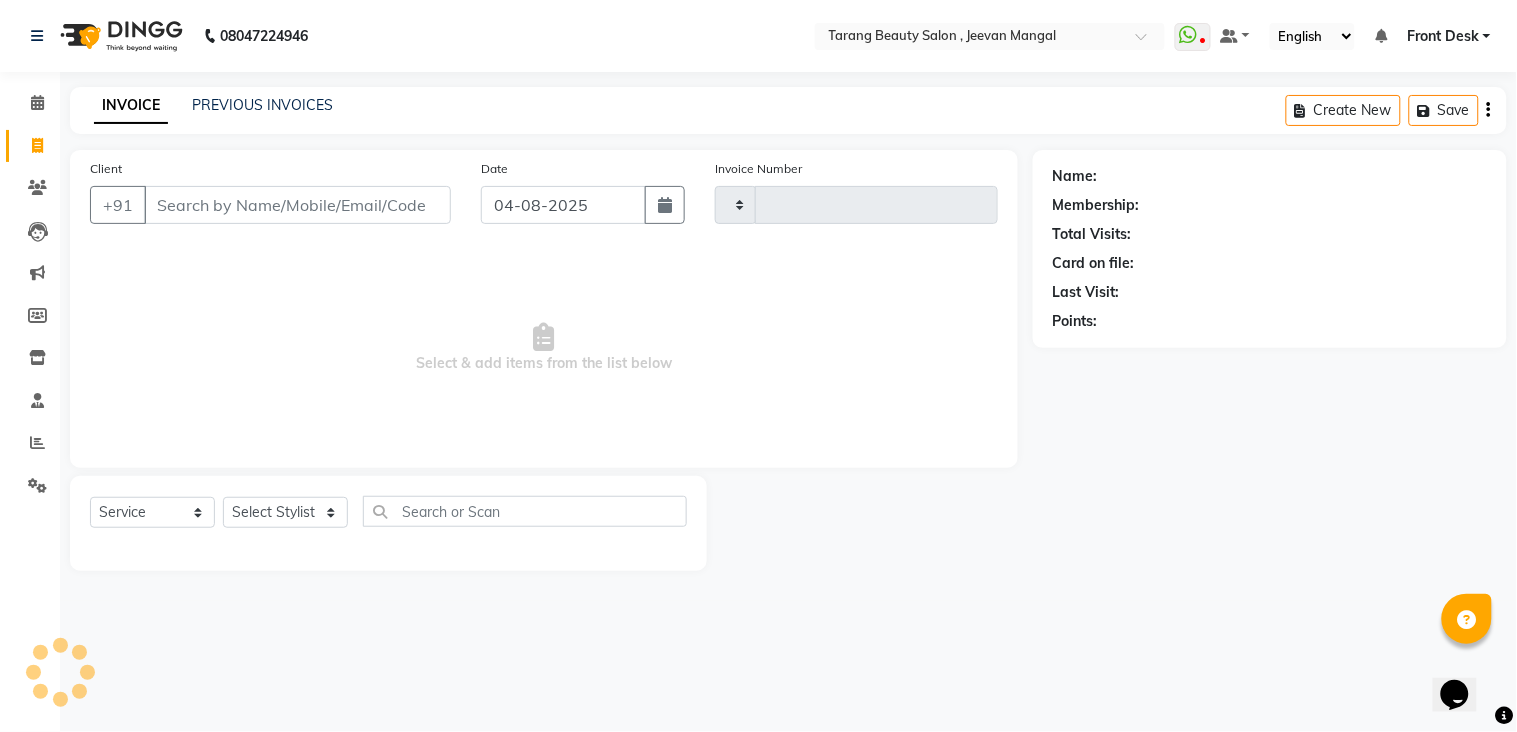 select on "5133" 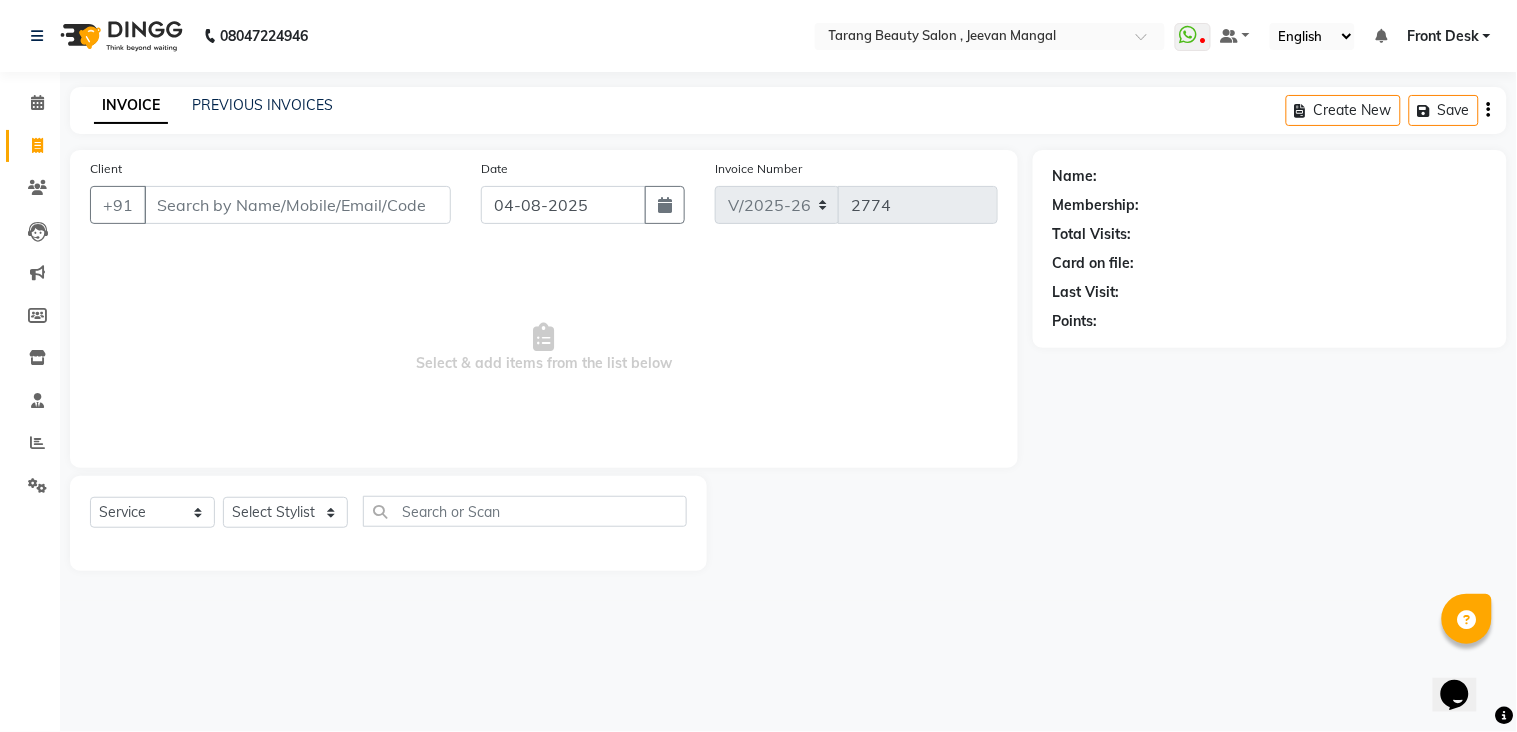 drag, startPoint x: 1343, startPoint y: 378, endPoint x: 255, endPoint y: 271, distance: 1093.2488 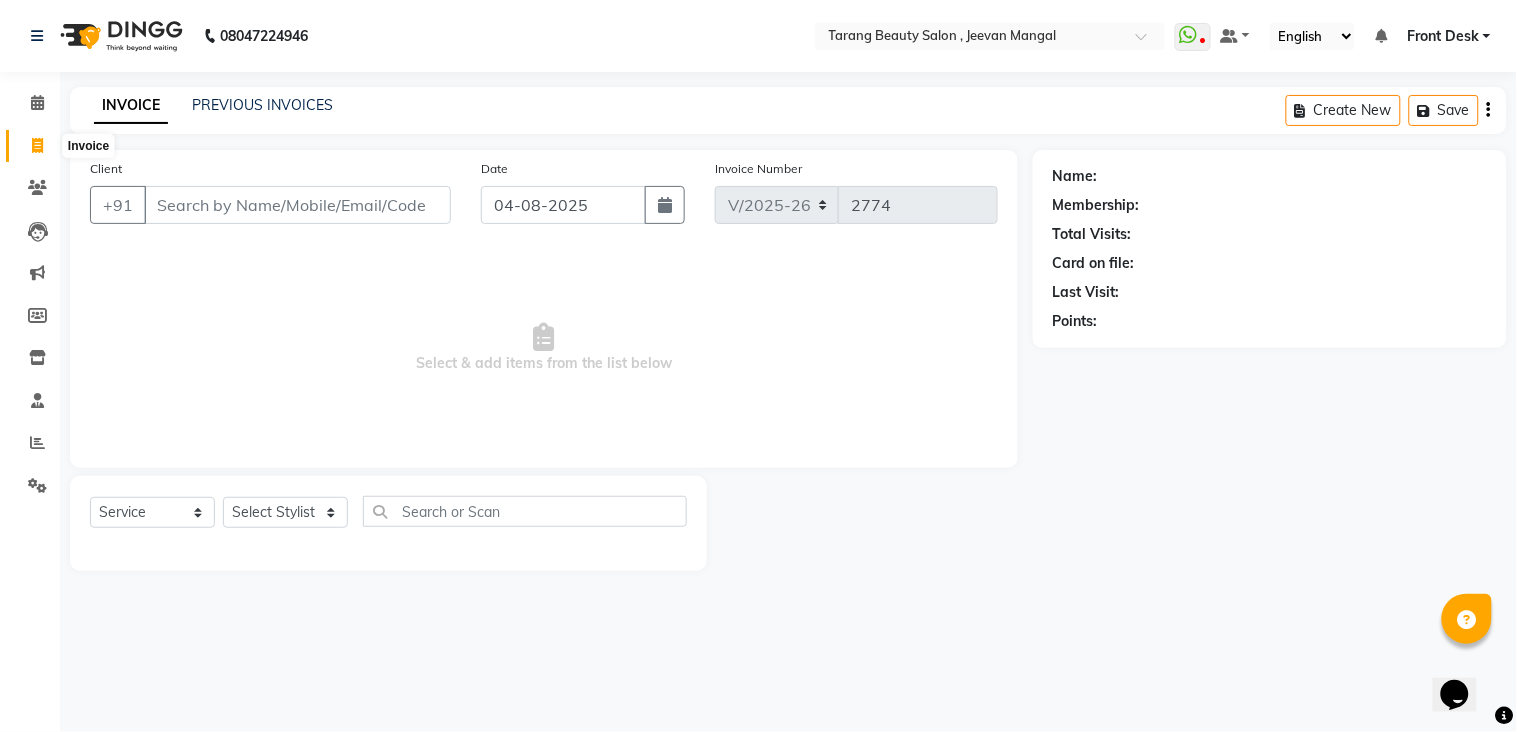 click 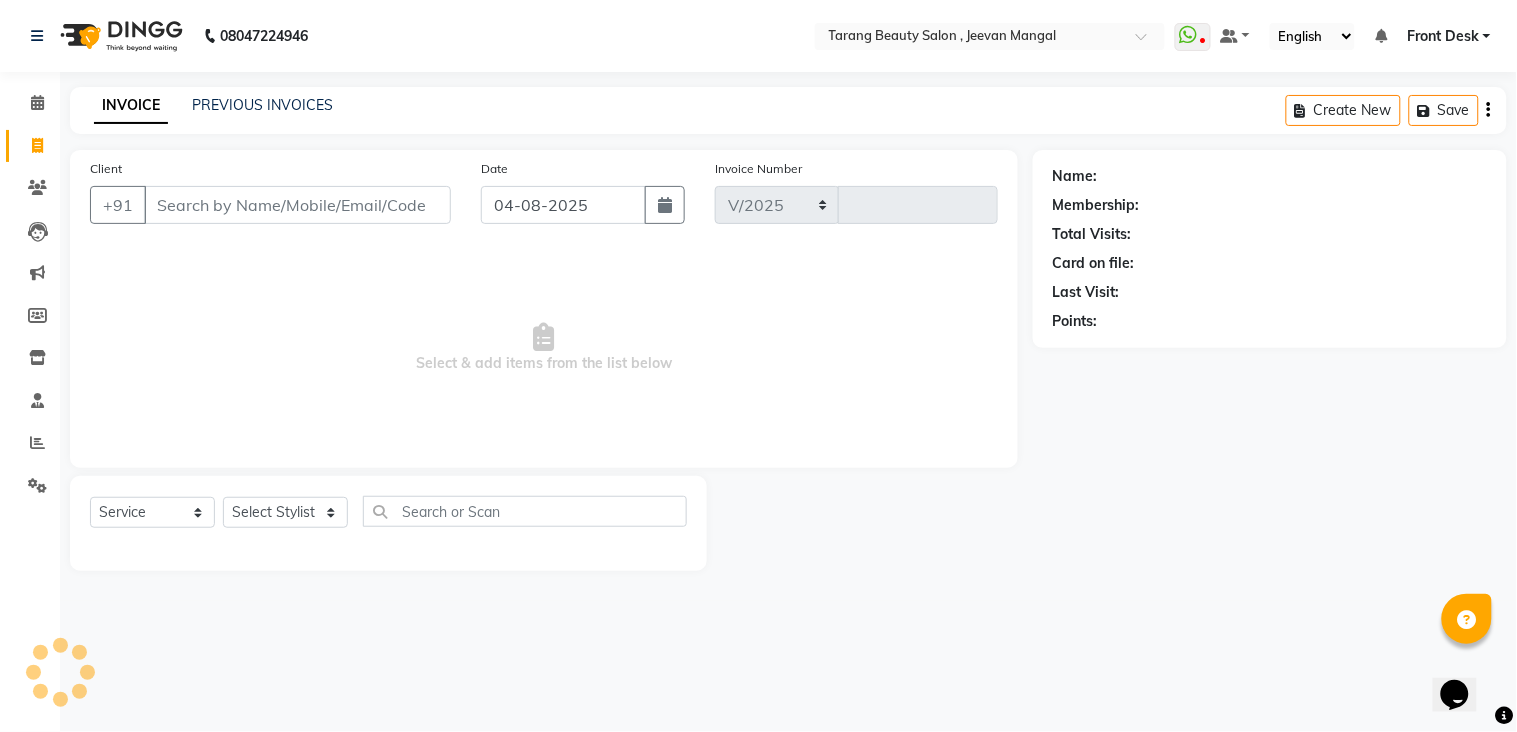 select on "5133" 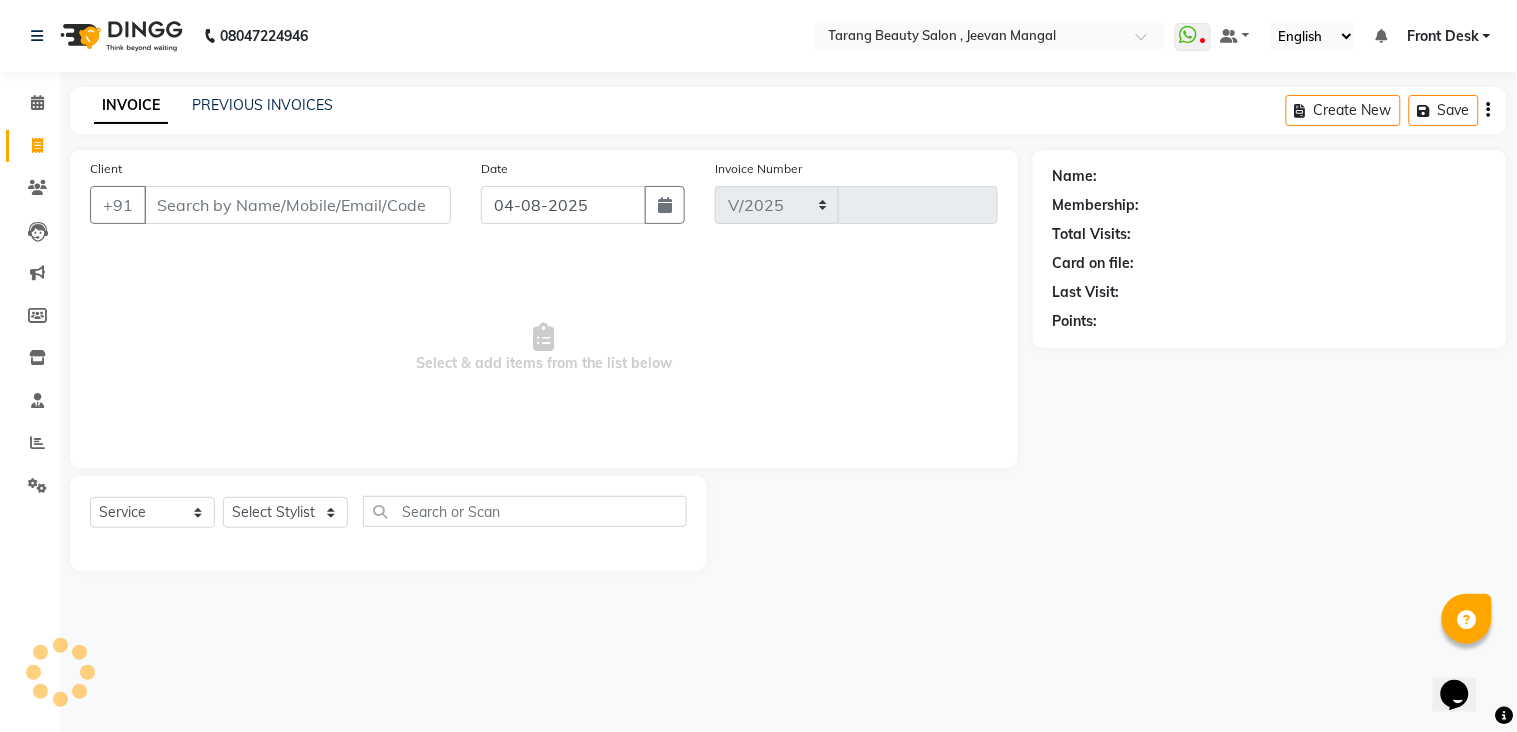 type on "2774" 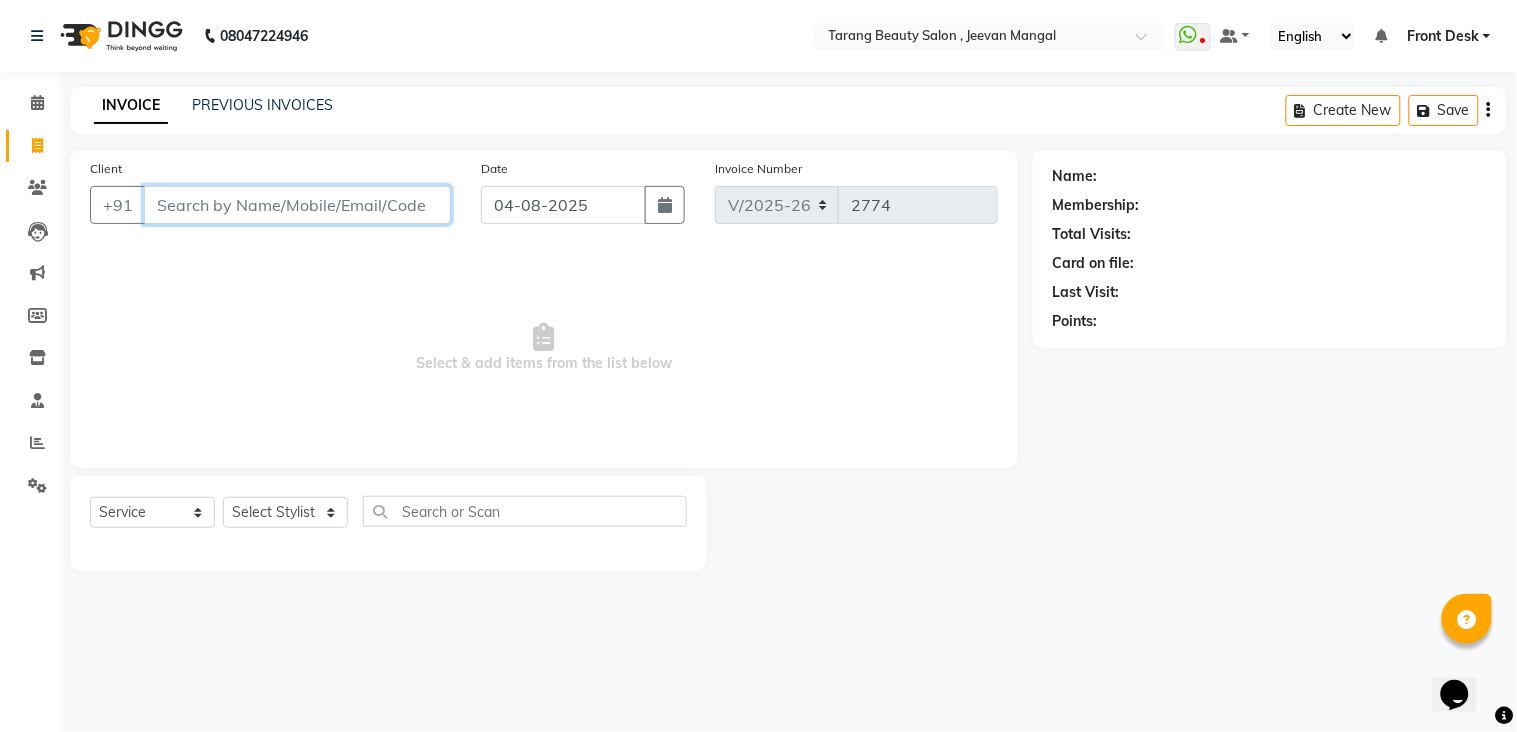 click on "Client" at bounding box center (297, 205) 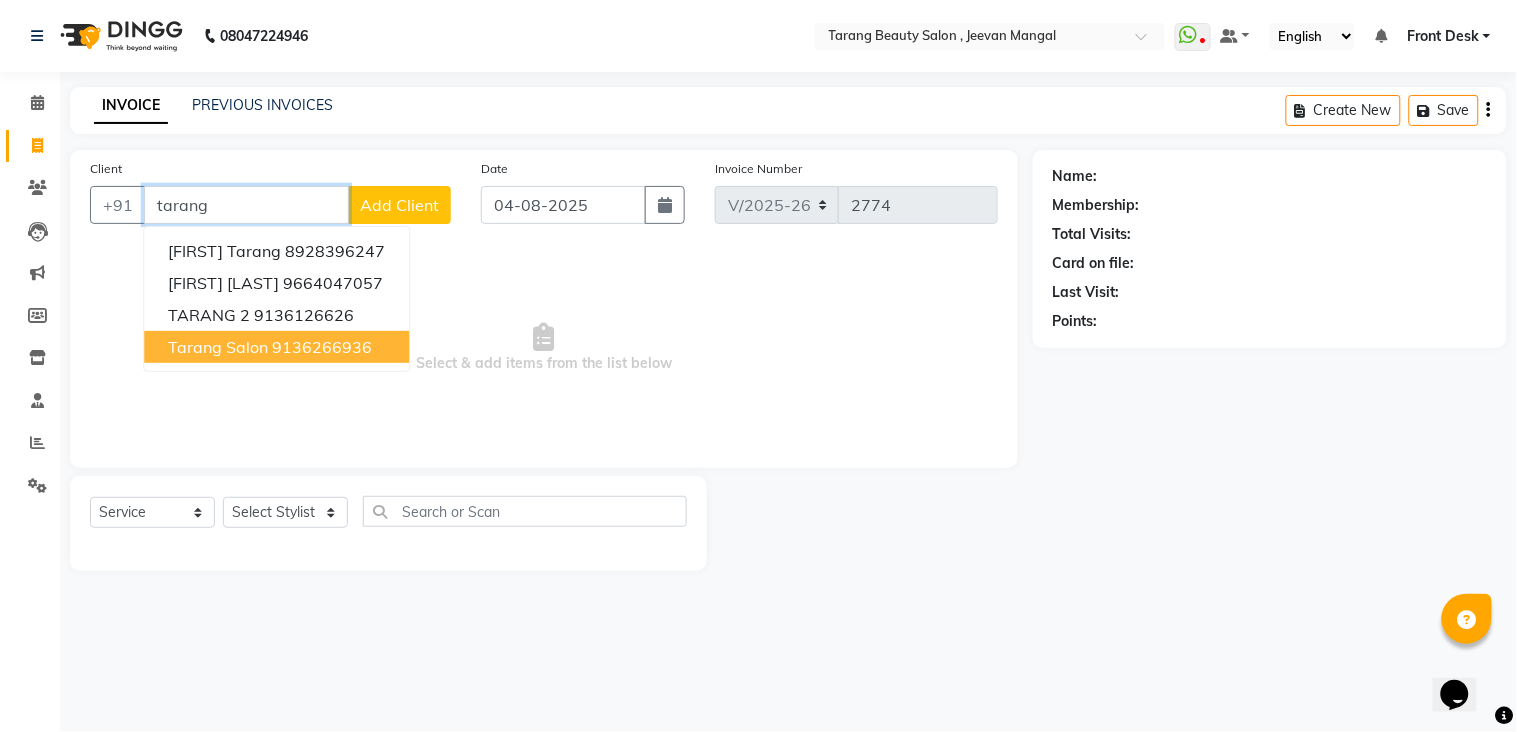 click on "tarang Salon  9136266936" at bounding box center (276, 347) 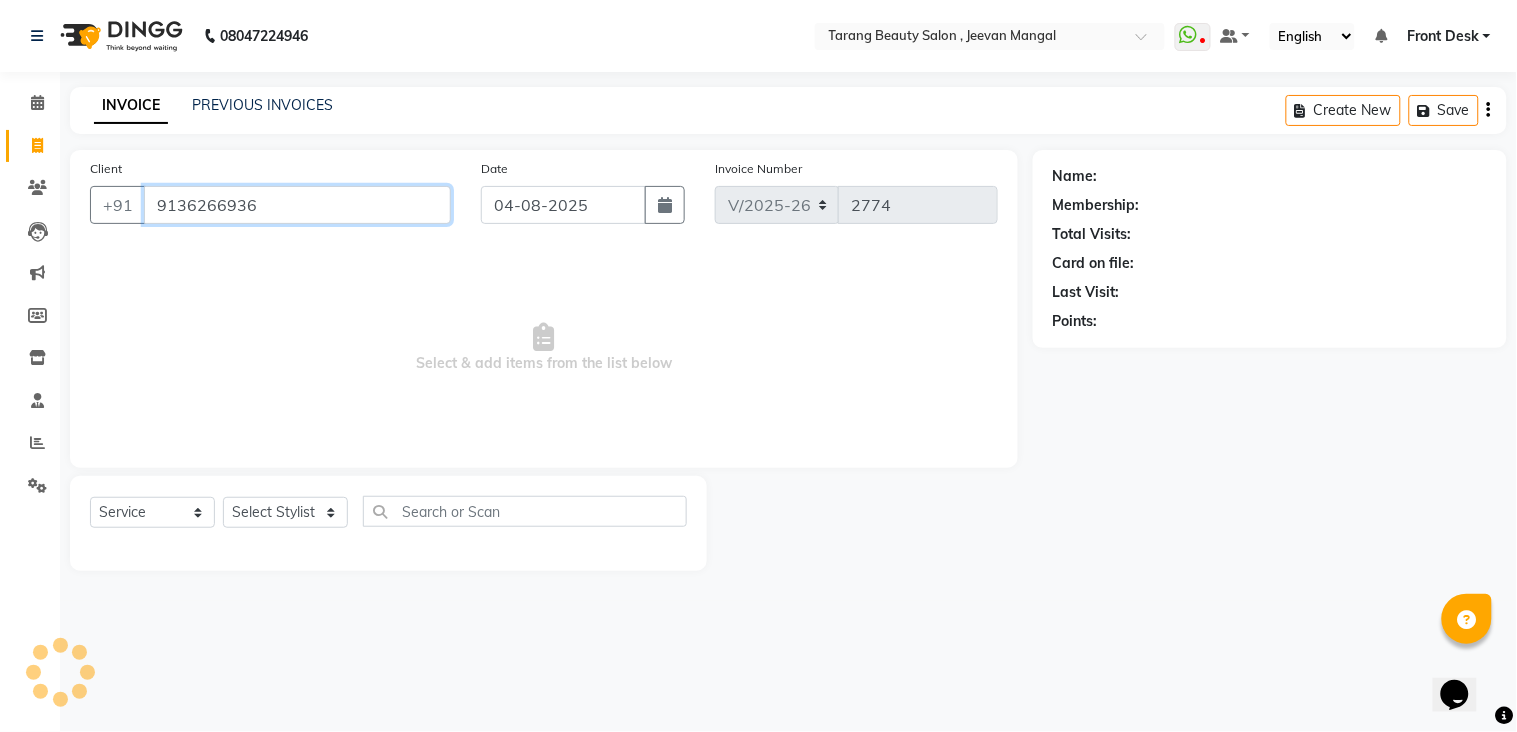 type on "9136266936" 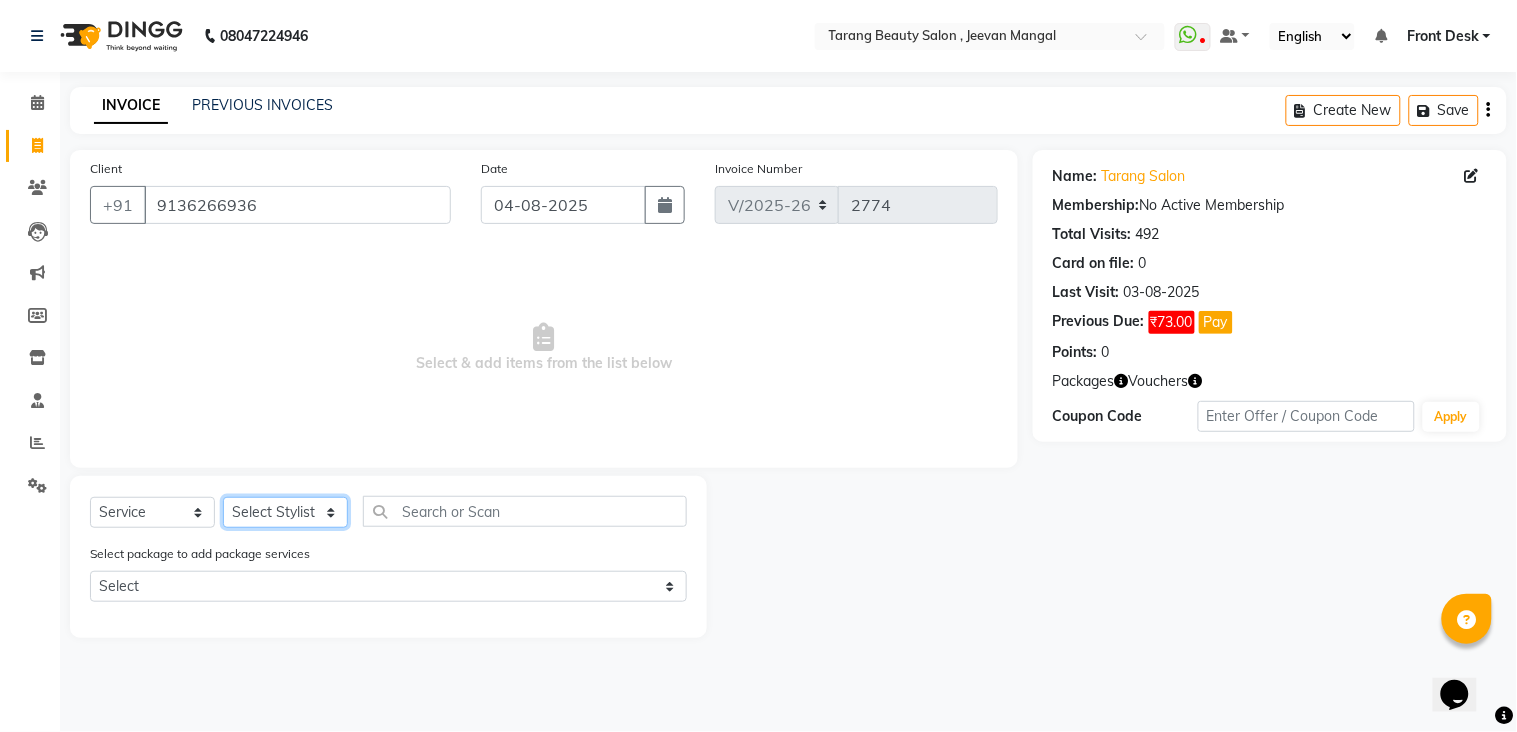 drag, startPoint x: 282, startPoint y: 517, endPoint x: 282, endPoint y: 504, distance: 13 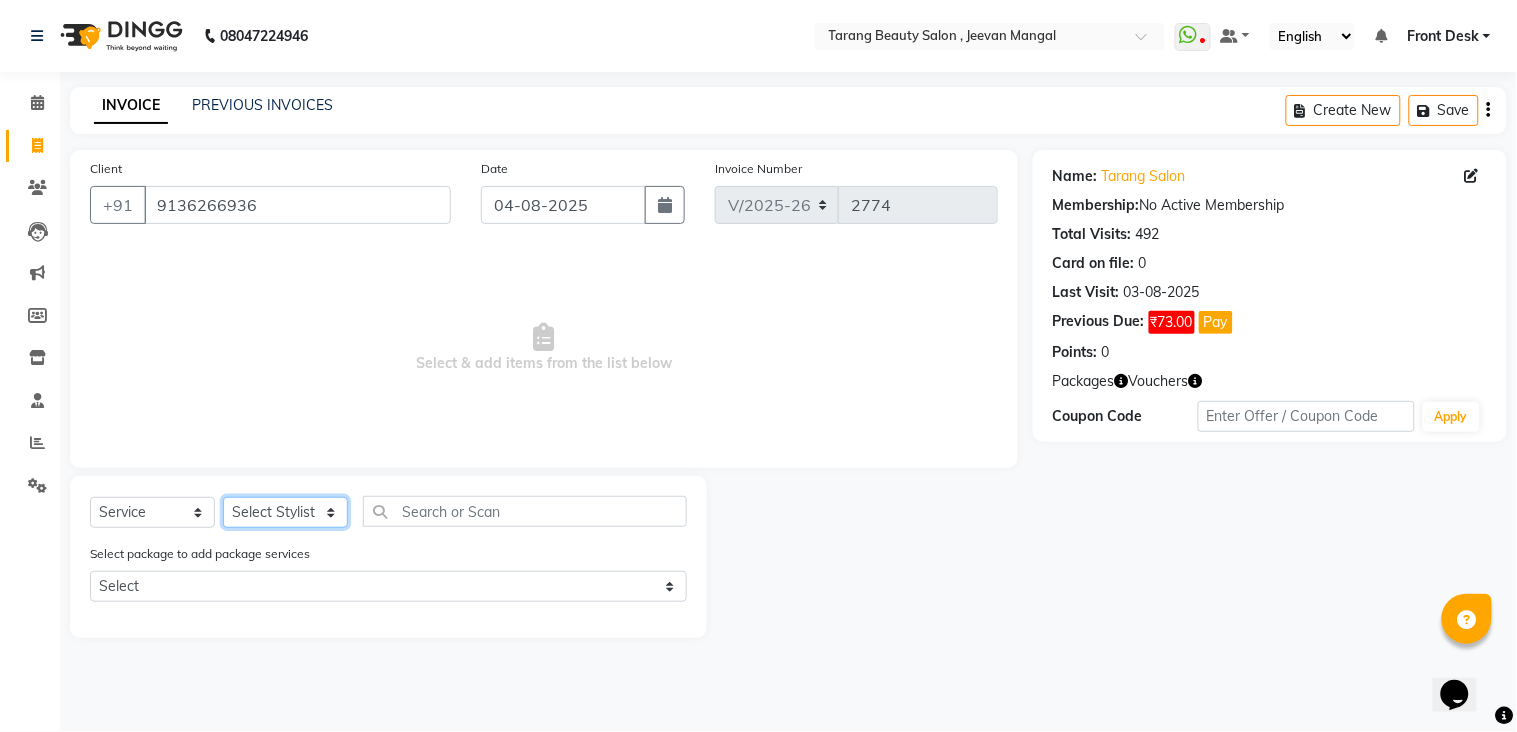 select on "45699" 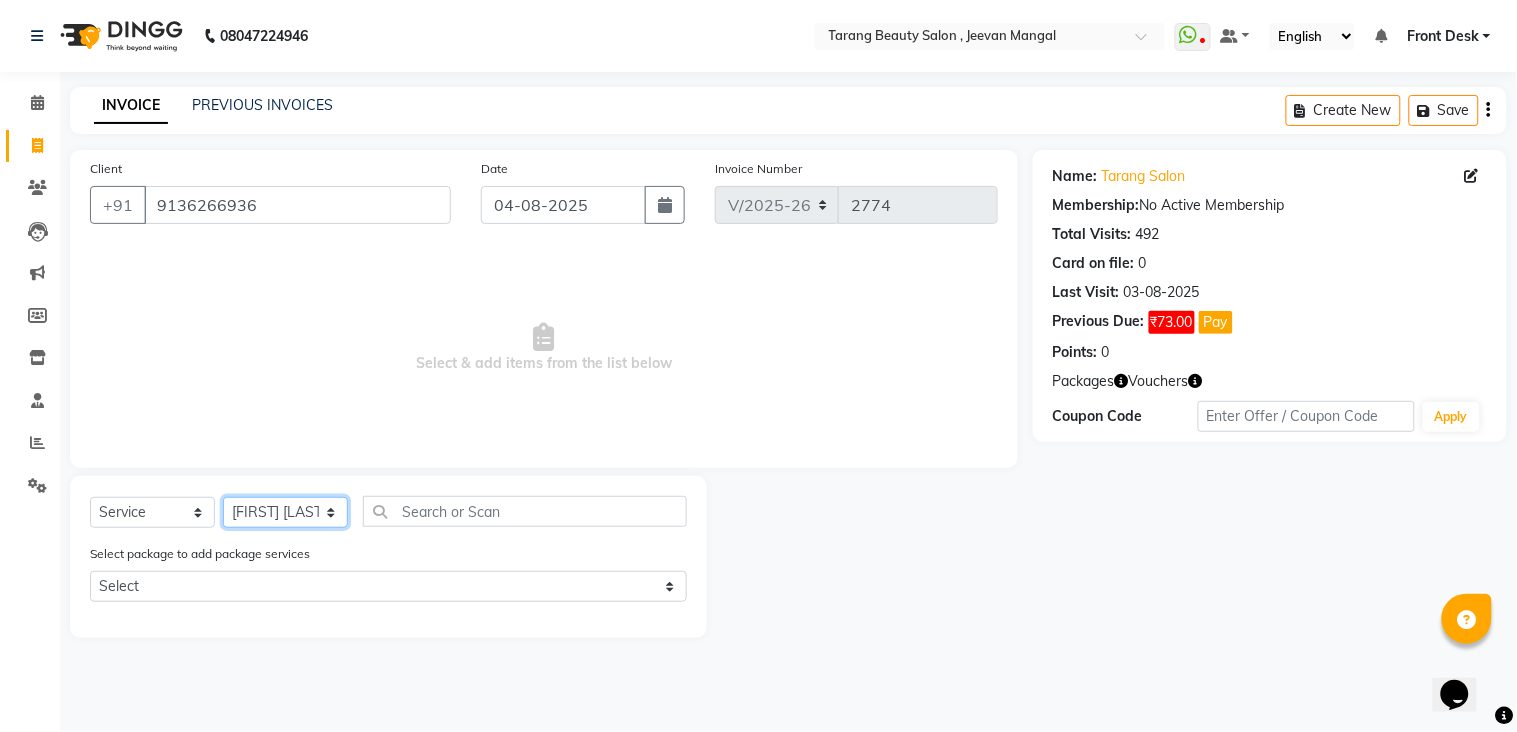 click on "Select Stylist ANITA MANOJ KARRE ANJALI RAMESH KHAMDARE BHUMI PAWAR DEEPALI  KANOJIYA Front Desk GAYATRI KENIN Grishma  indu kavita NEHA pooja thakur Pooja Vishwakarma priya  Ruchi RUTUJA sadhana SNEHAL SHINDE SONAL Suchita panchal SUNITA KAURI surekha bhalerao Varsha Zoya" 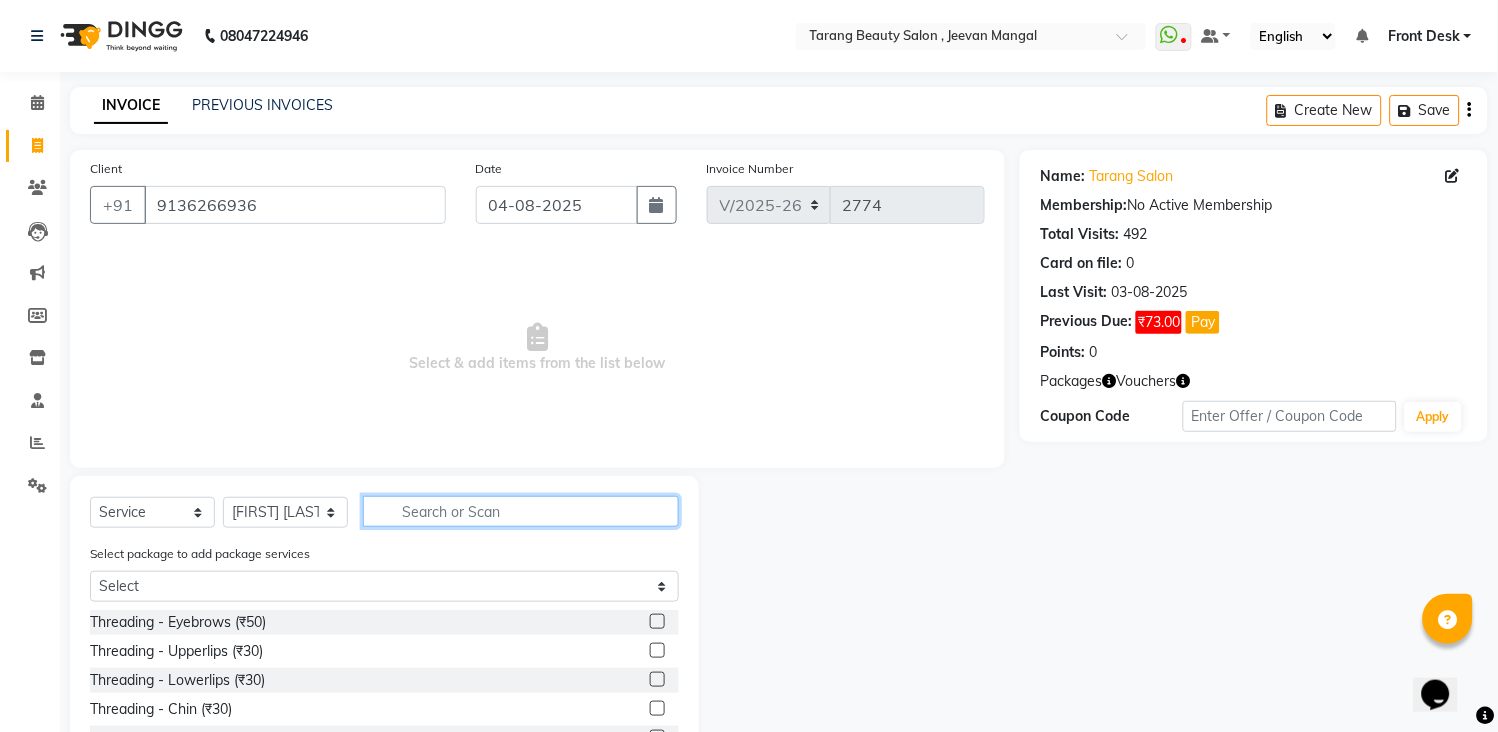 click 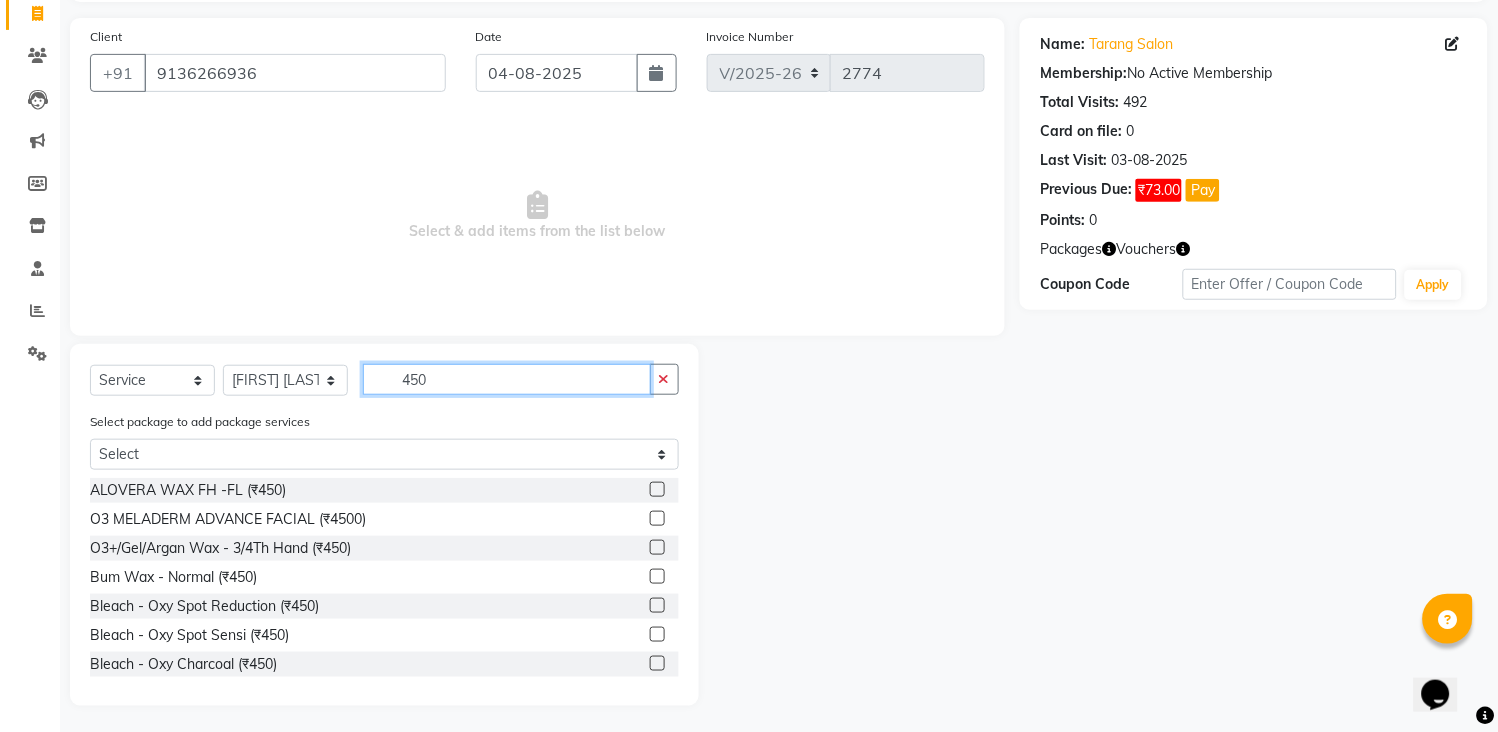 scroll, scrollTop: 136, scrollLeft: 0, axis: vertical 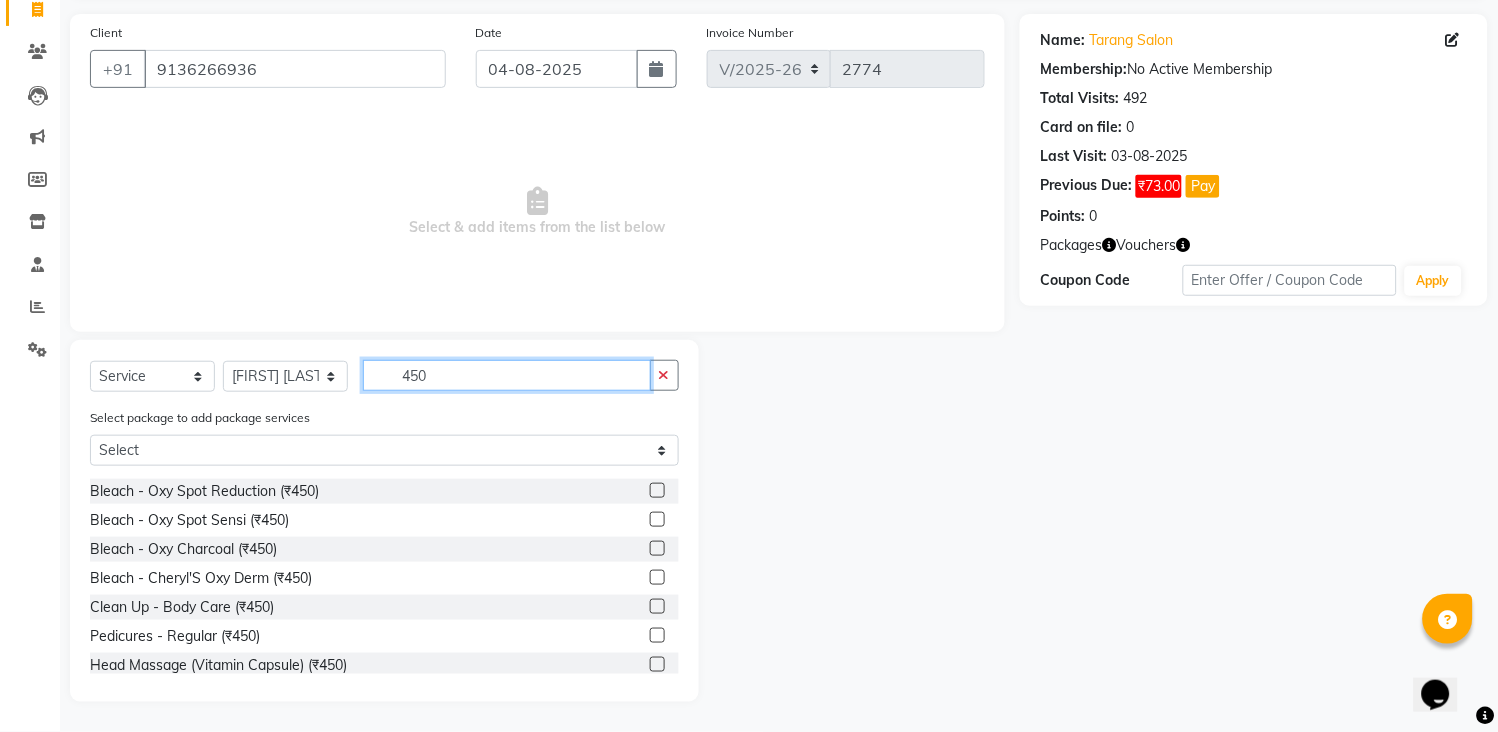 type on "450" 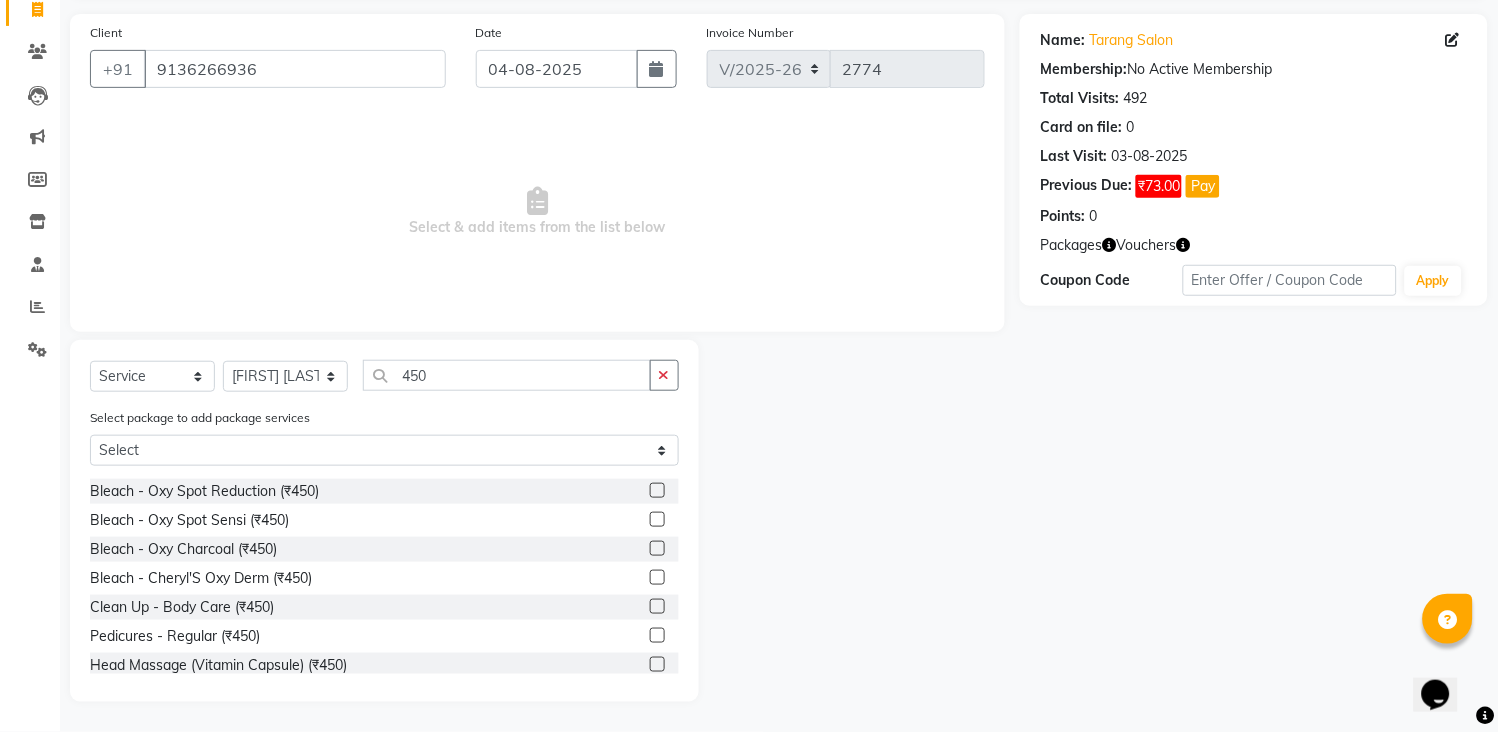 click 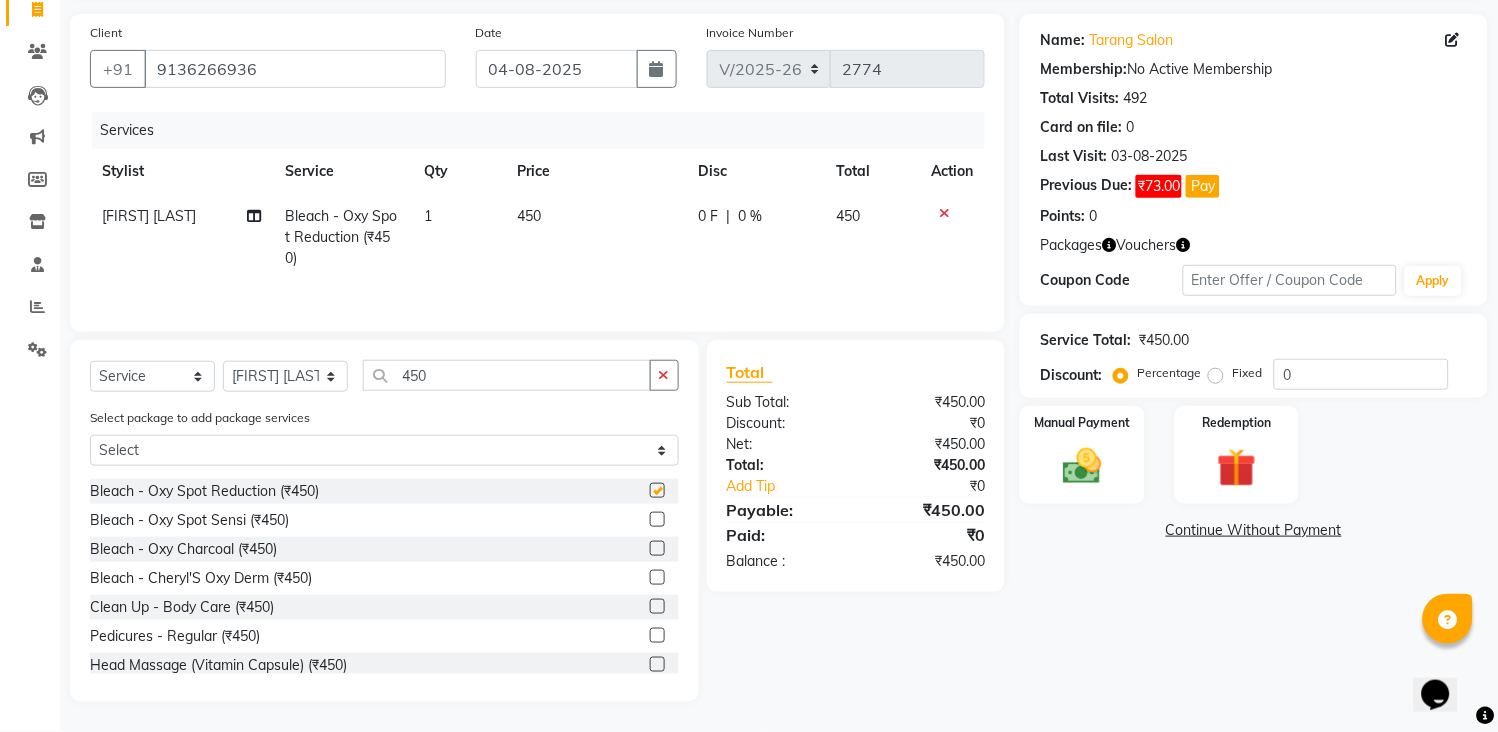 checkbox on "false" 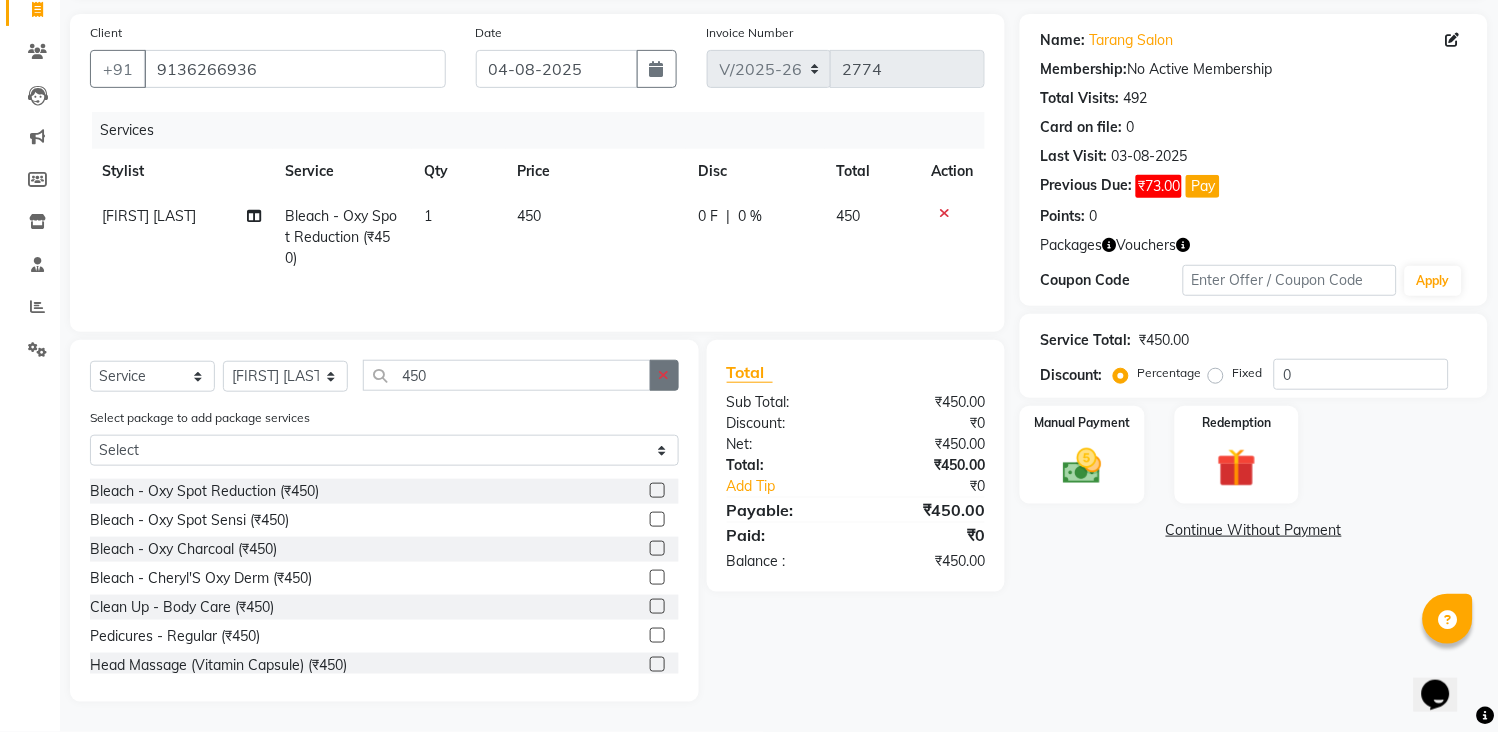 click 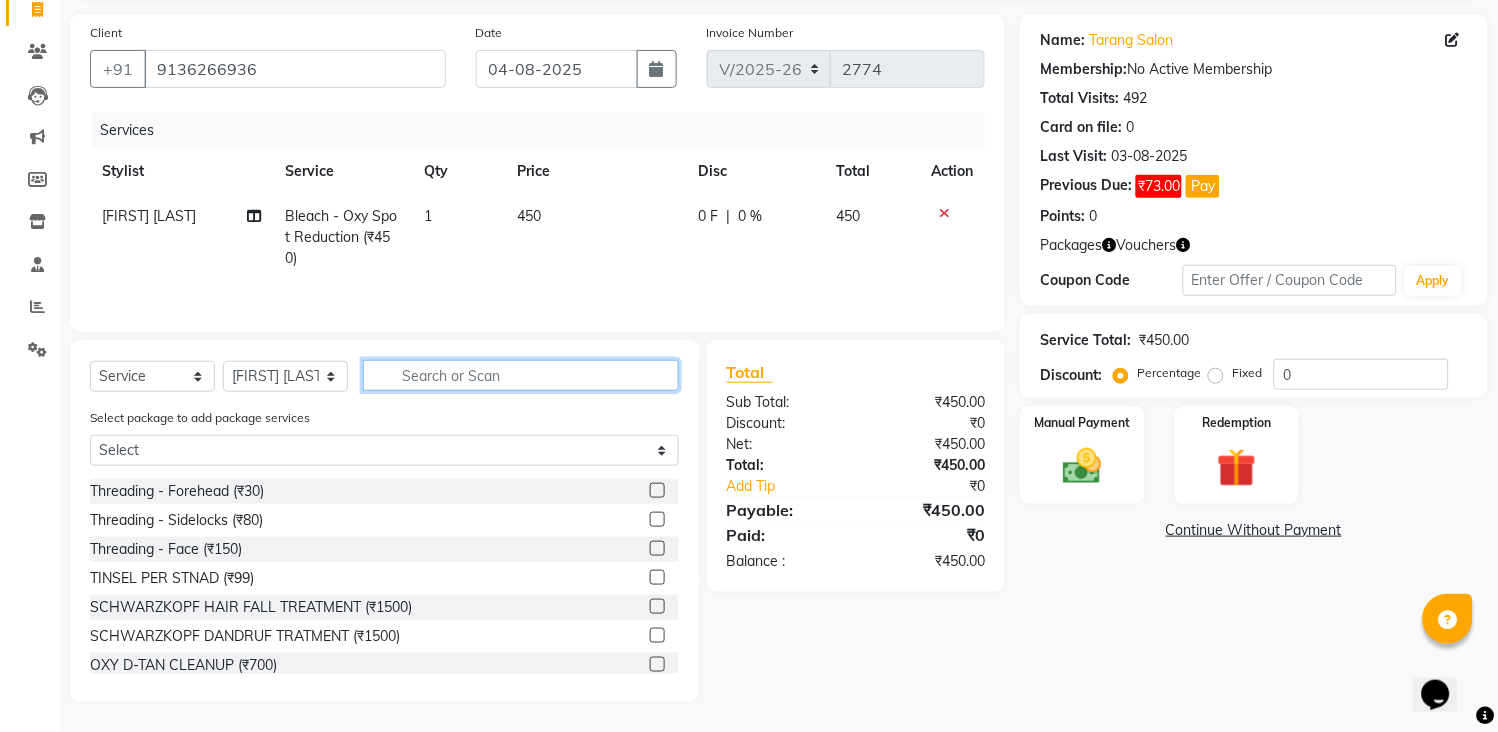 click 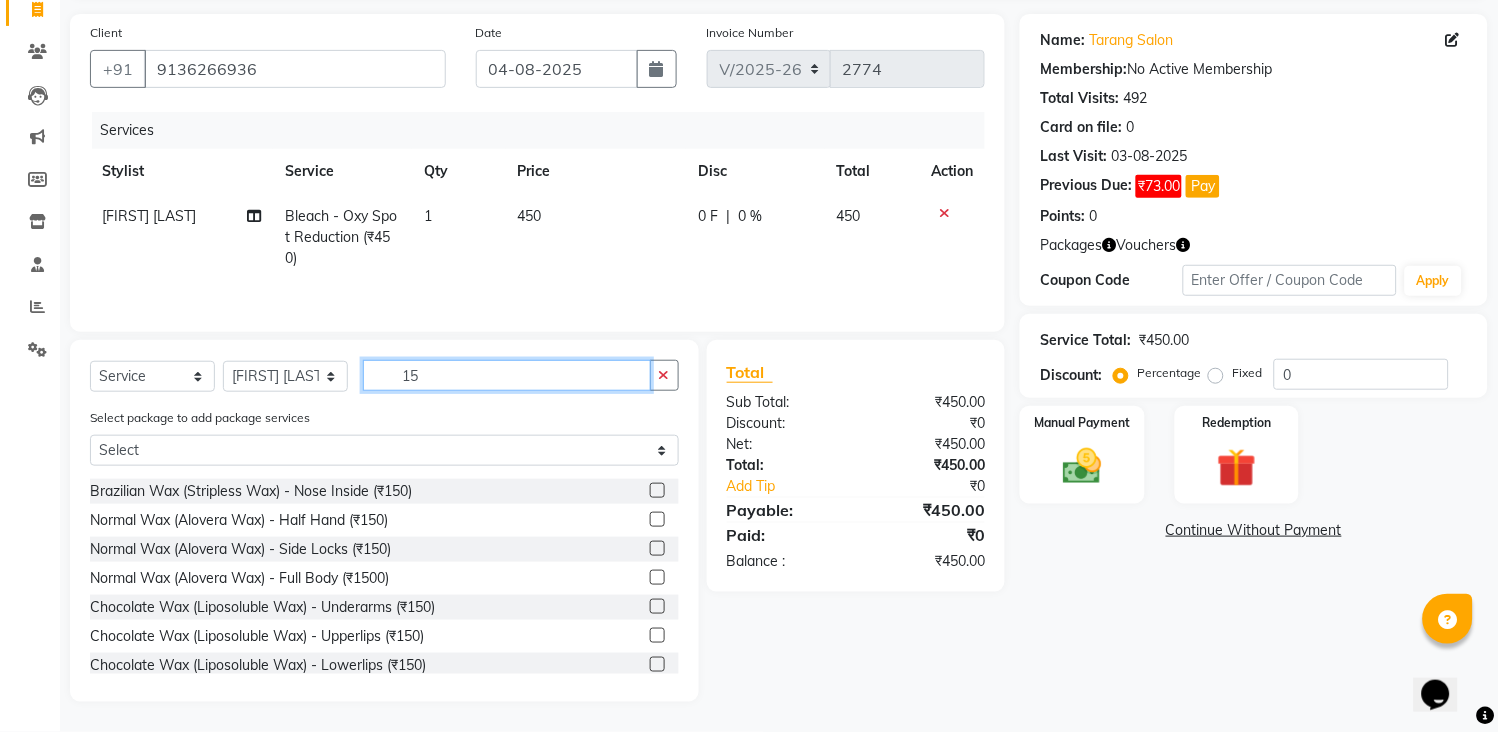 scroll, scrollTop: 0, scrollLeft: 0, axis: both 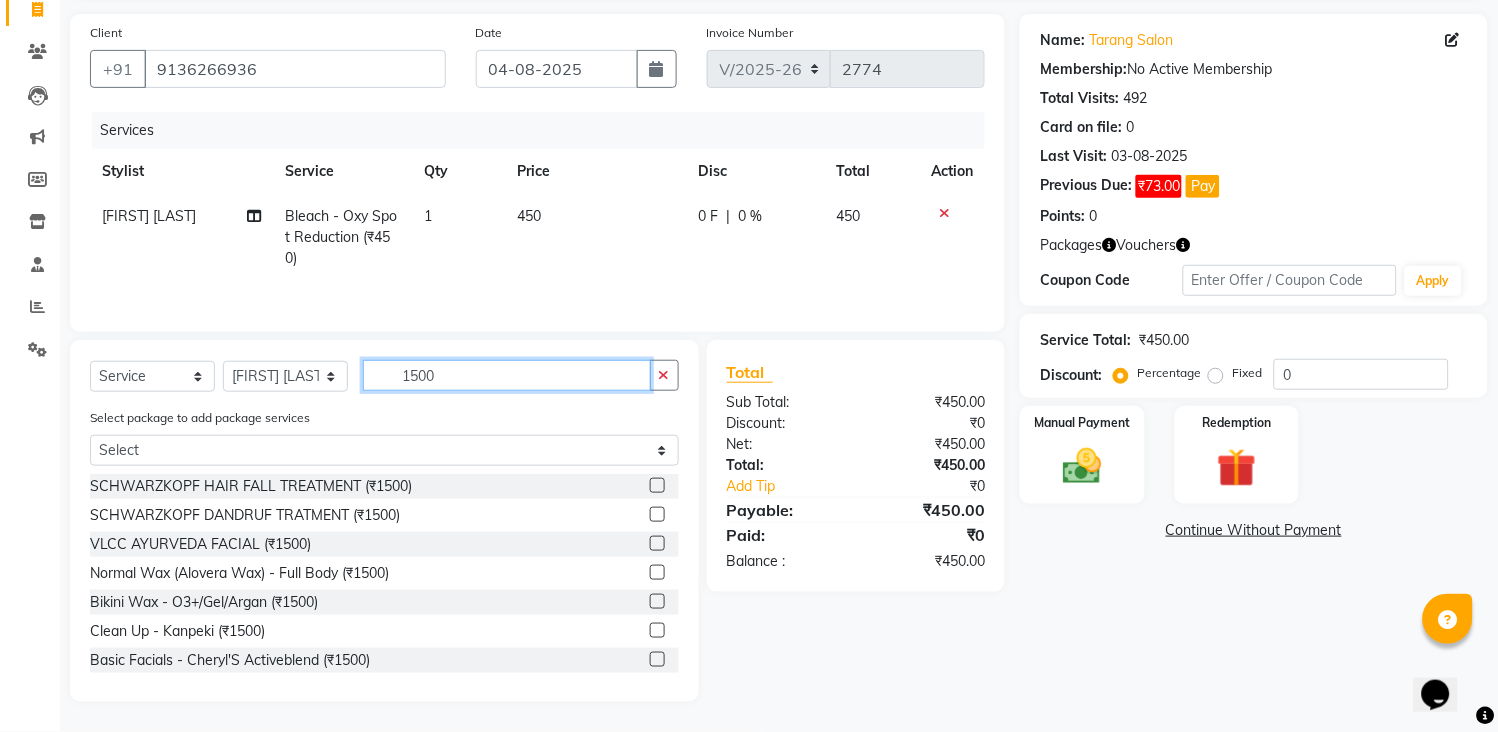 type on "1500" 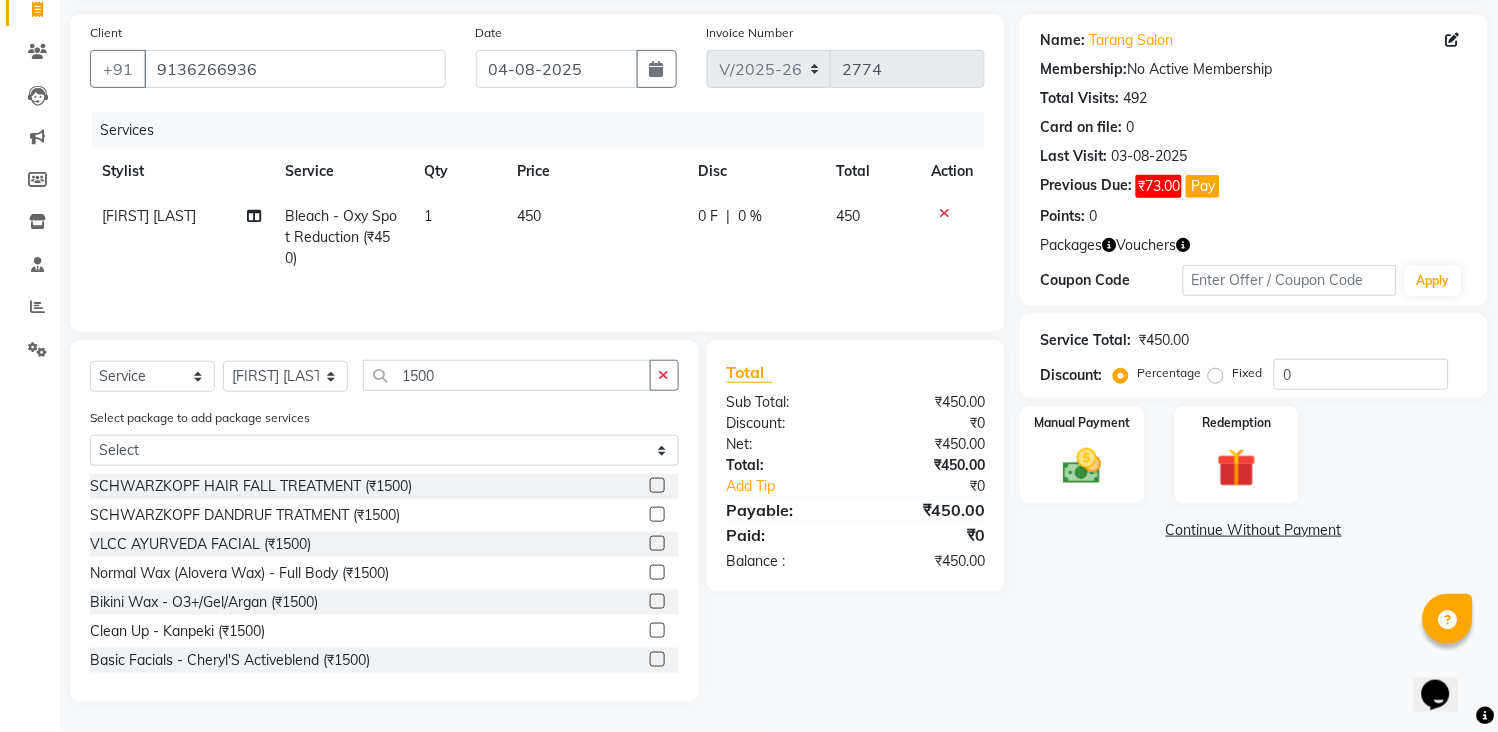 click 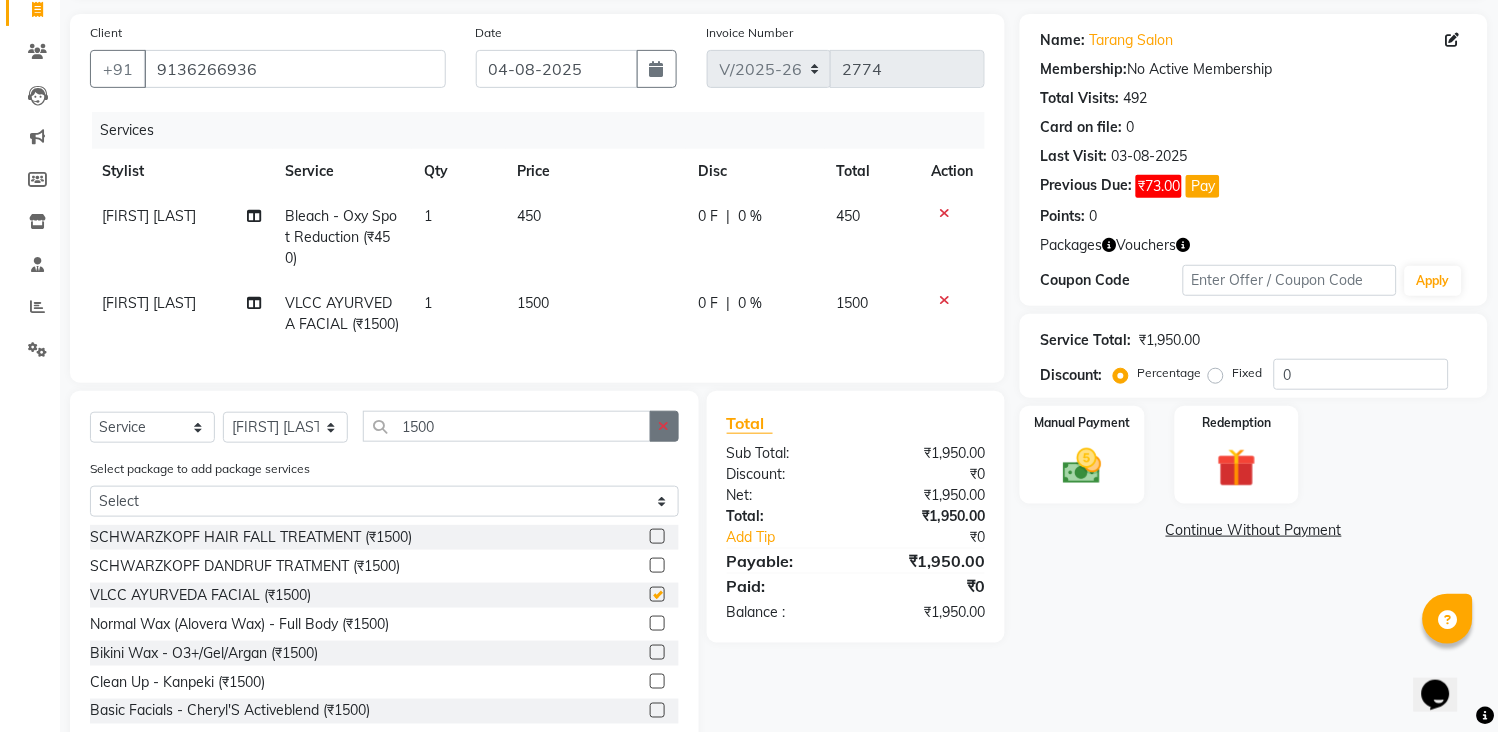 checkbox on "false" 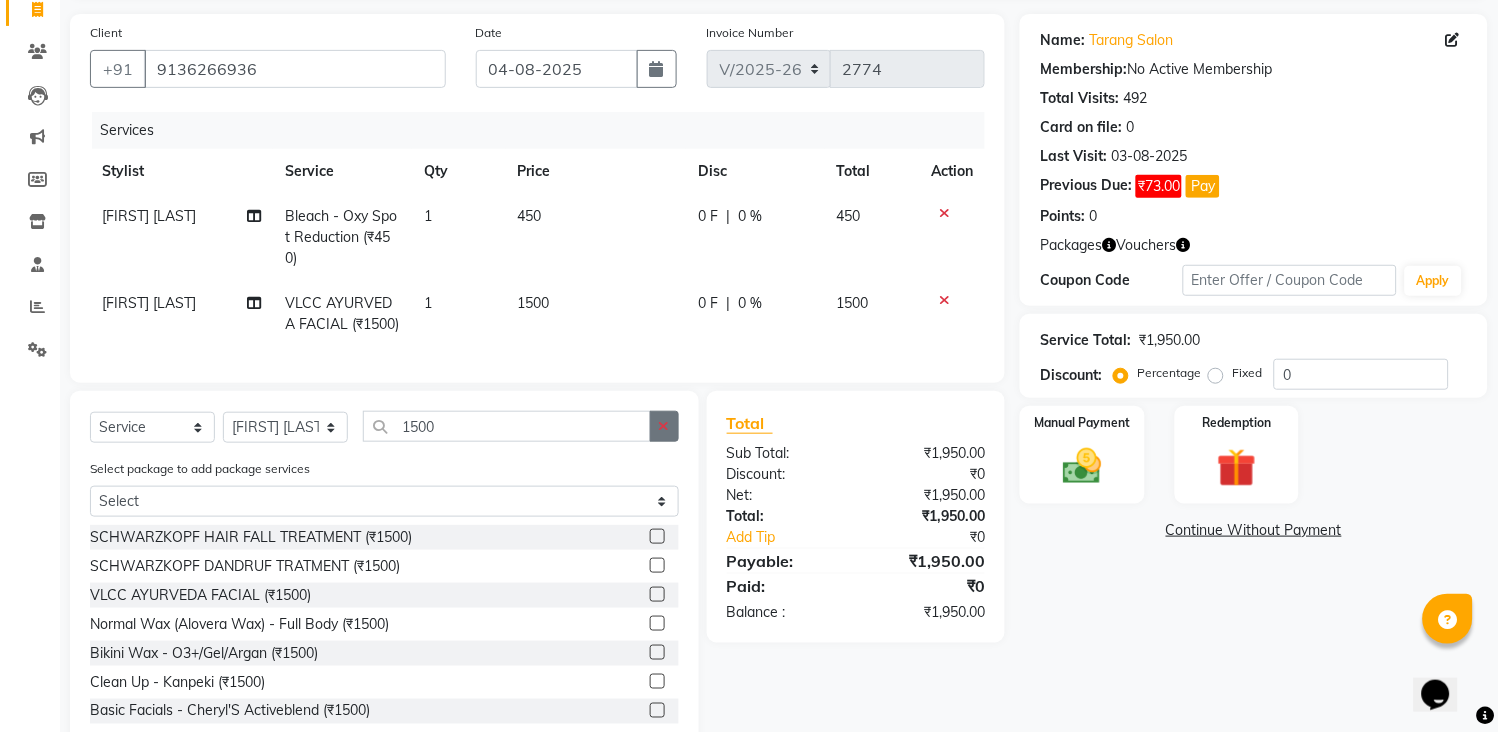 click 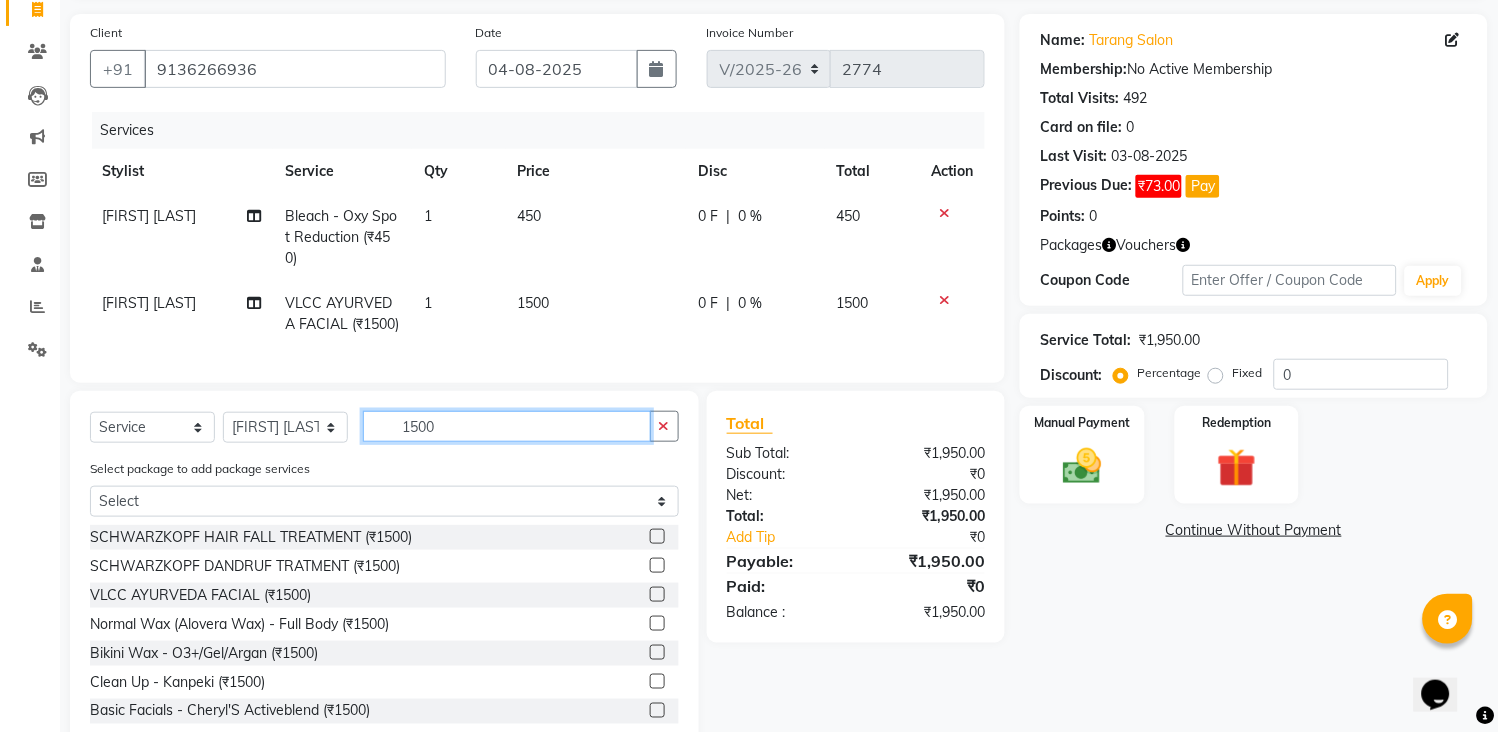 type 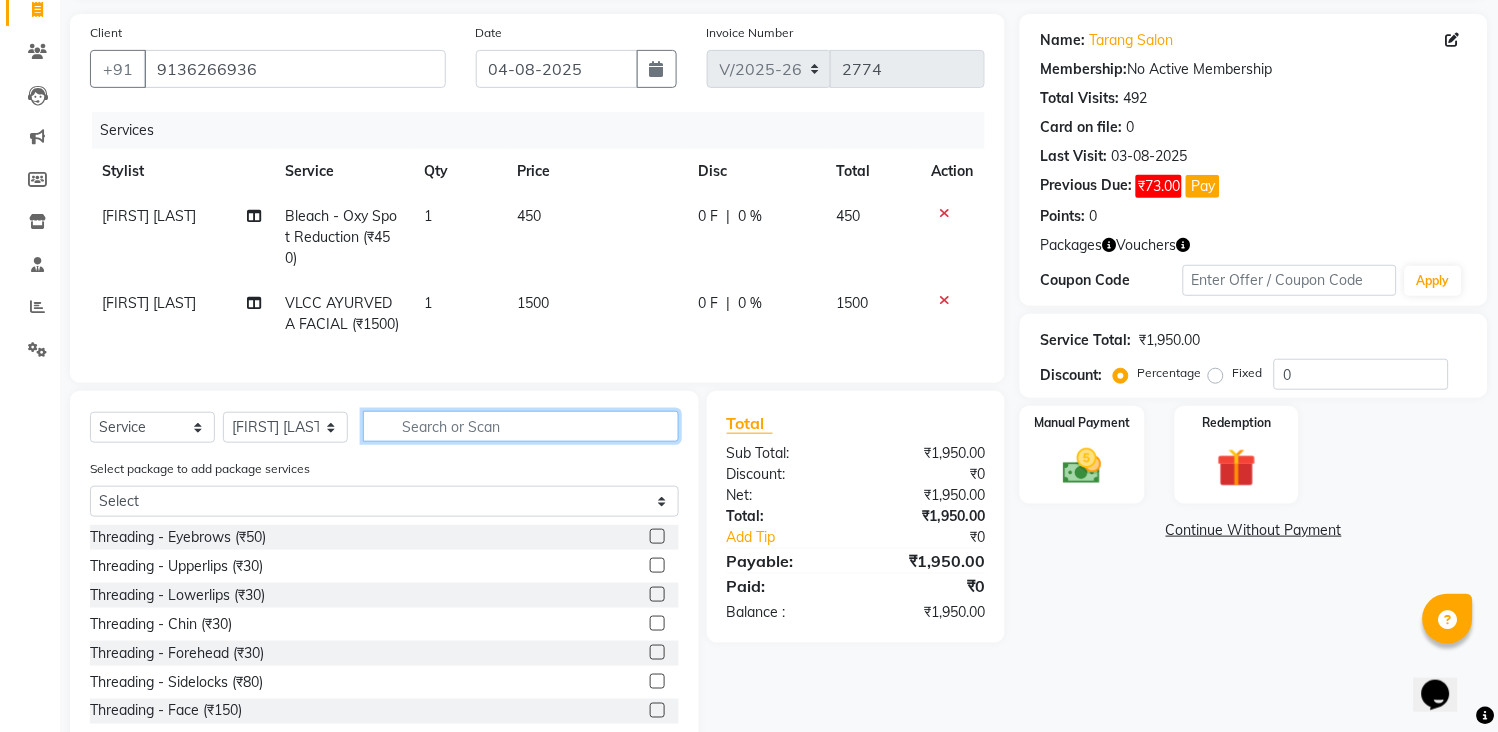click 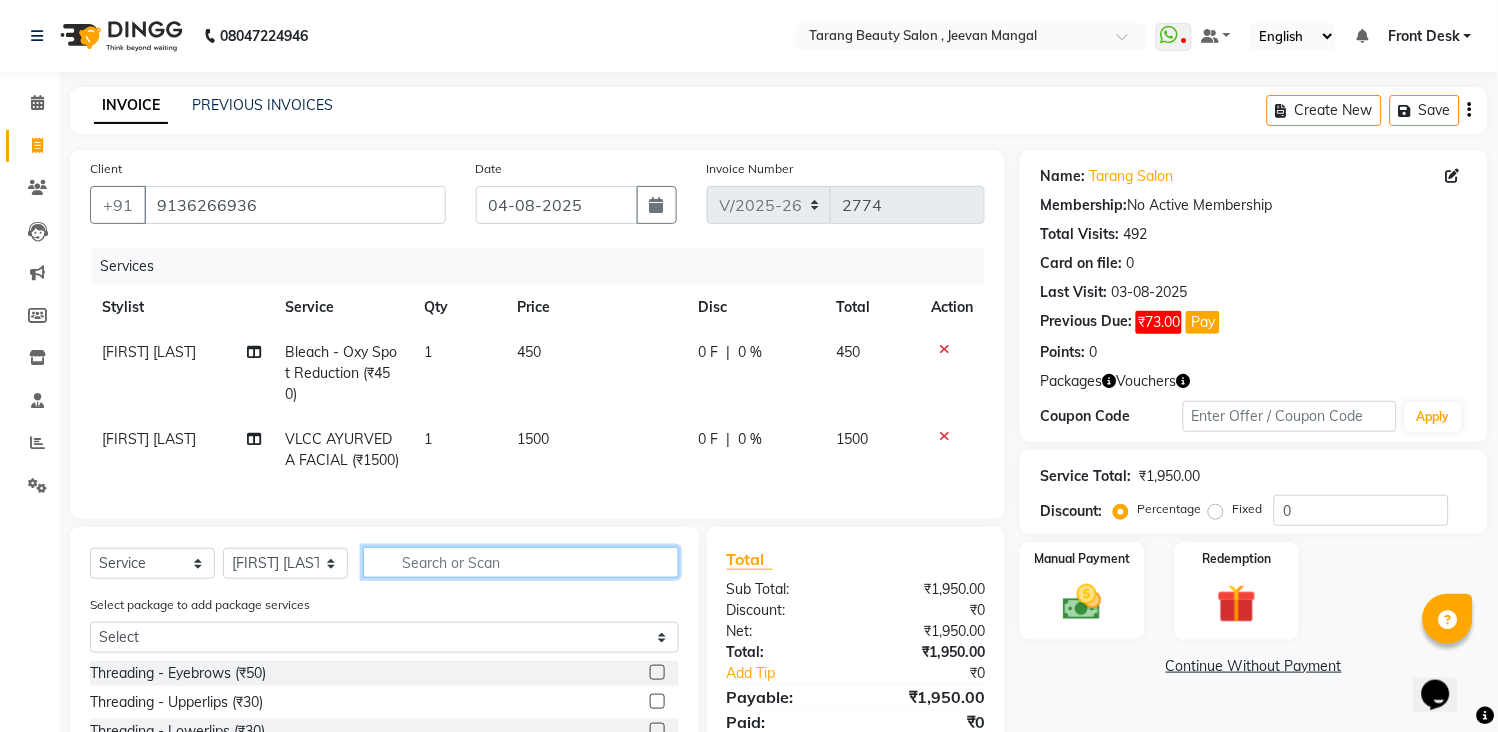 scroll, scrollTop: 226, scrollLeft: 0, axis: vertical 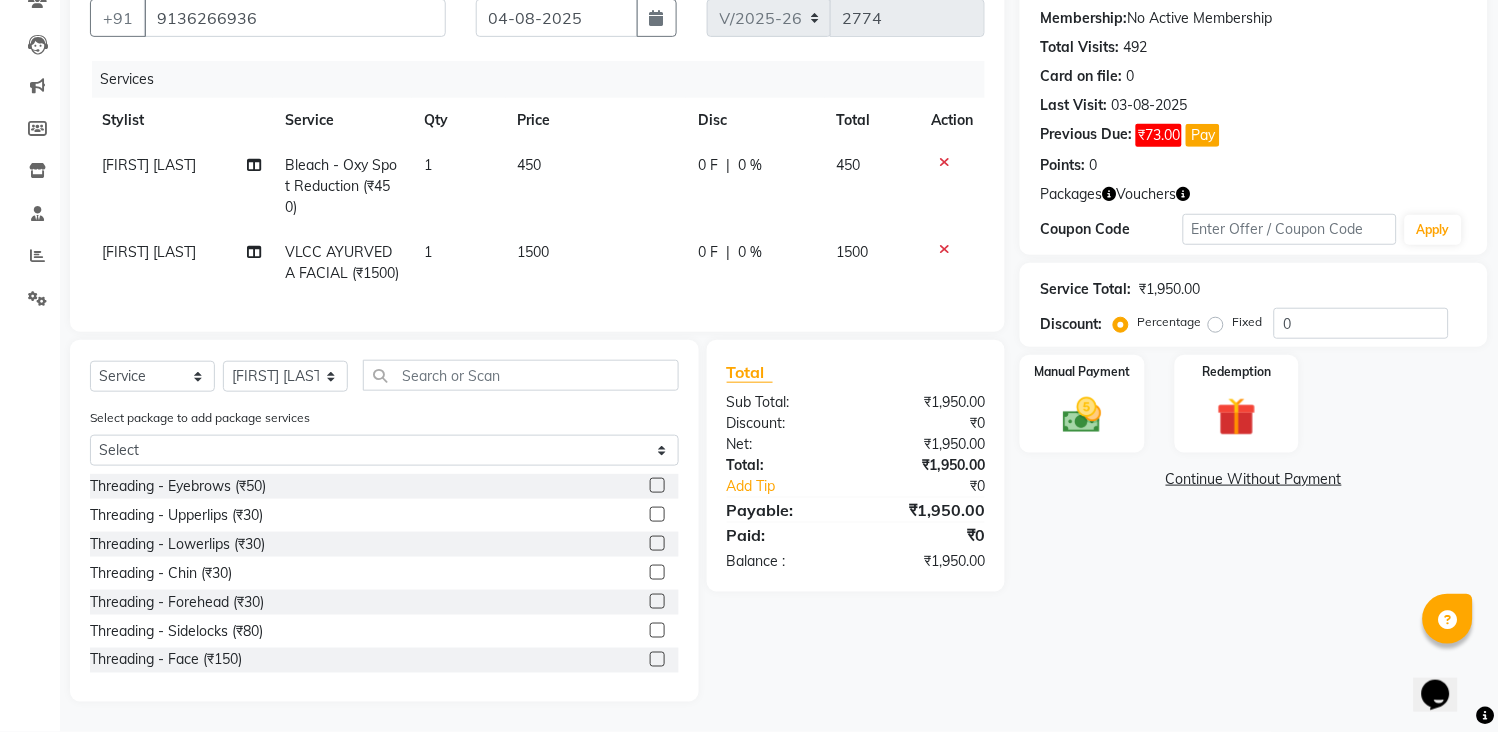 click 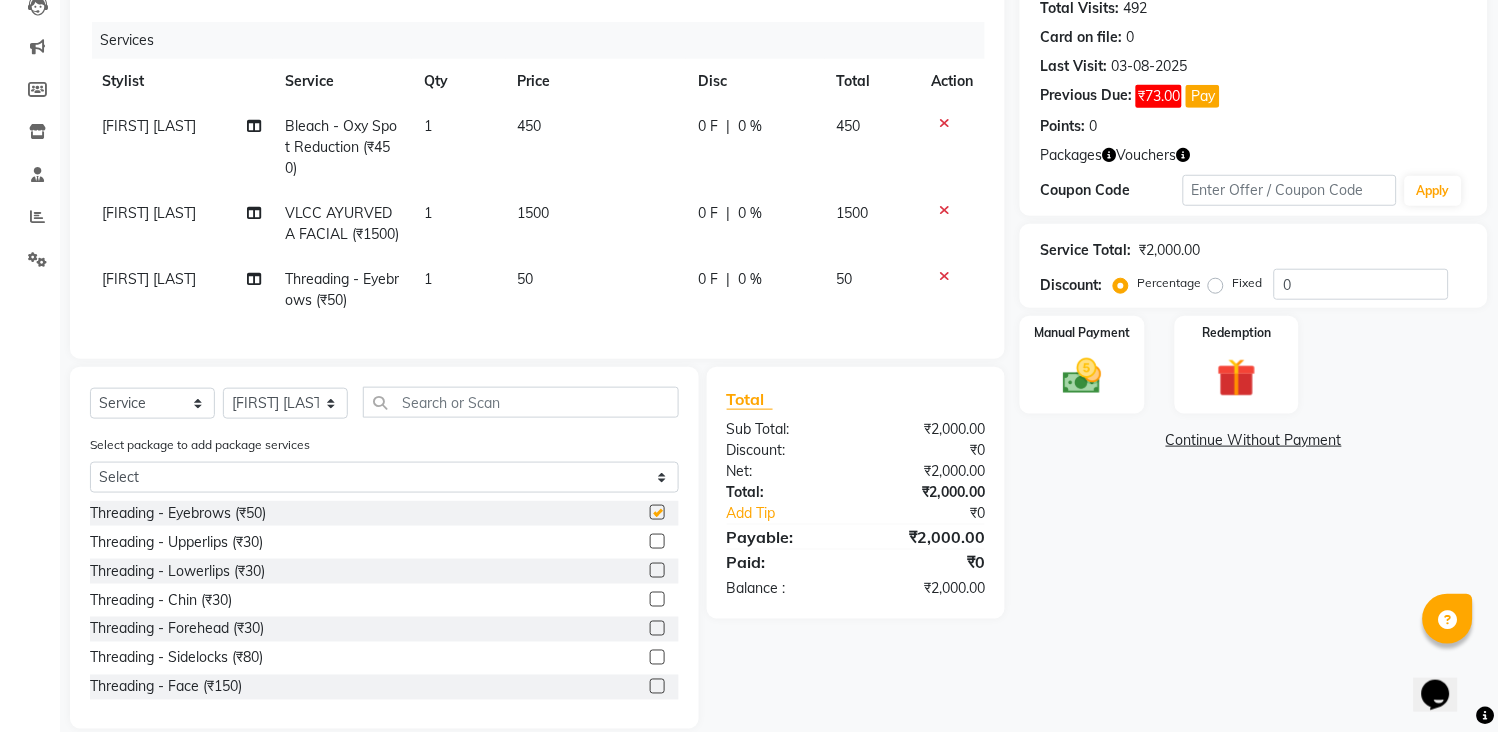 checkbox on "false" 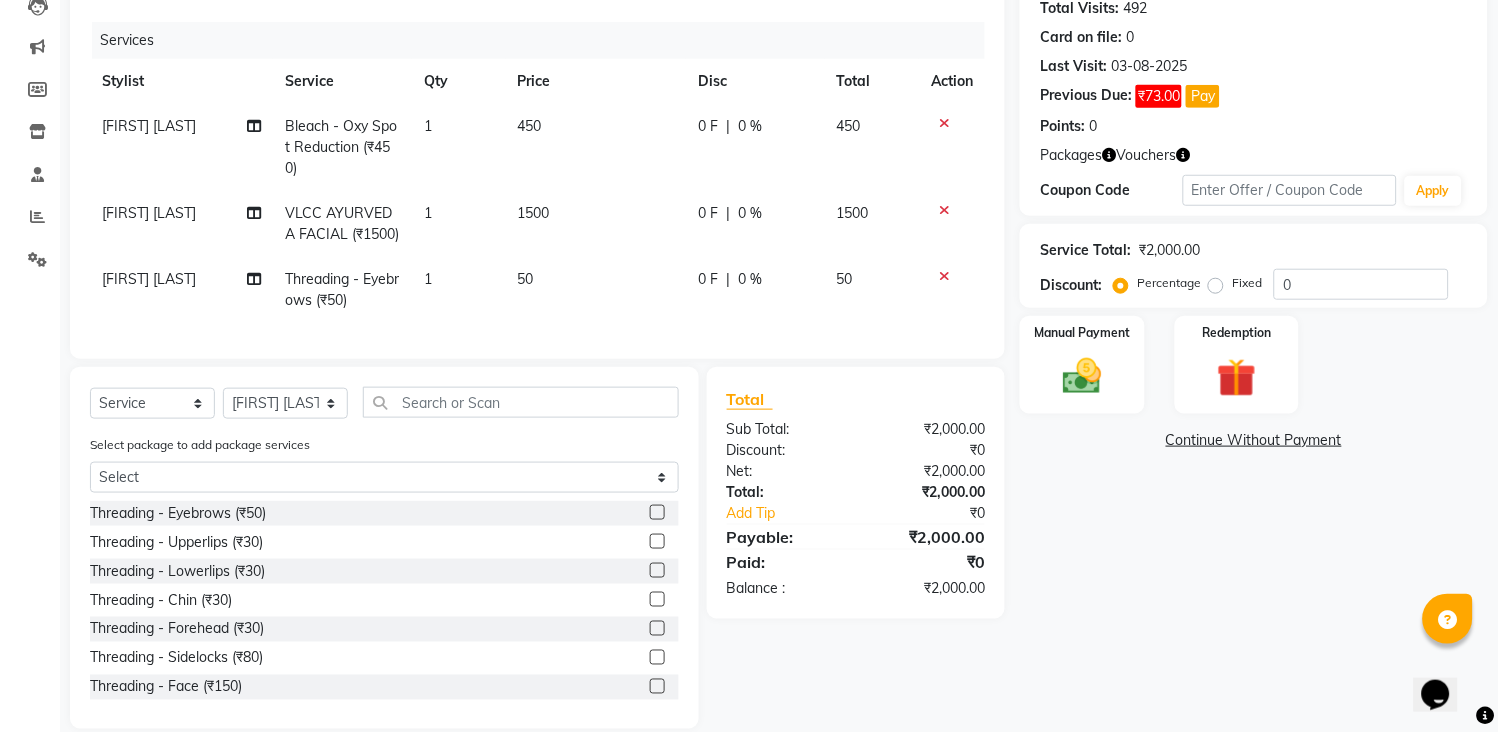 click 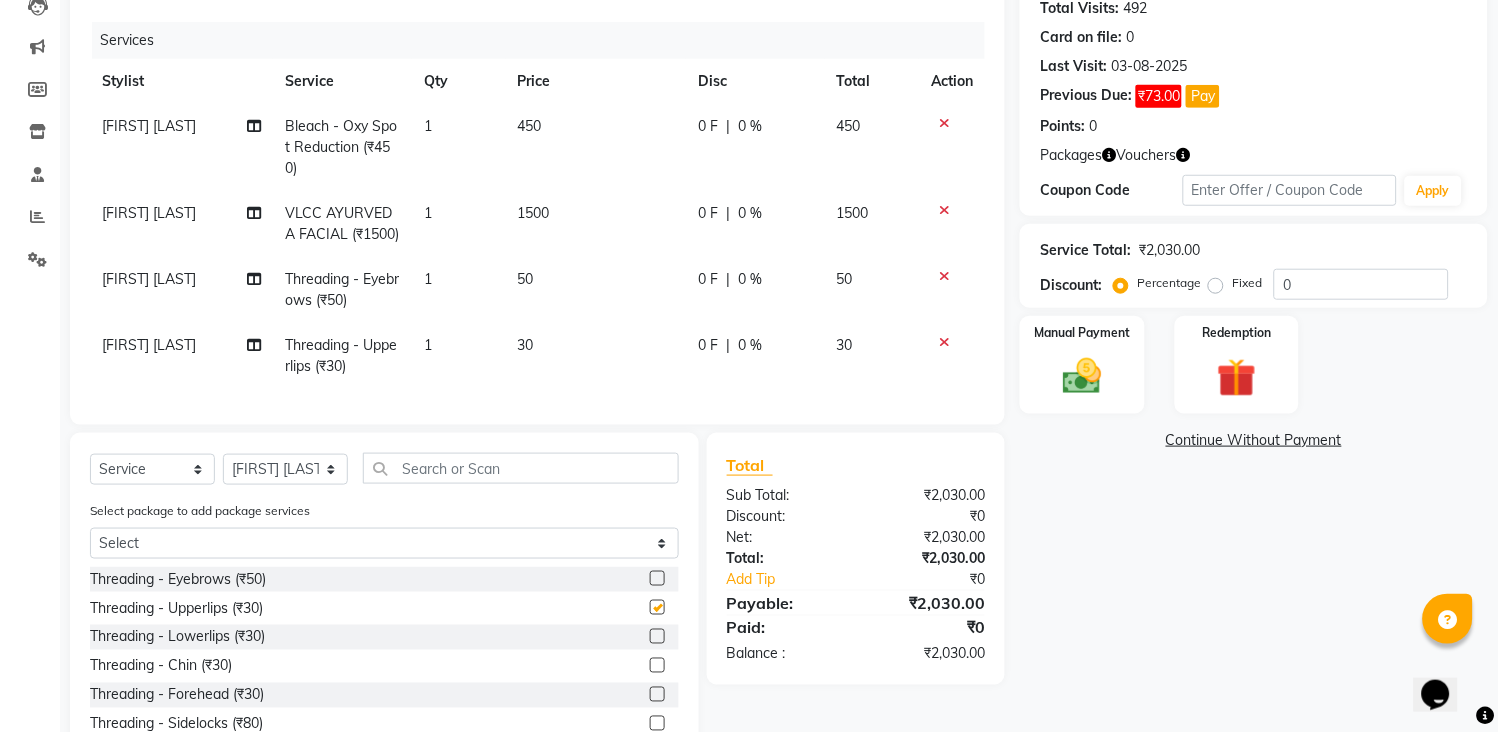 checkbox on "false" 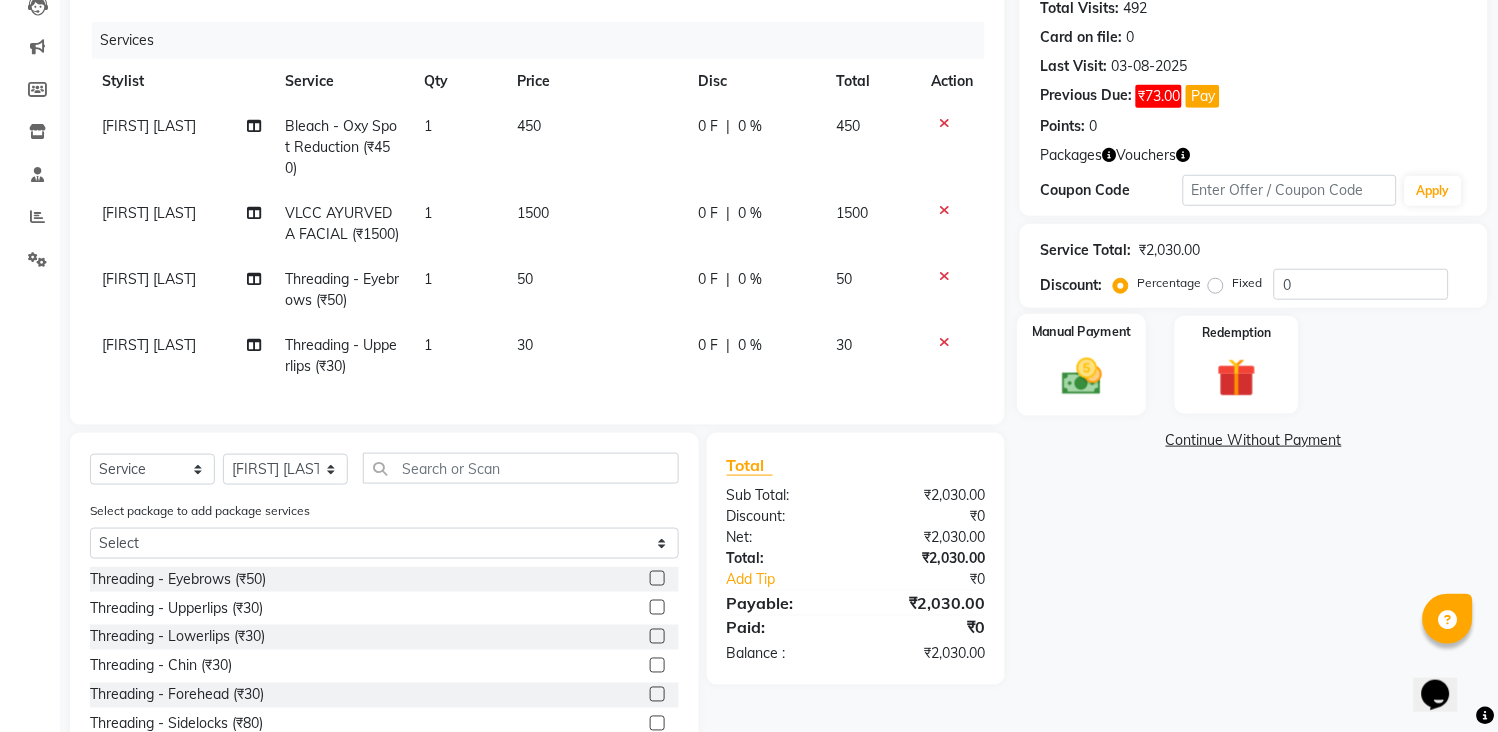 click 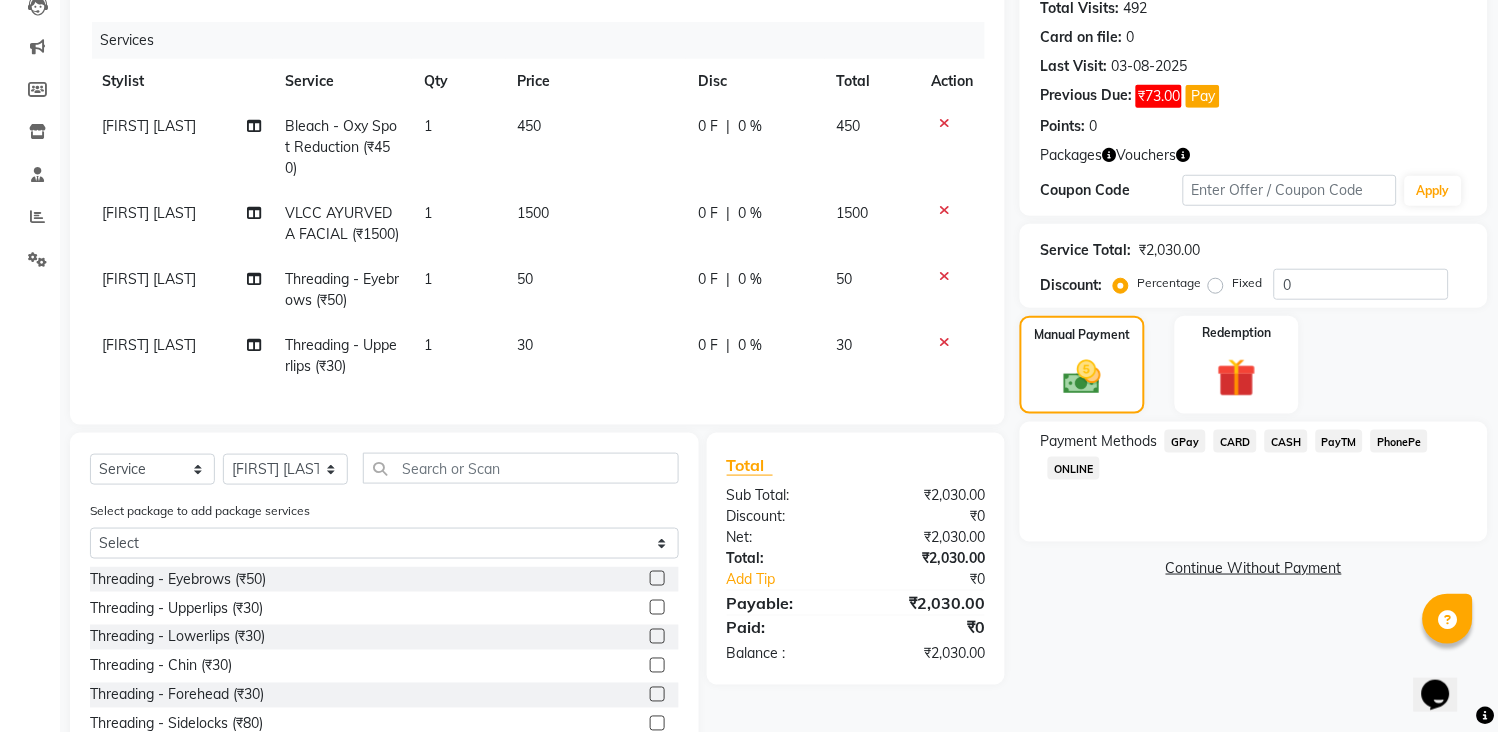 scroll, scrollTop: 358, scrollLeft: 0, axis: vertical 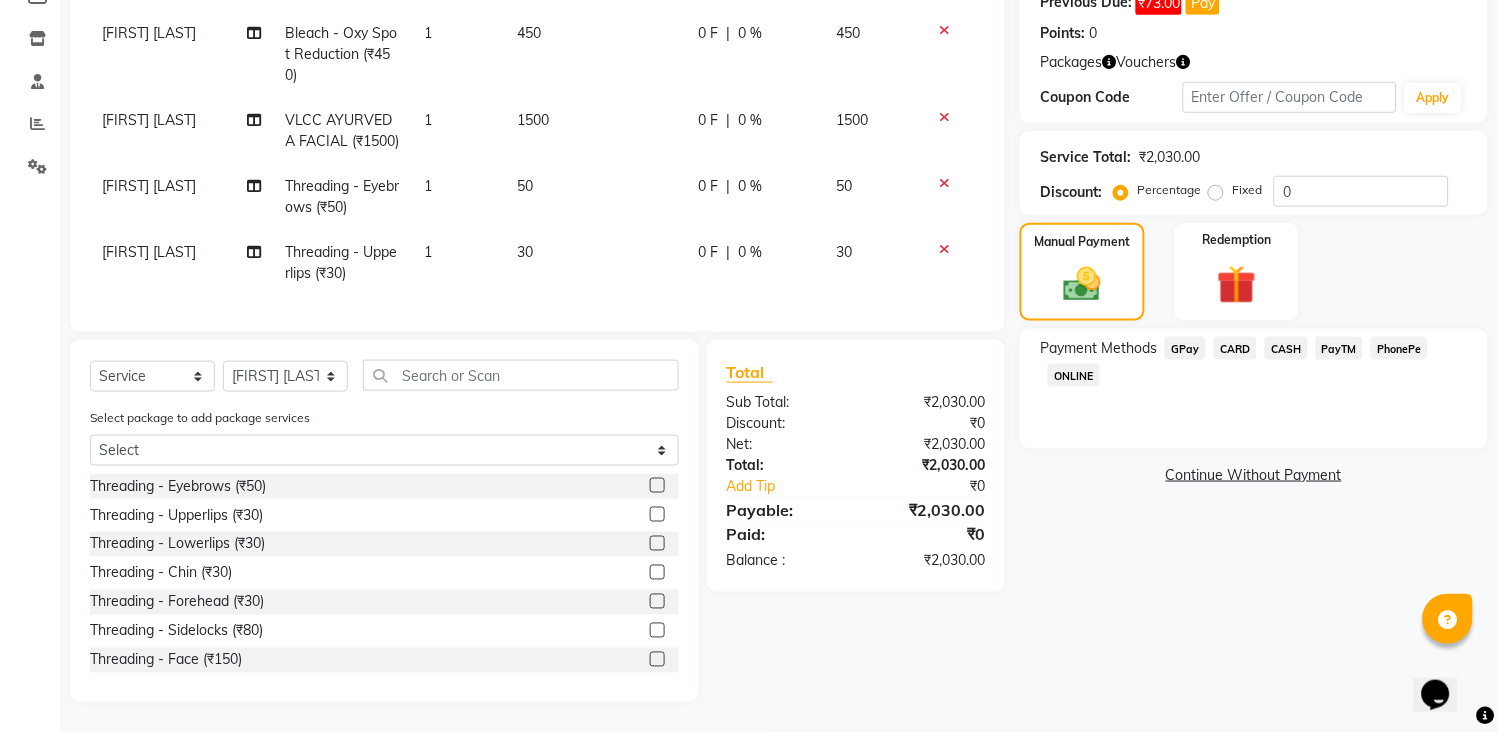 click on "Payment Methods  GPay   CARD   CASH   PayTM   PhonePe   ONLINE" 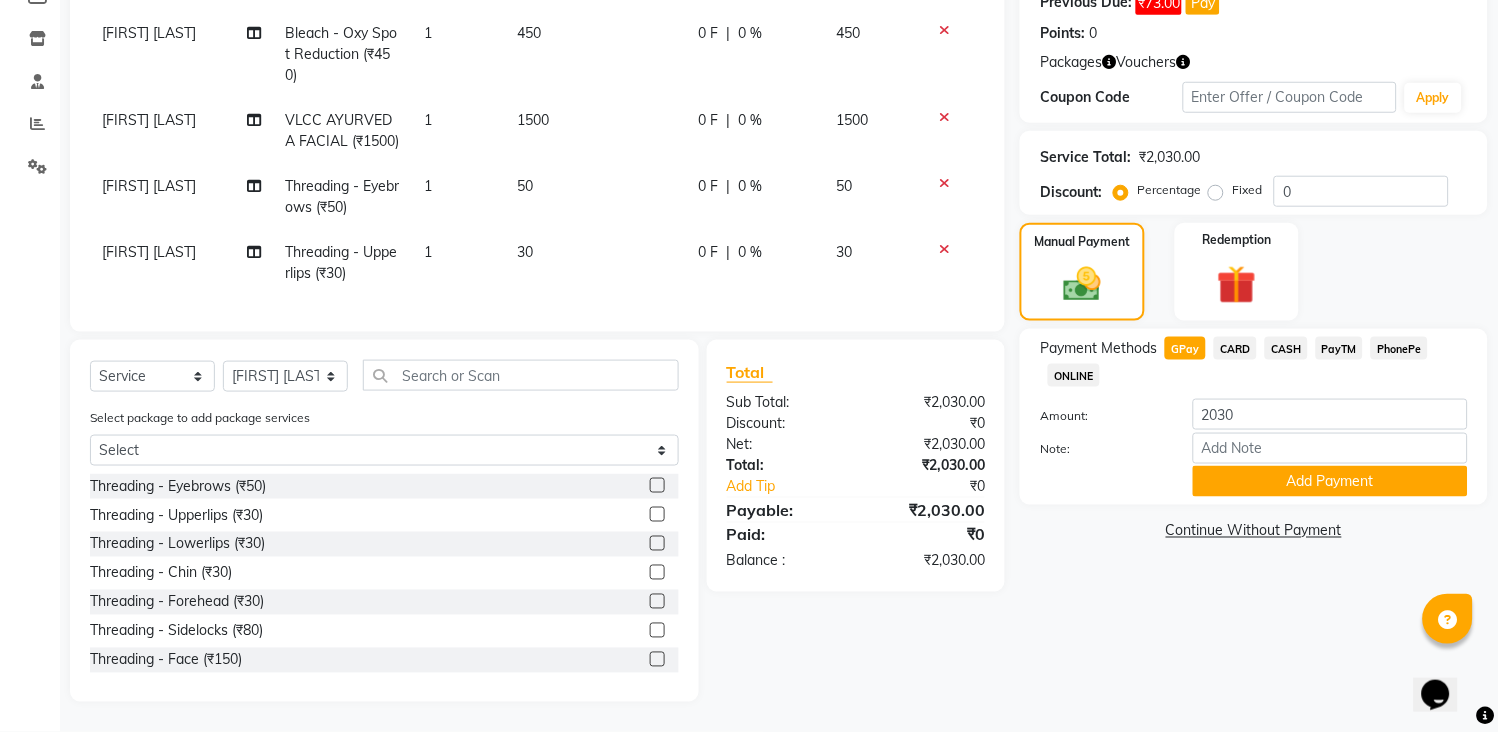 click on "Payment Methods  GPay   CARD   CASH   PayTM   PhonePe   ONLINE  Amount: 2030 Note: Add Payment" 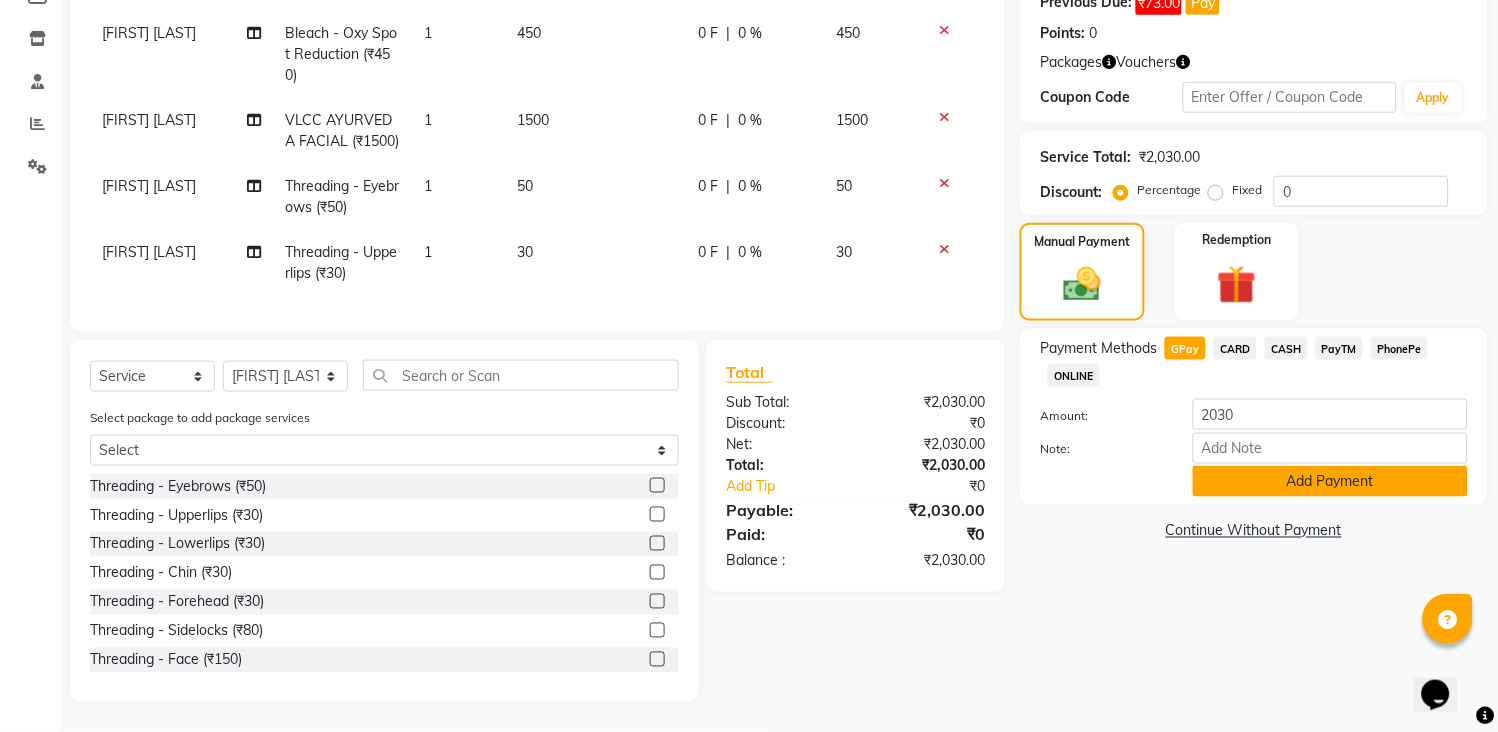 click on "Add Payment" 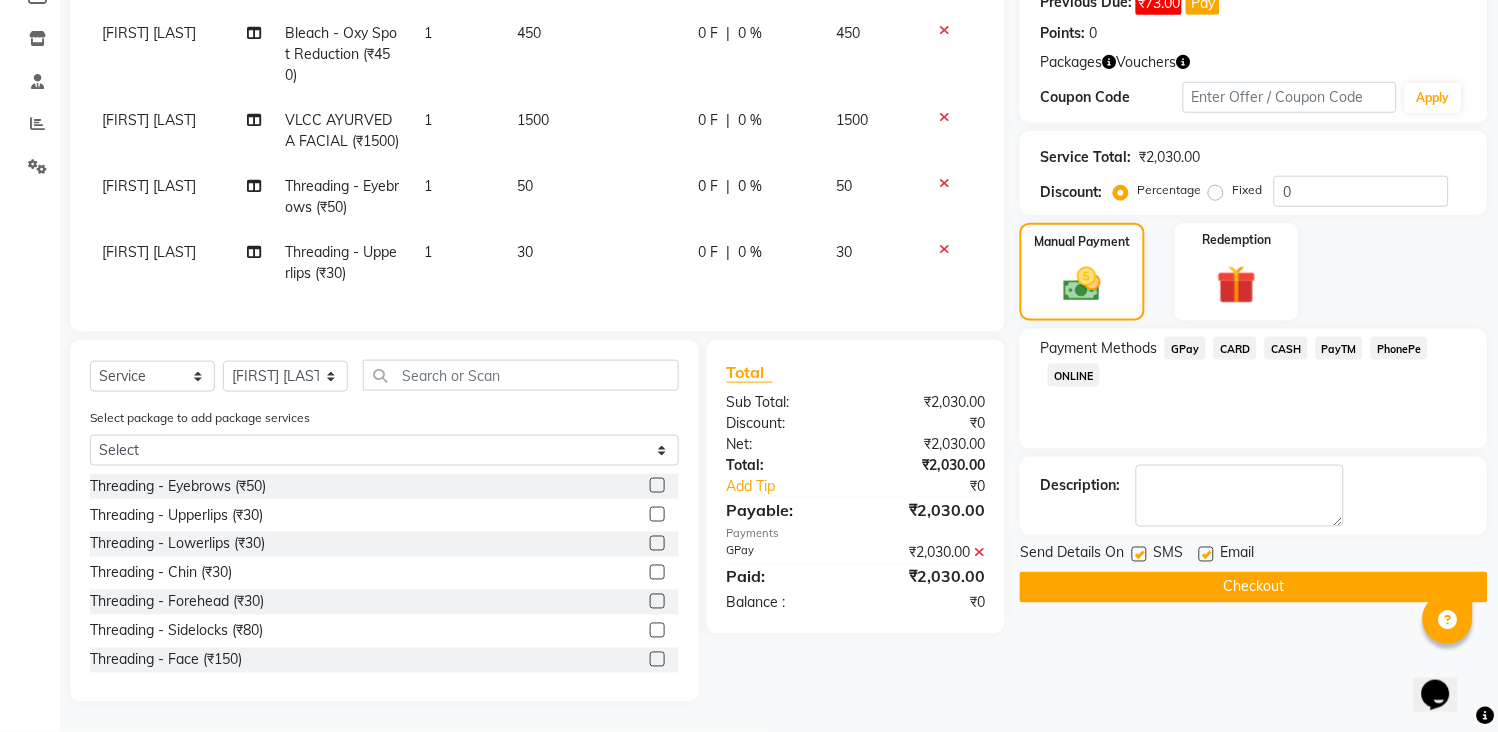 click on "Checkout" 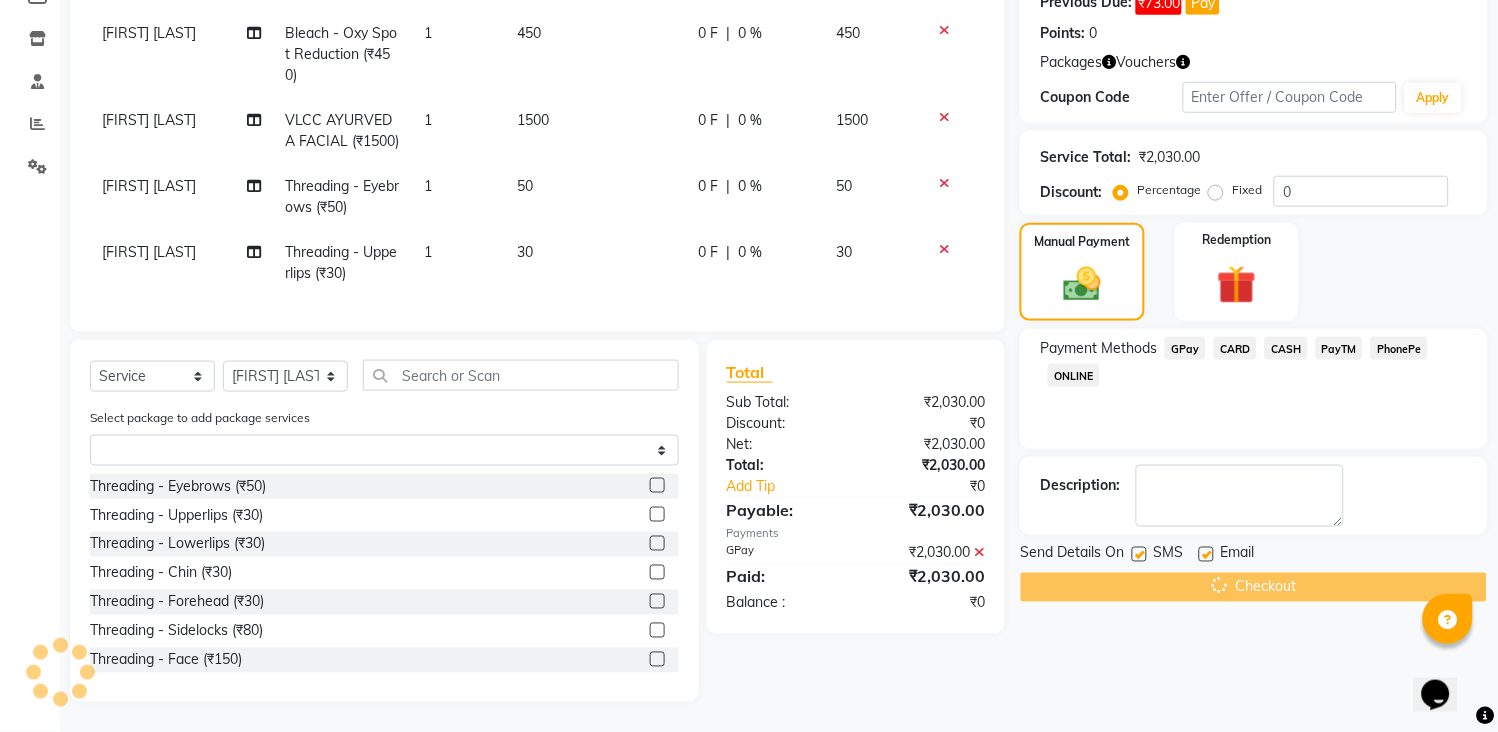 scroll, scrollTop: 0, scrollLeft: 0, axis: both 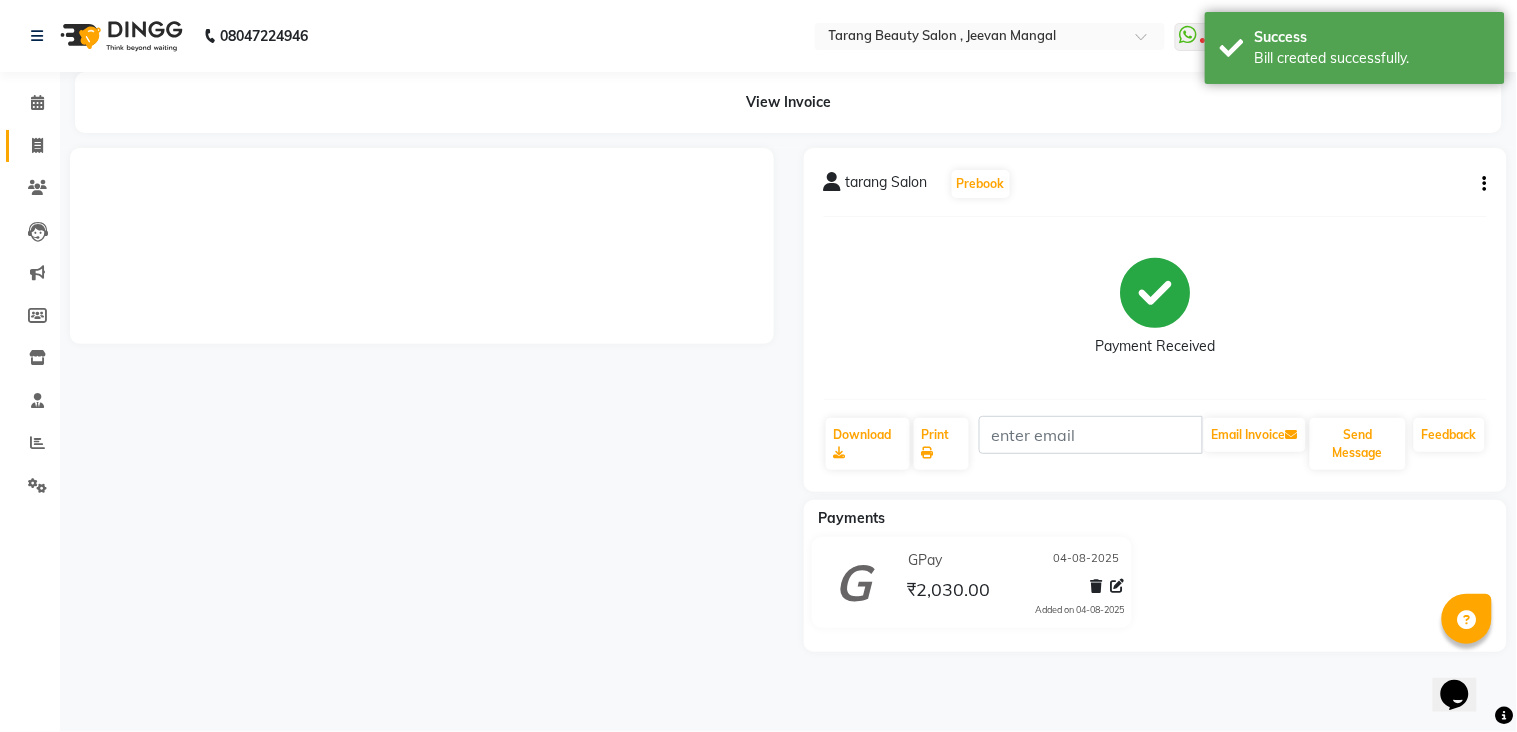 click on "Invoice" 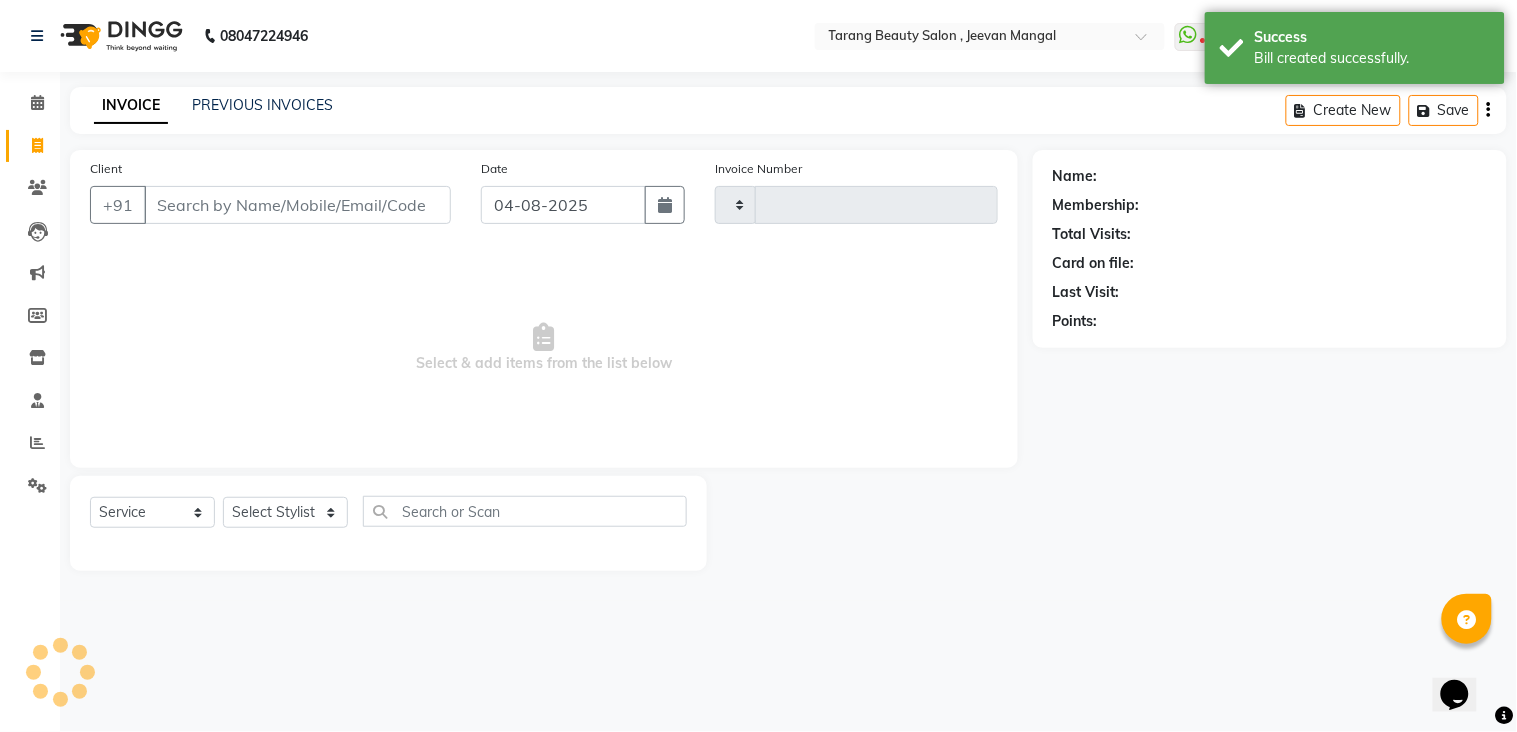 type on "2775" 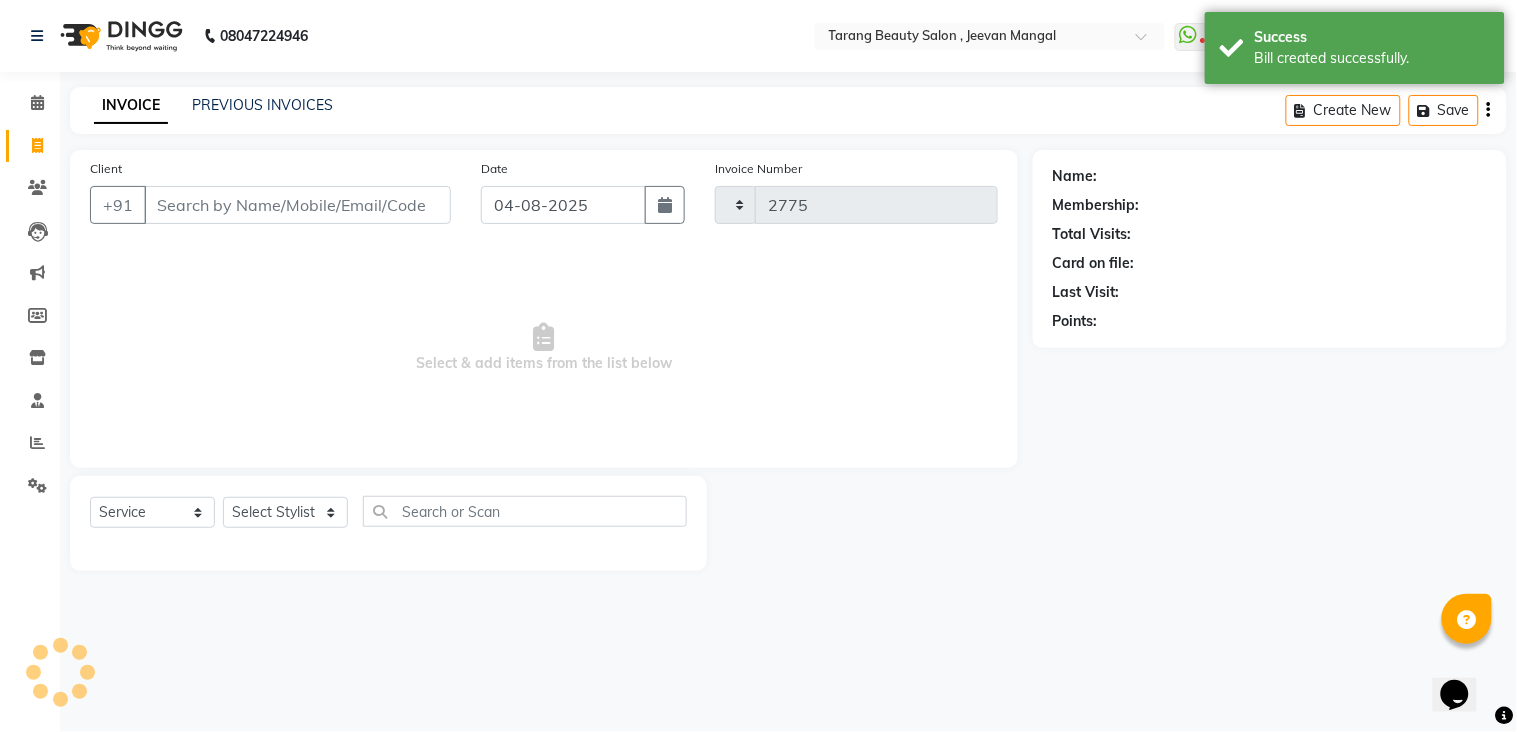 select on "5133" 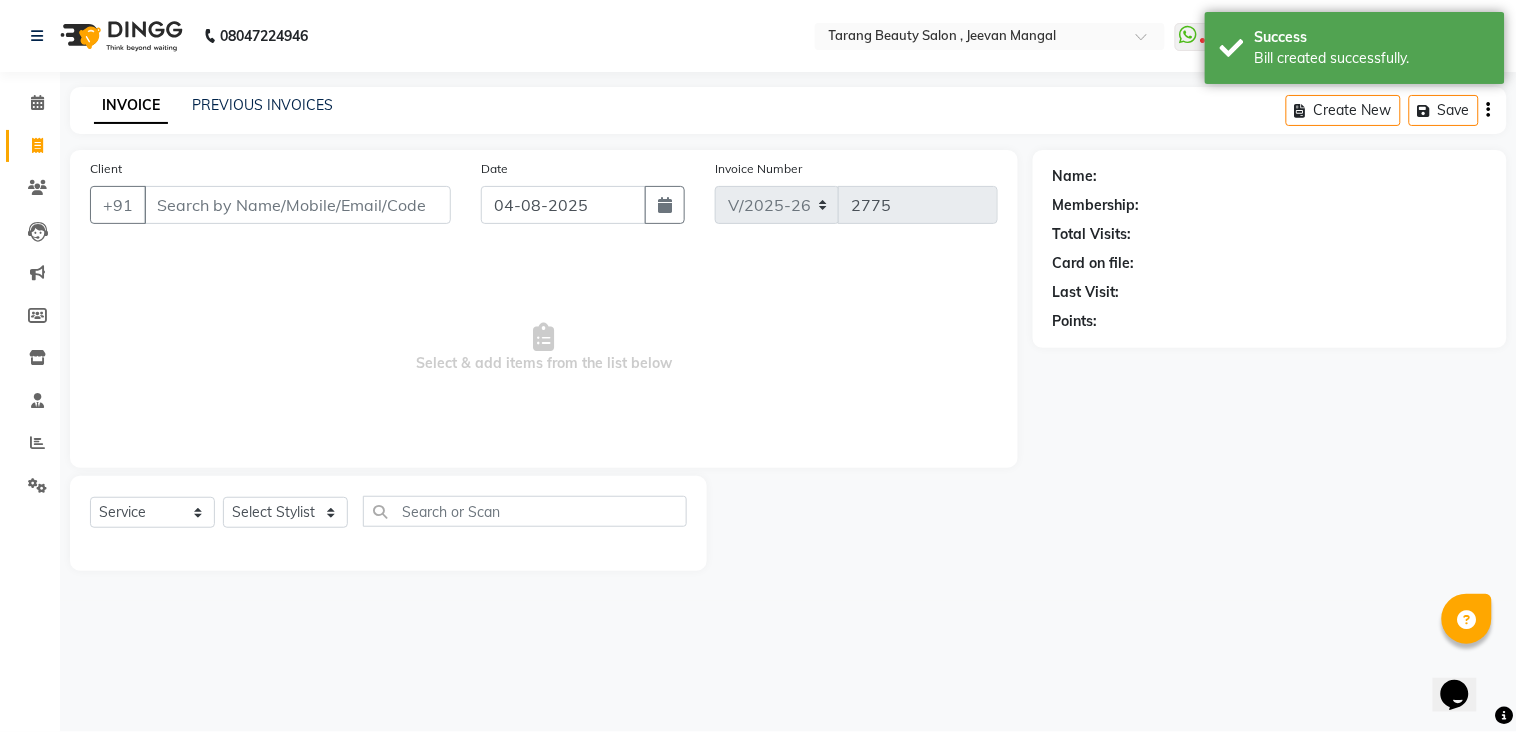 click on "Client" at bounding box center [297, 205] 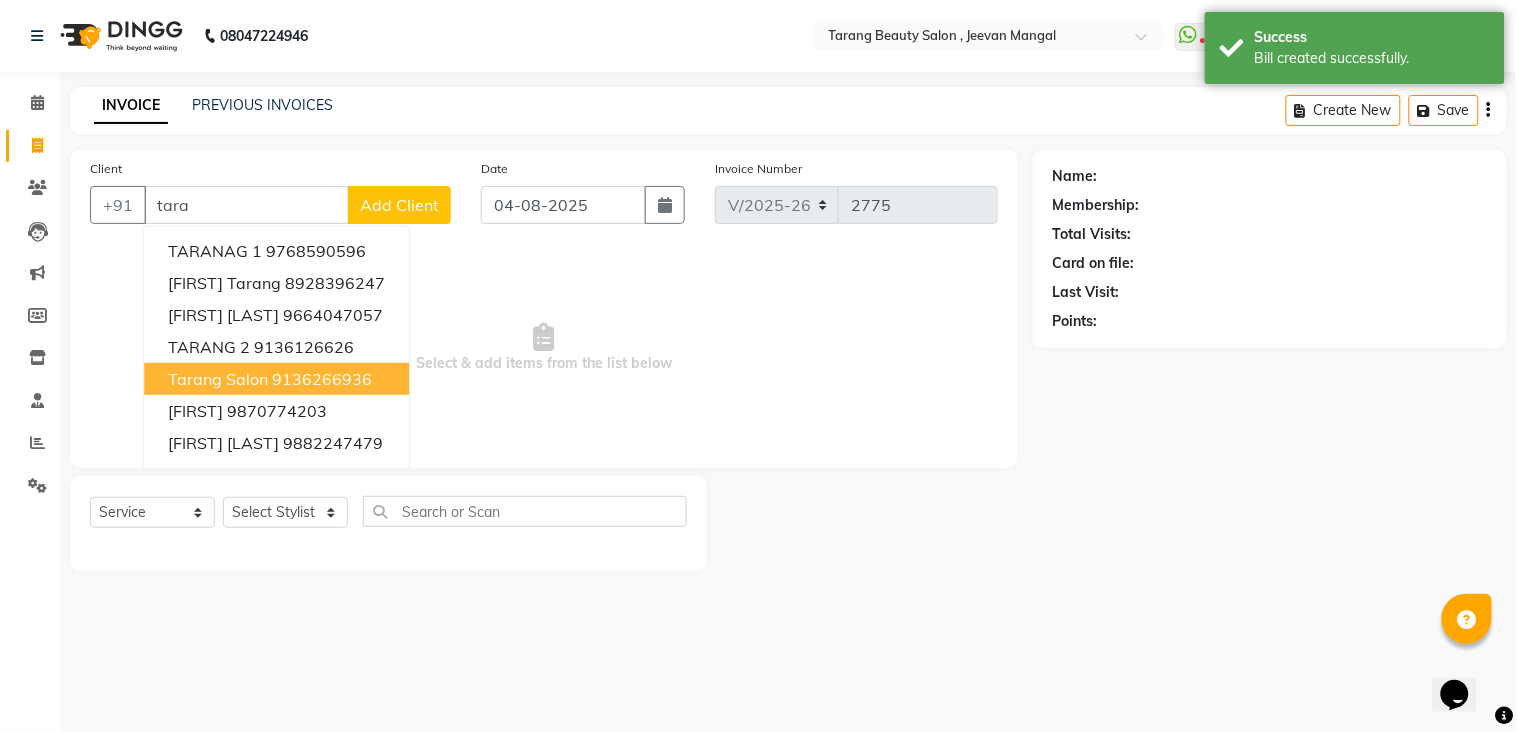 click on "9136266936" at bounding box center [322, 379] 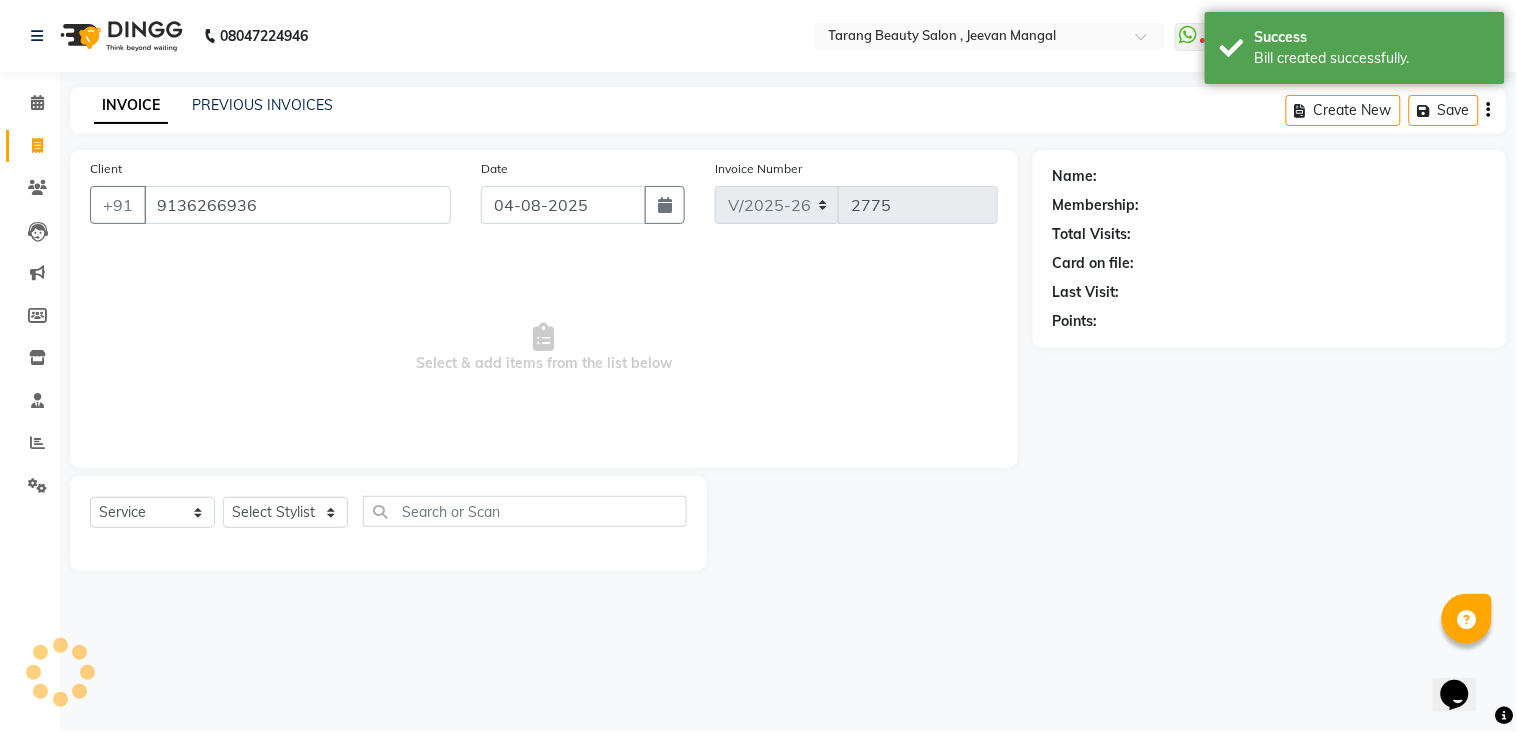 type on "9136266936" 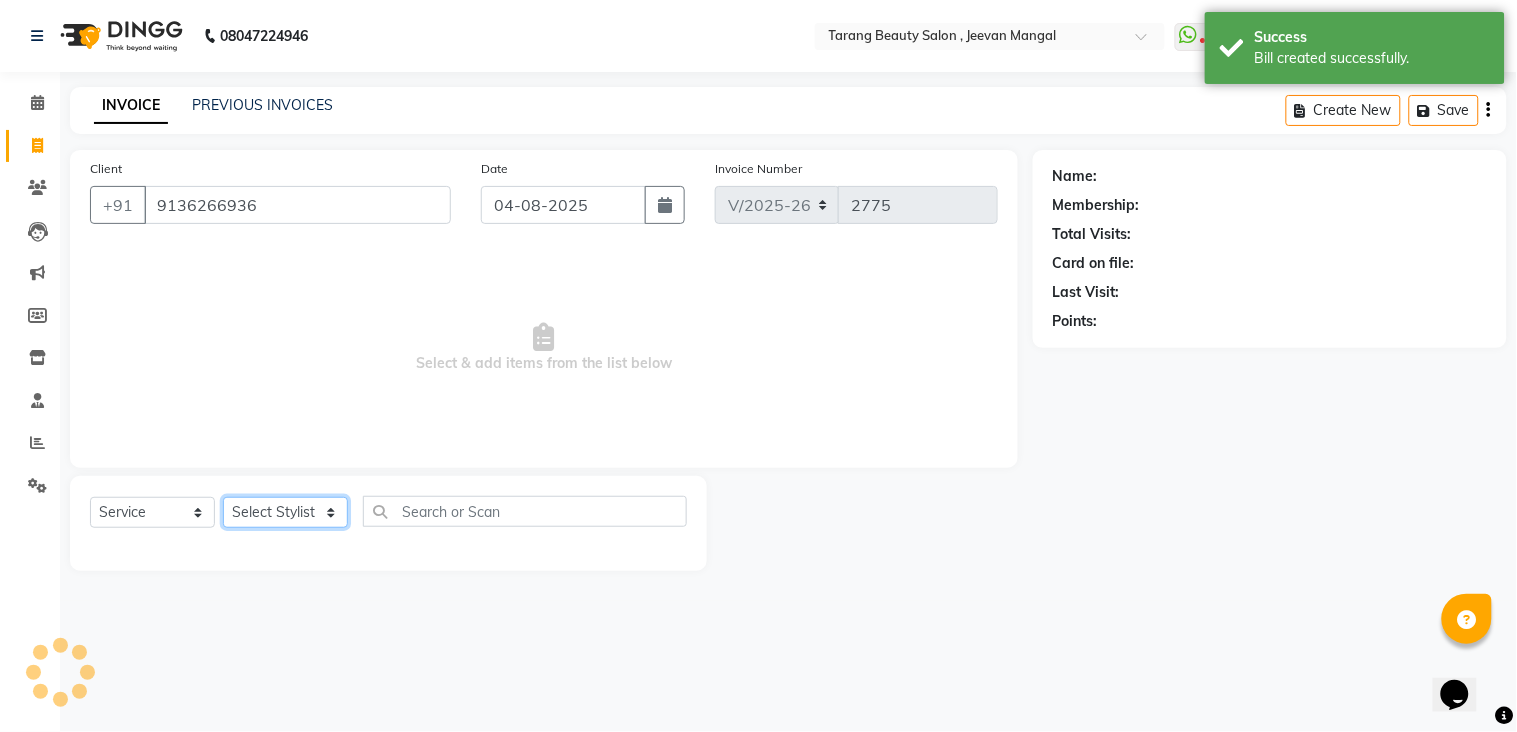 click on "Select Stylist ANITA MANOJ KARRE ANJALI RAMESH KHAMDARE BHUMI PAWAR DEEPALI  KANOJIYA Front Desk GAYATRI KENIN Grishma  indu kavita NEHA pooja thakur Pooja Vishwakarma priya  Ruchi RUTUJA sadhana SNEHAL SHINDE SONAL Suchita panchal SUNITA KAURI surekha bhalerao Varsha Zoya" 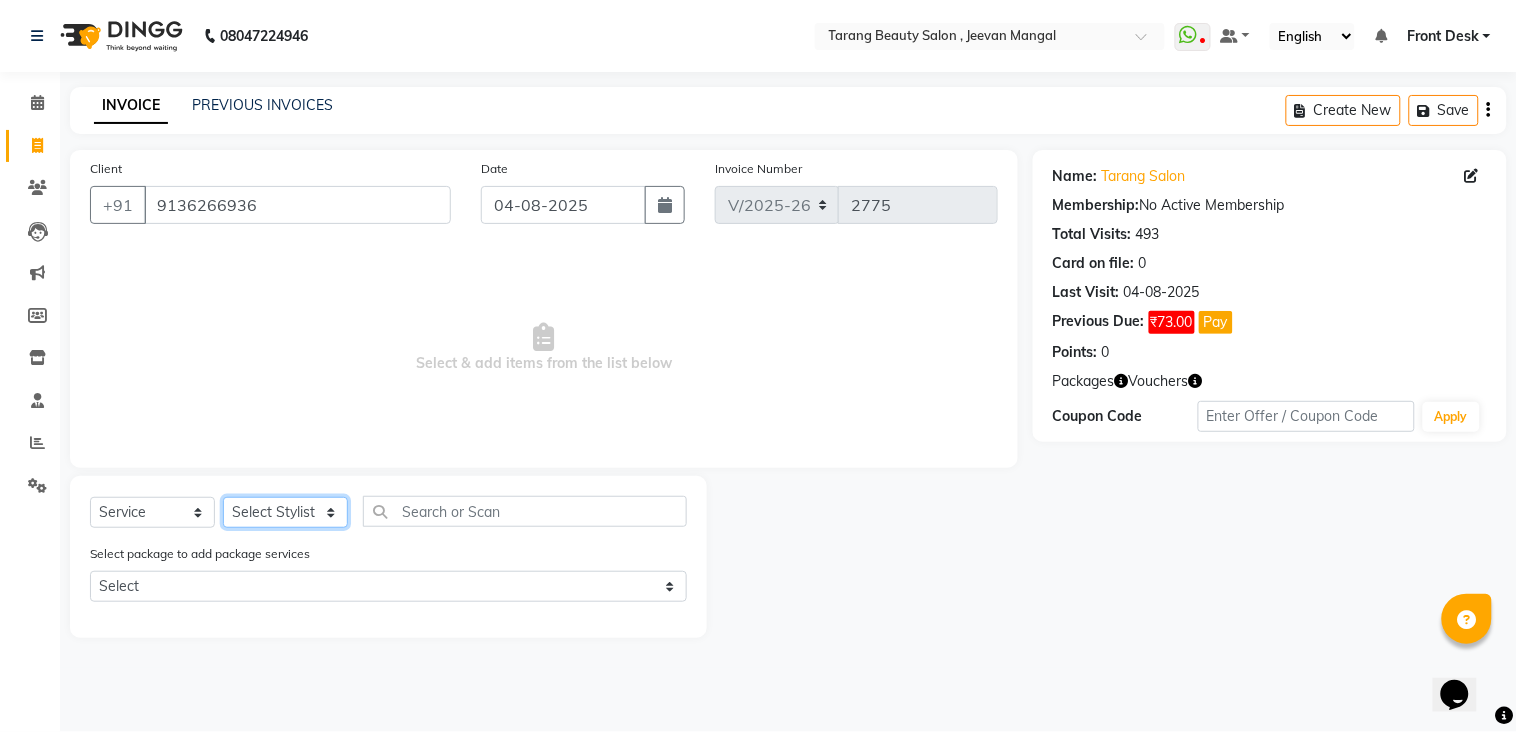 select on "87523" 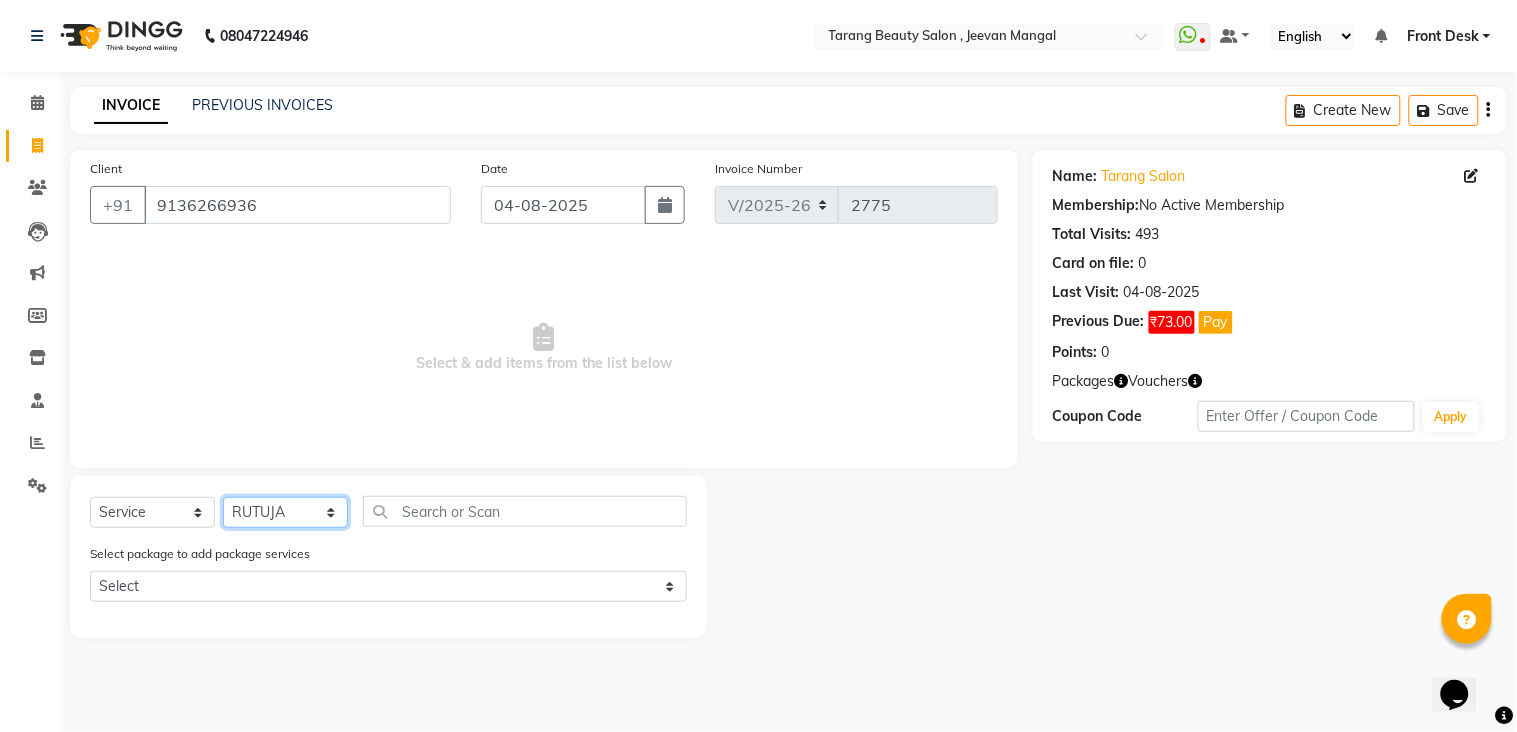 click on "Select Stylist ANITA MANOJ KARRE ANJALI RAMESH KHAMDARE BHUMI PAWAR DEEPALI  KANOJIYA Front Desk GAYATRI KENIN Grishma  indu kavita NEHA pooja thakur Pooja Vishwakarma priya  Ruchi RUTUJA sadhana SNEHAL SHINDE SONAL Suchita panchal SUNITA KAURI surekha bhalerao Varsha Zoya" 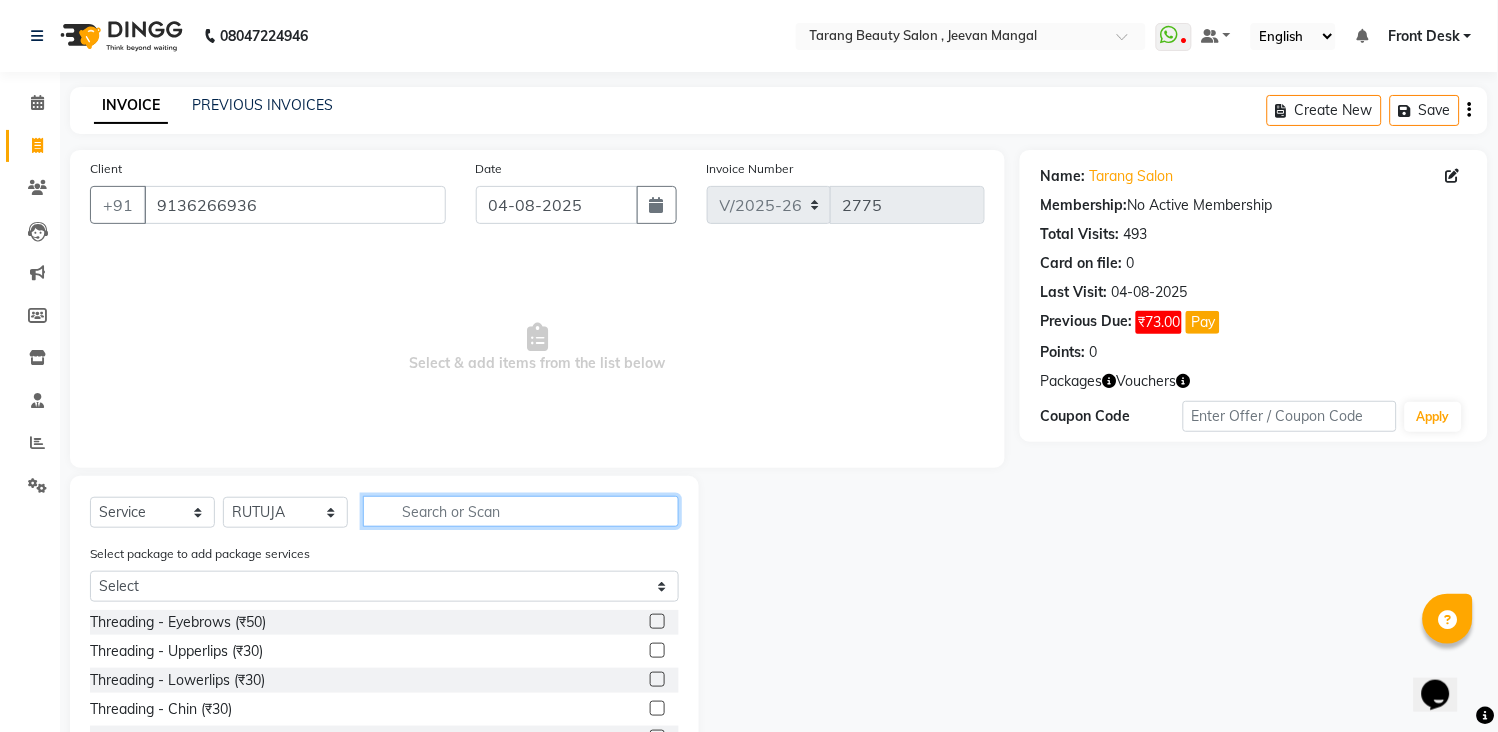 click 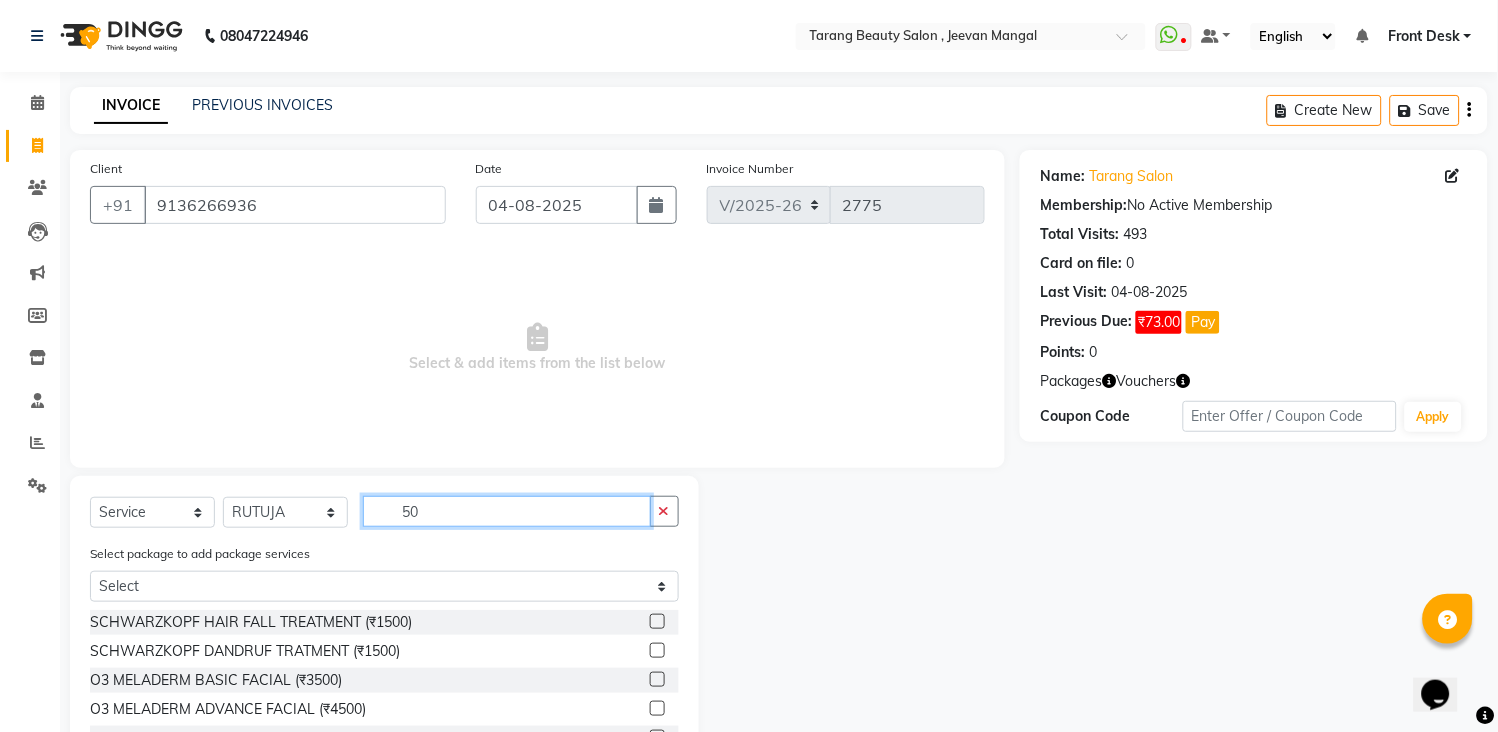 type on "5" 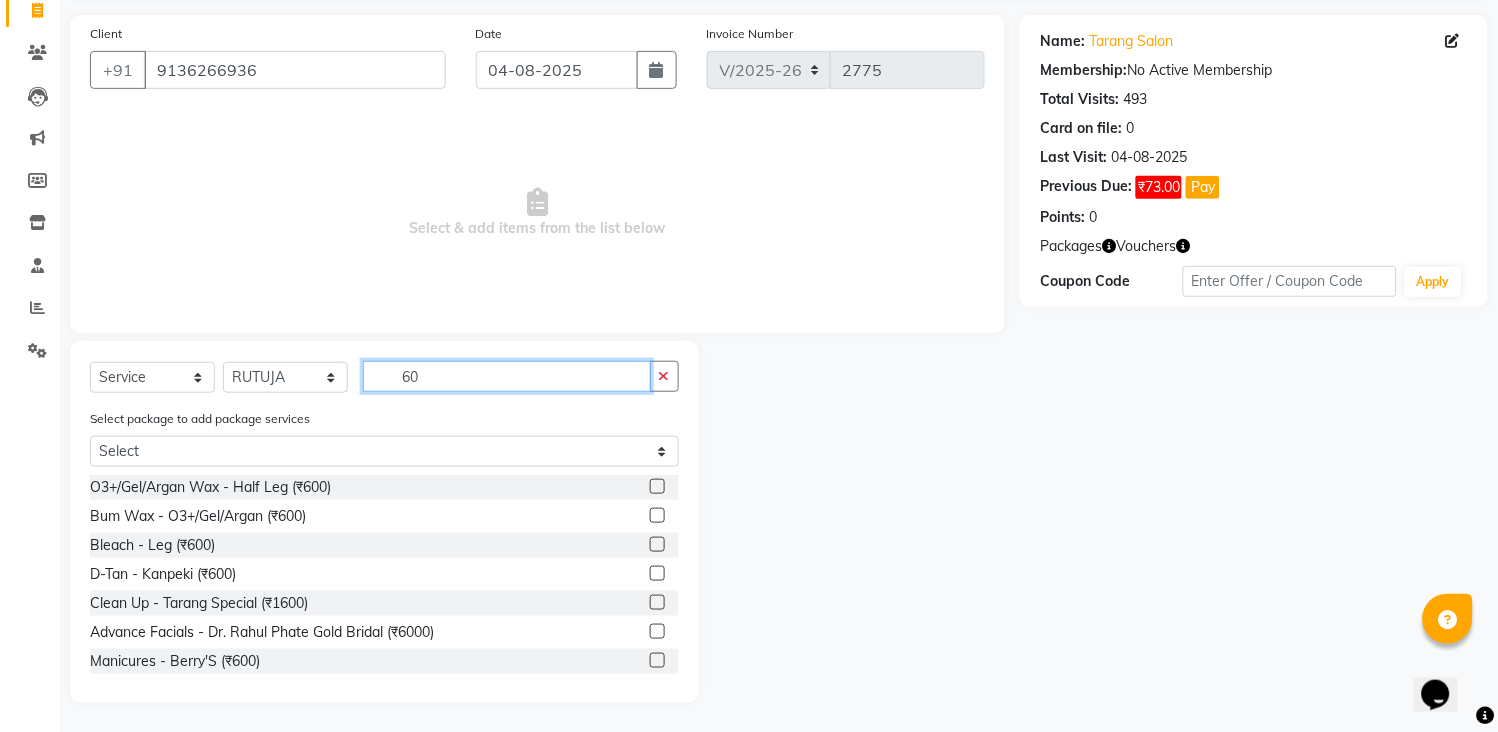 scroll, scrollTop: 136, scrollLeft: 0, axis: vertical 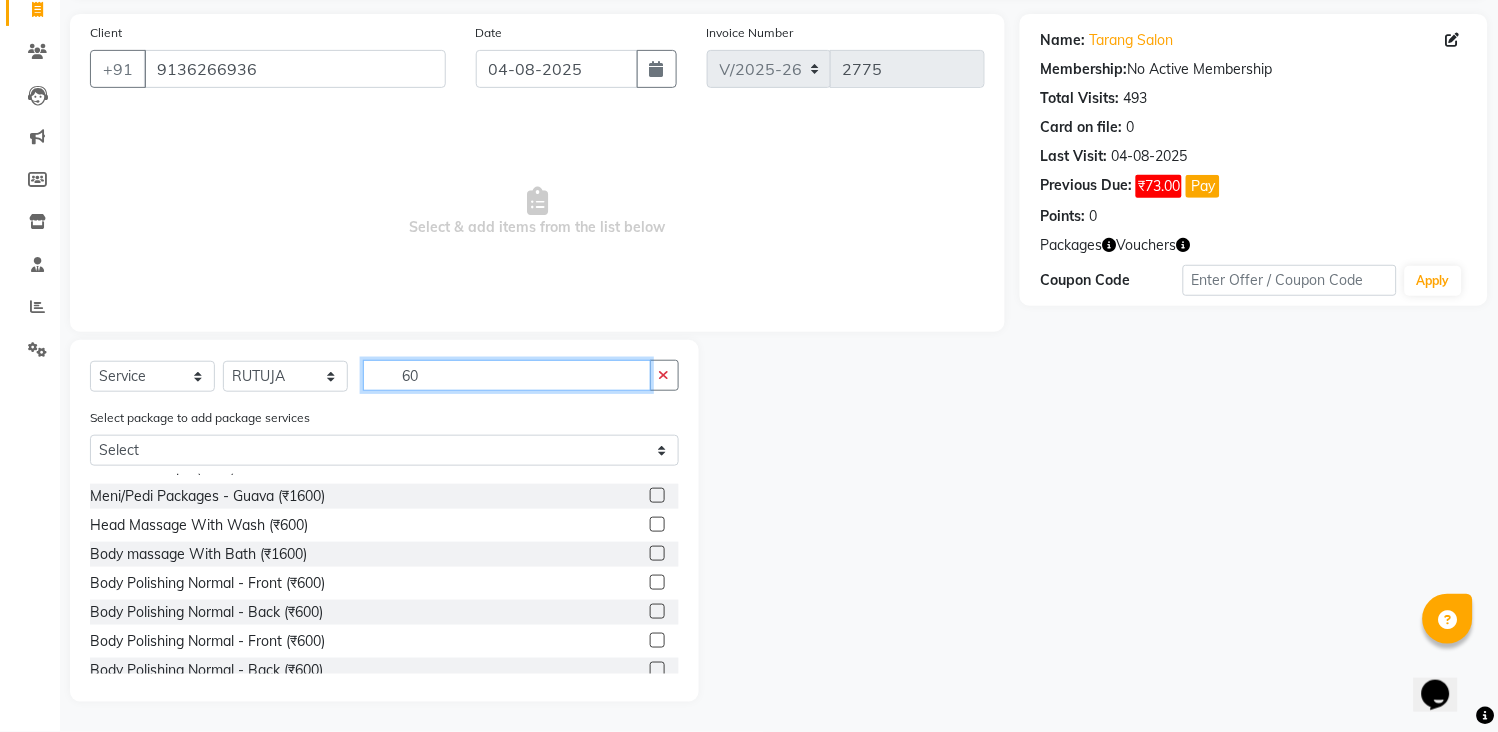 type on "60" 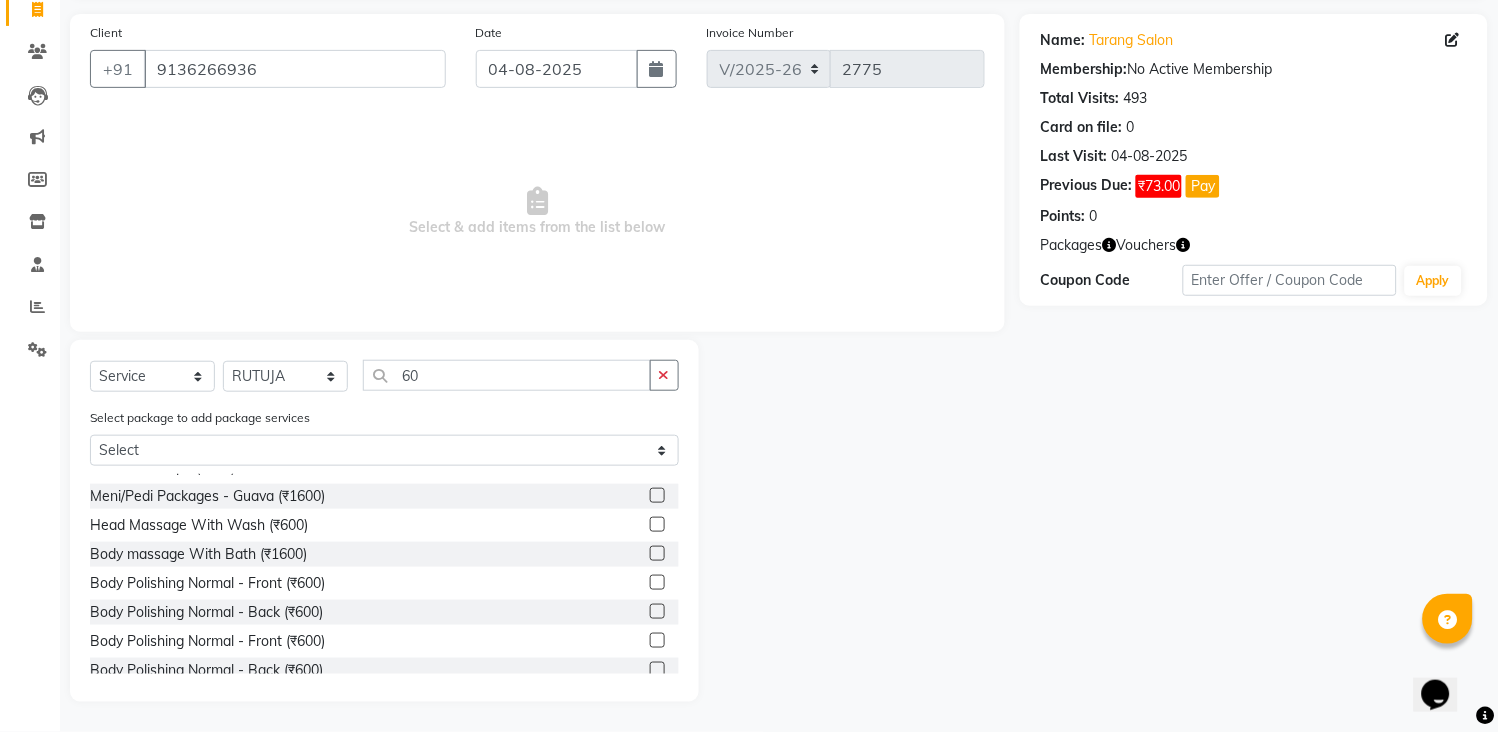 click 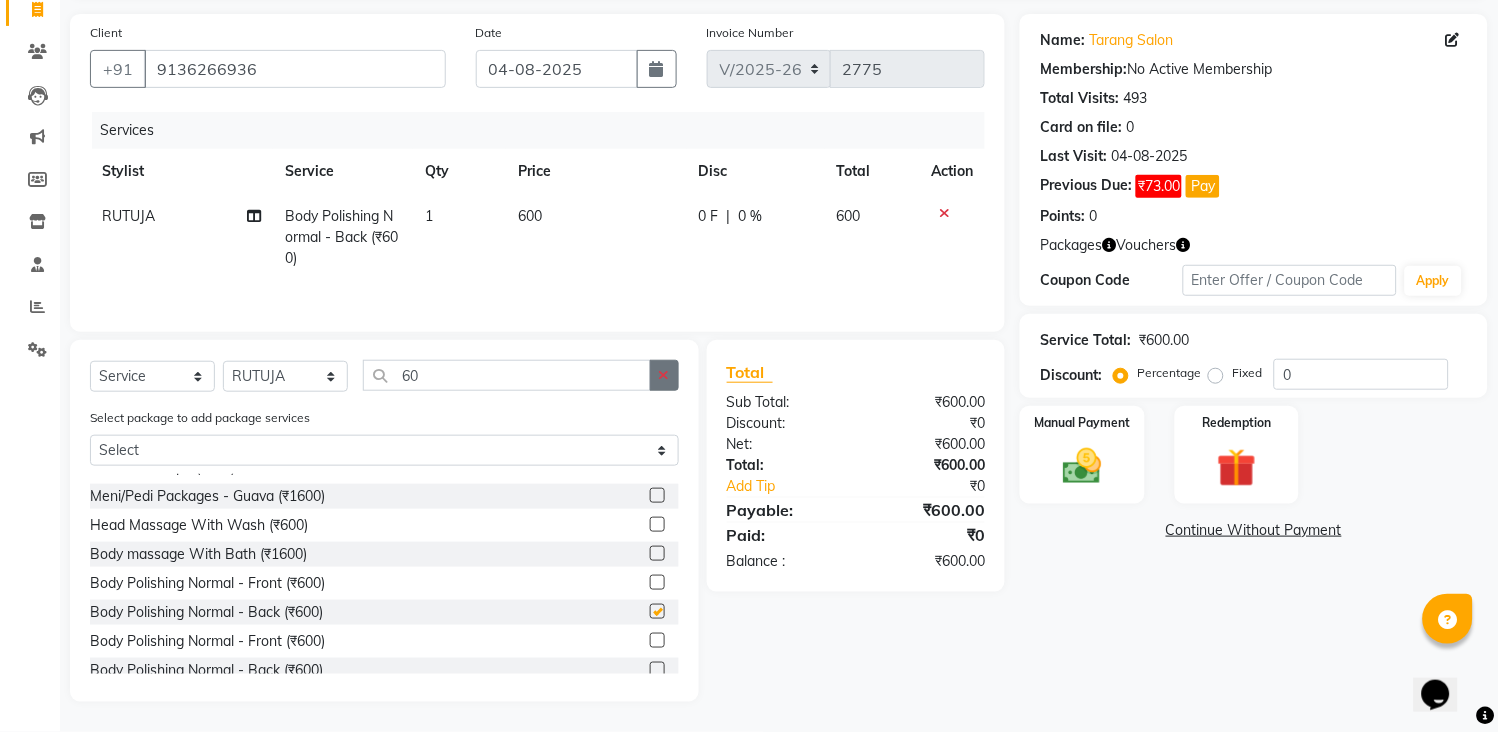 checkbox on "false" 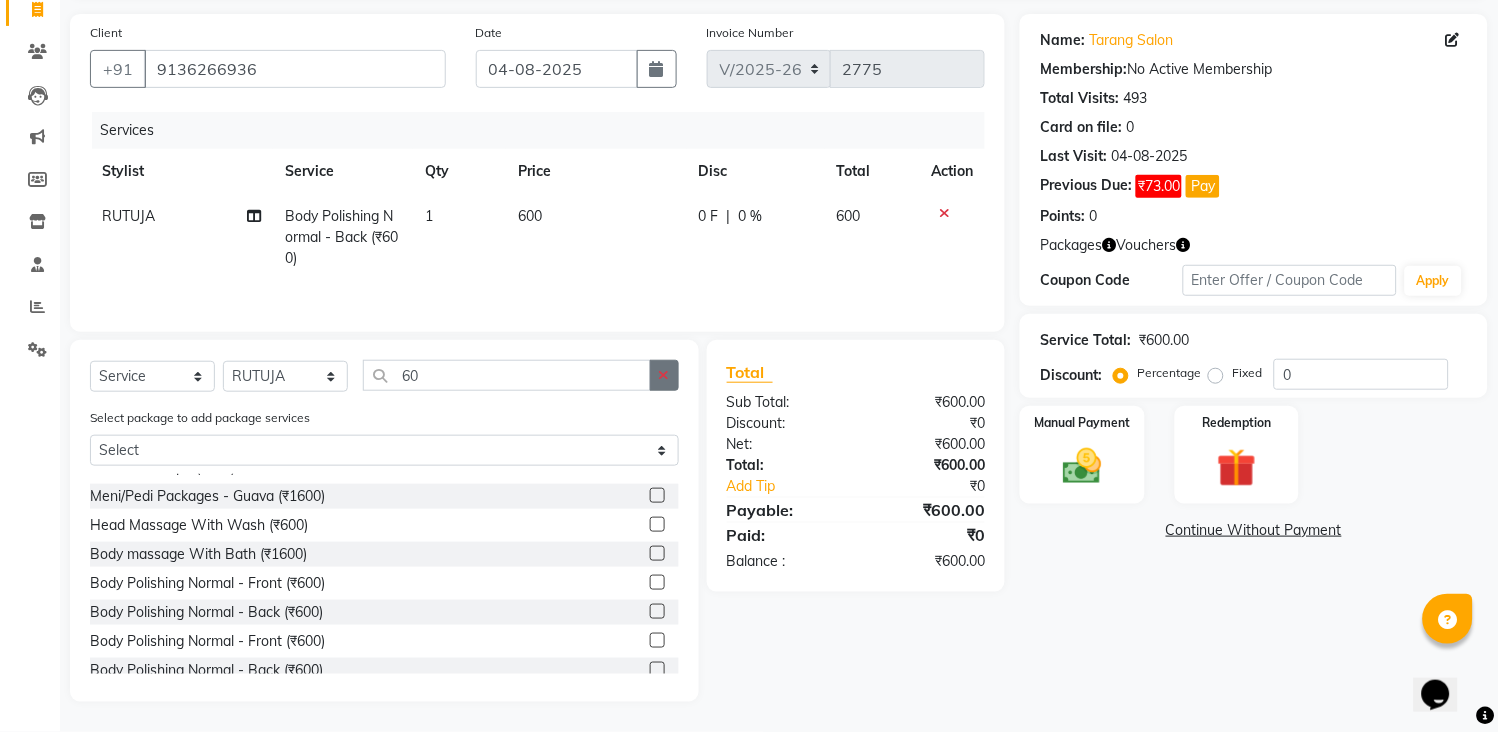 click 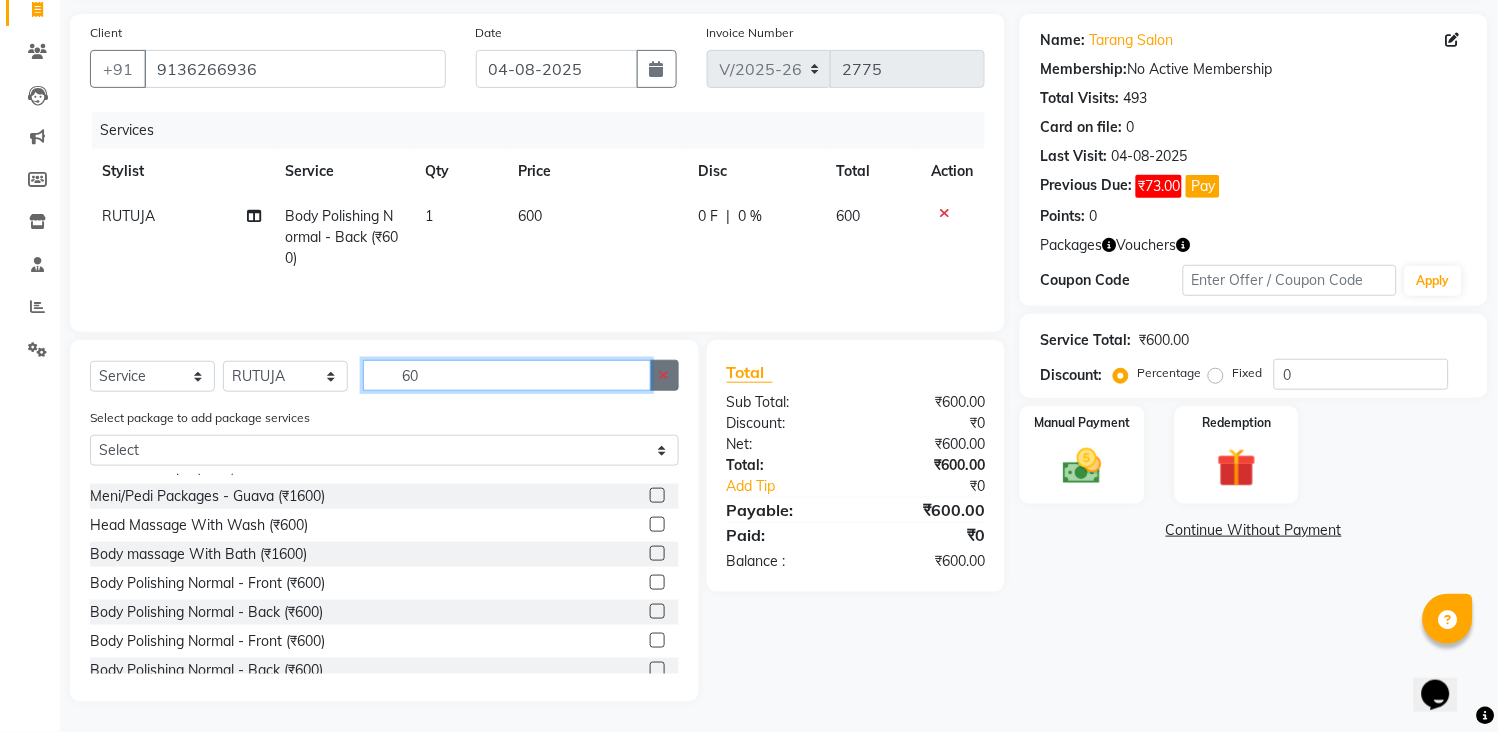 type 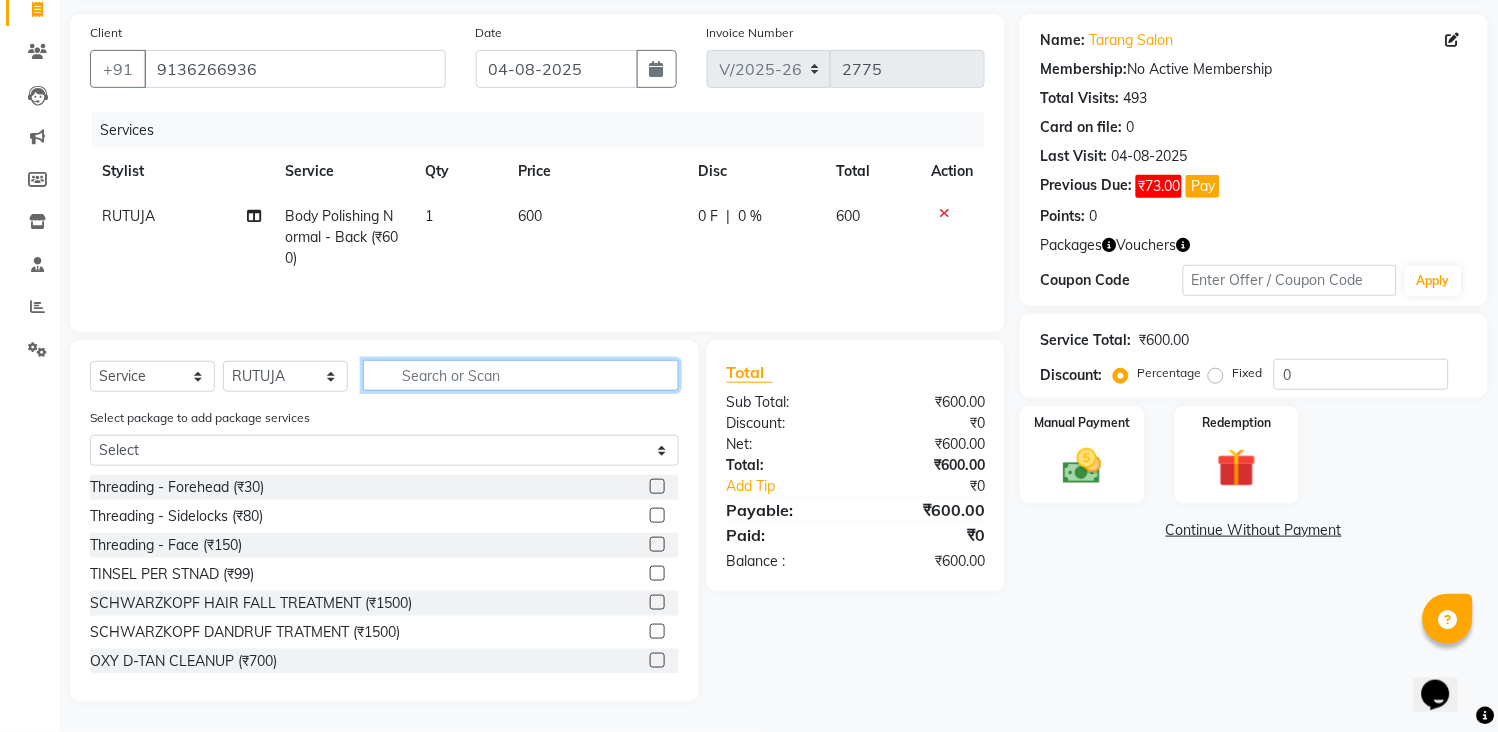 scroll, scrollTop: 0, scrollLeft: 0, axis: both 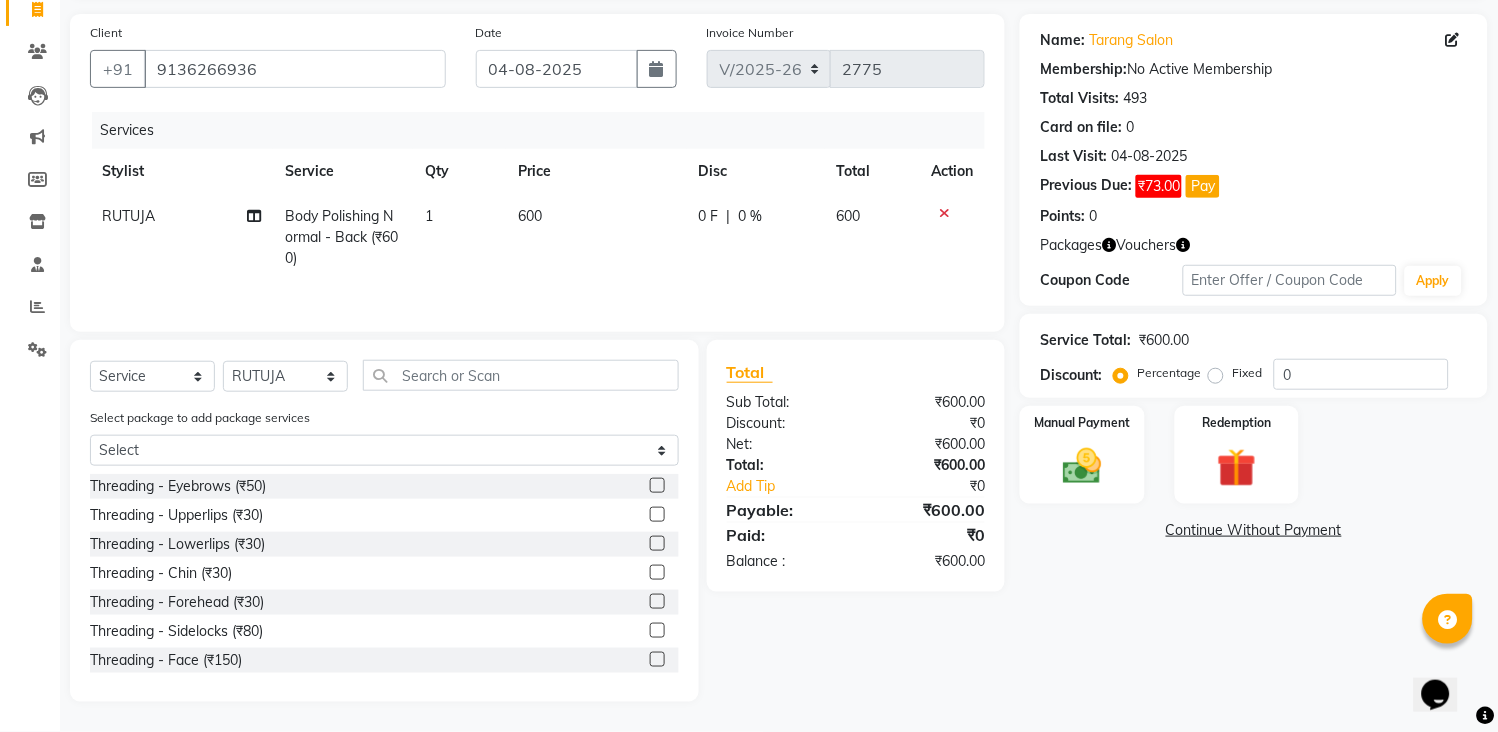 click 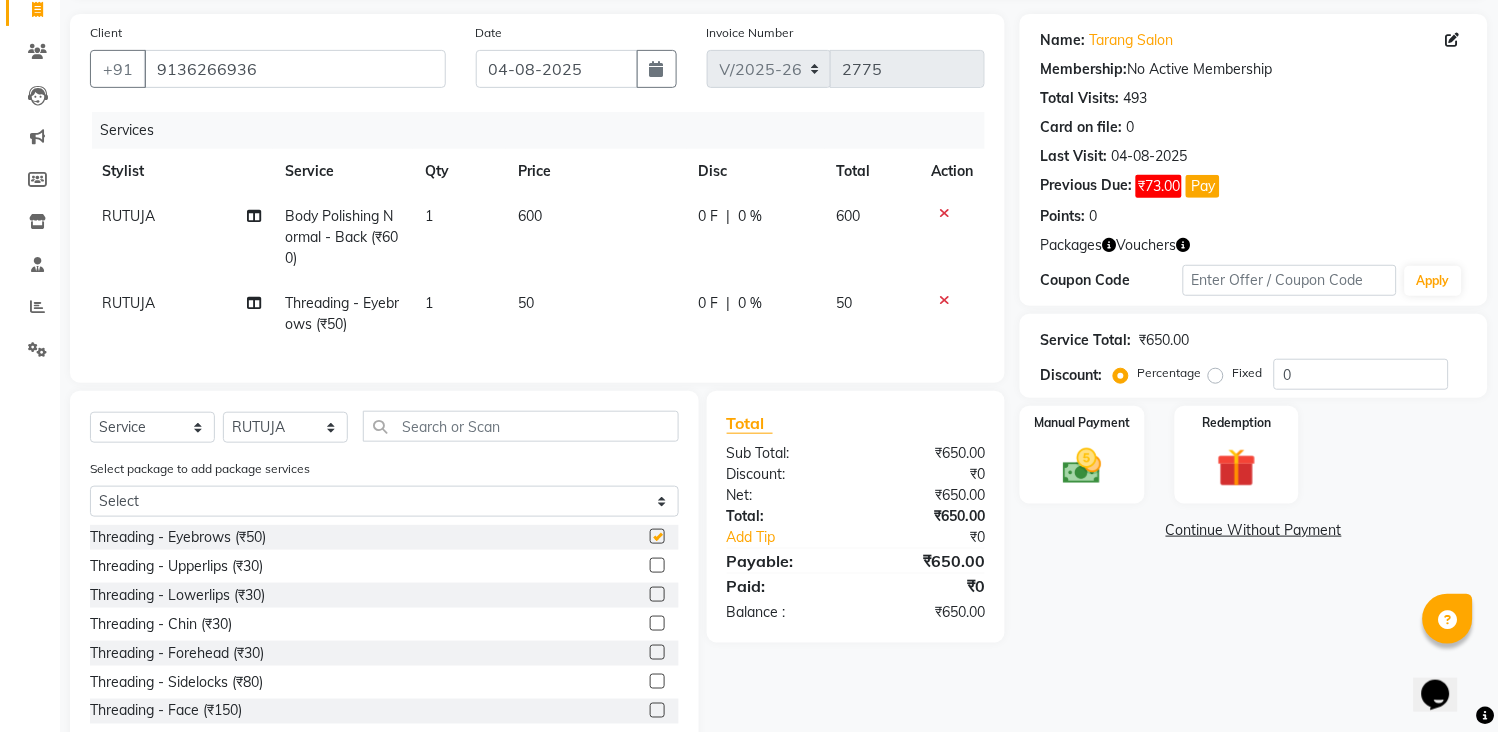checkbox on "false" 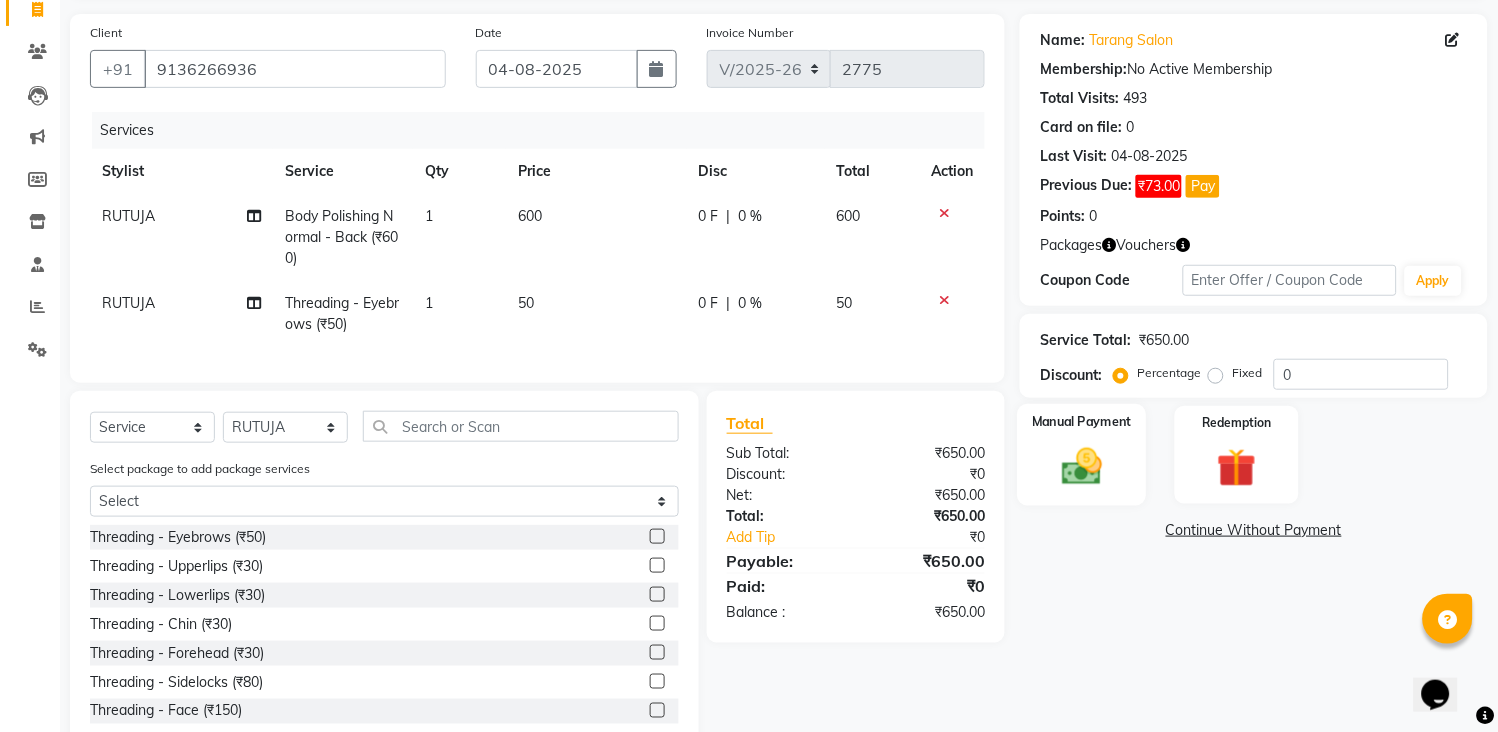 click on "Manual Payment" 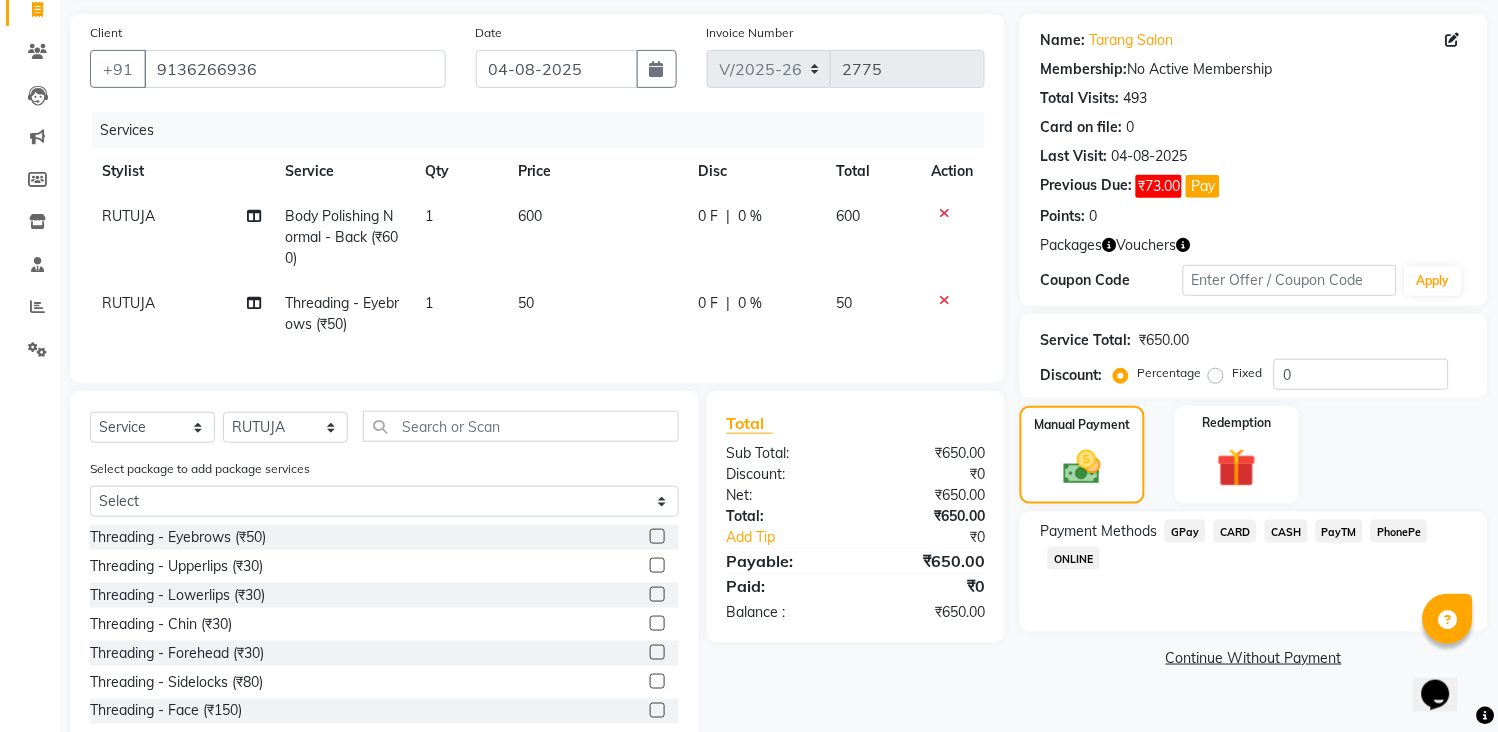 click on "GPay" 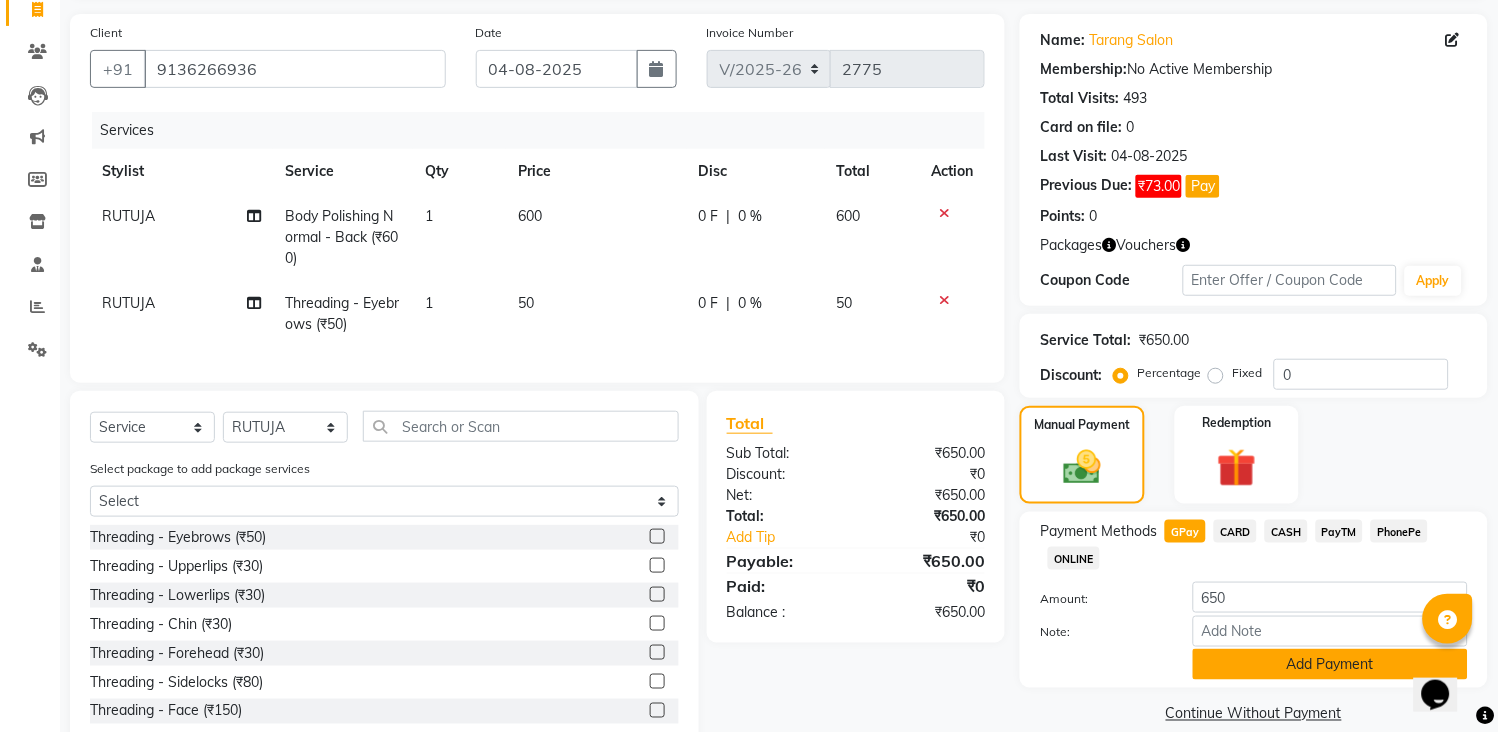 click on "Add Payment" 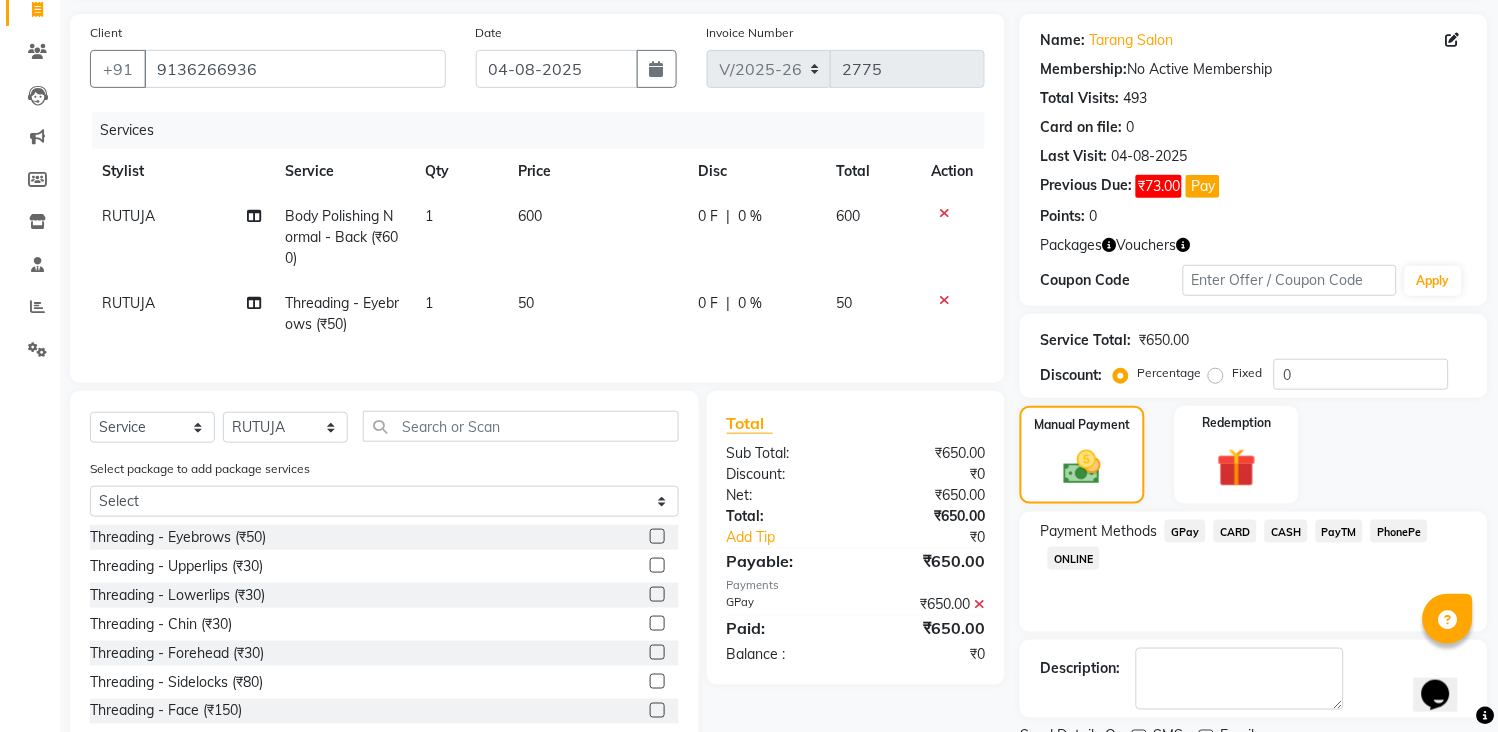 scroll, scrollTop: 220, scrollLeft: 0, axis: vertical 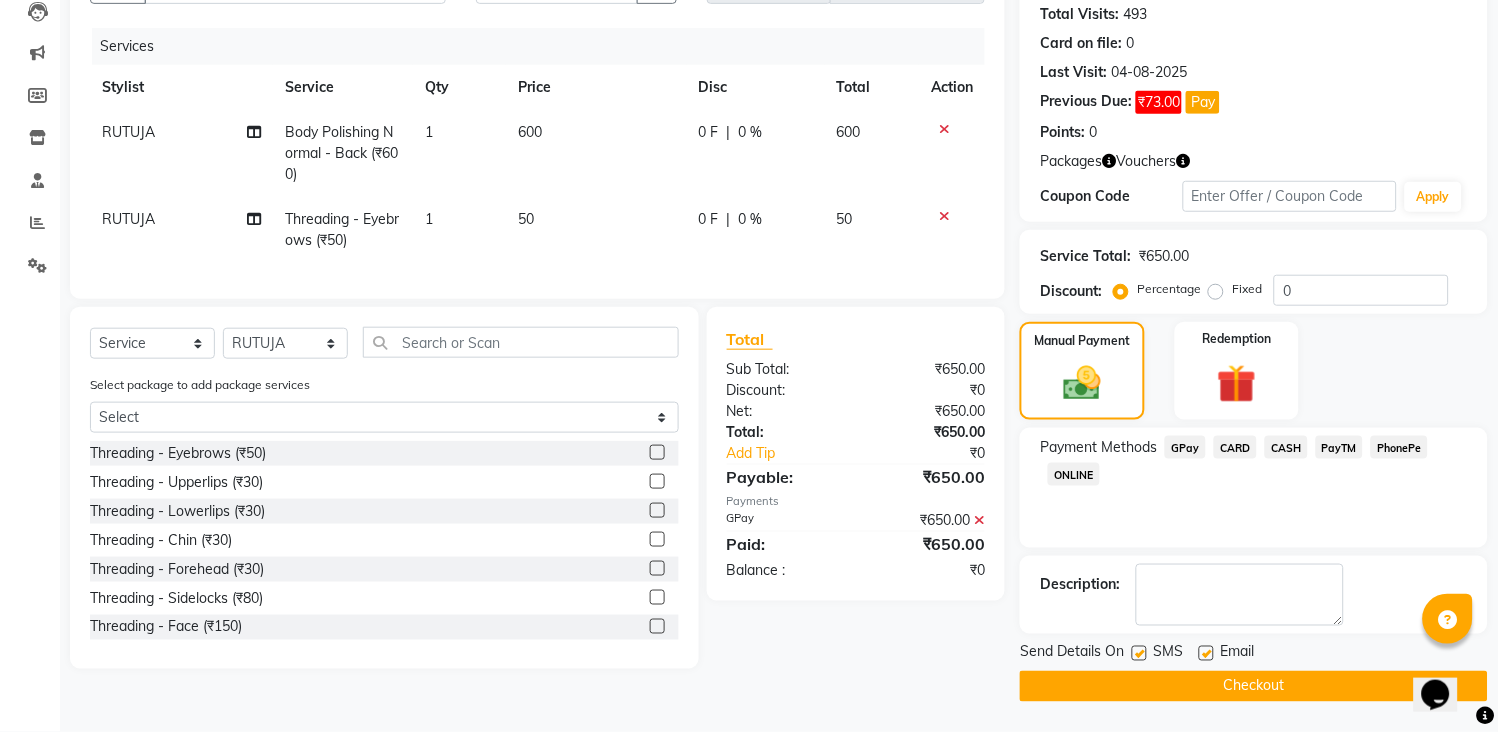 click on "Checkout" 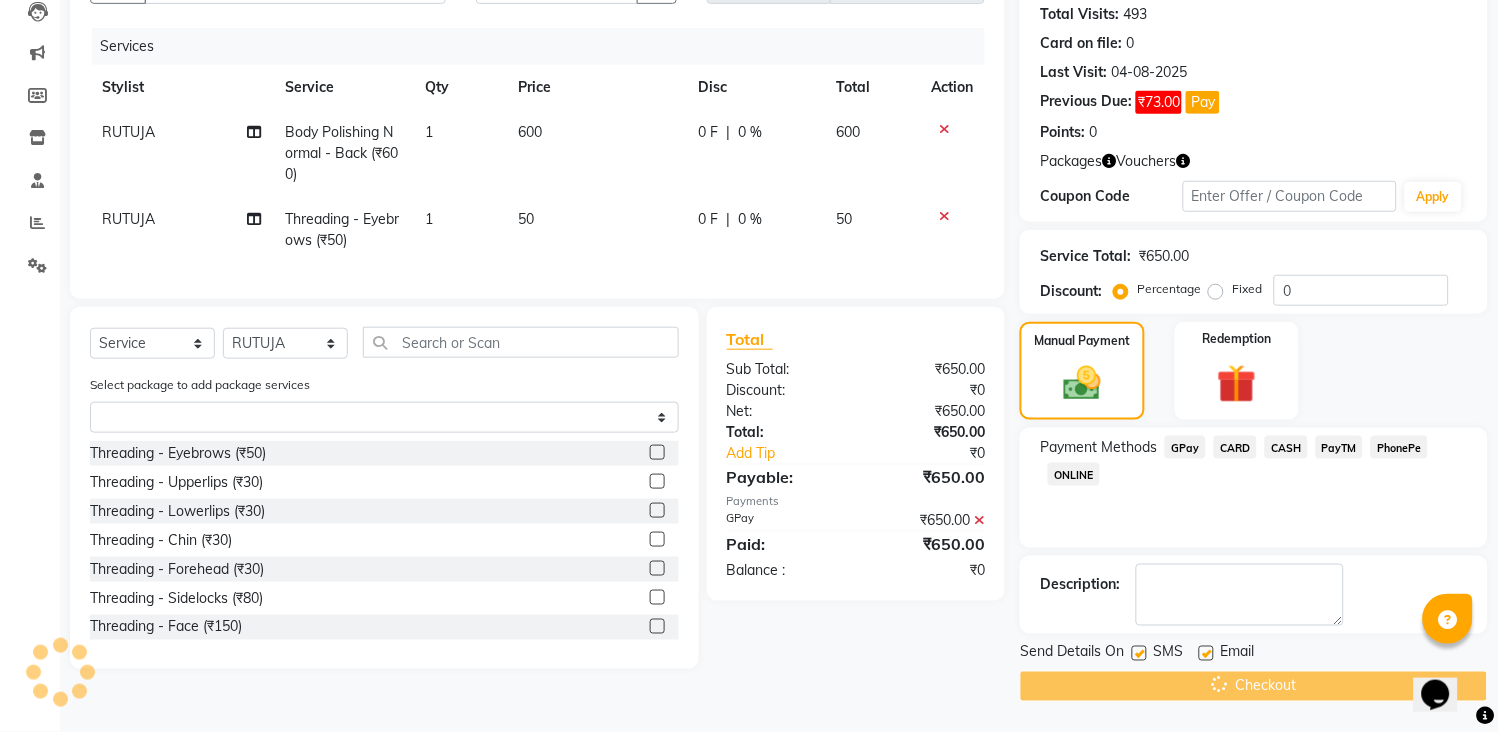 scroll, scrollTop: 0, scrollLeft: 0, axis: both 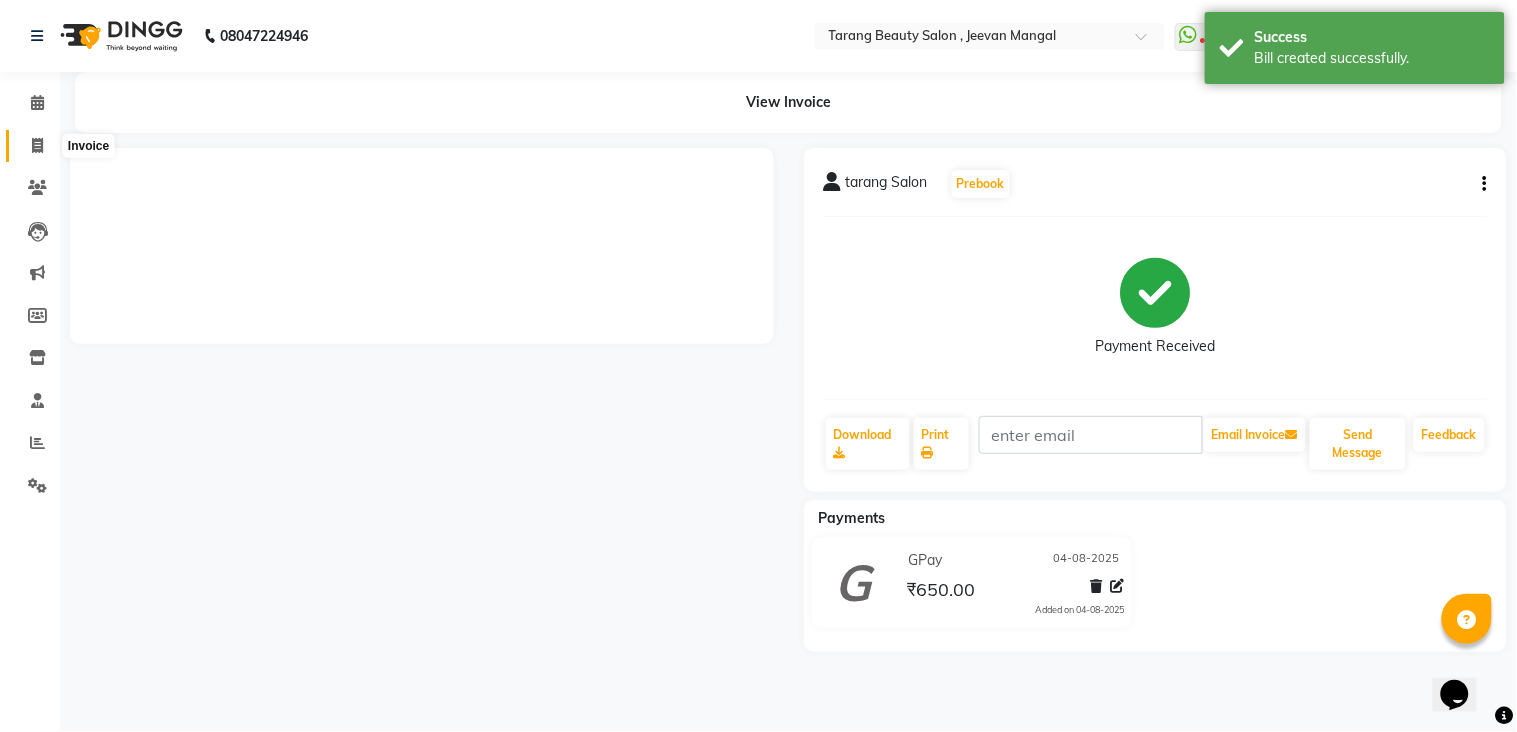 click 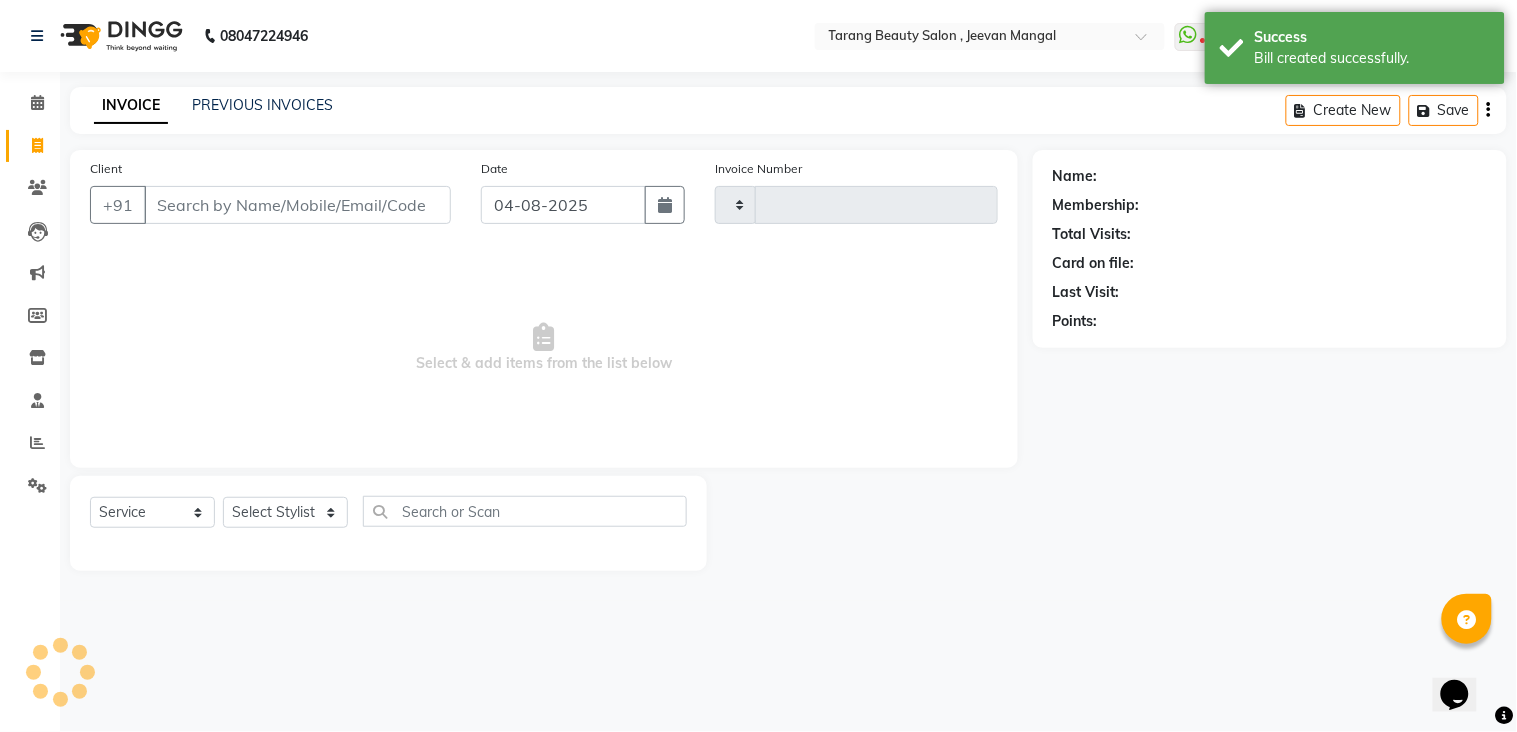type on "2776" 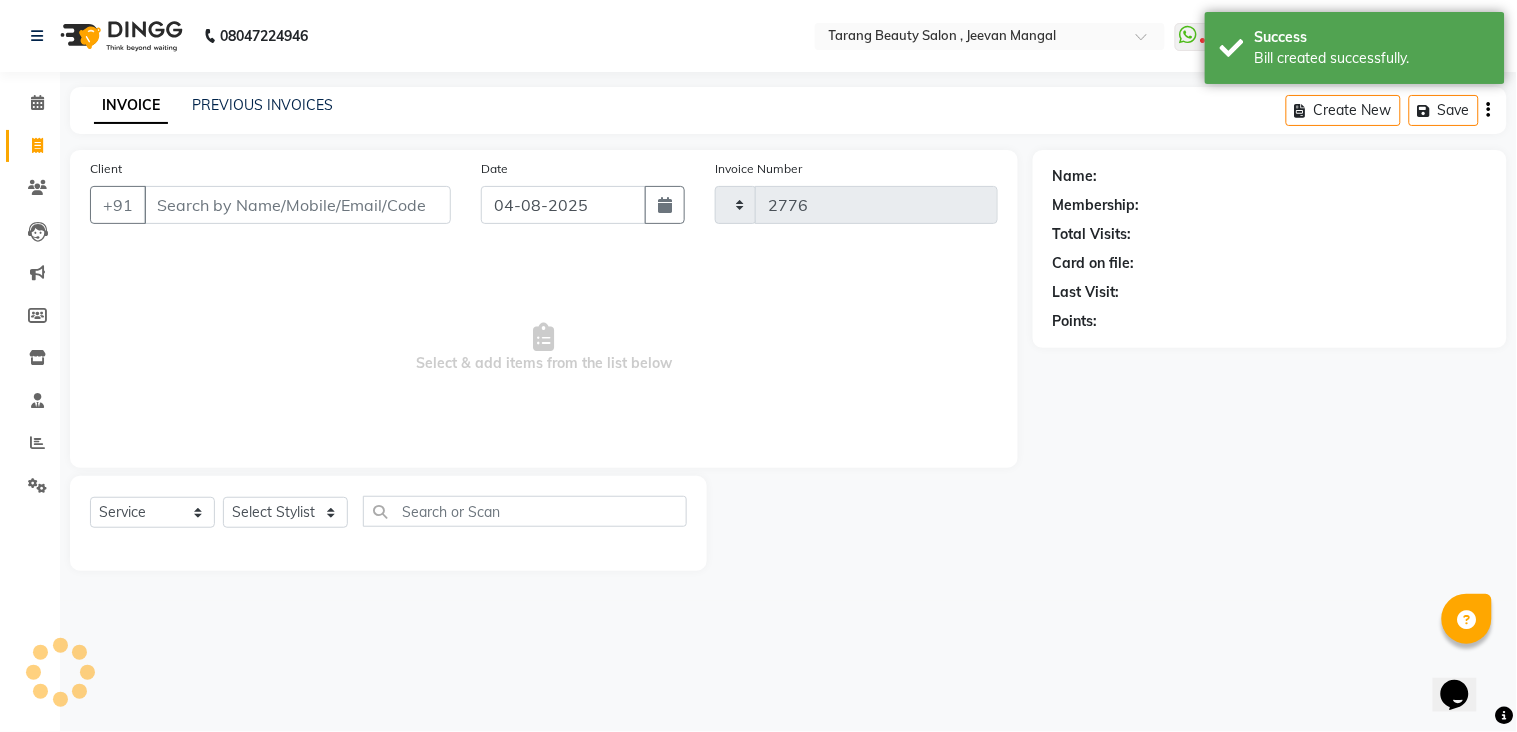 select on "5133" 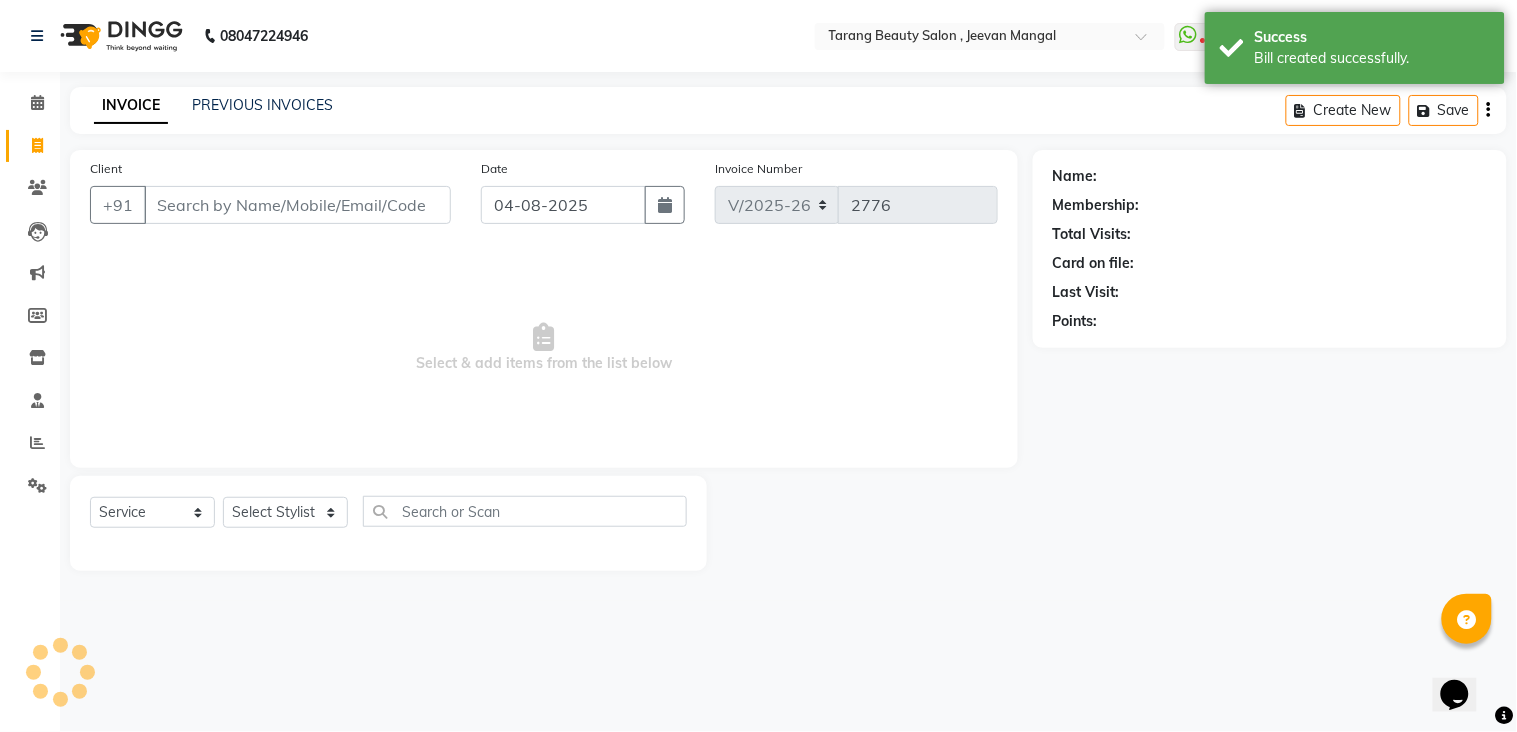 click on "Client" at bounding box center (297, 205) 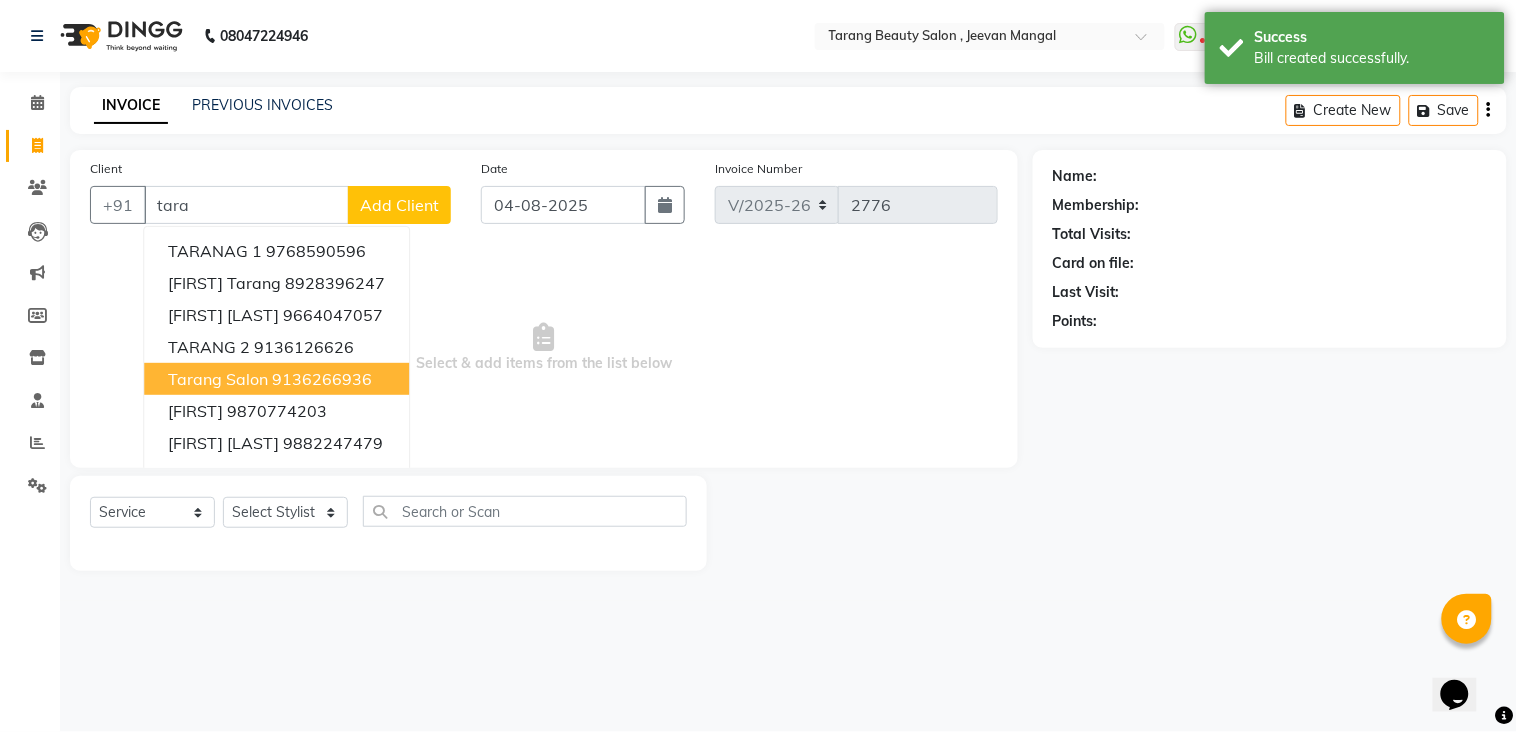 click on "9136266936" at bounding box center (322, 379) 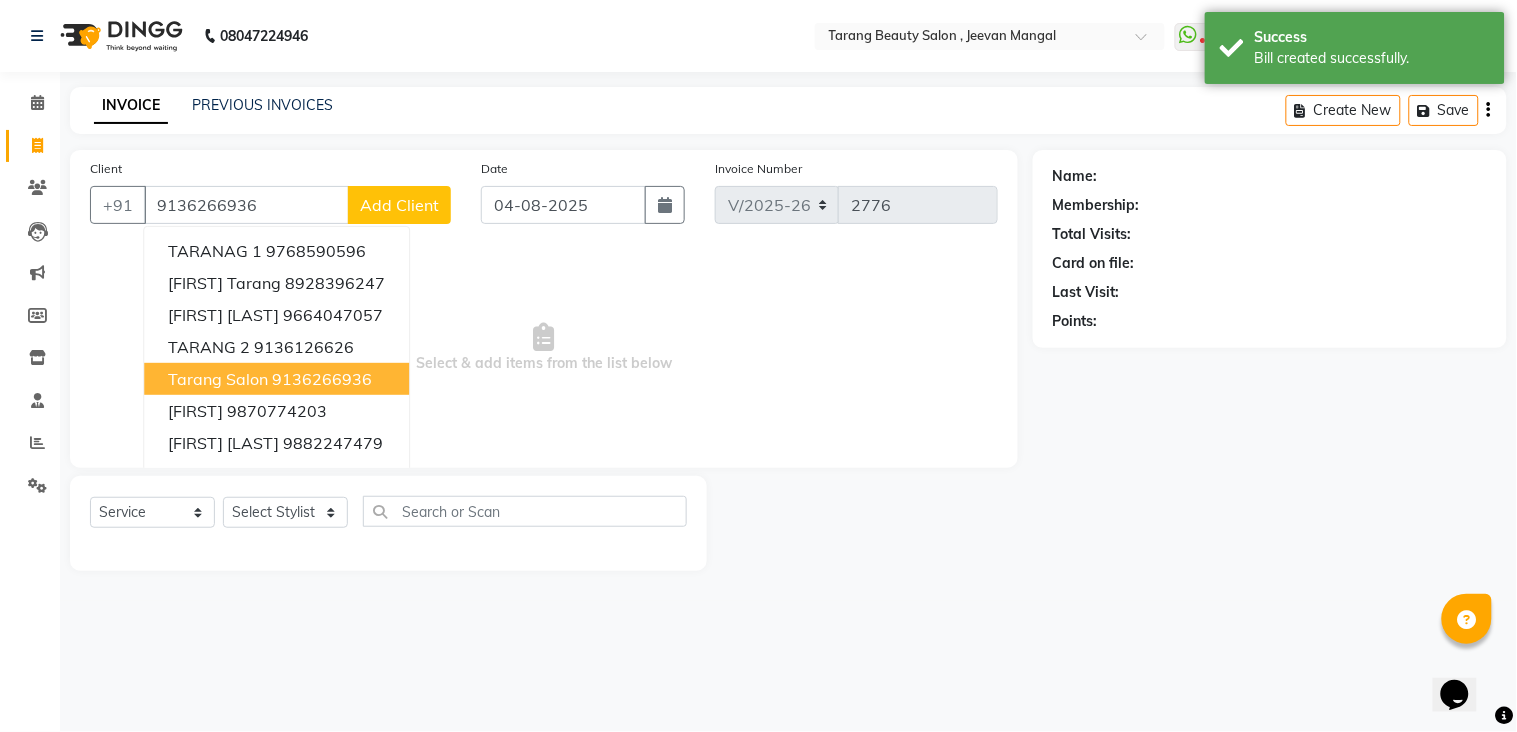 type on "9136266936" 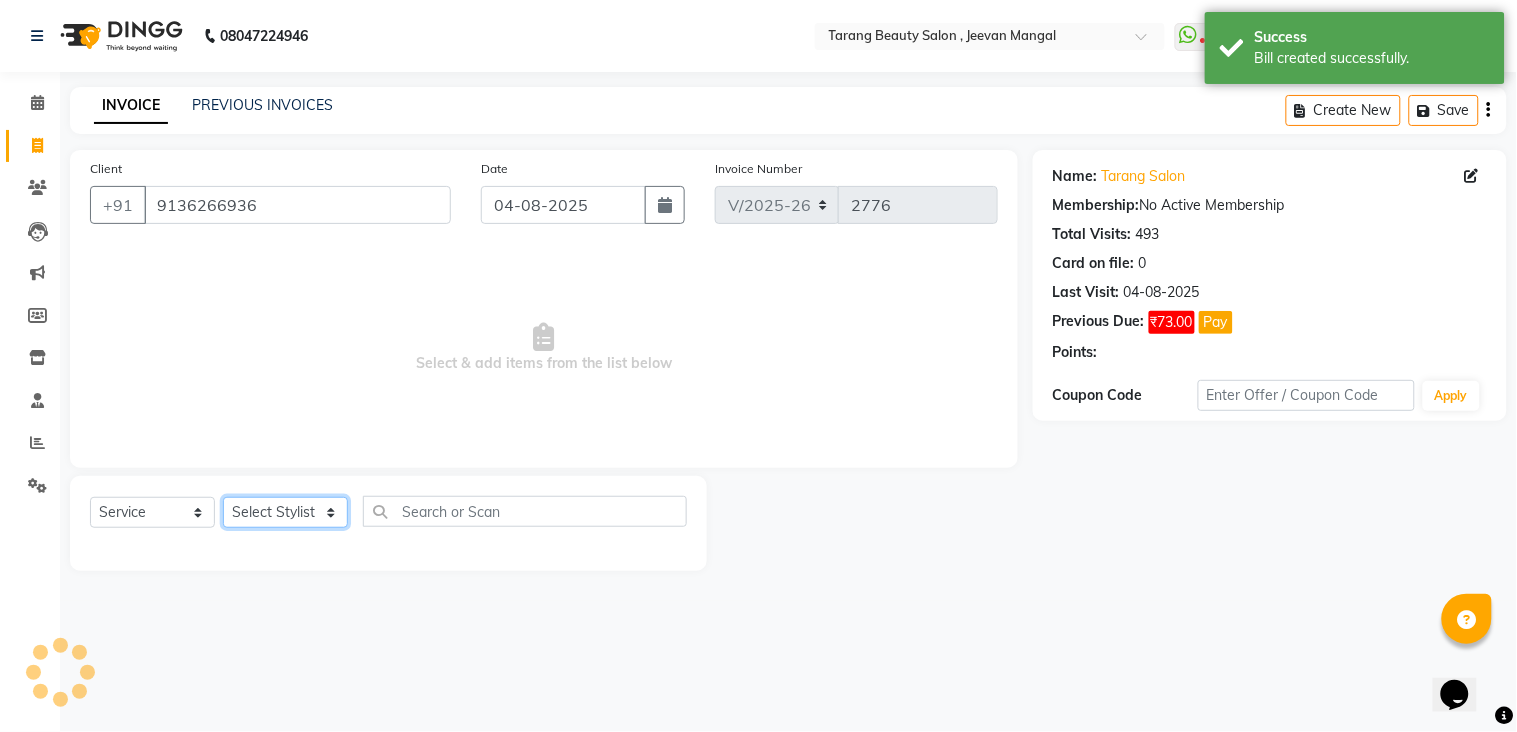 click on "Select Stylist ANITA MANOJ KARRE ANJALI RAMESH KHAMDARE BHUMI PAWAR DEEPALI  KANOJIYA Front Desk GAYATRI KENIN Grishma  indu kavita NEHA pooja thakur Pooja Vishwakarma priya  Ruchi RUTUJA sadhana SNEHAL SHINDE SONAL Suchita panchal SUNITA KAURI surekha bhalerao Varsha Zoya" 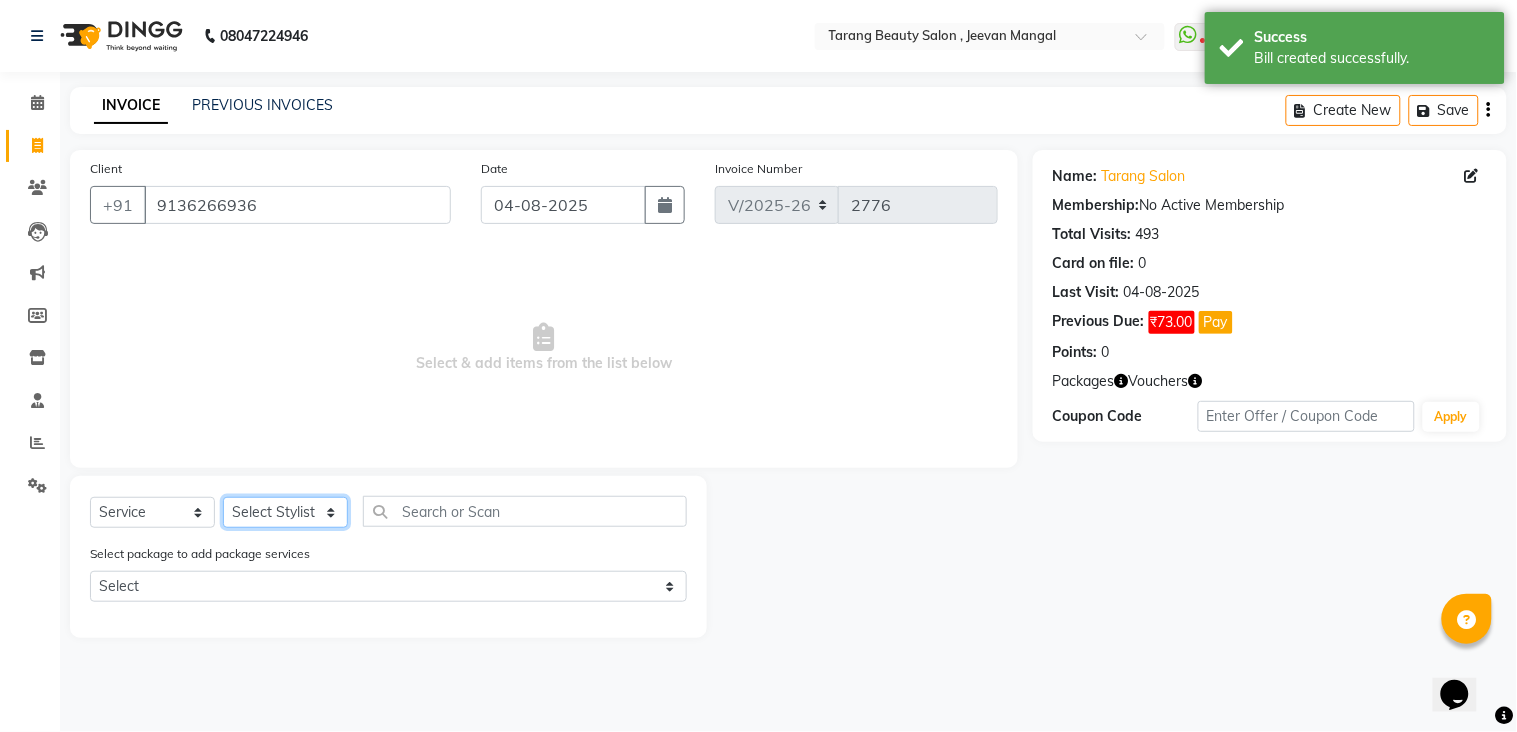 select on "45699" 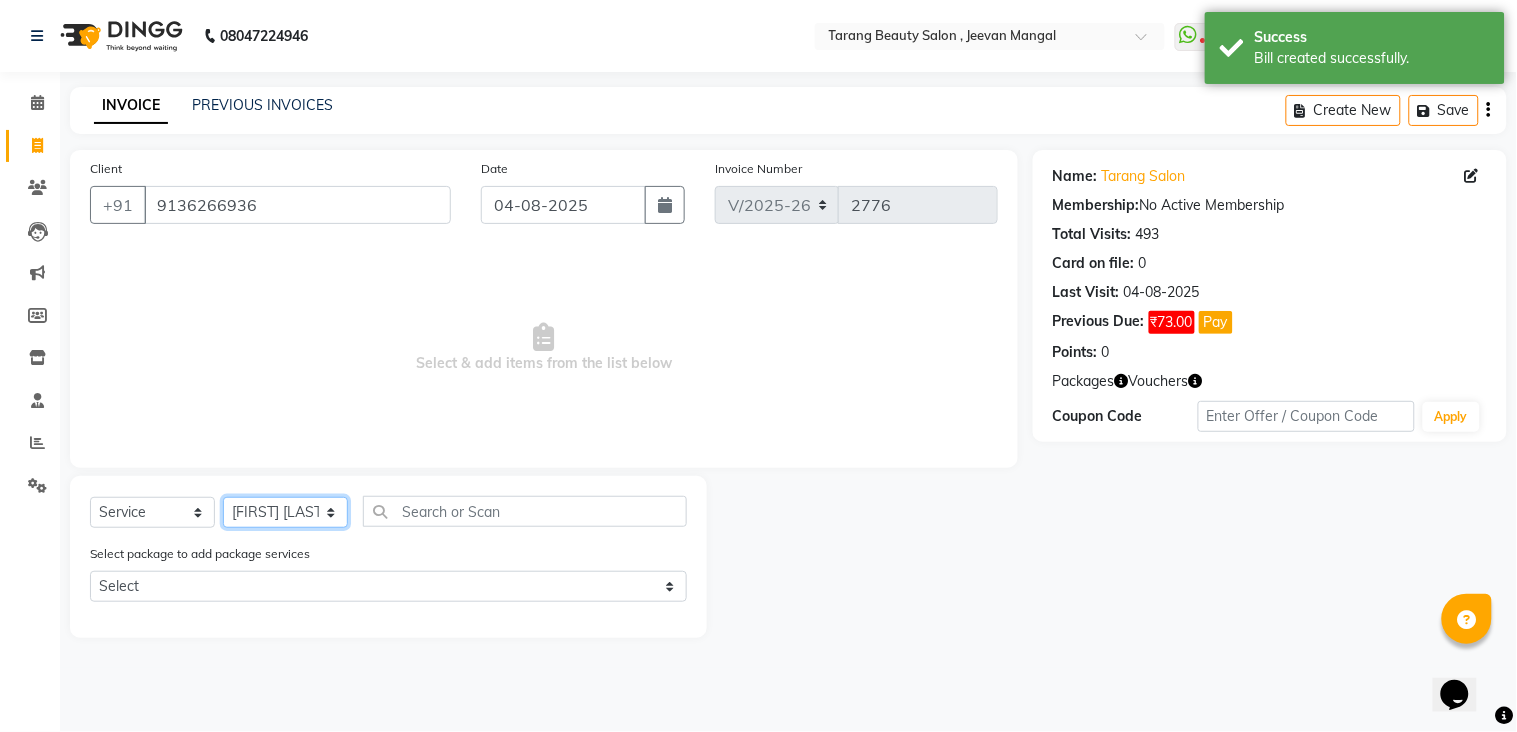 click on "Select Stylist ANITA MANOJ KARRE ANJALI RAMESH KHAMDARE BHUMI PAWAR DEEPALI  KANOJIYA Front Desk GAYATRI KENIN Grishma  indu kavita NEHA pooja thakur Pooja Vishwakarma priya  Ruchi RUTUJA sadhana SNEHAL SHINDE SONAL Suchita panchal SUNITA KAURI surekha bhalerao Varsha Zoya" 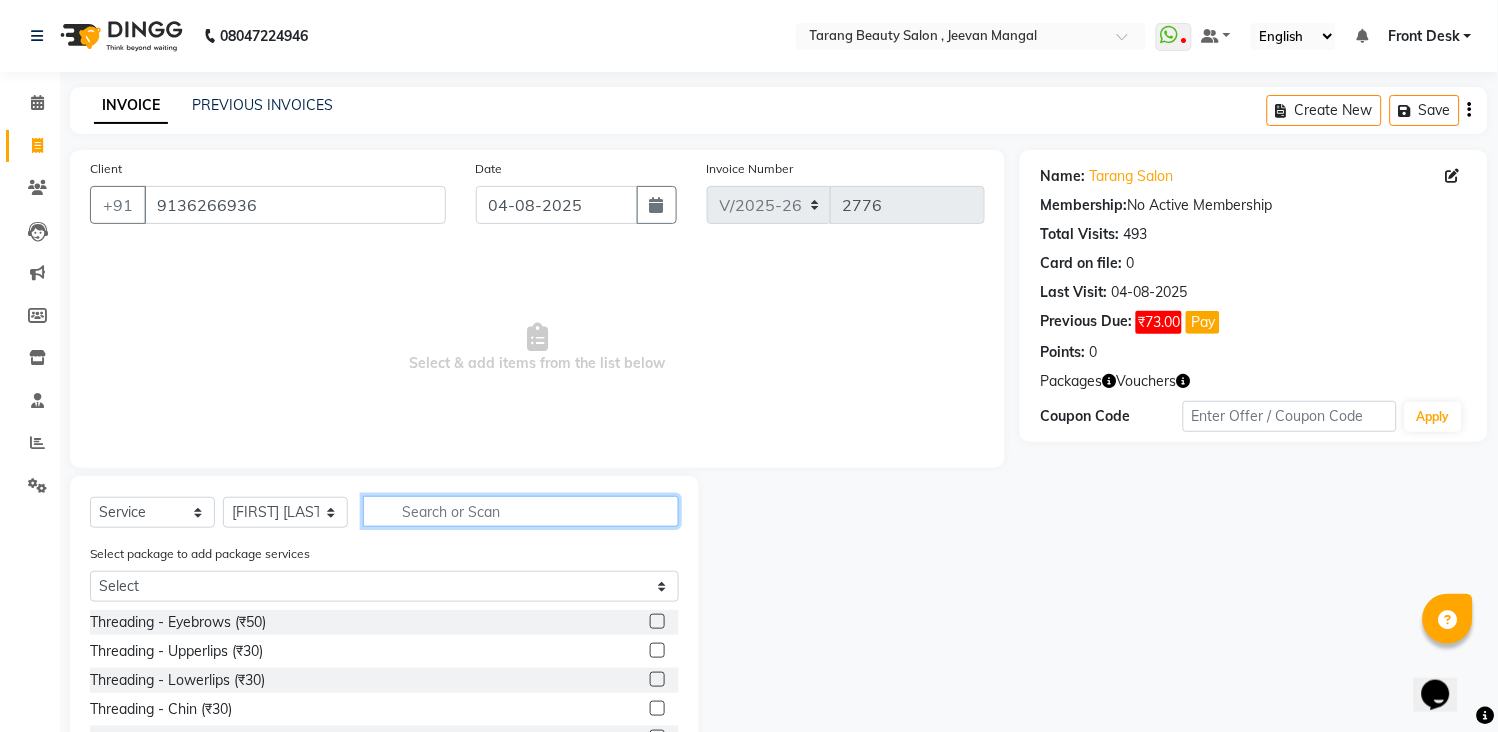 click 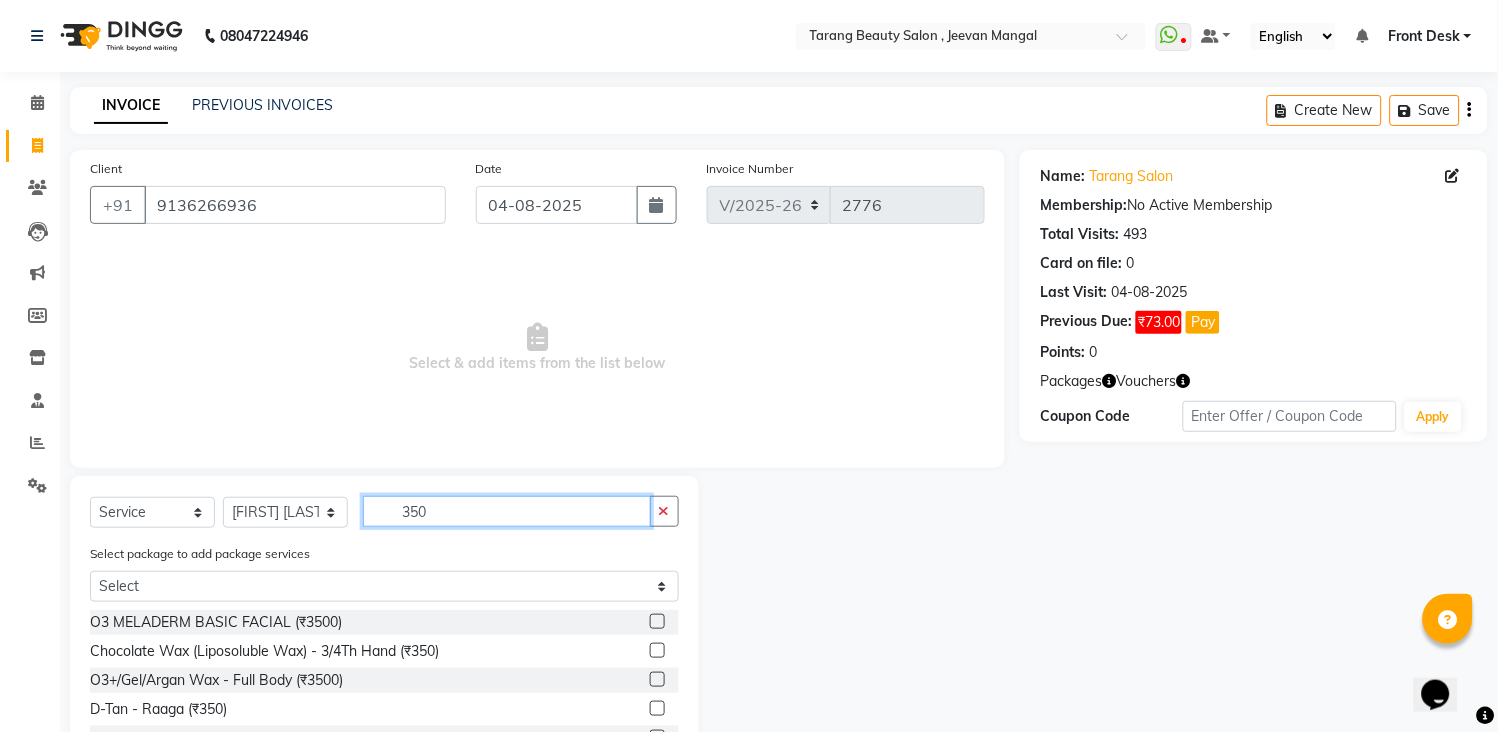 scroll, scrollTop: 136, scrollLeft: 0, axis: vertical 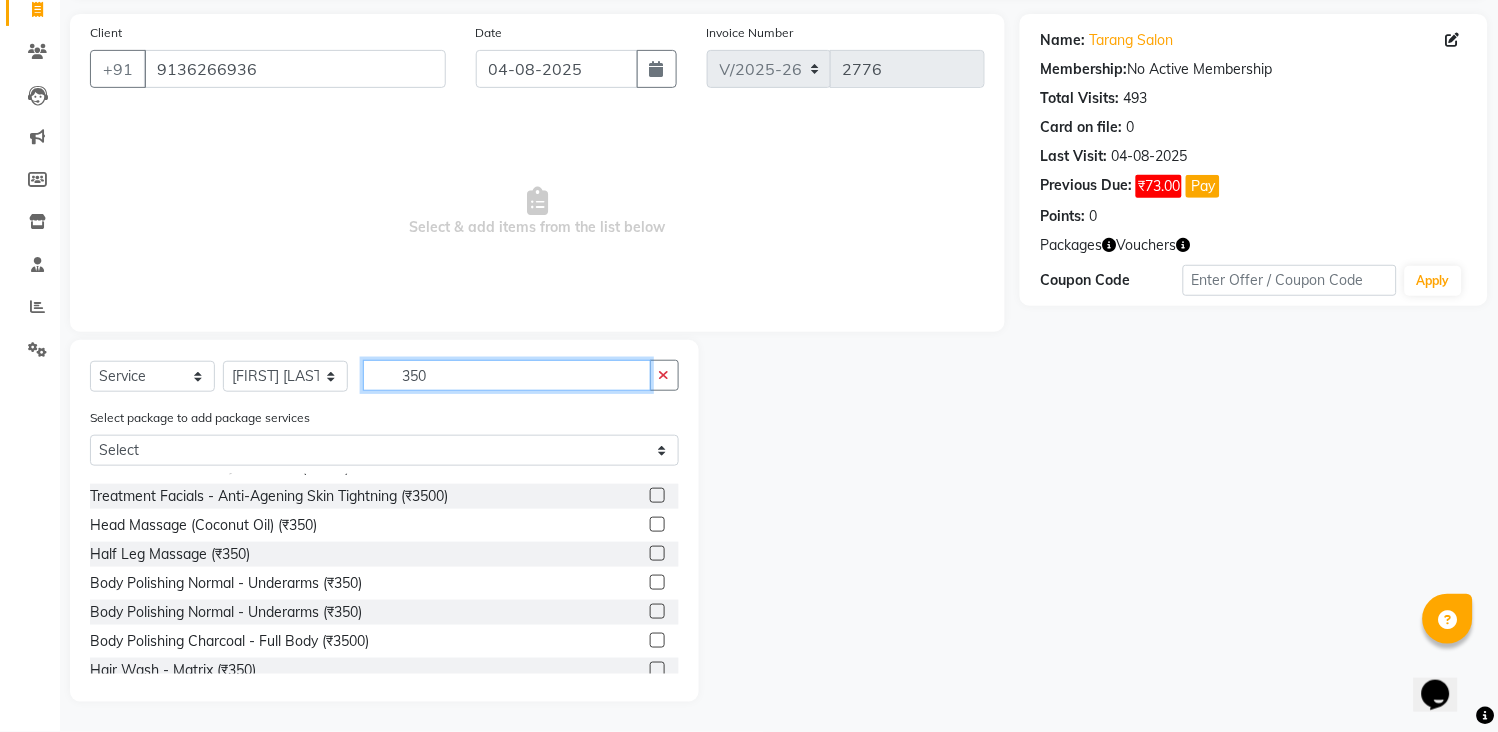 type on "350" 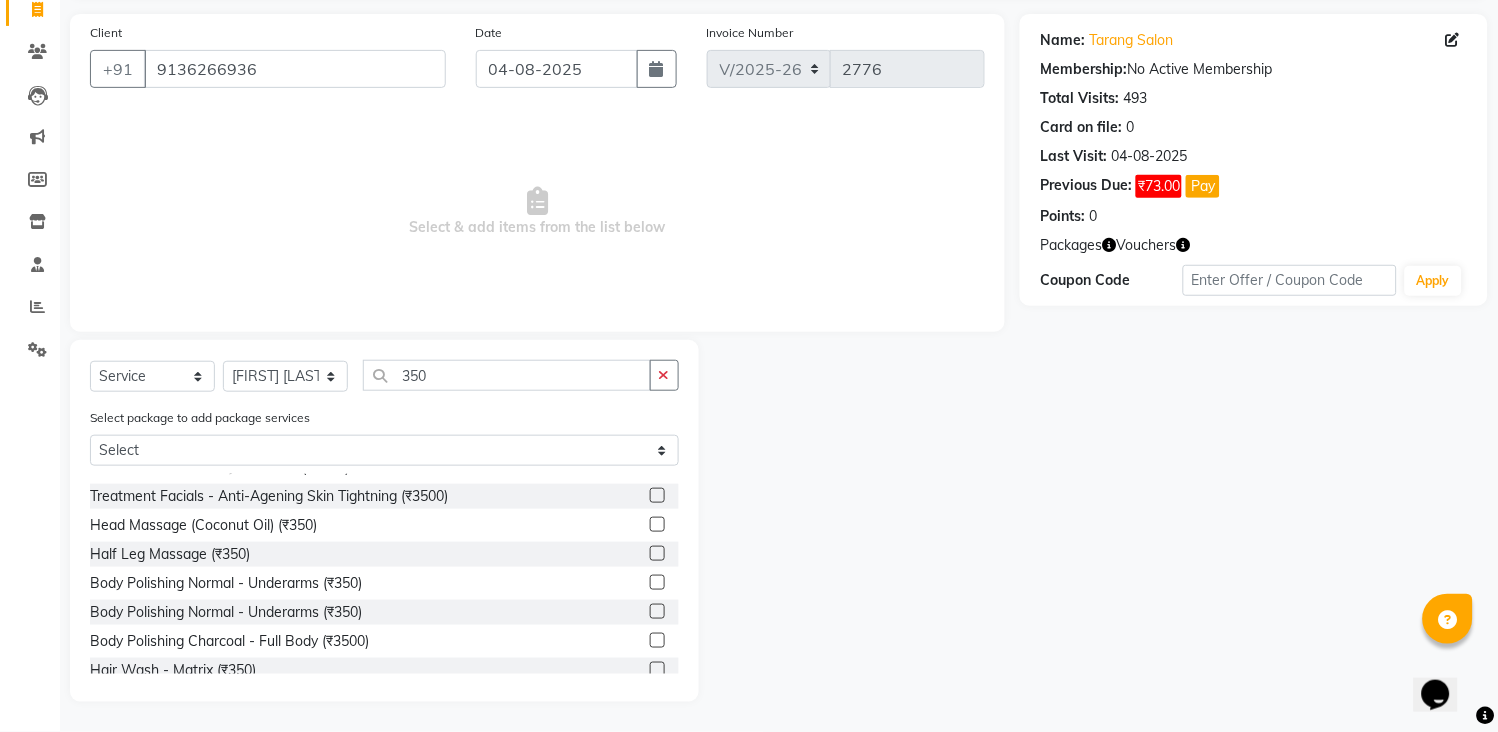 click 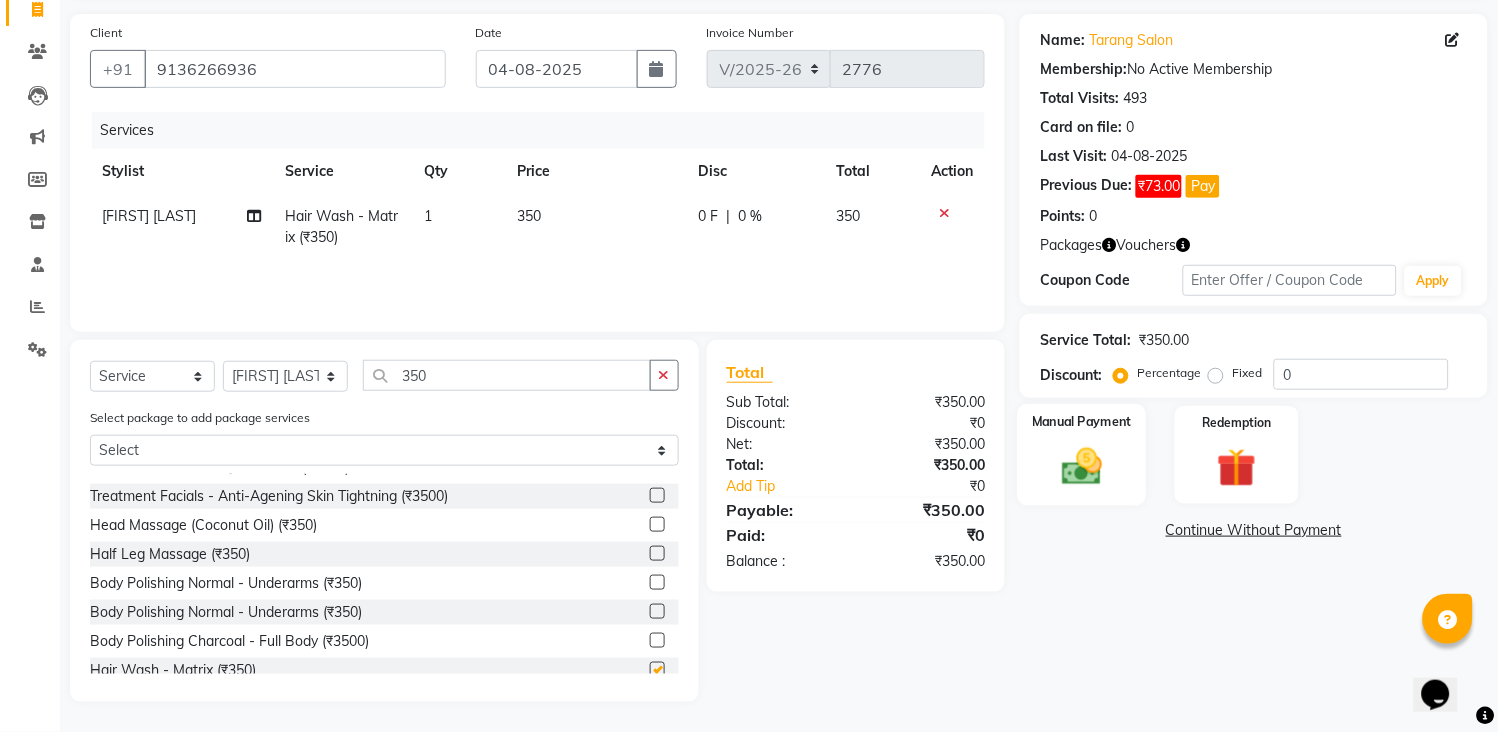 checkbox on "false" 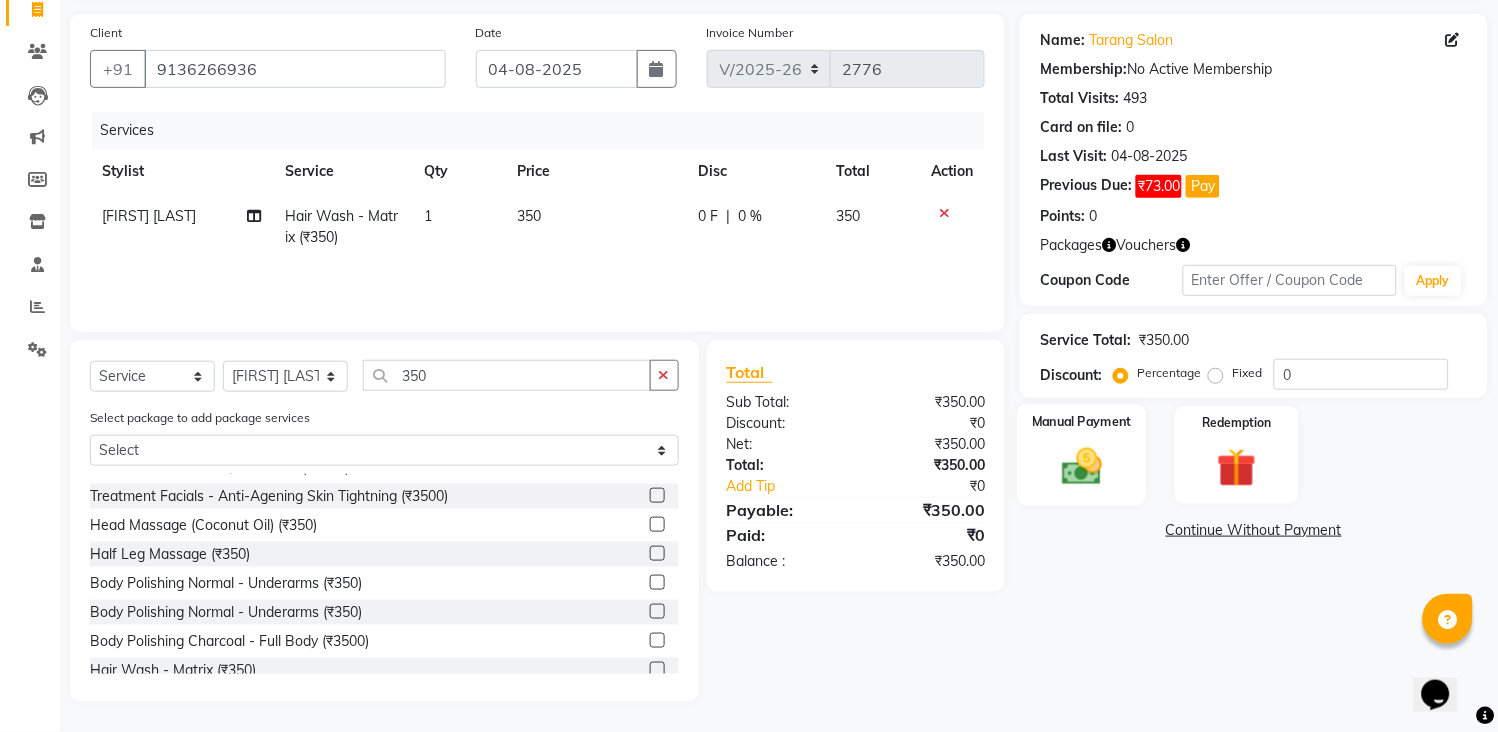 click on "Manual Payment" 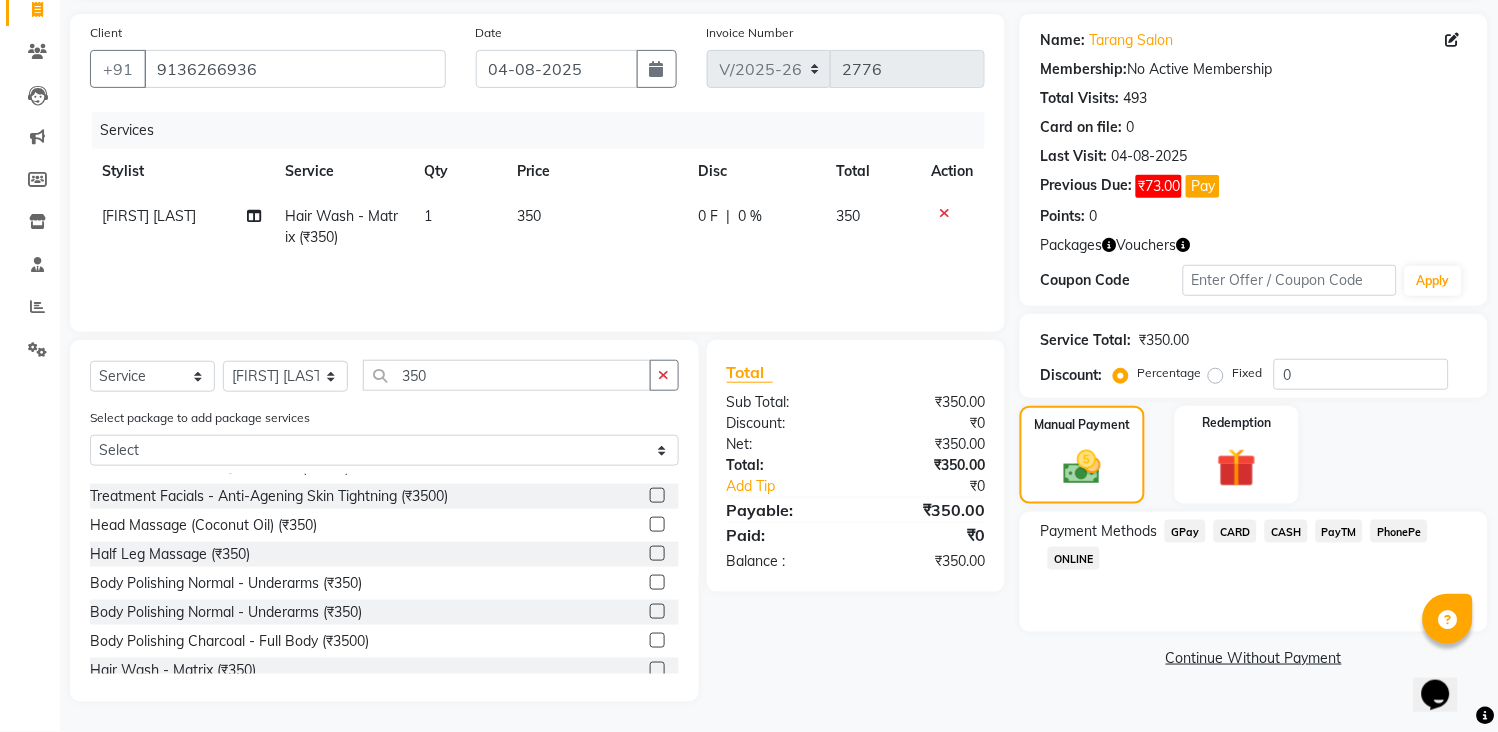 click on "GPay" 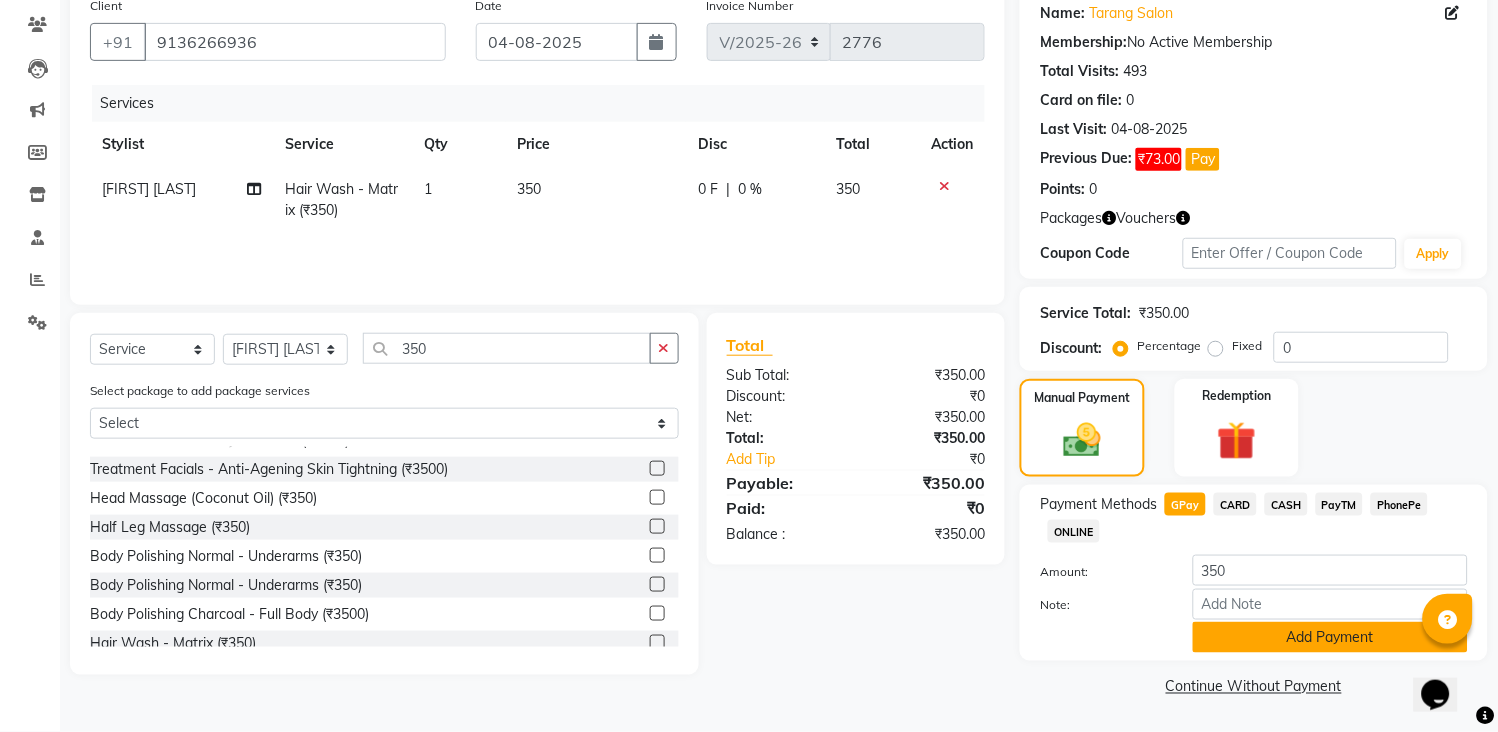 click on "Add Payment" 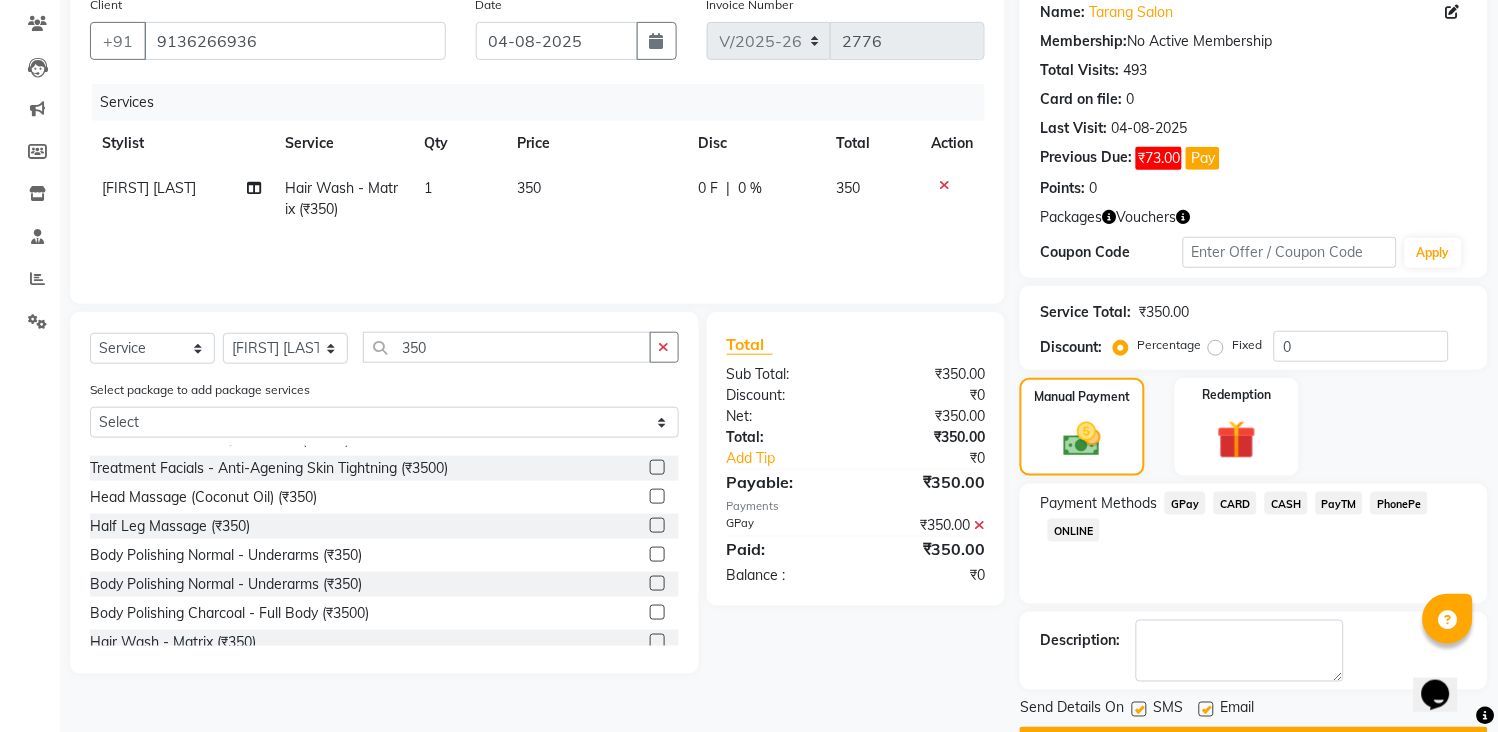 scroll, scrollTop: 220, scrollLeft: 0, axis: vertical 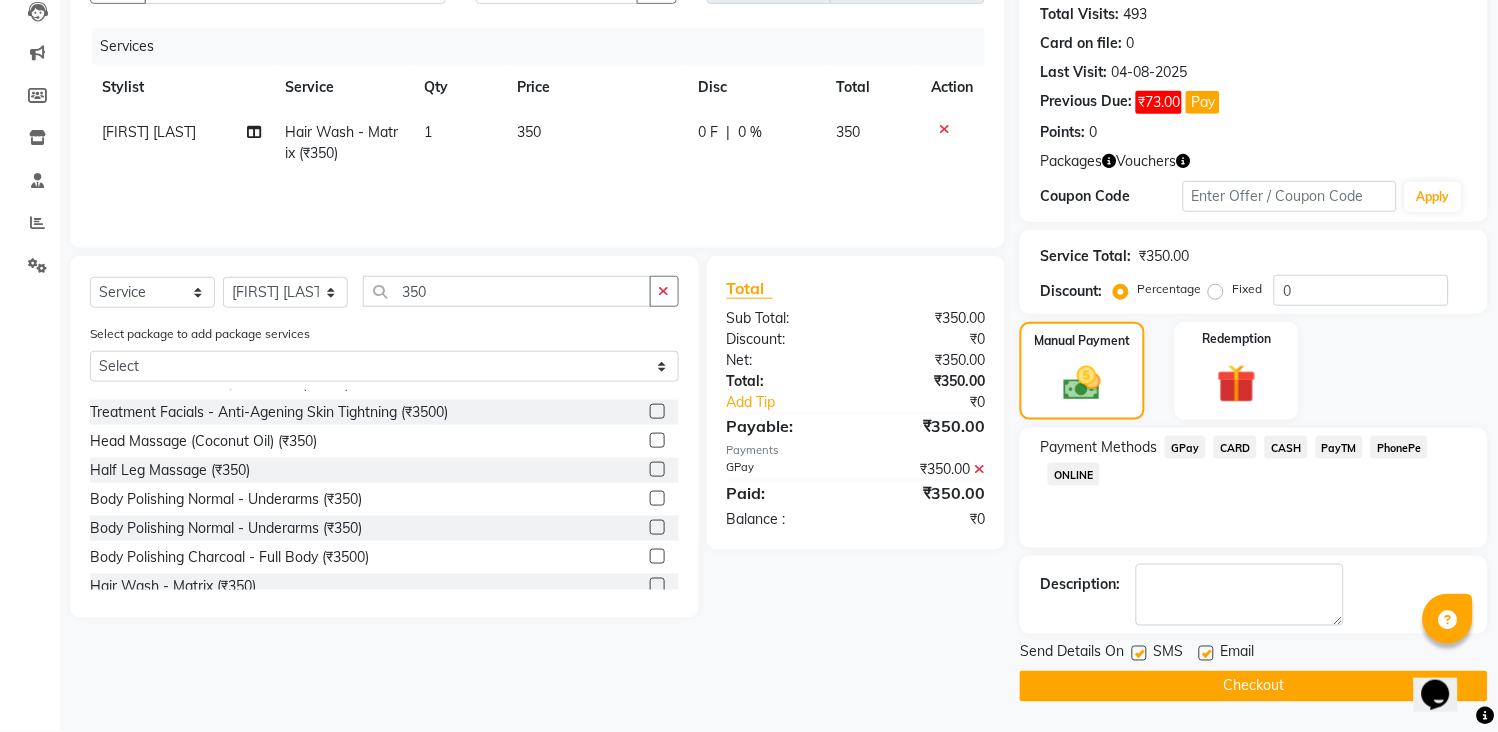 click on "Checkout" 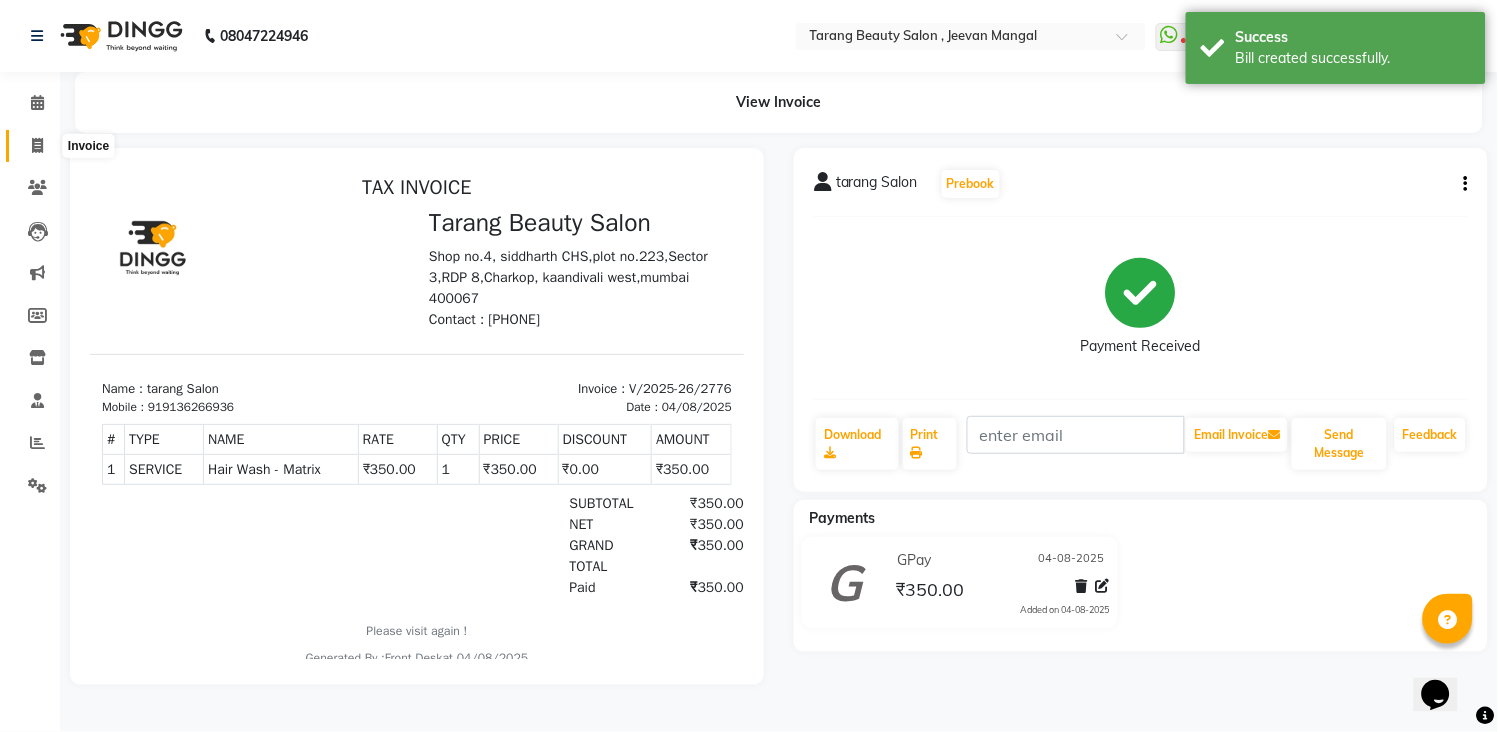 scroll, scrollTop: 0, scrollLeft: 0, axis: both 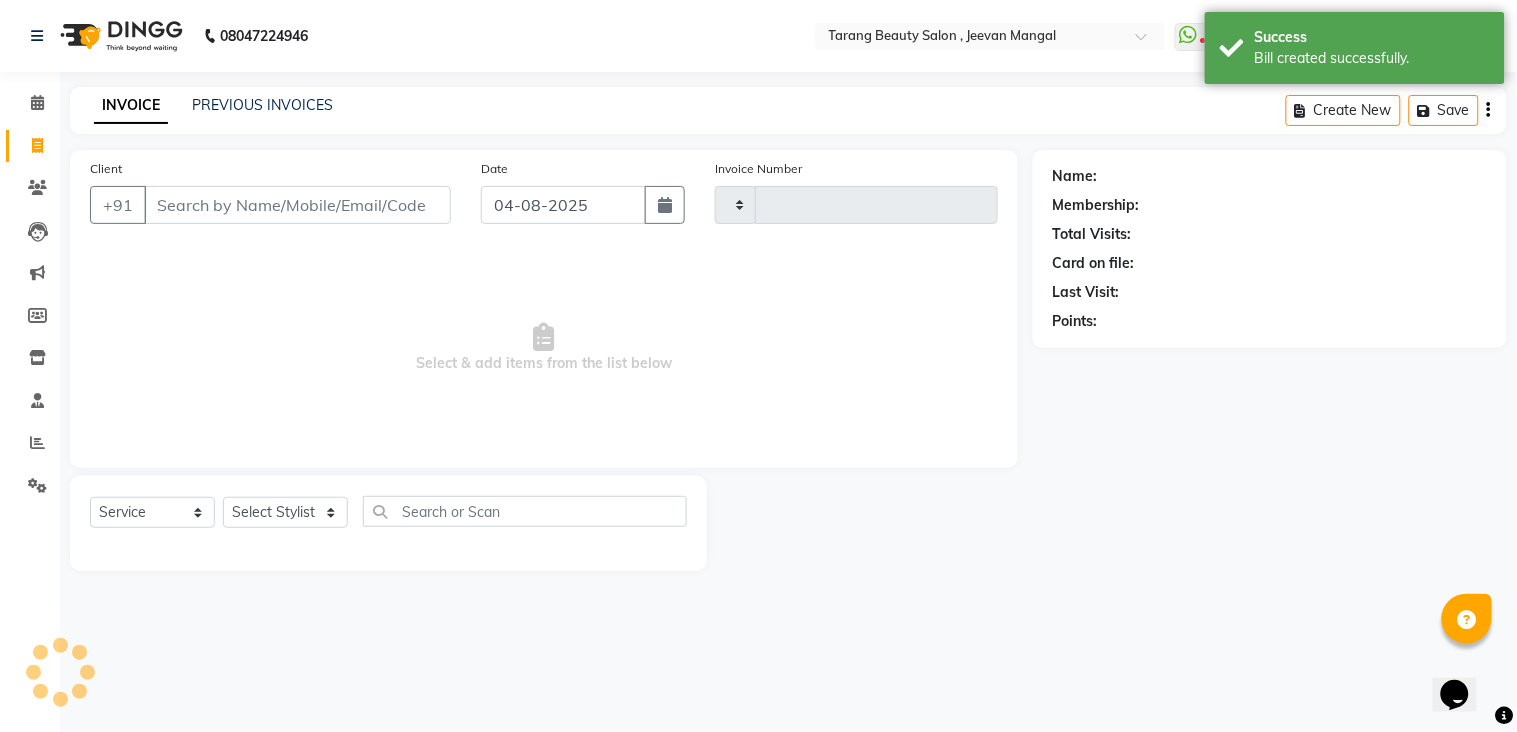 type on "2777" 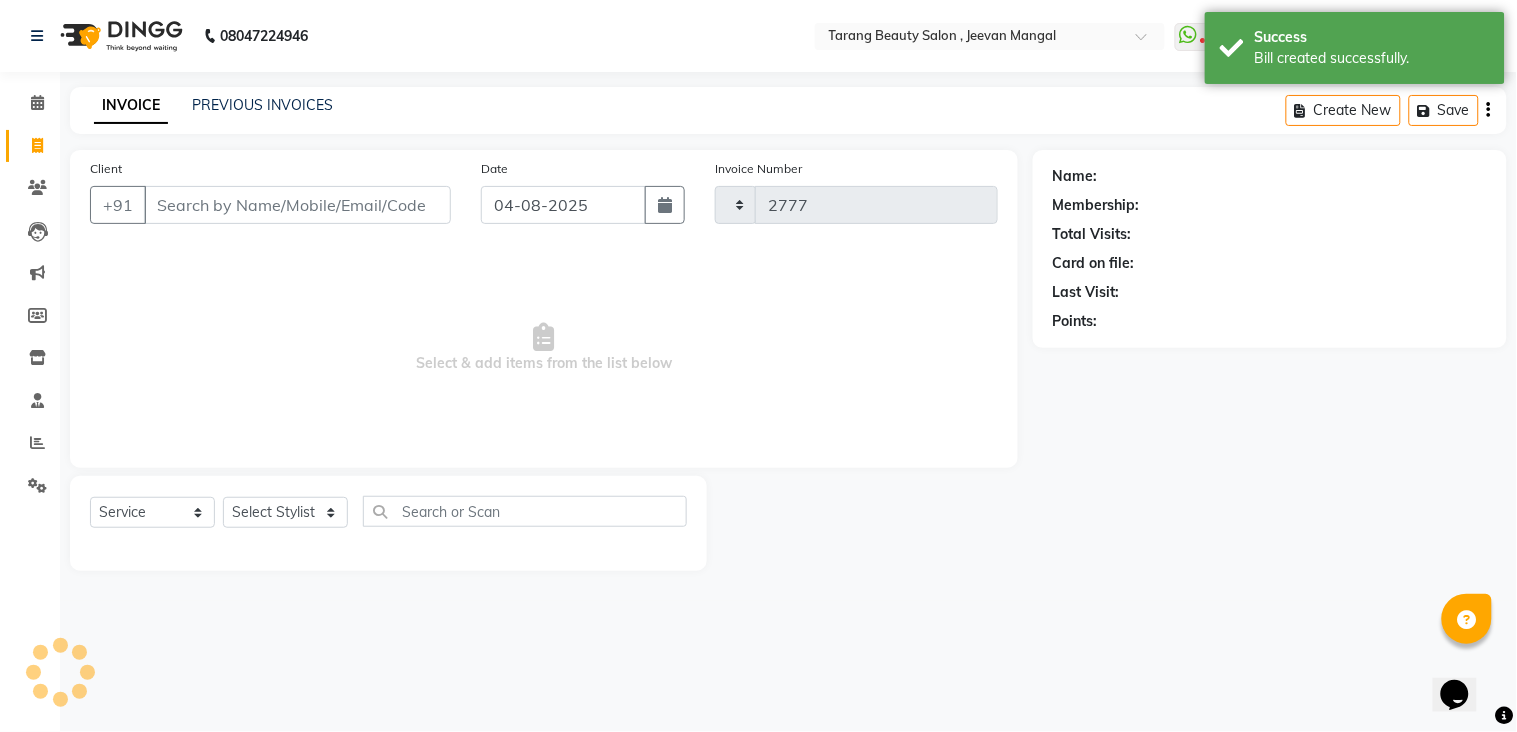 select on "5133" 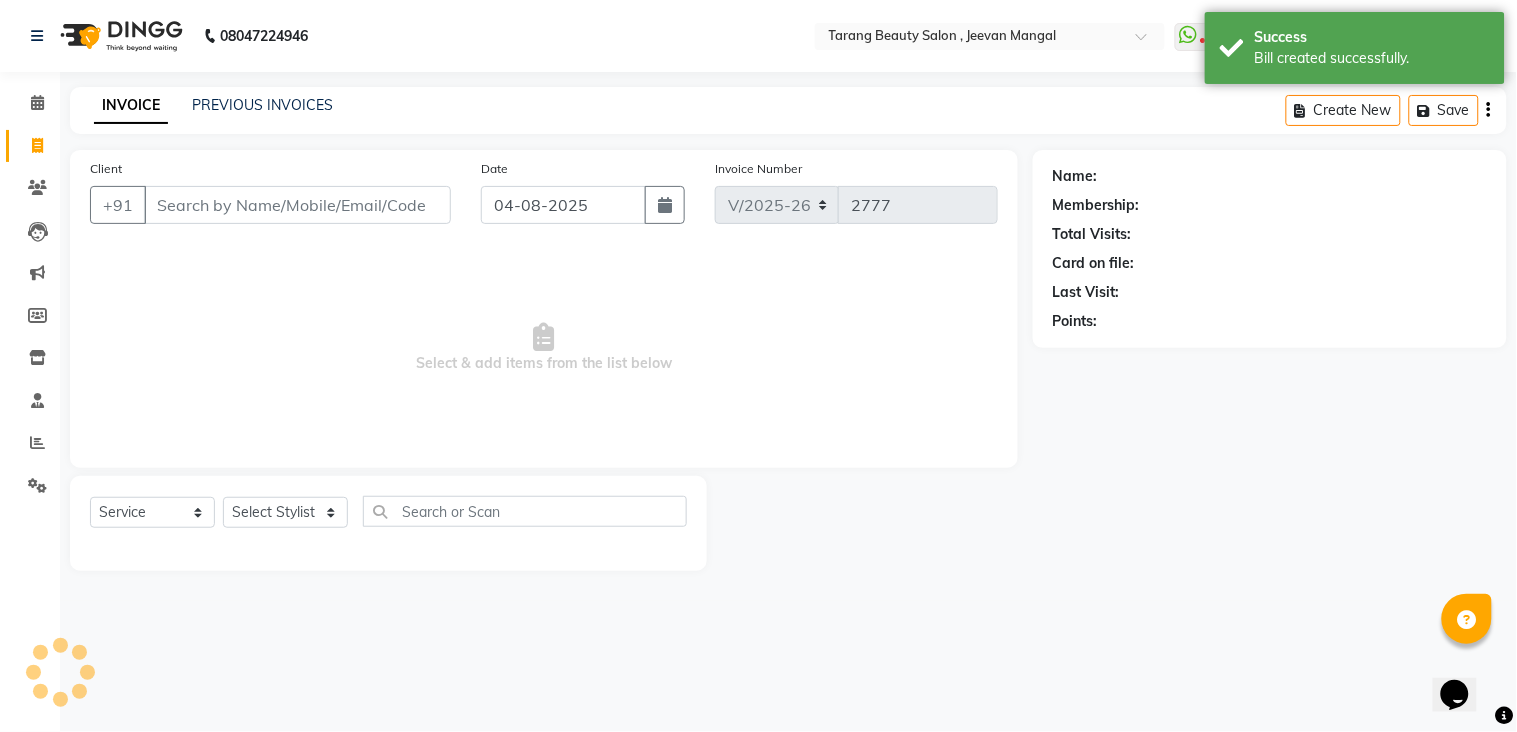 click on "Client" at bounding box center (297, 205) 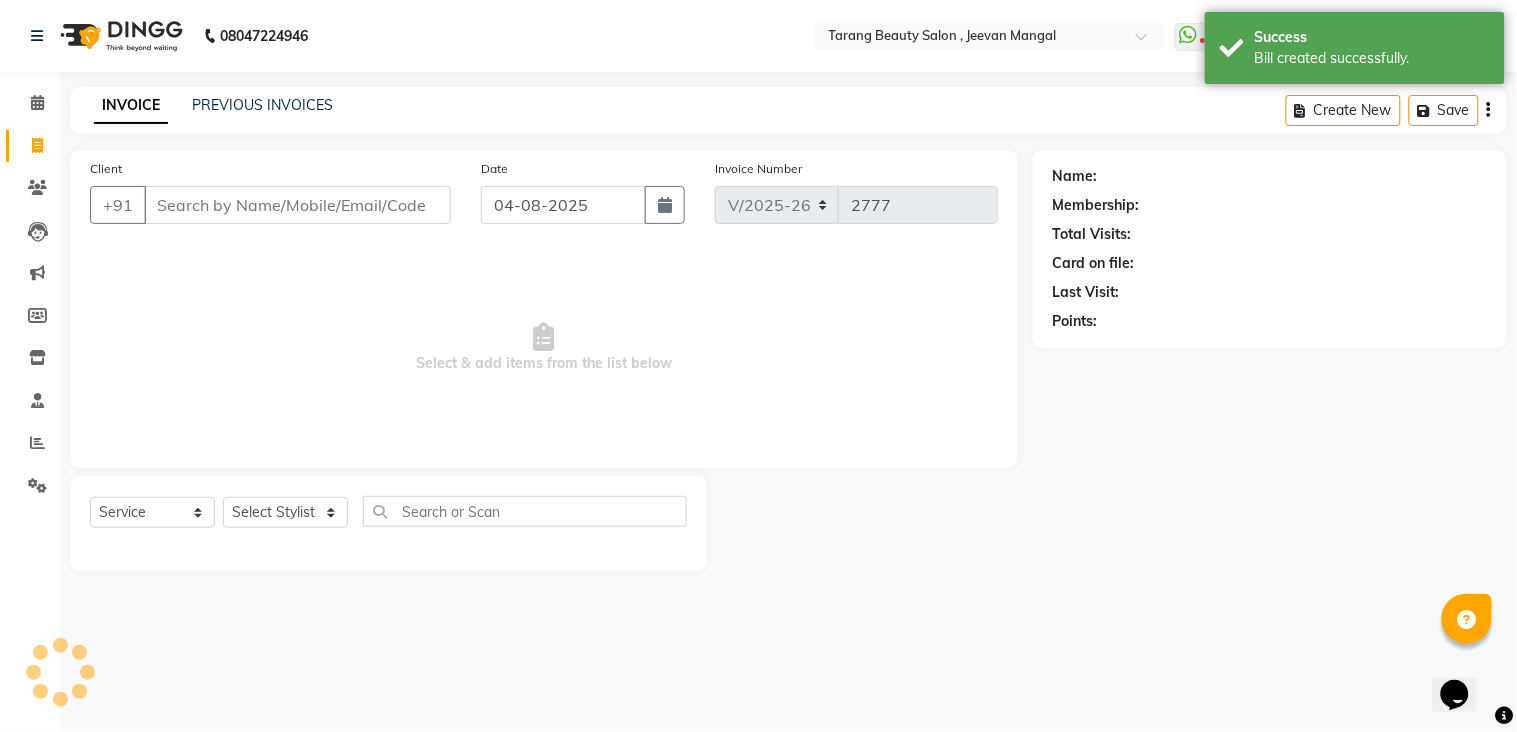 type on "r" 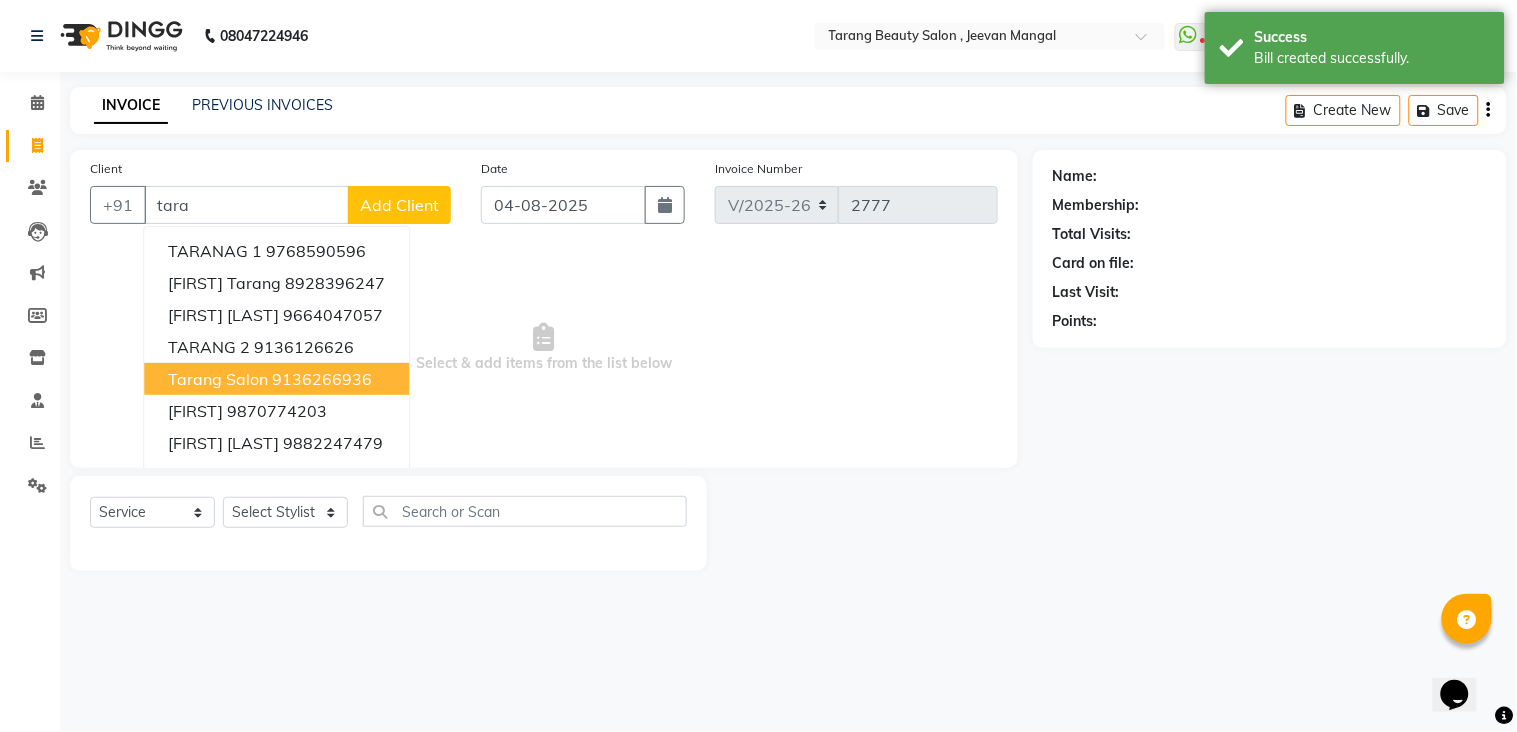 click on "9136266936" at bounding box center (322, 379) 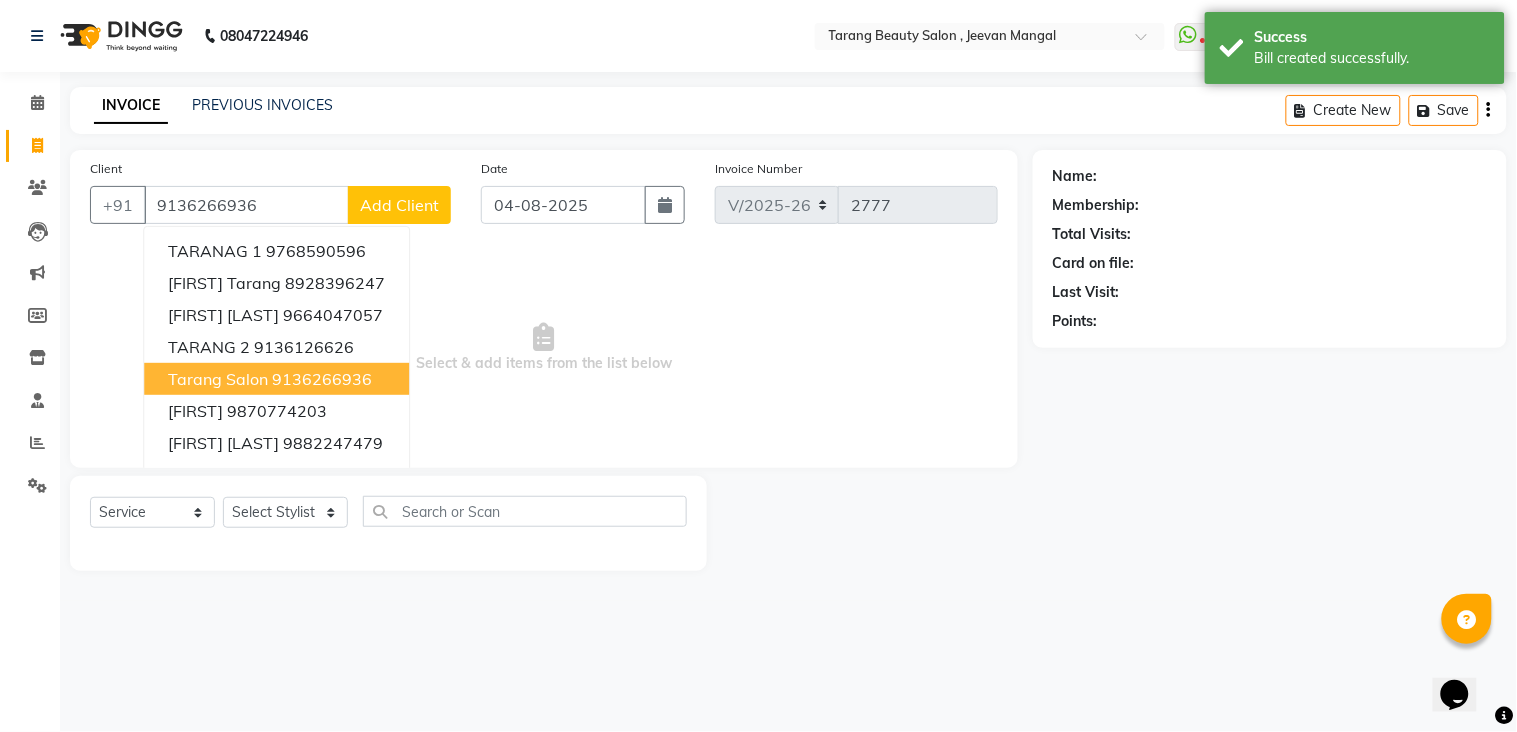 type on "9136266936" 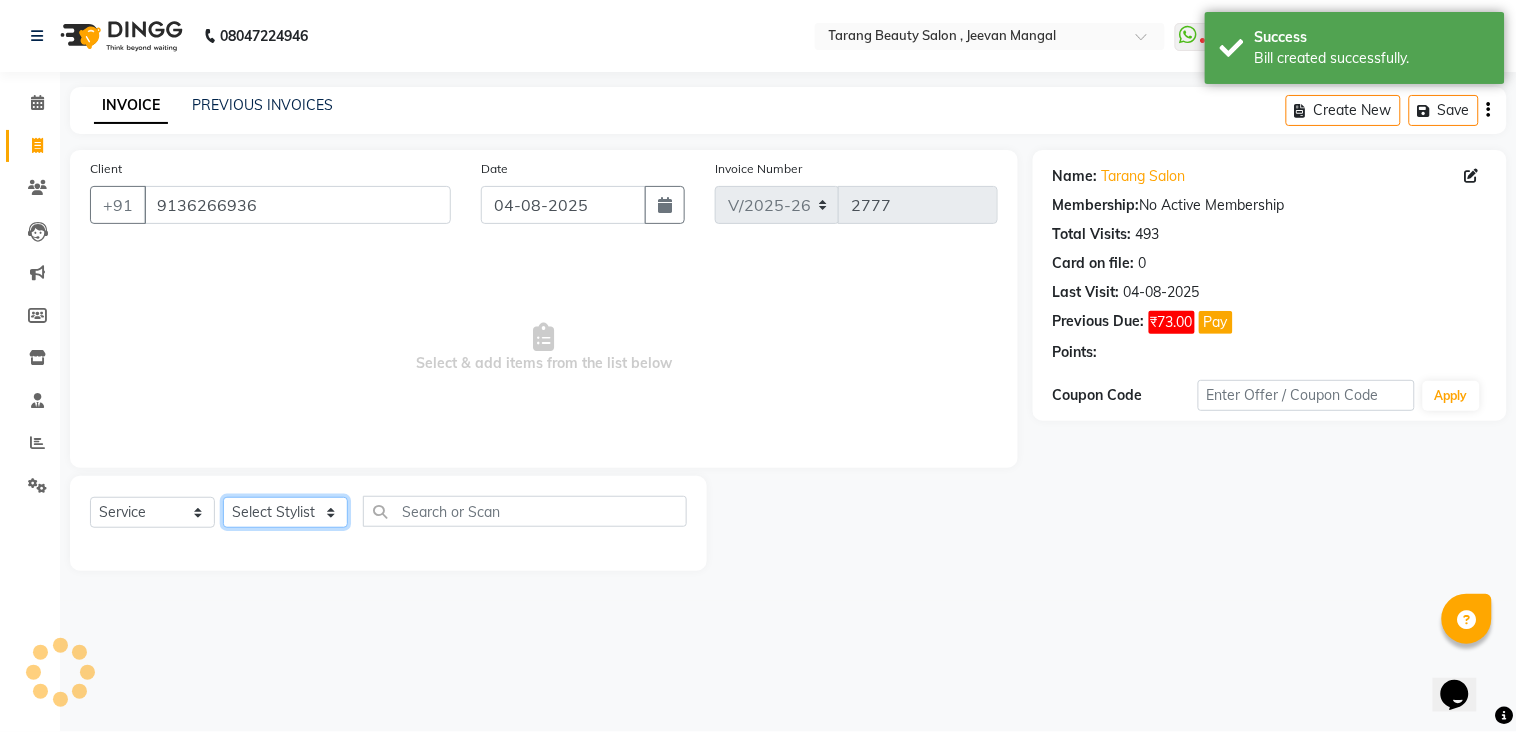click on "Select Stylist ANITA MANOJ KARRE ANJALI RAMESH KHAMDARE BHUMI PAWAR DEEPALI  KANOJIYA Front Desk GAYATRI KENIN Grishma  indu kavita NEHA pooja thakur Pooja Vishwakarma priya  Ruchi RUTUJA sadhana SNEHAL SHINDE SONAL Suchita panchal SUNITA KAURI surekha bhalerao Varsha Zoya" 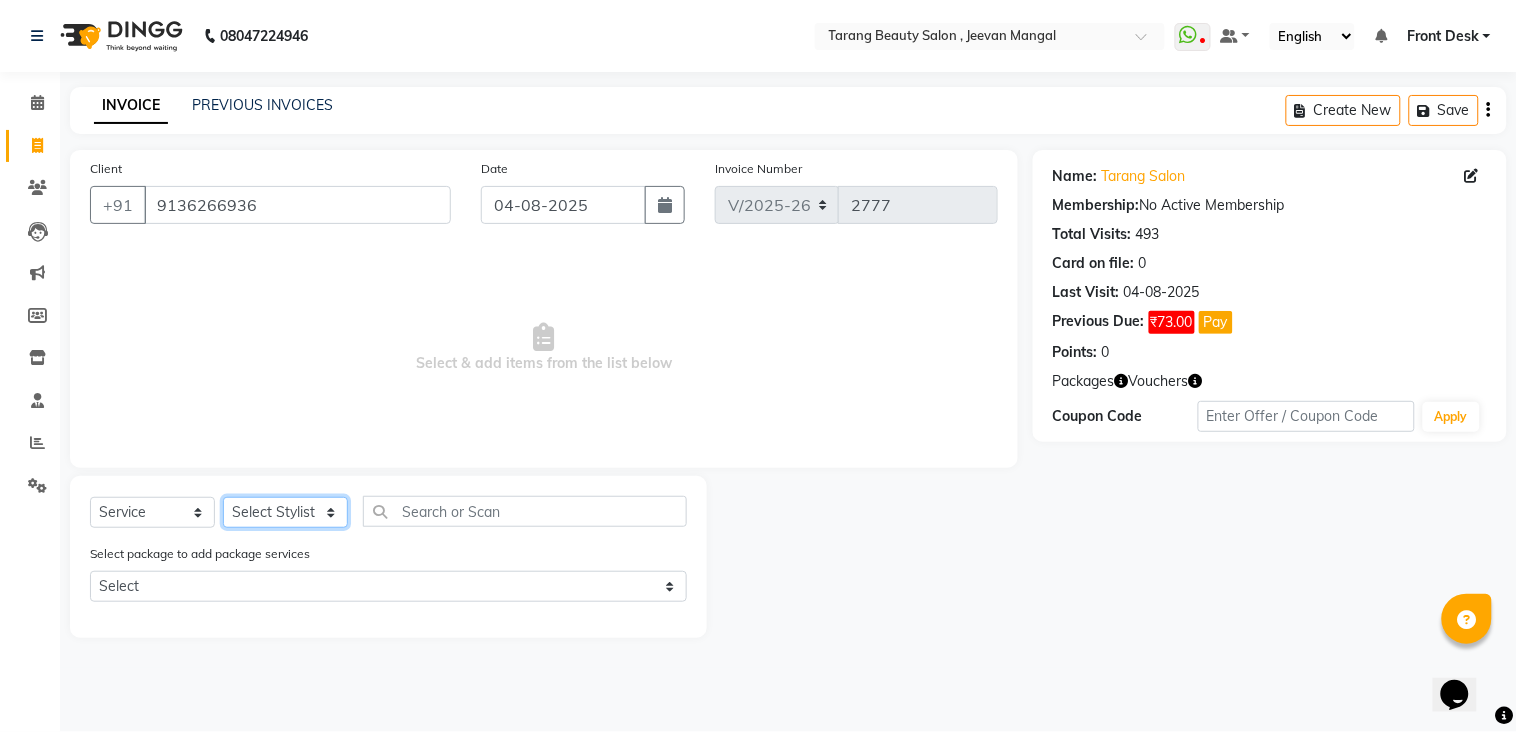 select on "45699" 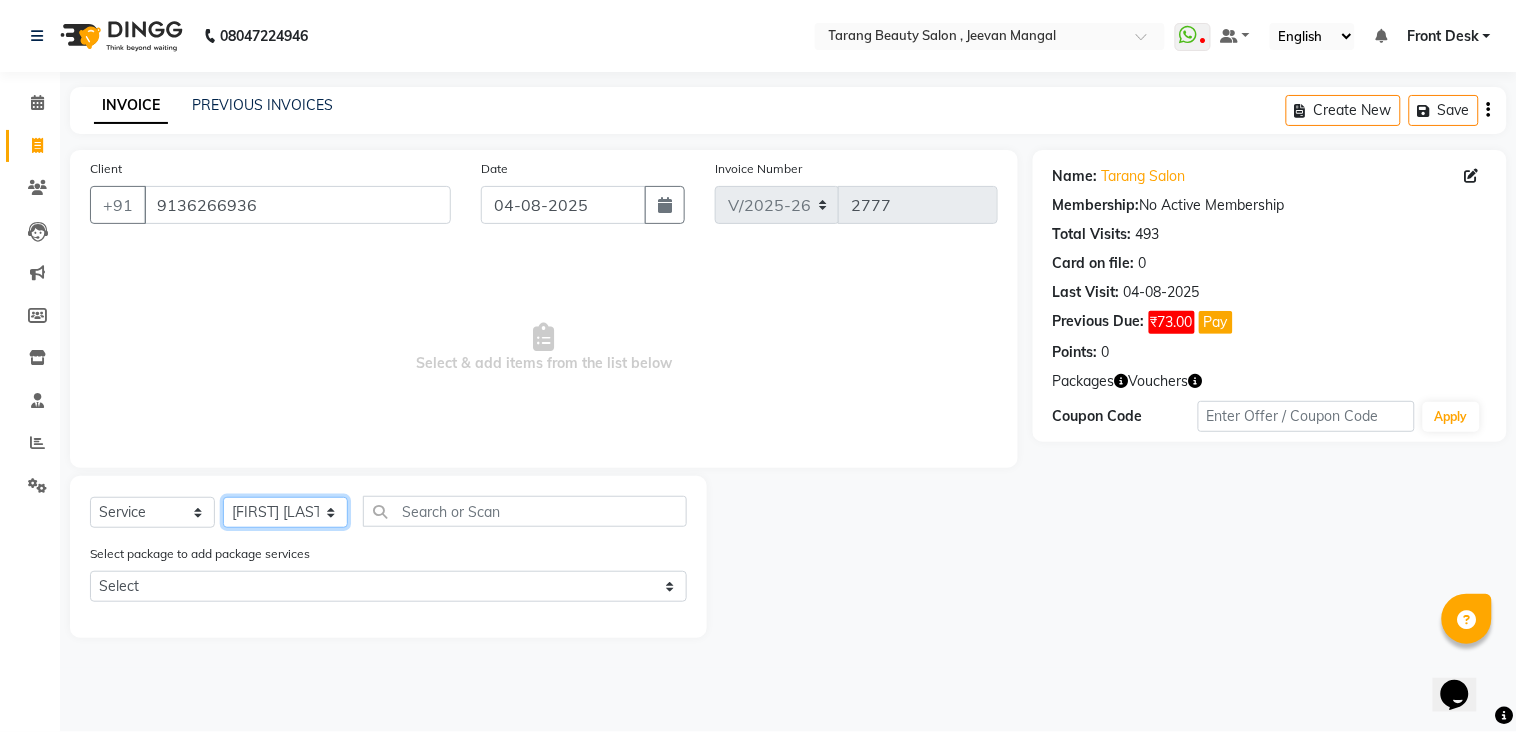 click on "Select Stylist ANITA MANOJ KARRE ANJALI RAMESH KHAMDARE BHUMI PAWAR DEEPALI  KANOJIYA Front Desk GAYATRI KENIN Grishma  indu kavita NEHA pooja thakur Pooja Vishwakarma priya  Ruchi RUTUJA sadhana SNEHAL SHINDE SONAL Suchita panchal SUNITA KAURI surekha bhalerao Varsha Zoya" 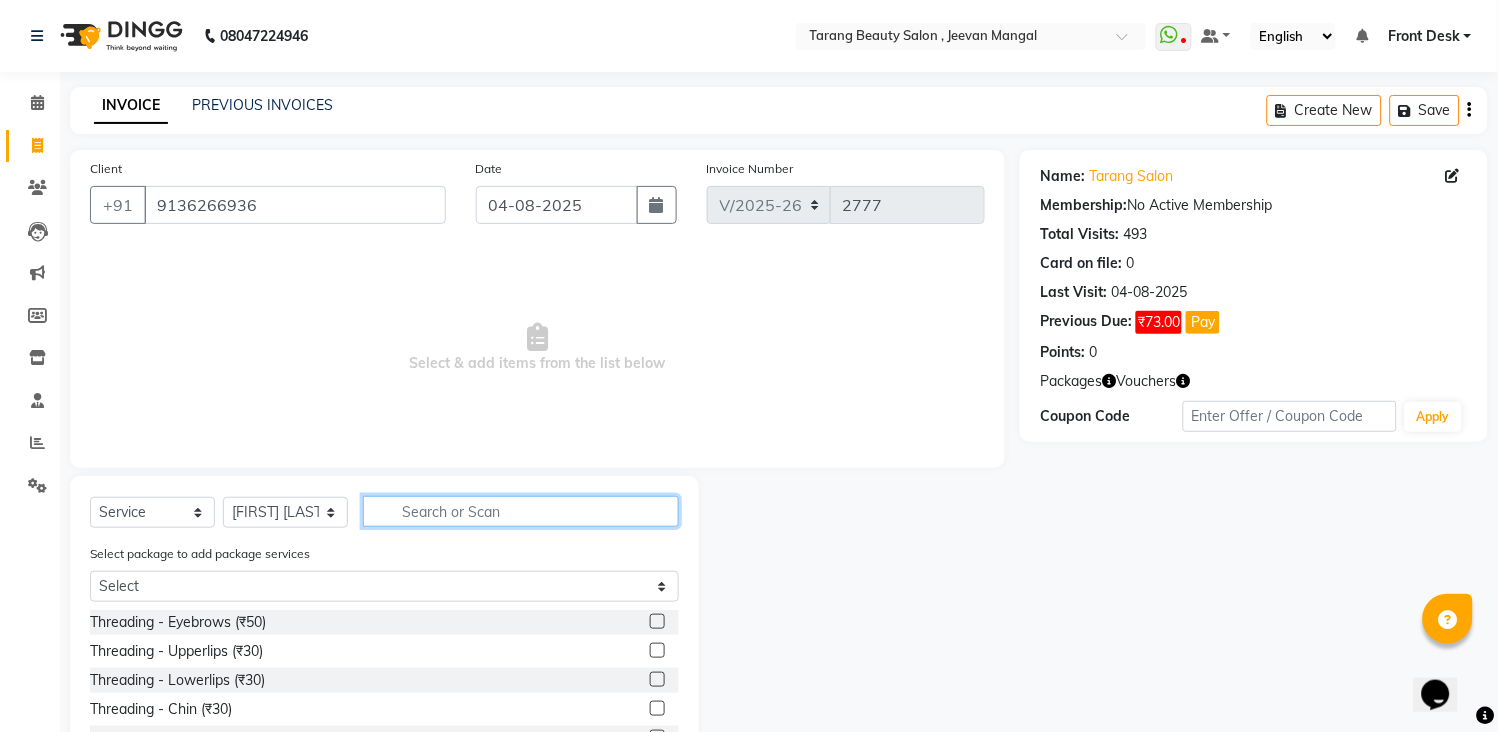 click 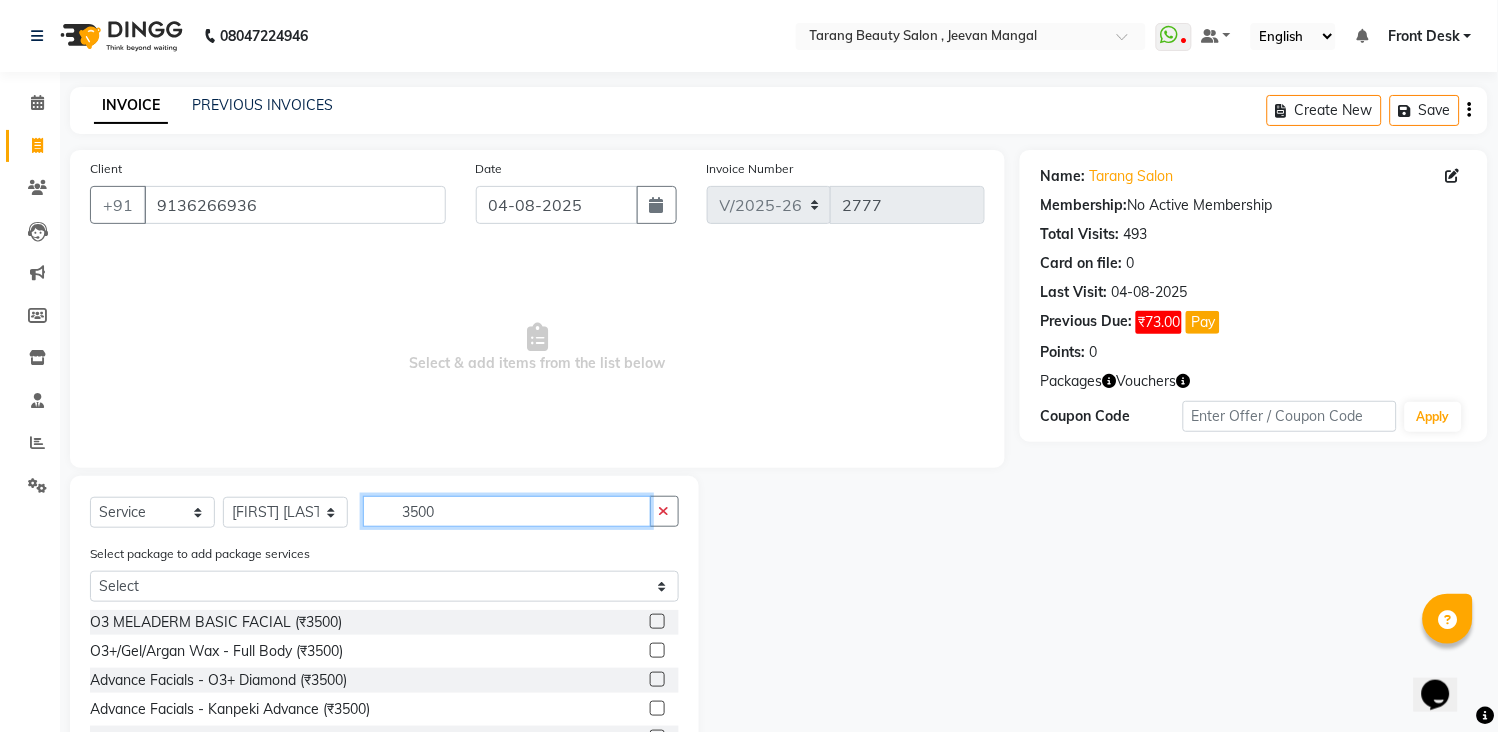 scroll, scrollTop: 136, scrollLeft: 0, axis: vertical 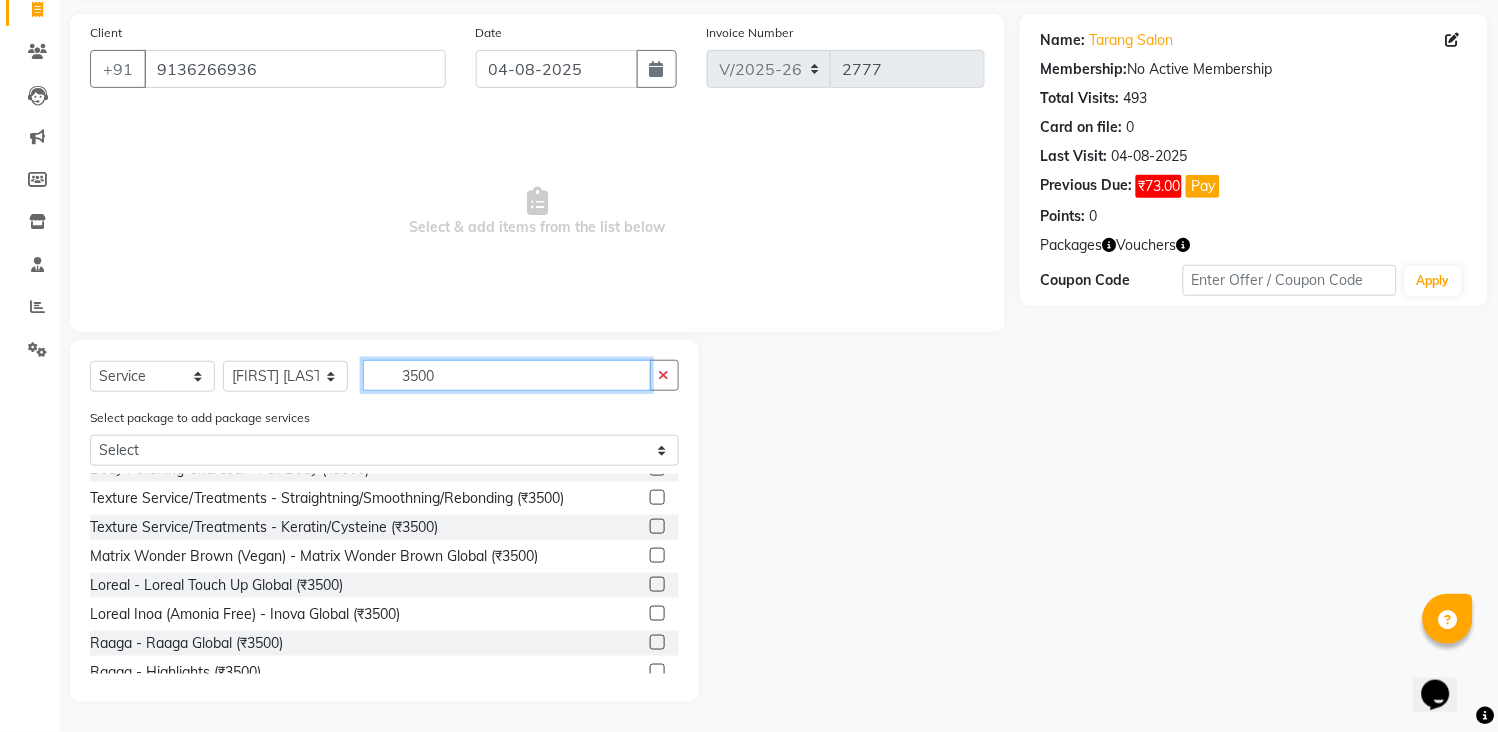 type on "3500" 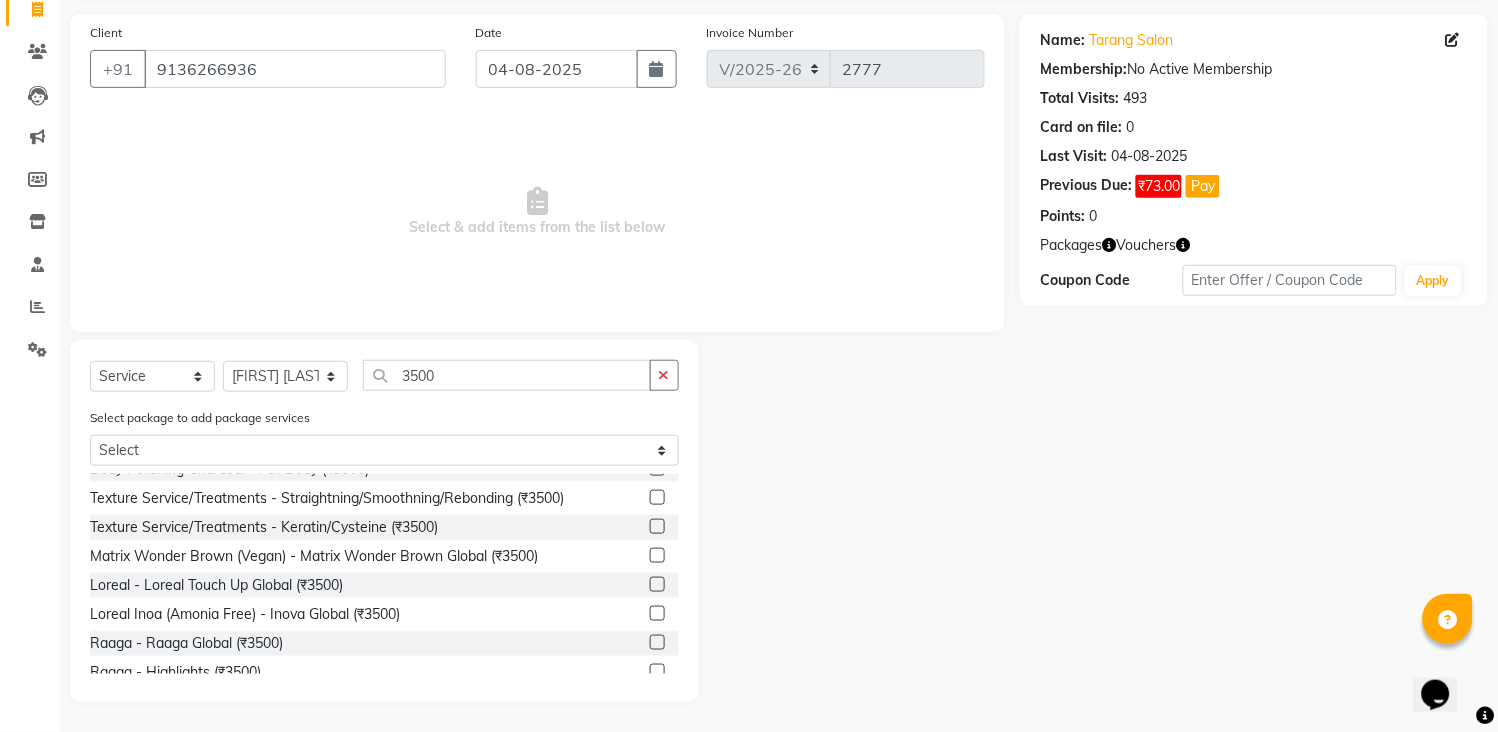 click 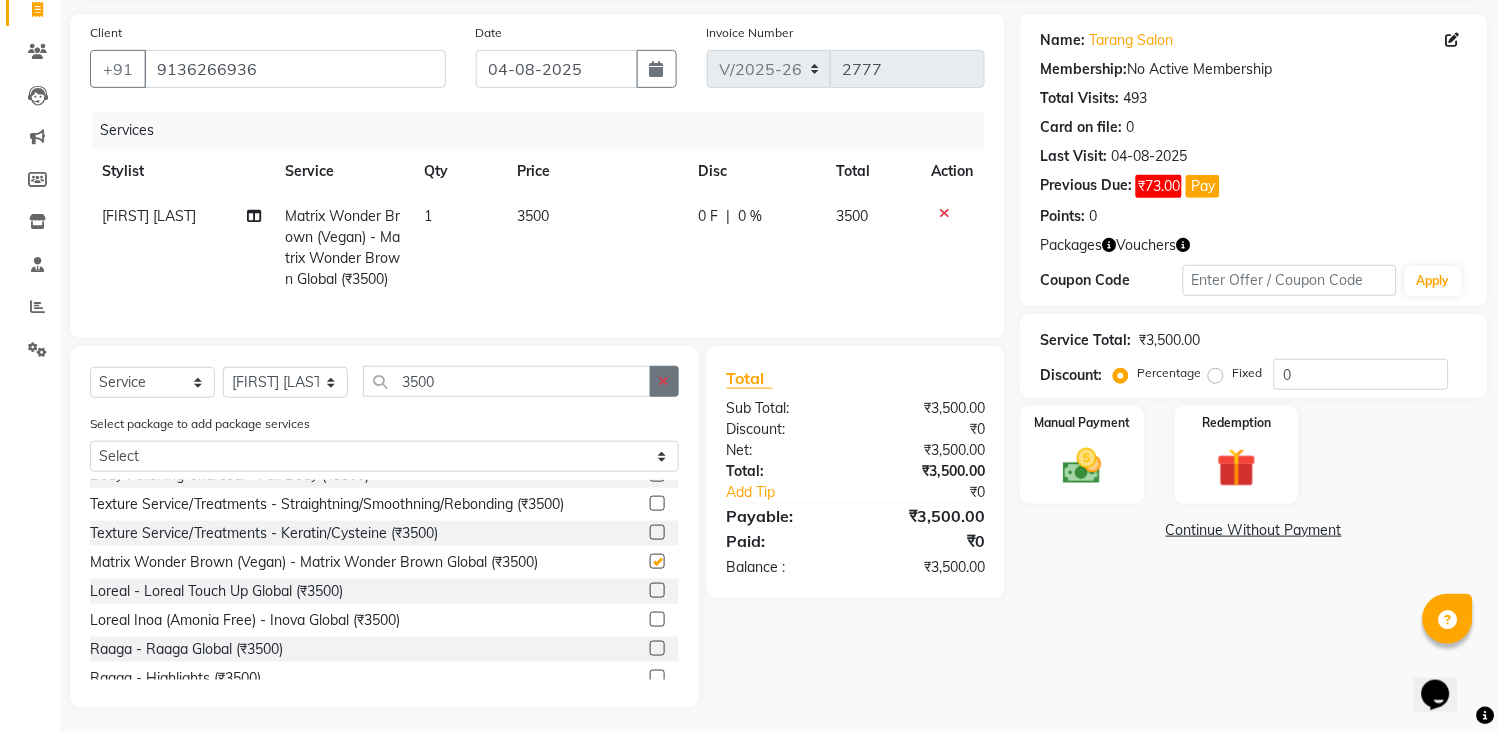 checkbox on "false" 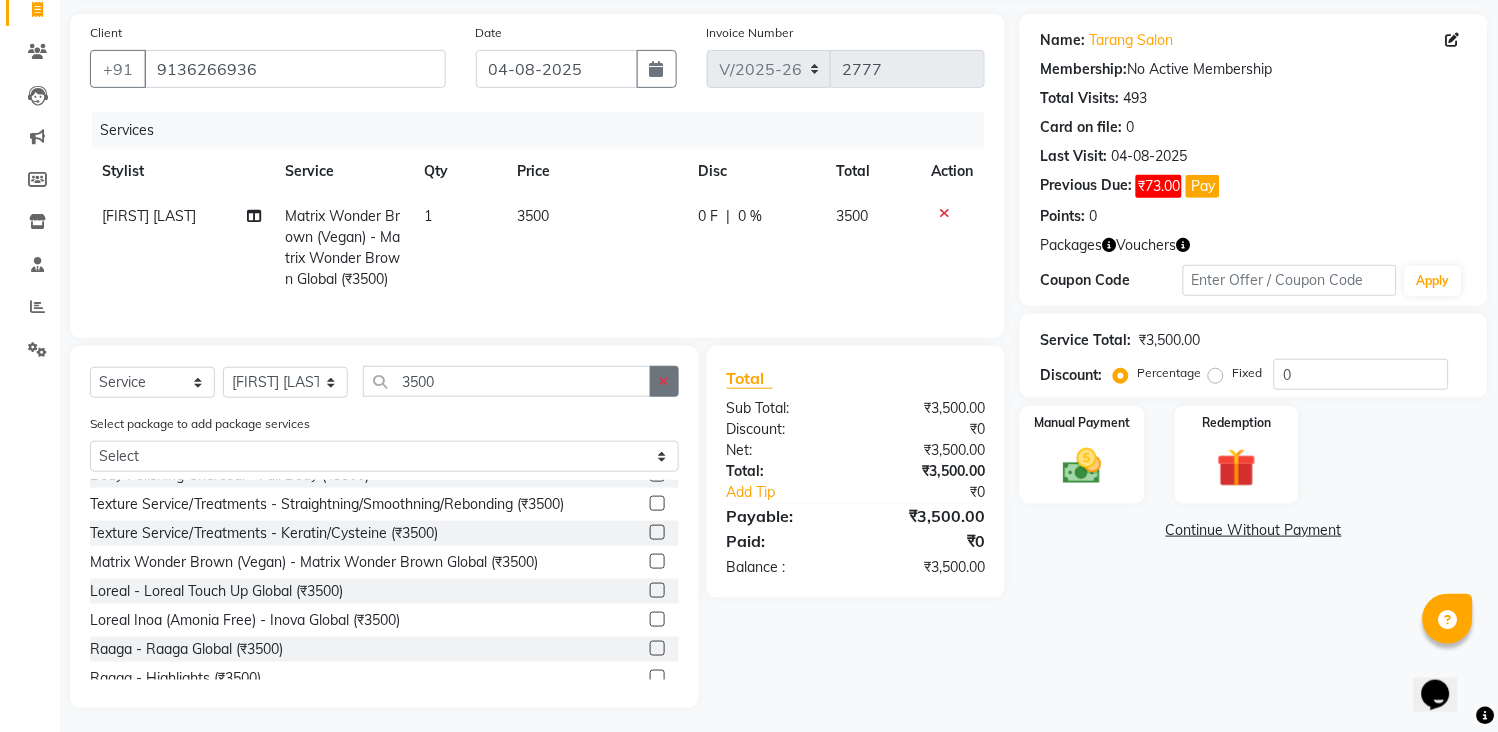click 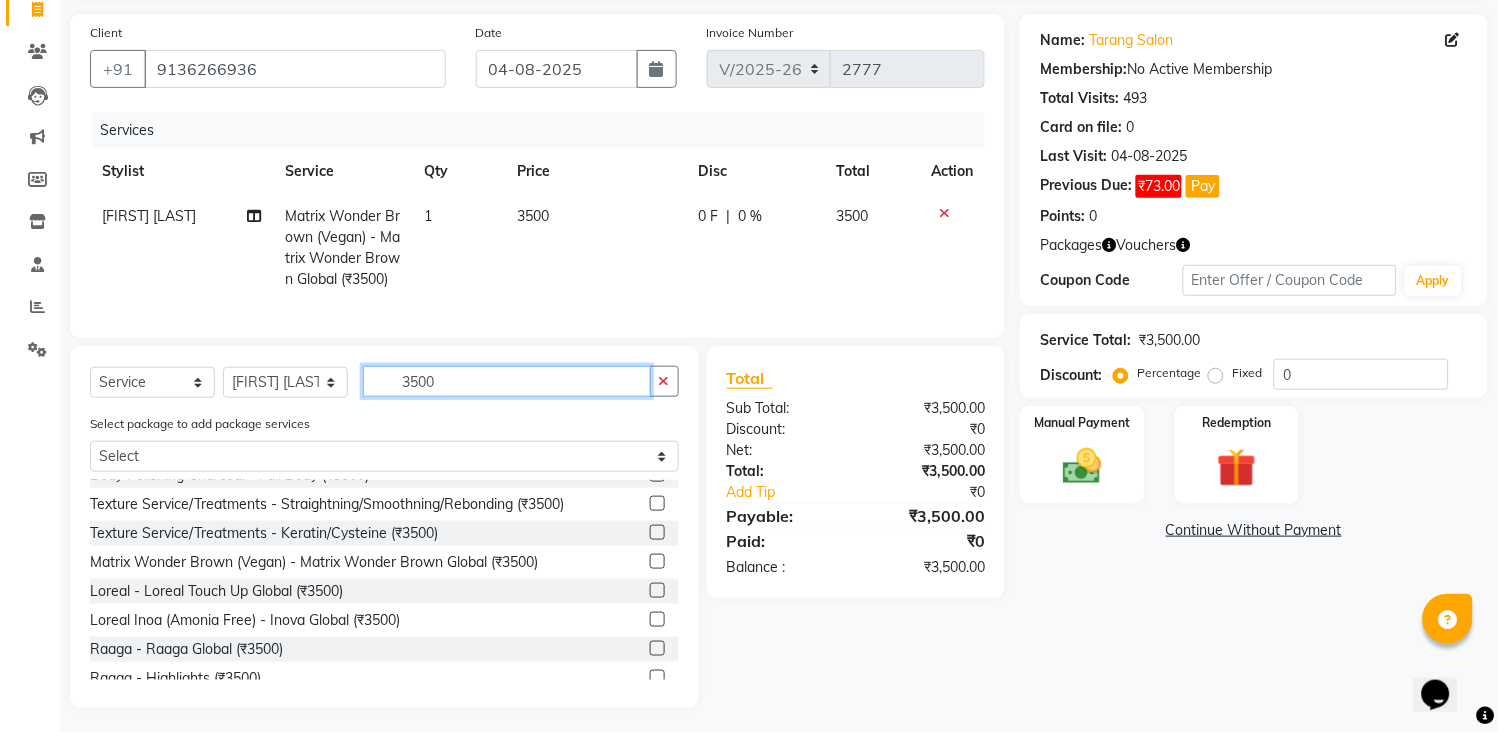type 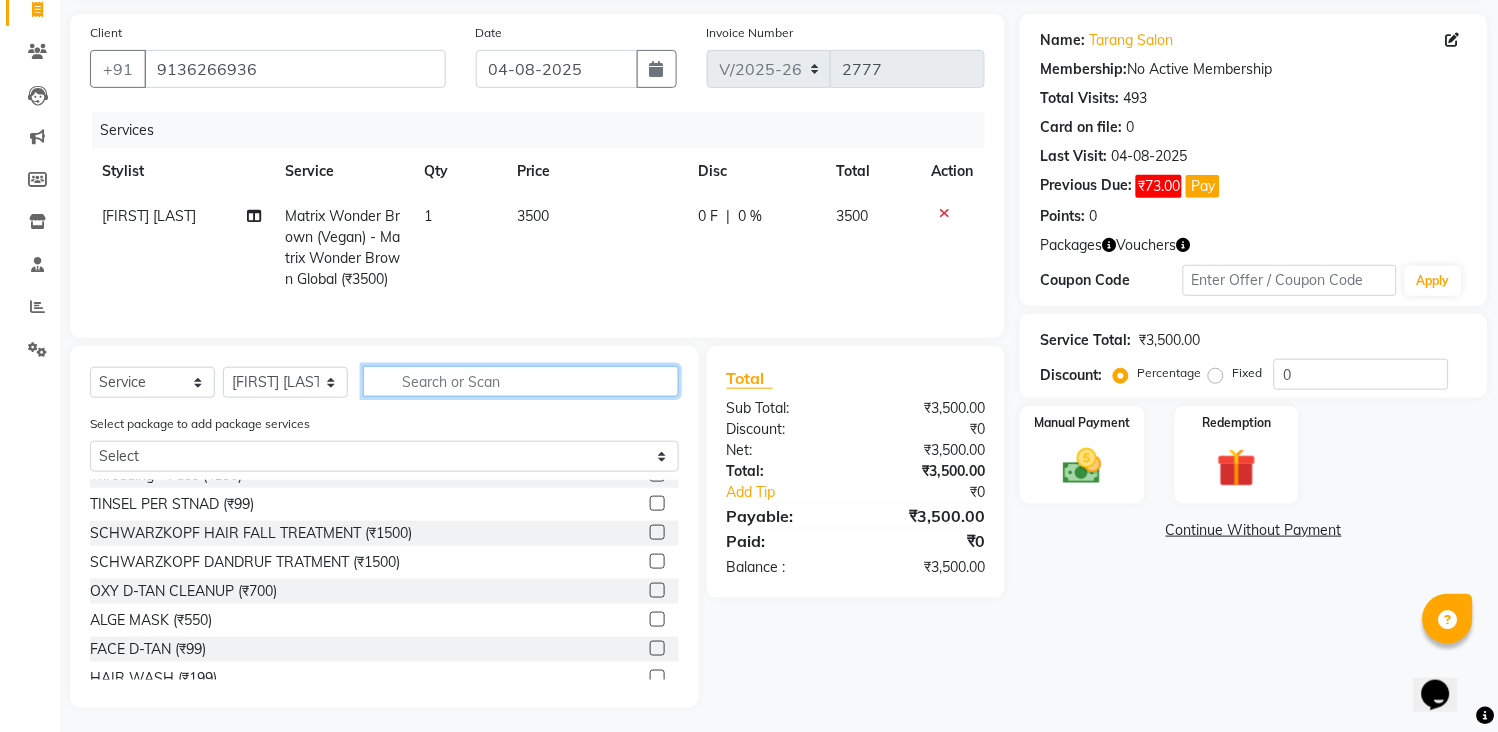 click 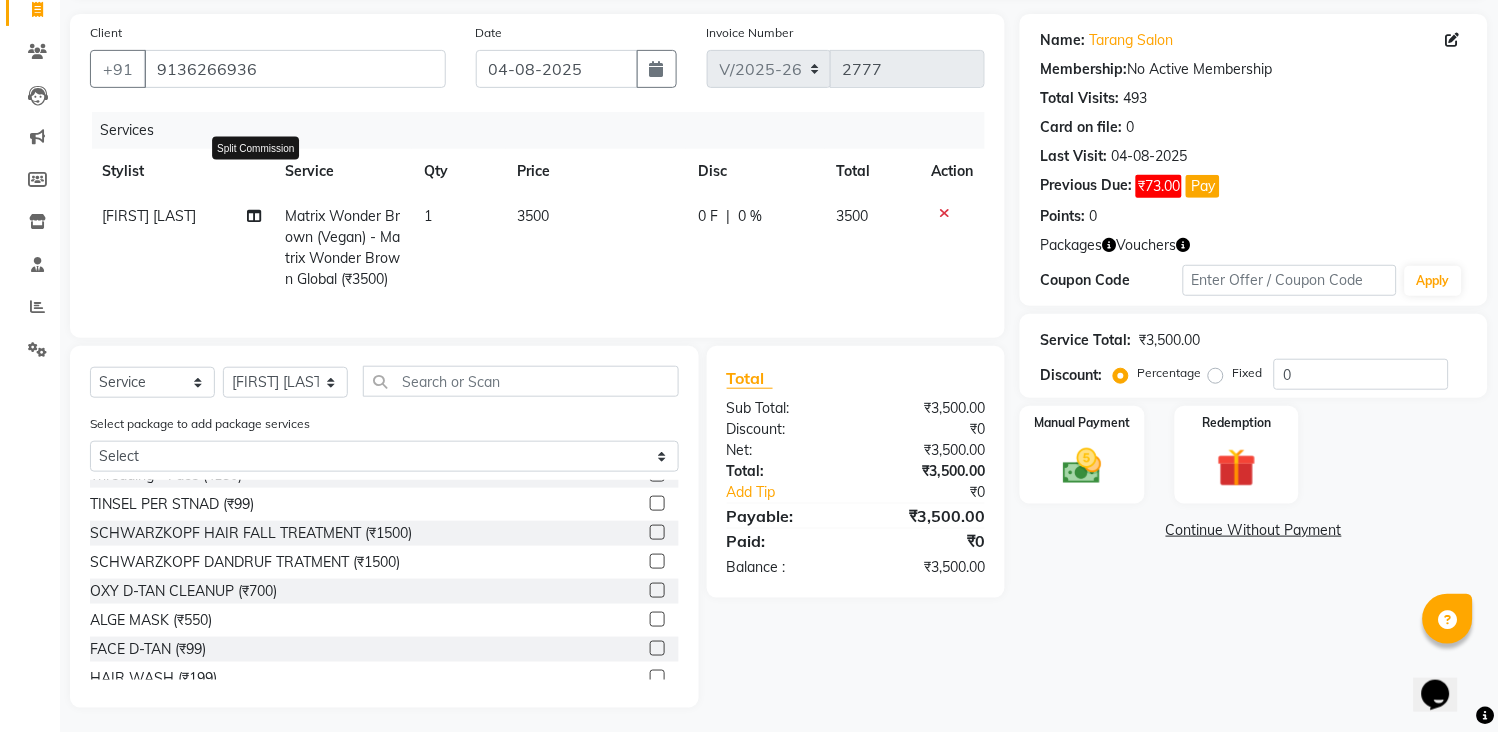 click 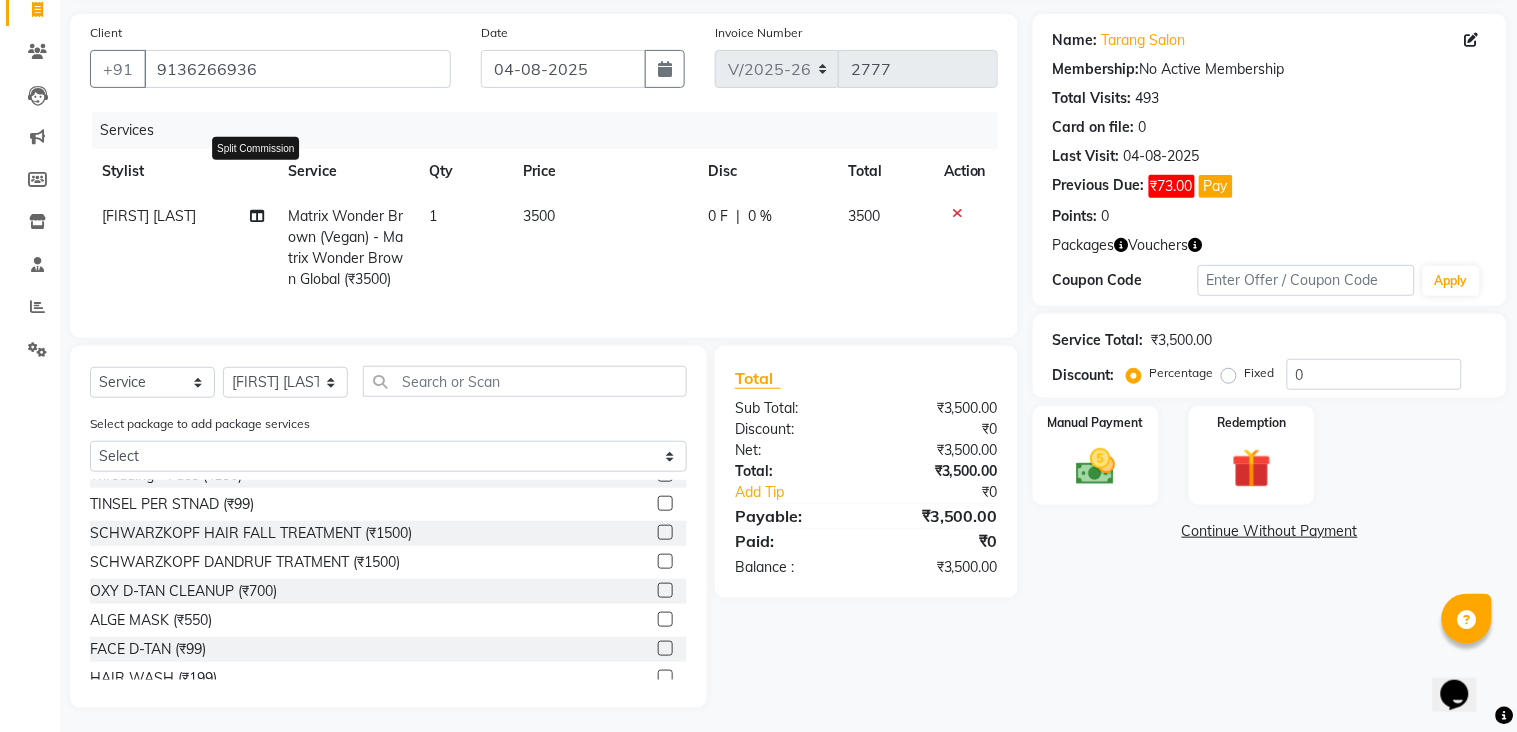 select on "45699" 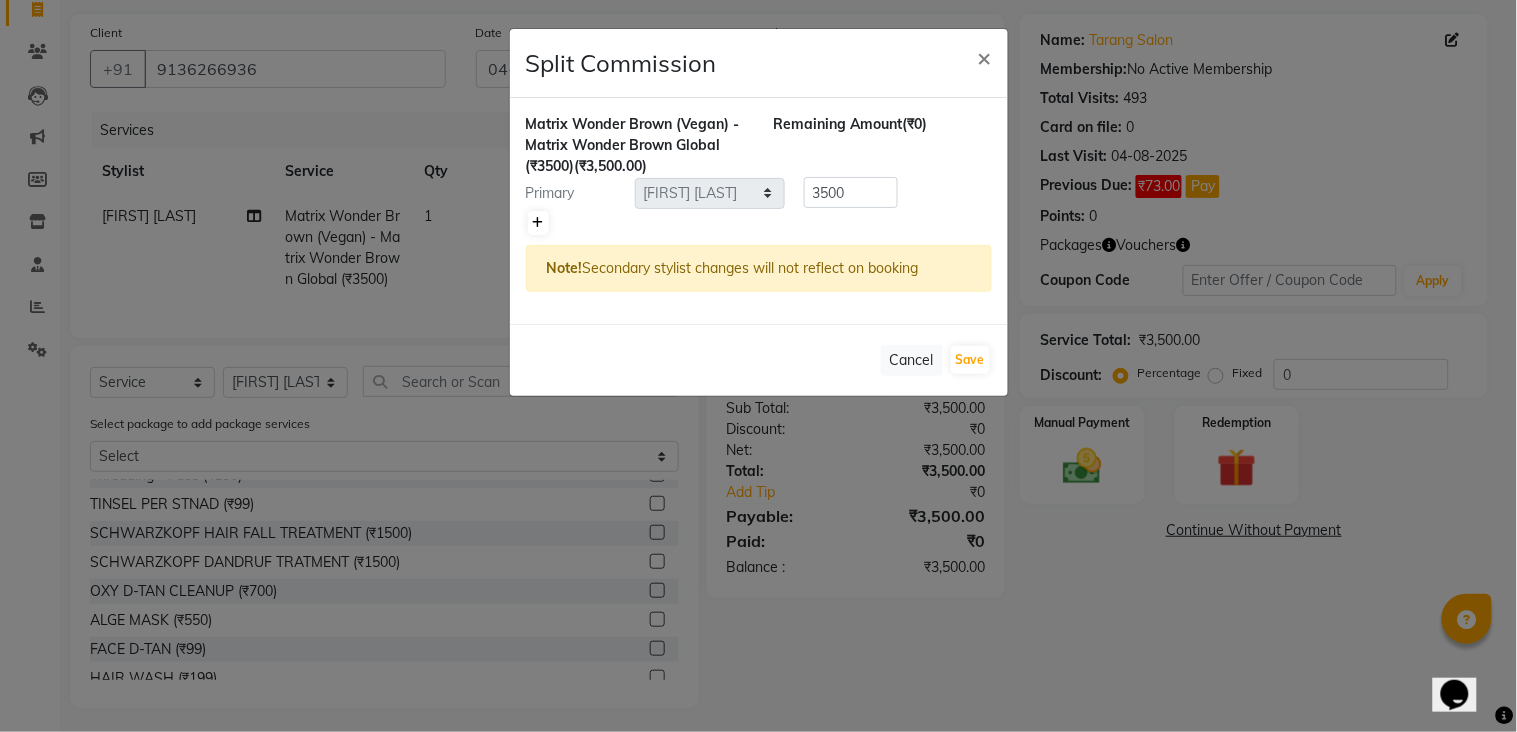 click 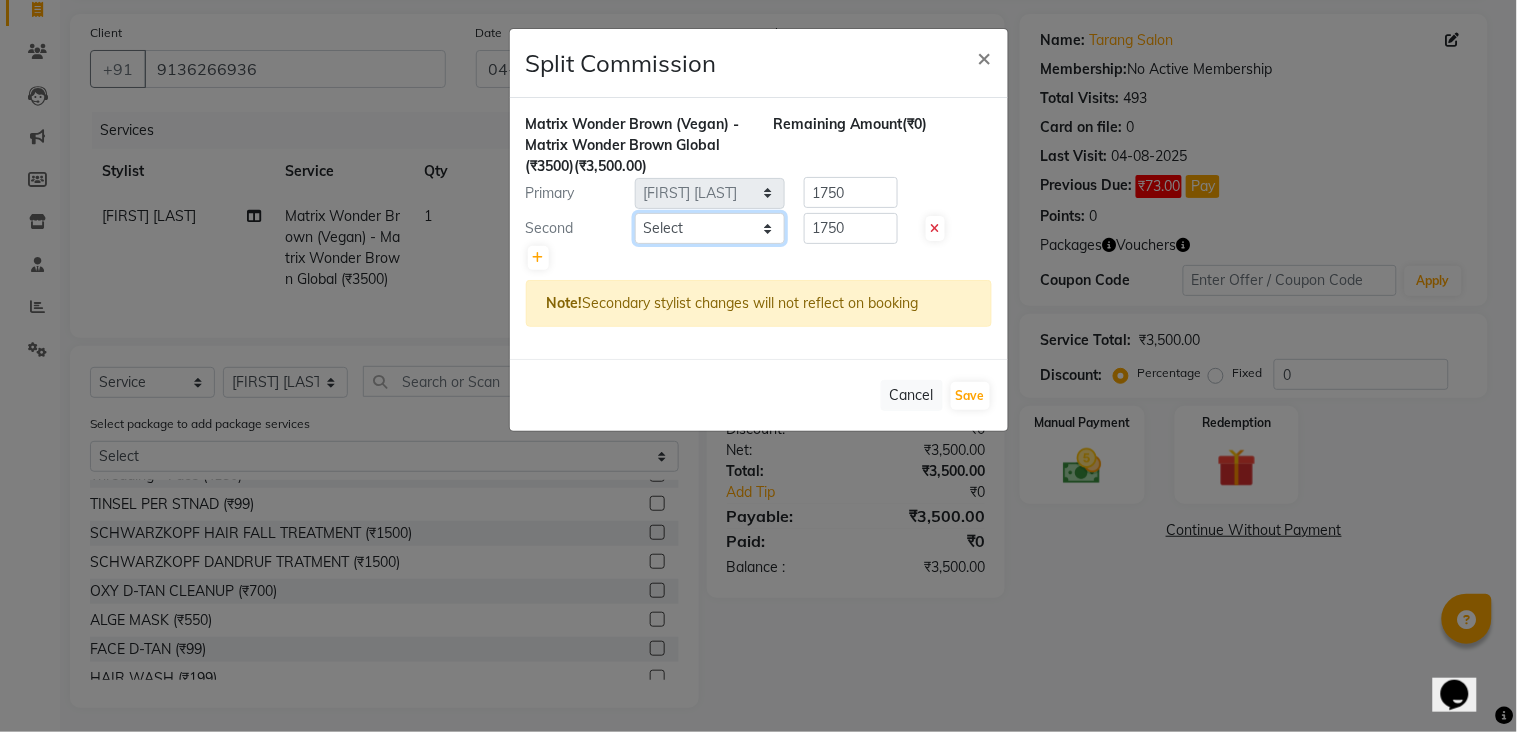 click on "Select  ANITA MANOJ KARRE   ANJALI RAMESH KHAMDARE   BHUMI PAWAR   DEEPALI  KANOJIYA   Front Desk   GAYATRI KENIN   Grishma    indu   kavita   NEHA   pooja thakur   Pooja Vishwakarma   priya    Ruchi   RUTUJA   sadhana   SNEHAL SHINDE   SONAL   Suchita panchal   SUNITA KAURI   surekha bhalerao   Varsha   Zoya" 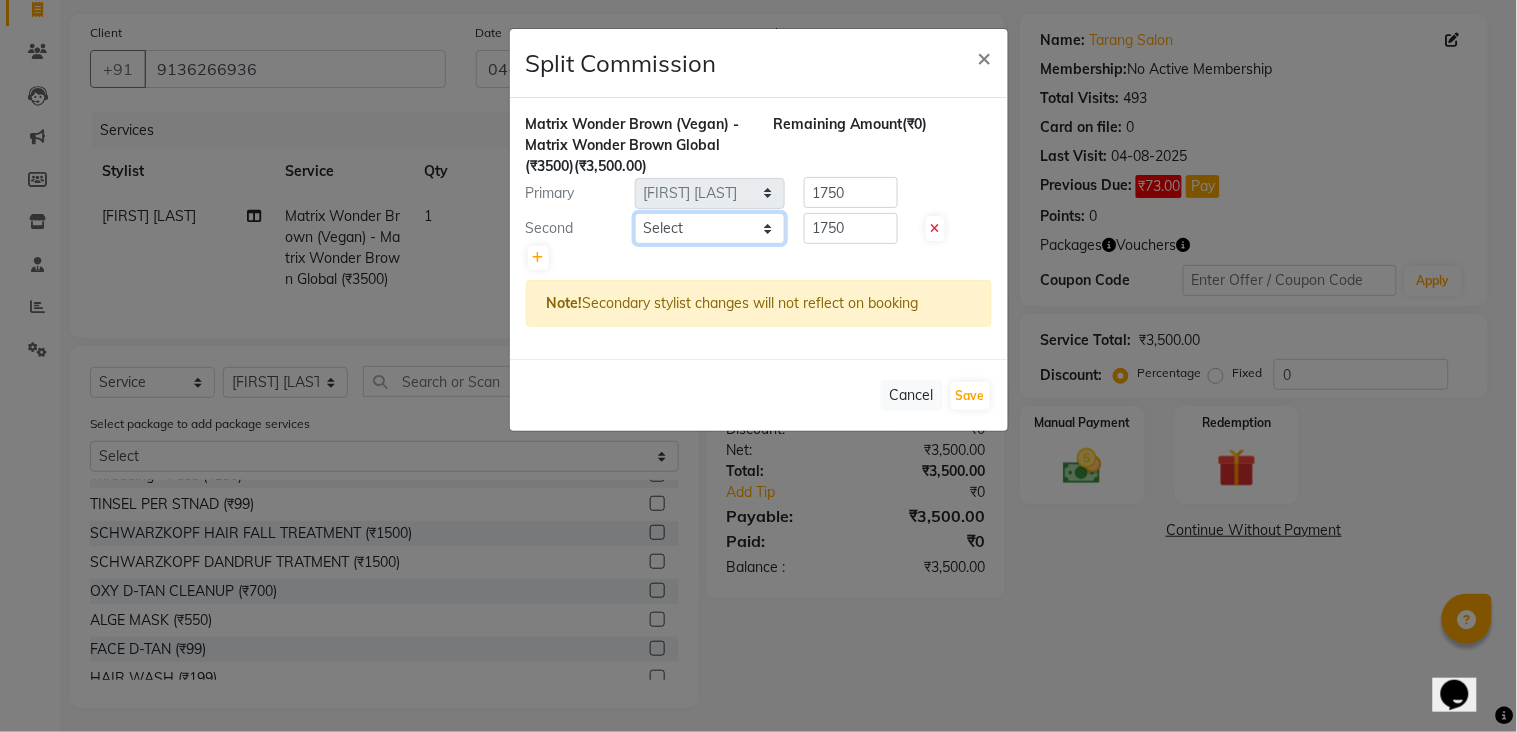 select on "33033" 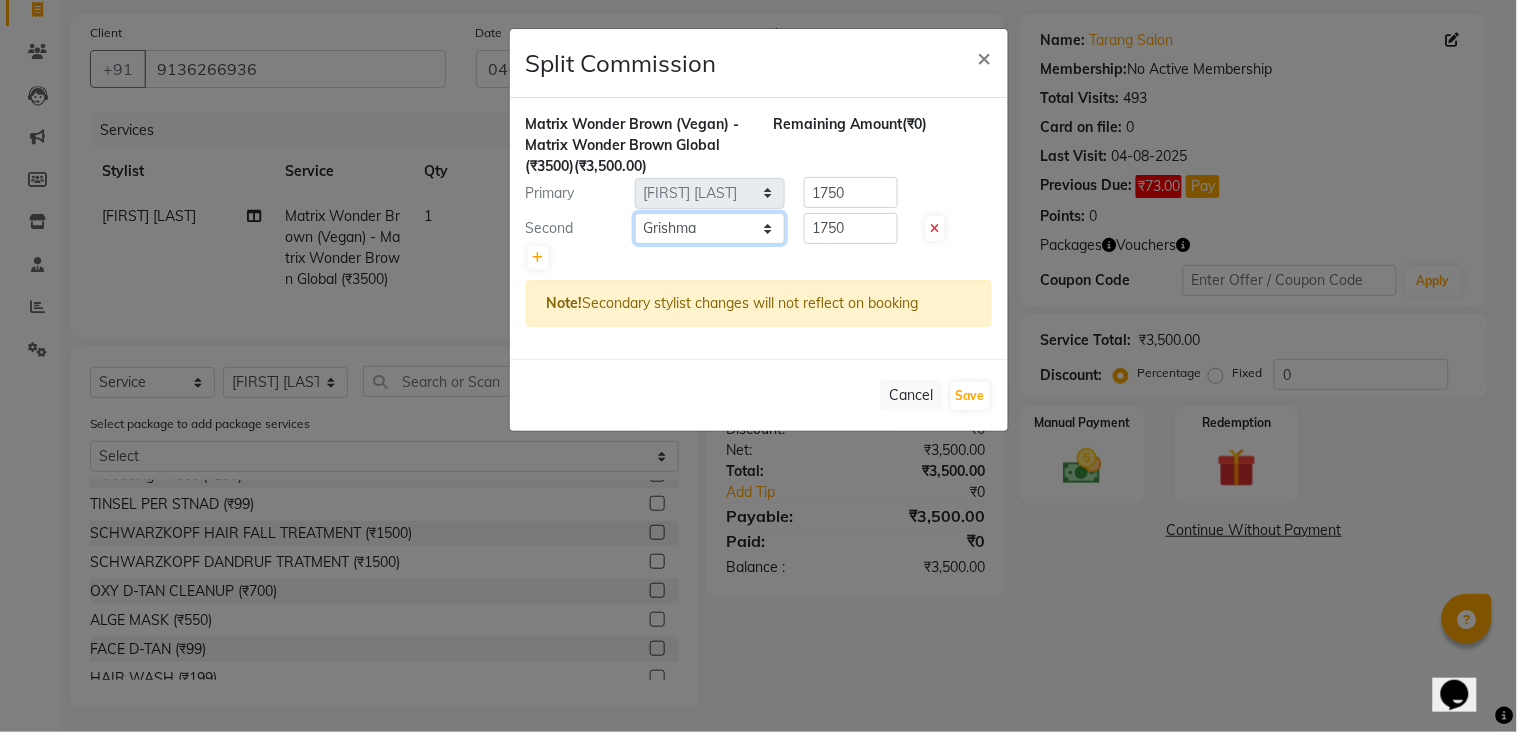 click on "Select  ANITA MANOJ KARRE   ANJALI RAMESH KHAMDARE   BHUMI PAWAR   DEEPALI  KANOJIYA   Front Desk   GAYATRI KENIN   Grishma    indu   kavita   NEHA   pooja thakur   Pooja Vishwakarma   priya    Ruchi   RUTUJA   sadhana   SNEHAL SHINDE   SONAL   Suchita panchal   SUNITA KAURI   surekha bhalerao   Varsha   Zoya" 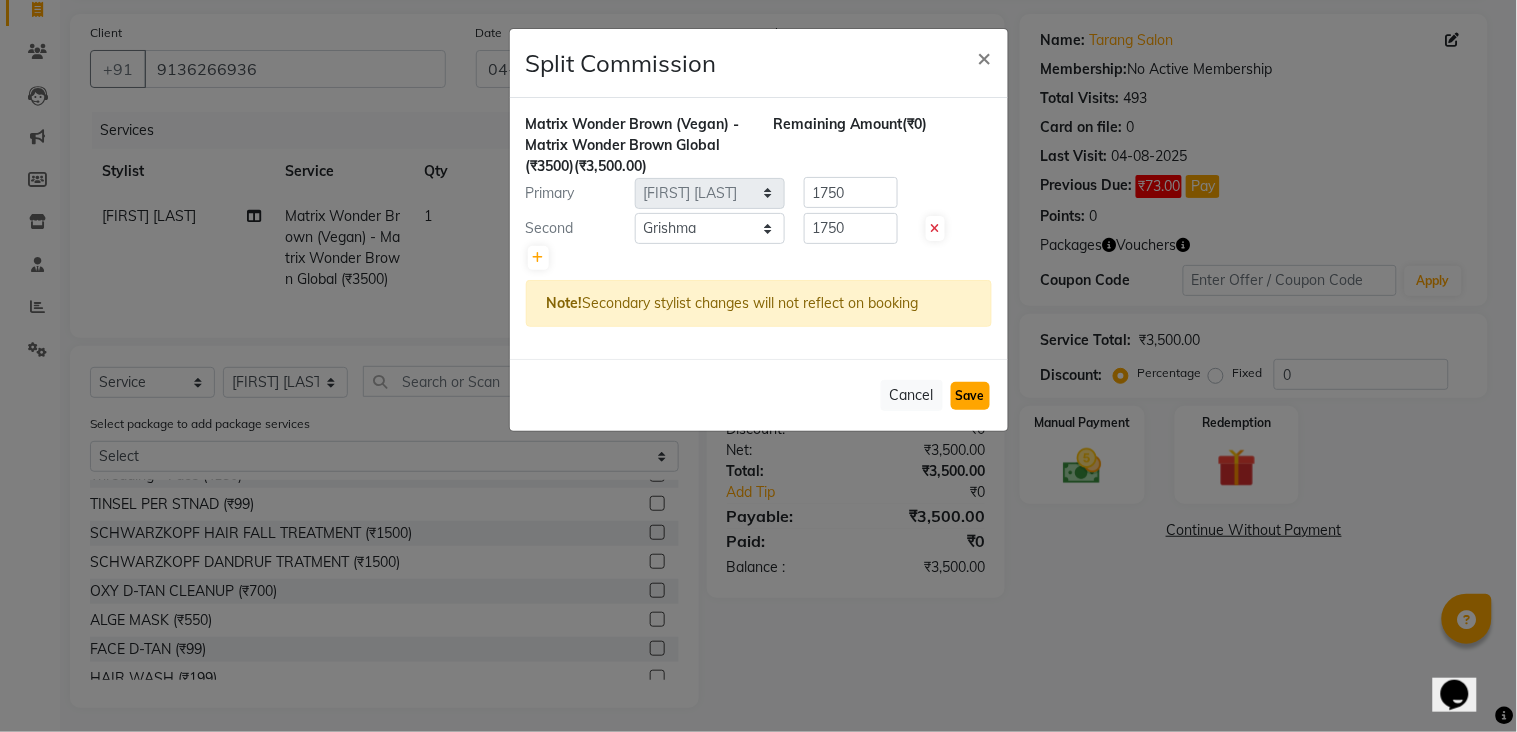 click on "Save" 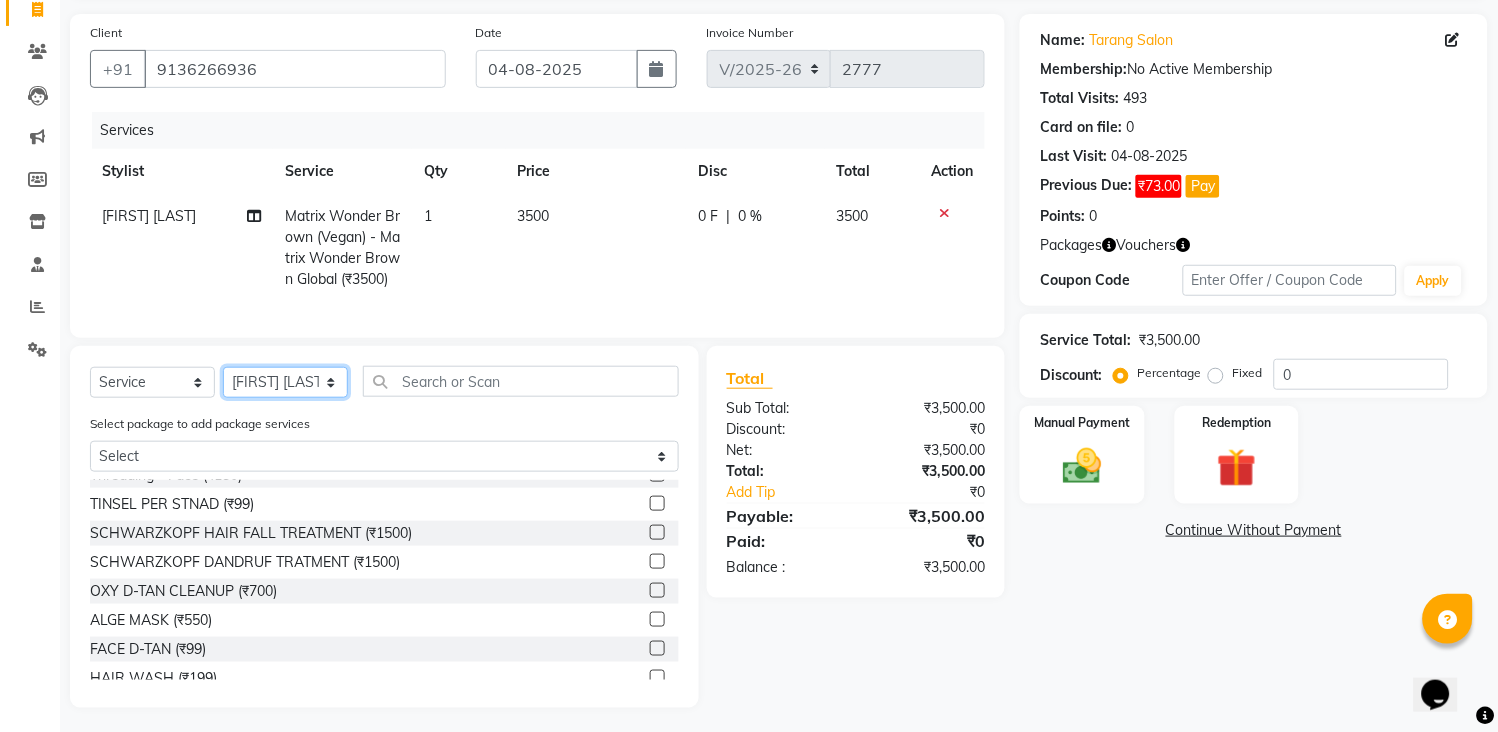 click on "Select Stylist ANITA MANOJ KARRE ANJALI RAMESH KHAMDARE BHUMI PAWAR DEEPALI  KANOJIYA Front Desk GAYATRI KENIN Grishma  indu kavita NEHA pooja thakur Pooja Vishwakarma priya  Ruchi RUTUJA sadhana SNEHAL SHINDE SONAL Suchita panchal SUNITA KAURI surekha bhalerao Varsha Zoya" 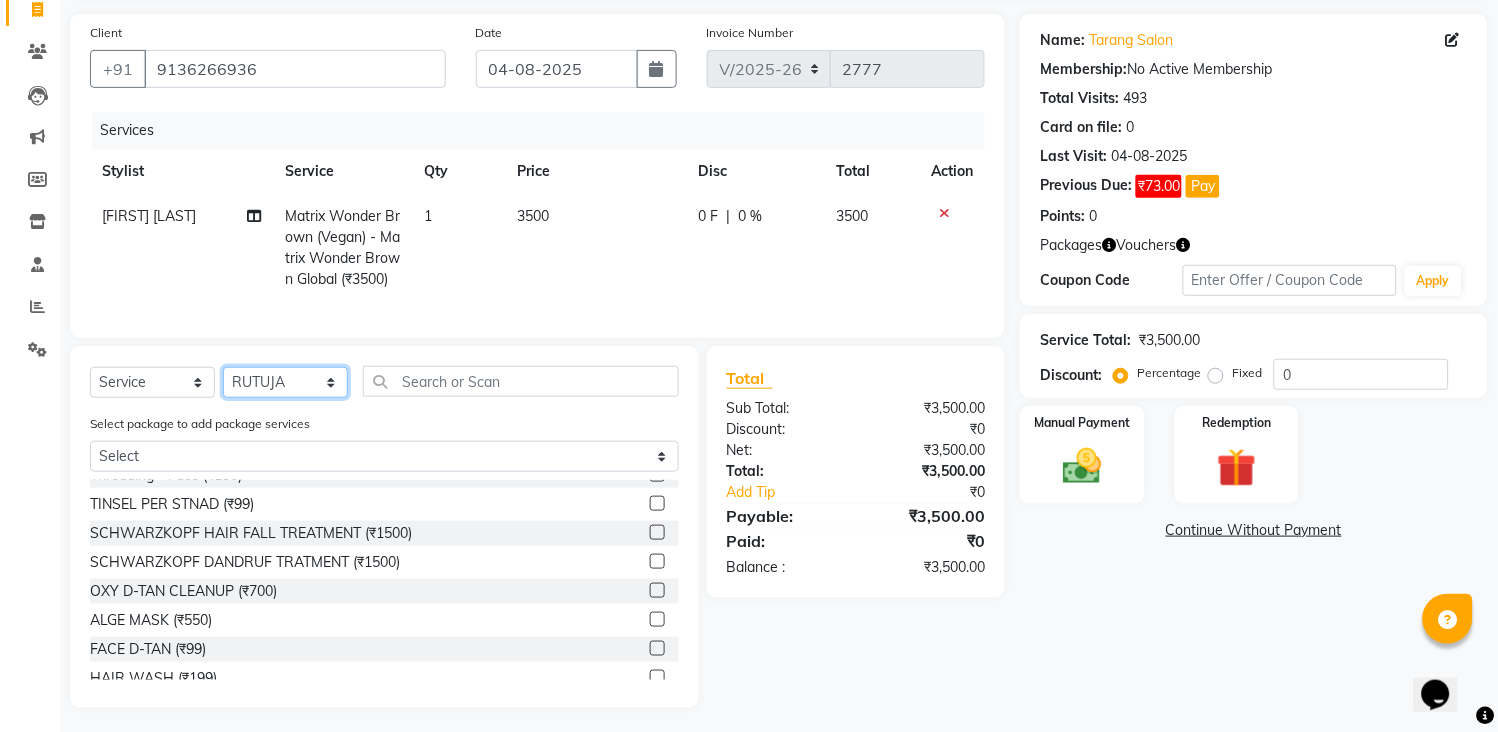 click on "Select Stylist ANITA MANOJ KARRE ANJALI RAMESH KHAMDARE BHUMI PAWAR DEEPALI  KANOJIYA Front Desk GAYATRI KENIN Grishma  indu kavita NEHA pooja thakur Pooja Vishwakarma priya  Ruchi RUTUJA sadhana SNEHAL SHINDE SONAL Suchita panchal SUNITA KAURI surekha bhalerao Varsha Zoya" 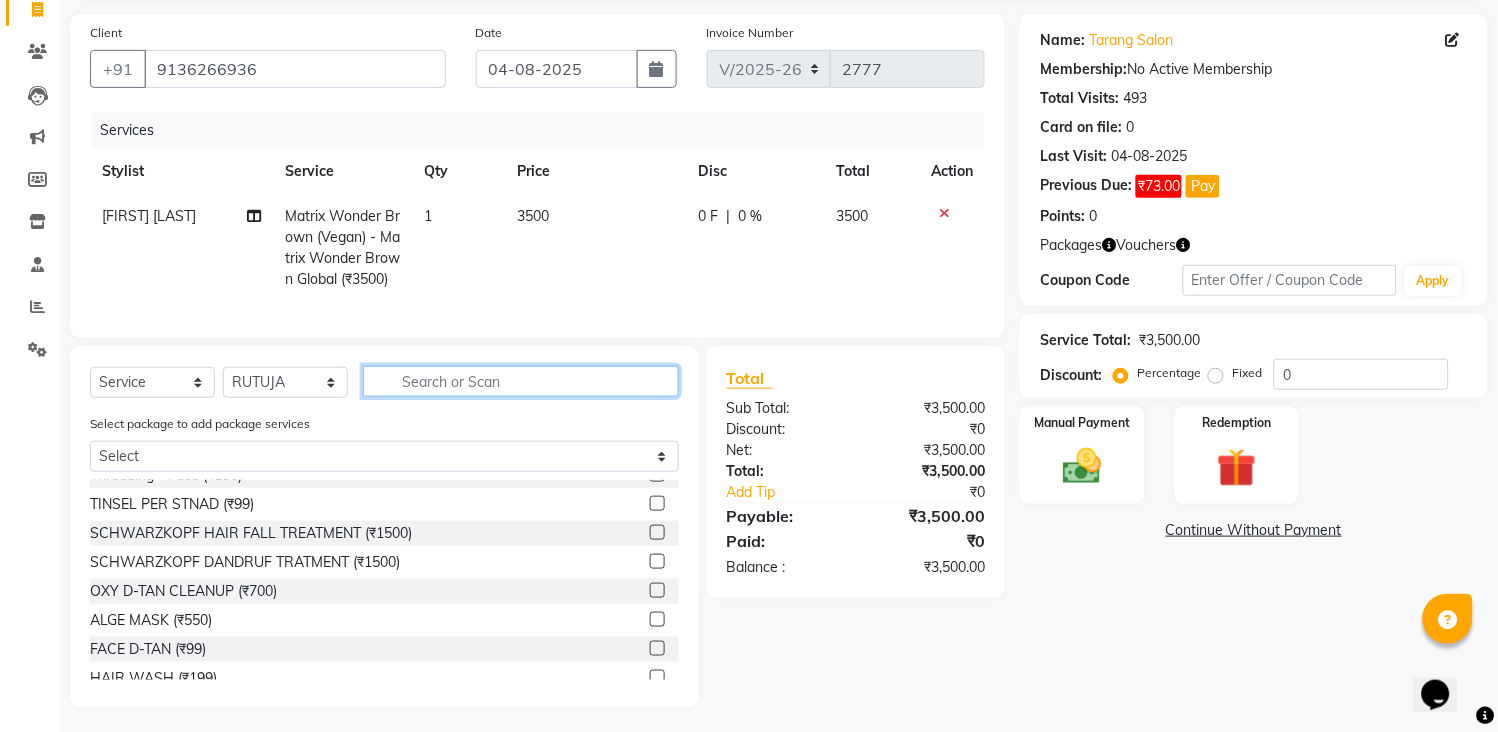 click 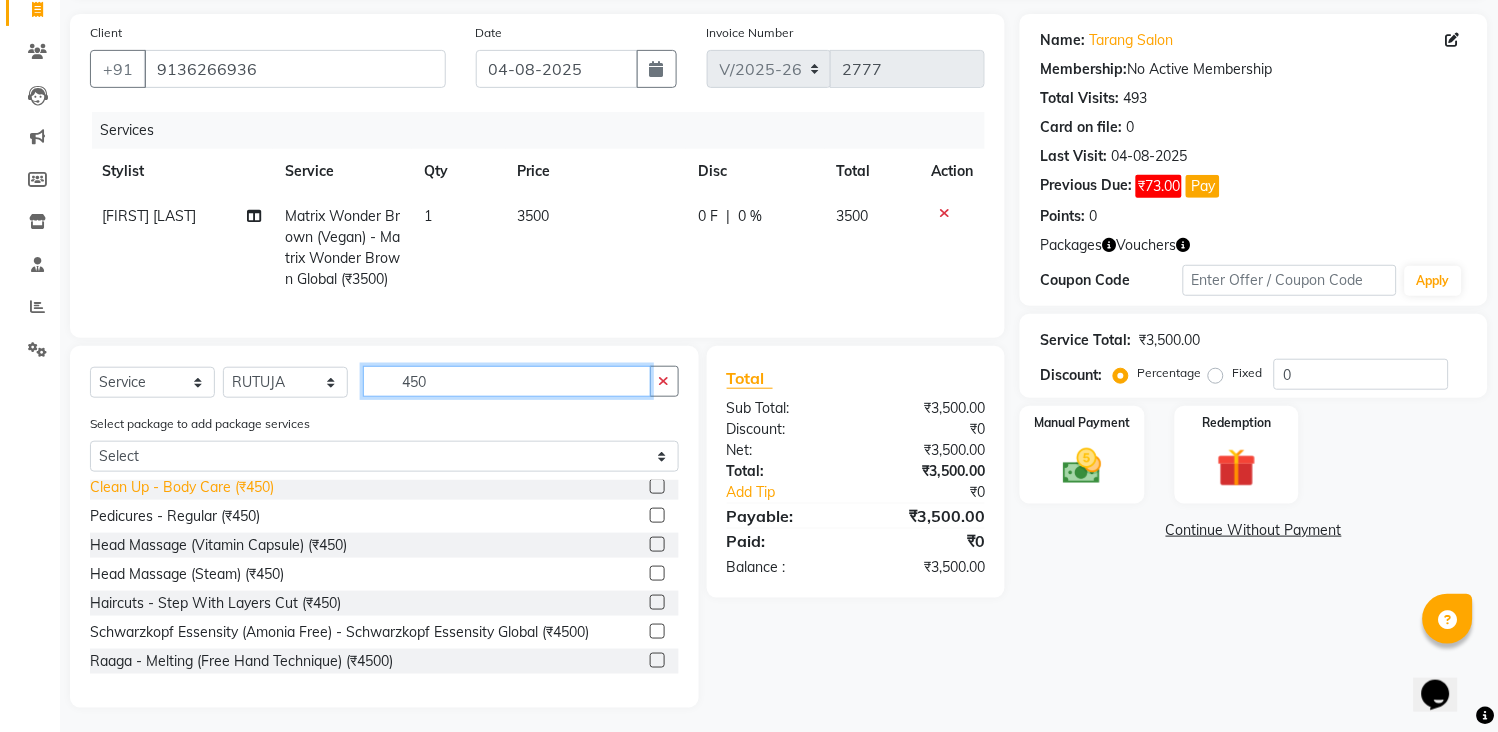 scroll, scrollTop: 263, scrollLeft: 0, axis: vertical 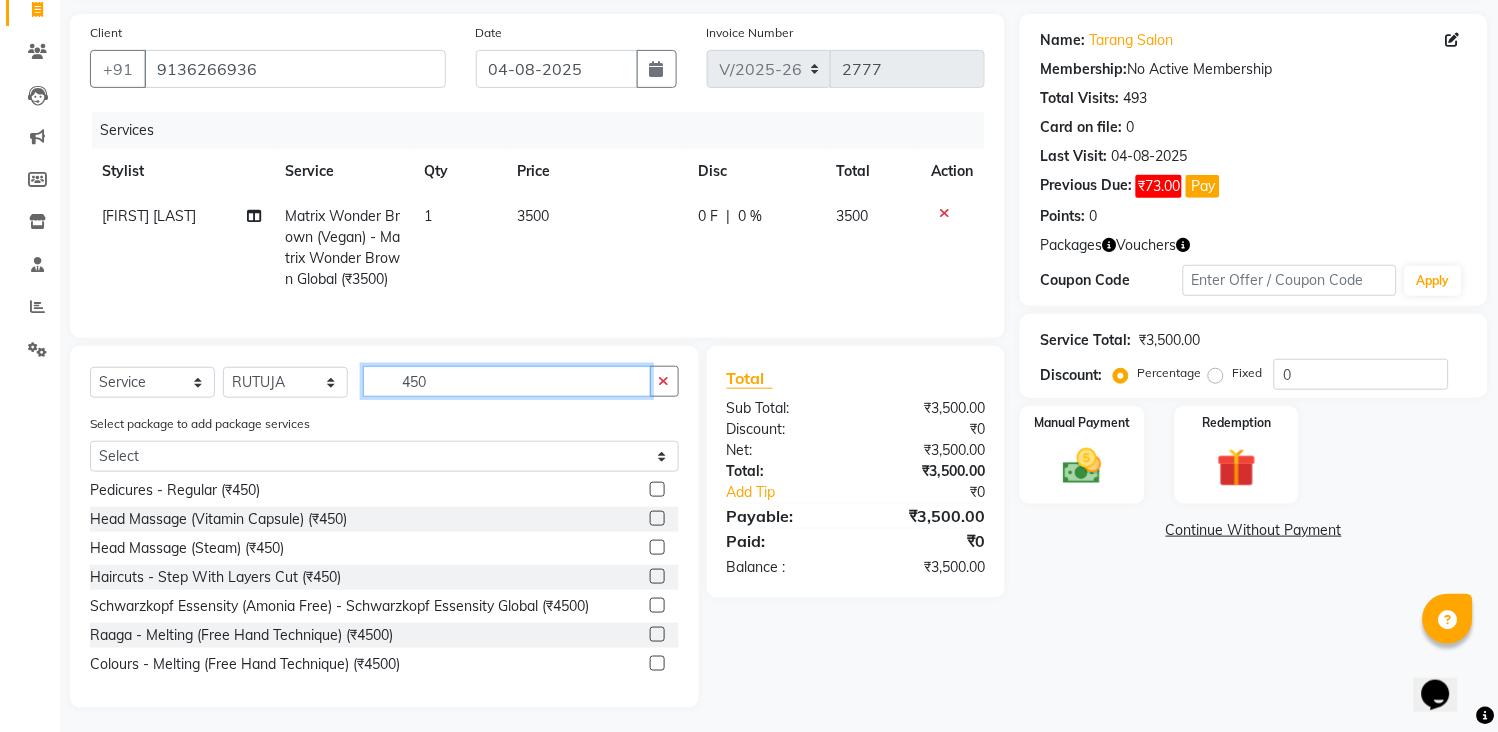 type on "450" 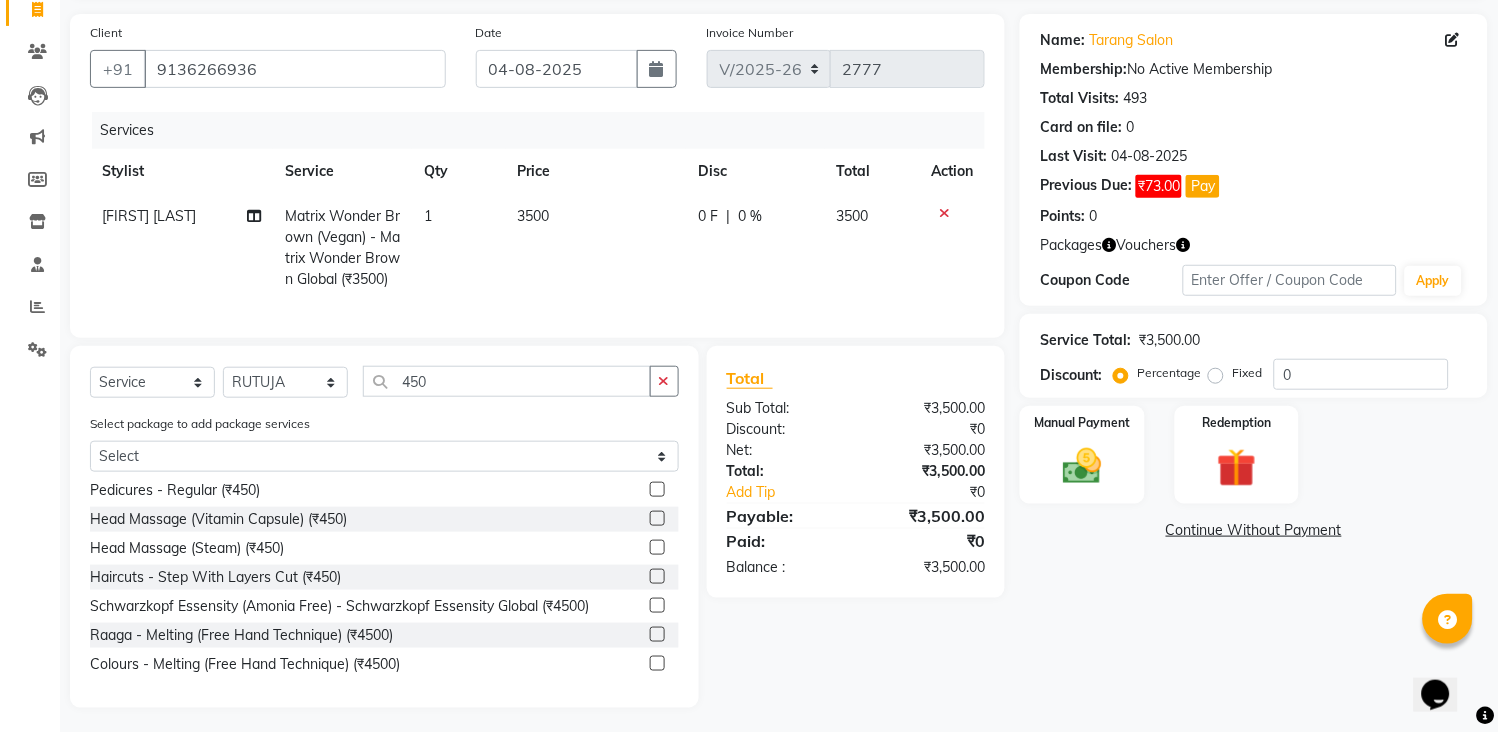 click 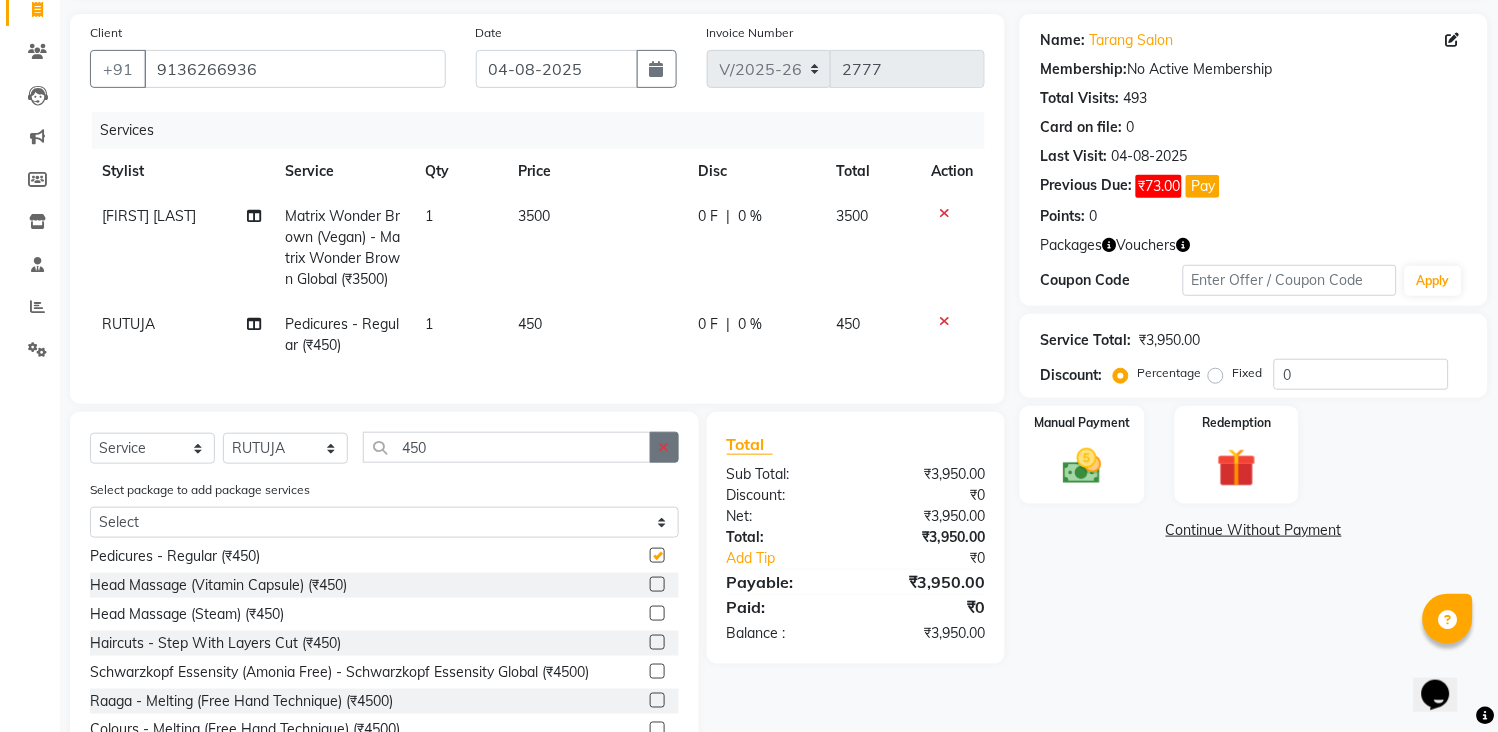 checkbox on "false" 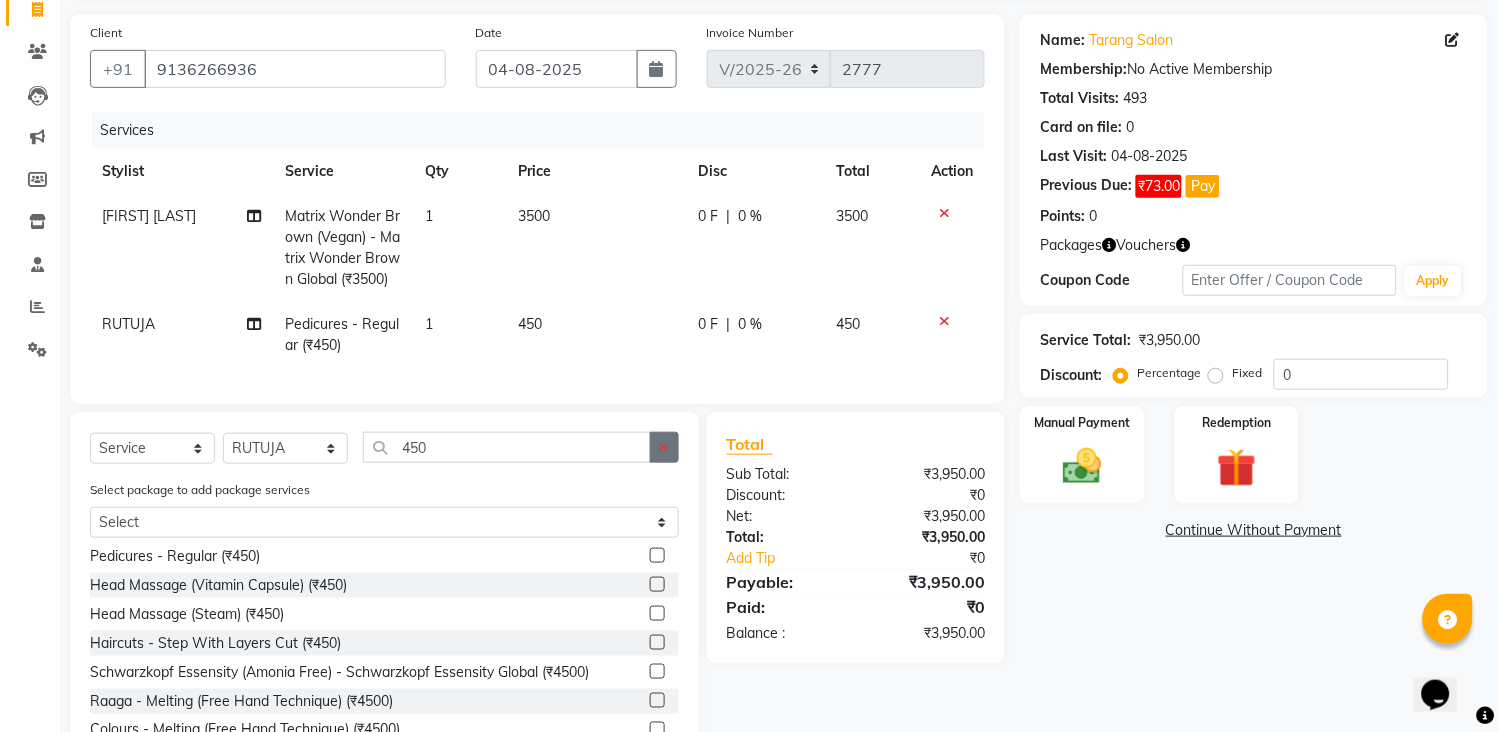click 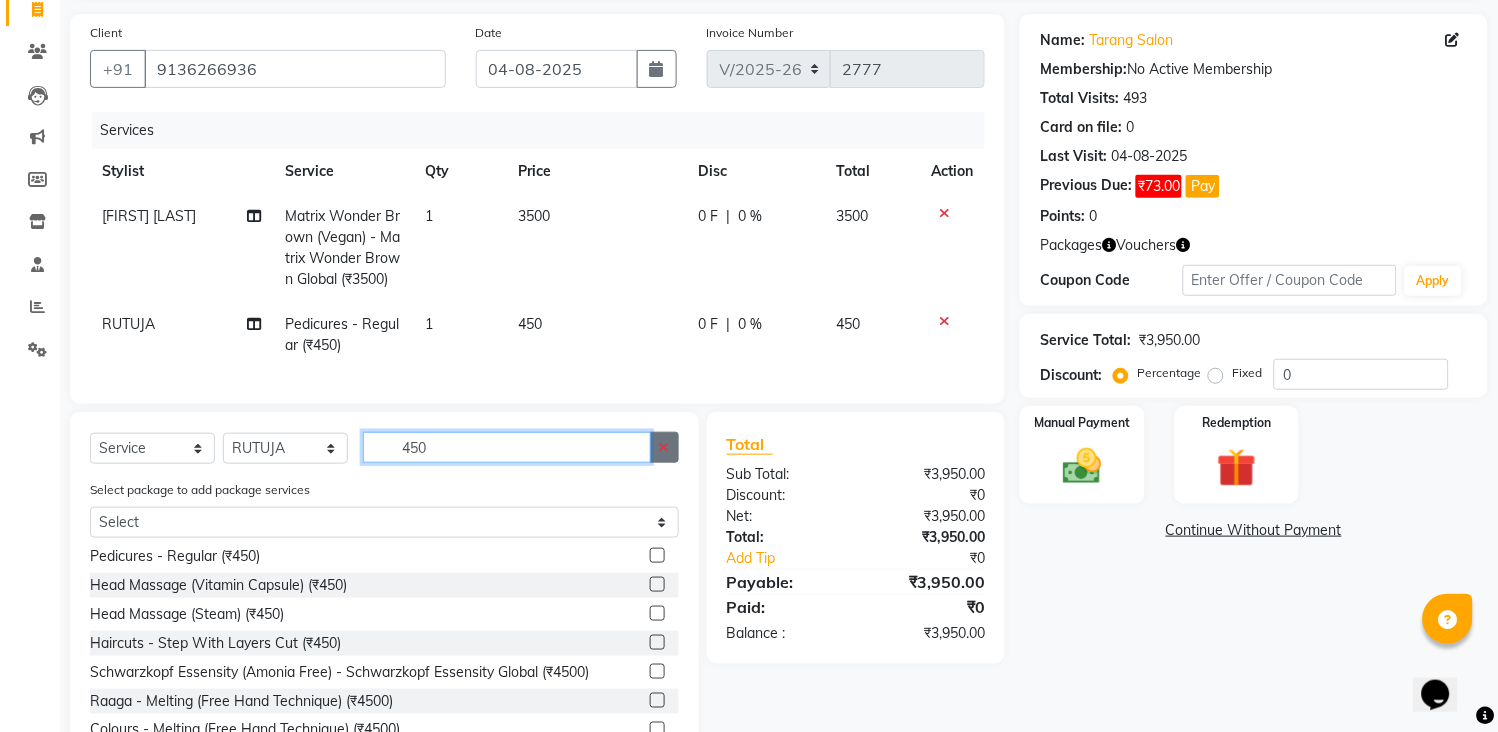 type 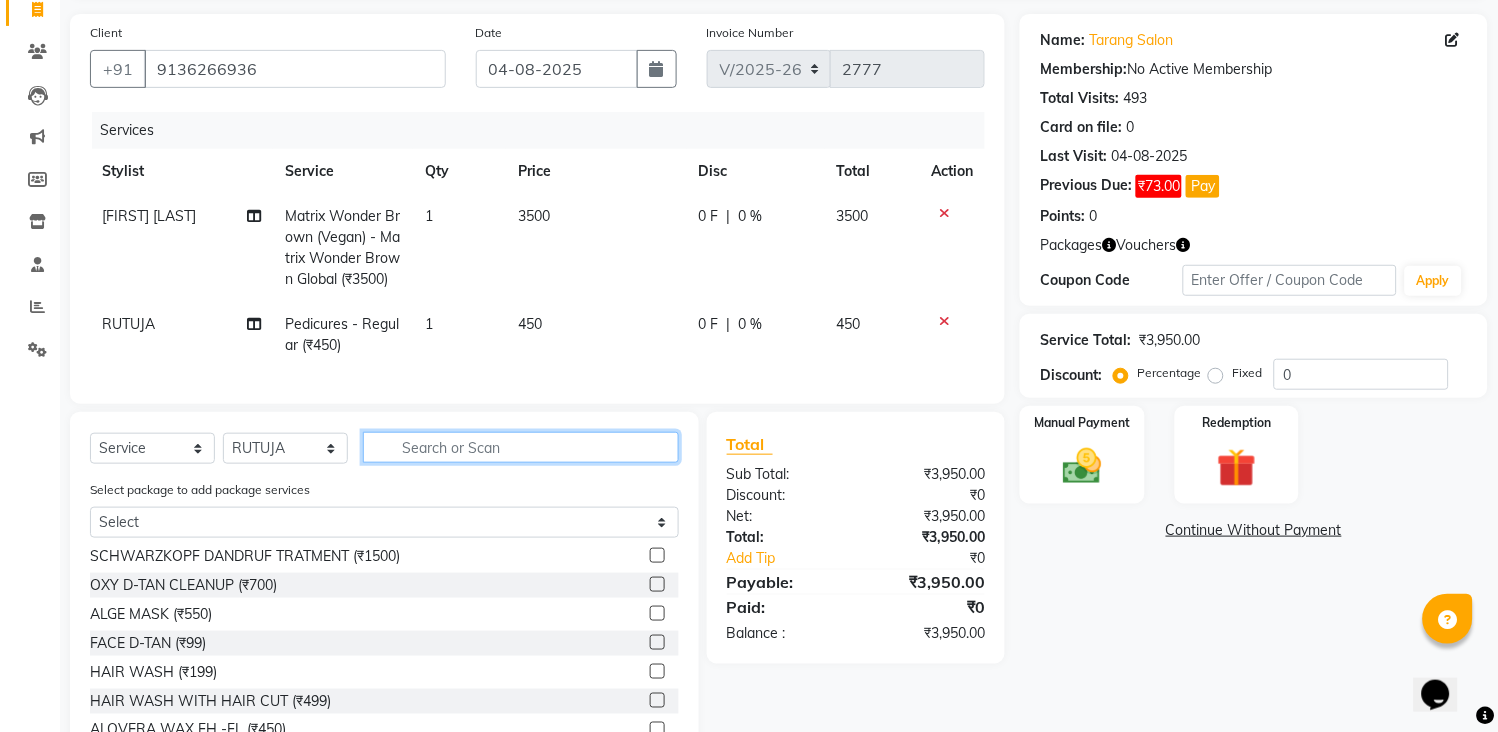 click 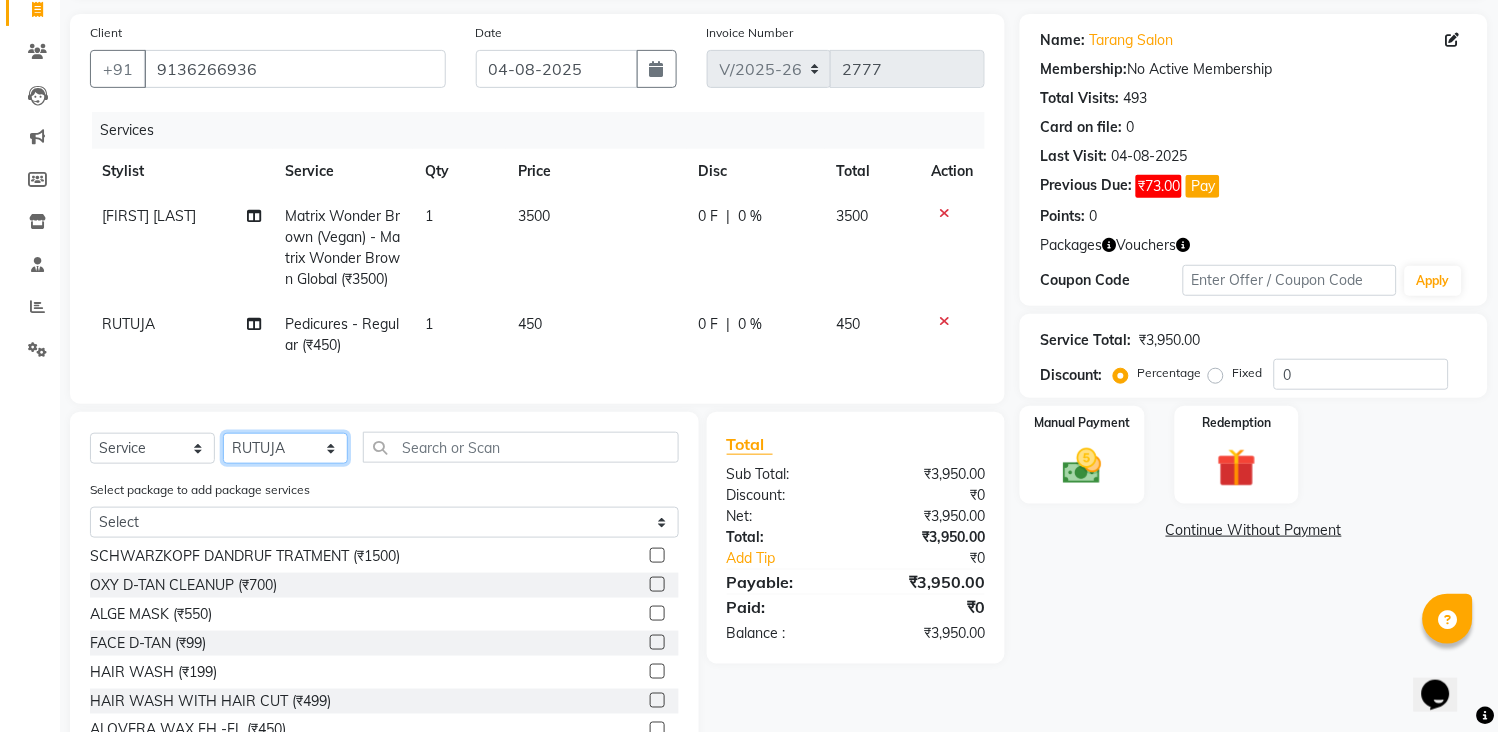 click on "Select Stylist ANITA MANOJ KARRE ANJALI RAMESH KHAMDARE BHUMI PAWAR DEEPALI  KANOJIYA Front Desk GAYATRI KENIN Grishma  indu kavita NEHA pooja thakur Pooja Vishwakarma priya  Ruchi RUTUJA sadhana SNEHAL SHINDE SONAL Suchita panchal SUNITA KAURI surekha bhalerao Varsha Zoya" 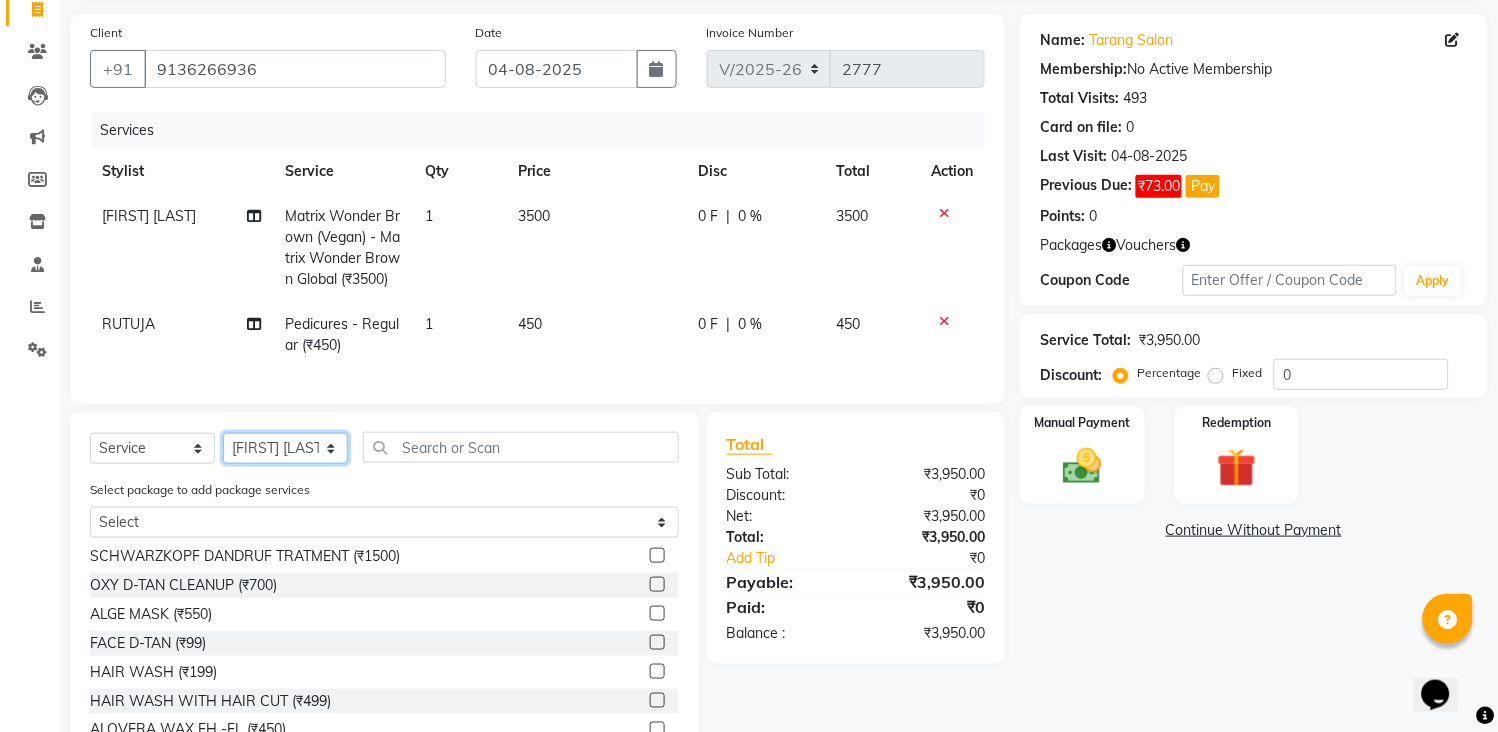 click on "Select Stylist ANITA MANOJ KARRE ANJALI RAMESH KHAMDARE BHUMI PAWAR DEEPALI  KANOJIYA Front Desk GAYATRI KENIN Grishma  indu kavita NEHA pooja thakur Pooja Vishwakarma priya  Ruchi RUTUJA sadhana SNEHAL SHINDE SONAL Suchita panchal SUNITA KAURI surekha bhalerao Varsha Zoya" 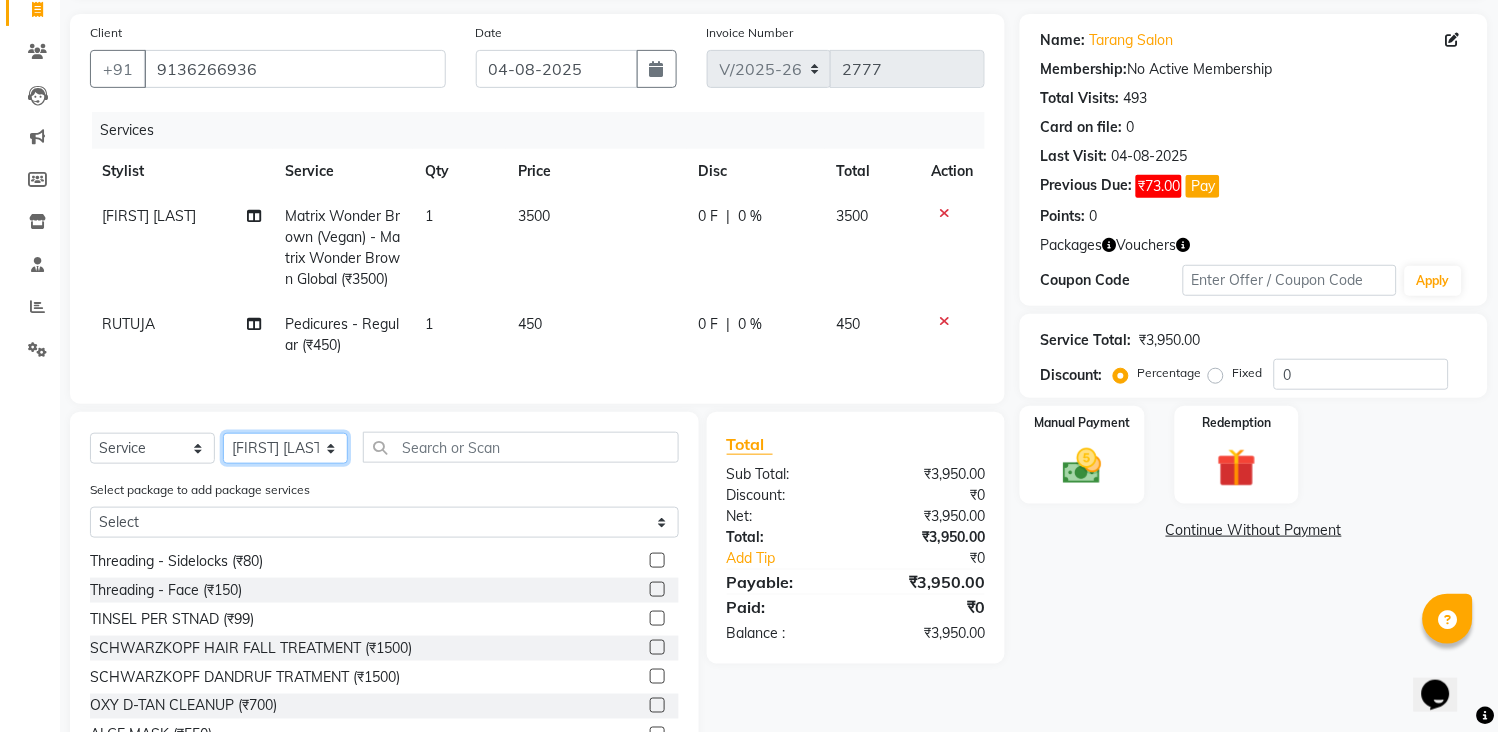 scroll, scrollTop: 0, scrollLeft: 0, axis: both 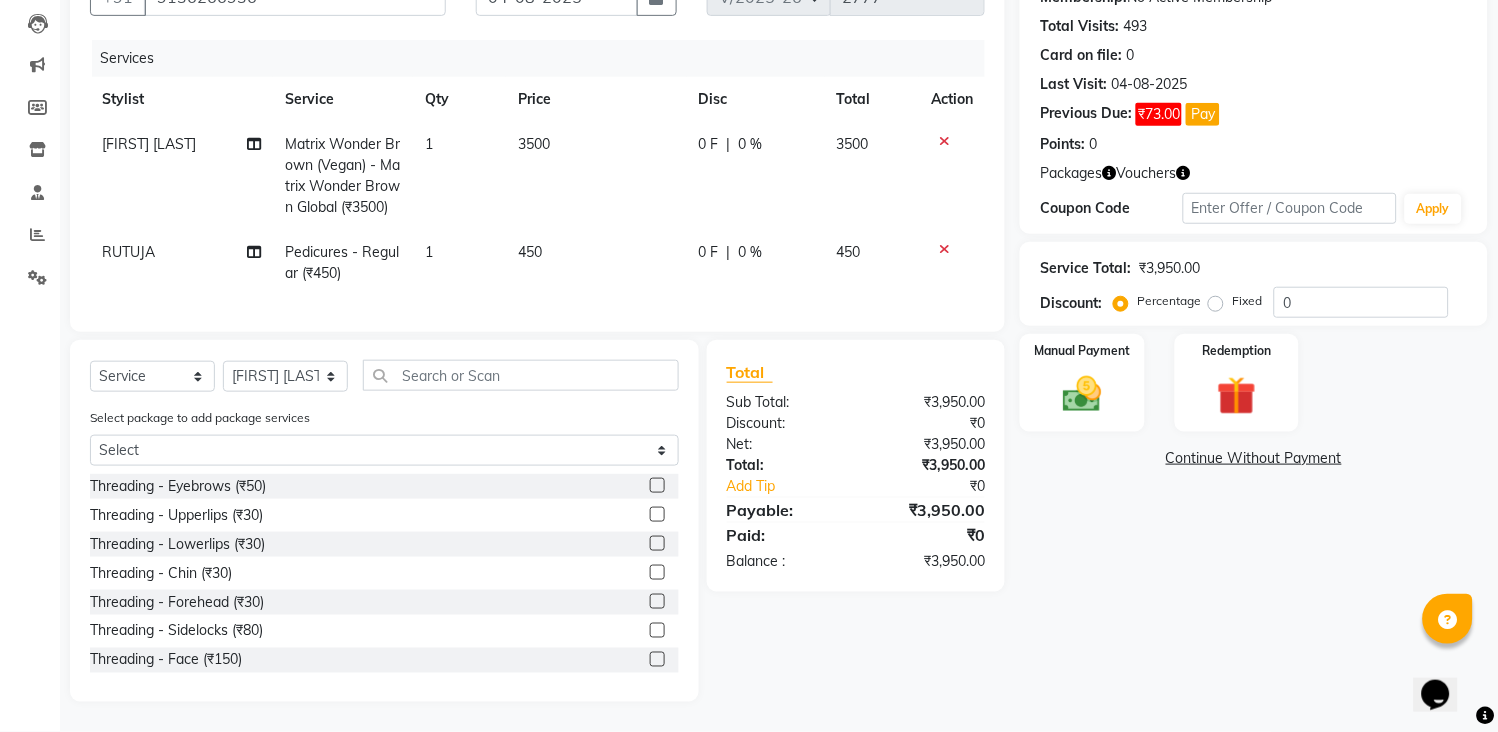 click 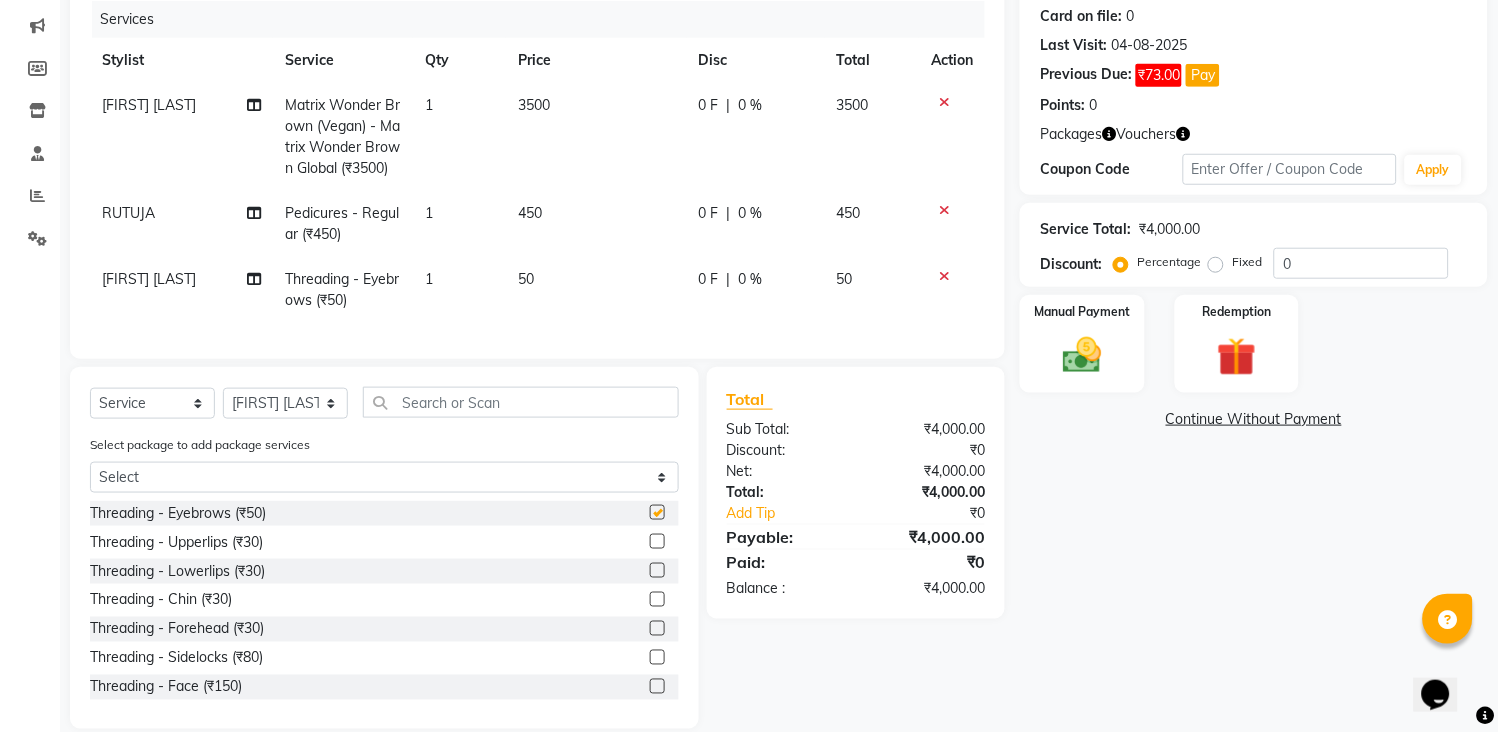 checkbox on "false" 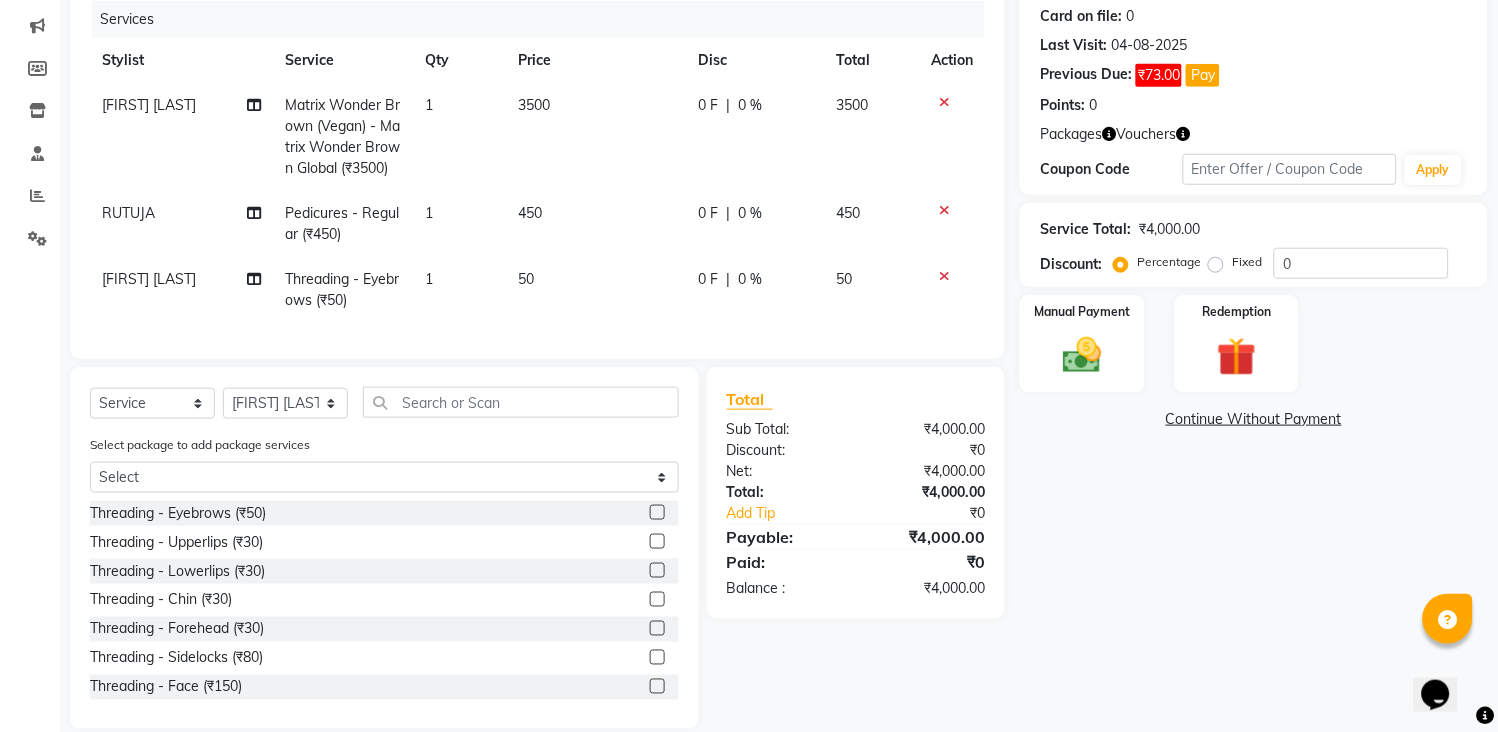 click 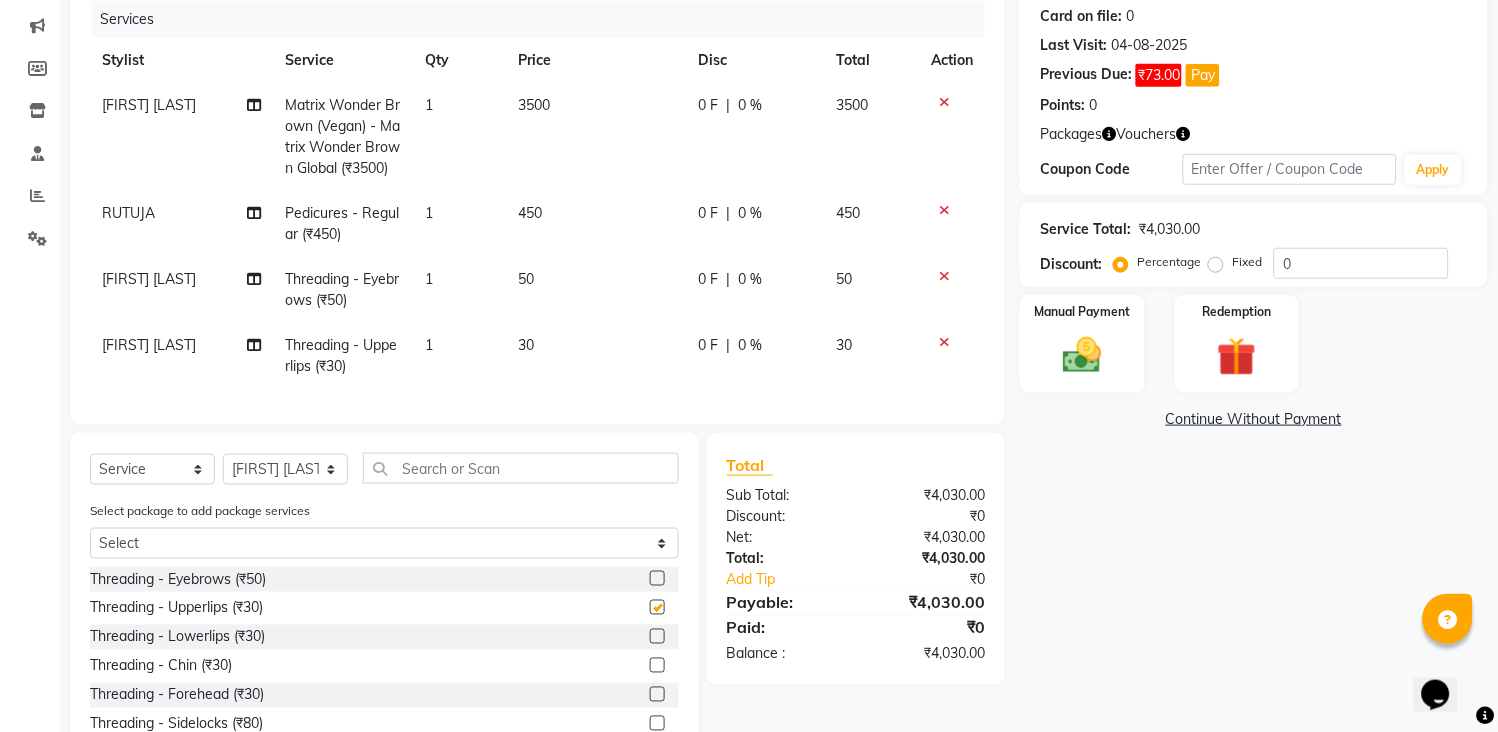 checkbox on "false" 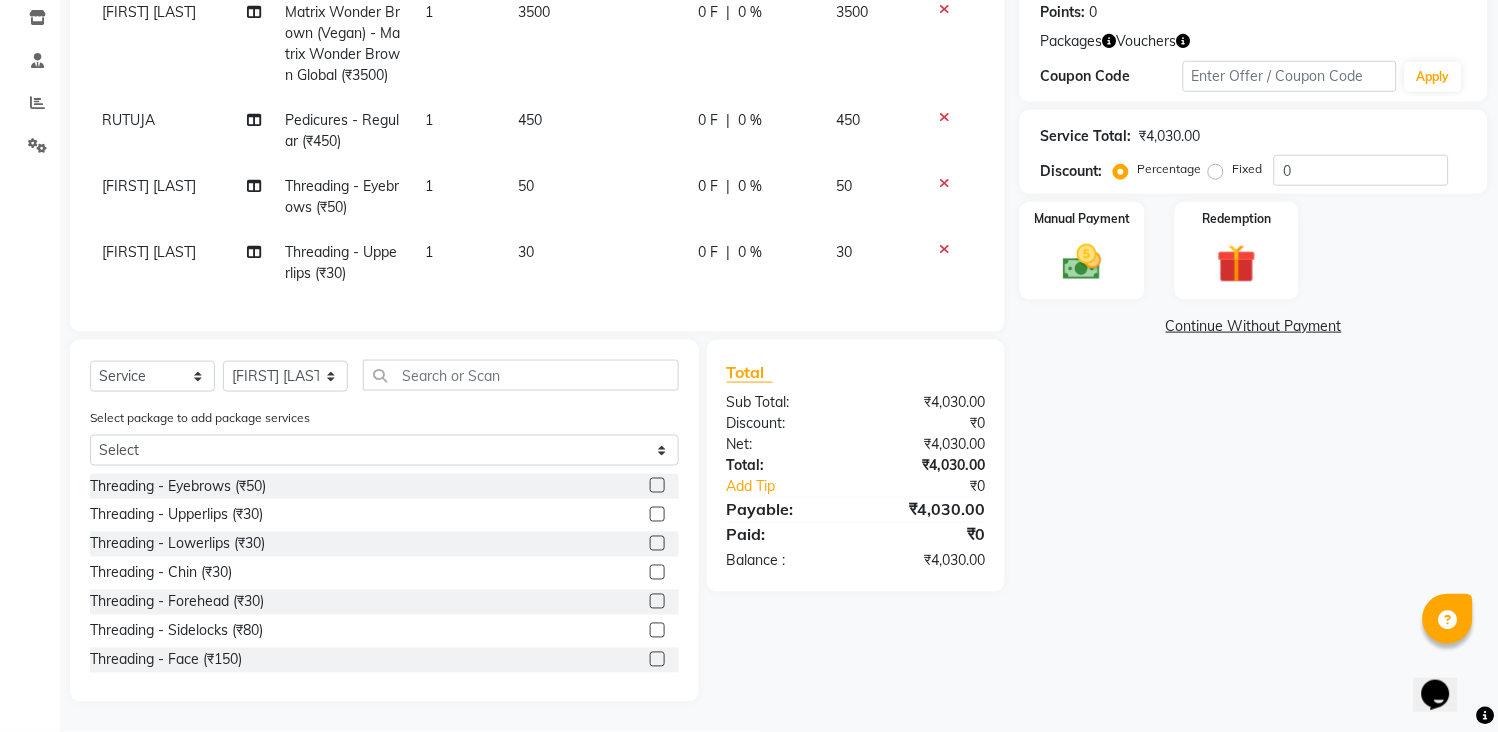 scroll, scrollTop: 0, scrollLeft: 0, axis: both 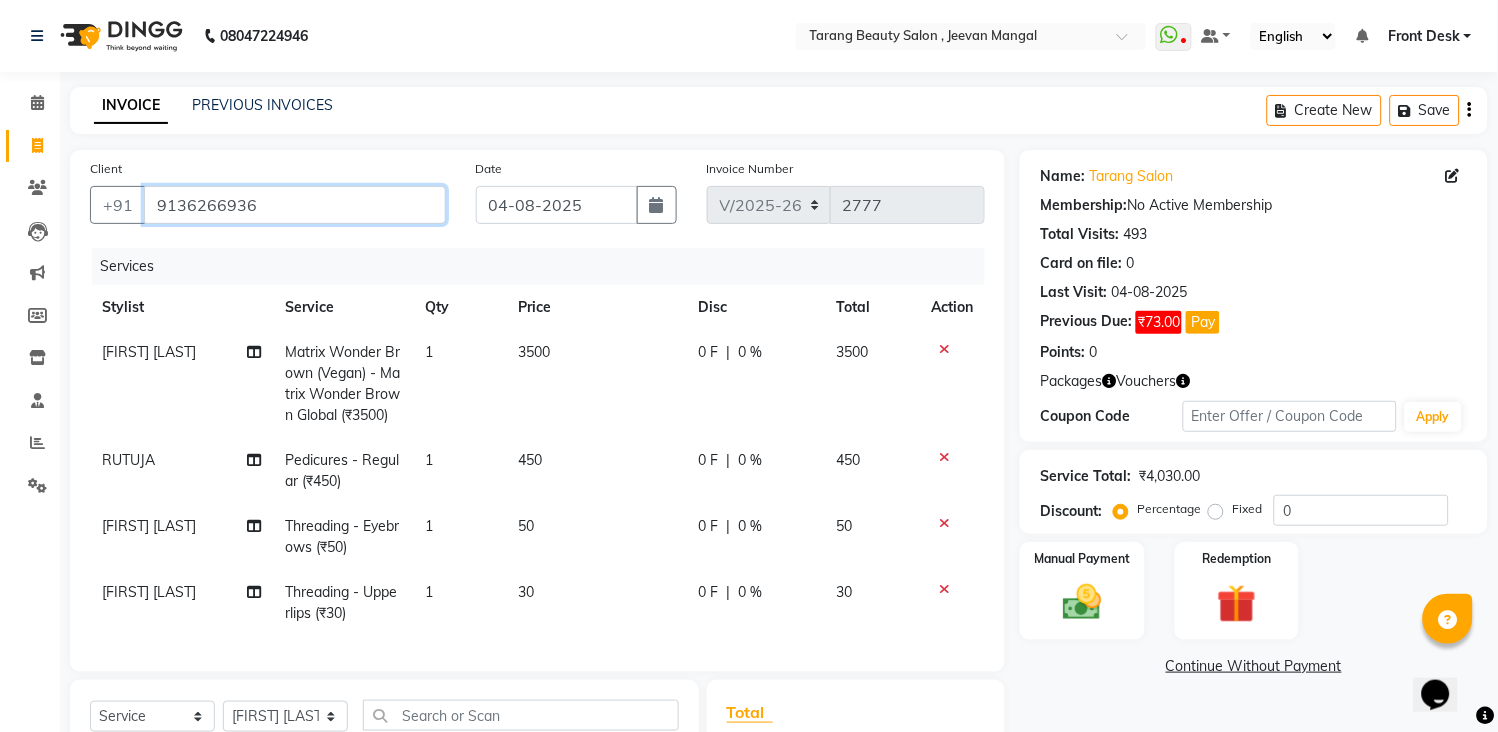 click on "9136266936" at bounding box center [295, 205] 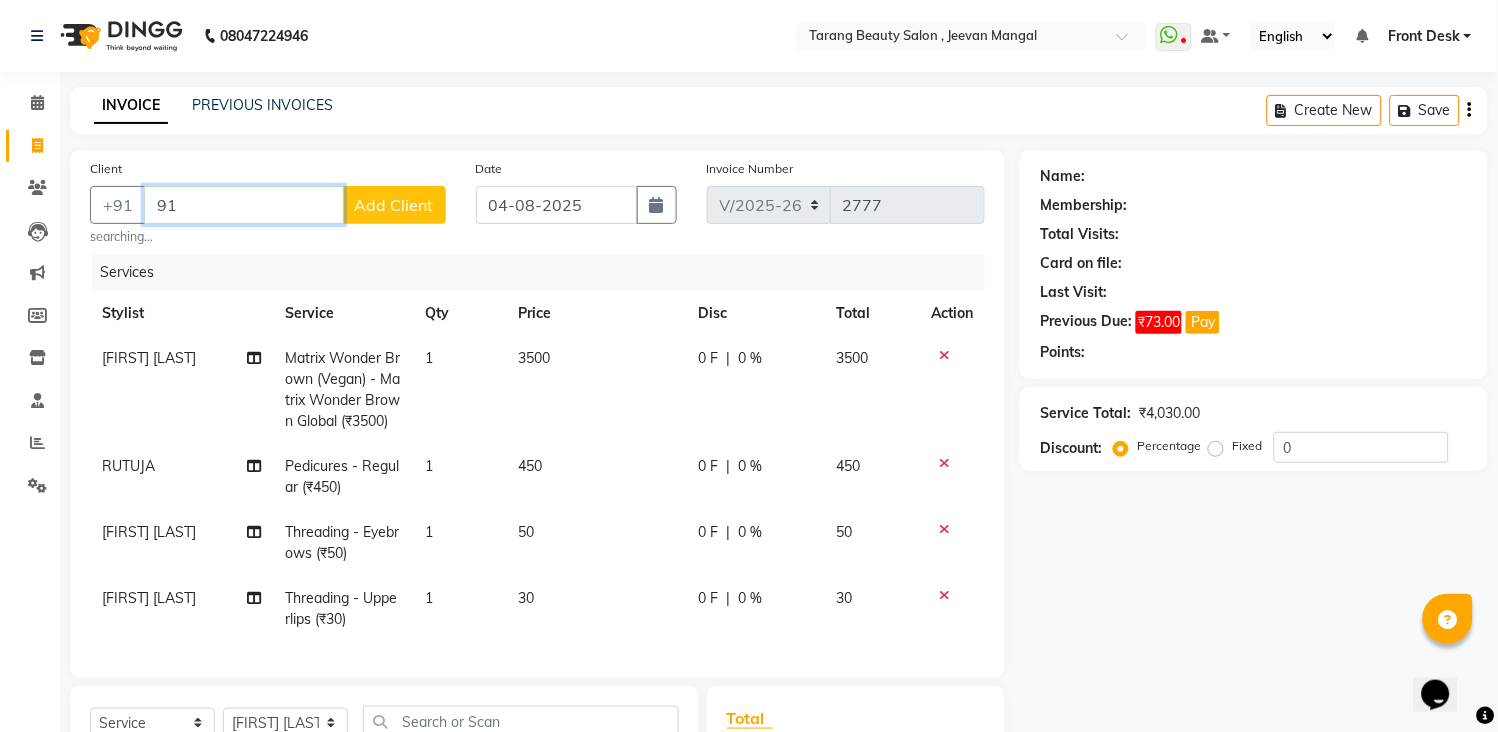 type on "9" 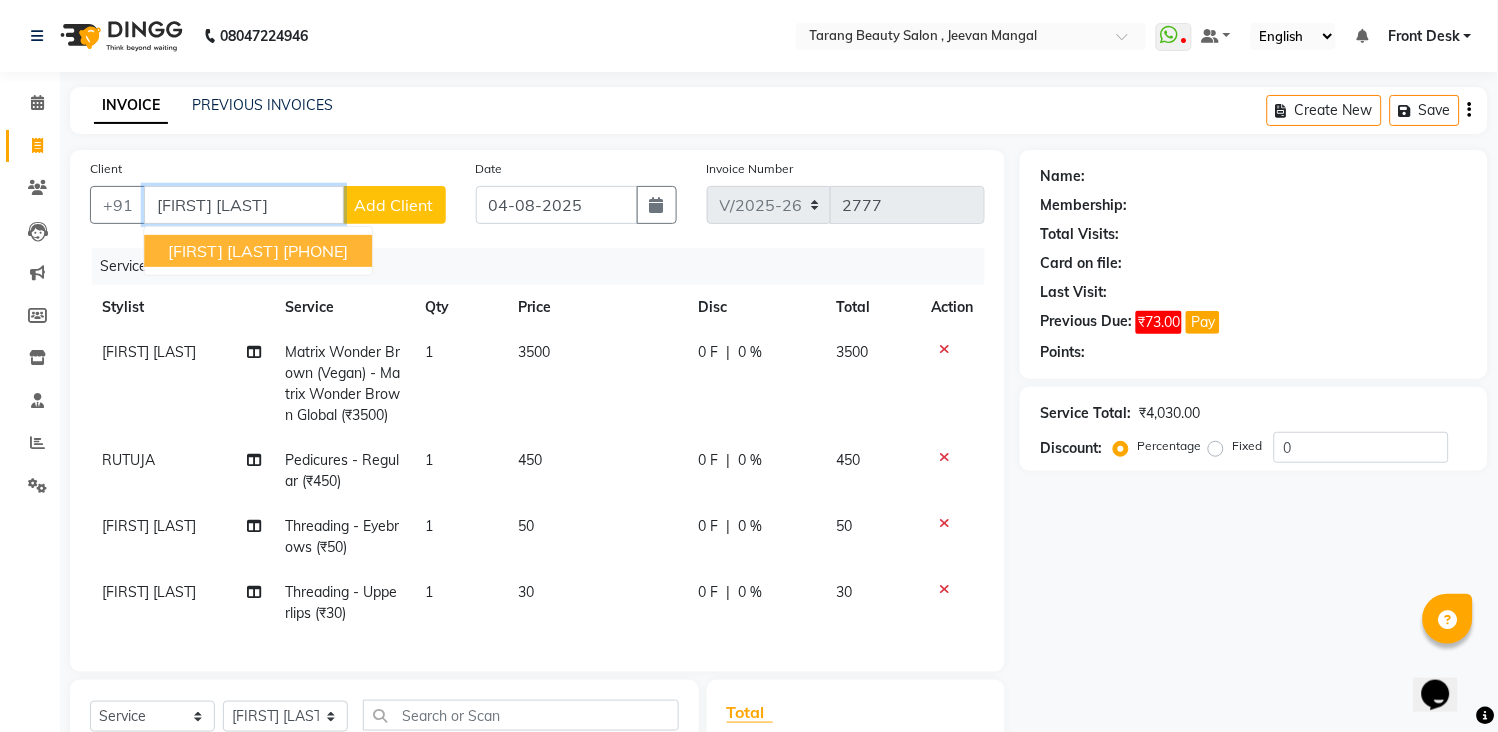 click on "[PHONE]" at bounding box center [315, 251] 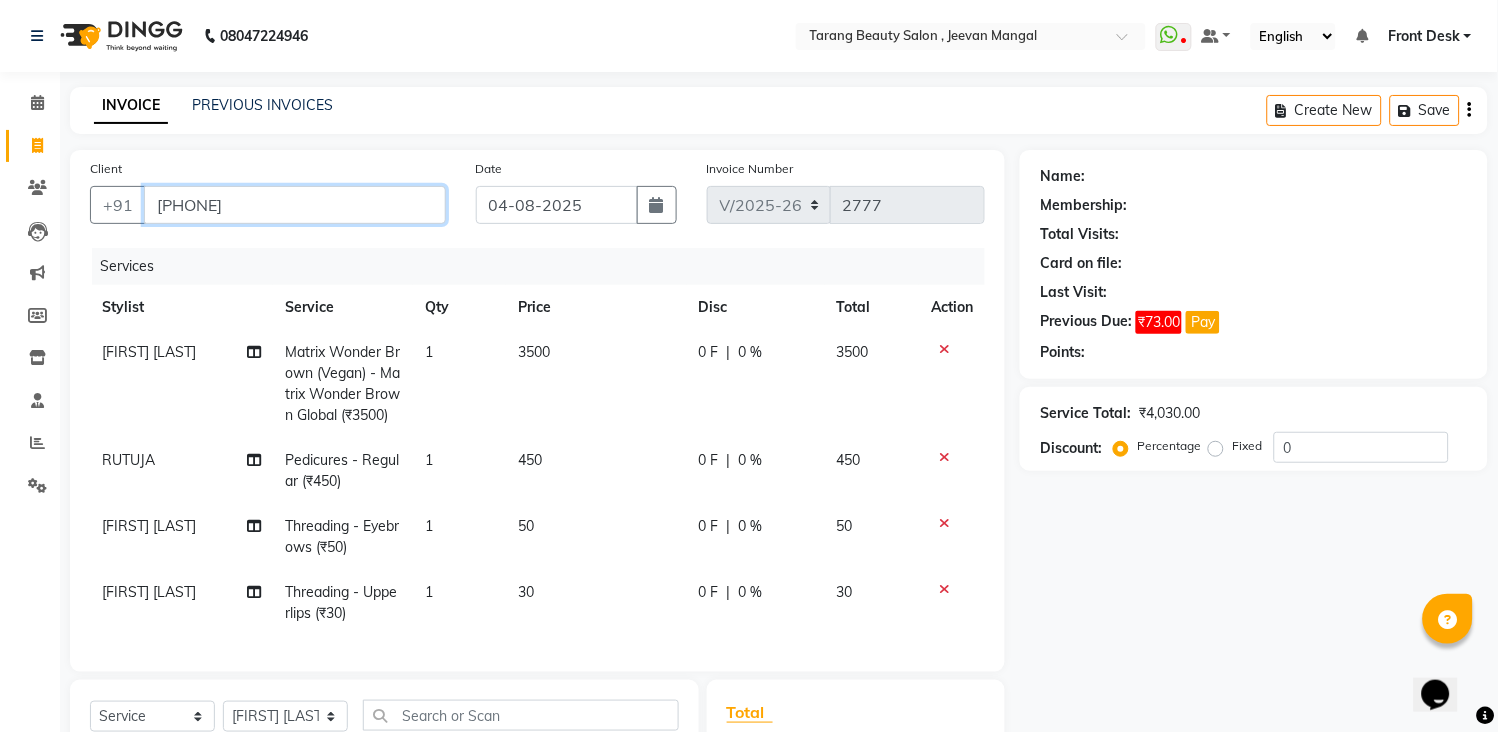 type on "[PHONE]" 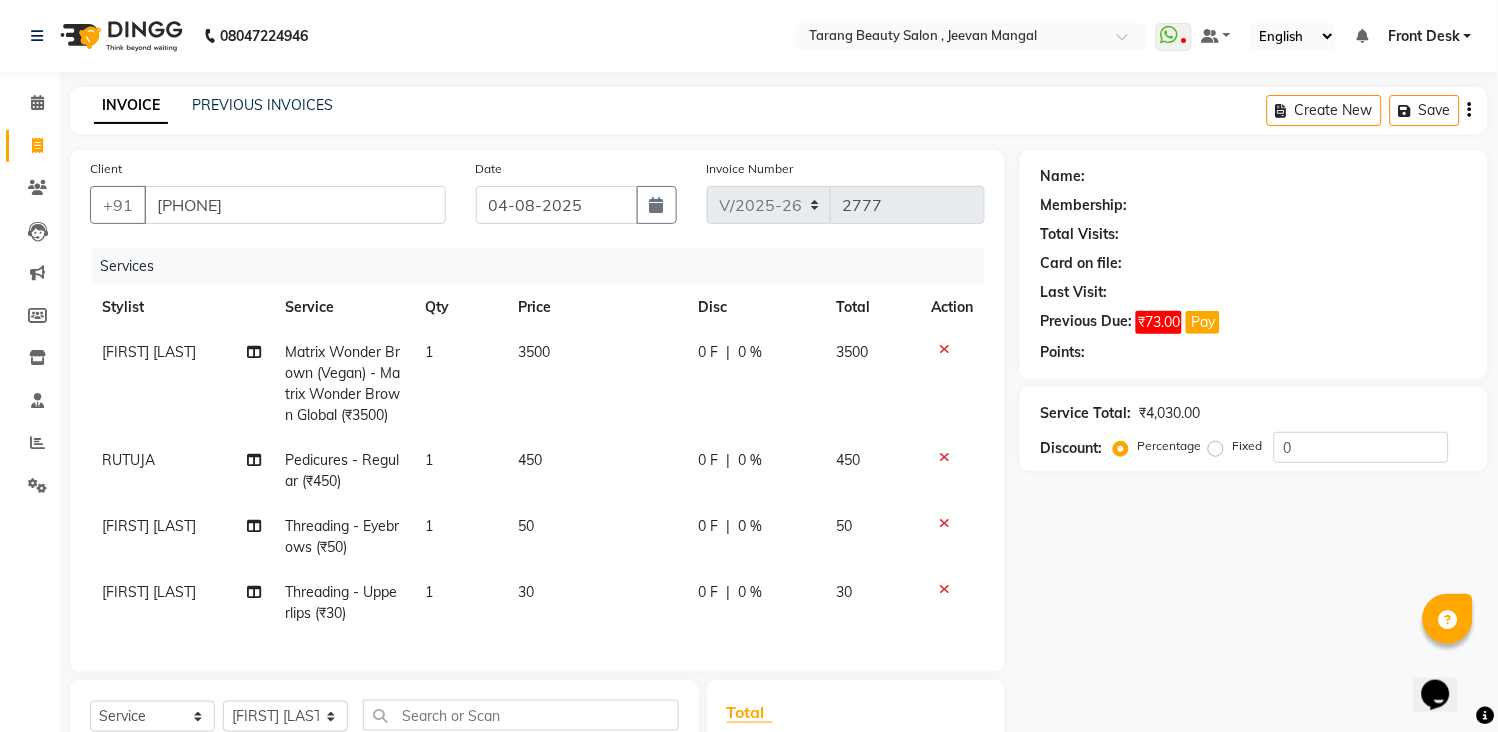 select on "1: Object" 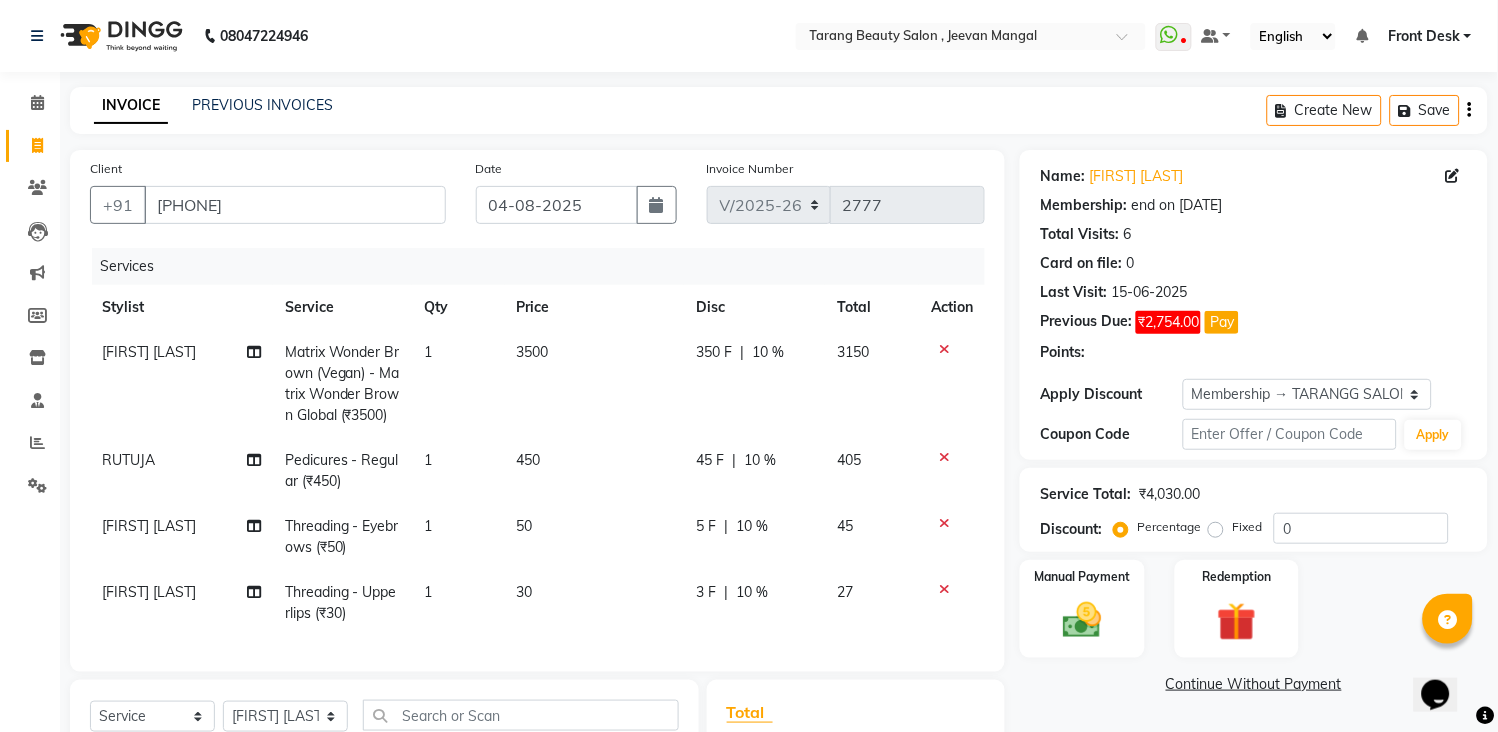 type on "10" 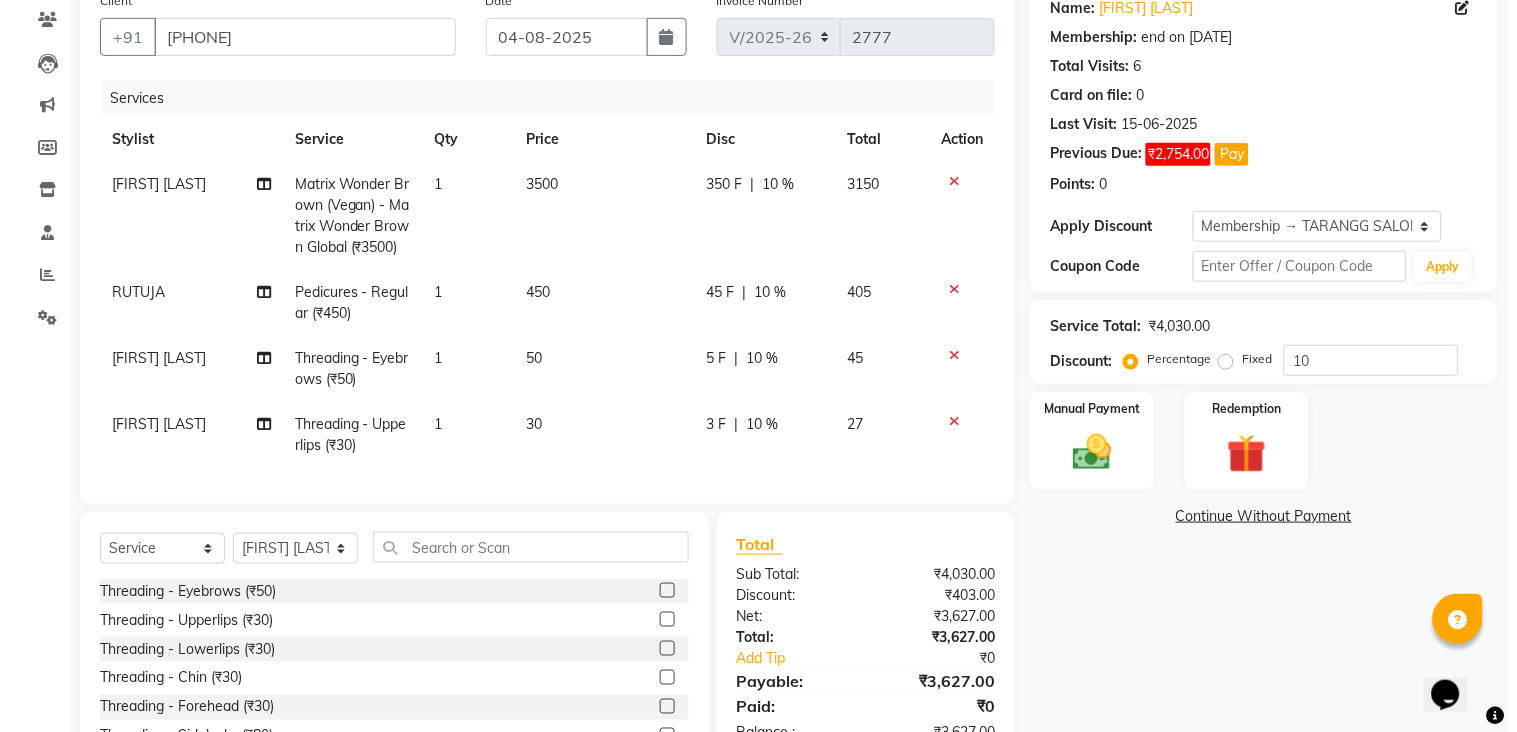 scroll, scrollTop: 90, scrollLeft: 0, axis: vertical 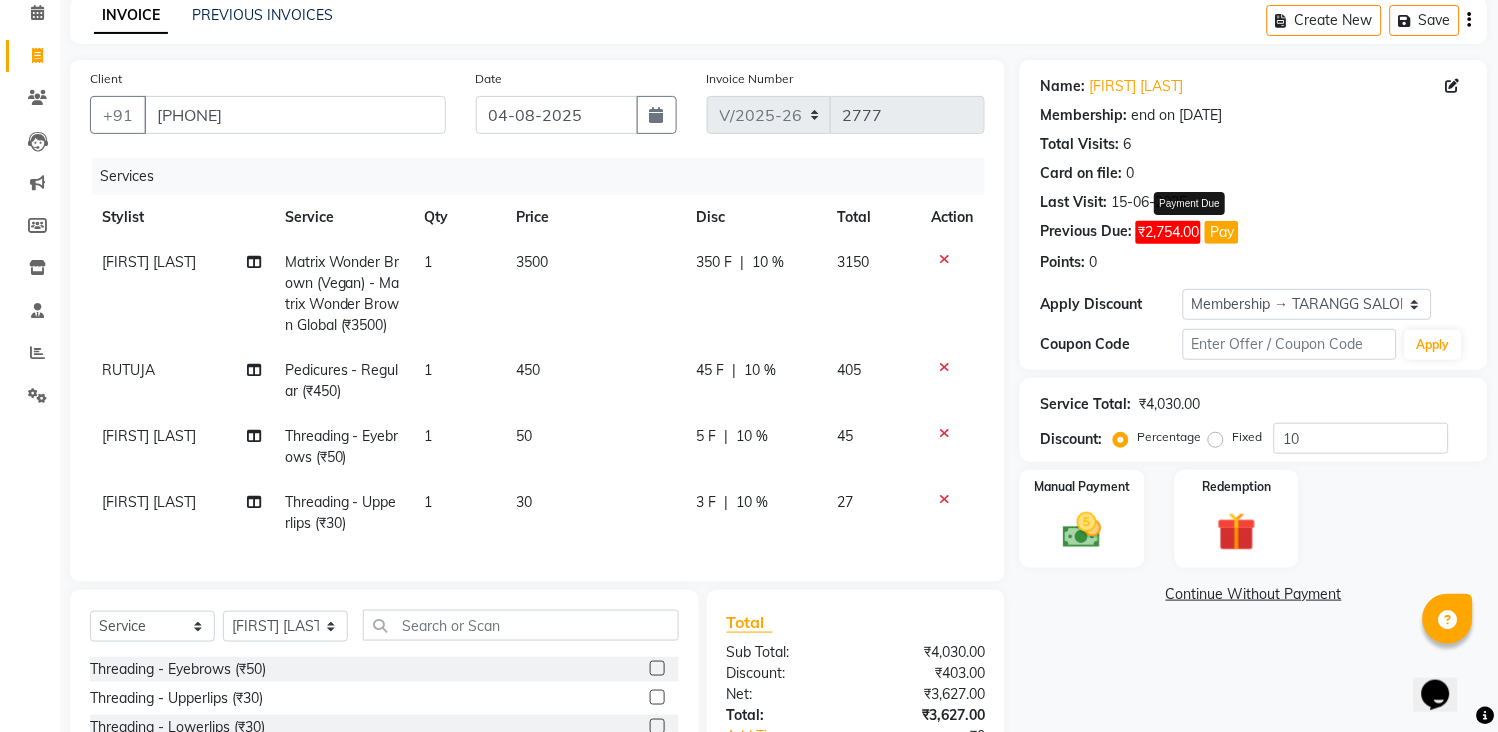 click on "Pay" 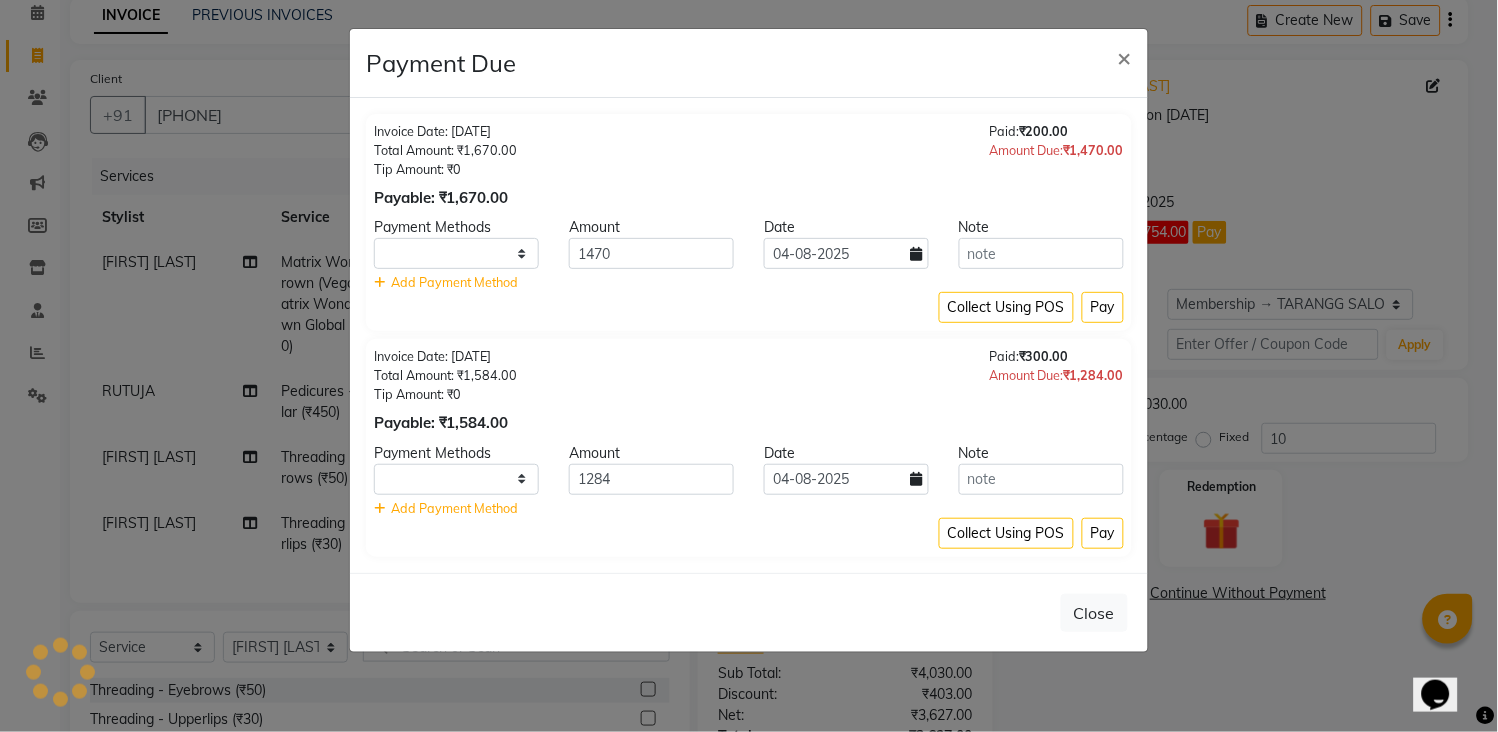 select on "1" 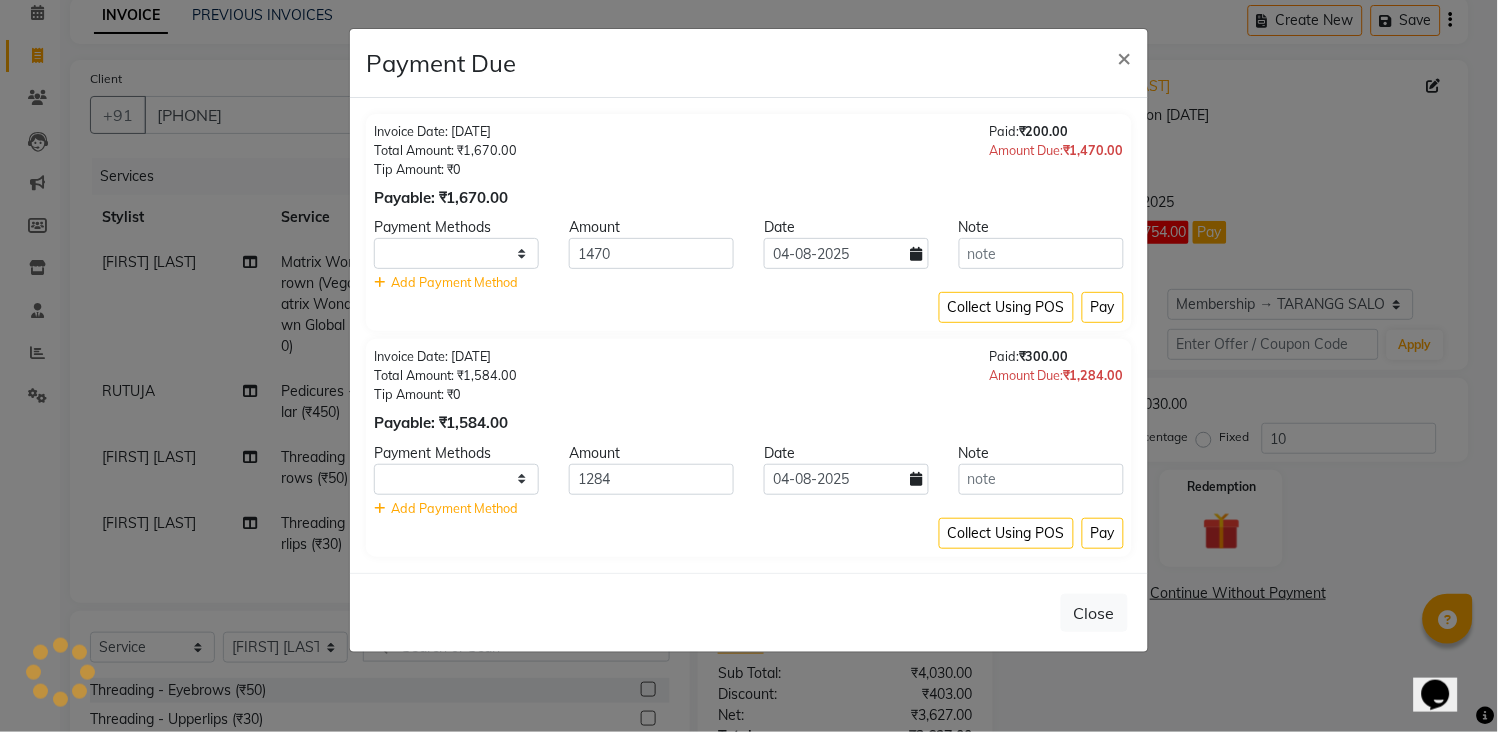 select on "1" 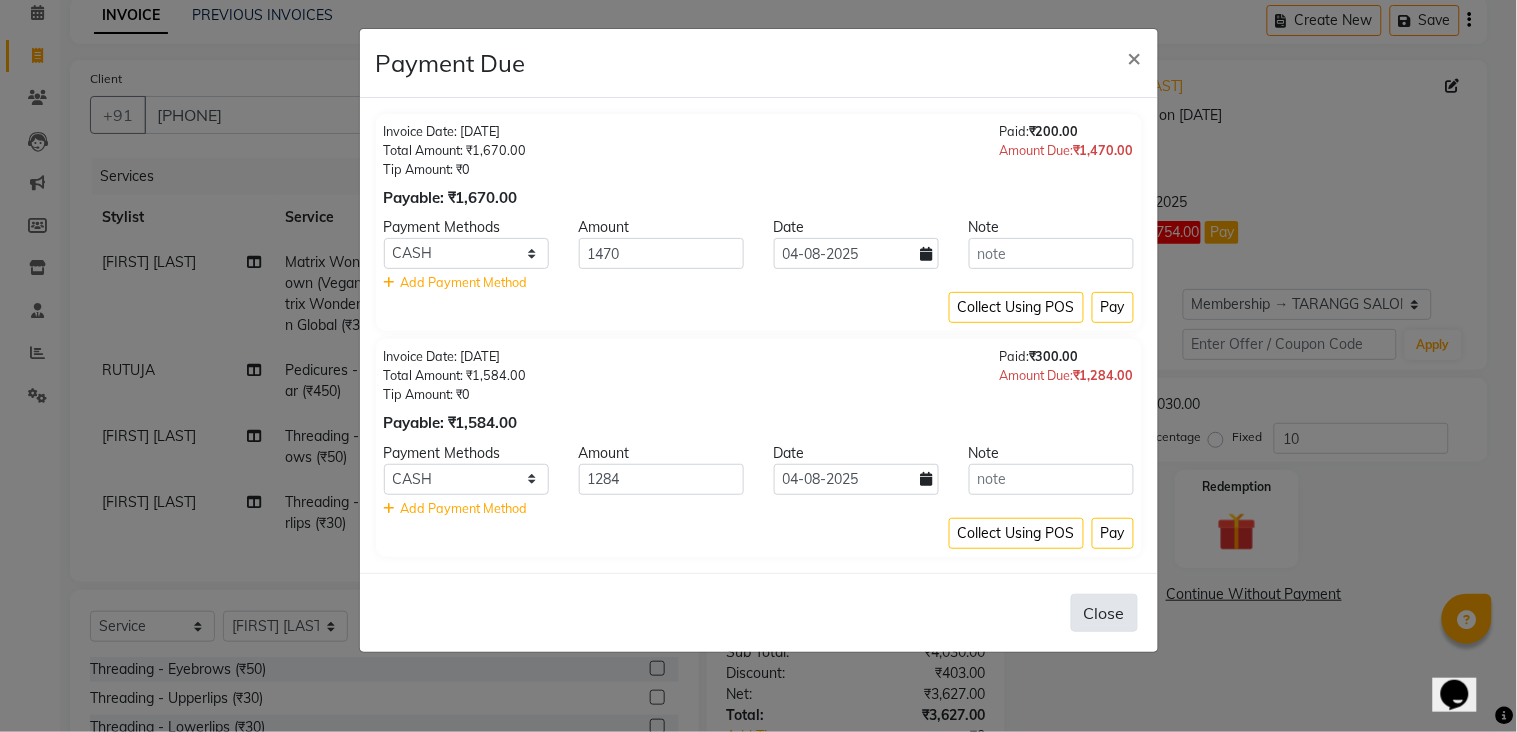 click on "Close" 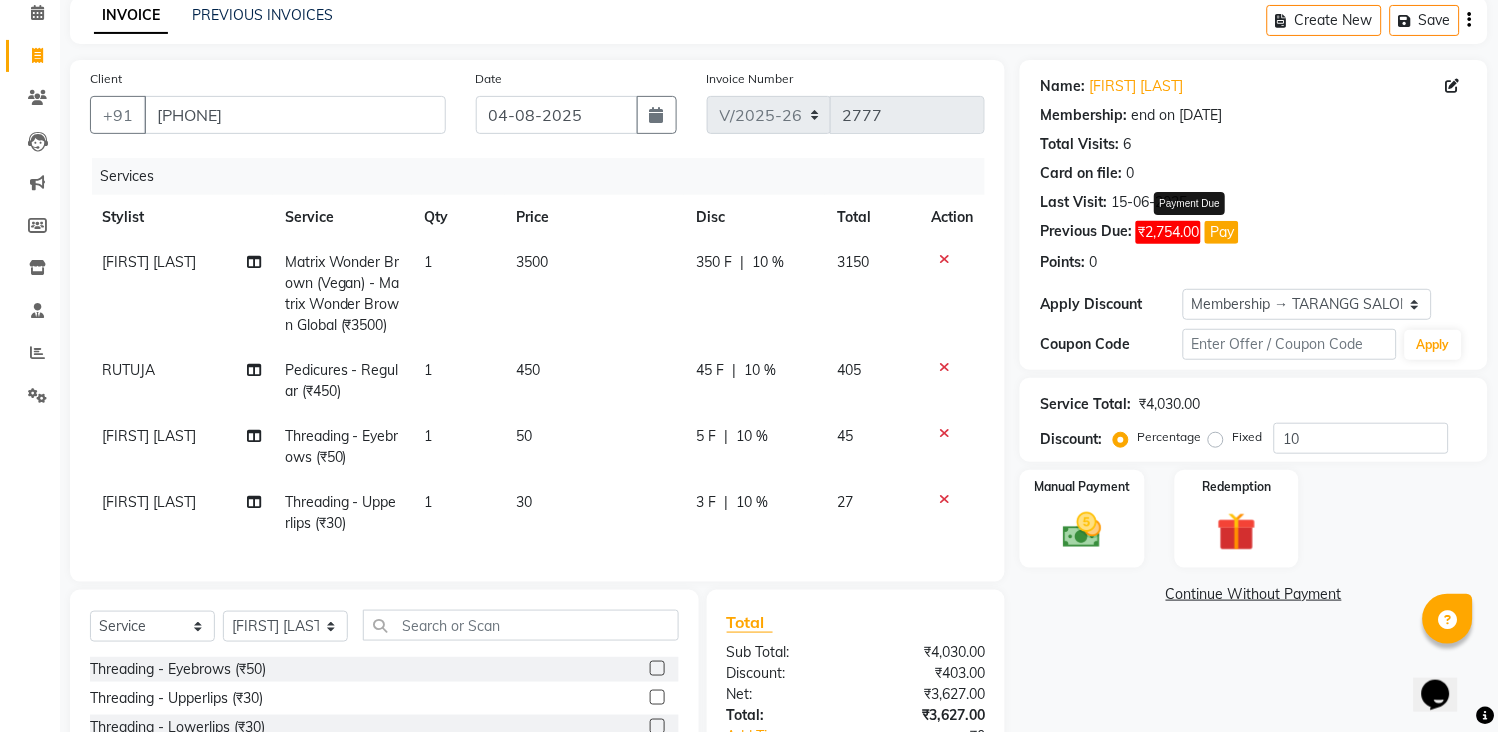 click on "Pay" 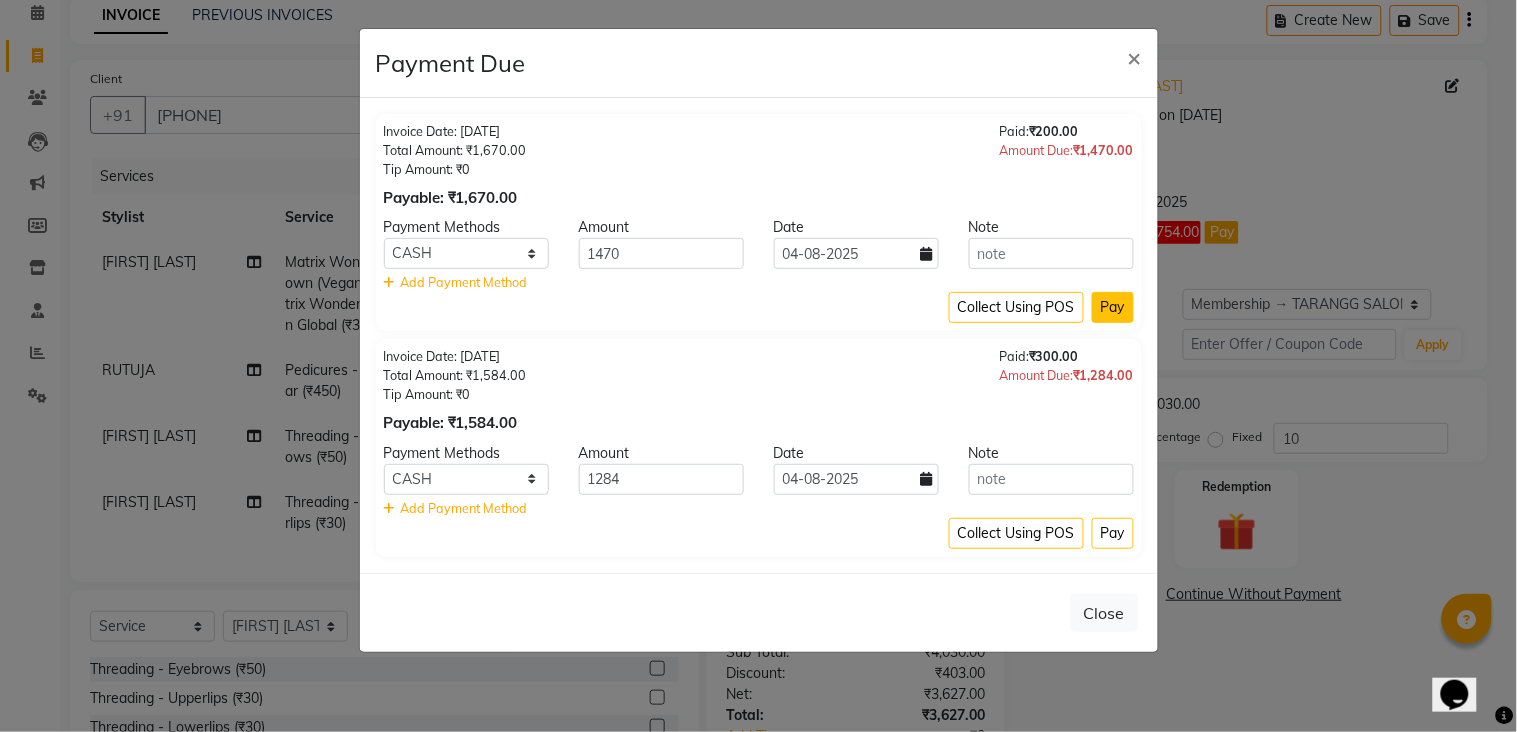 click on "Pay" 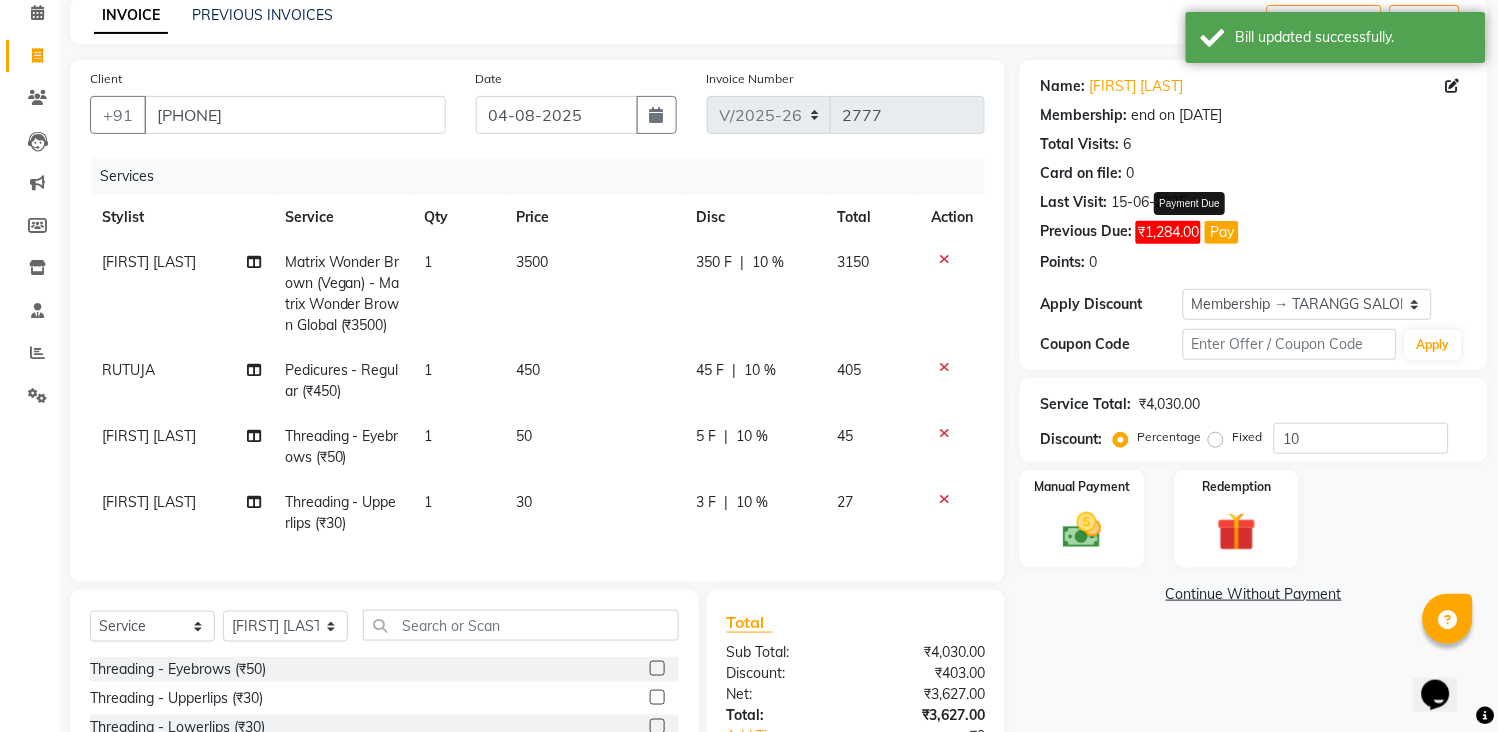 click on "Pay" 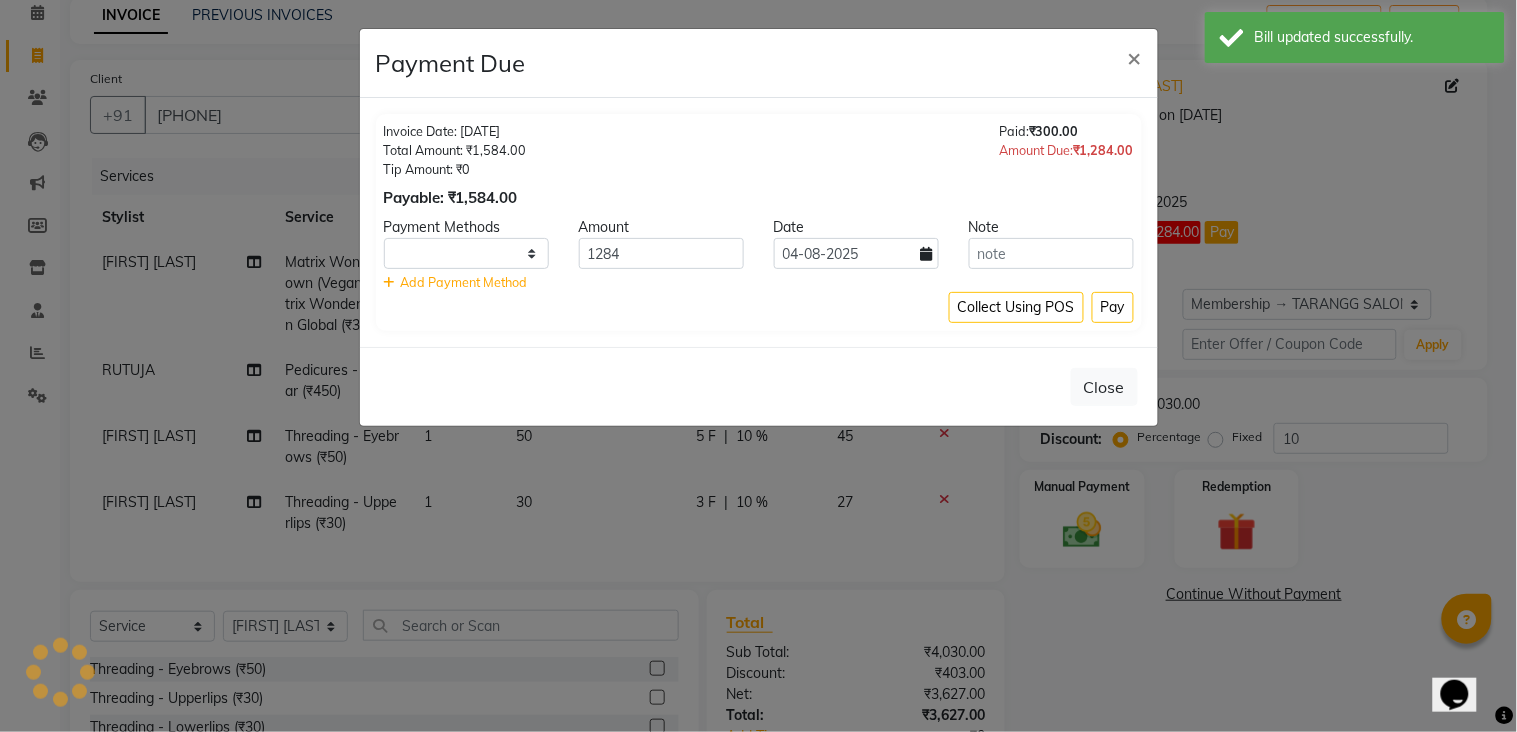 select on "1" 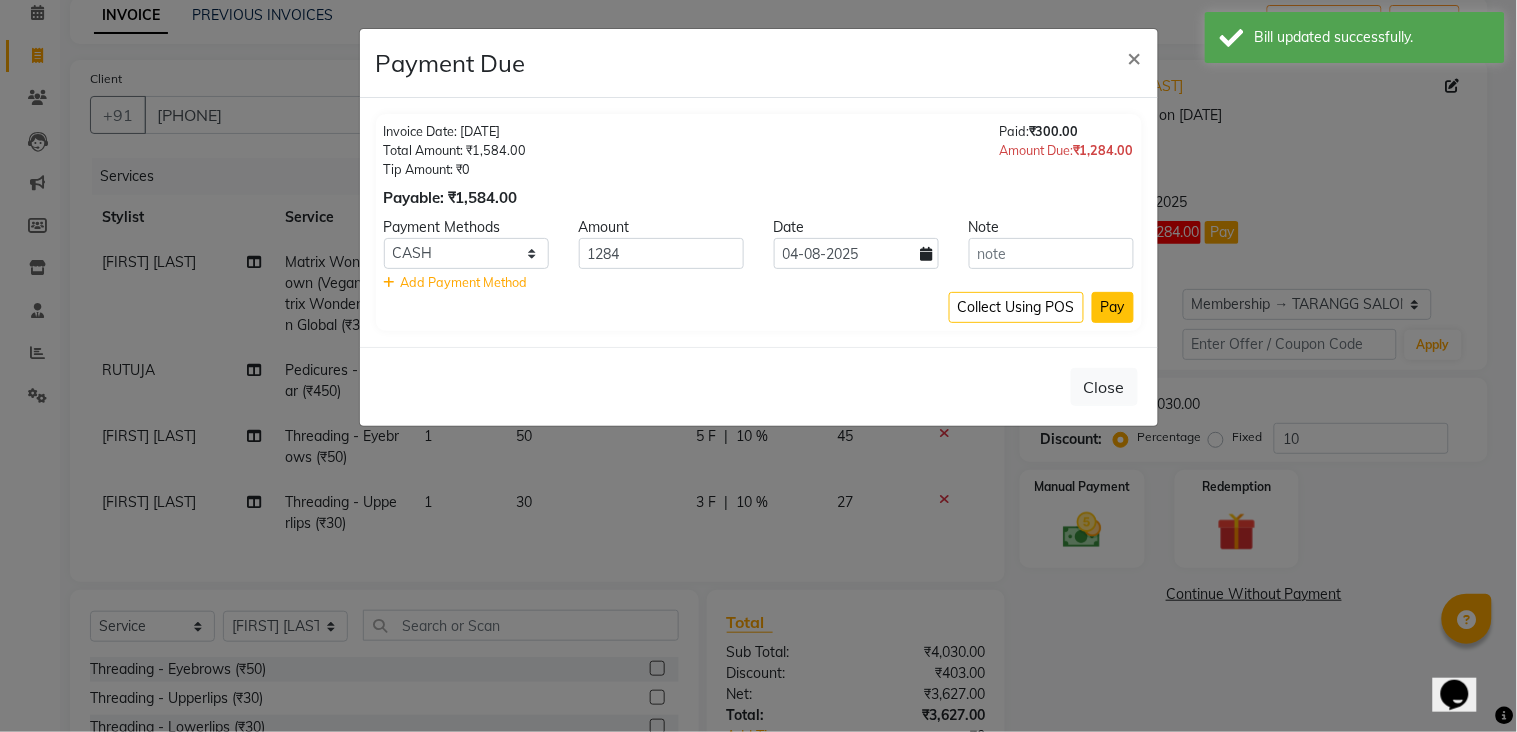 click on "Pay" 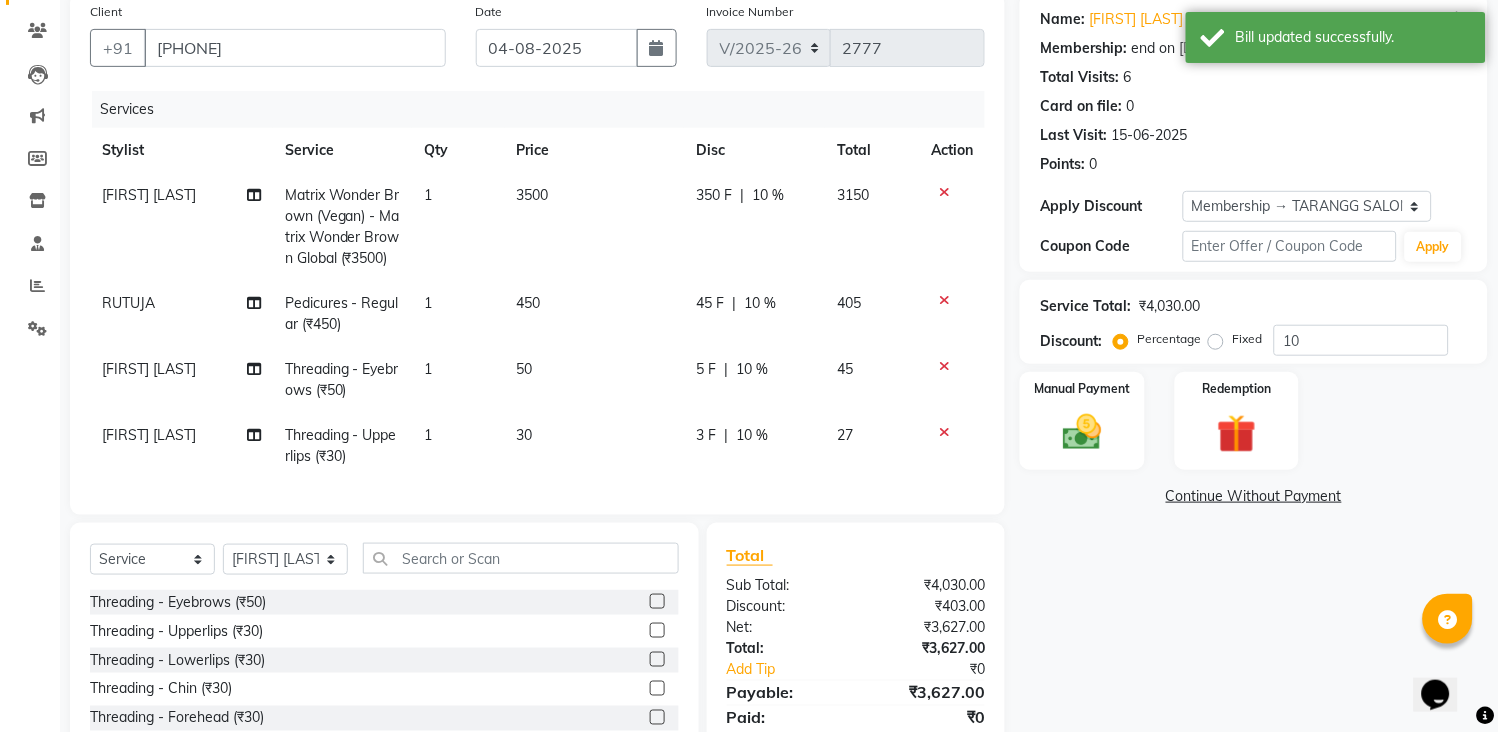 scroll, scrollTop: 312, scrollLeft: 0, axis: vertical 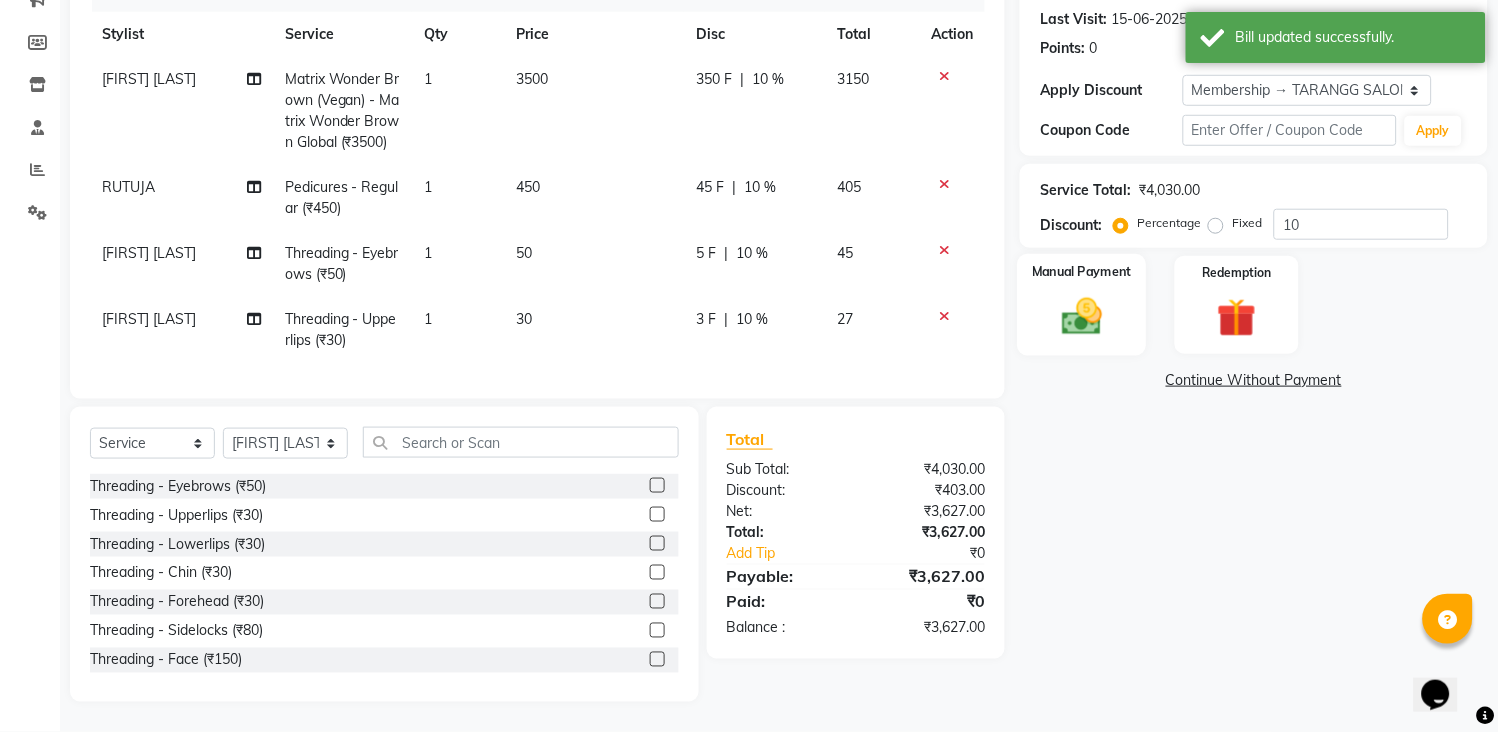 click 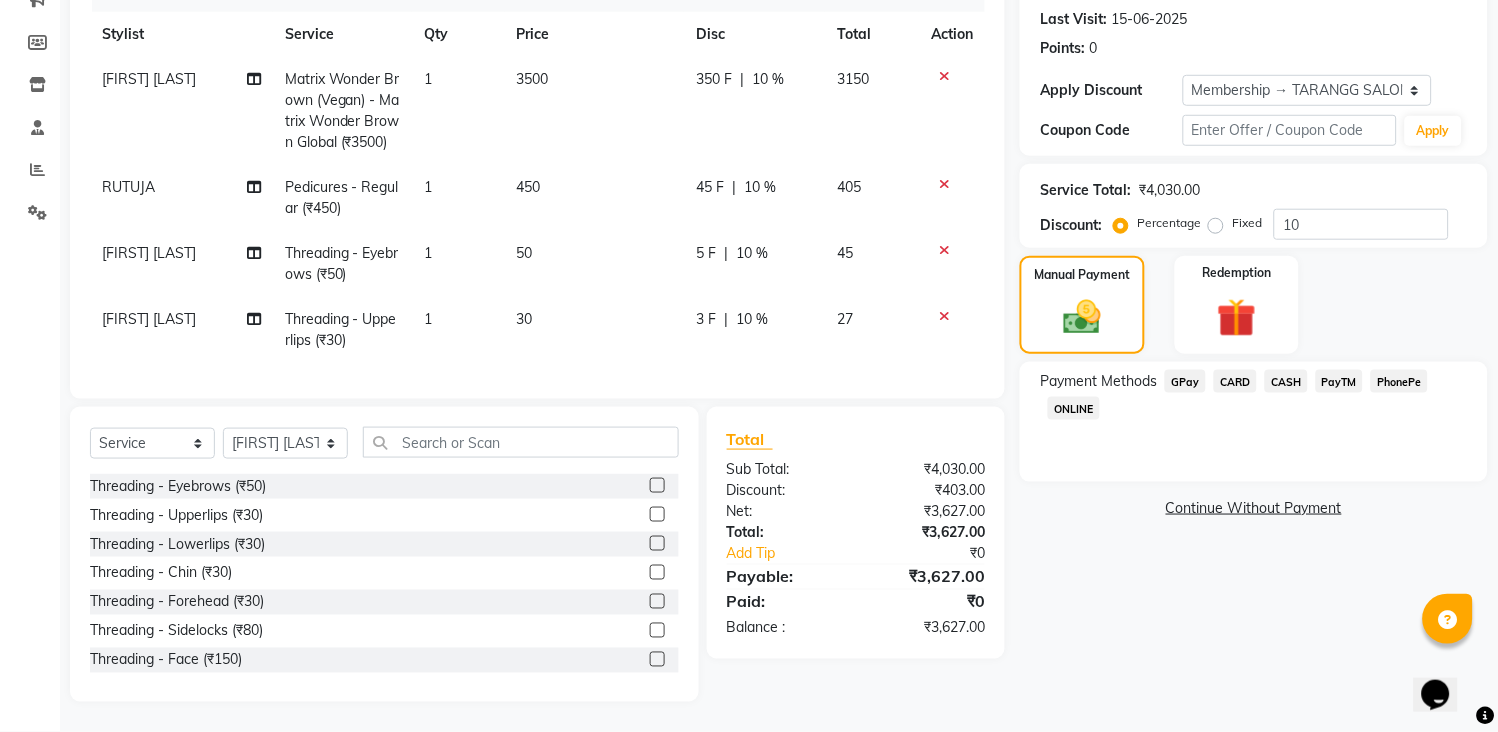 click on "GPay" 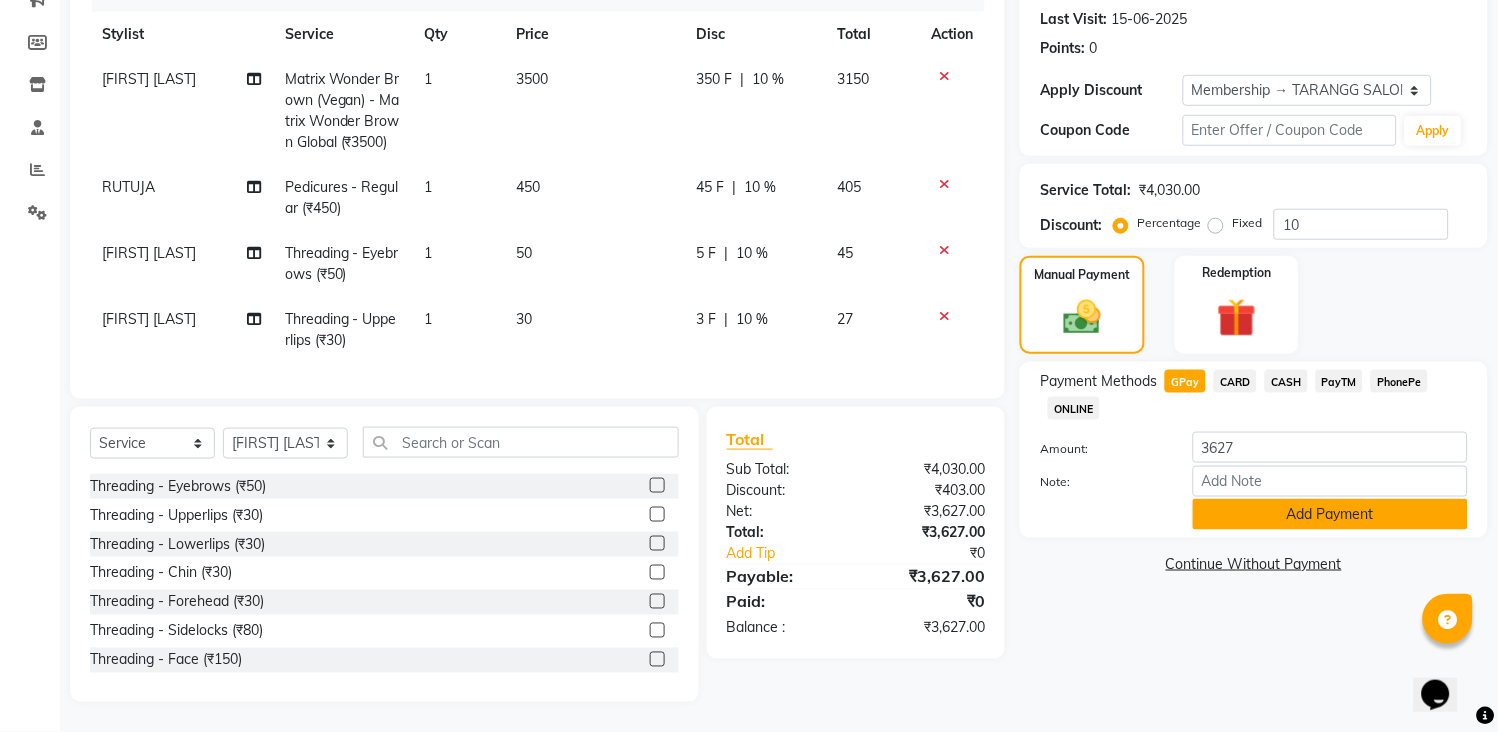 click on "Add Payment" 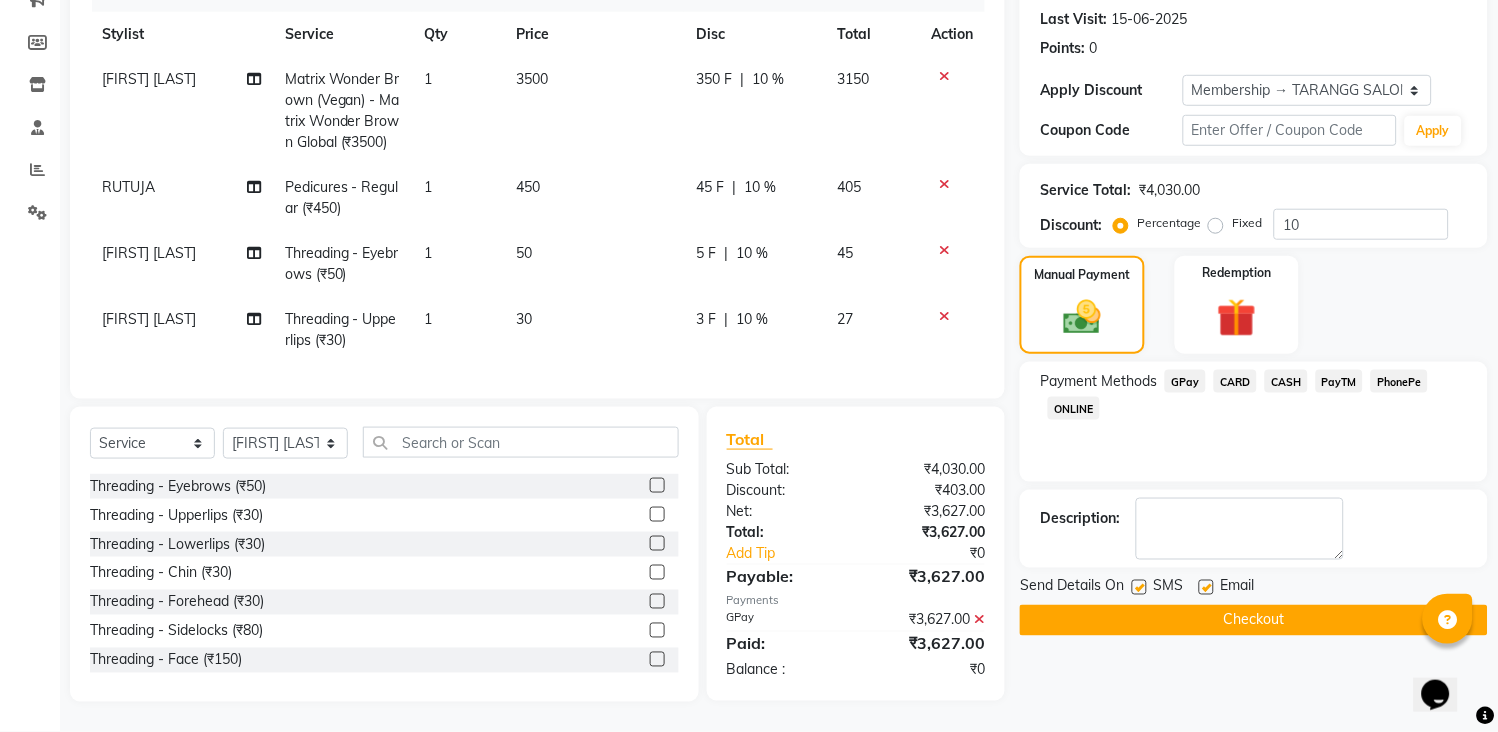 click on "Checkout" 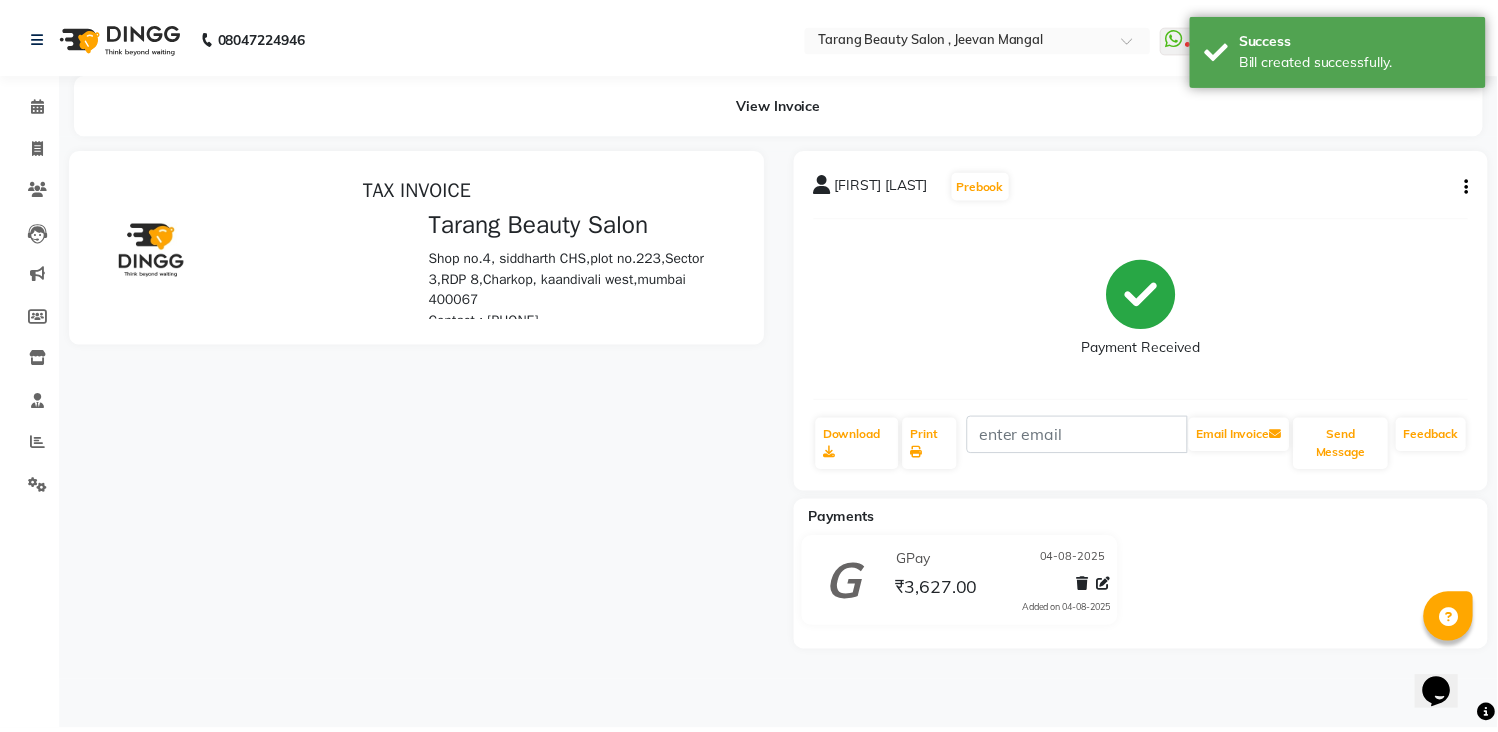 scroll, scrollTop: 0, scrollLeft: 0, axis: both 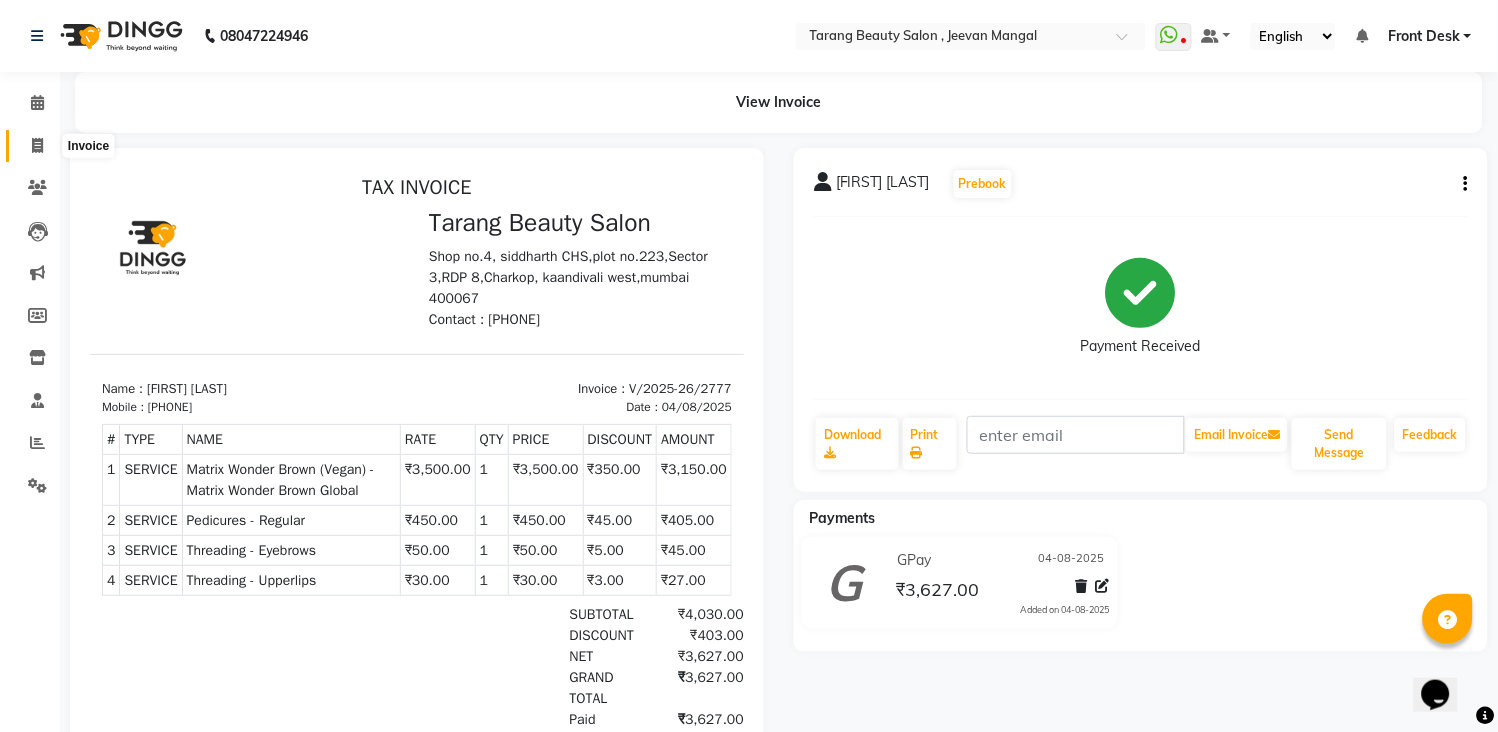 click 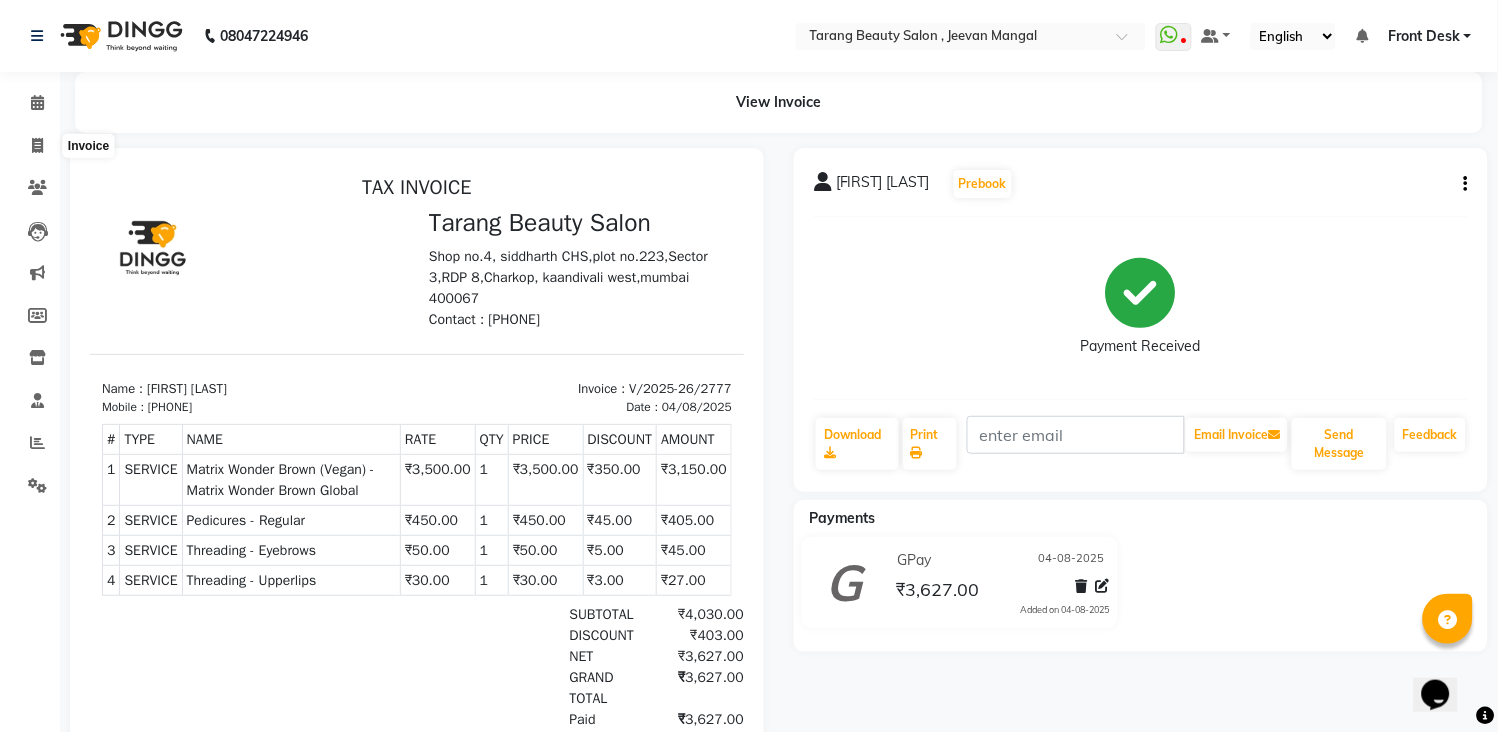 select on "service" 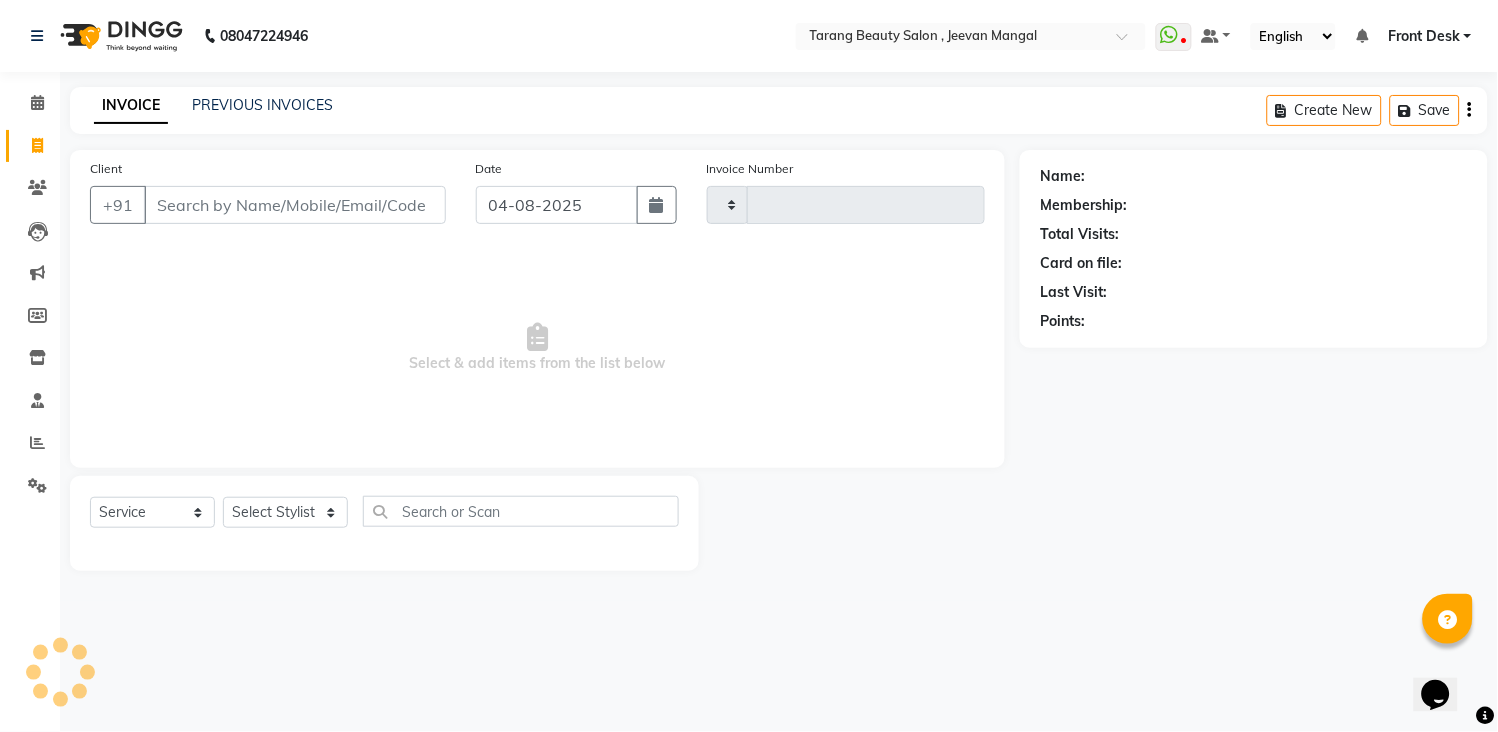 type on "2778" 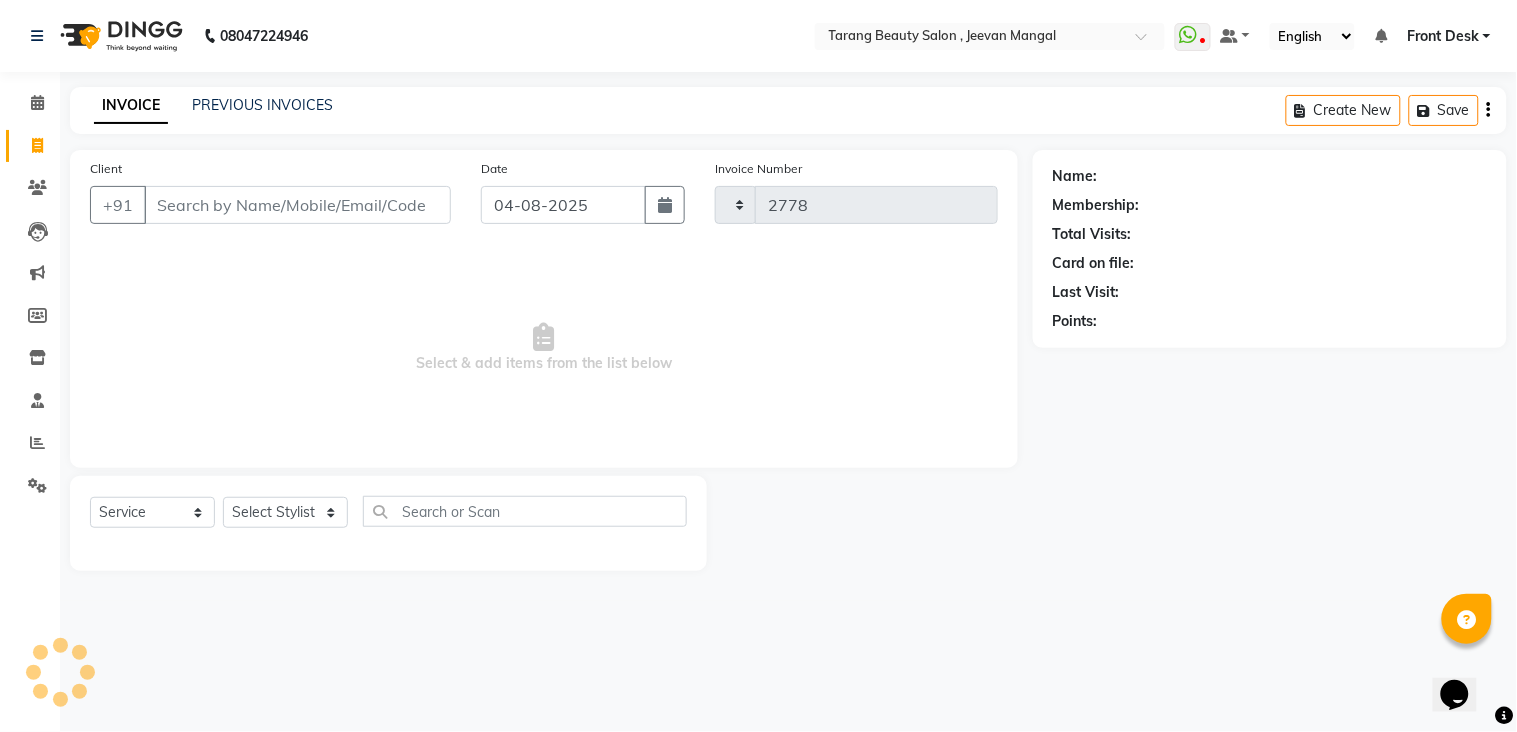 select on "5133" 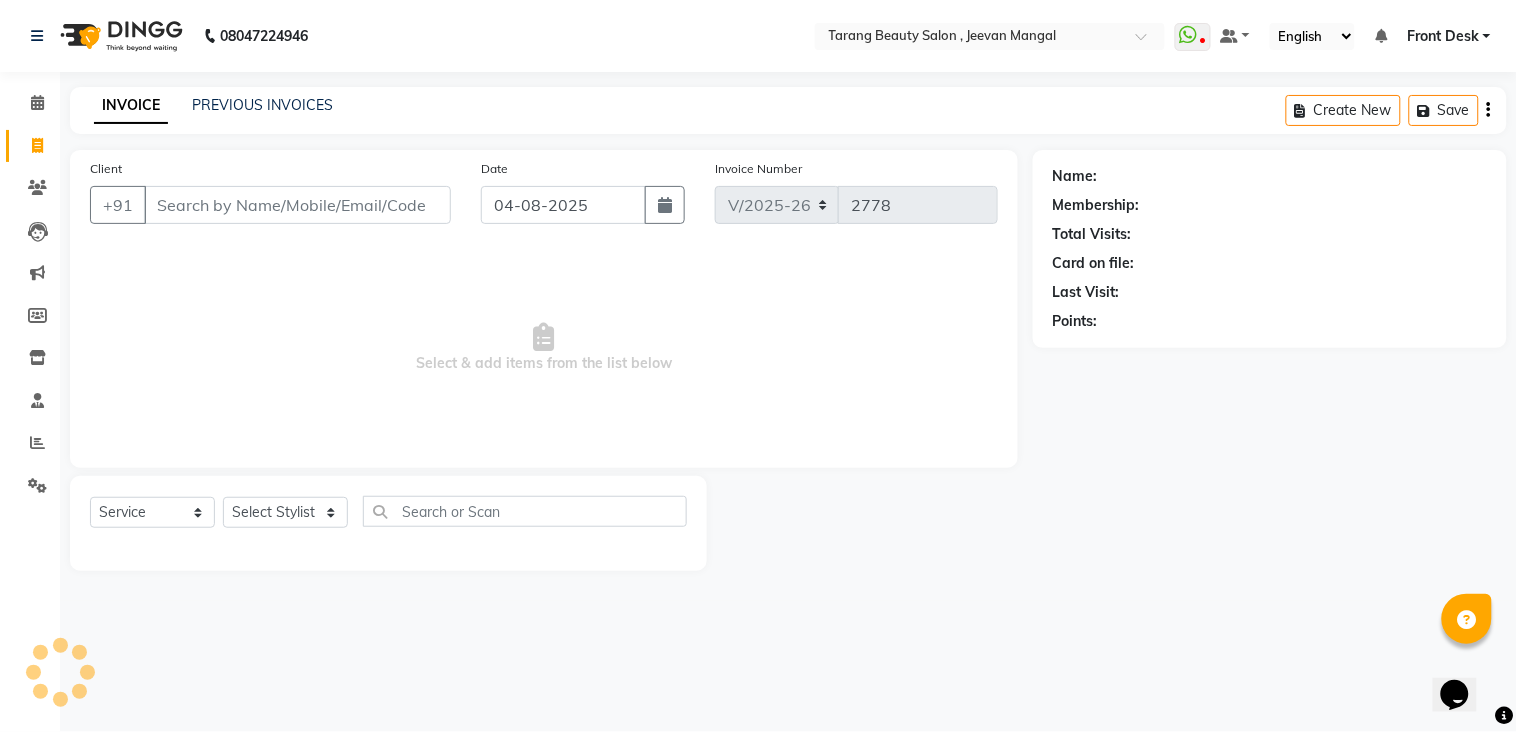 click on "Client" at bounding box center (297, 205) 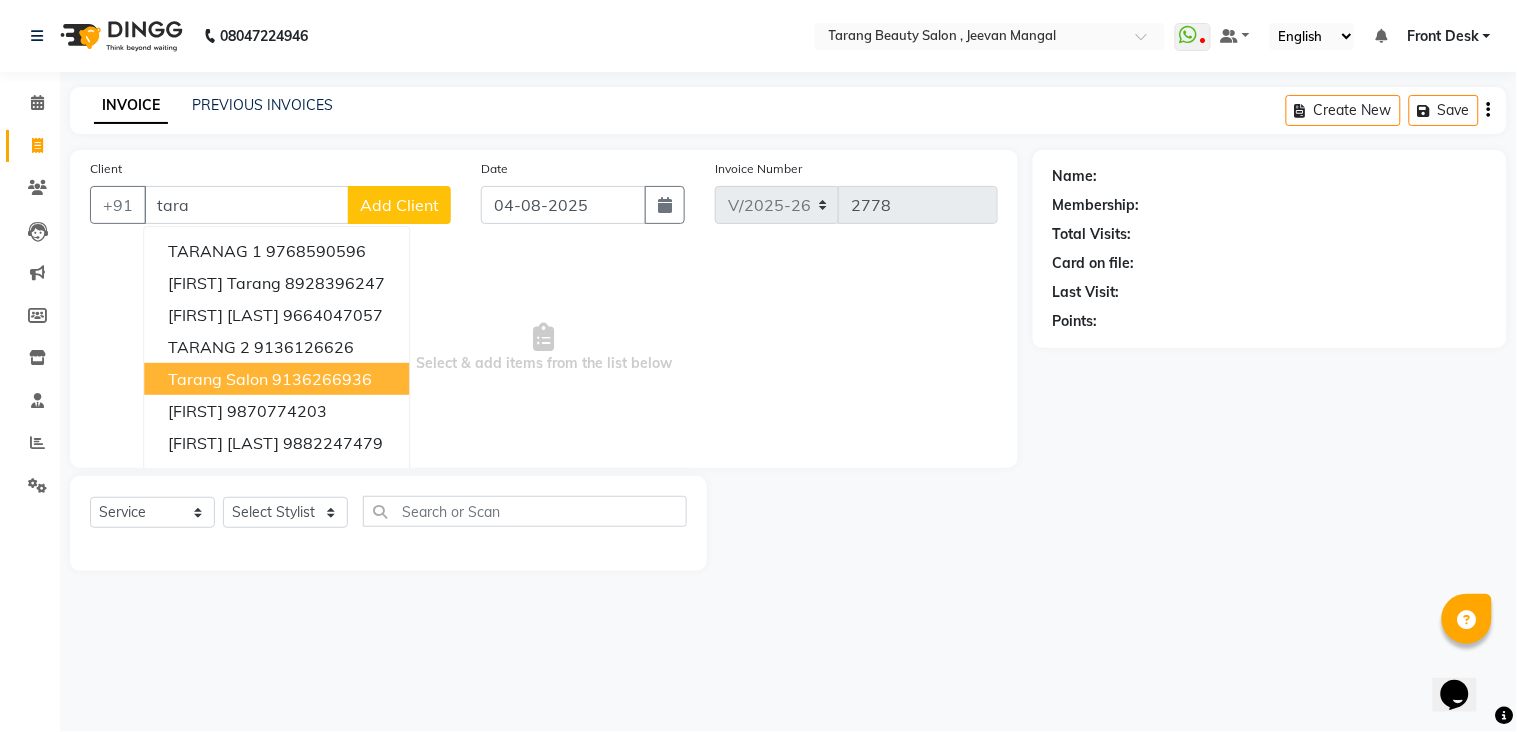 click on "[FIRST]  [PHONE]" at bounding box center (276, 347) 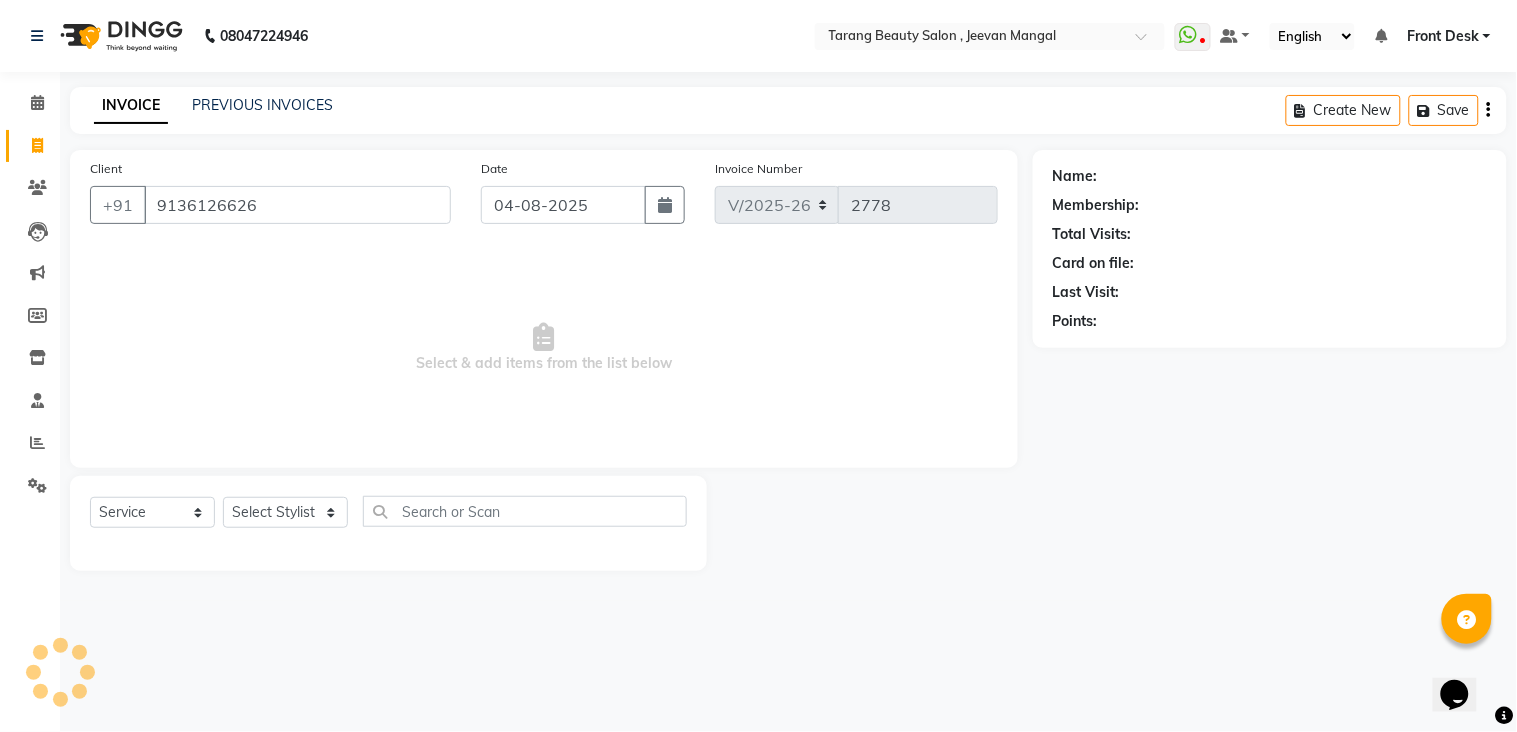 type on "9136126626" 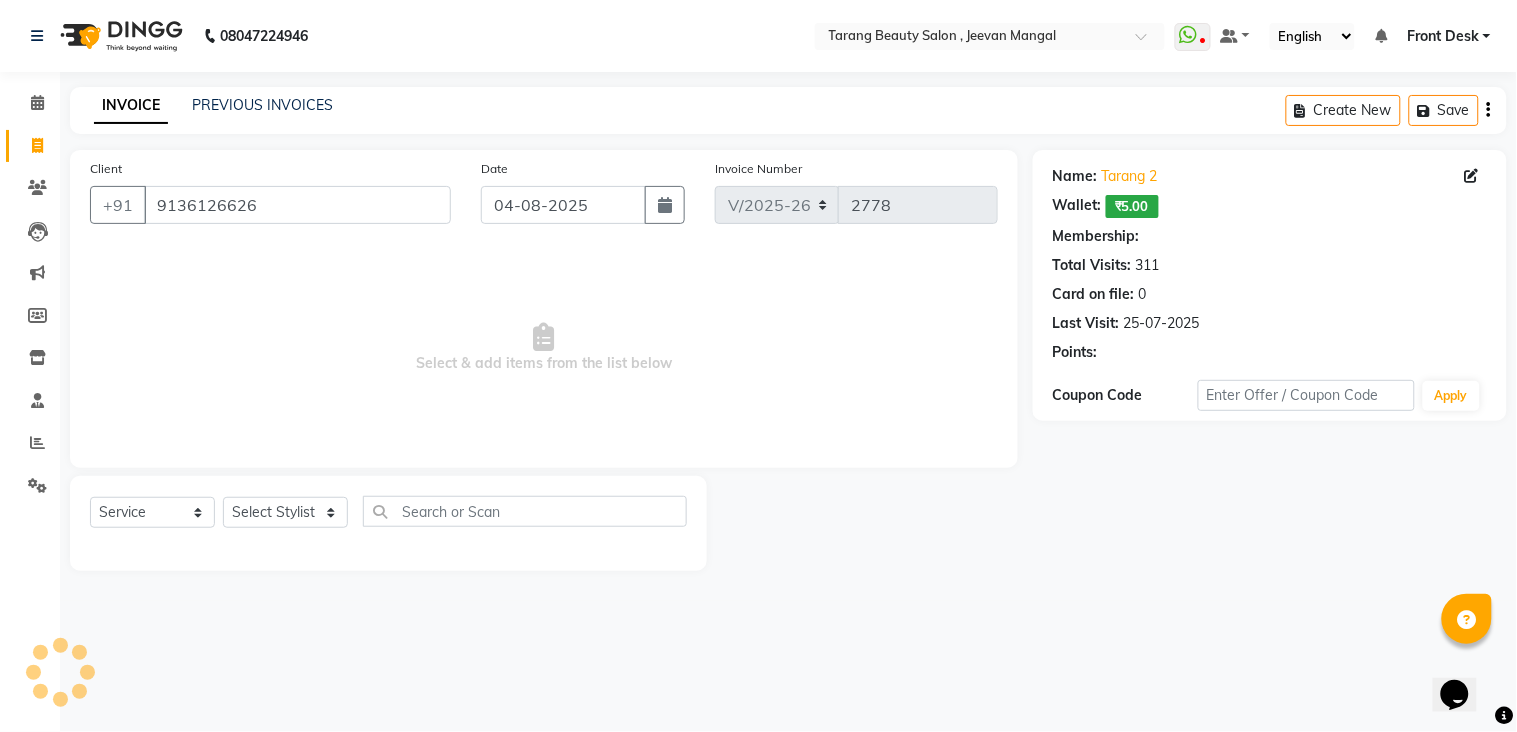 select on "1: Object" 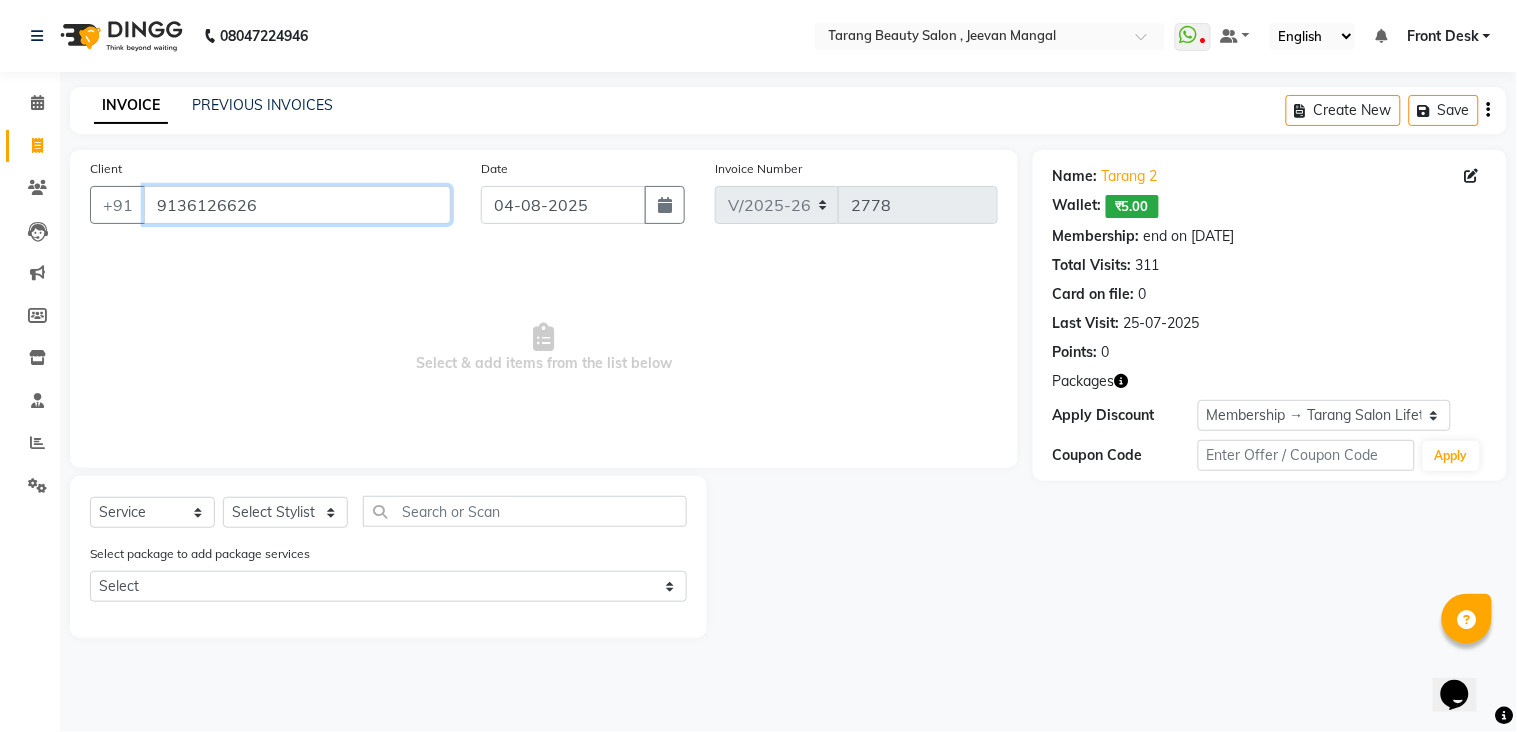 click on "9136126626" at bounding box center [297, 205] 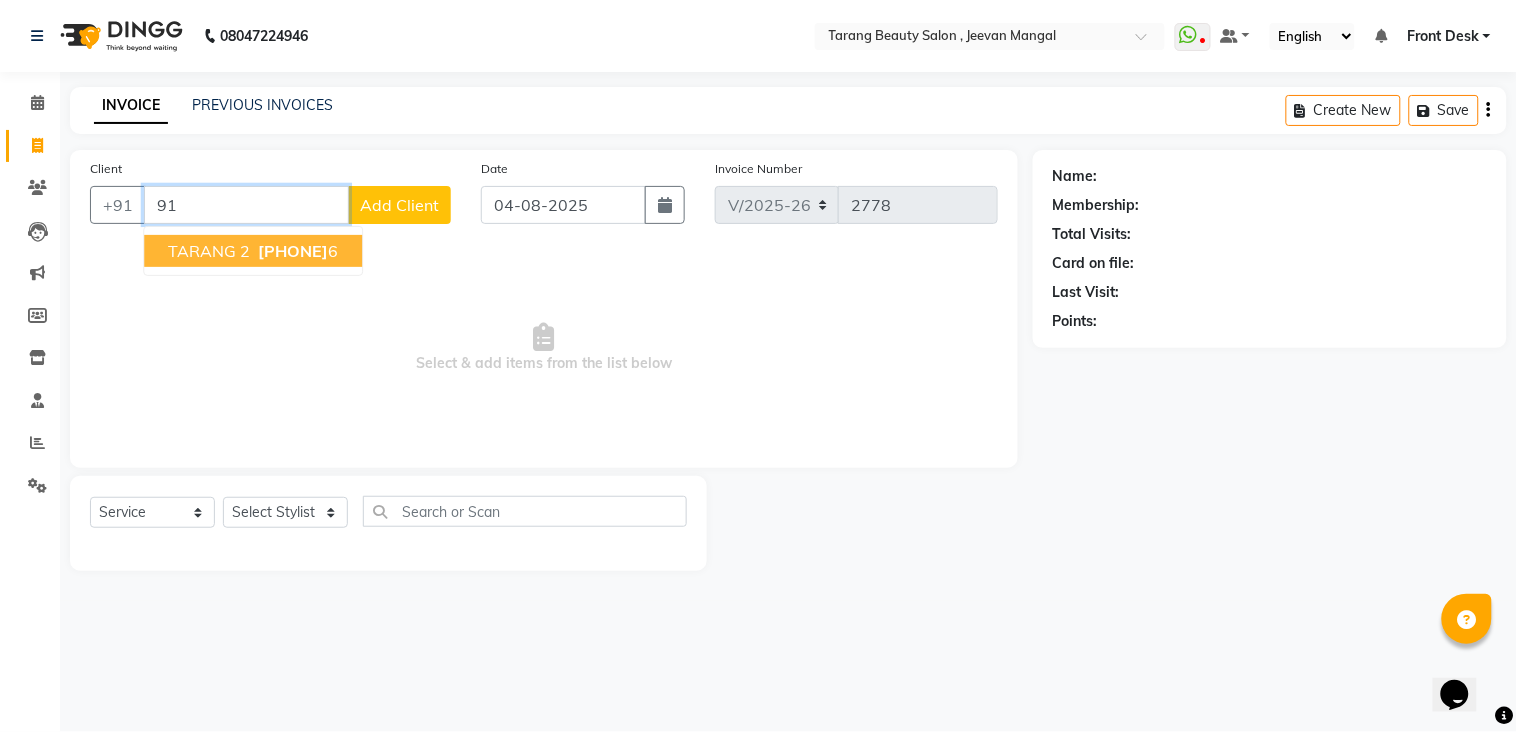 type on "9" 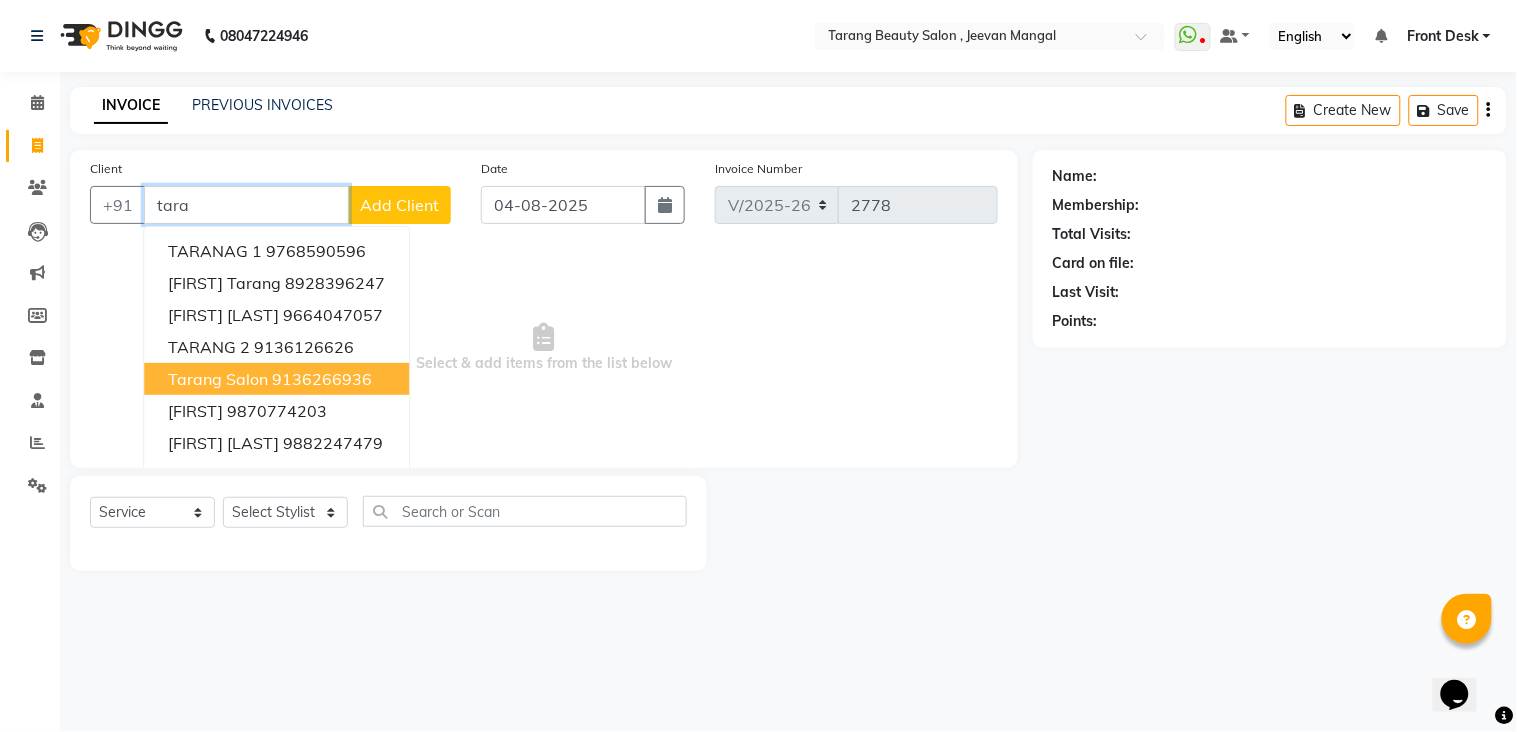 click on "9136266936" at bounding box center (322, 379) 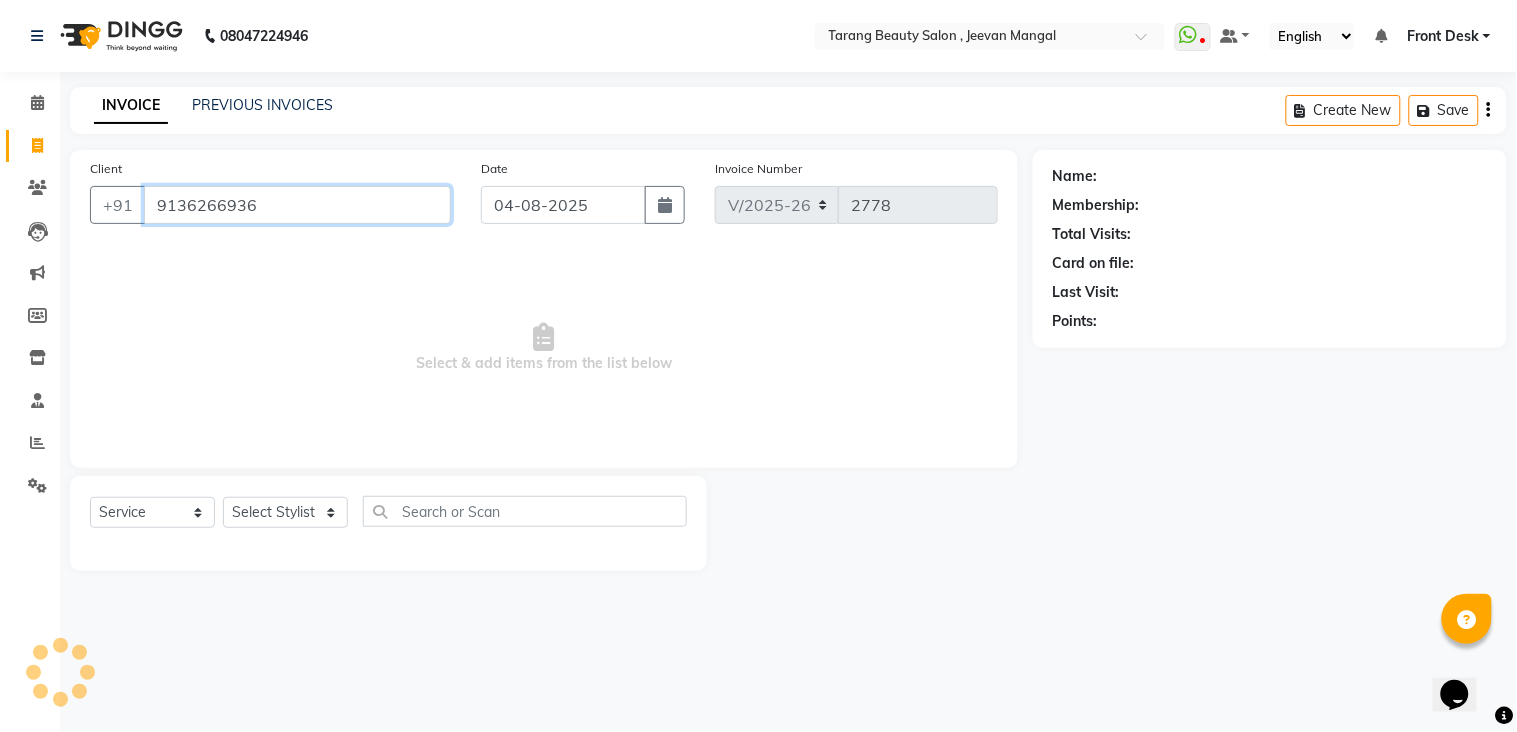 type on "9136266936" 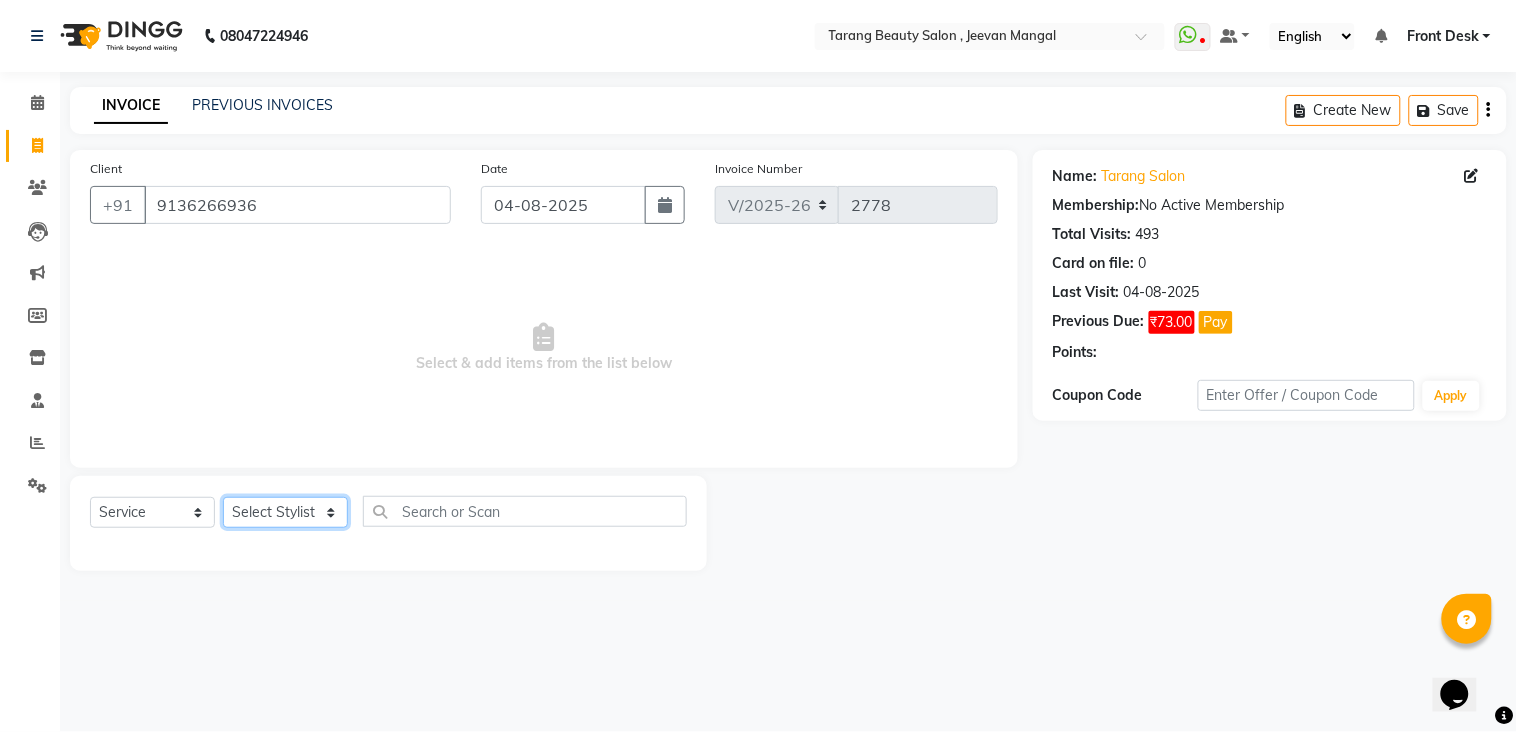 click on "Select Stylist ANITA MANOJ KARRE ANJALI RAMESH KHAMDARE BHUMI PAWAR DEEPALI  KANOJIYA Front Desk GAYATRI KENIN Grishma  indu kavita NEHA pooja thakur Pooja Vishwakarma priya  Ruchi RUTUJA sadhana SNEHAL SHINDE SONAL Suchita panchal SUNITA KAURI surekha bhalerao Varsha Zoya" 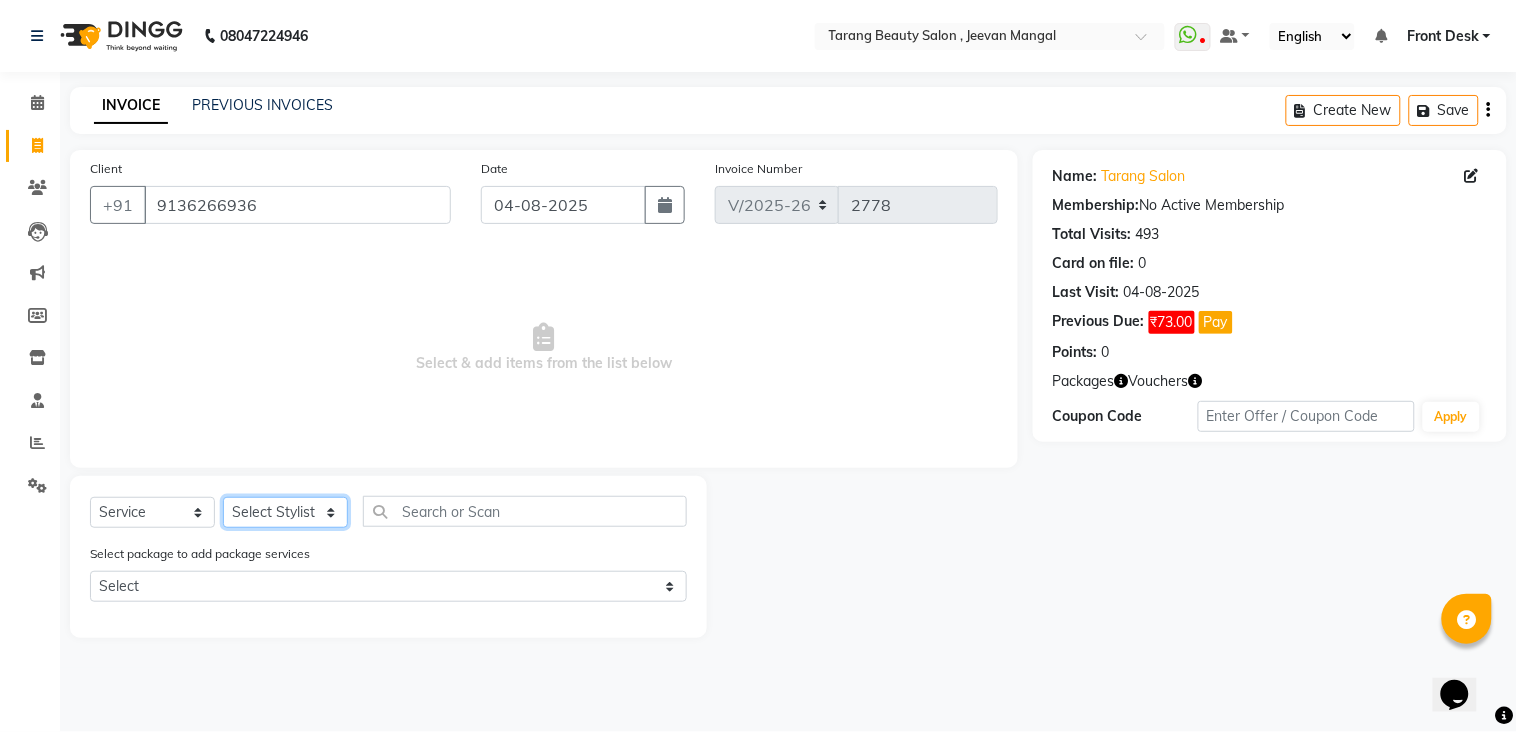 select on "87523" 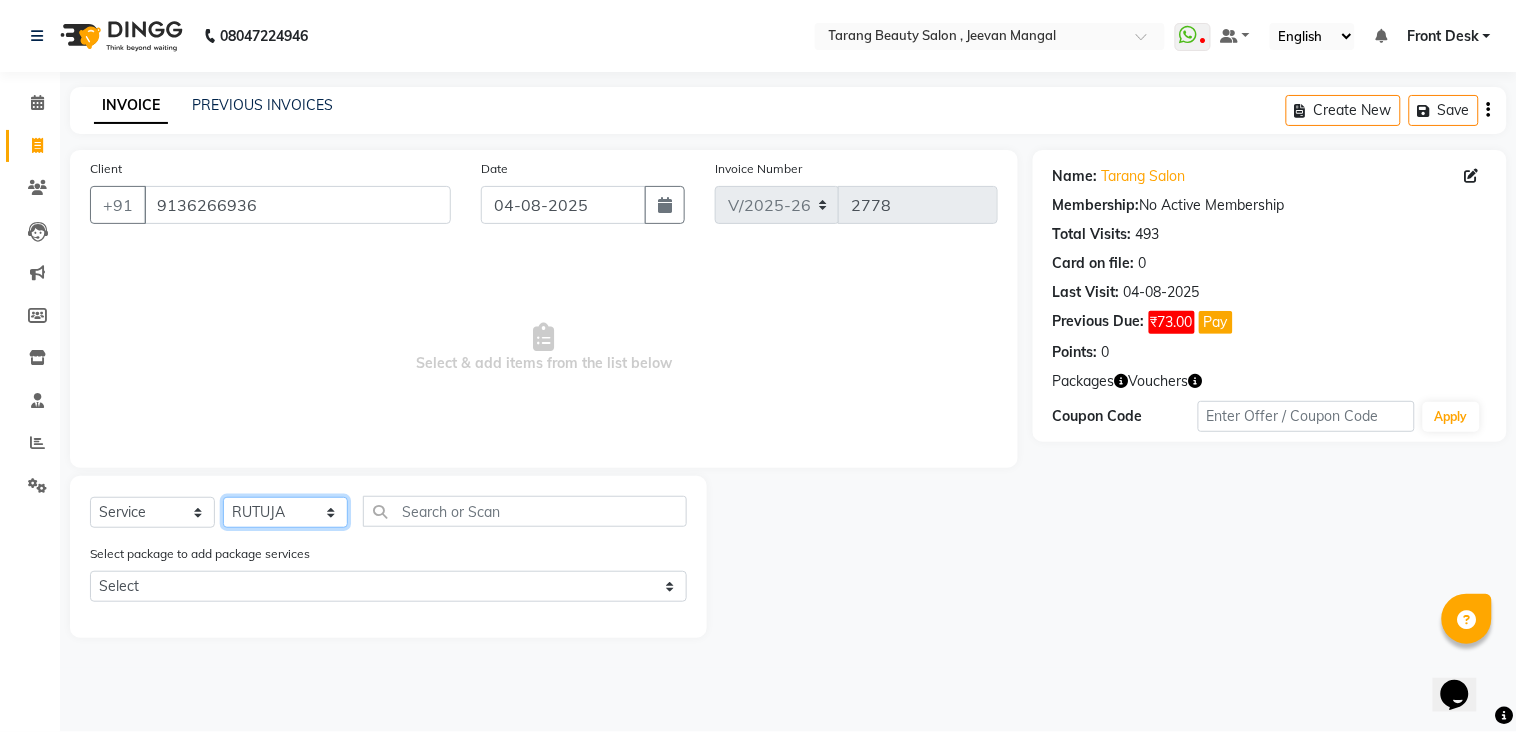 click on "Select Stylist ANITA MANOJ KARRE ANJALI RAMESH KHAMDARE BHUMI PAWAR DEEPALI  KANOJIYA Front Desk GAYATRI KENIN Grishma  indu kavita NEHA pooja thakur Pooja Vishwakarma priya  Ruchi RUTUJA sadhana SNEHAL SHINDE SONAL Suchita panchal SUNITA KAURI surekha bhalerao Varsha Zoya" 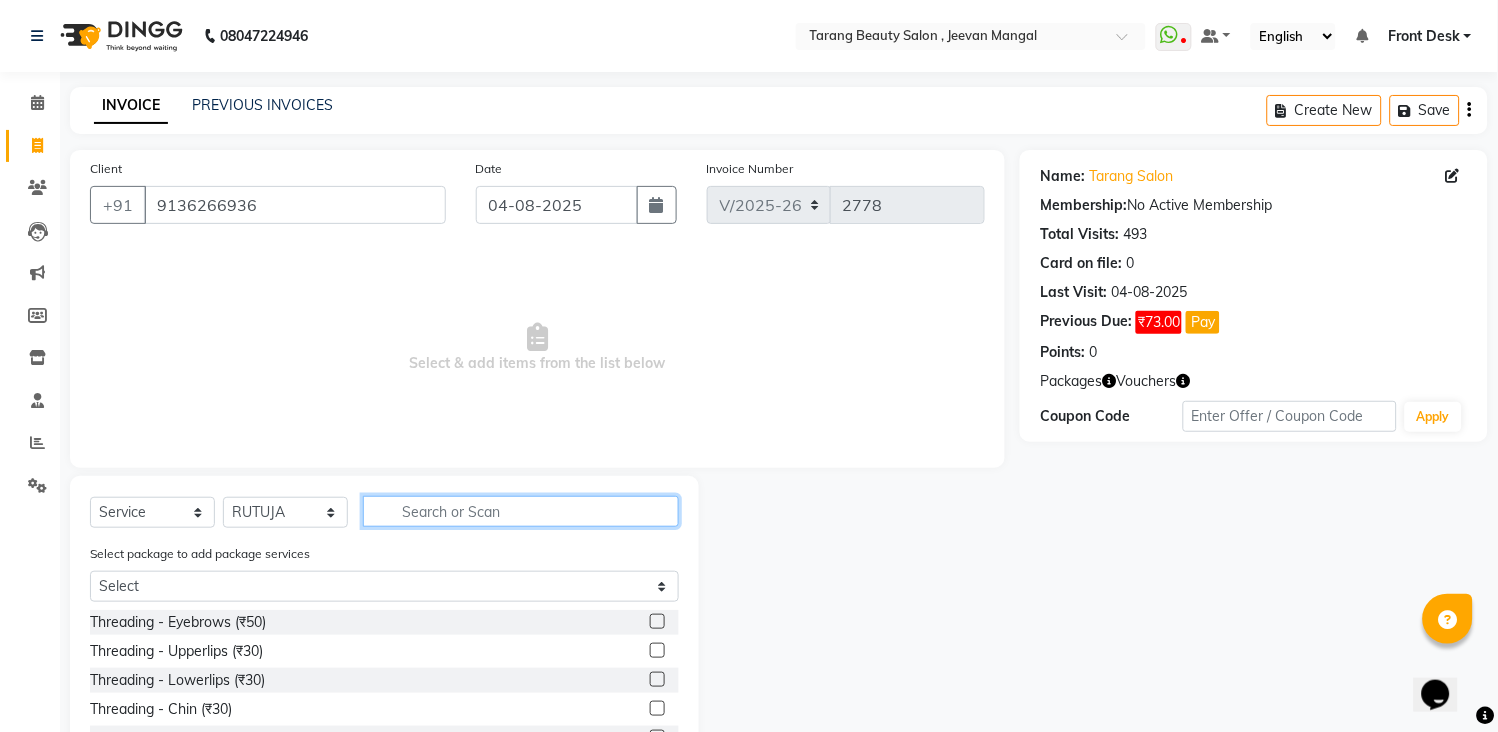 click 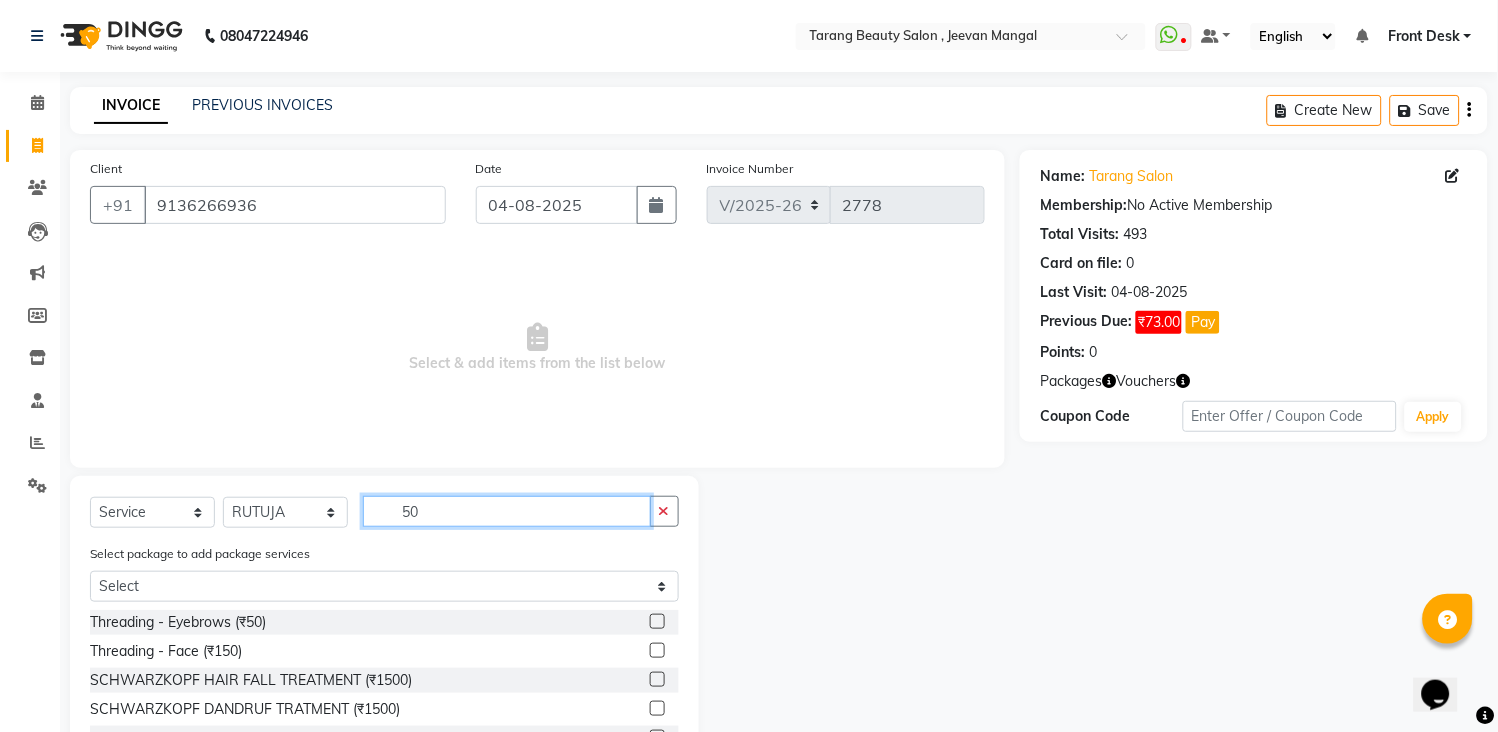 type on "5" 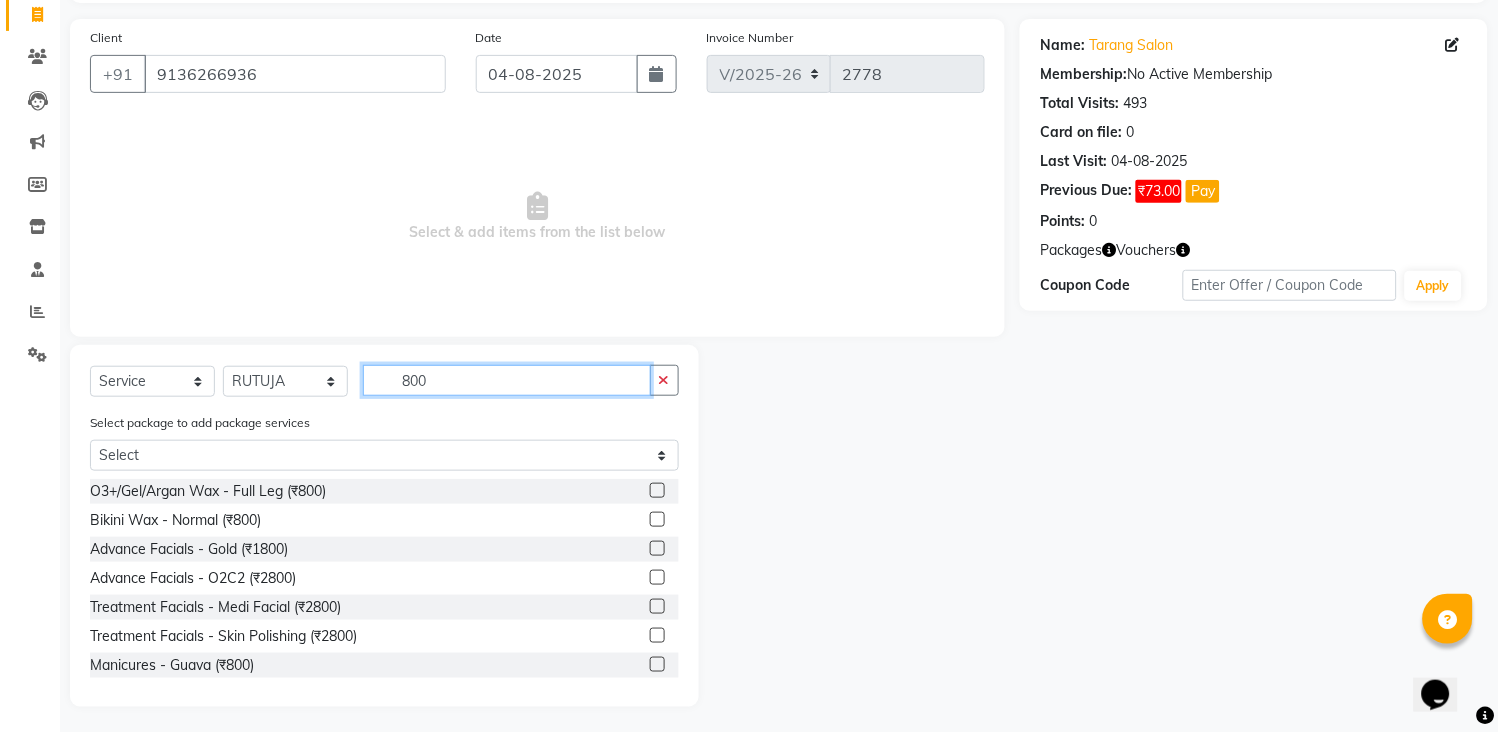 scroll, scrollTop: 136, scrollLeft: 0, axis: vertical 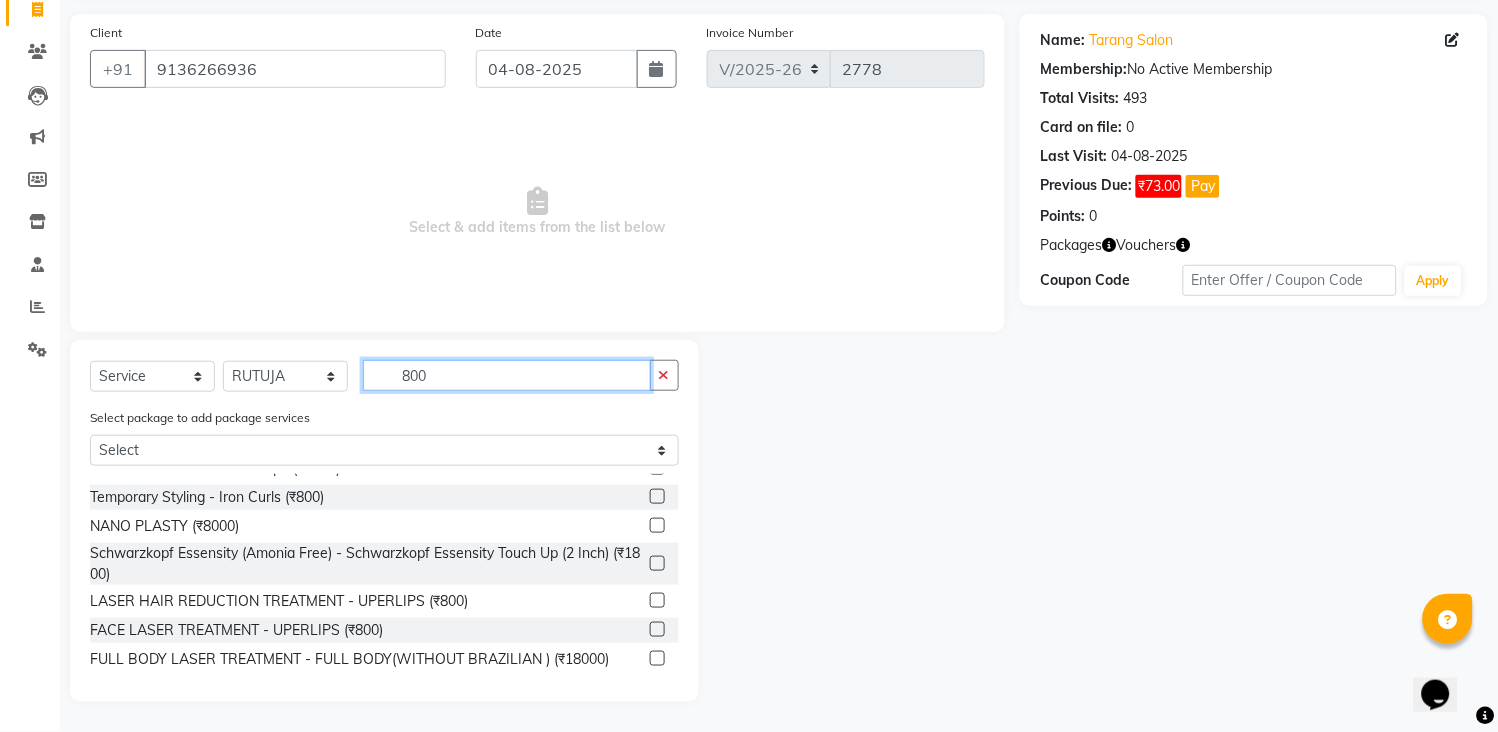 type on "800" 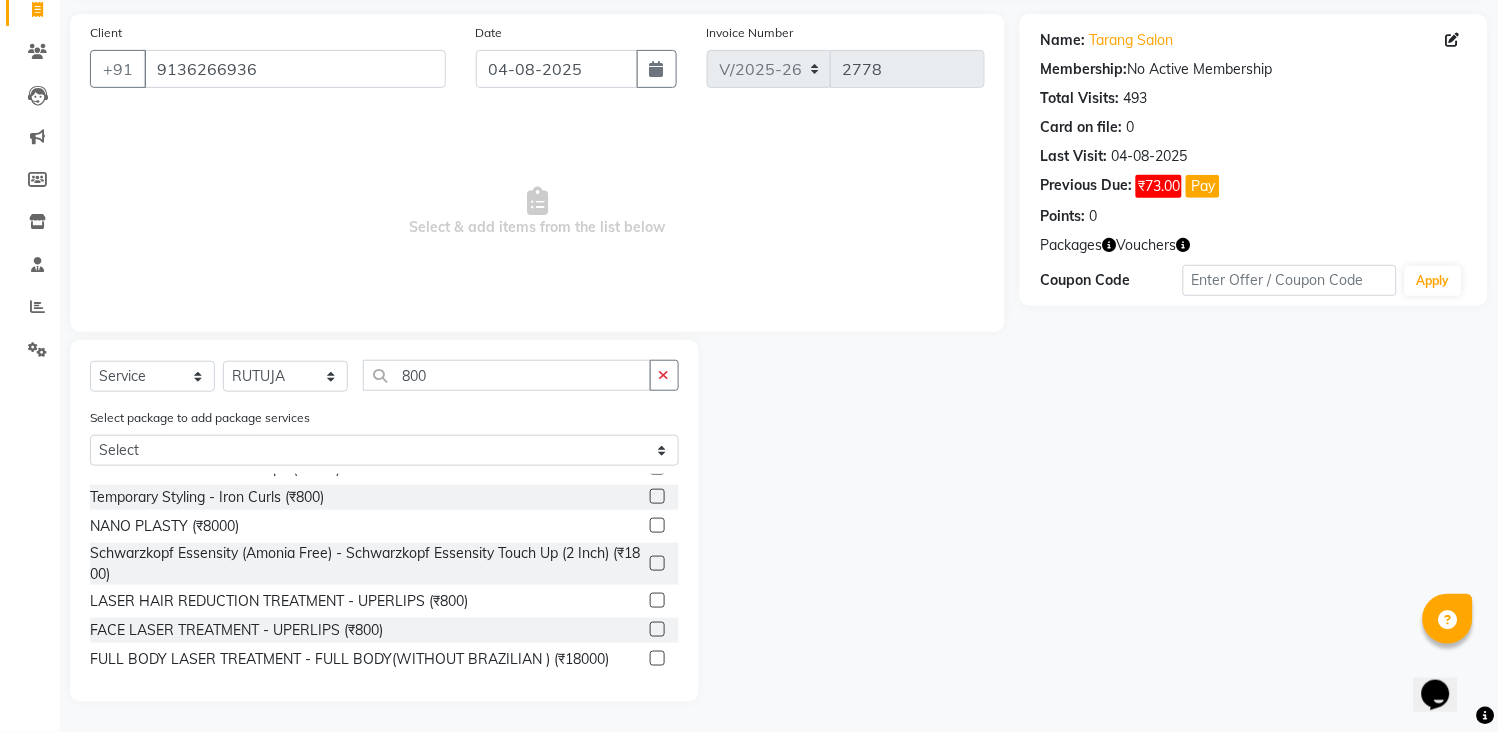 click 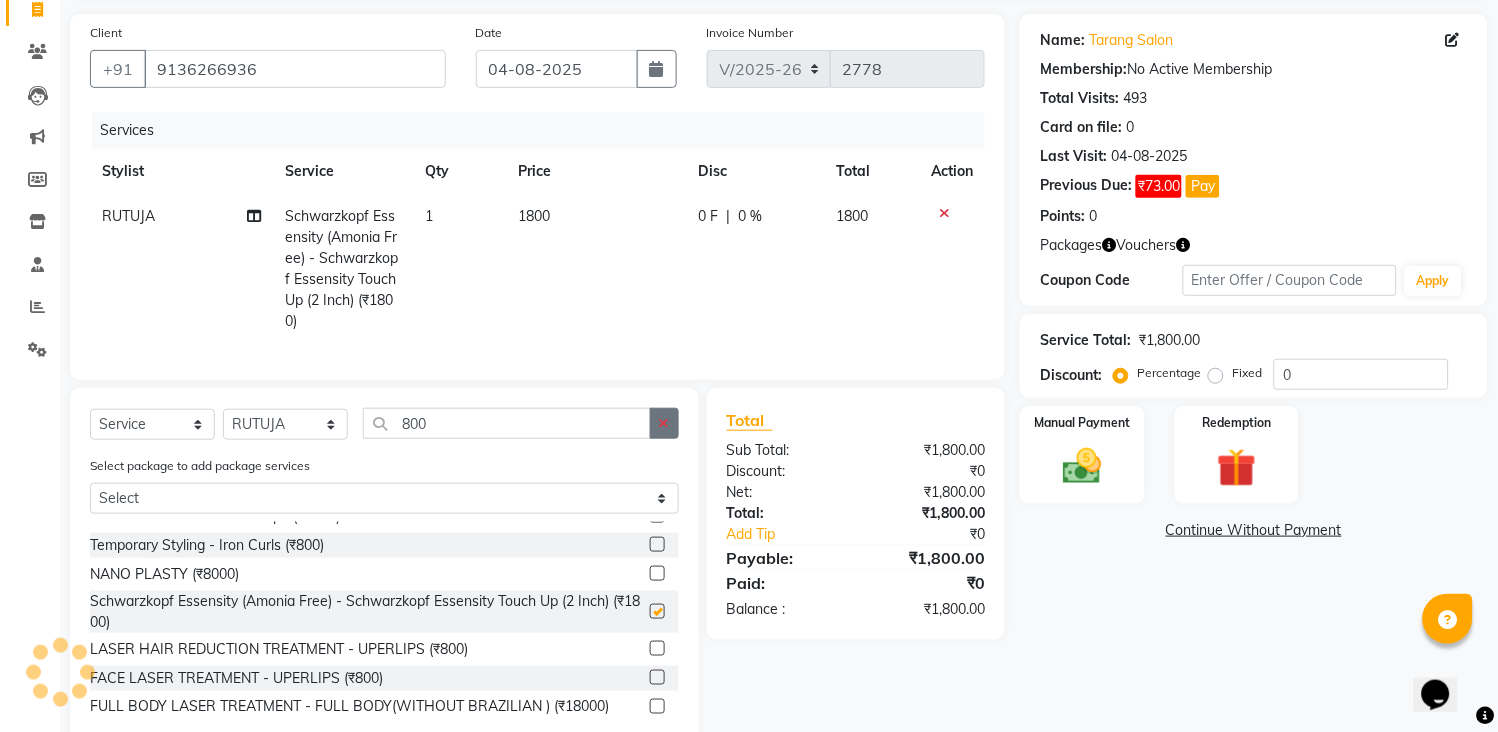 checkbox on "false" 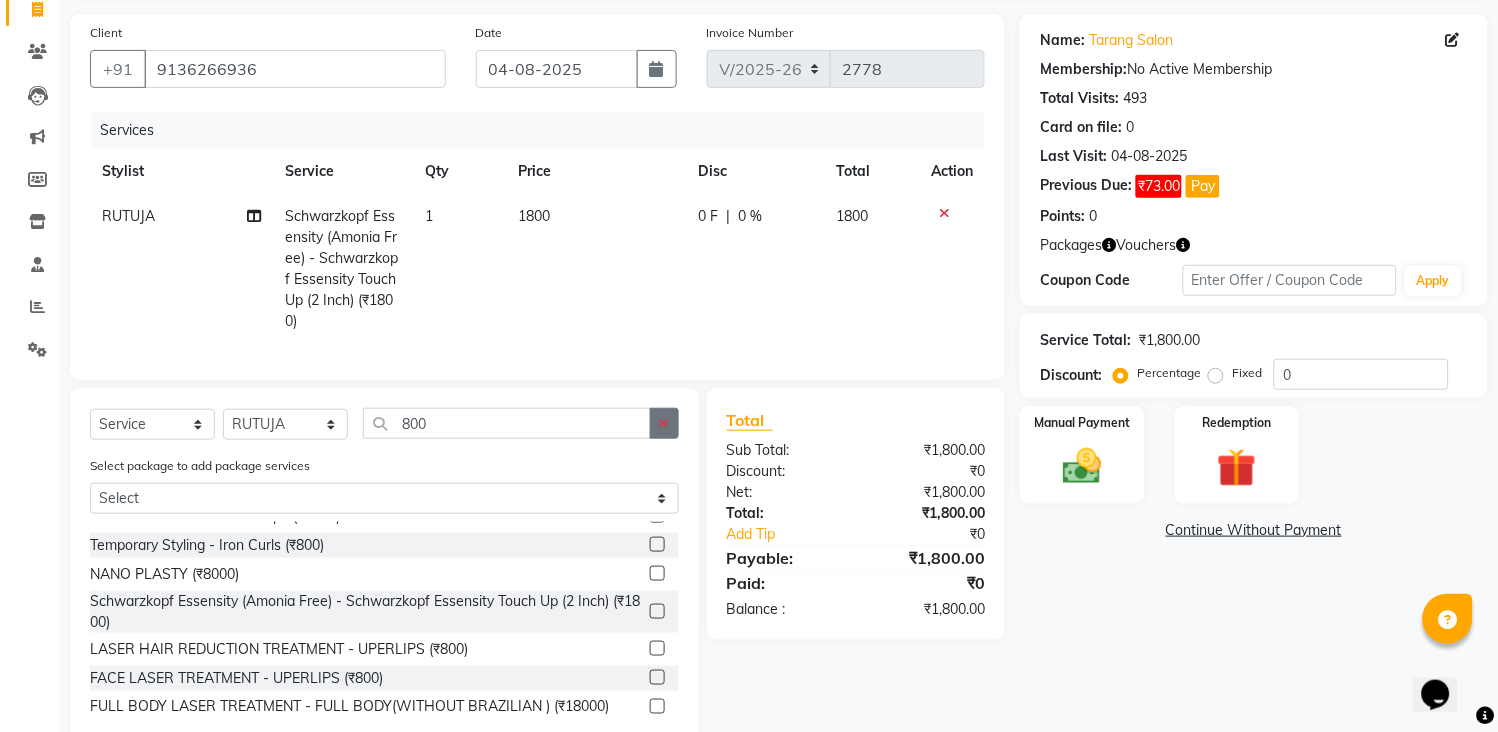 click 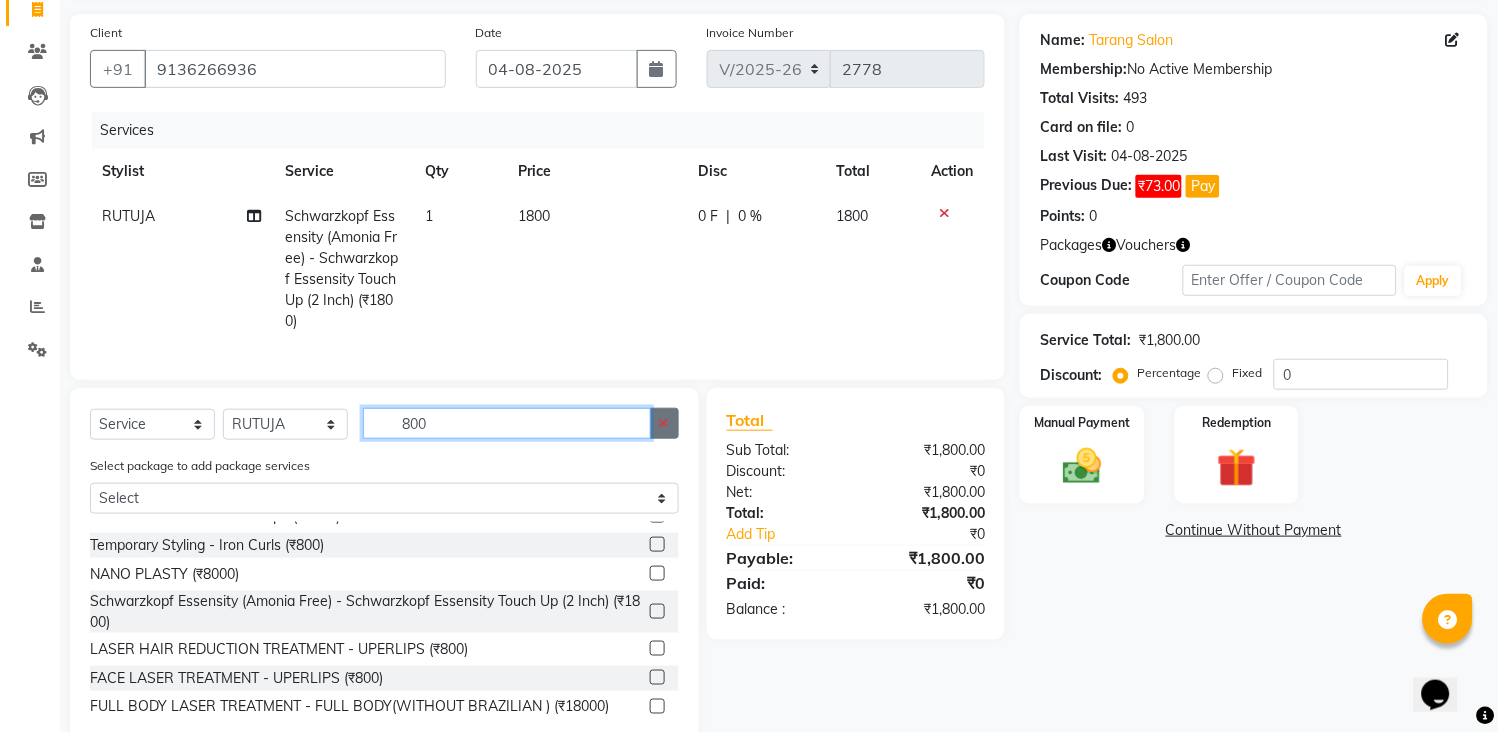 type 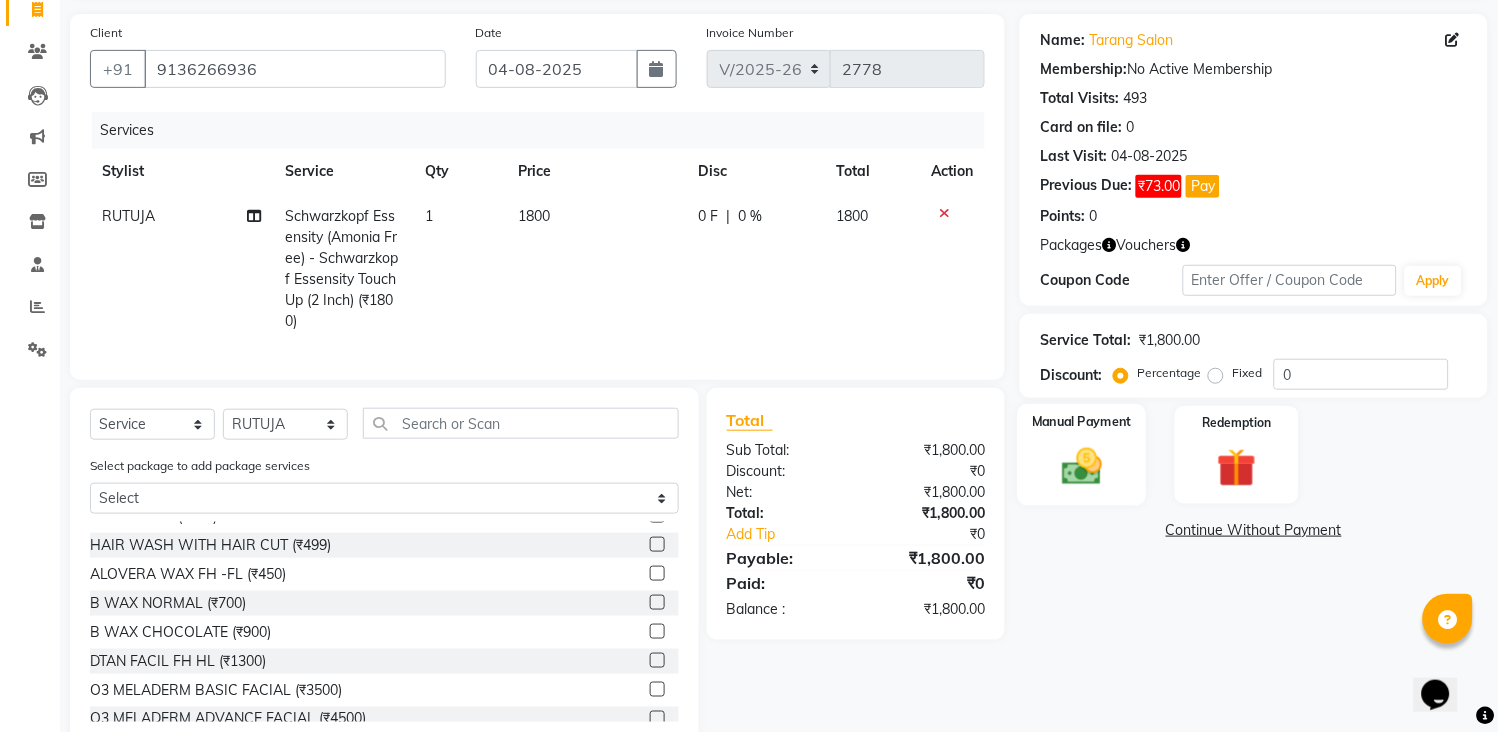 click on "Manual Payment" 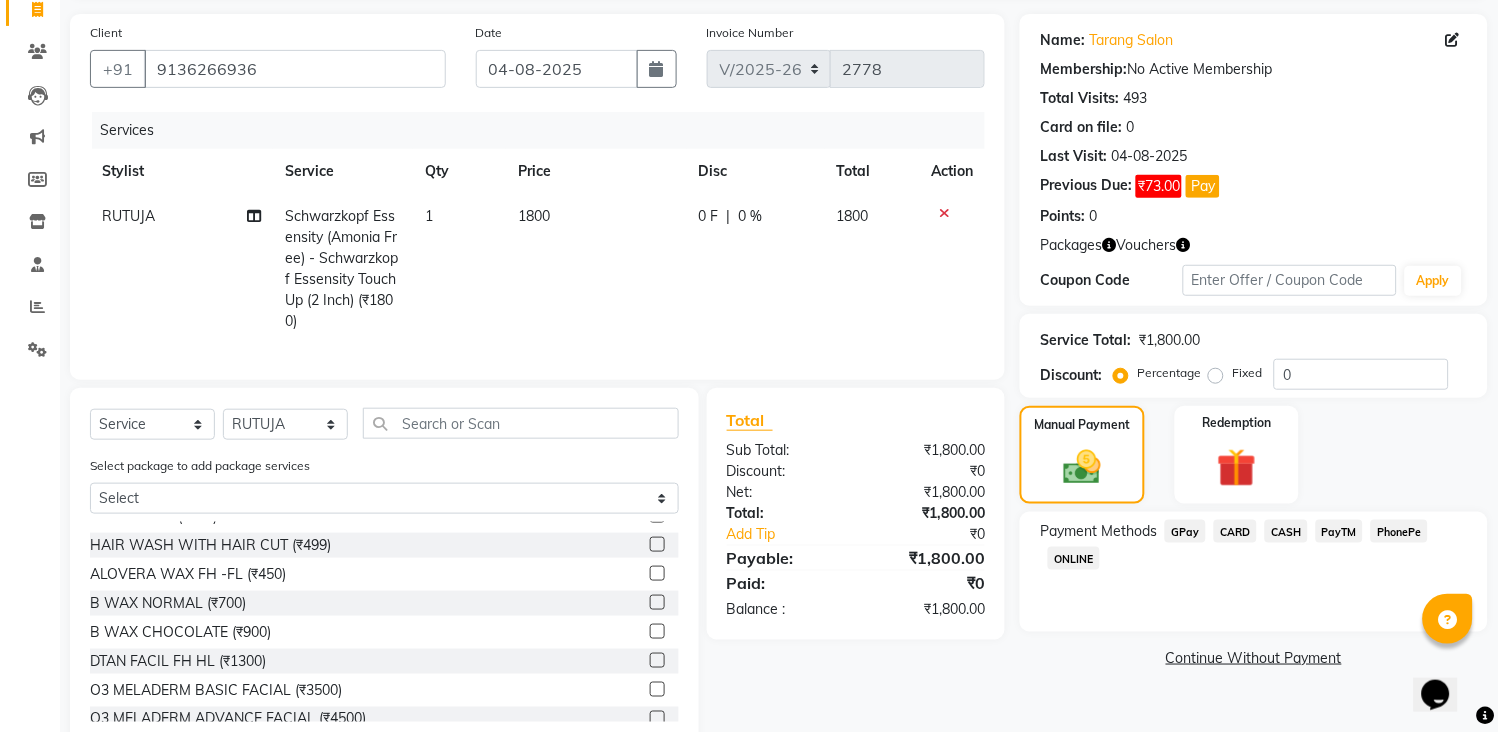 click on "1800" 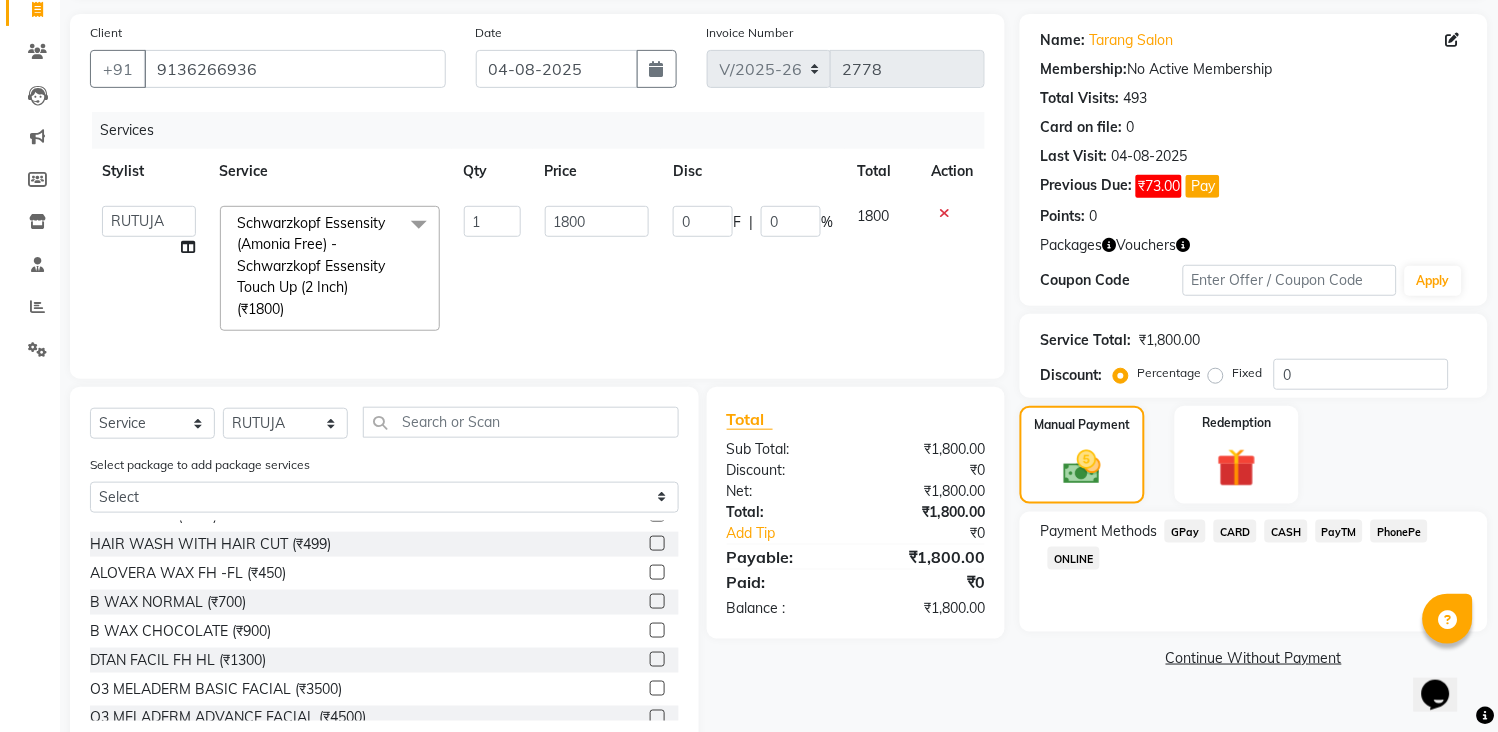 click on "1800" 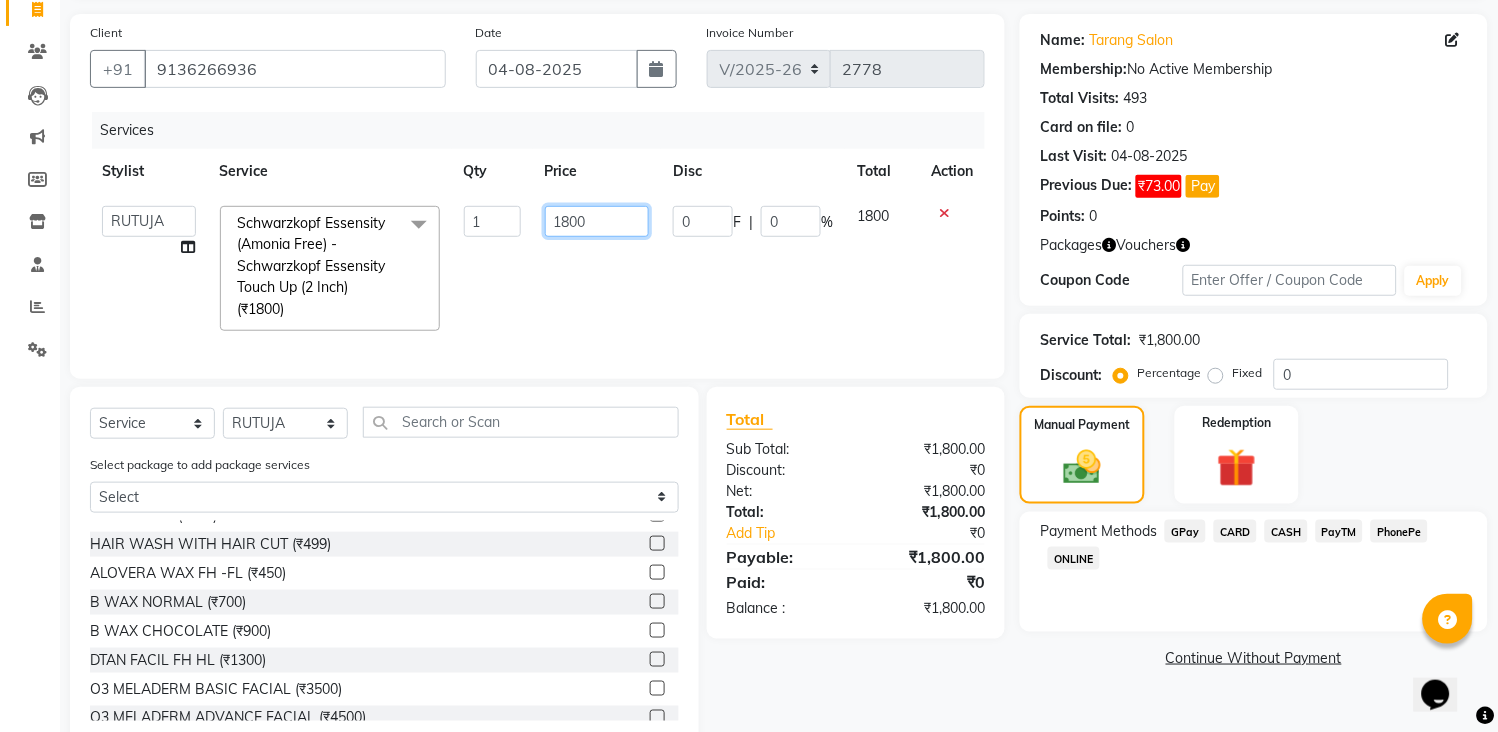 click on "1800" 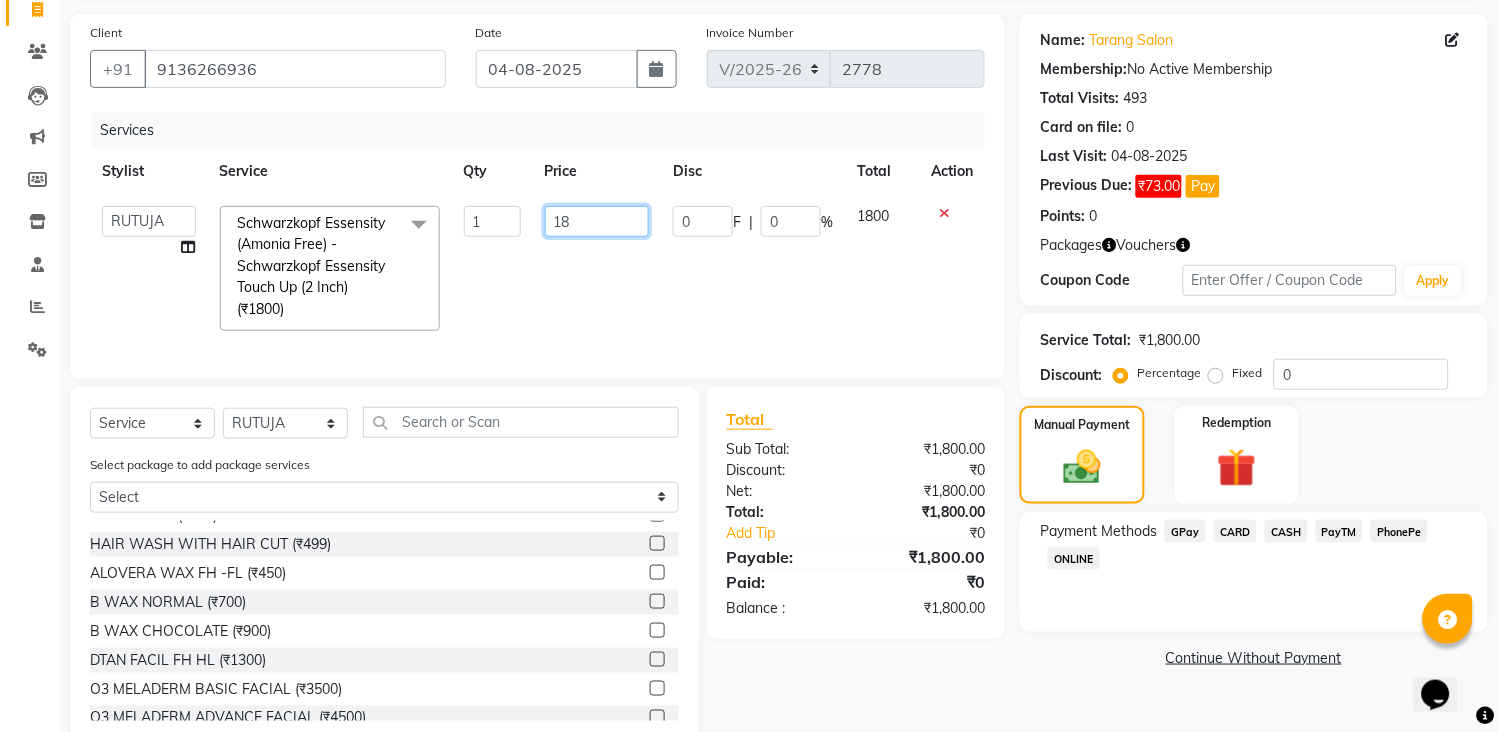 type on "1" 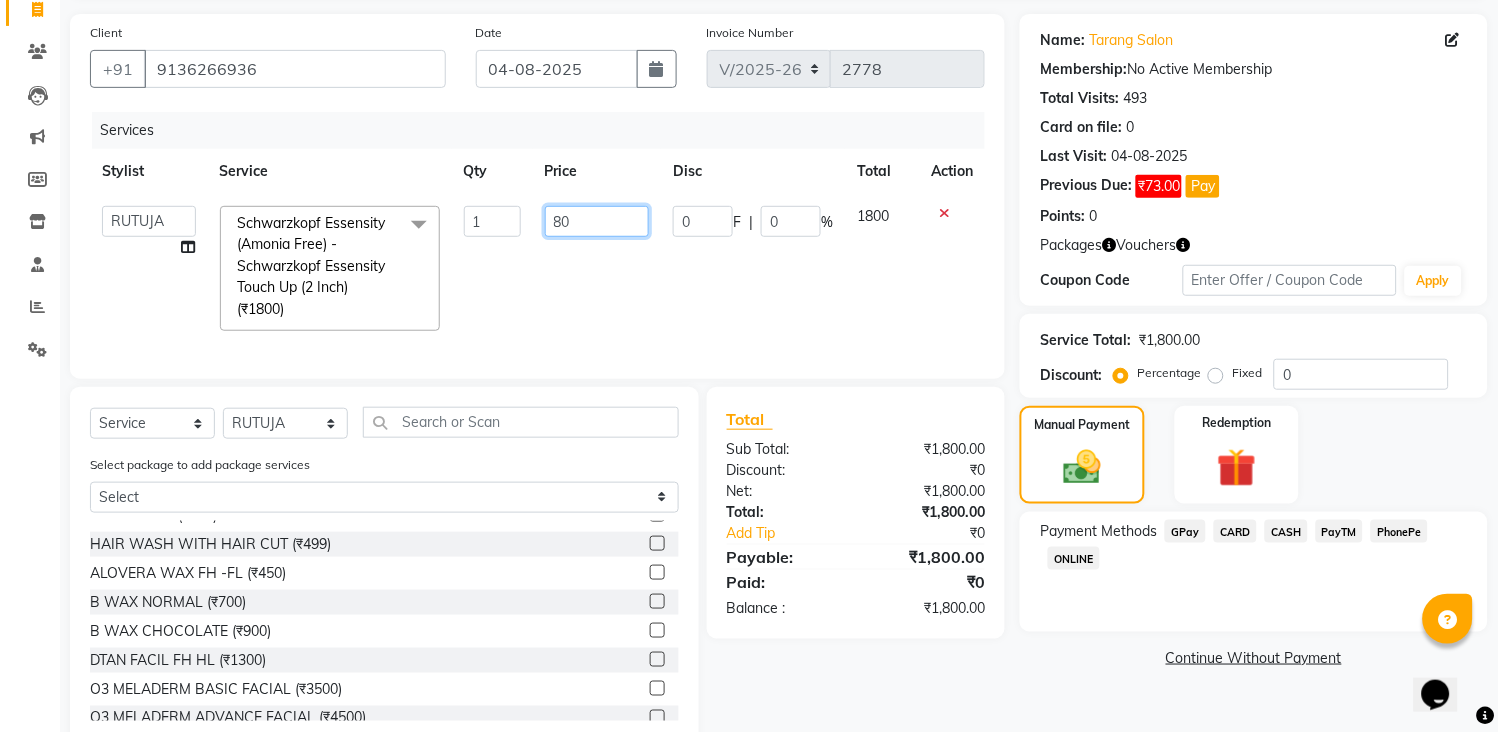 type on "800" 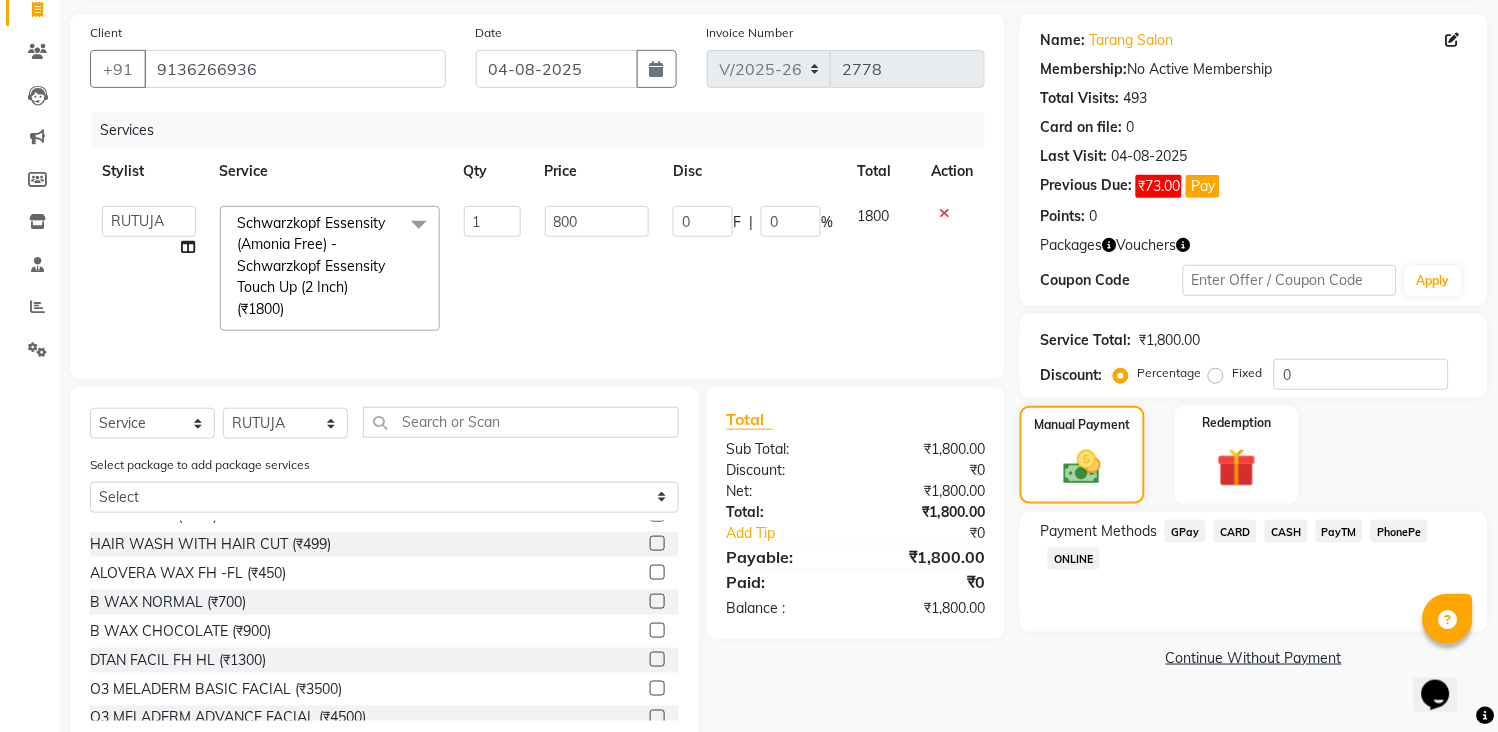 click on "800" 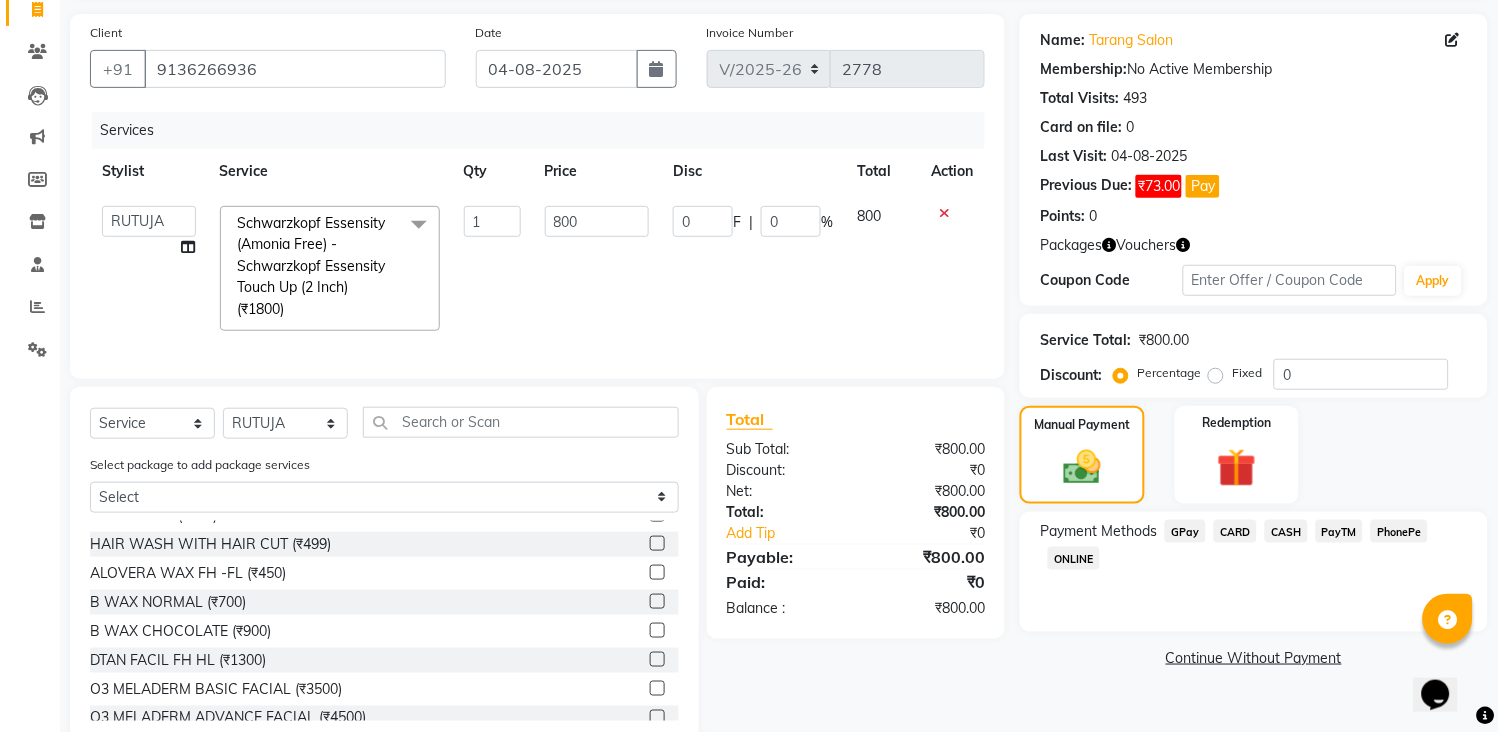 scroll, scrollTop: 202, scrollLeft: 0, axis: vertical 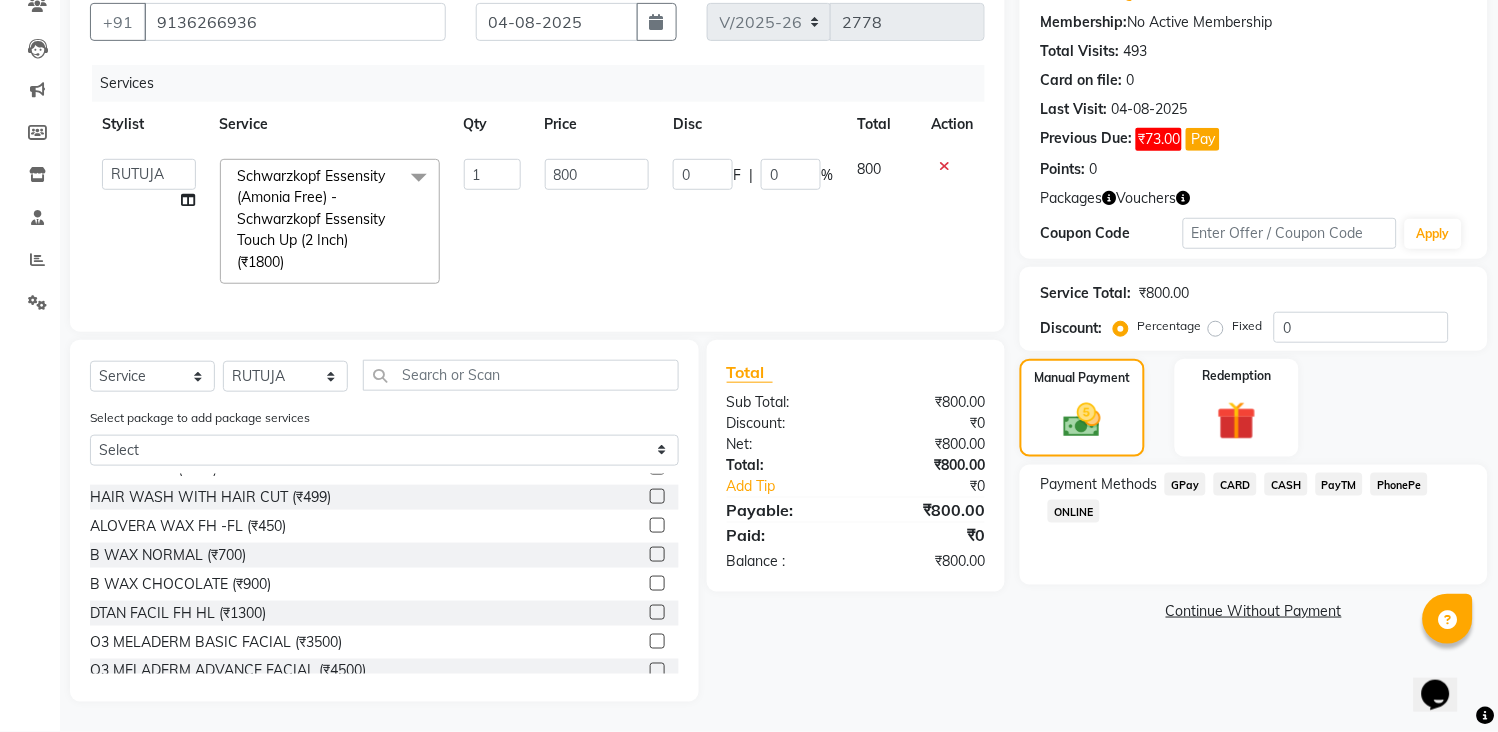 click on "GPay" 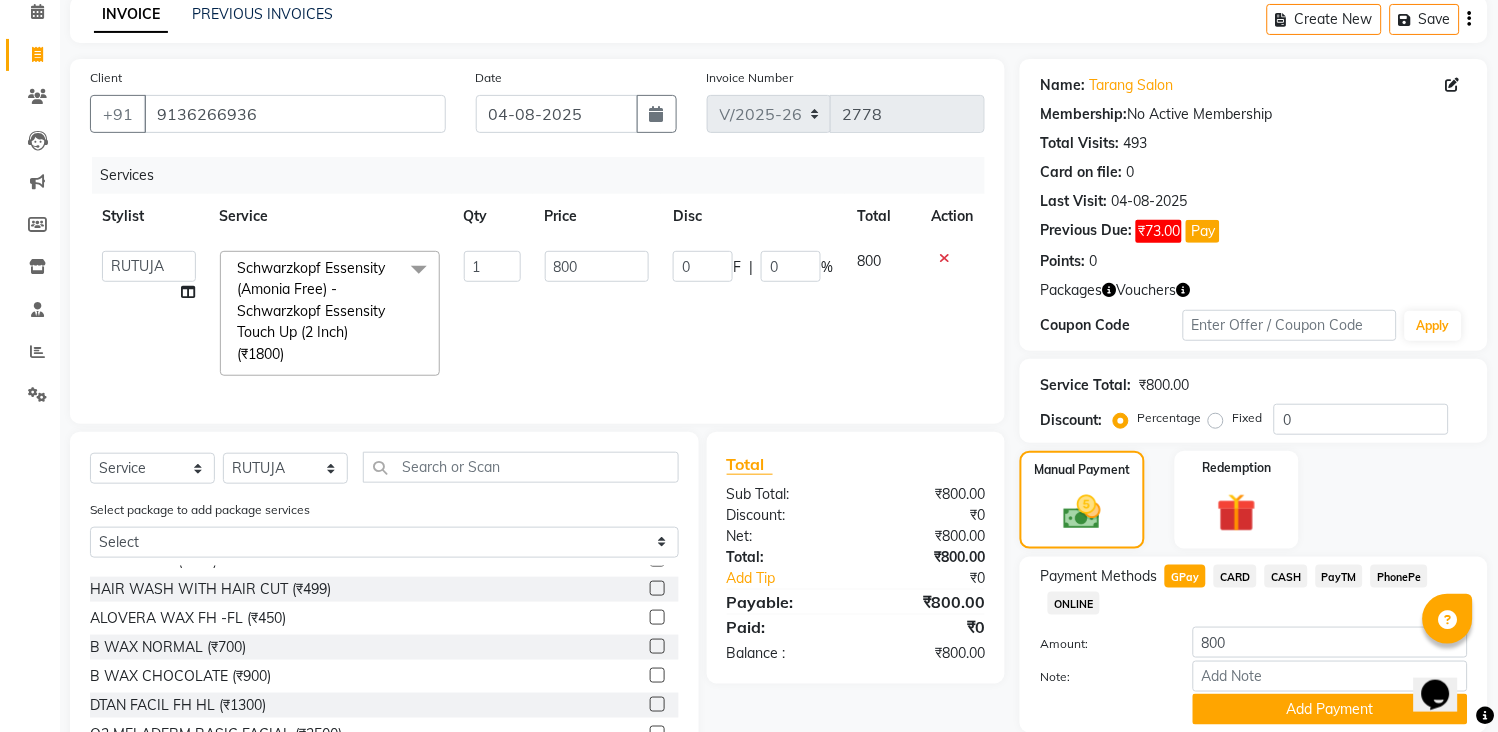 scroll, scrollTop: 202, scrollLeft: 0, axis: vertical 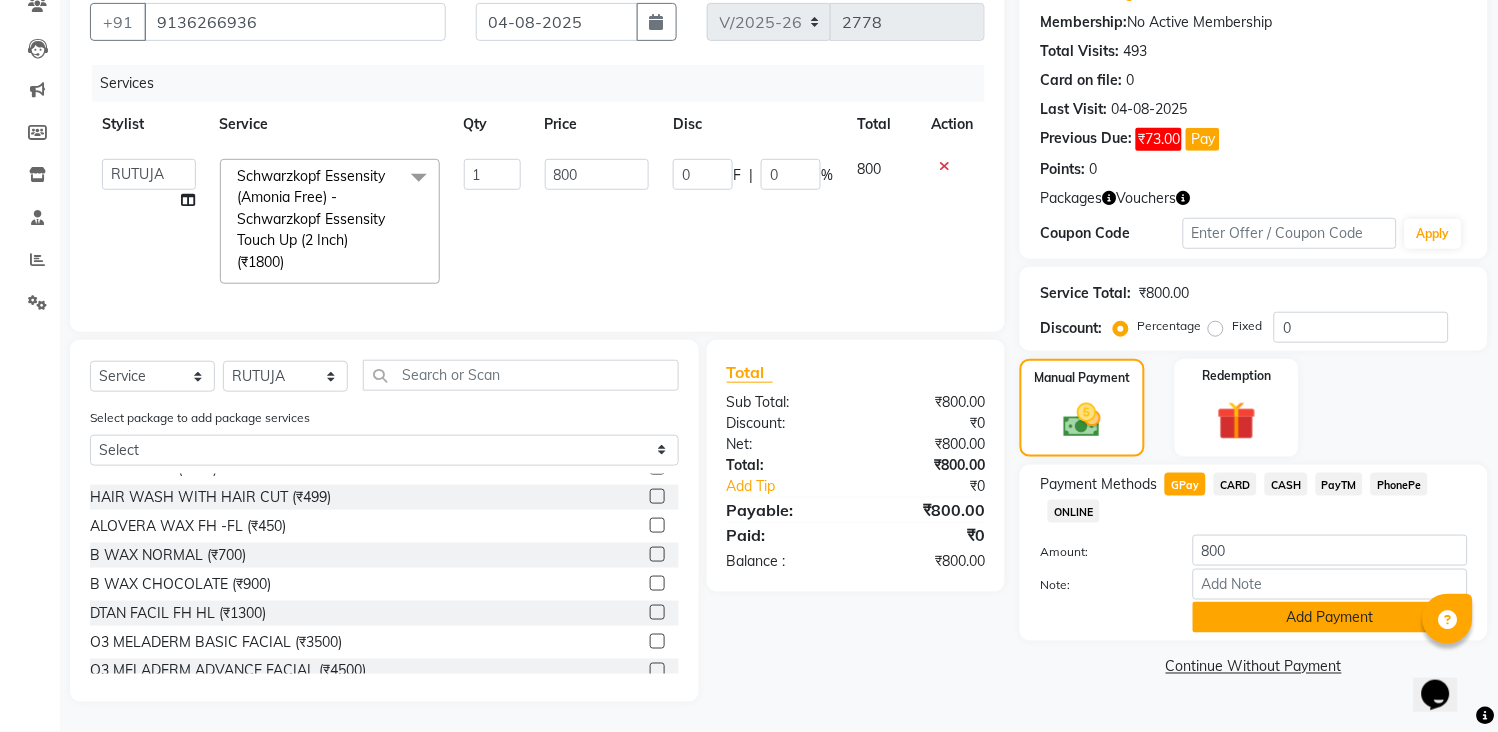 click on "Add Payment" 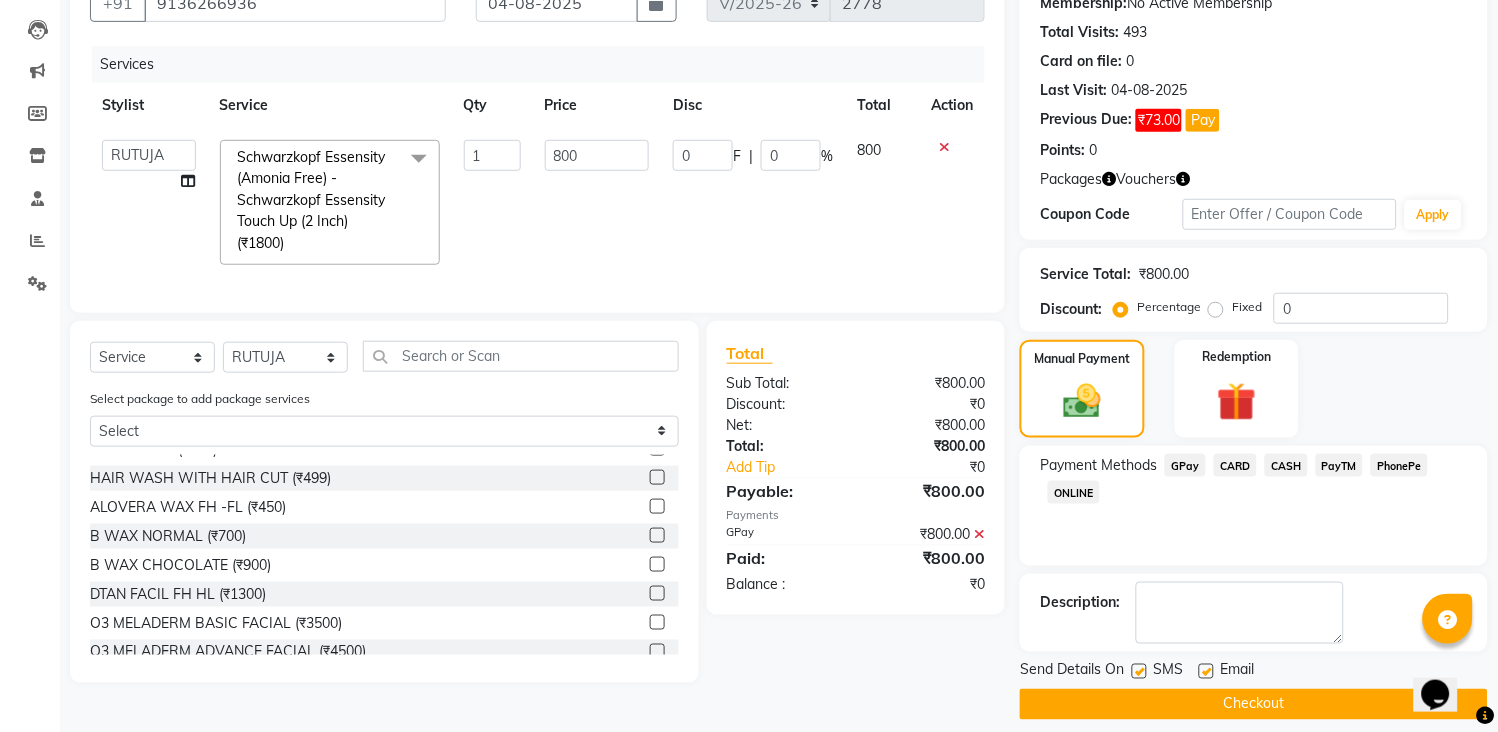 click on "Checkout" 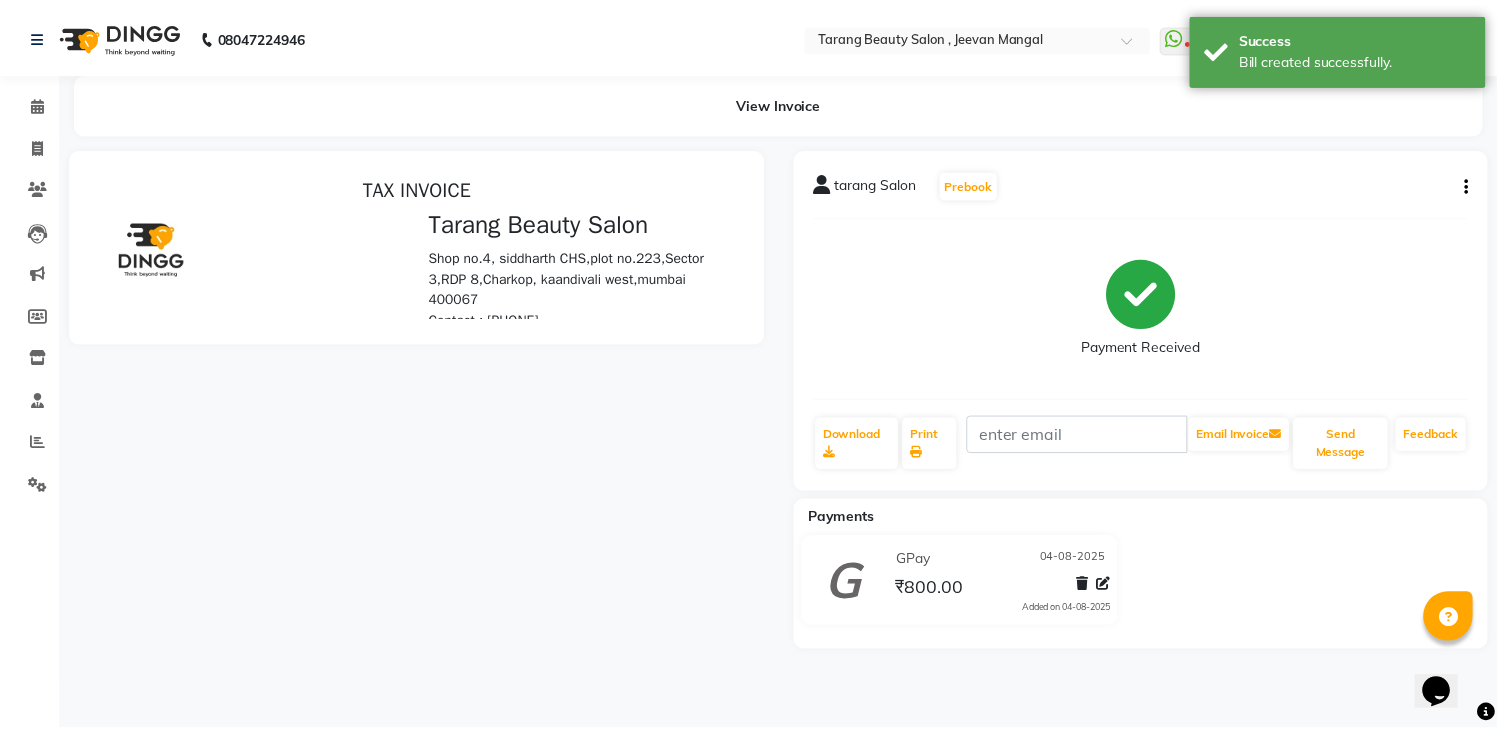 scroll, scrollTop: 0, scrollLeft: 0, axis: both 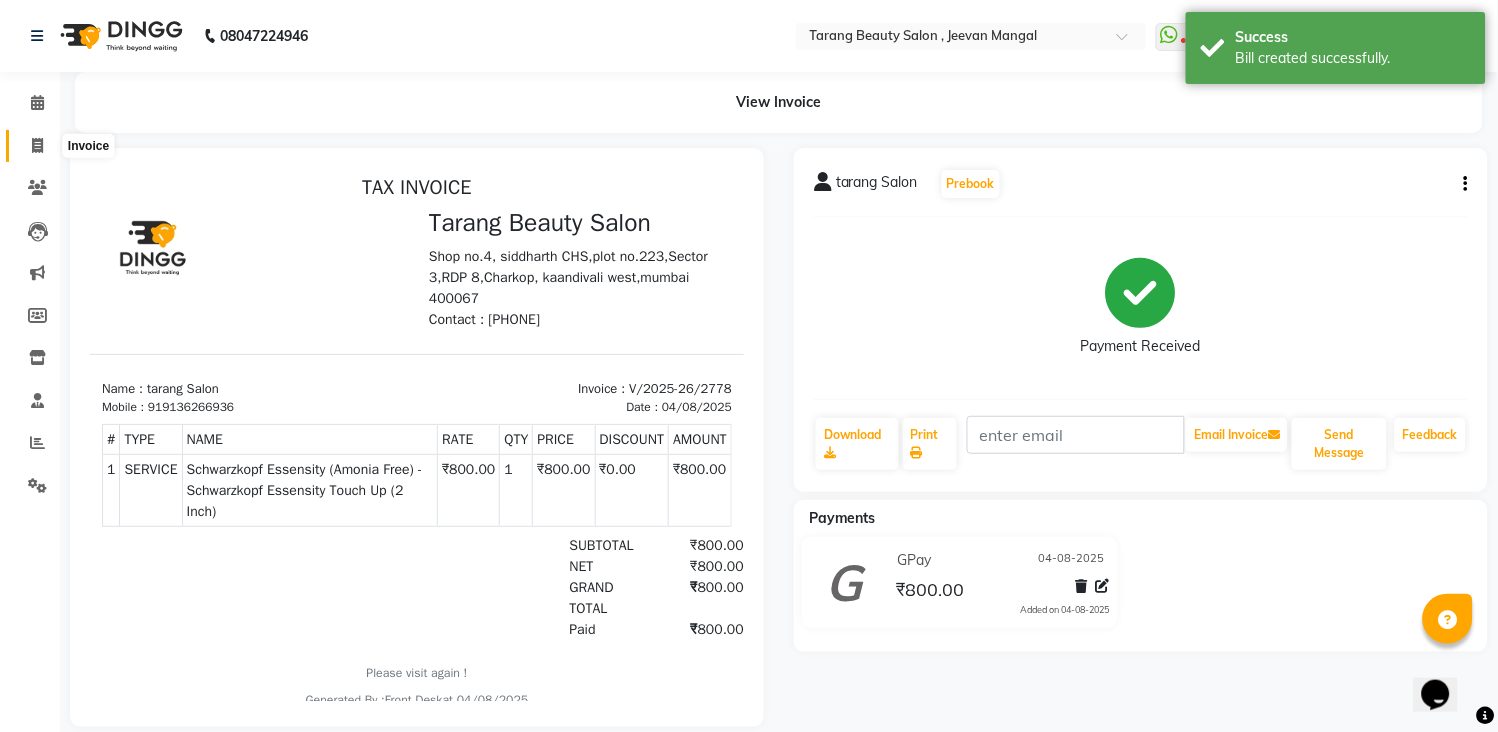 click 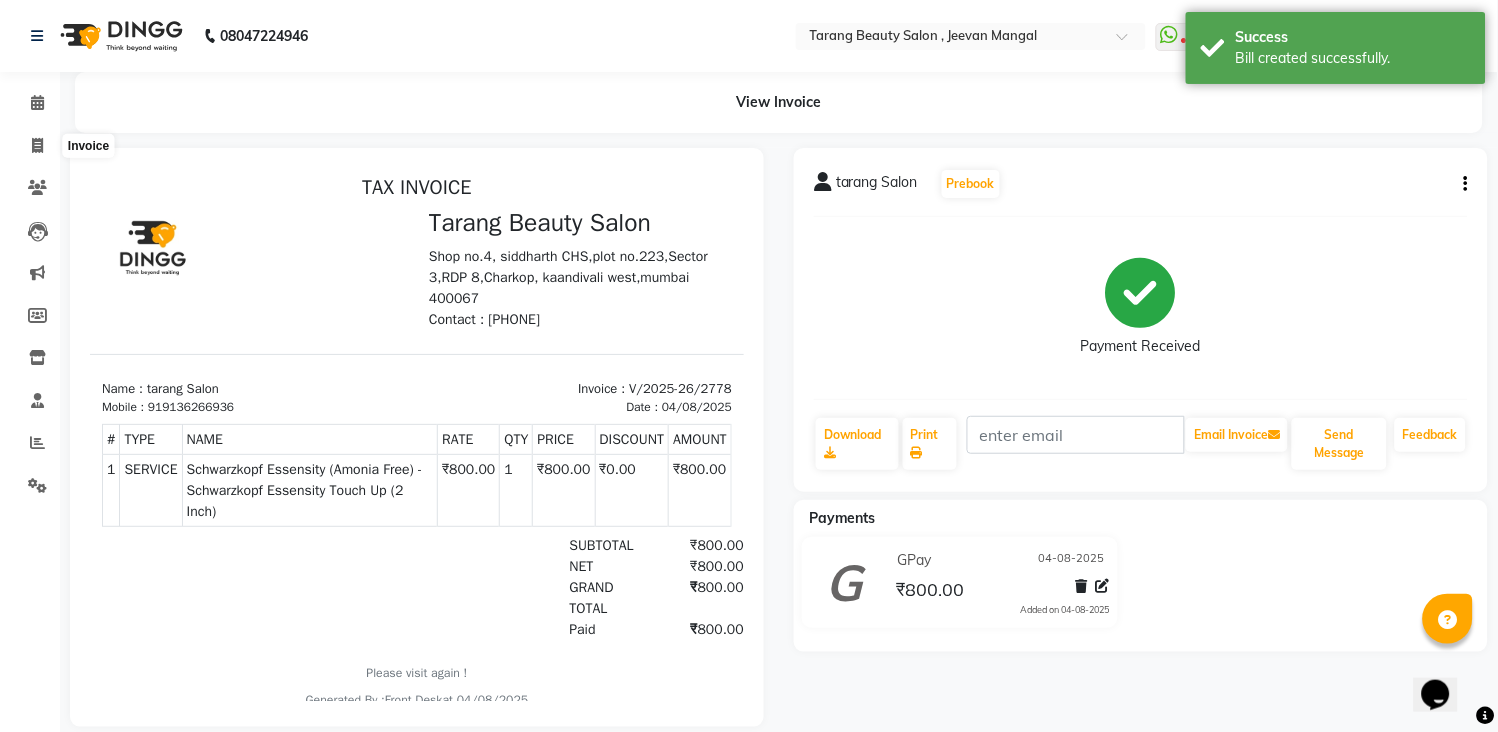 select on "service" 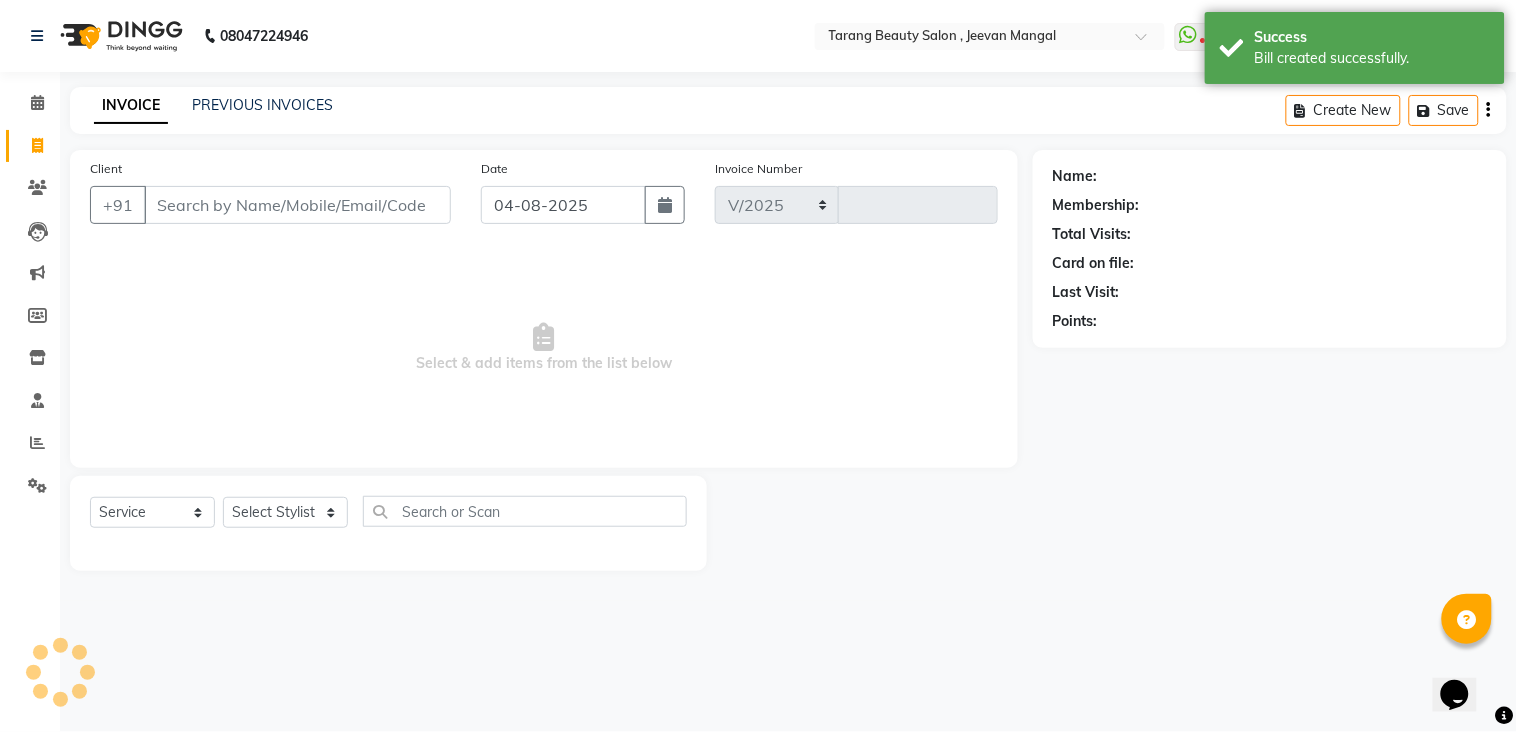 select on "5133" 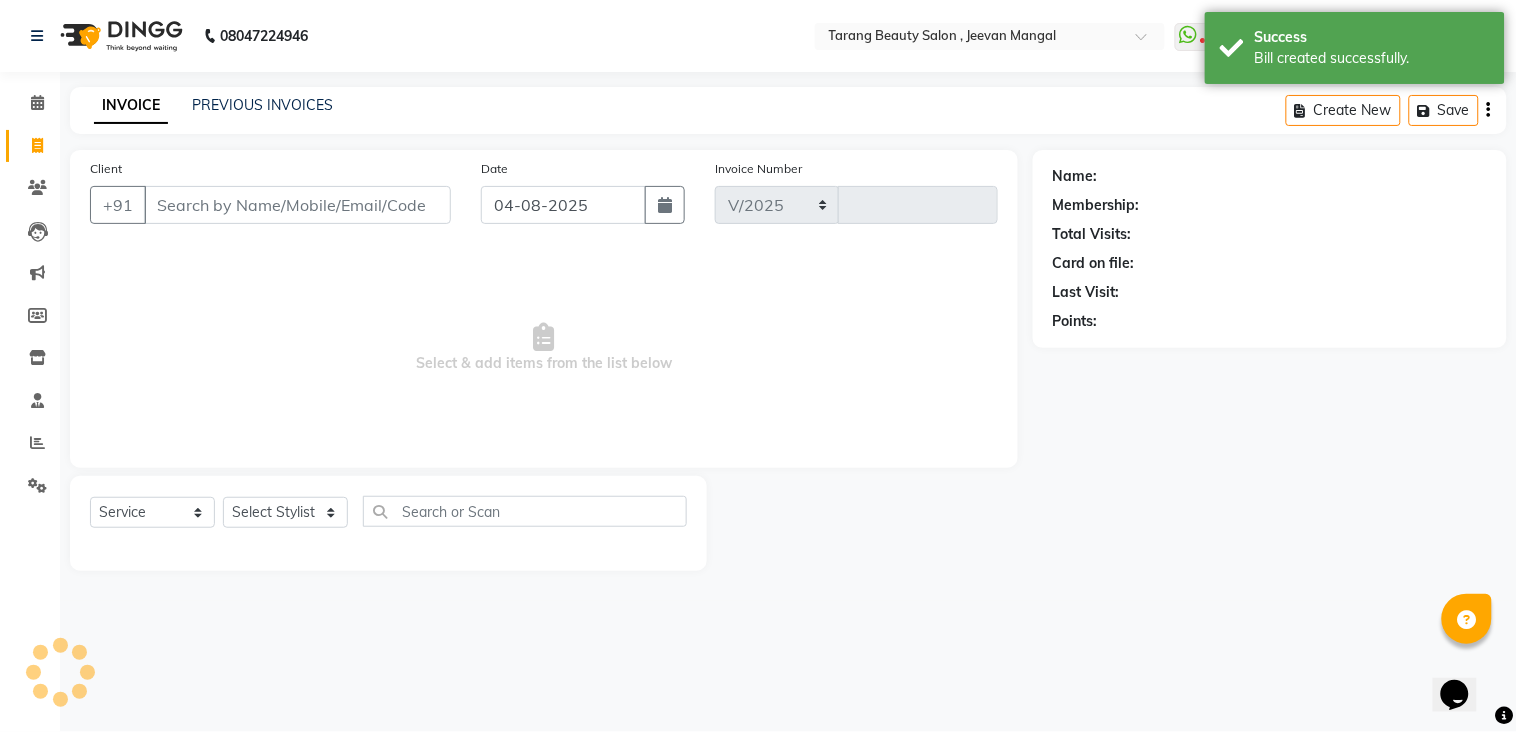 type on "2779" 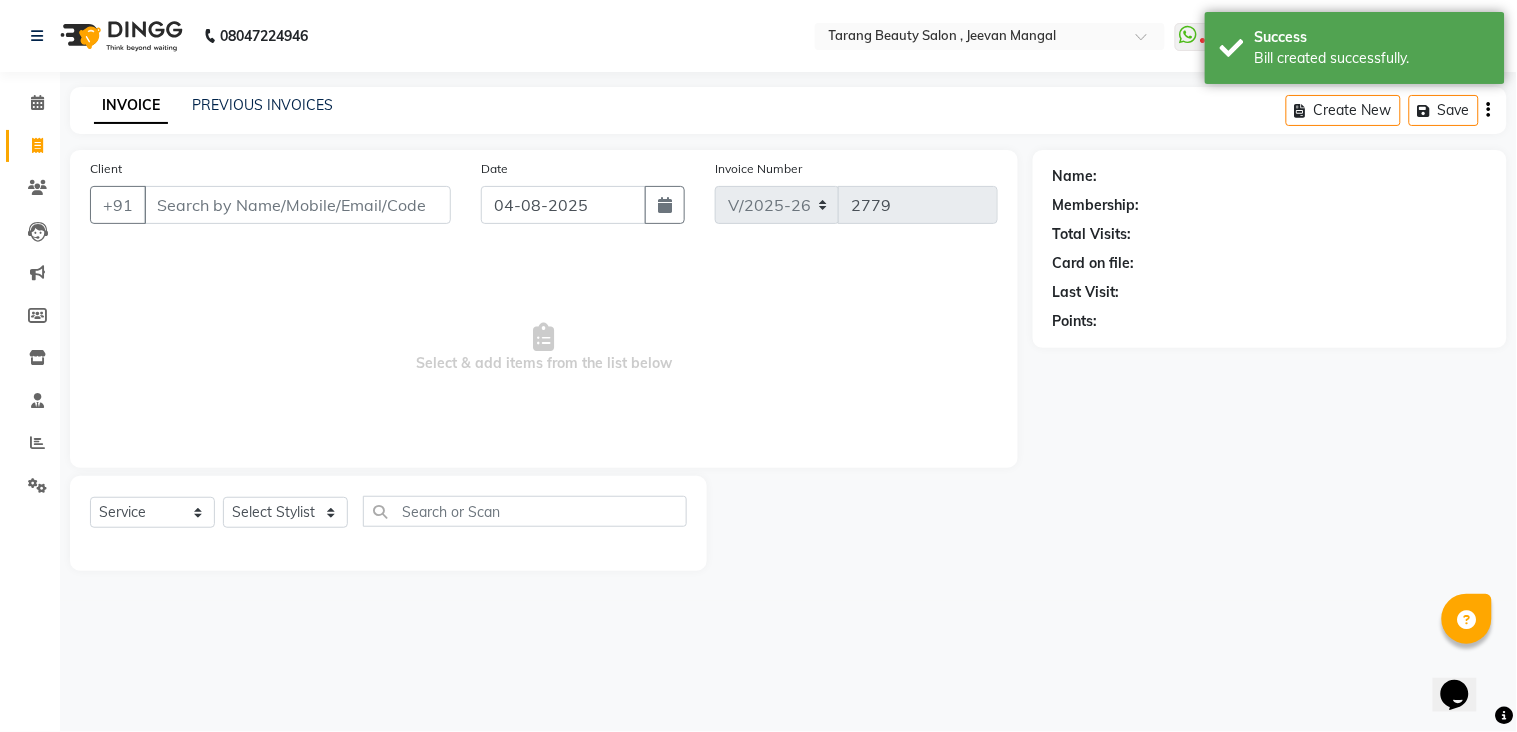 click on "Client" at bounding box center [297, 205] 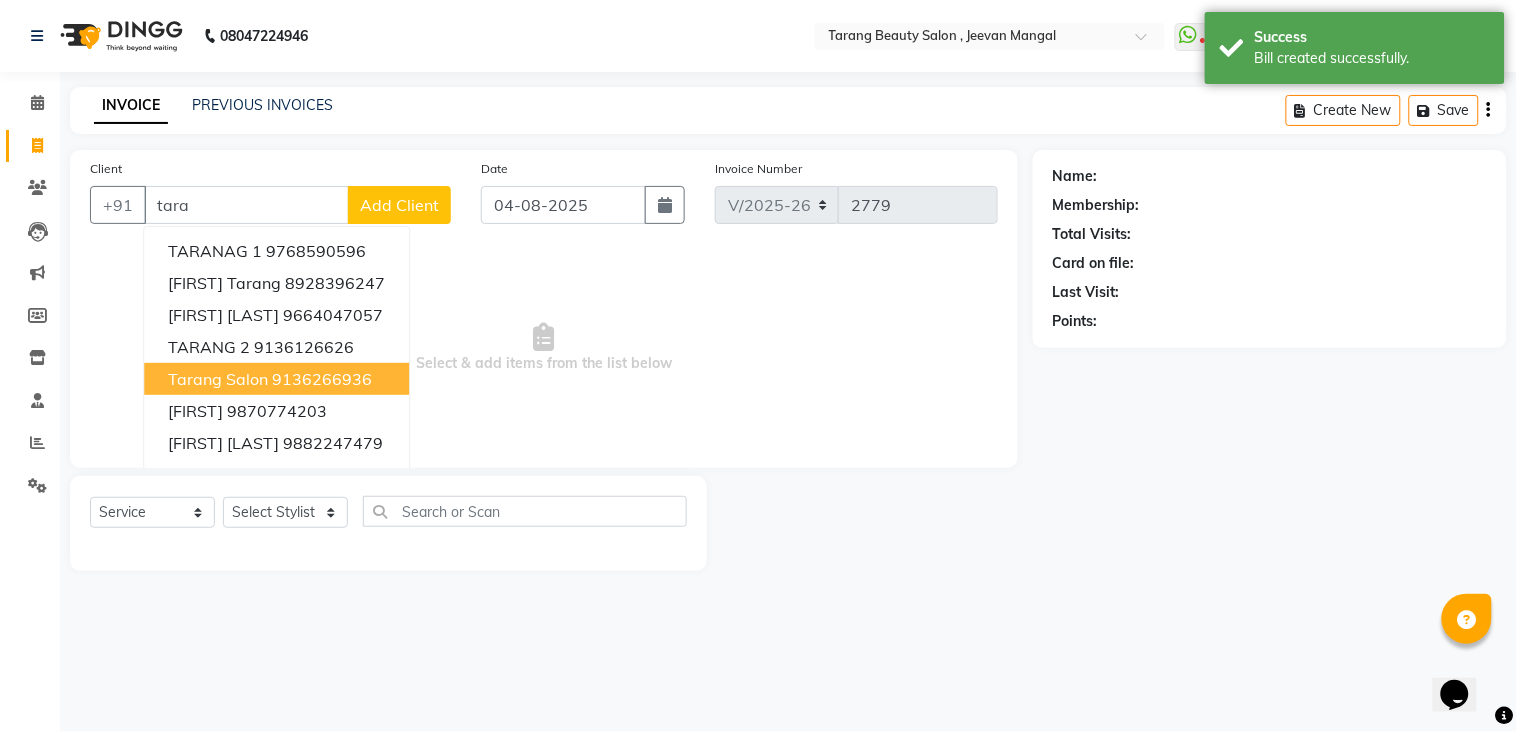 click on "9136266936" at bounding box center [322, 379] 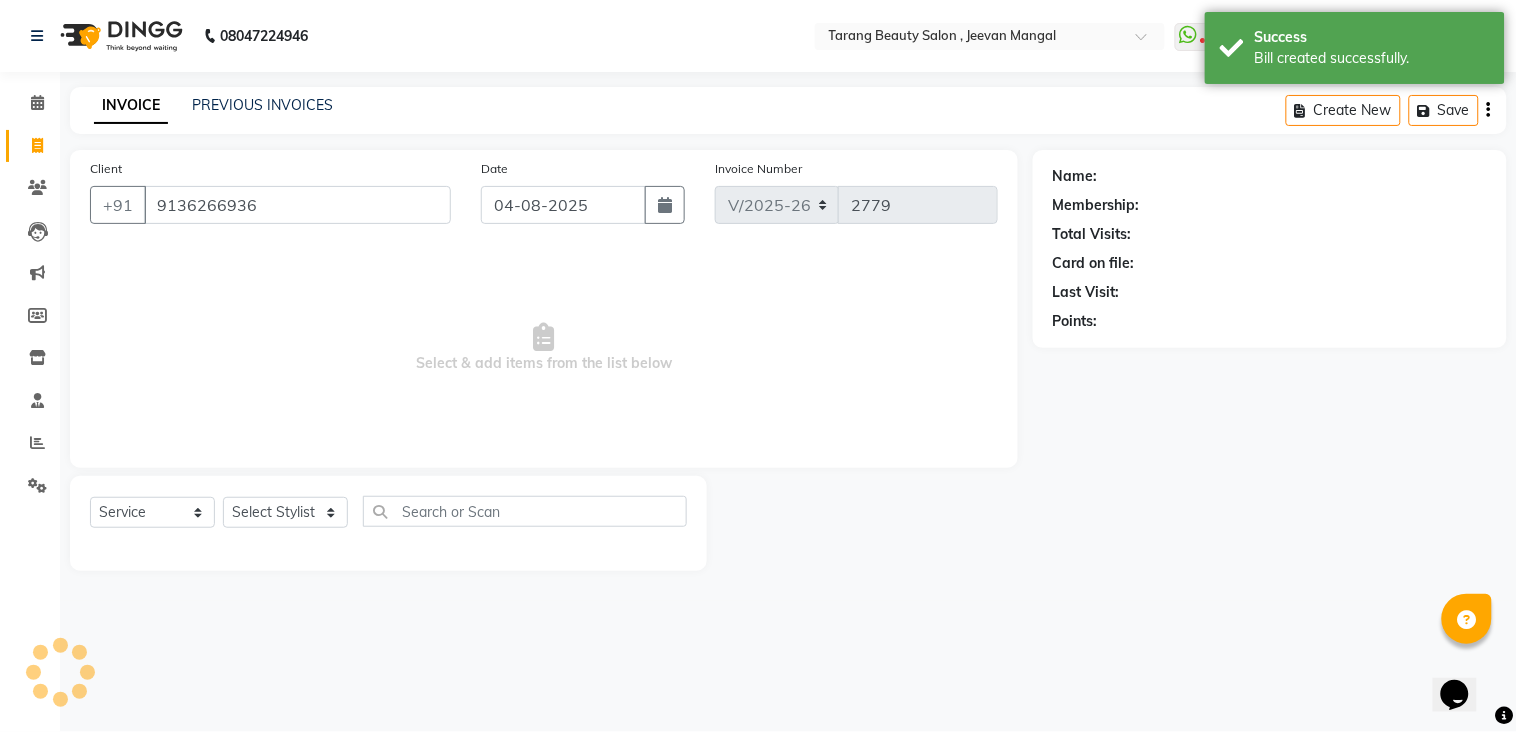 type on "9136266936" 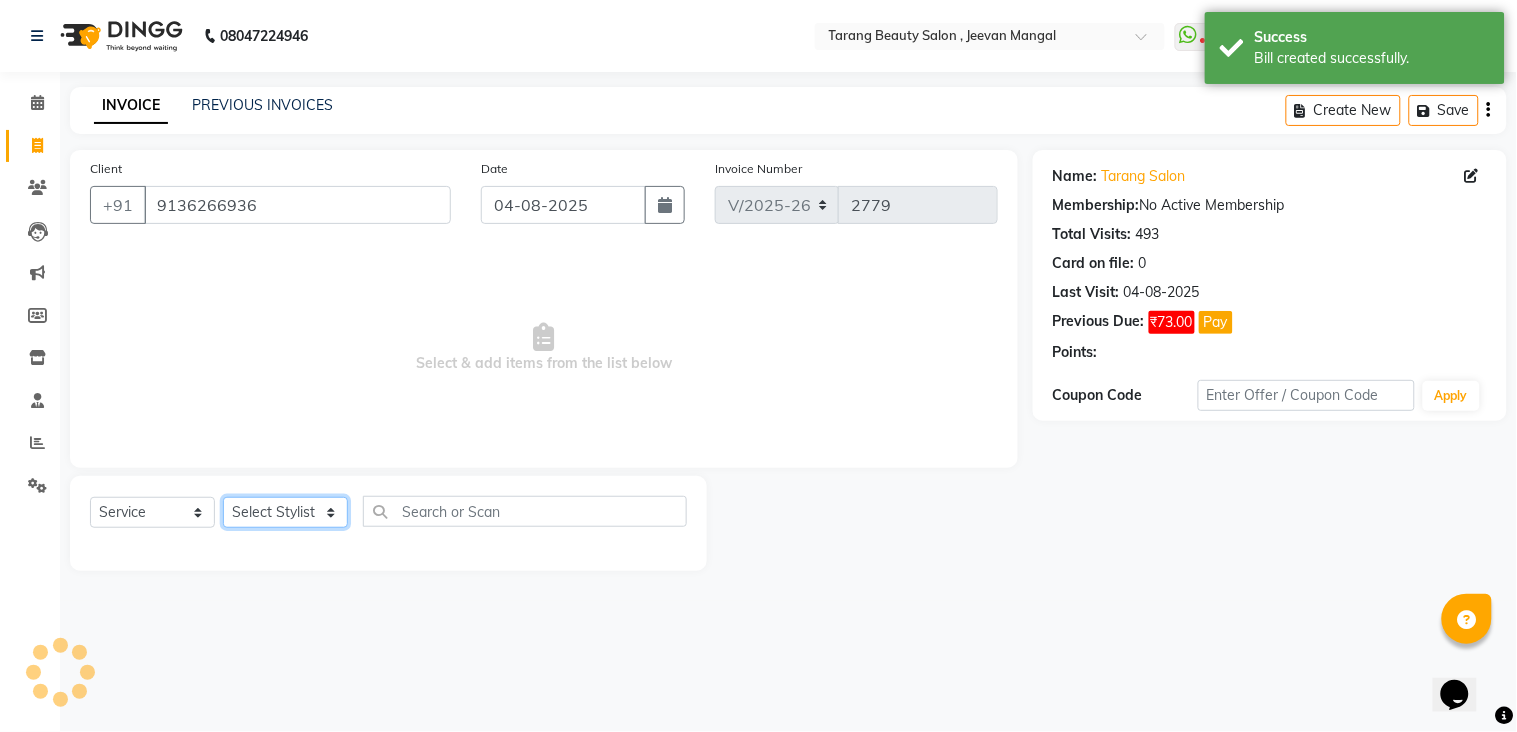 click on "Select Stylist ANITA MANOJ KARRE ANJALI RAMESH KHAMDARE BHUMI PAWAR DEEPALI  KANOJIYA Front Desk GAYATRI KENIN Grishma  indu kavita NEHA pooja thakur Pooja Vishwakarma priya  Ruchi RUTUJA sadhana SNEHAL SHINDE SONAL Suchita panchal SUNITA KAURI surekha bhalerao Varsha Zoya" 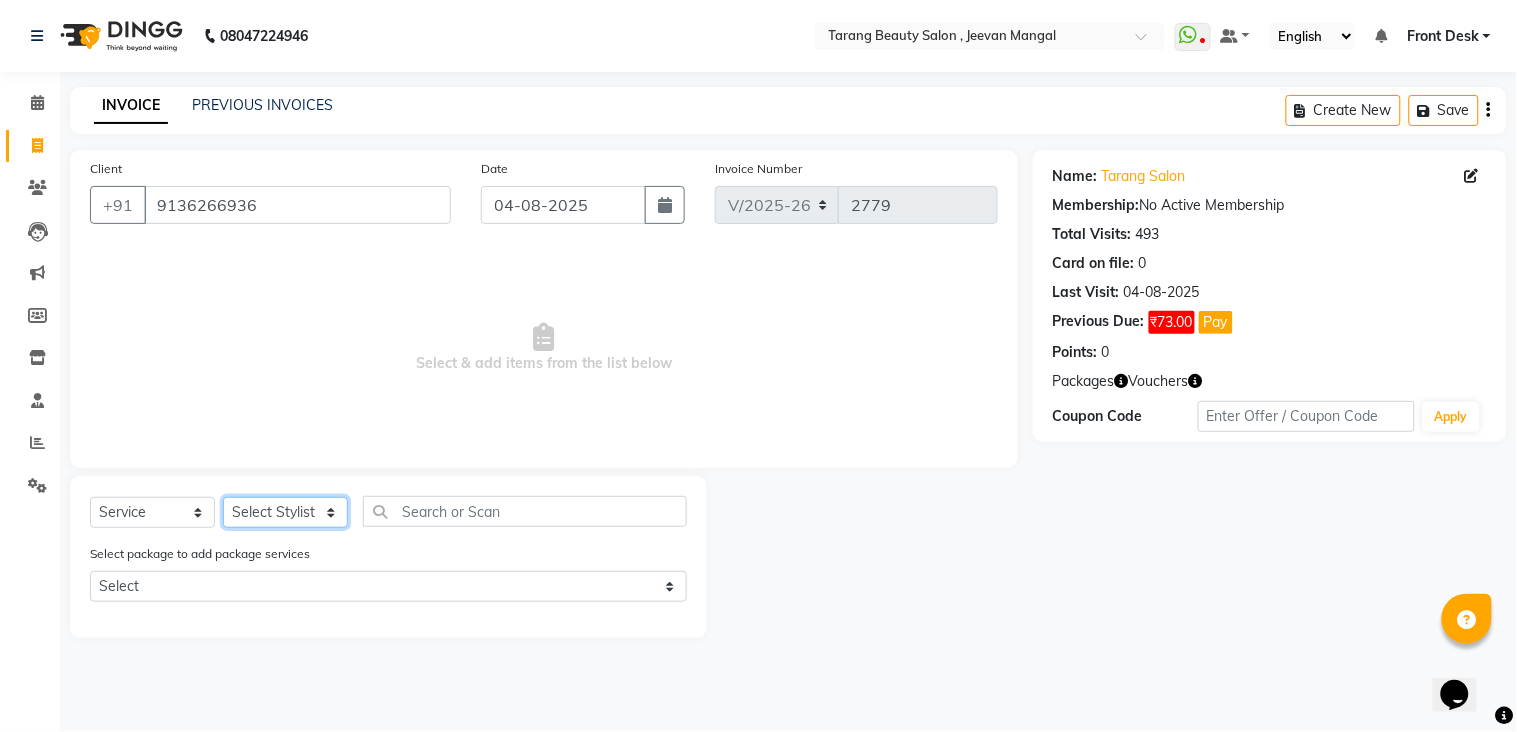 select on "33033" 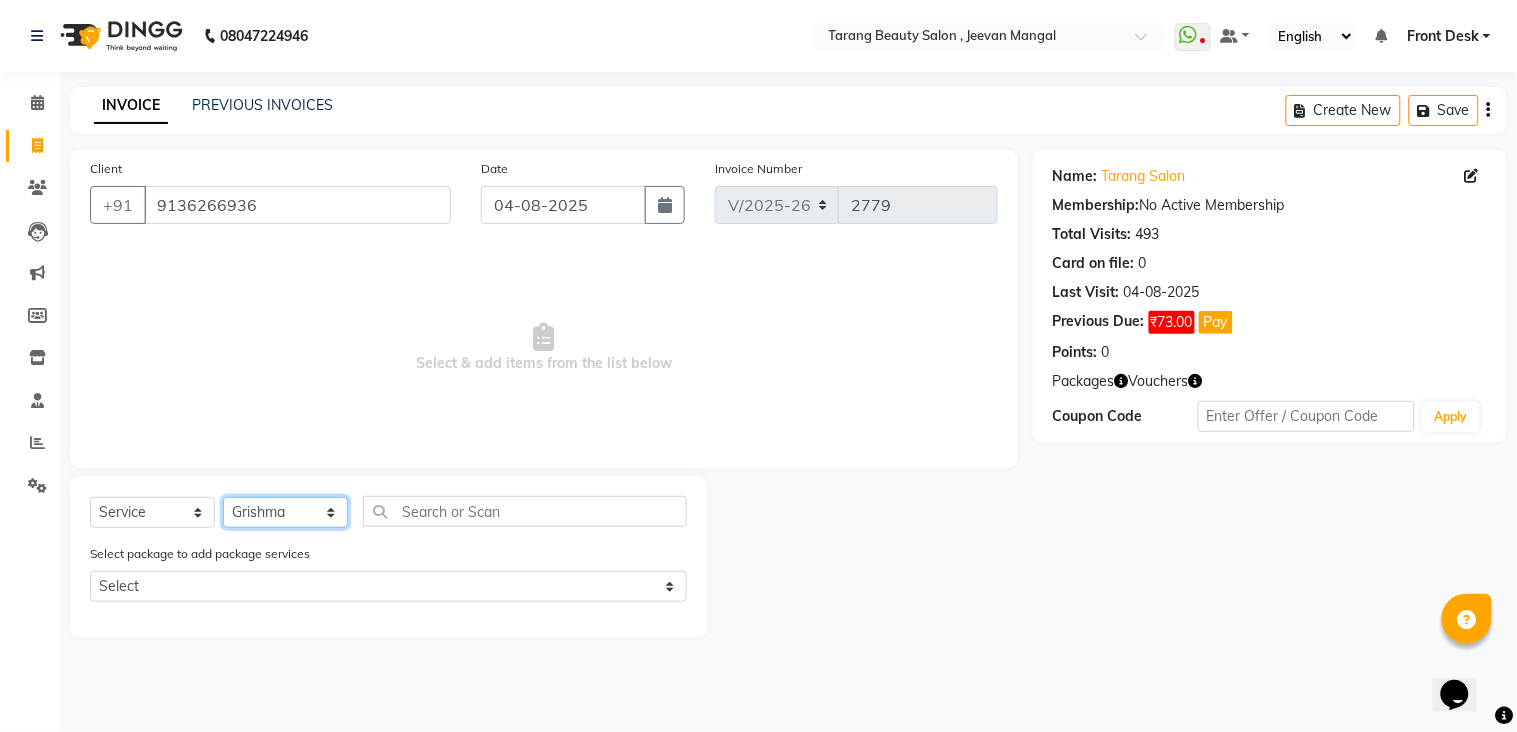 click on "Select Stylist ANITA MANOJ KARRE ANJALI RAMESH KHAMDARE BHUMI PAWAR DEEPALI  KANOJIYA Front Desk GAYATRI KENIN Grishma  indu kavita NEHA pooja thakur Pooja Vishwakarma priya  Ruchi RUTUJA sadhana SNEHAL SHINDE SONAL Suchita panchal SUNITA KAURI surekha bhalerao Varsha Zoya" 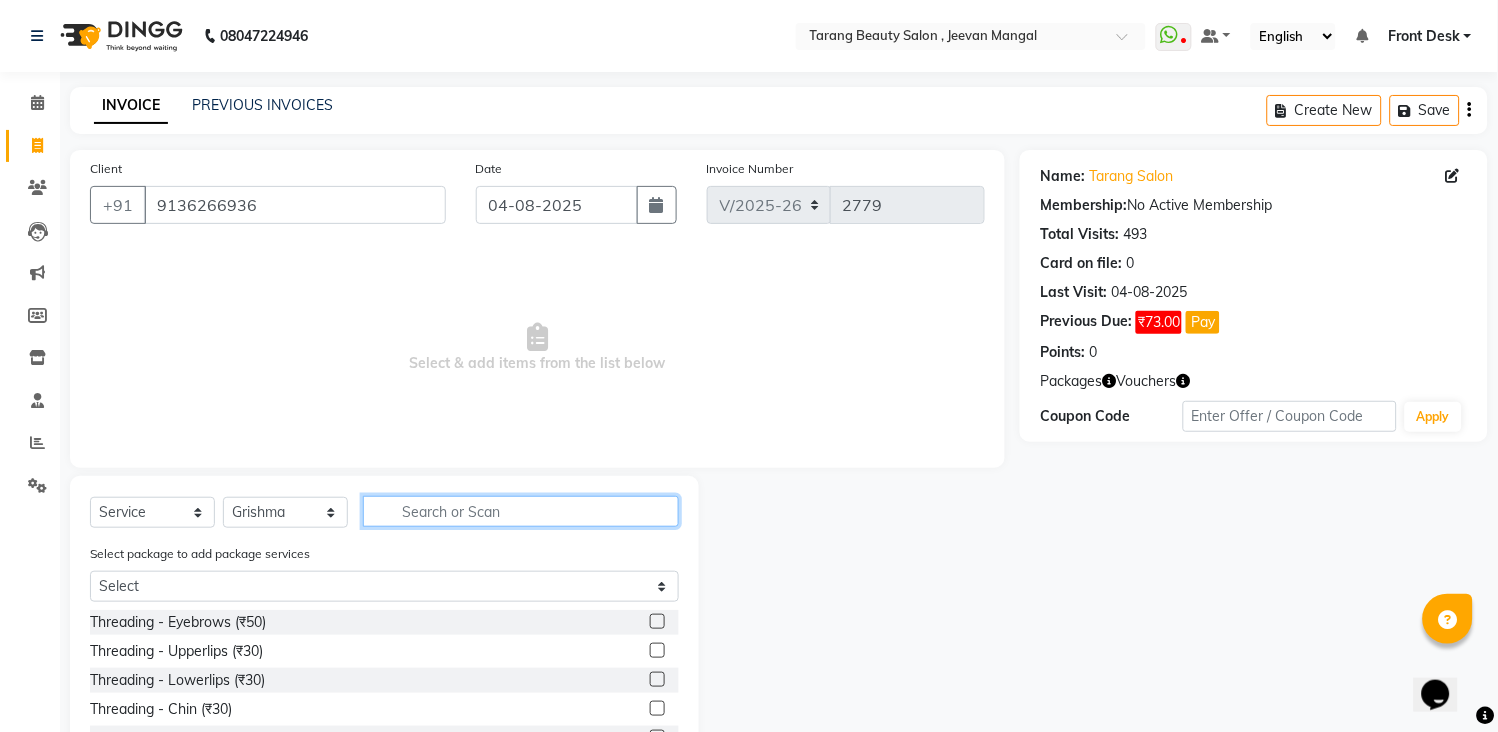 click 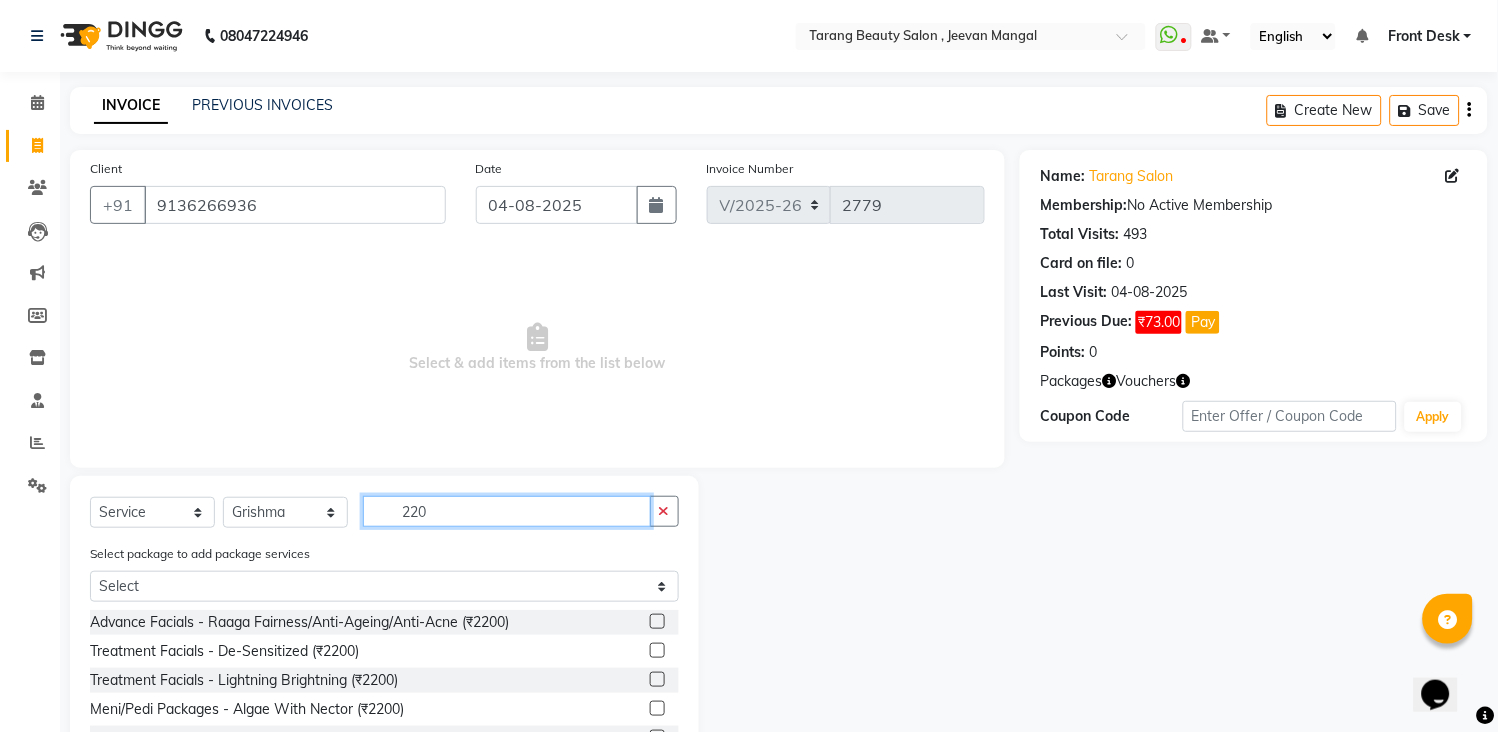 type on "220" 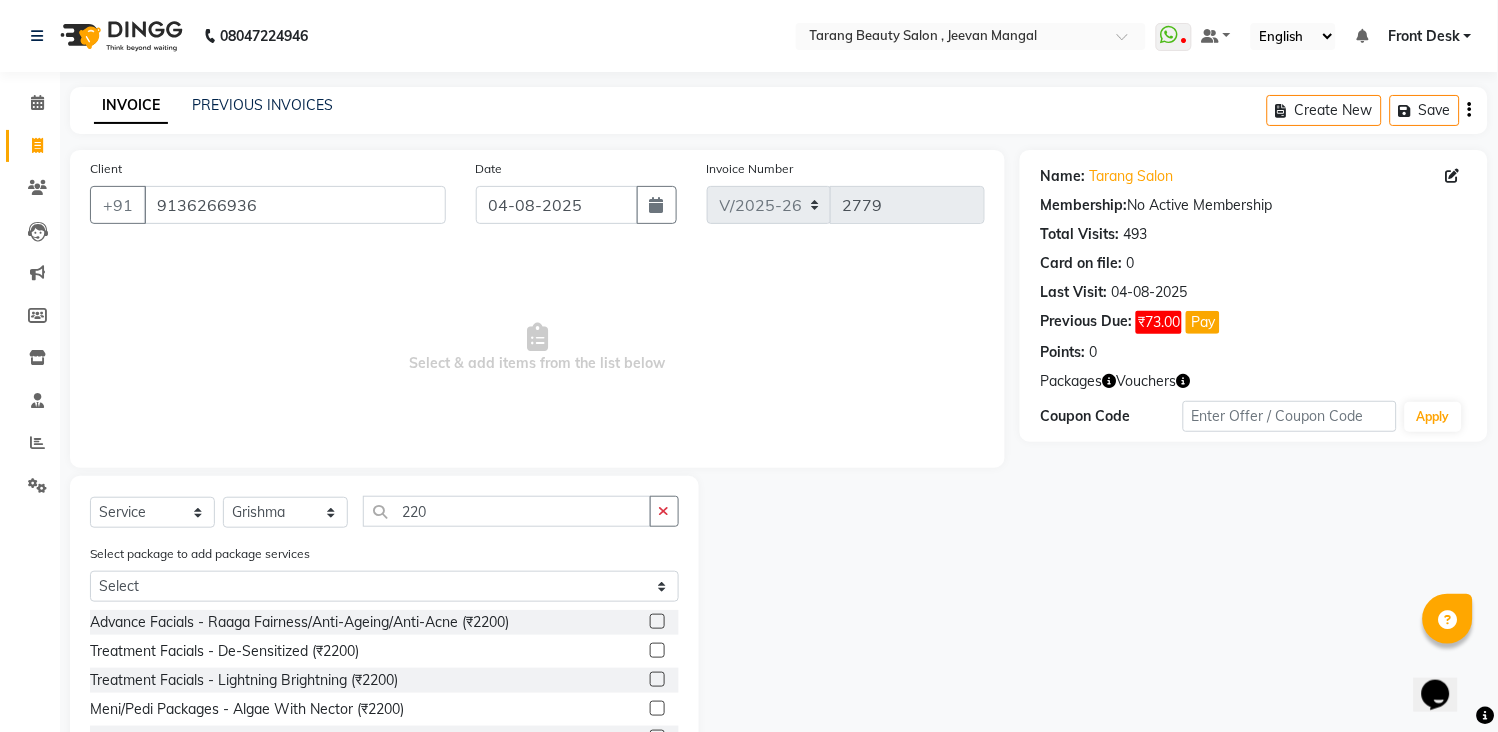 click 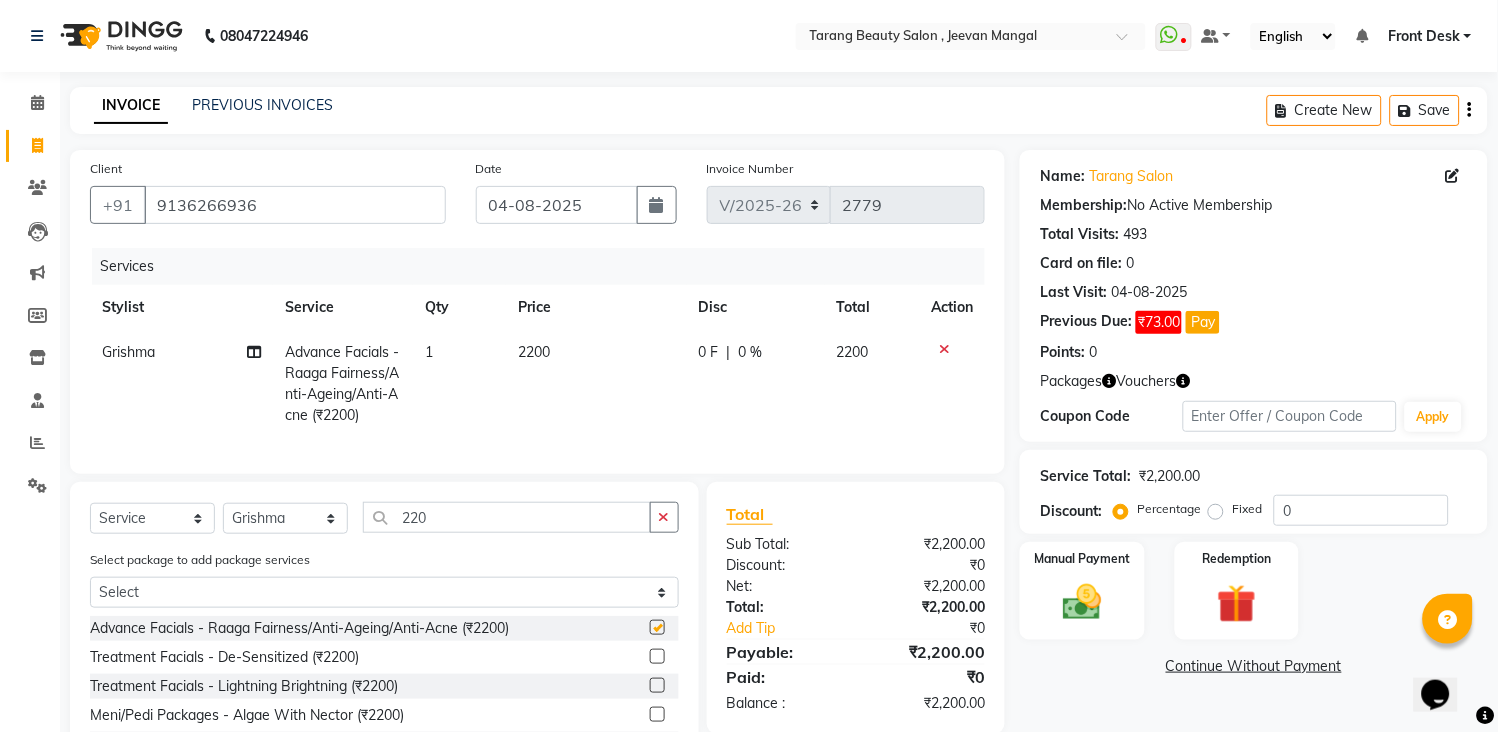 checkbox on "false" 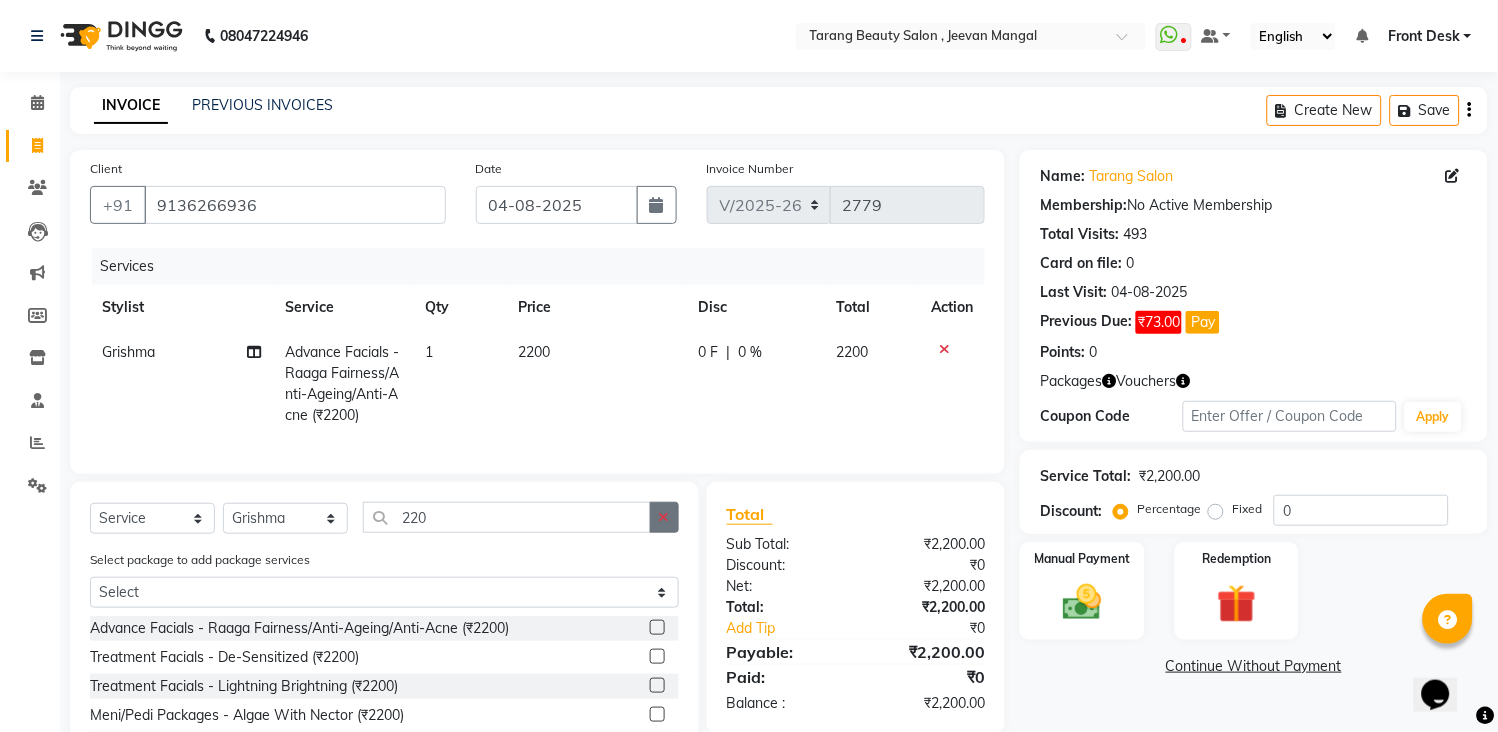click 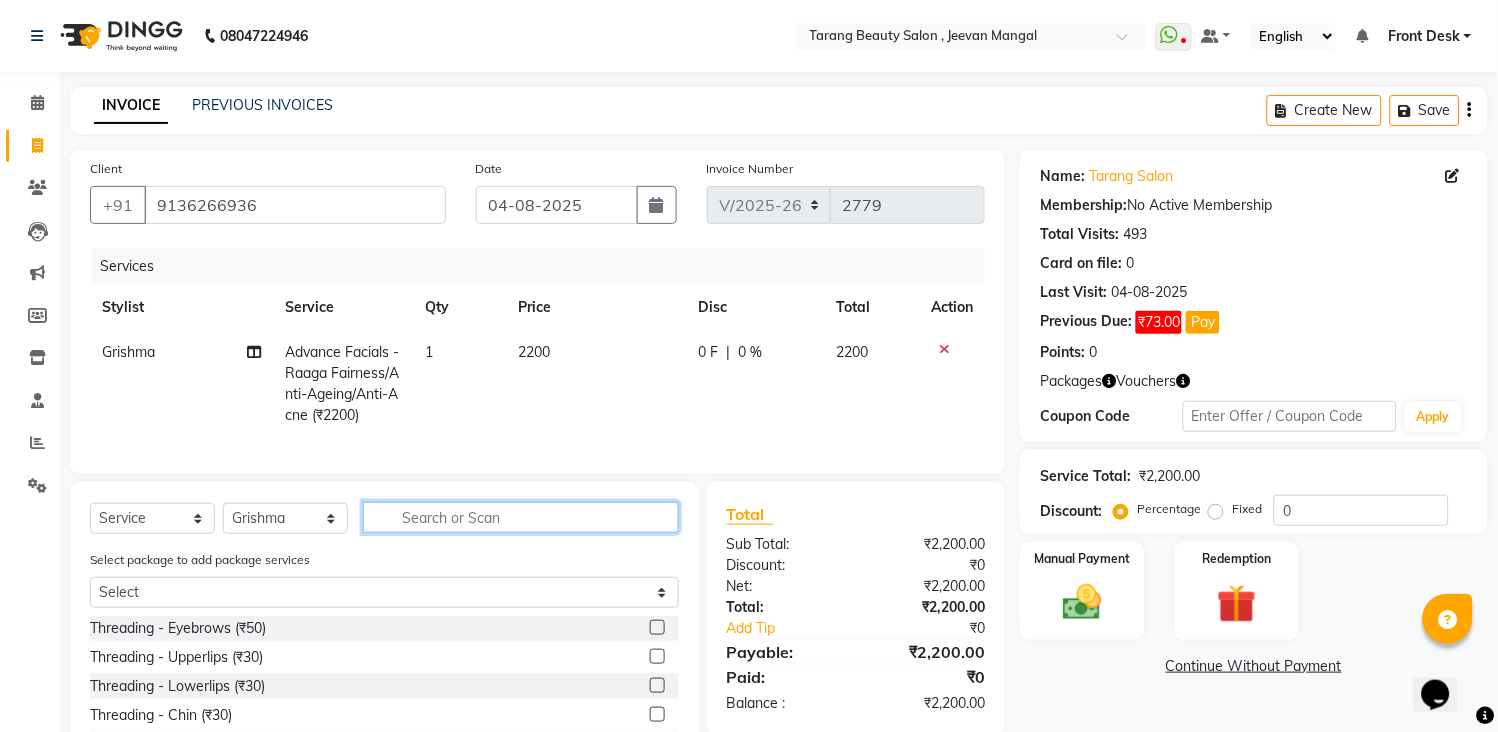 scroll, scrollTop: 161, scrollLeft: 0, axis: vertical 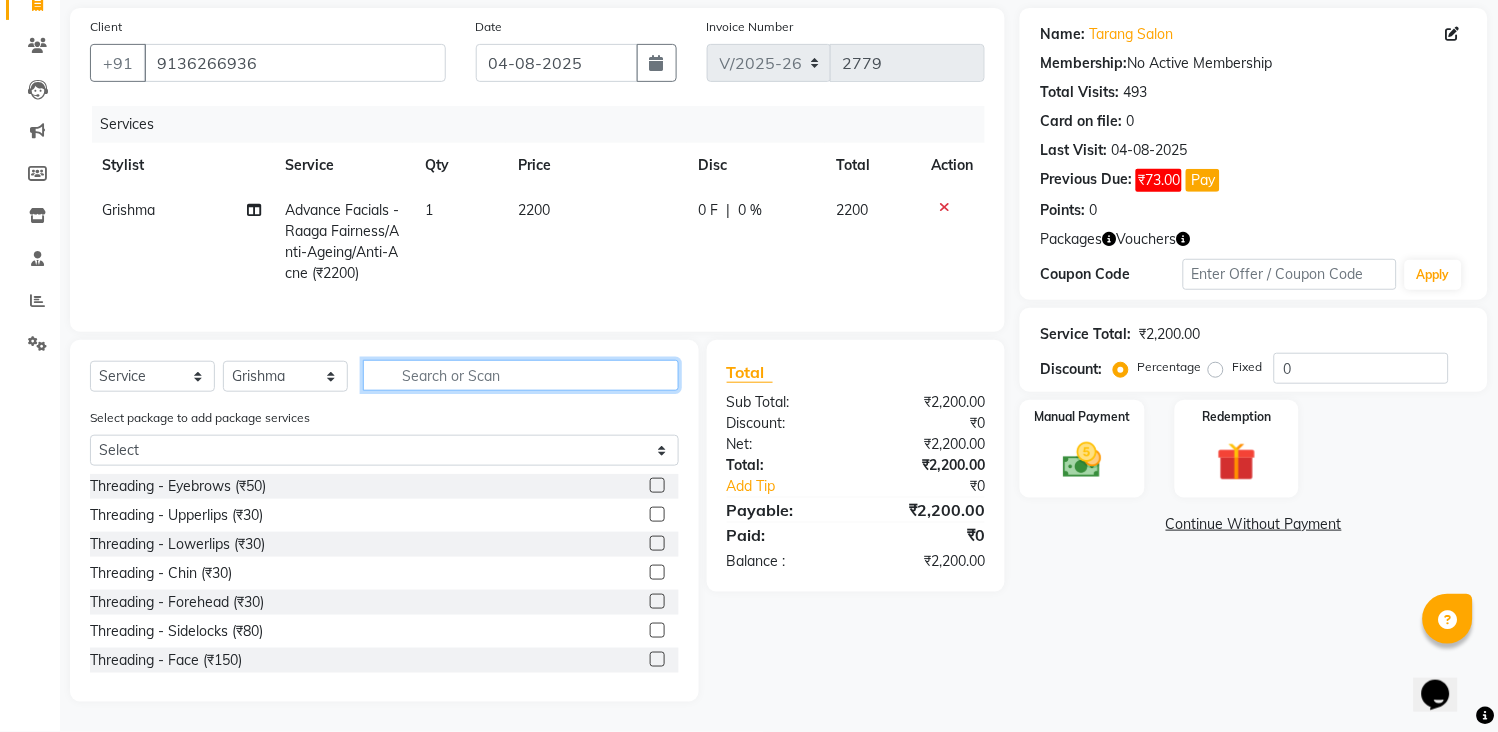 click 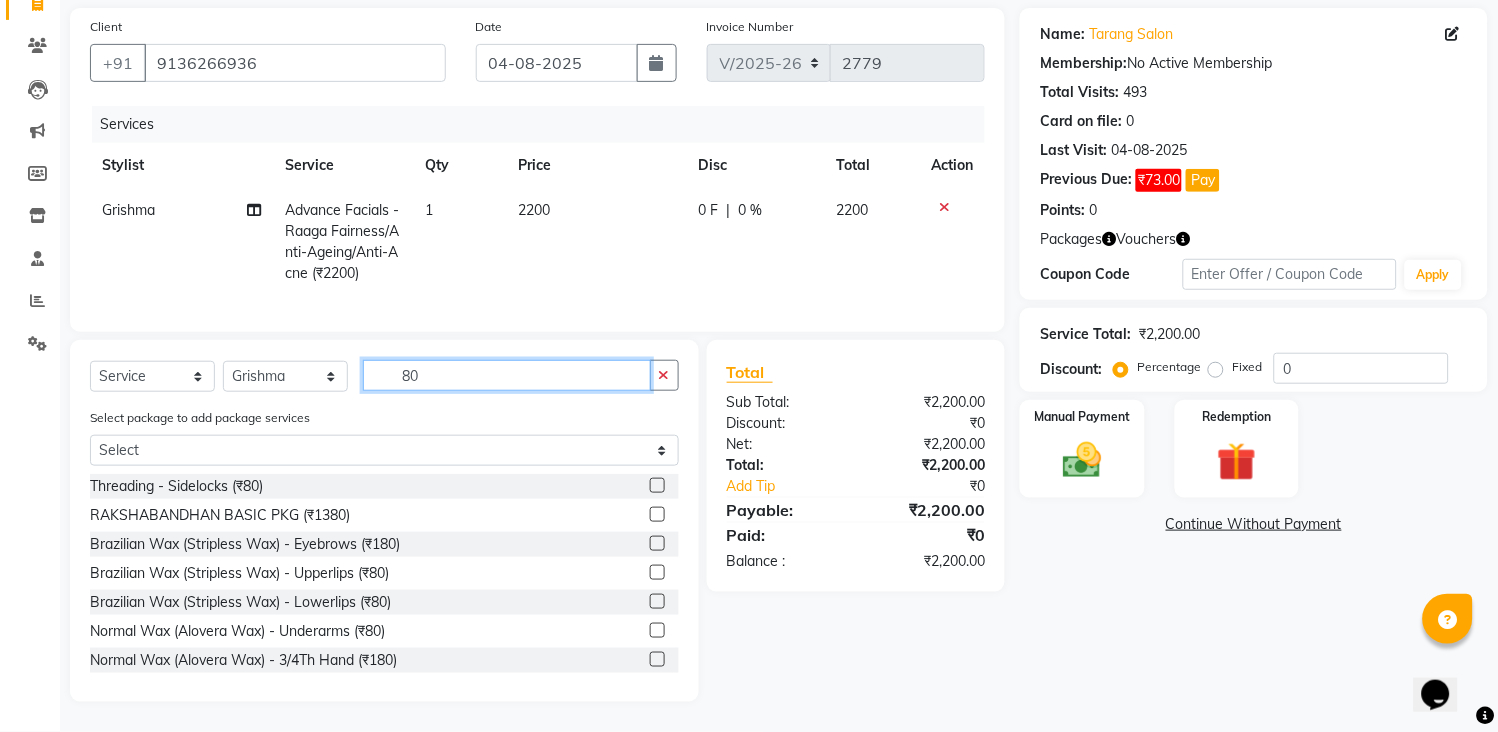 type on "80" 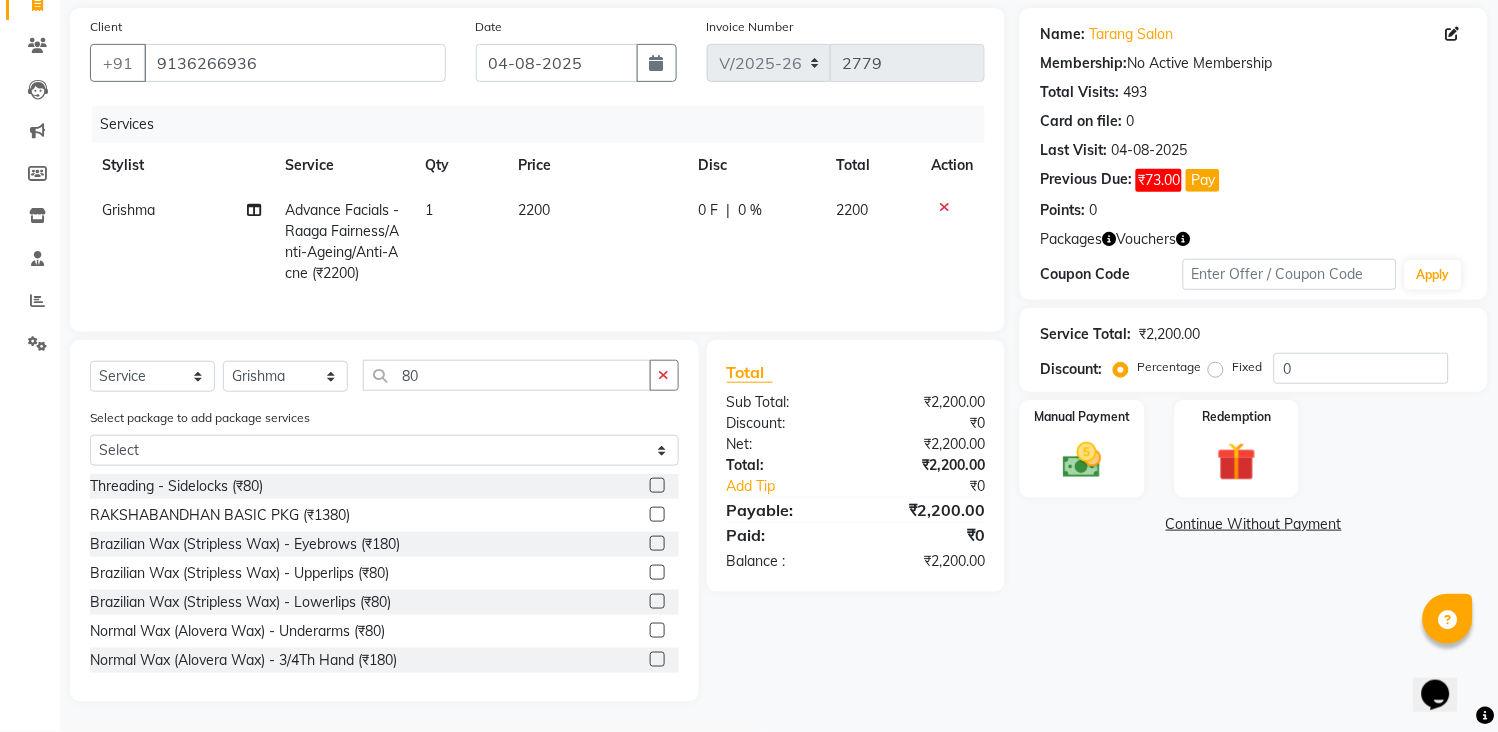 click 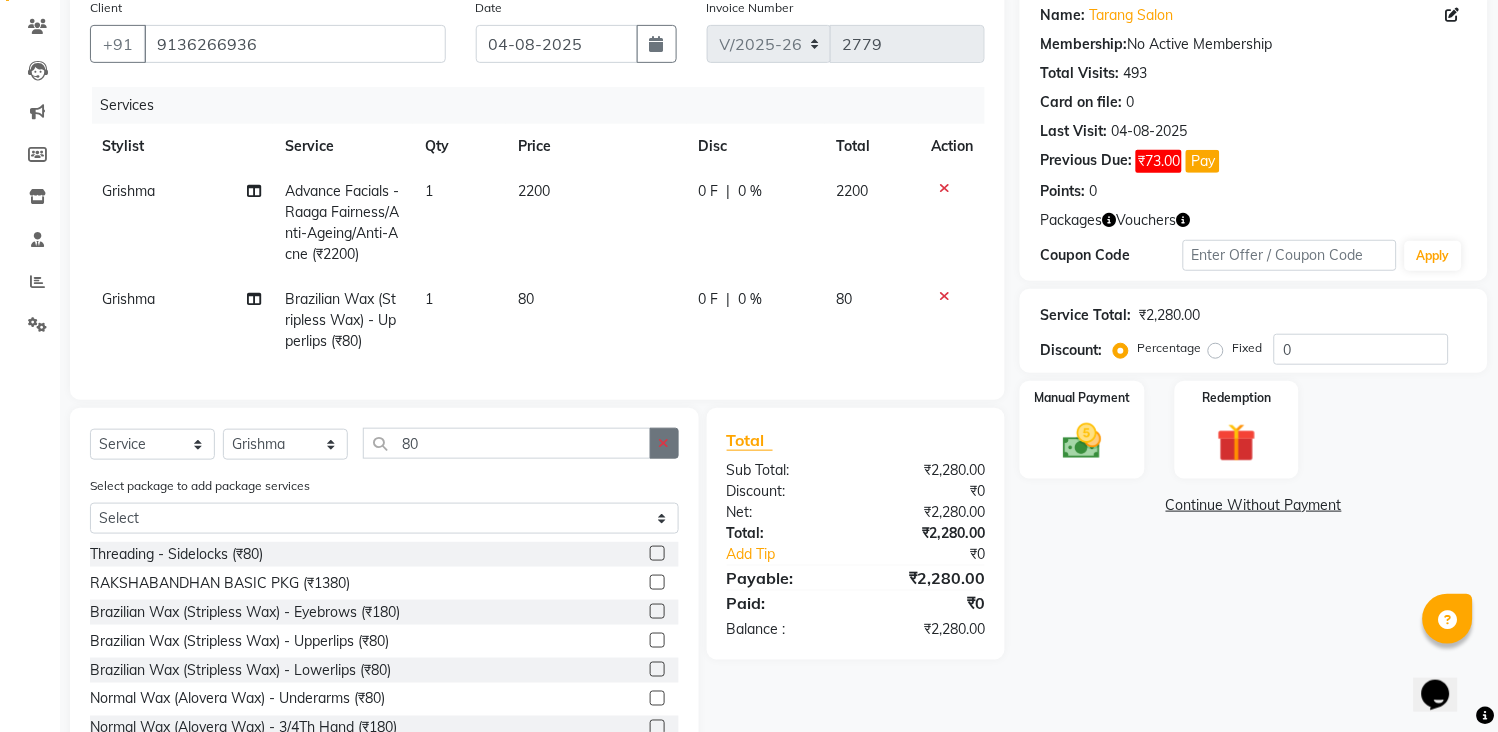 checkbox on "false" 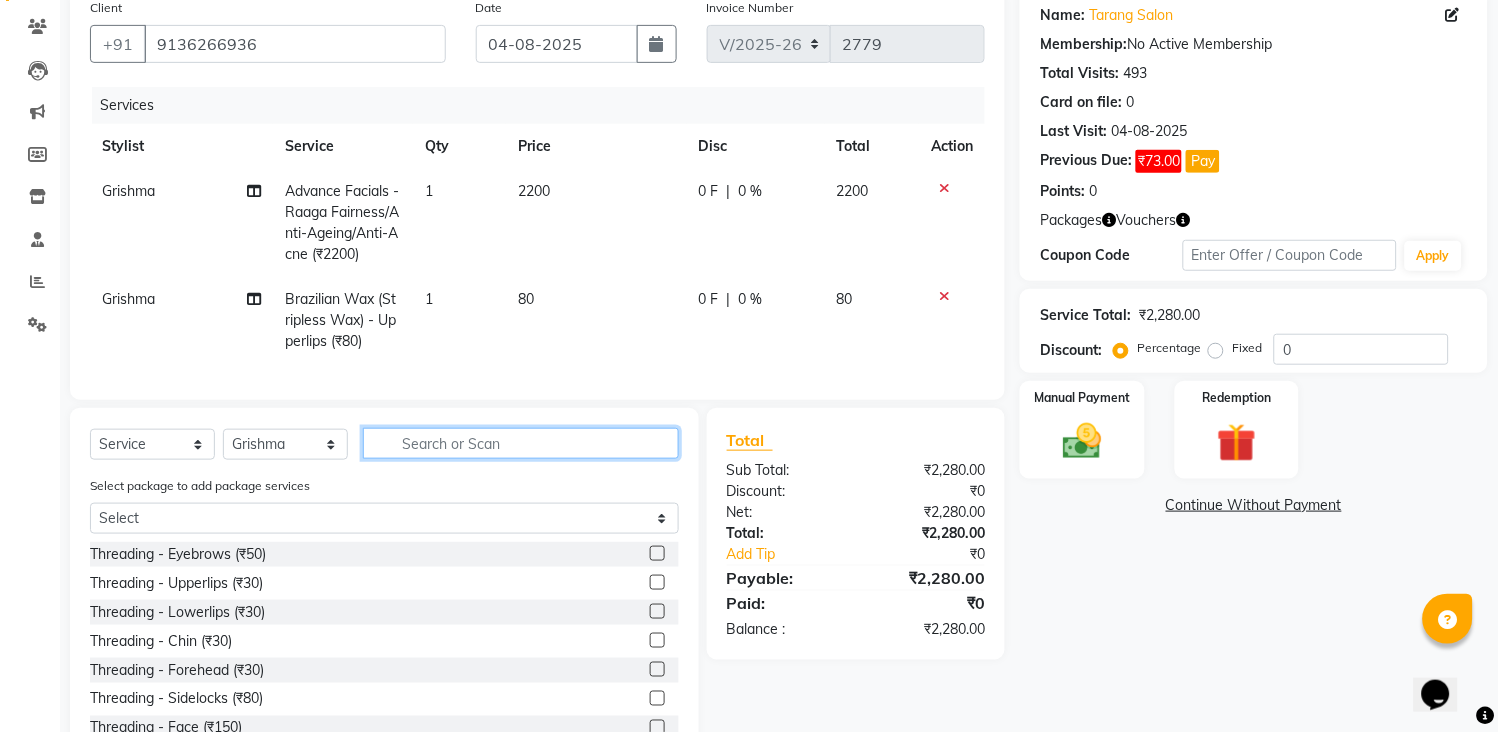 click 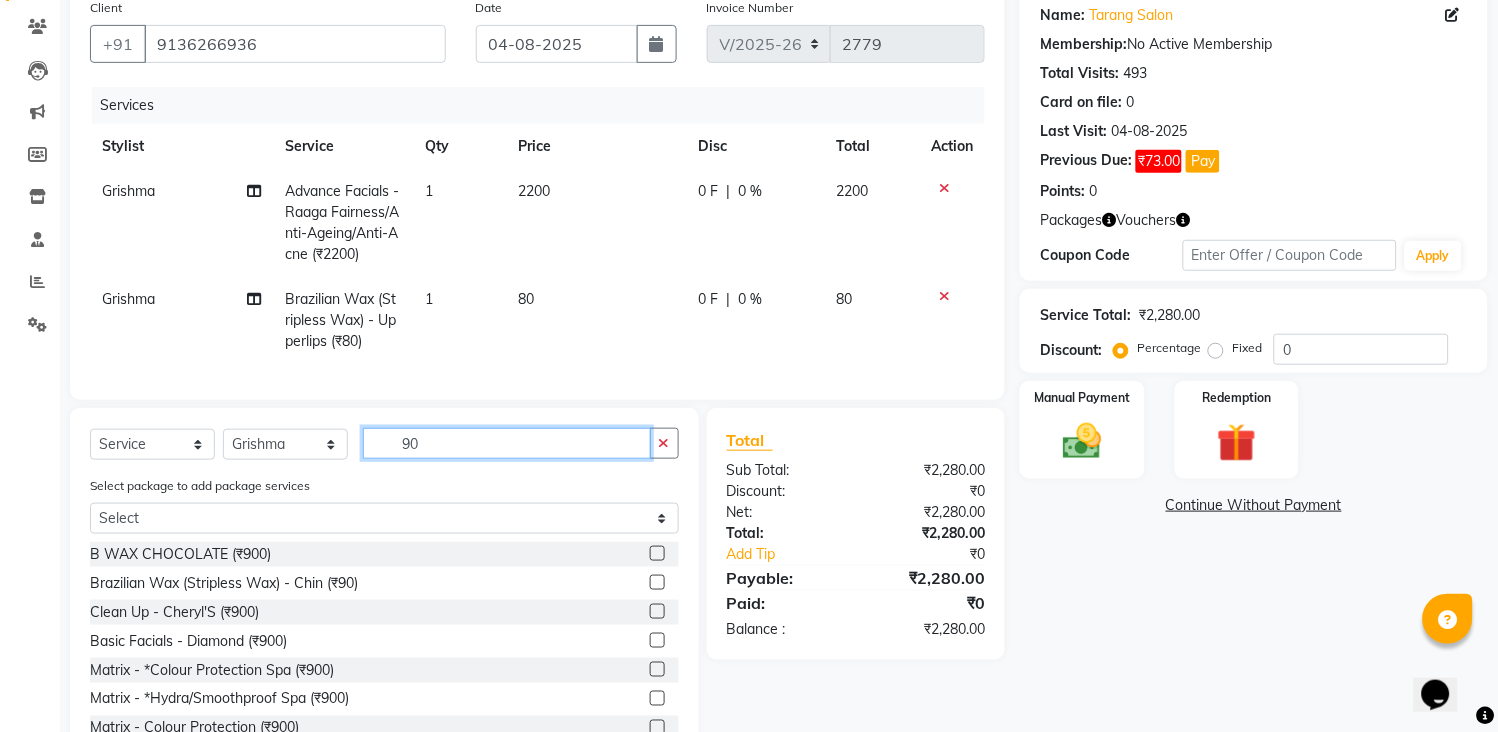 scroll, scrollTop: 247, scrollLeft: 0, axis: vertical 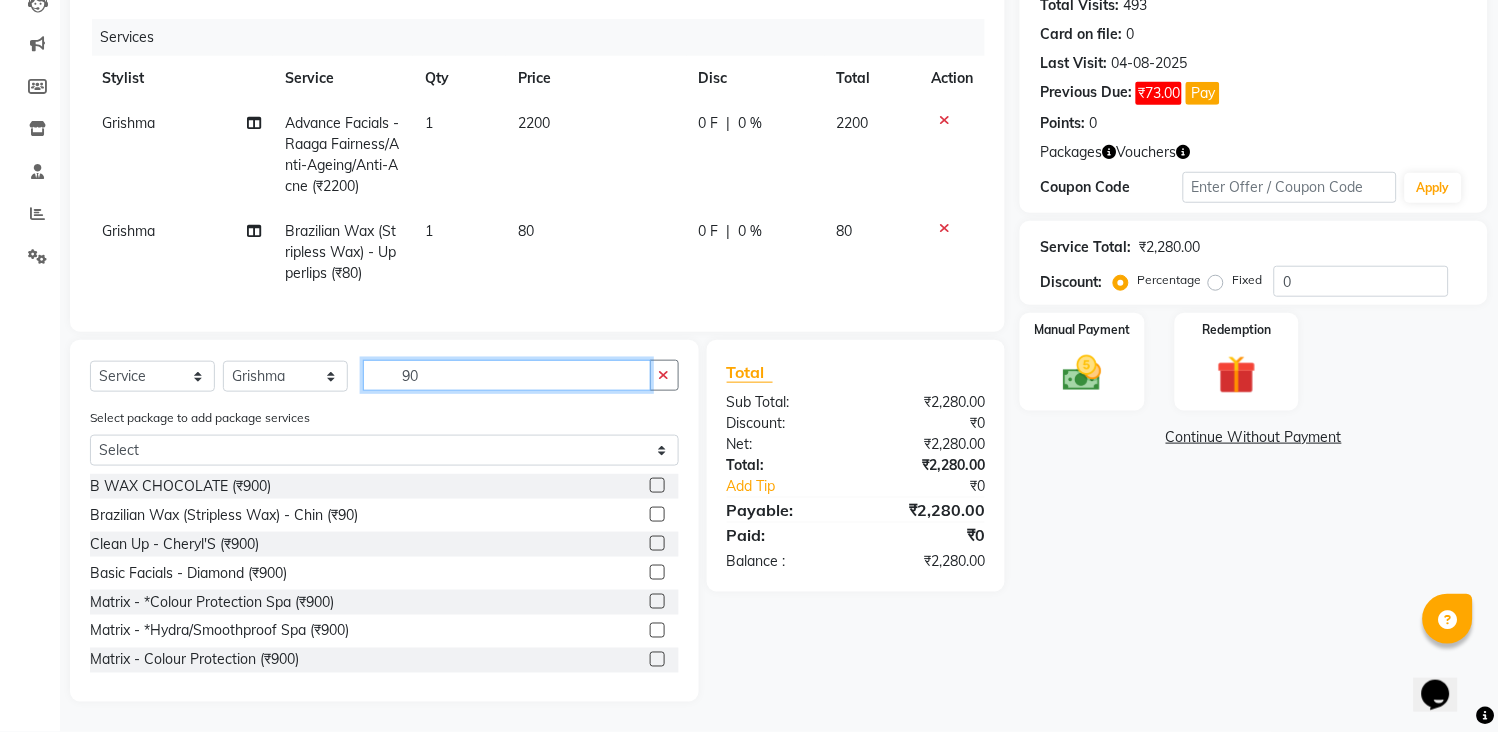type on "90" 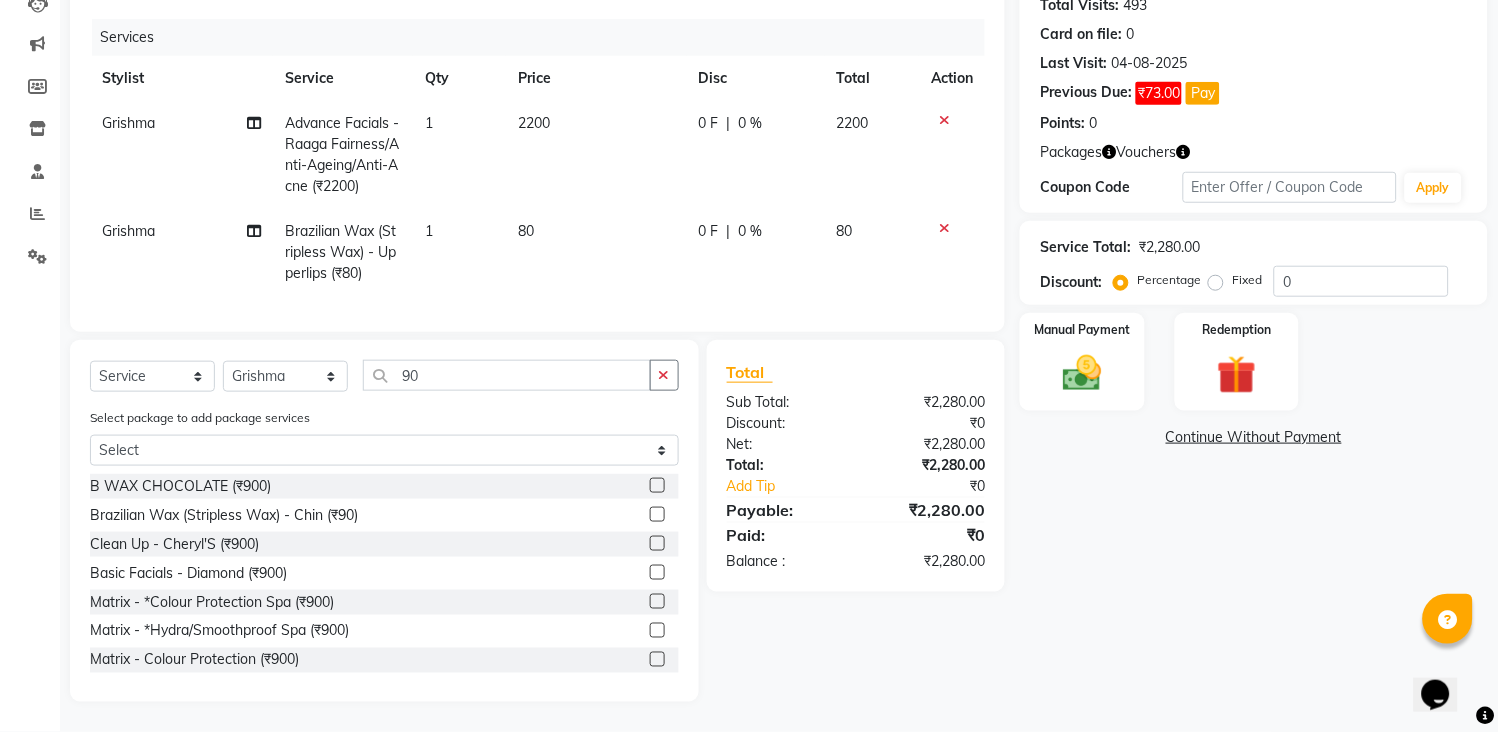 click 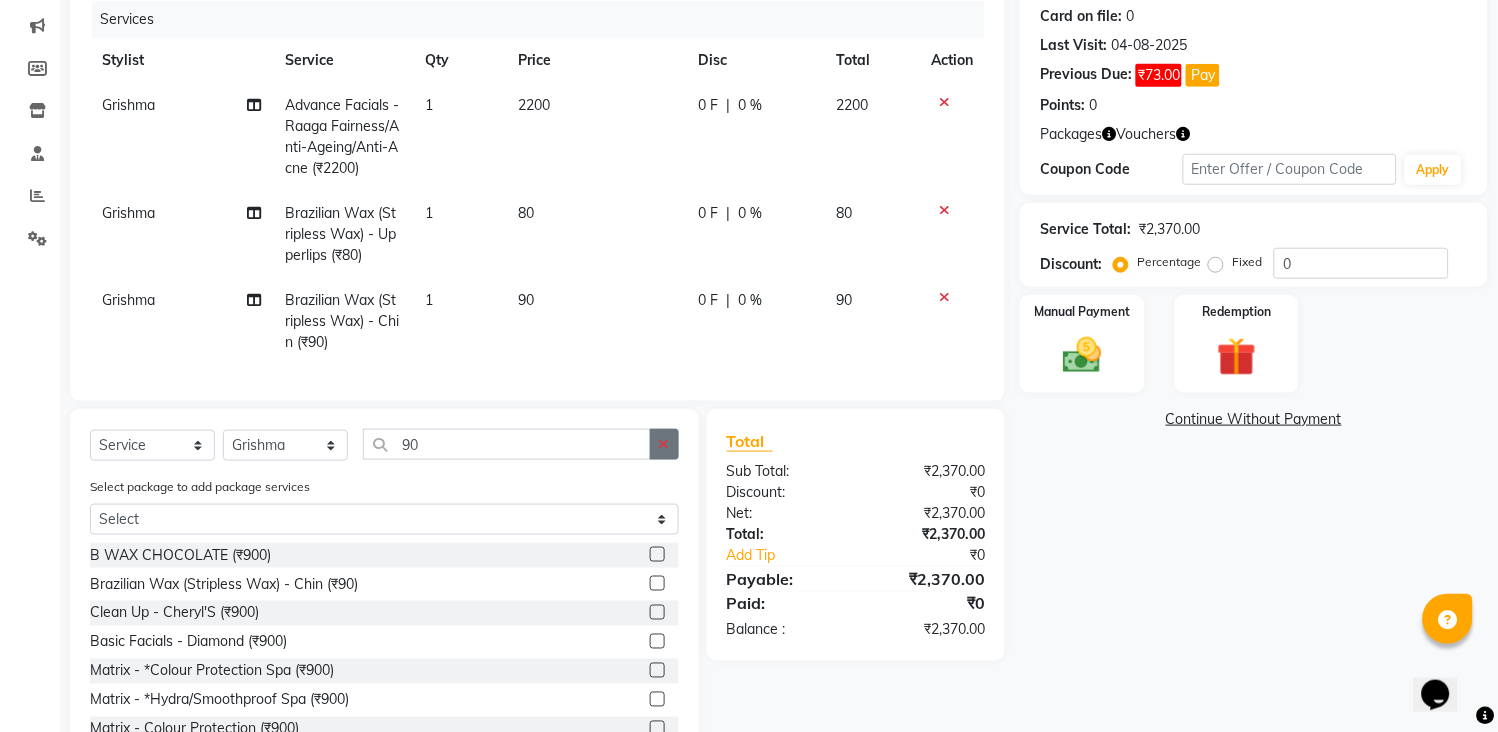 checkbox on "false" 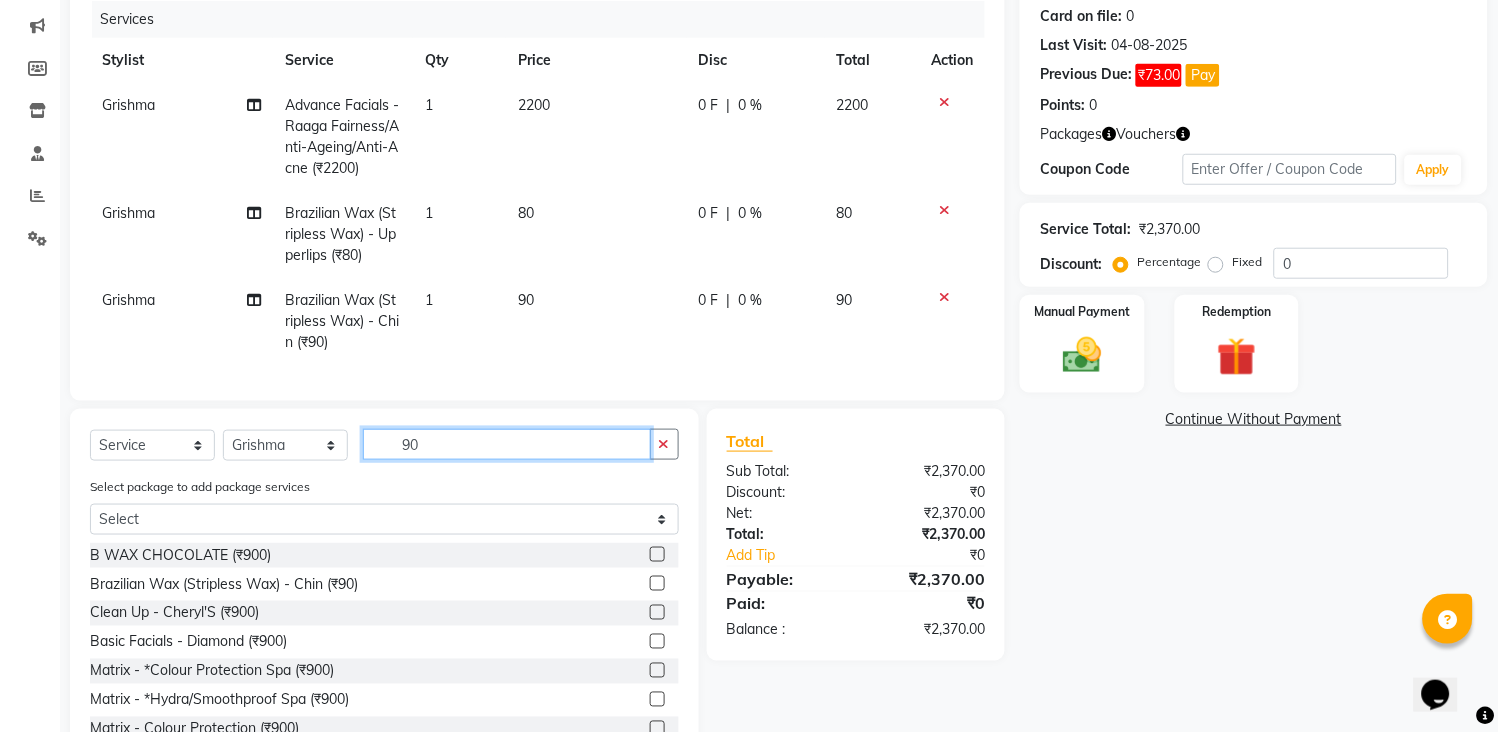 type 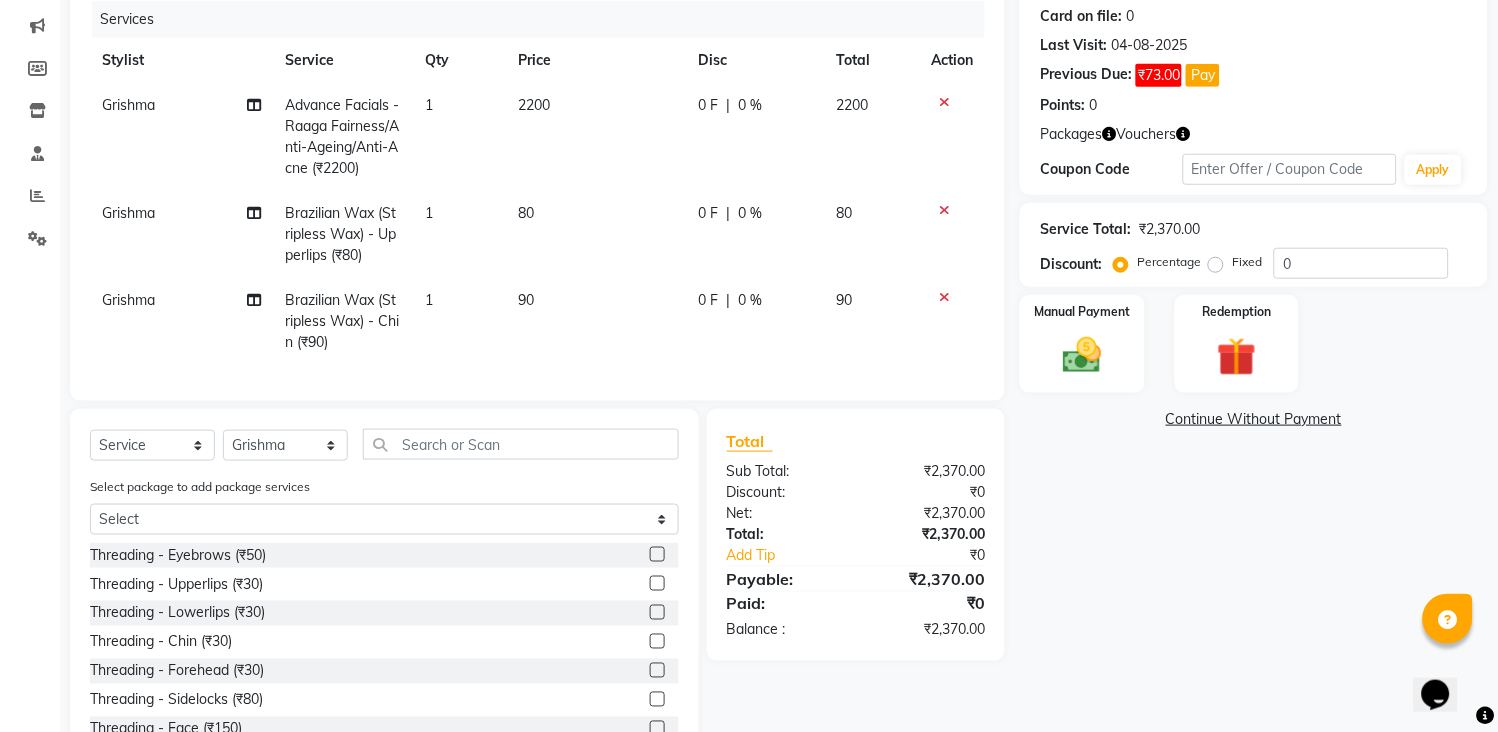 click 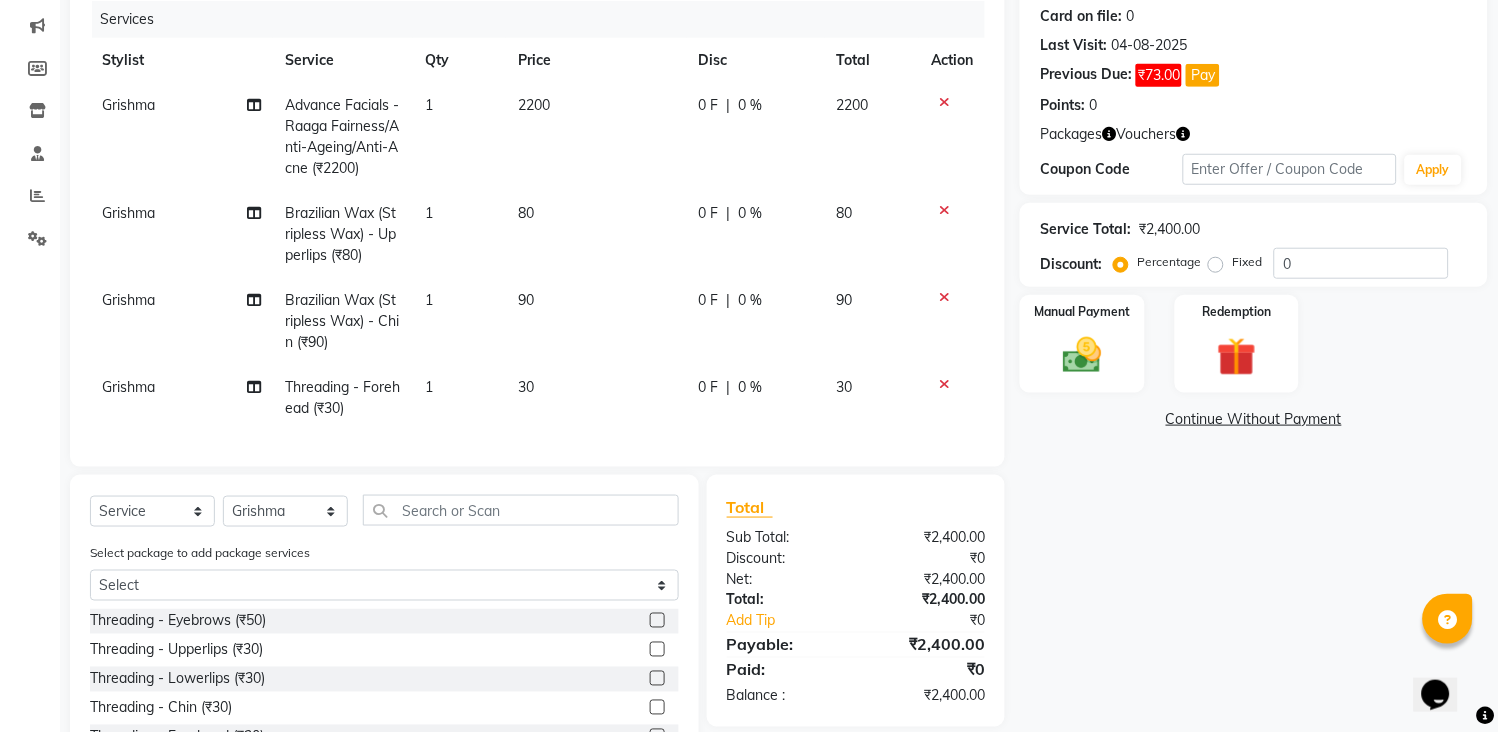 checkbox on "false" 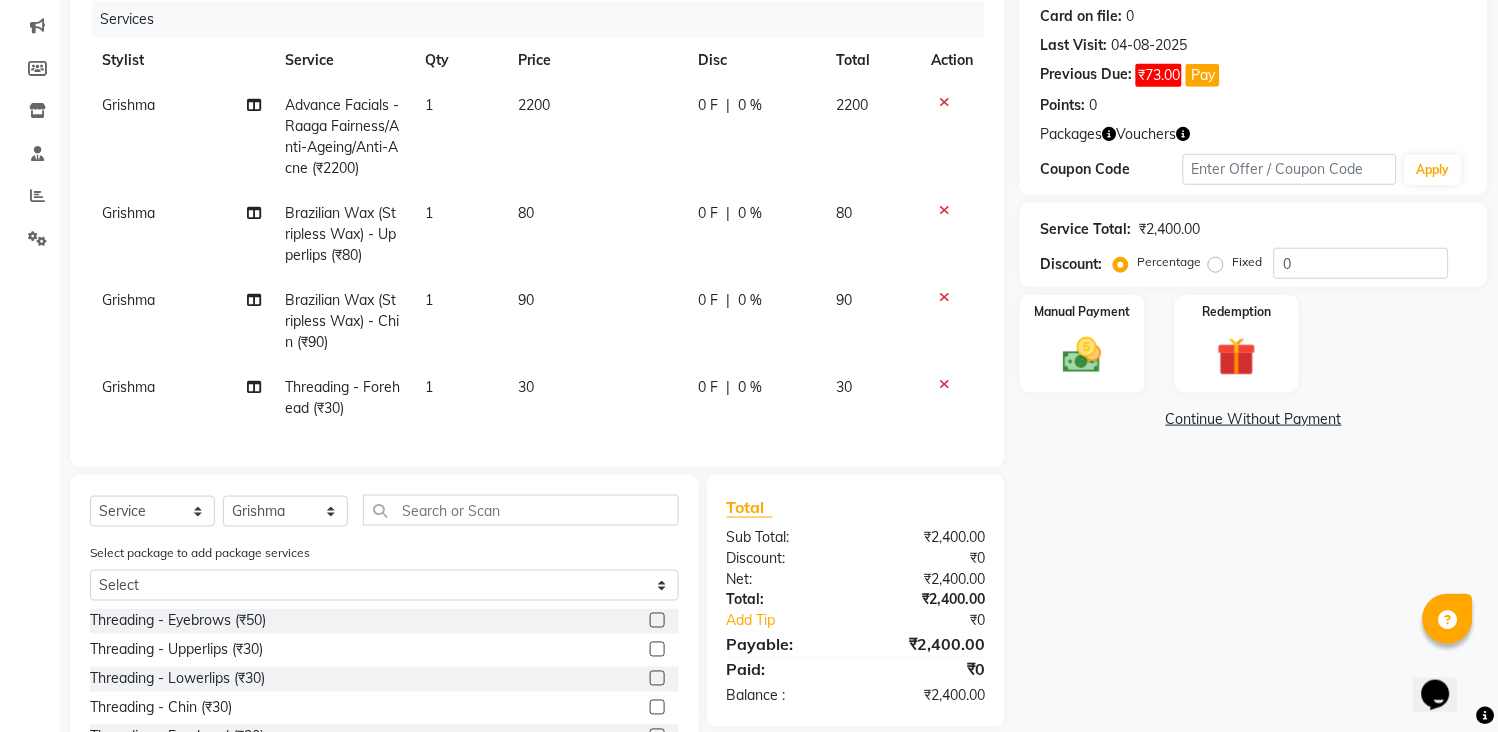 drag, startPoint x: 1330, startPoint y: 244, endPoint x: 1297, endPoint y: 273, distance: 43.931767 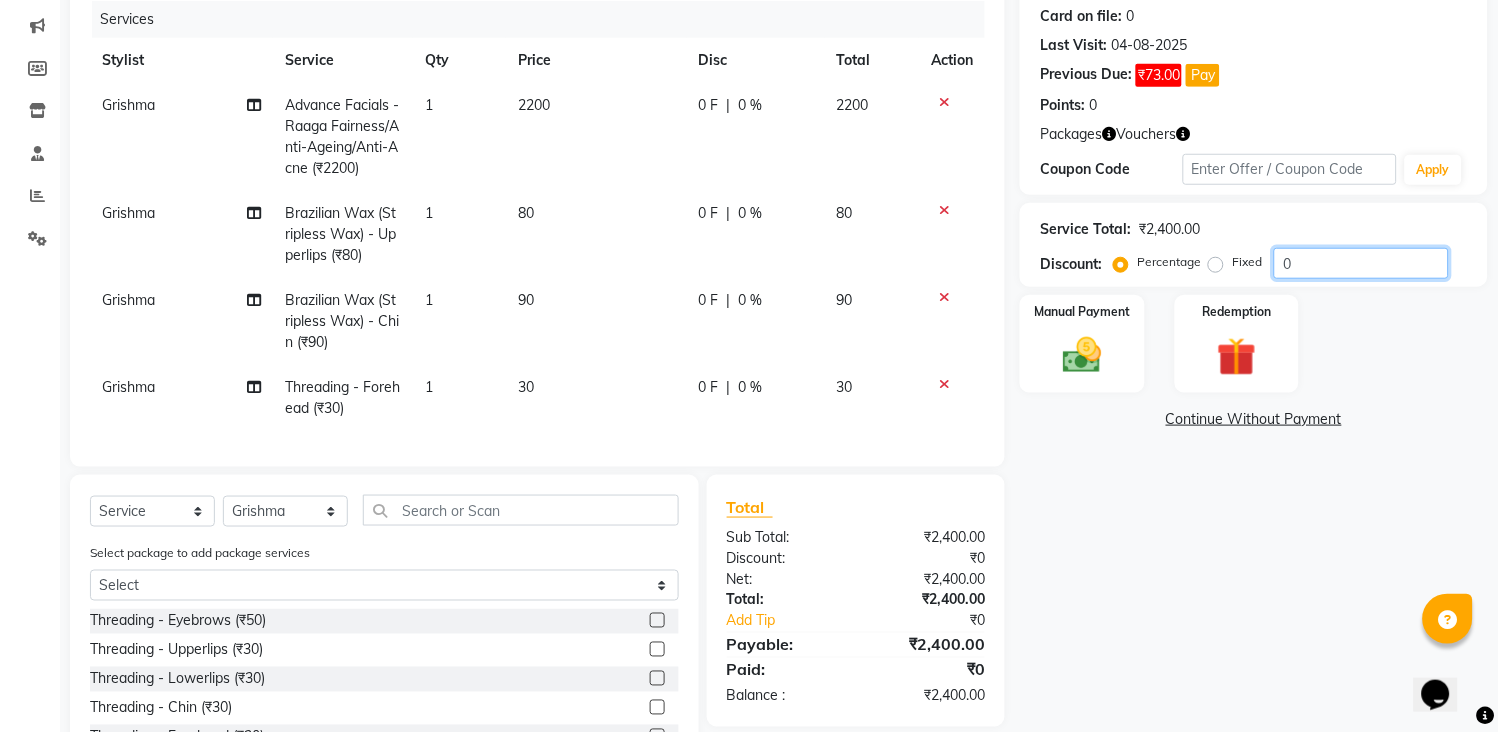click on "0" 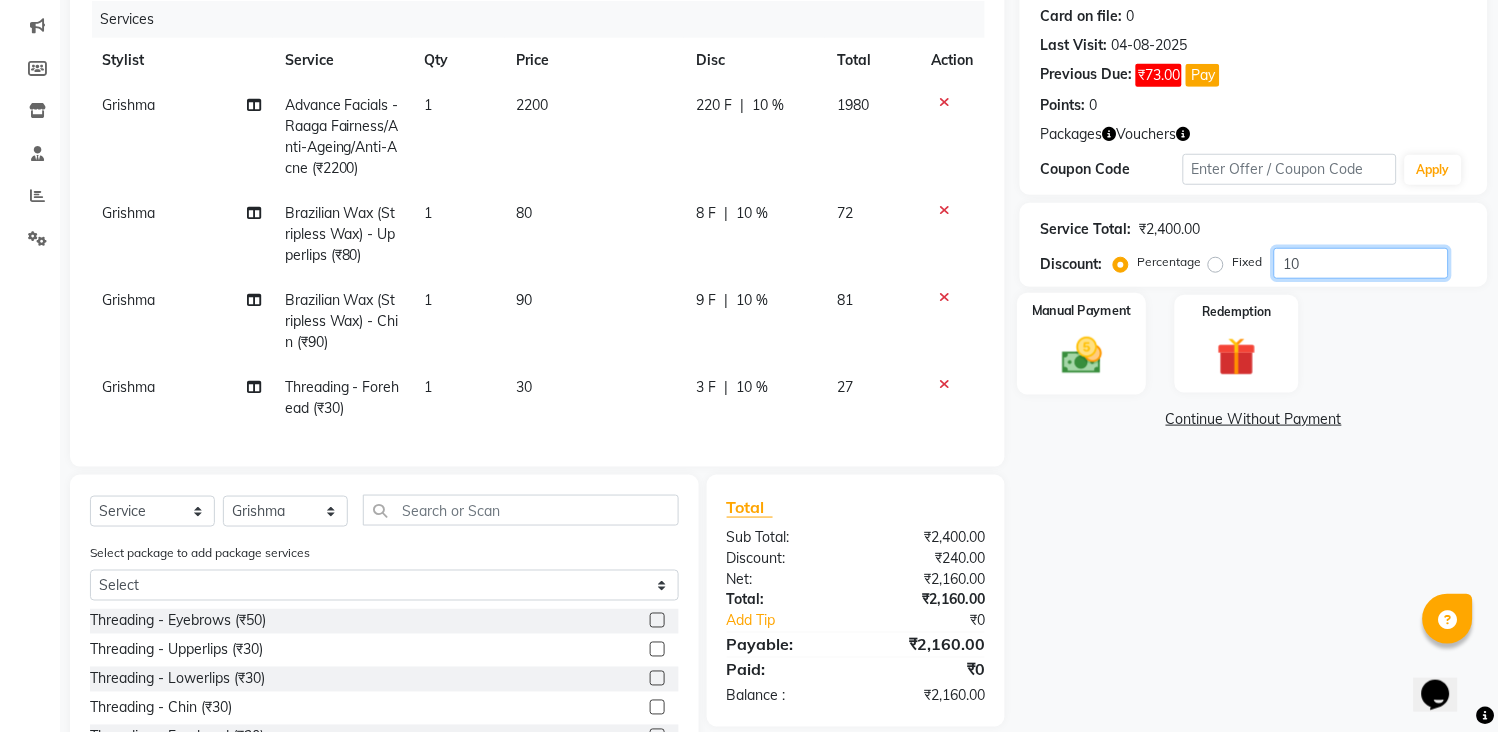 type on "10" 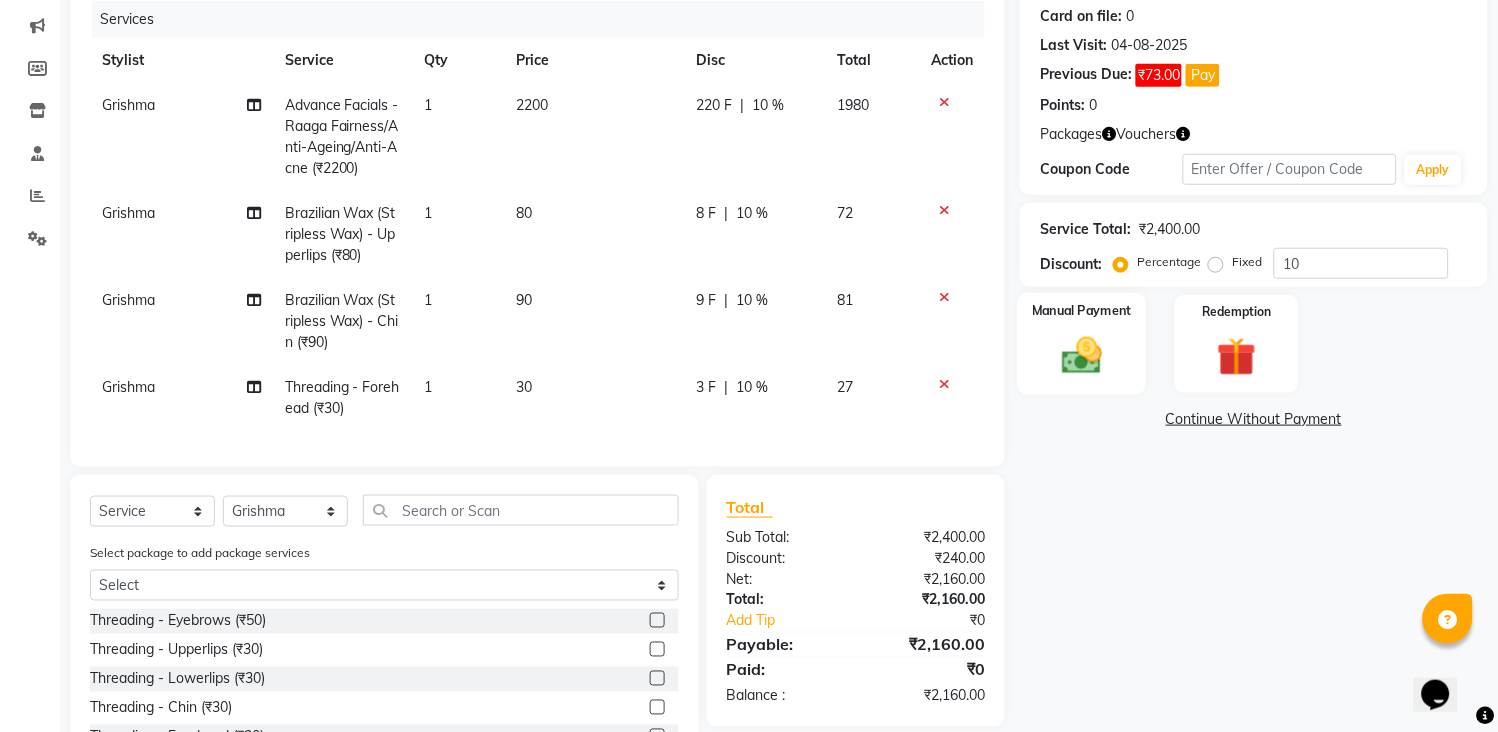 click 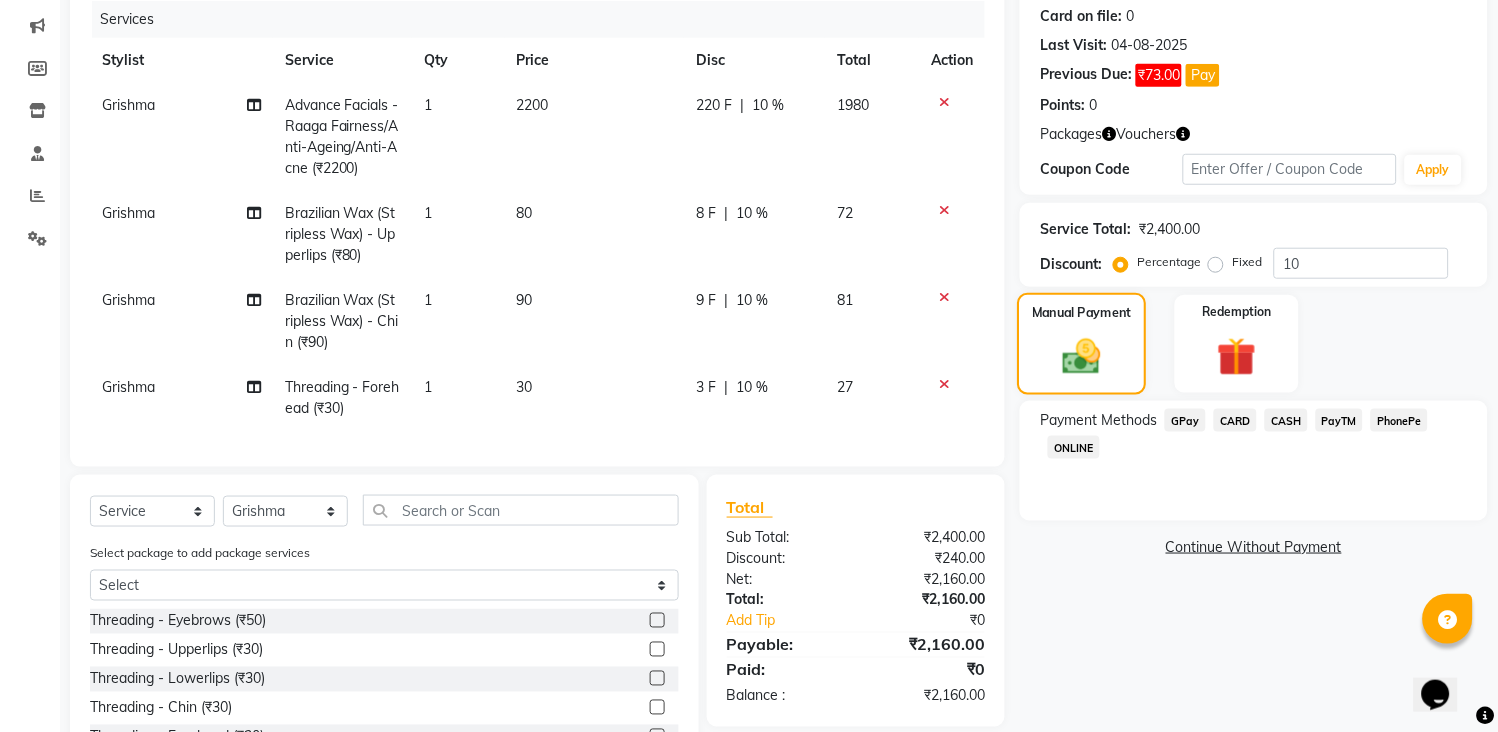 scroll, scrollTop: 136, scrollLeft: 0, axis: vertical 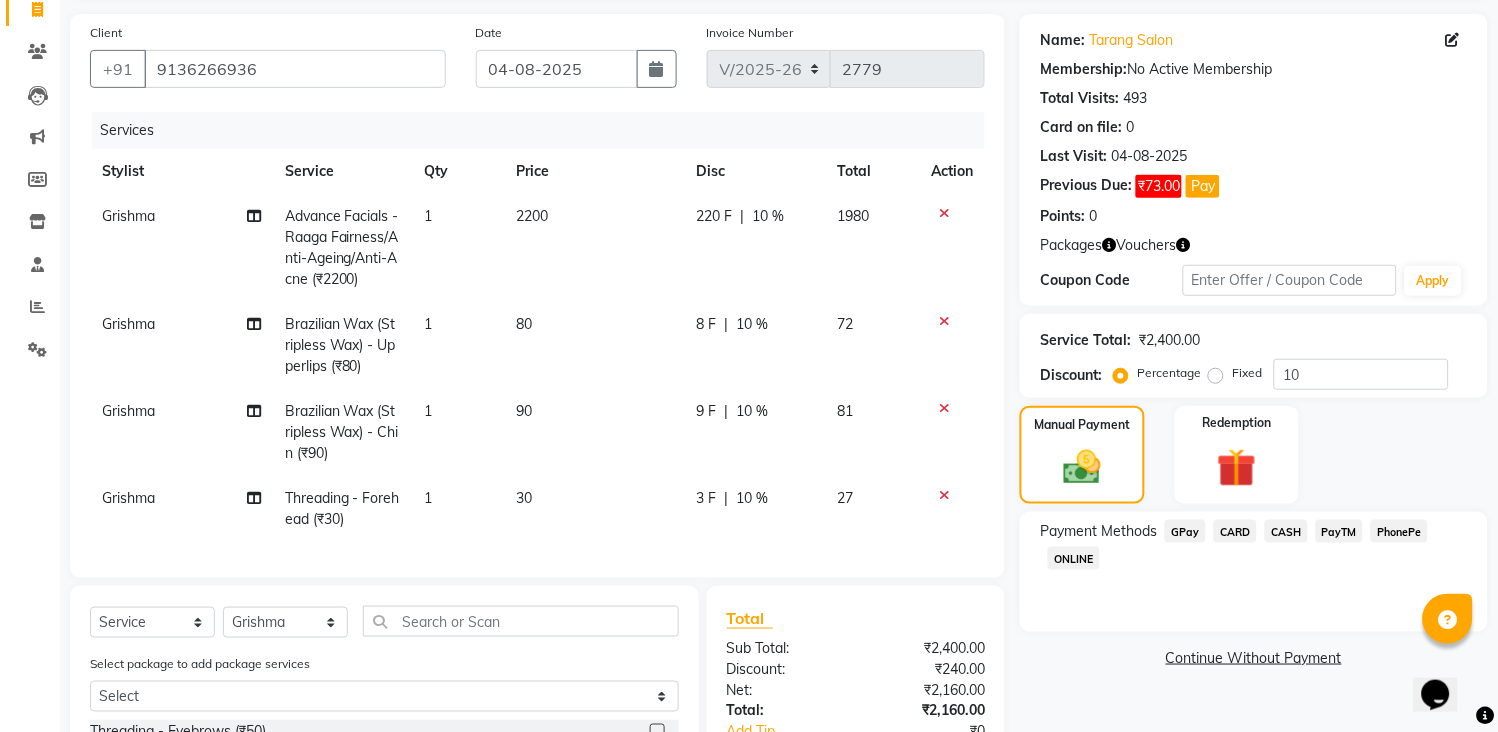 click on "GPay" 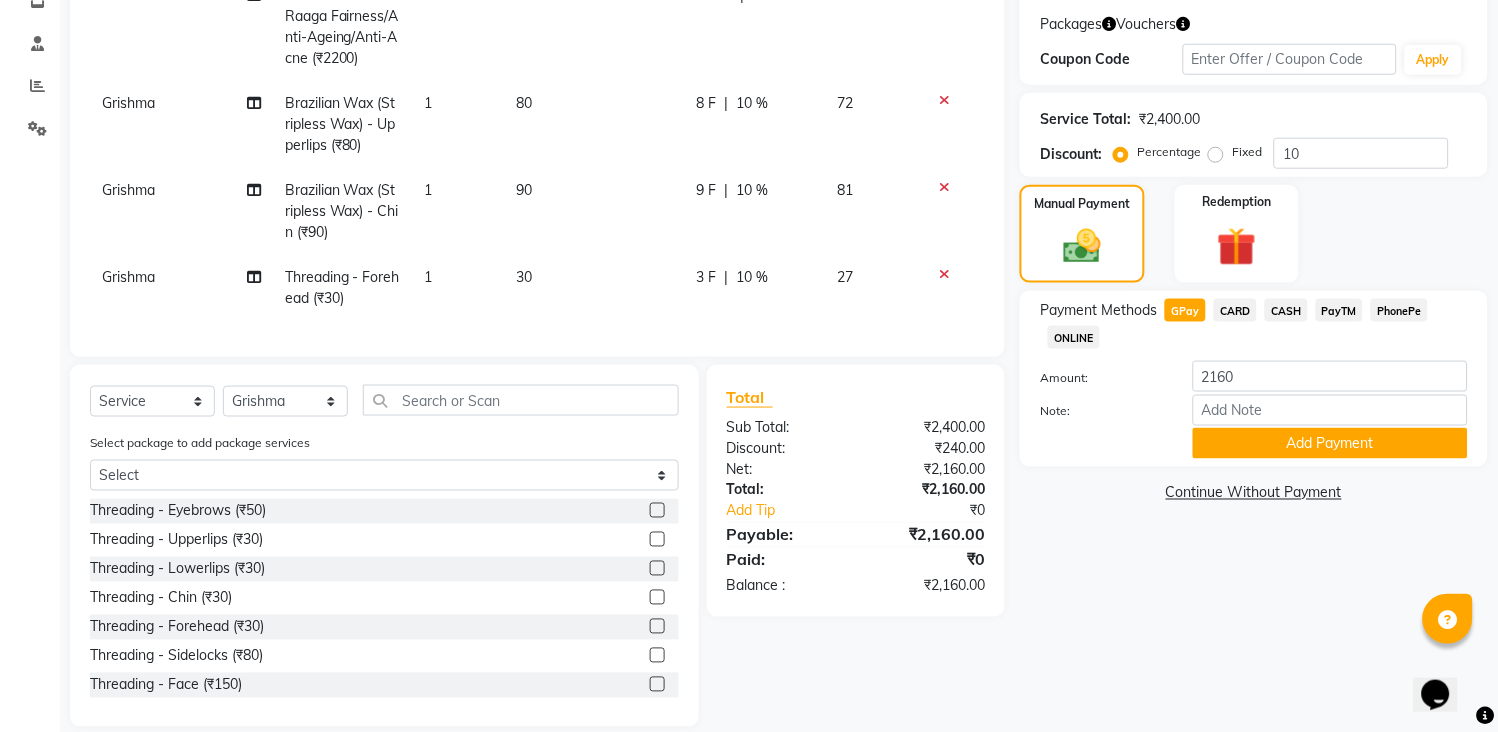scroll, scrollTop: 401, scrollLeft: 0, axis: vertical 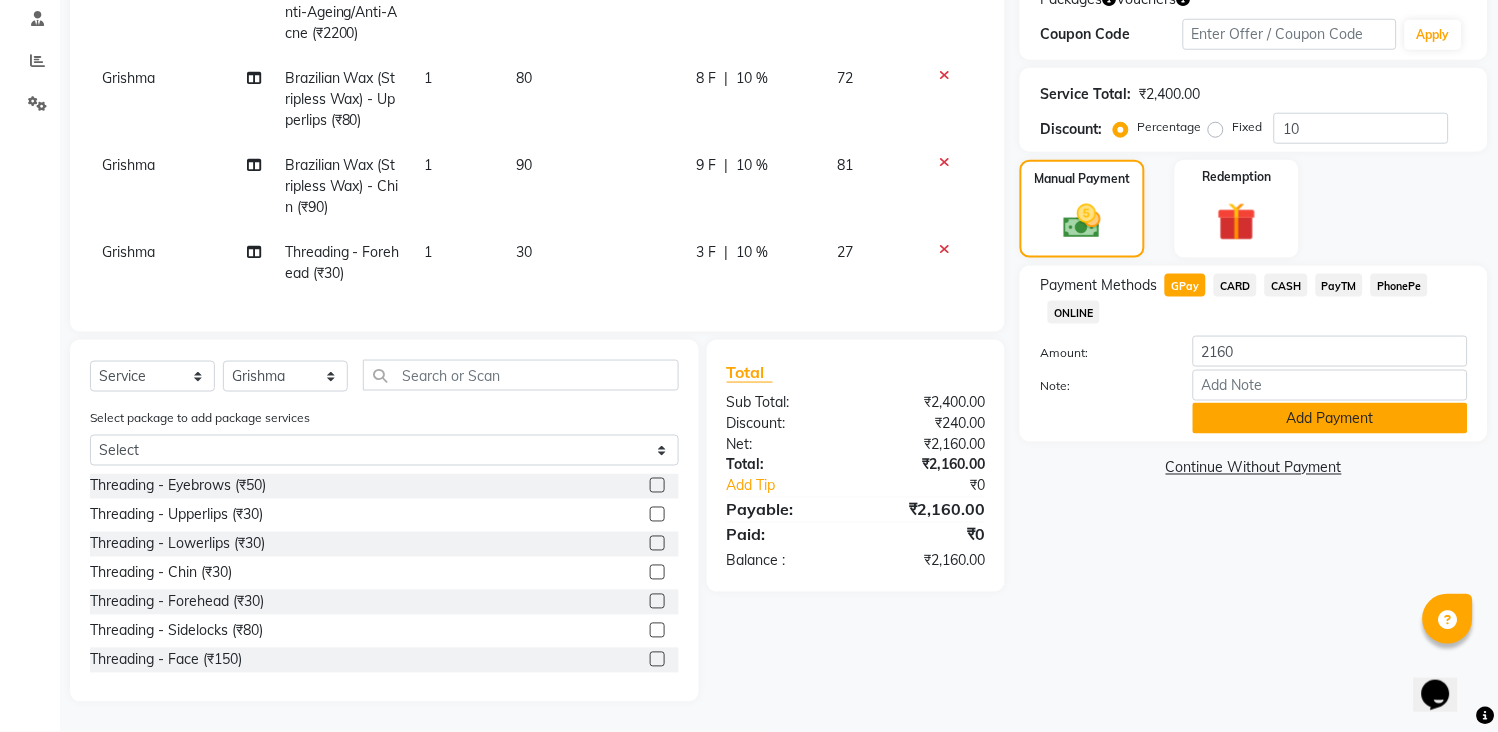 click on "Add Payment" 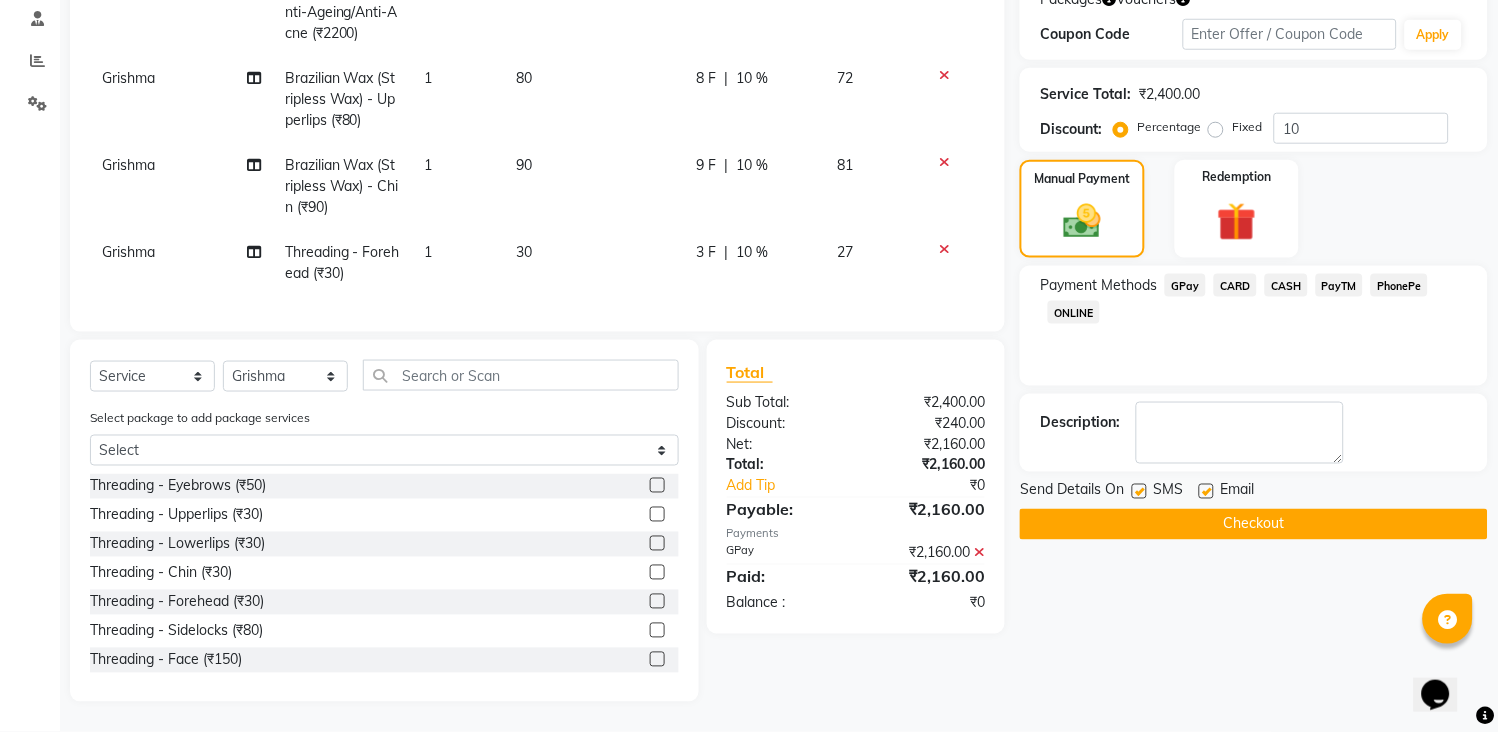 click on "Checkout" 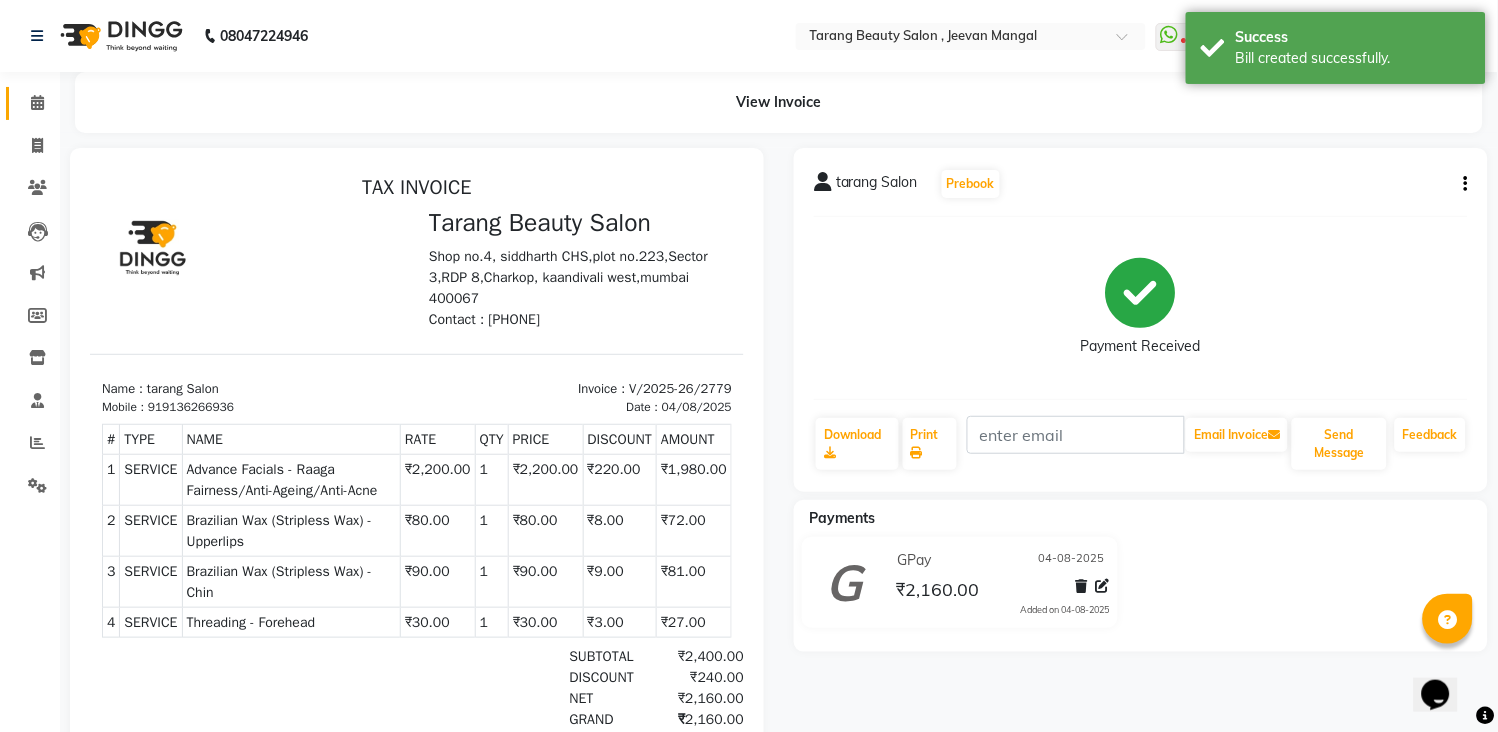 scroll, scrollTop: 0, scrollLeft: 0, axis: both 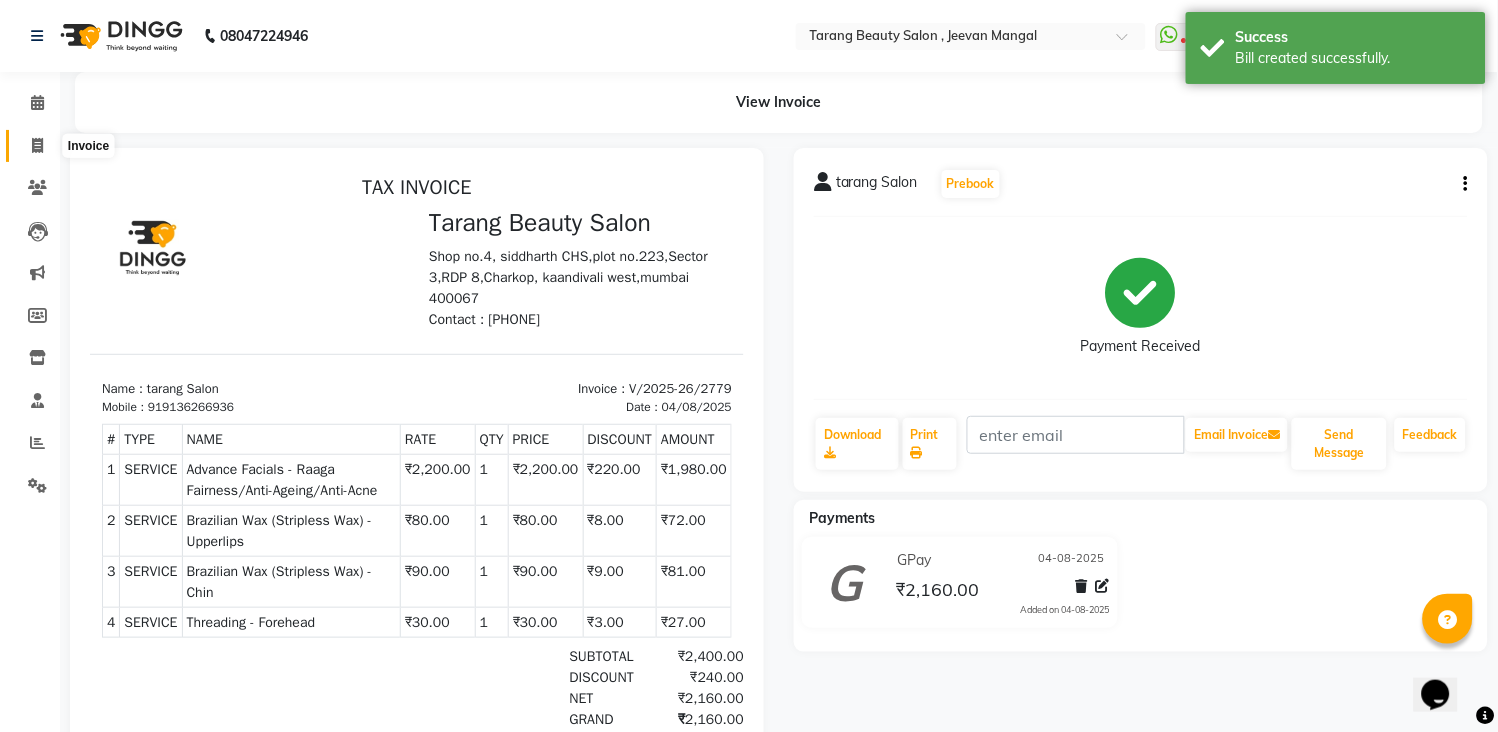 click 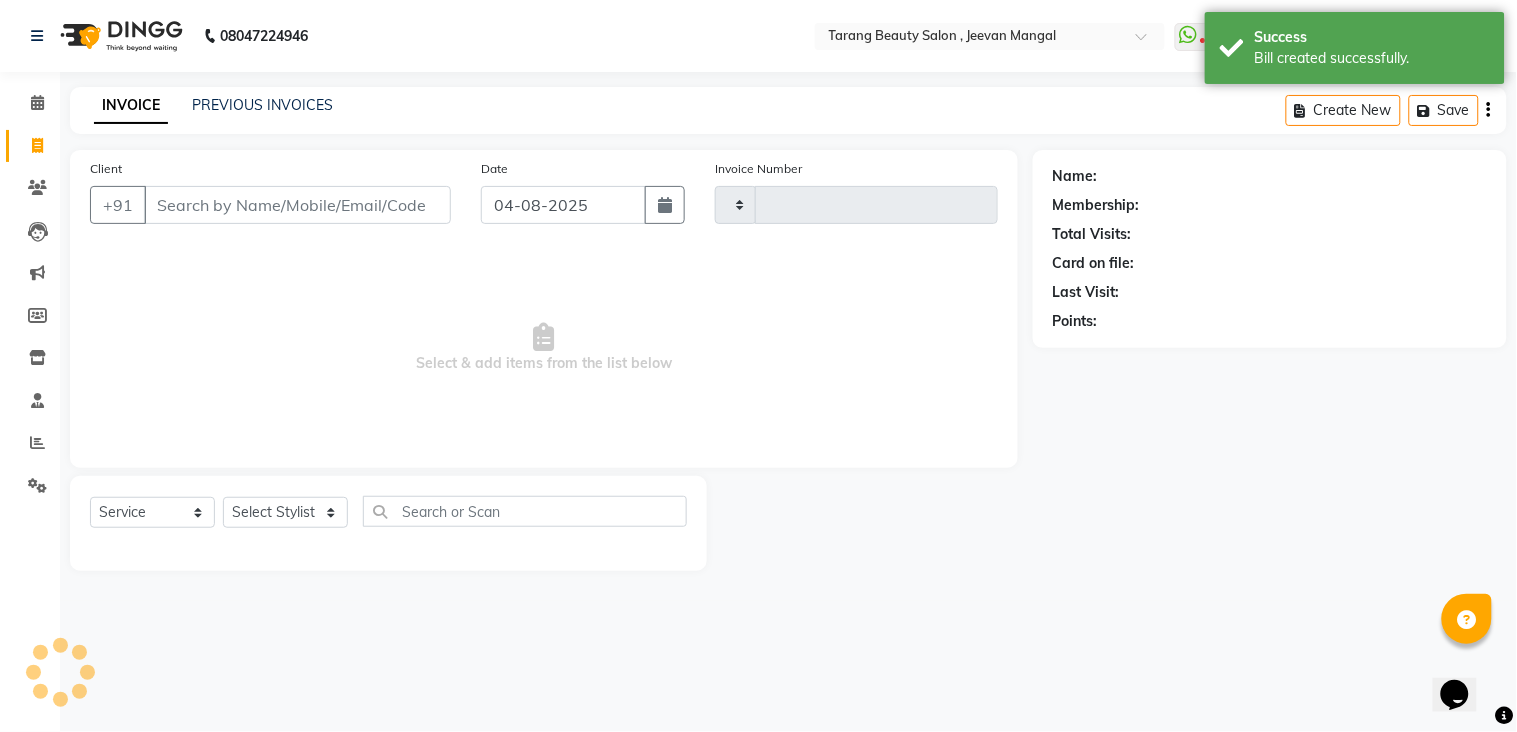 type on "2780" 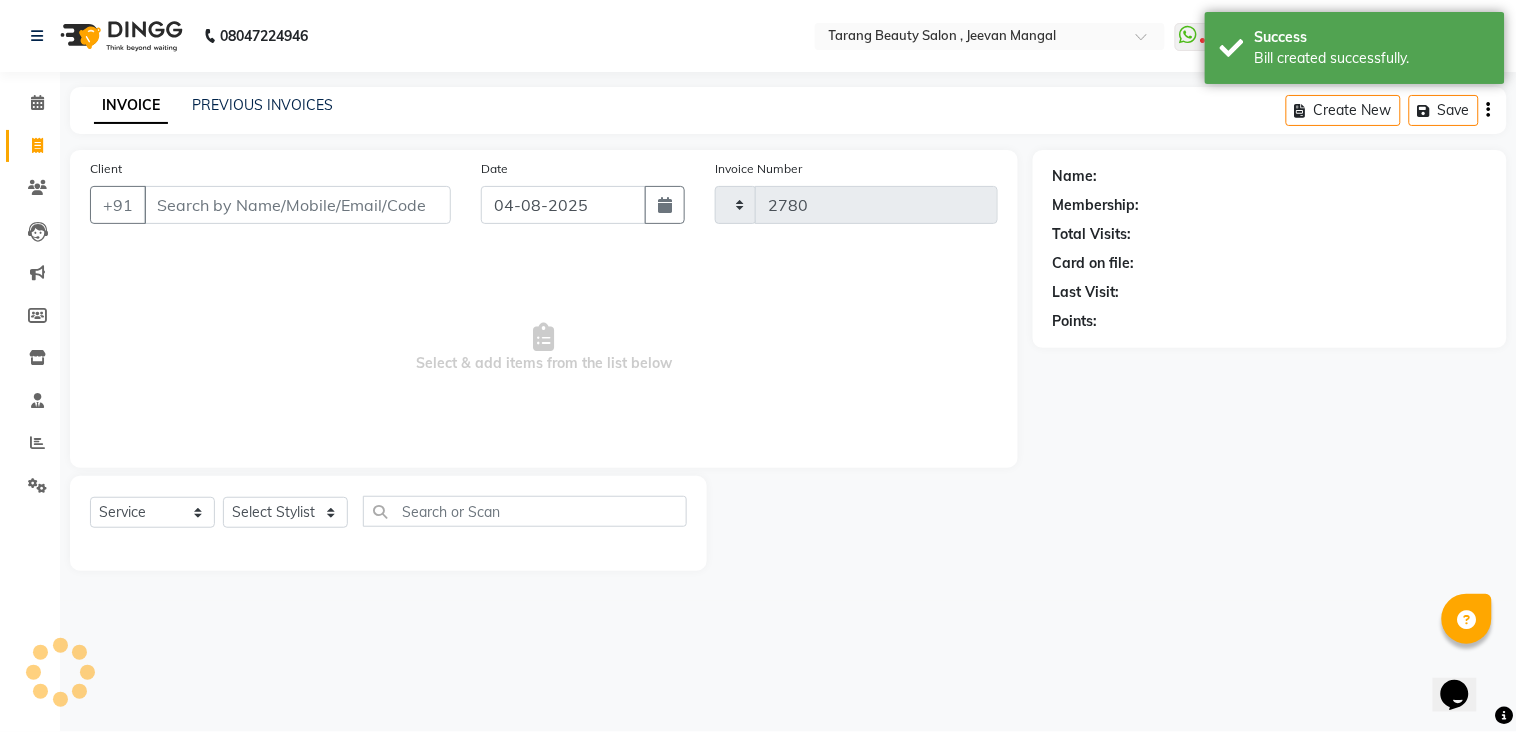 select on "5133" 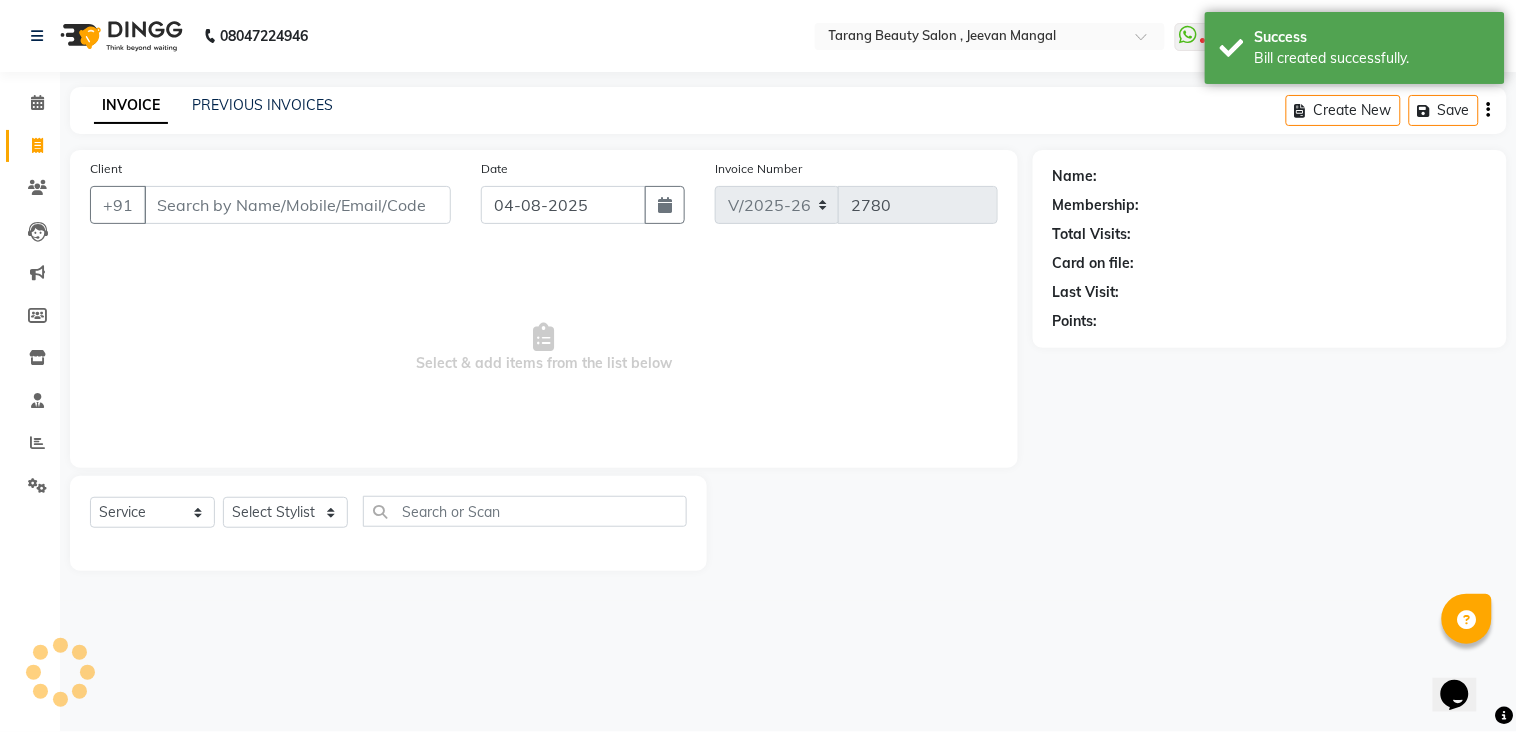 click on "Client" at bounding box center [297, 205] 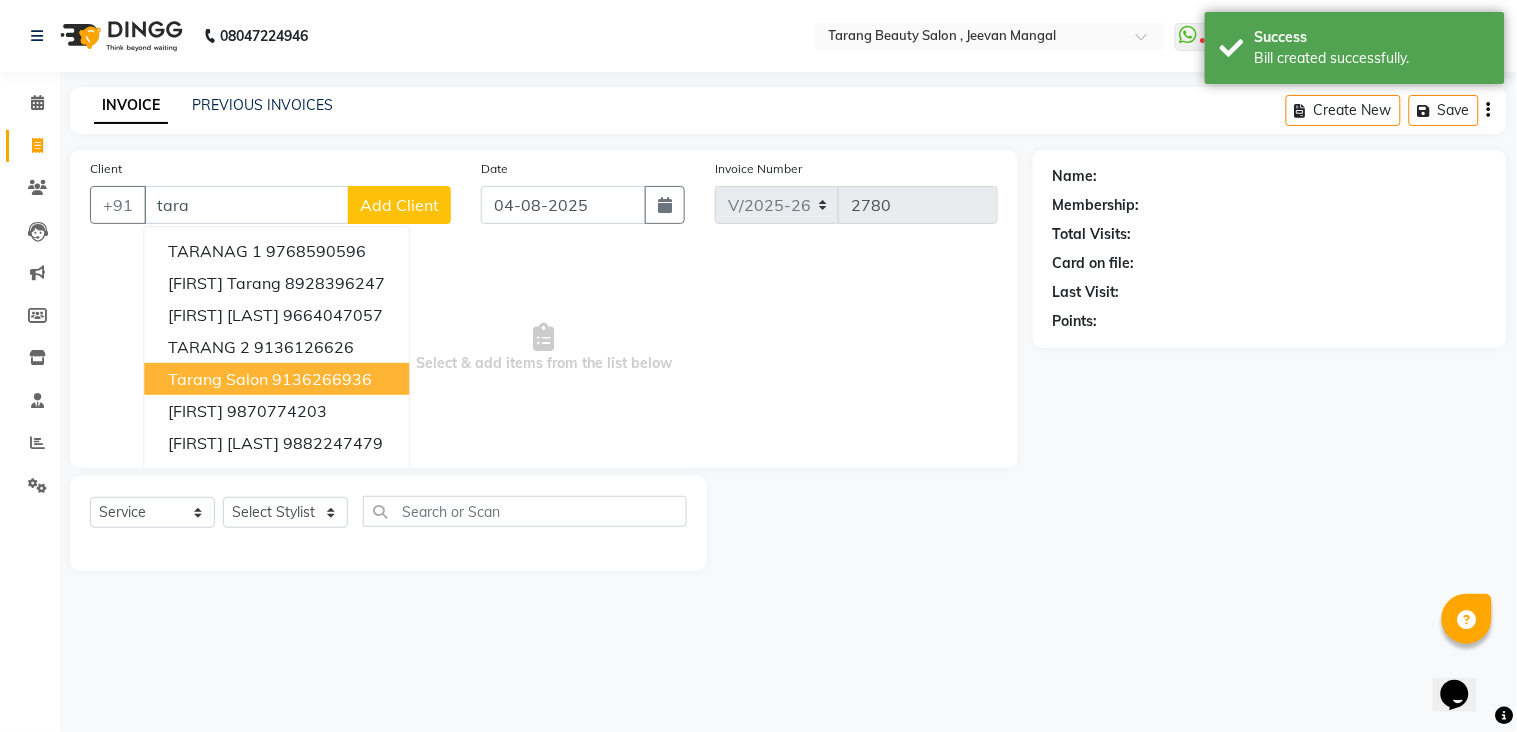 drag, startPoint x: 240, startPoint y: 384, endPoint x: 247, endPoint y: 405, distance: 22.135944 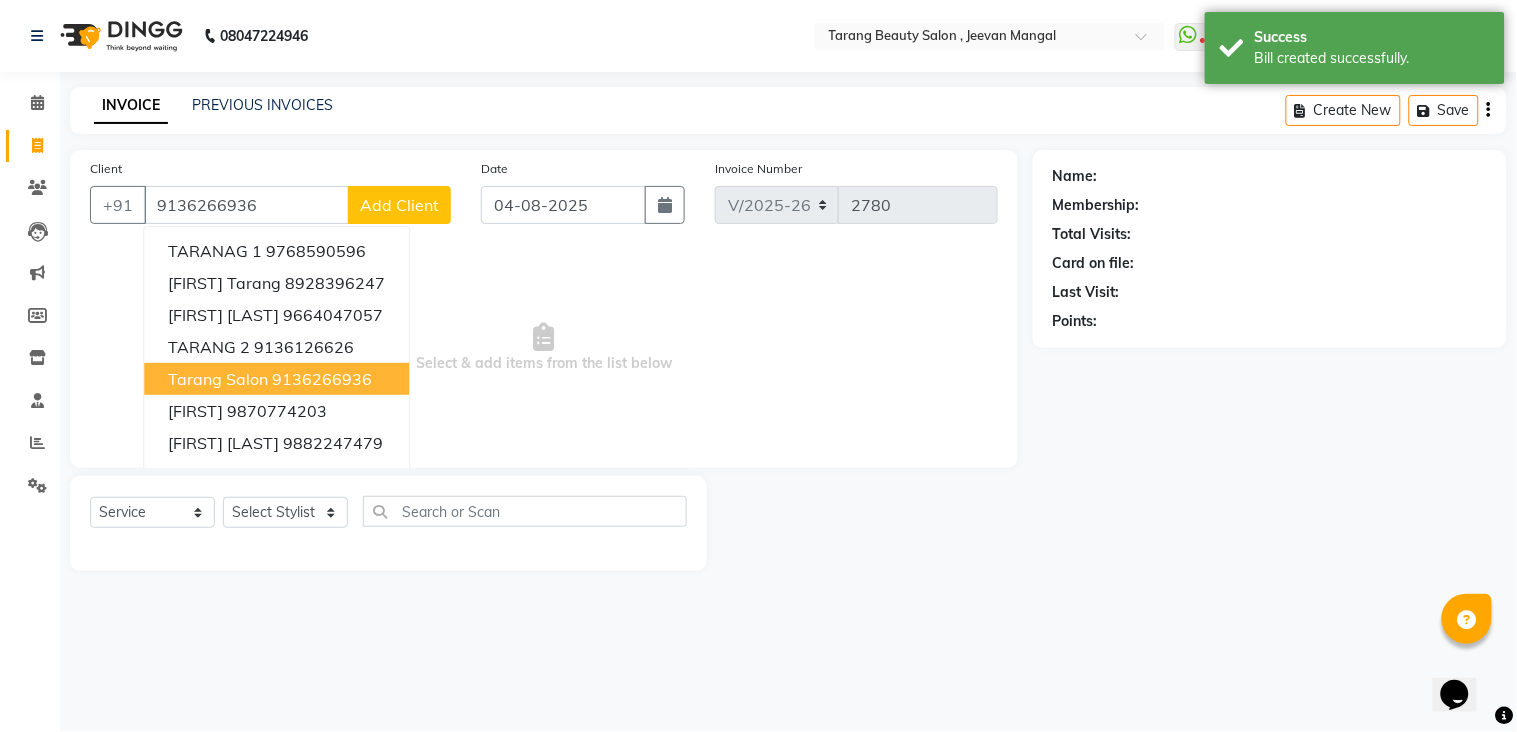 type on "9136266936" 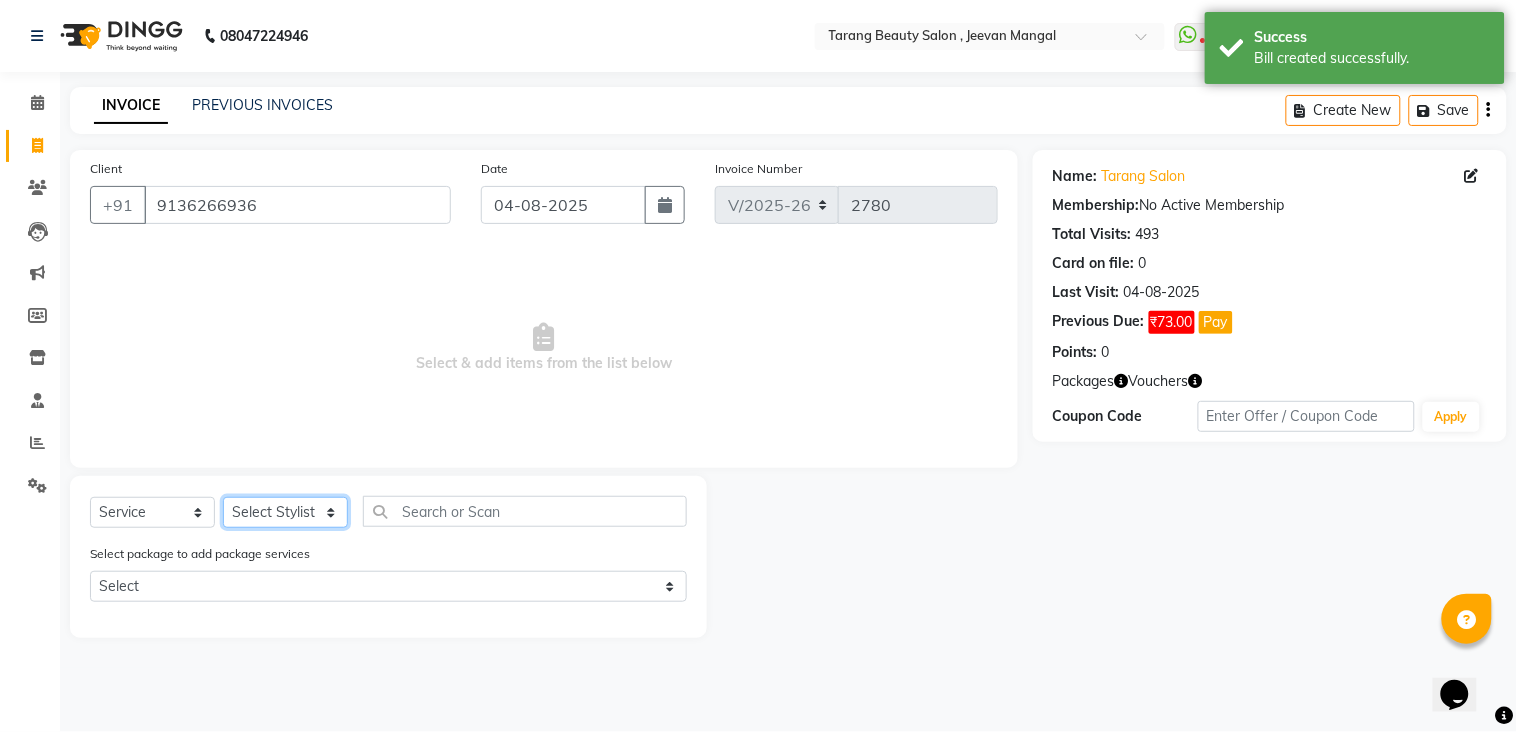 click on "Select Stylist ANITA MANOJ KARRE ANJALI RAMESH KHAMDARE BHUMI PAWAR DEEPALI  KANOJIYA Front Desk GAYATRI KENIN Grishma  indu kavita NEHA pooja thakur Pooja Vishwakarma priya  Ruchi RUTUJA sadhana SNEHAL SHINDE SONAL Suchita panchal SUNITA KAURI surekha bhalerao Varsha Zoya" 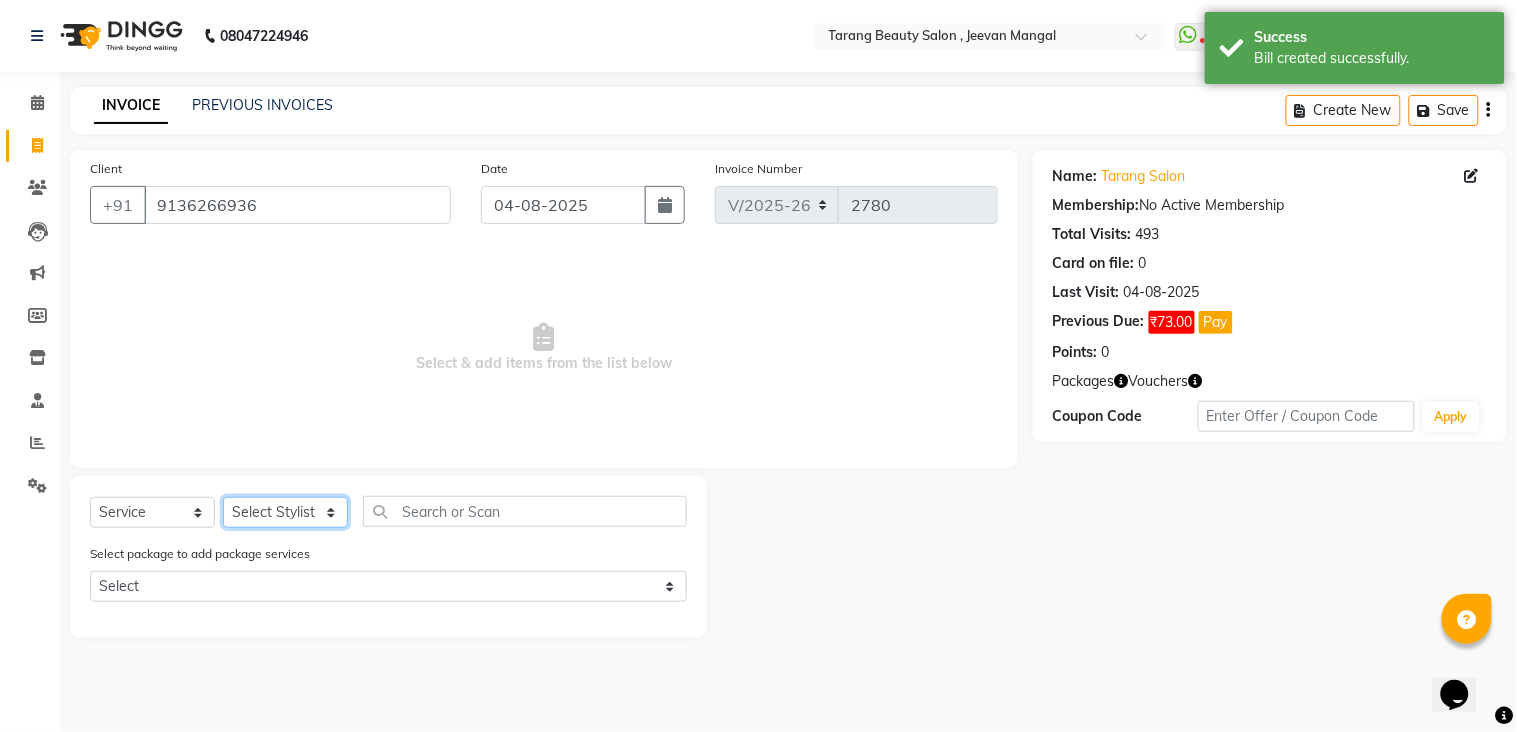 select on "33033" 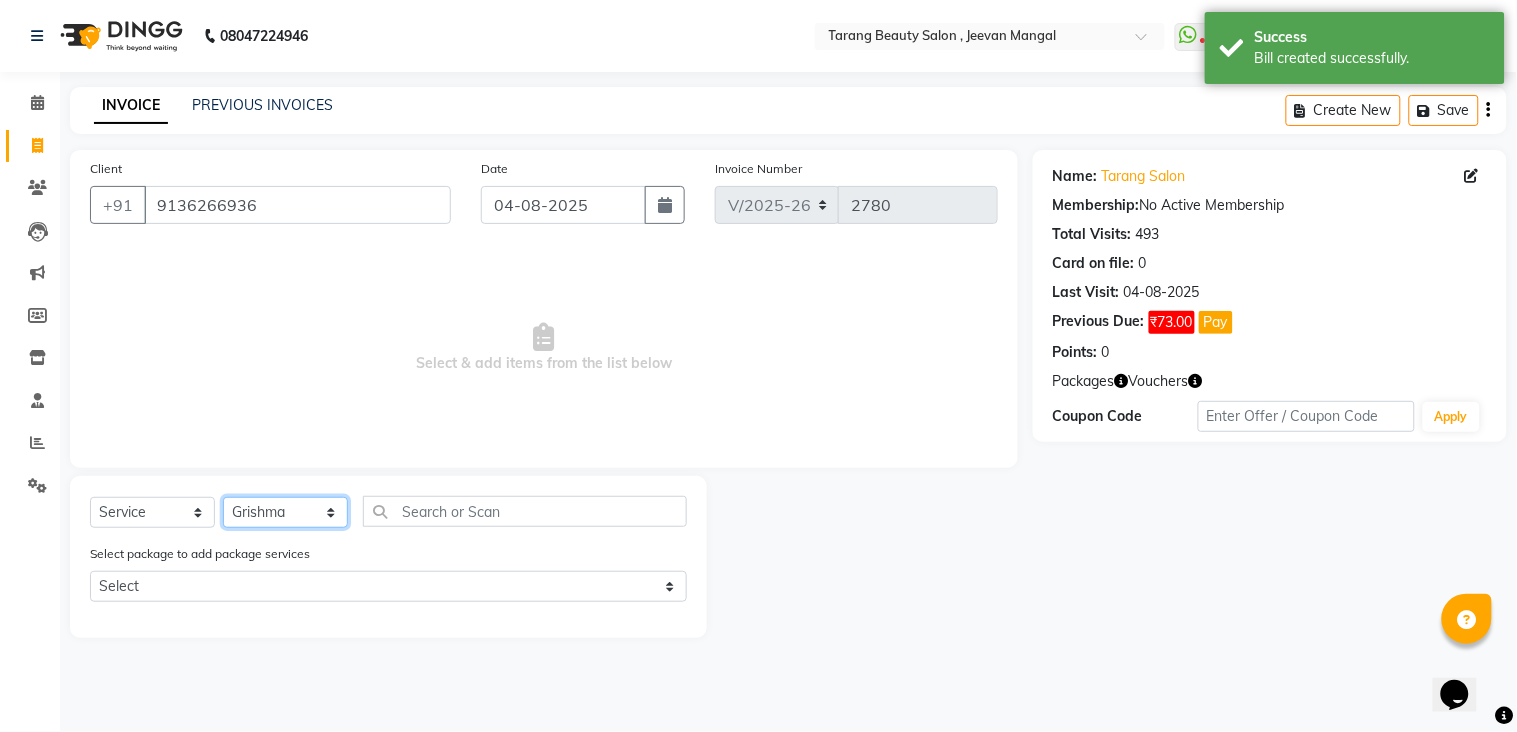 click on "Select Stylist ANITA MANOJ KARRE ANJALI RAMESH KHAMDARE BHUMI PAWAR DEEPALI  KANOJIYA Front Desk GAYATRI KENIN Grishma  indu kavita NEHA pooja thakur Pooja Vishwakarma priya  Ruchi RUTUJA sadhana SNEHAL SHINDE SONAL Suchita panchal SUNITA KAURI surekha bhalerao Varsha Zoya" 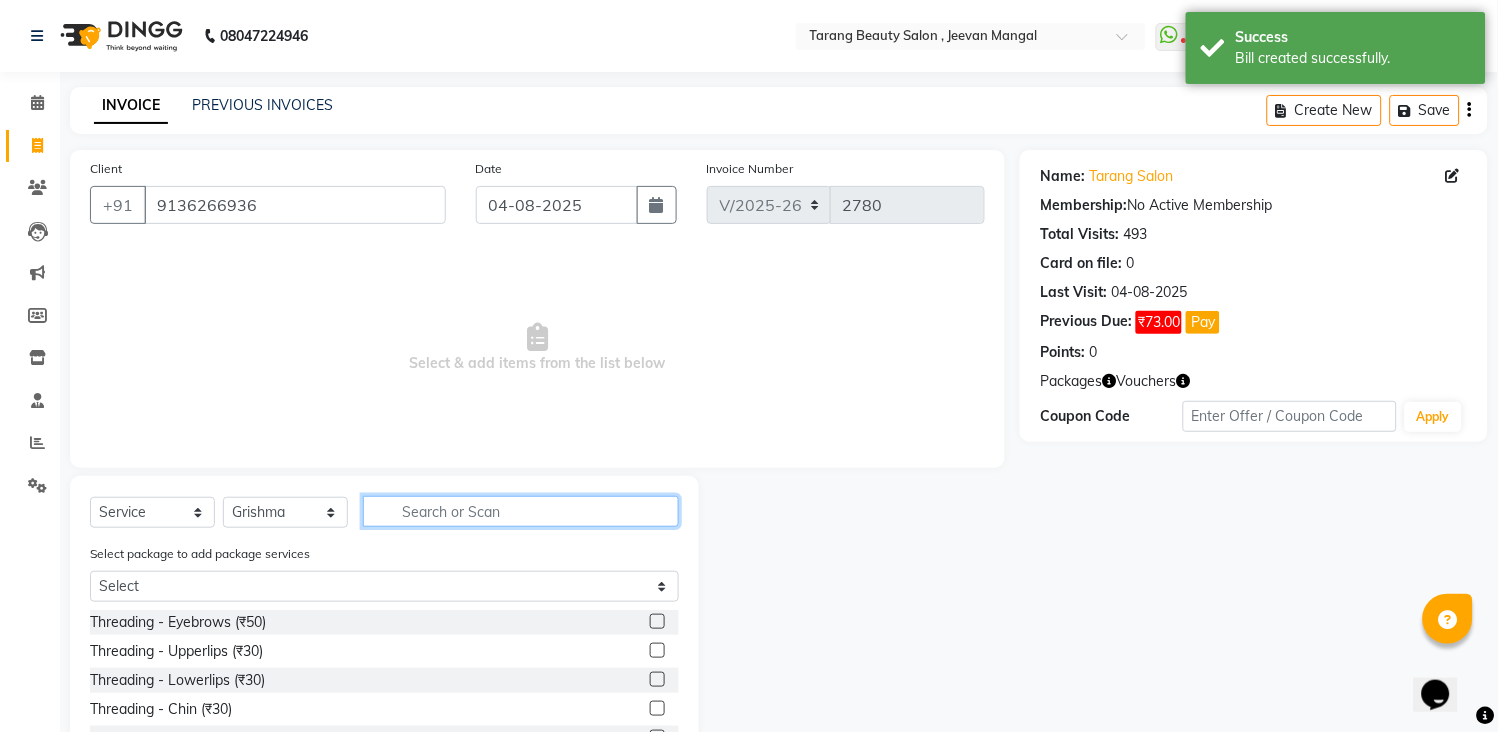 click 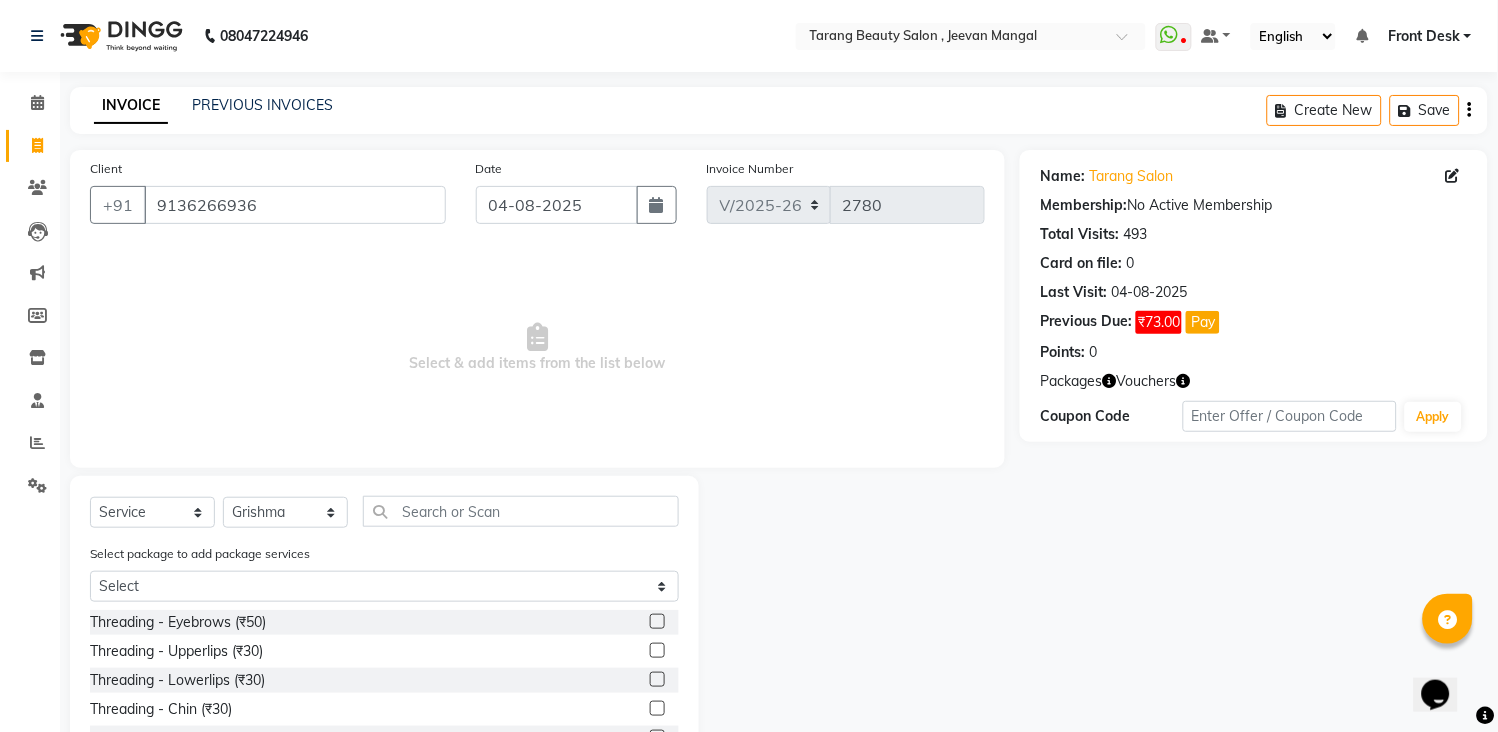 click 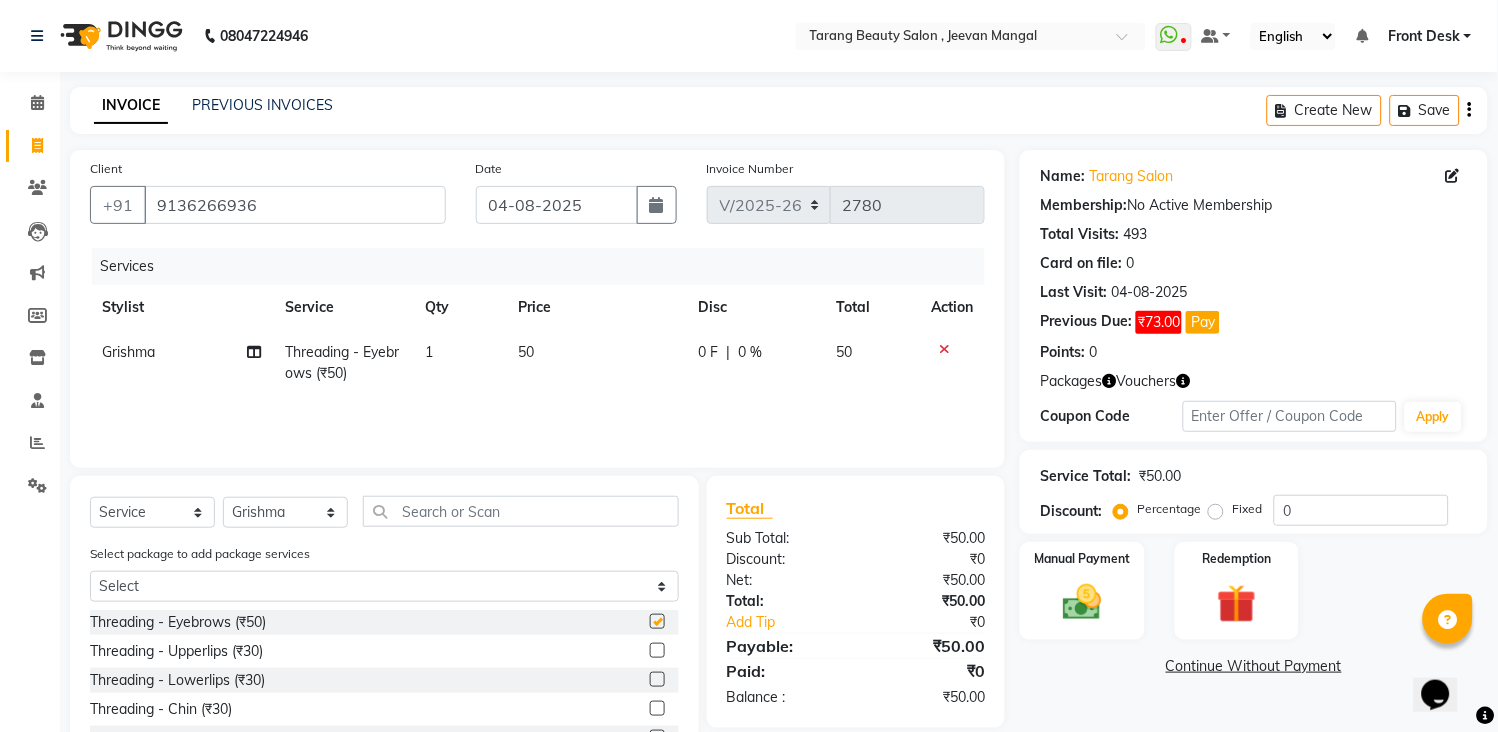 checkbox on "false" 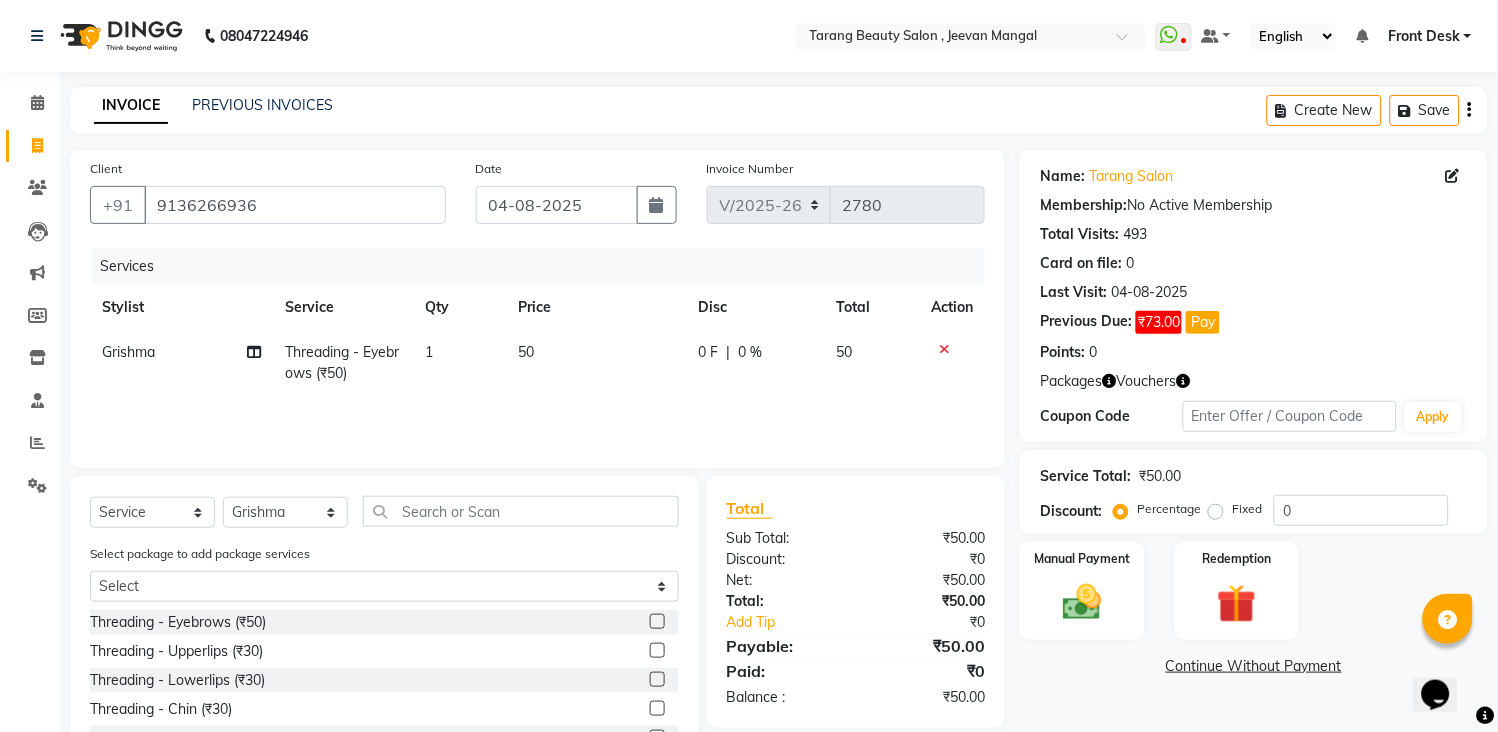 click 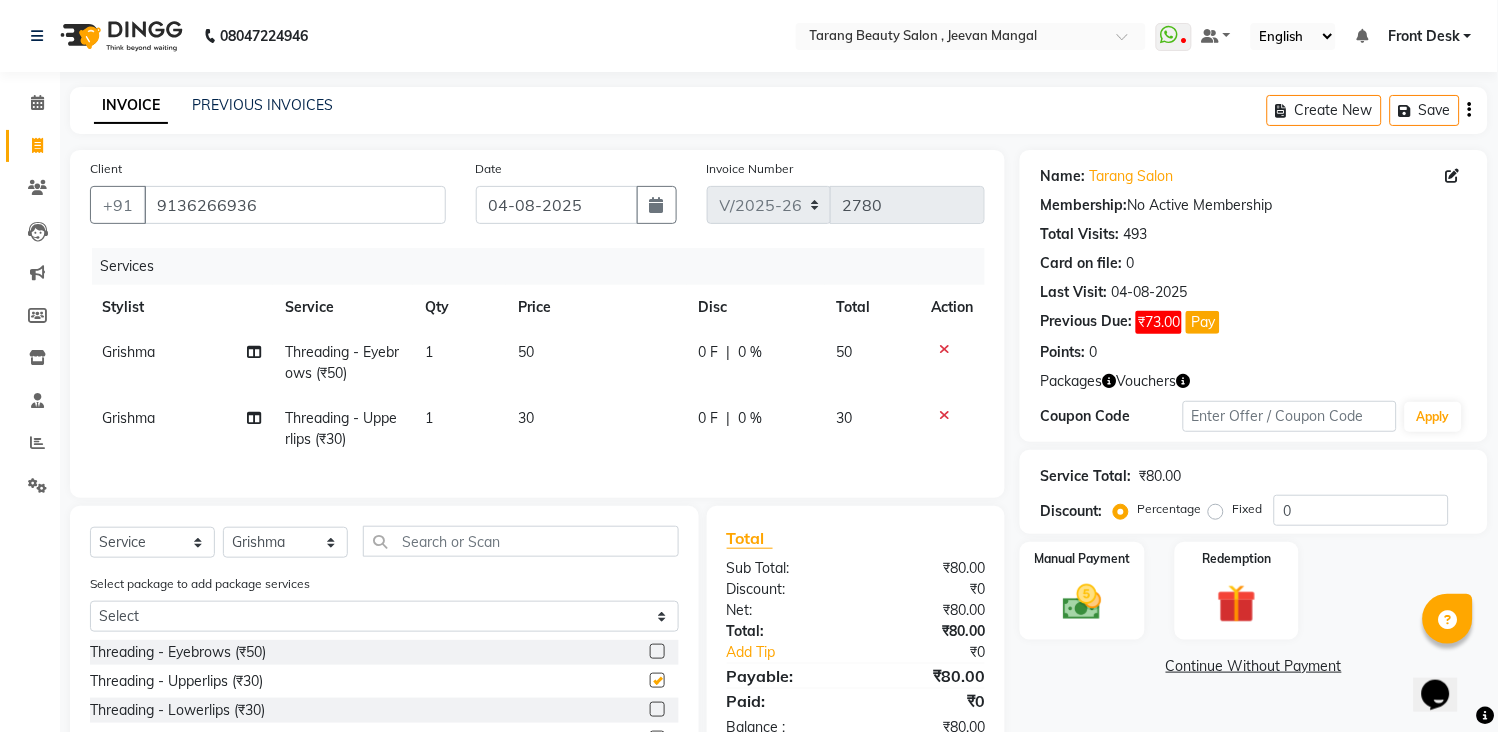 checkbox on "false" 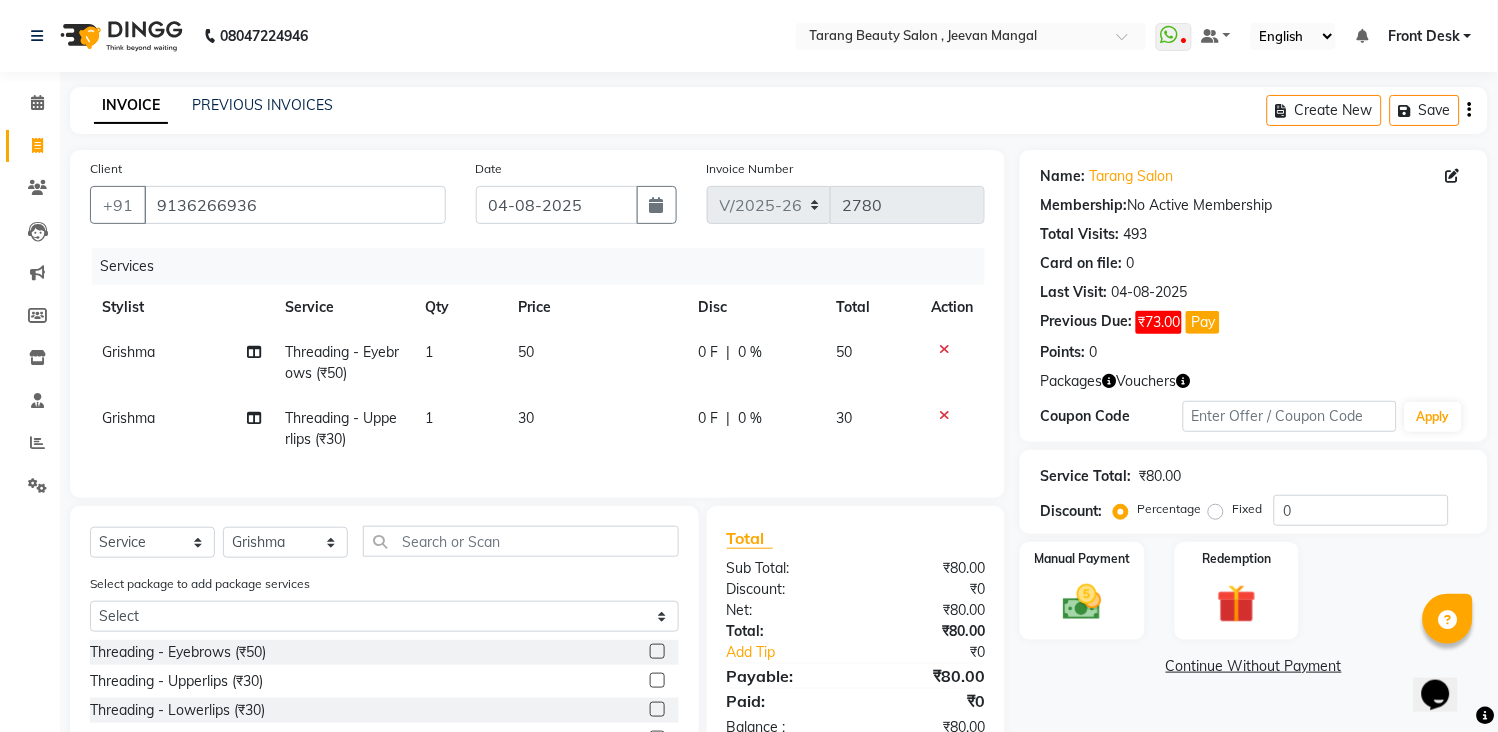 scroll, scrollTop: 184, scrollLeft: 0, axis: vertical 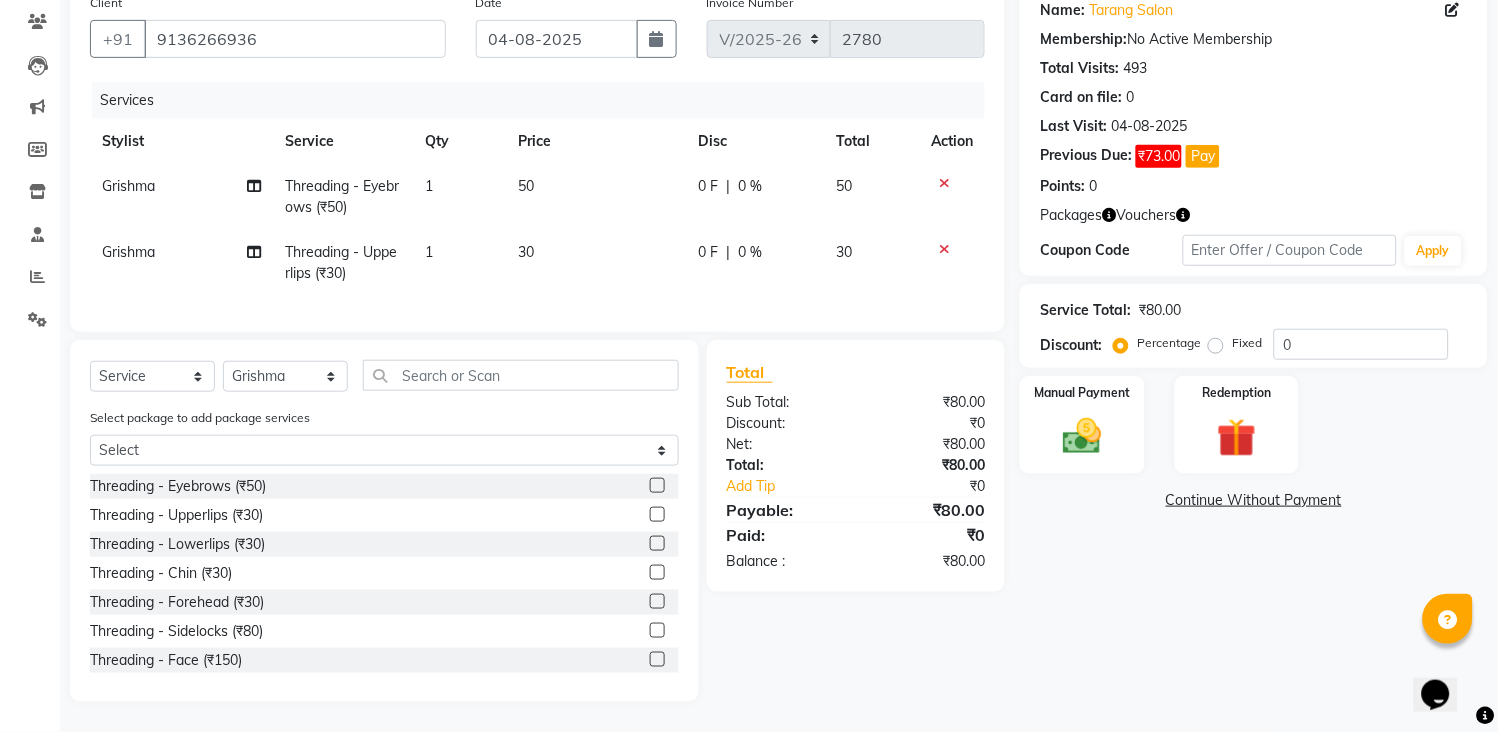 click 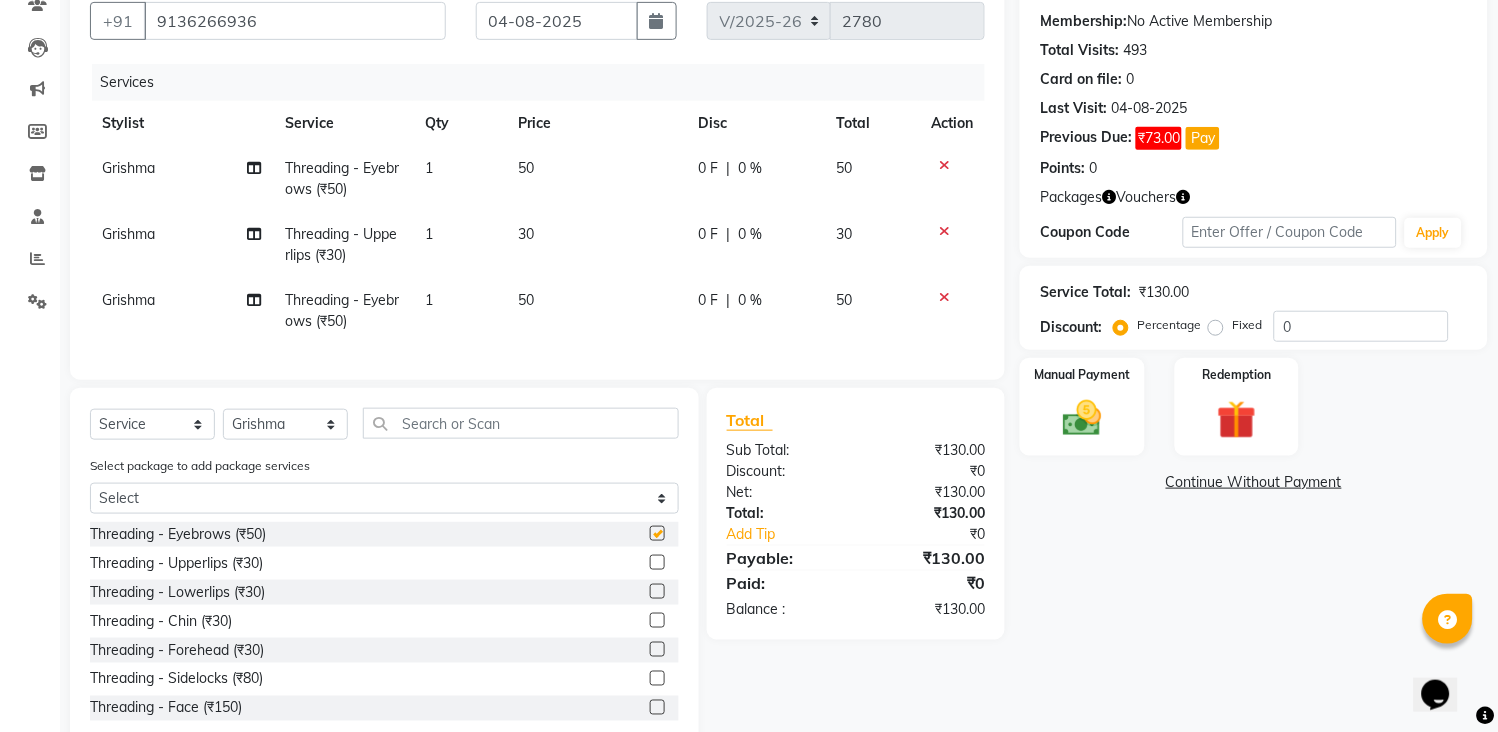 checkbox on "false" 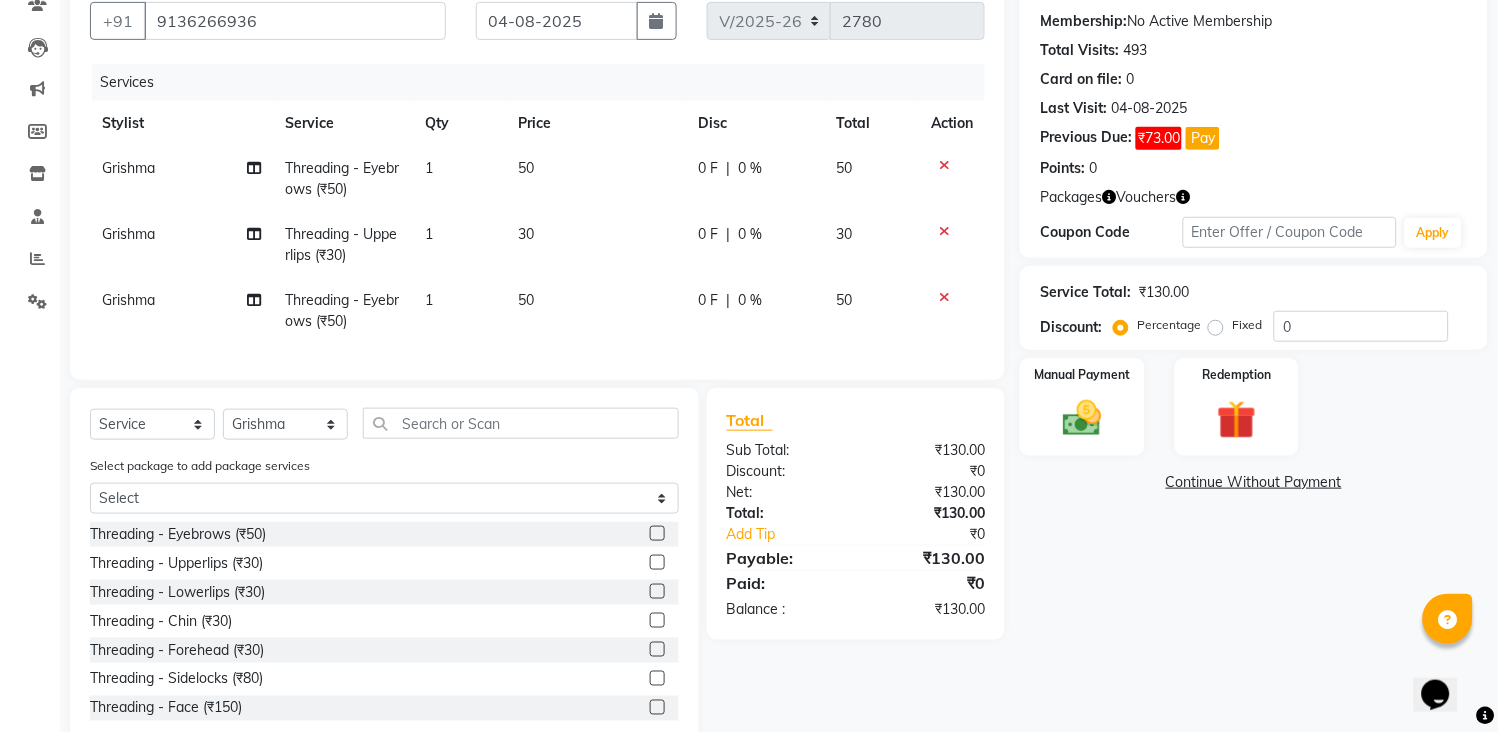 click 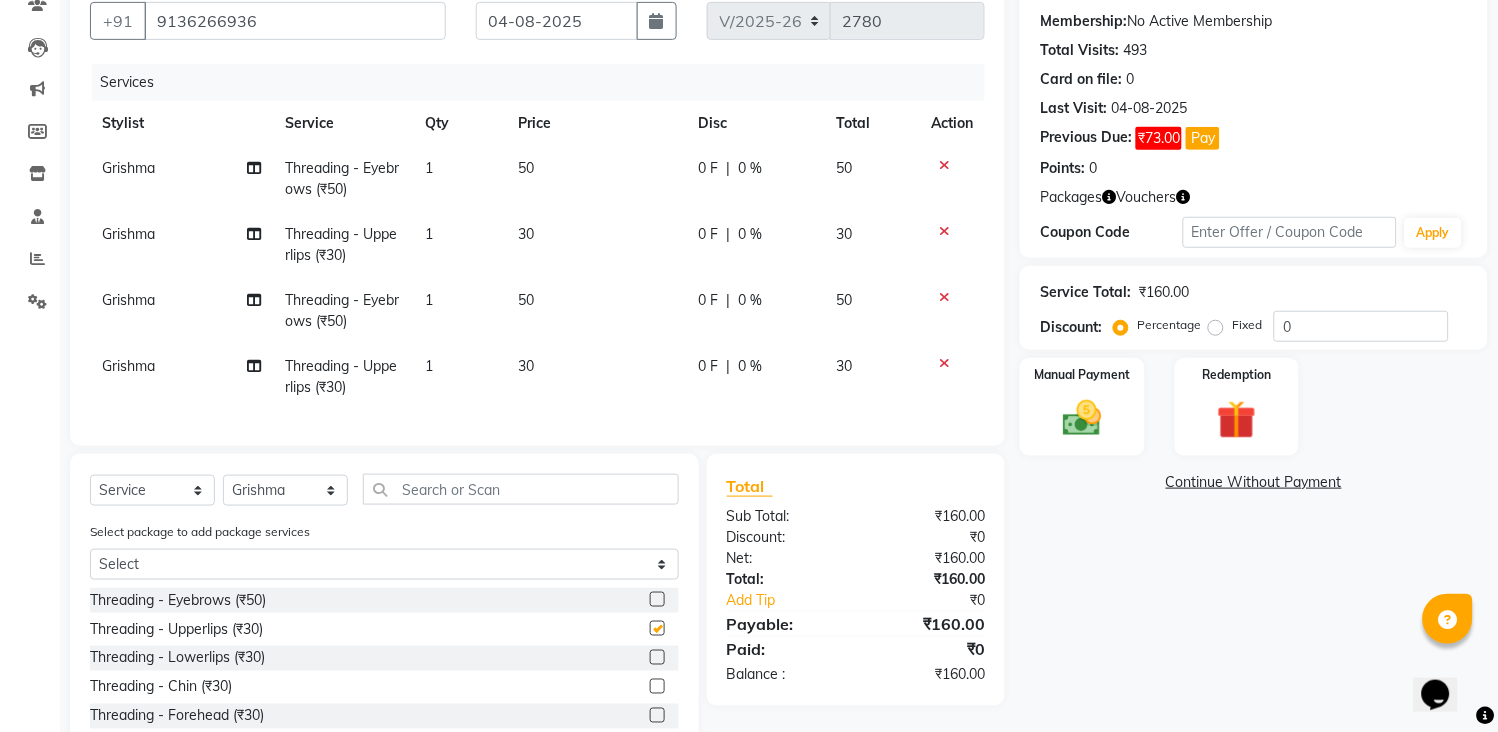 checkbox on "false" 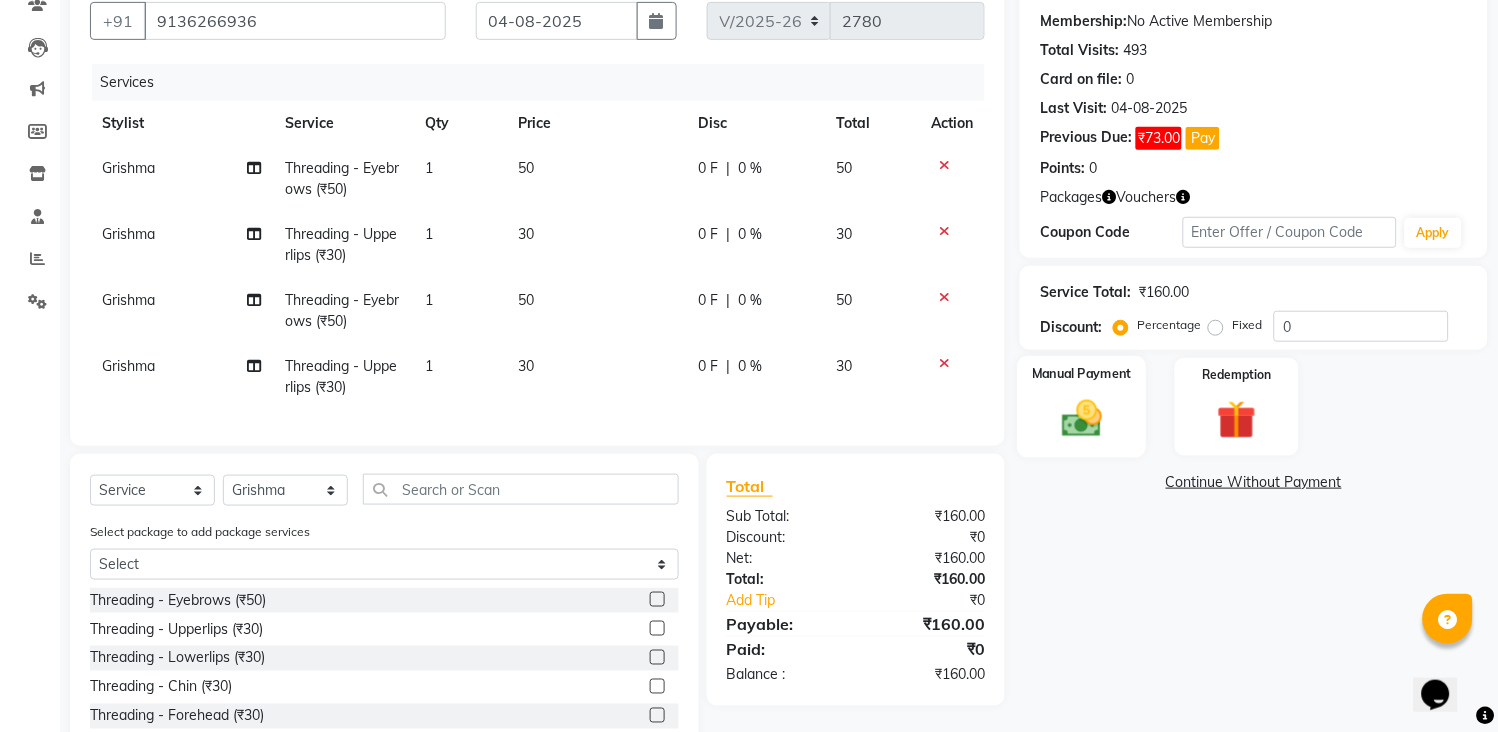 click 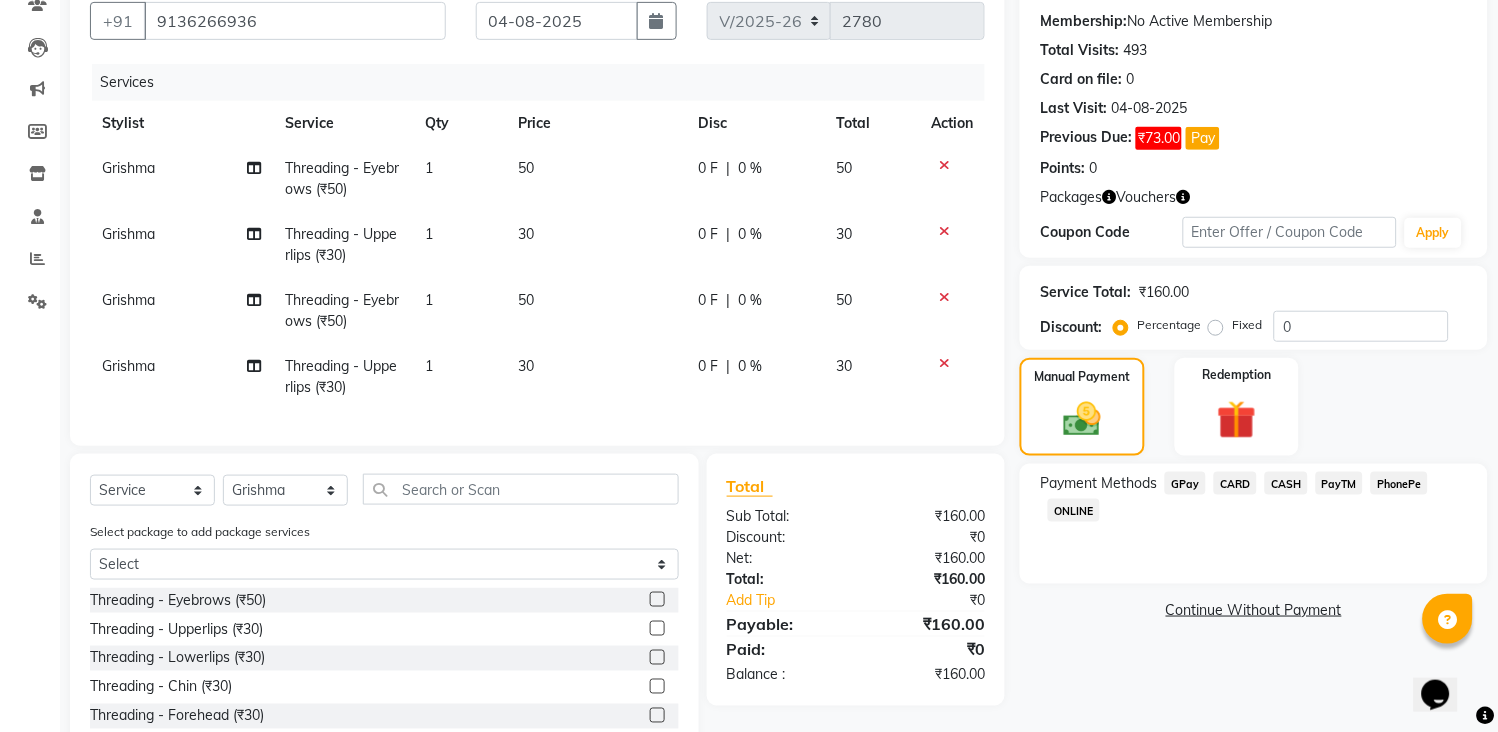 scroll, scrollTop: 316, scrollLeft: 0, axis: vertical 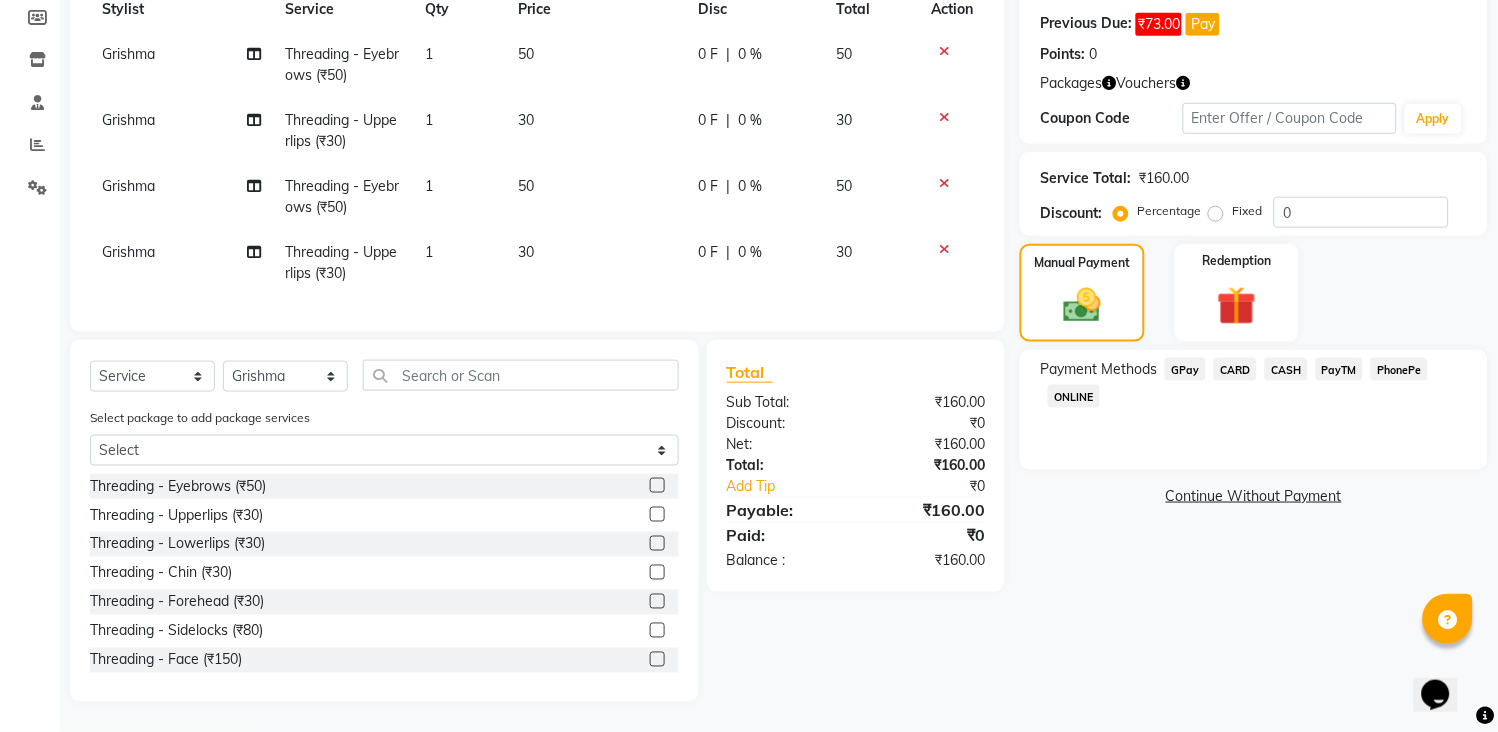click on "GPay" 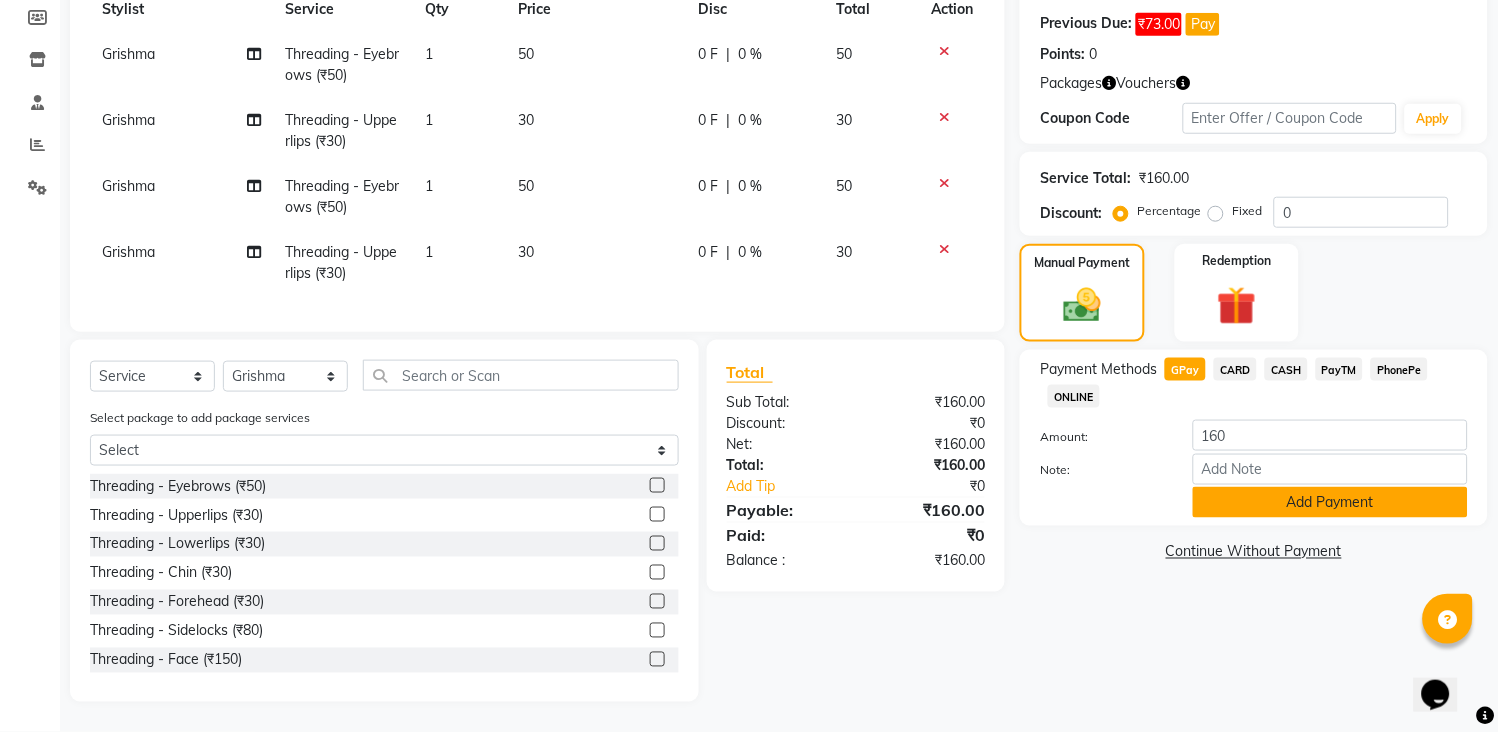 click on "Add Payment" 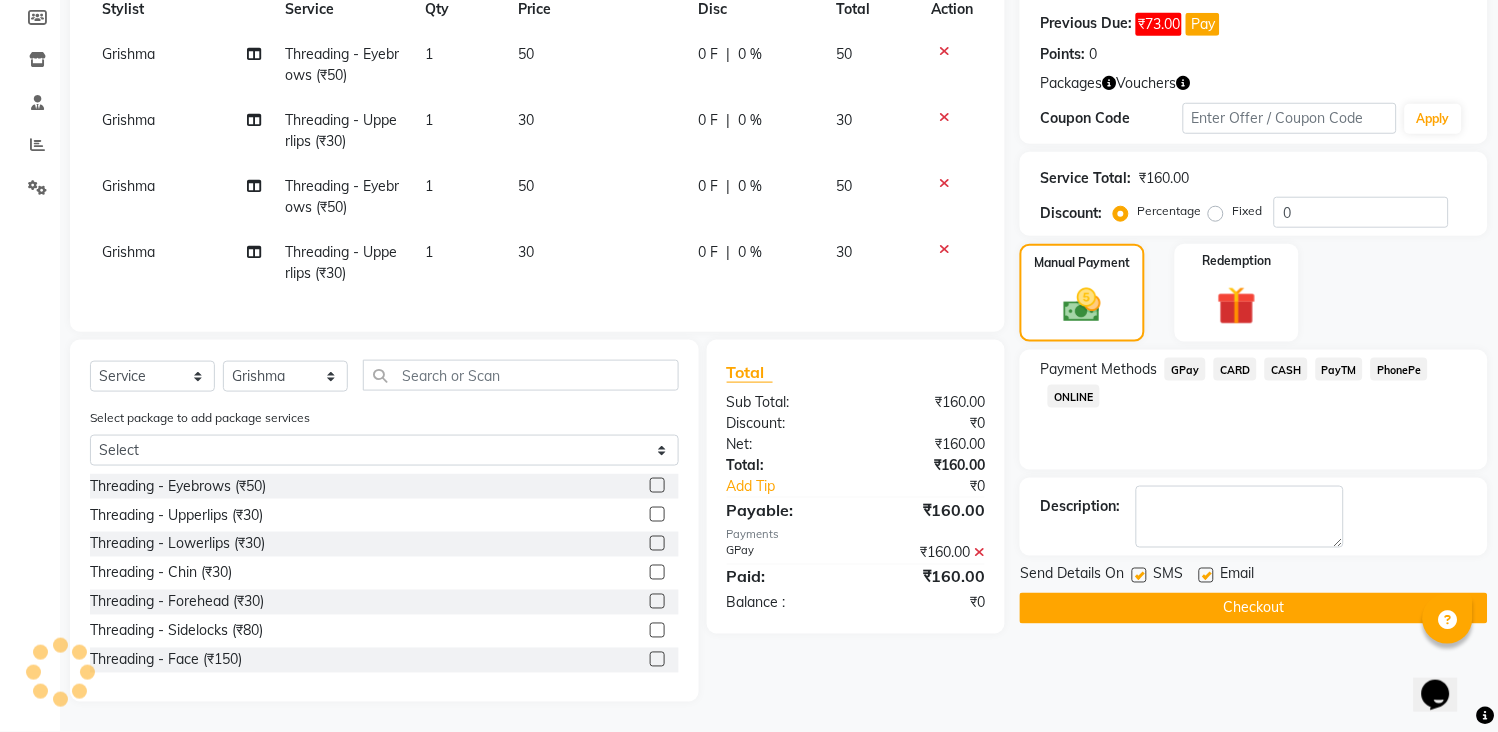 click on "Checkout" 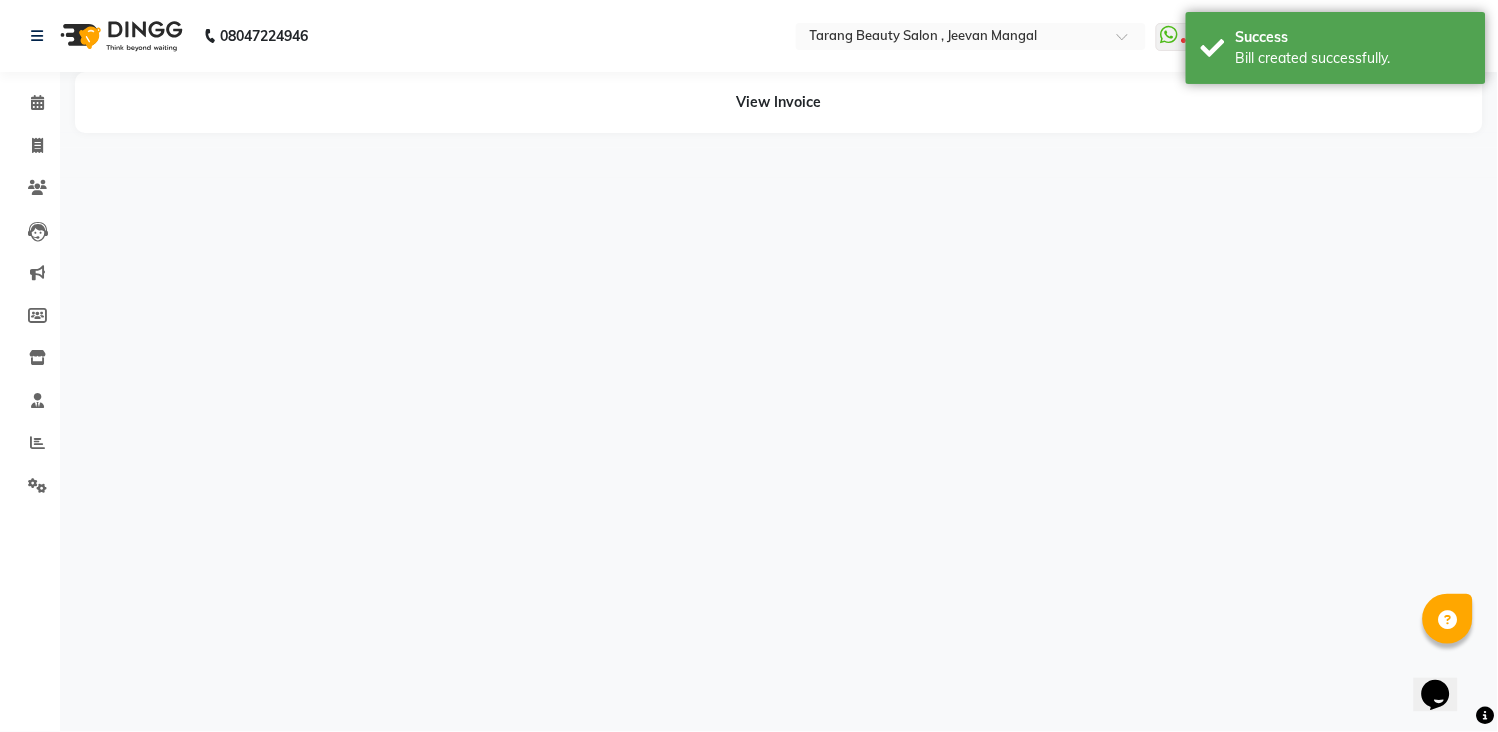 scroll, scrollTop: 0, scrollLeft: 0, axis: both 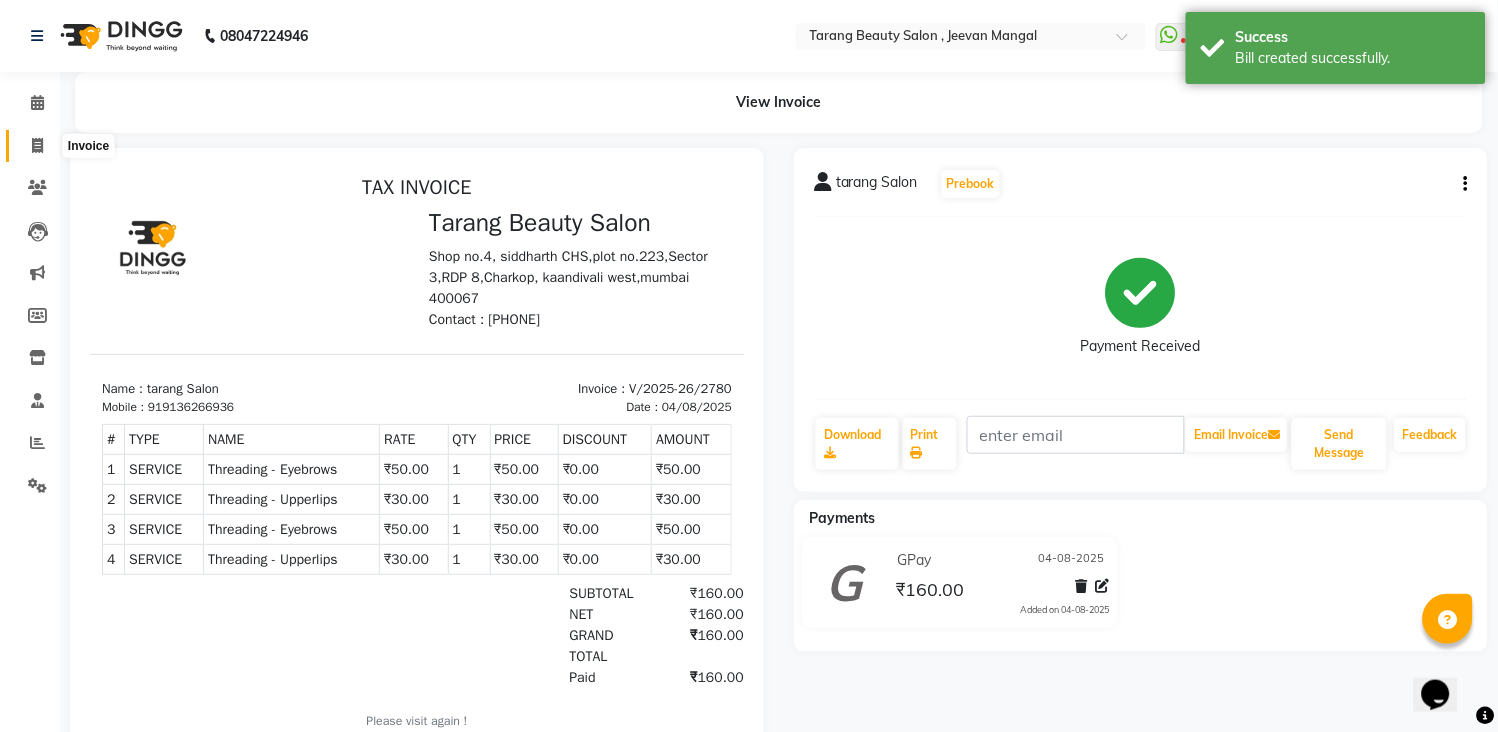 click 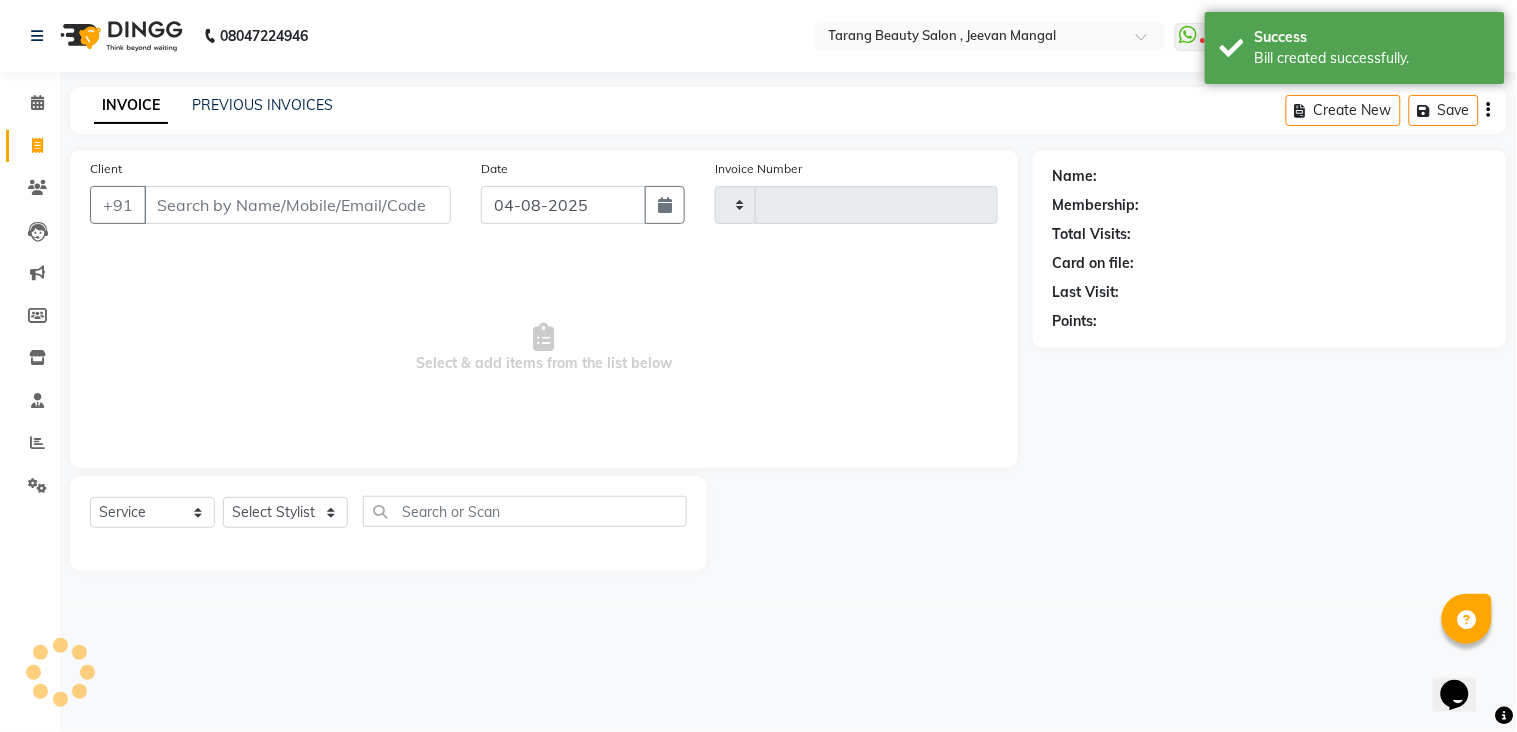 type on "2781" 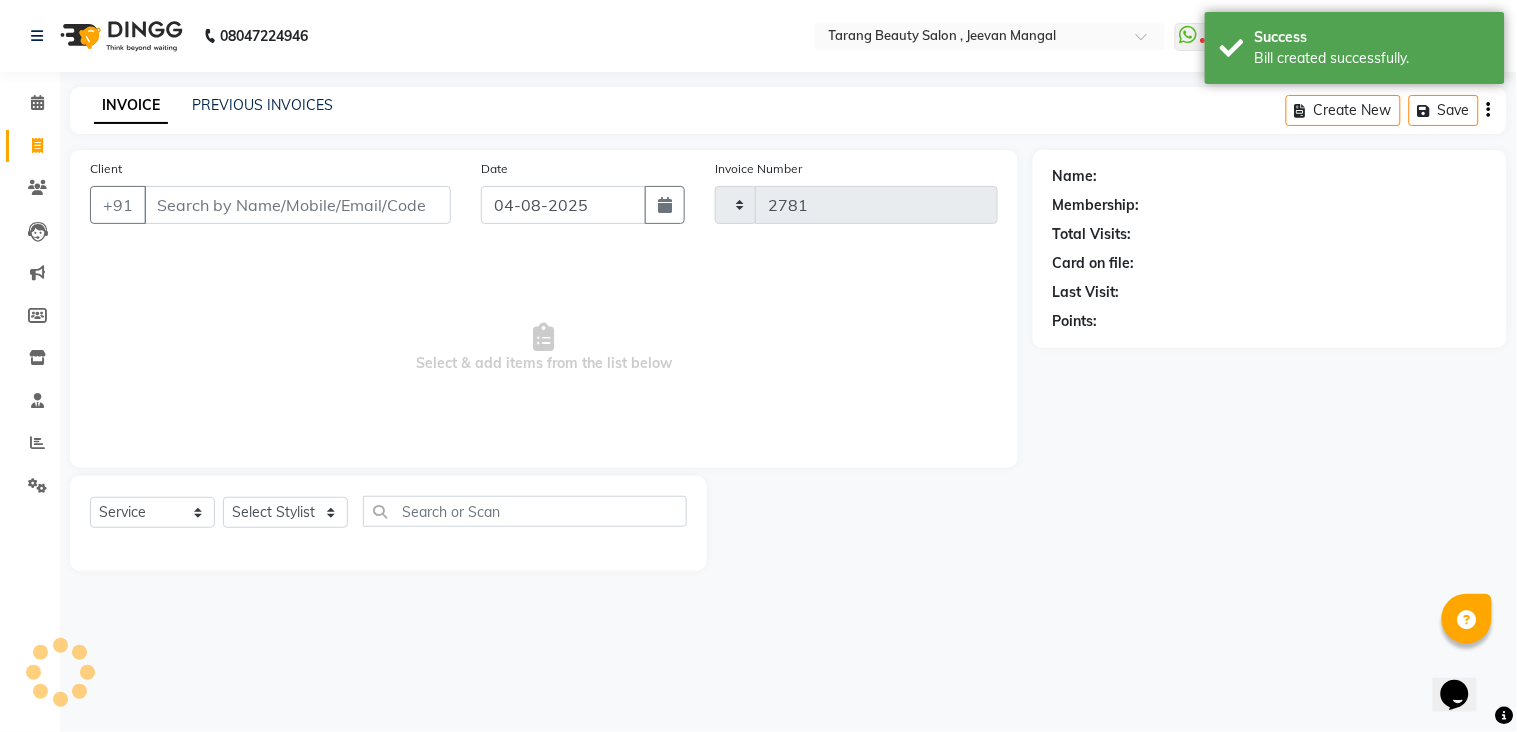 select on "5133" 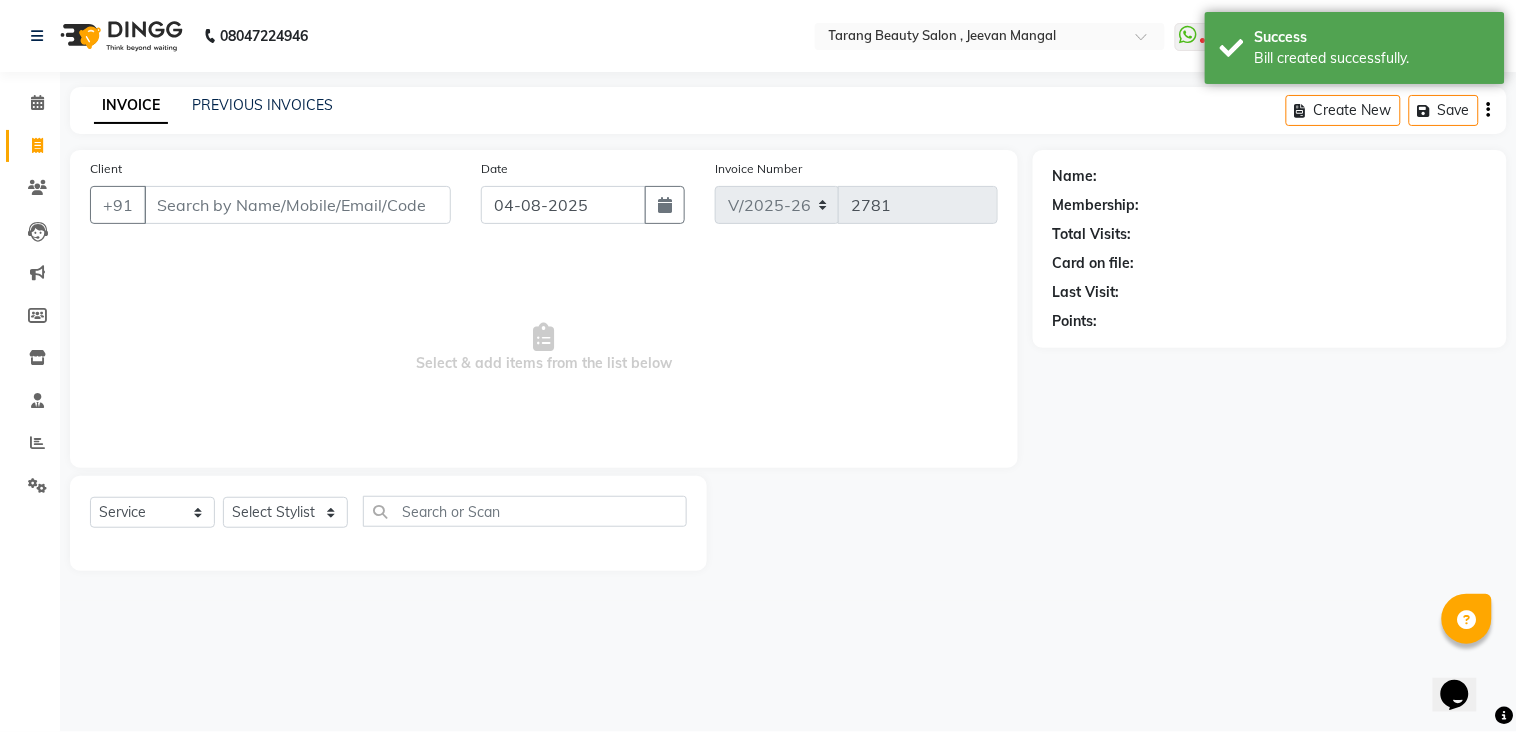 click on "Client" at bounding box center (297, 205) 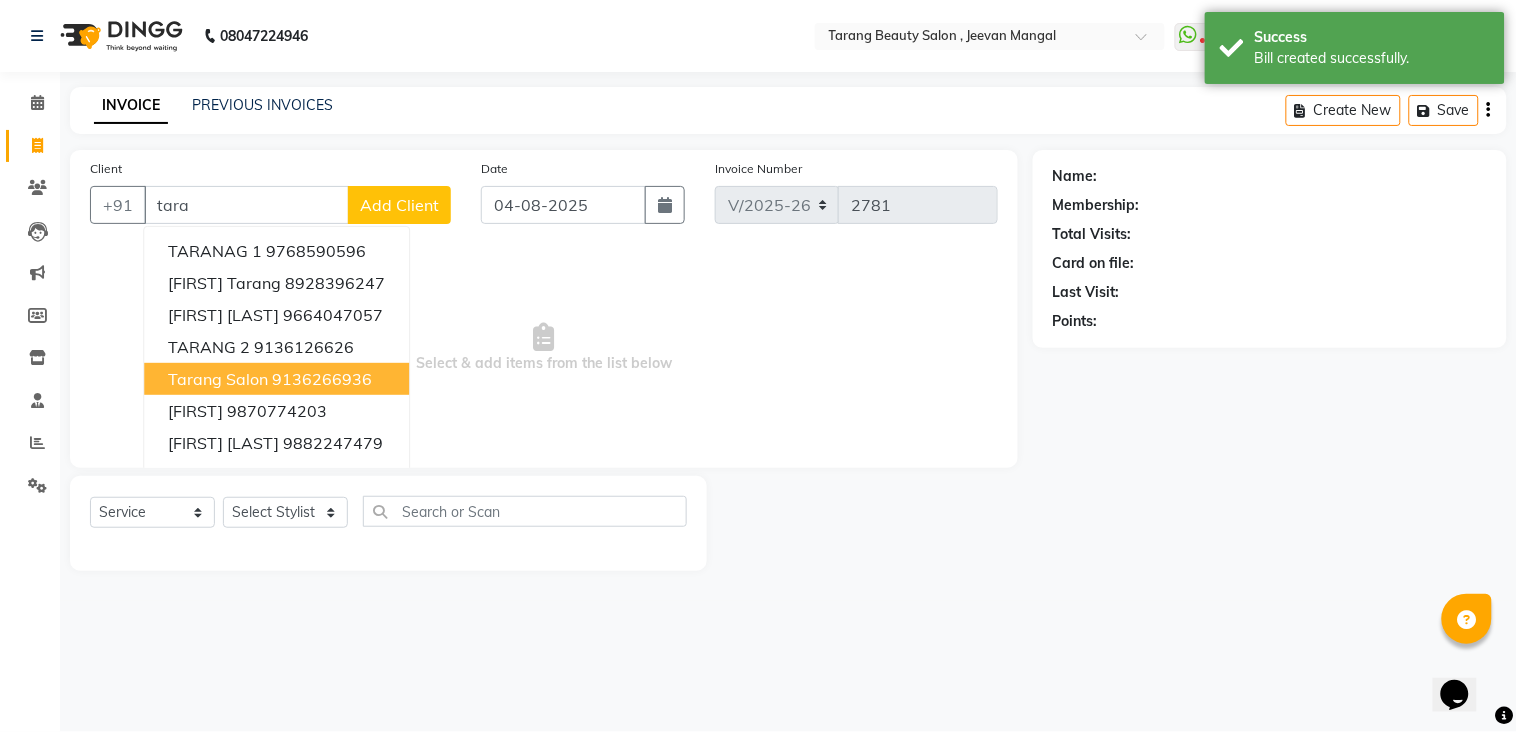 click on "tarang Salon  9136266936" at bounding box center [276, 379] 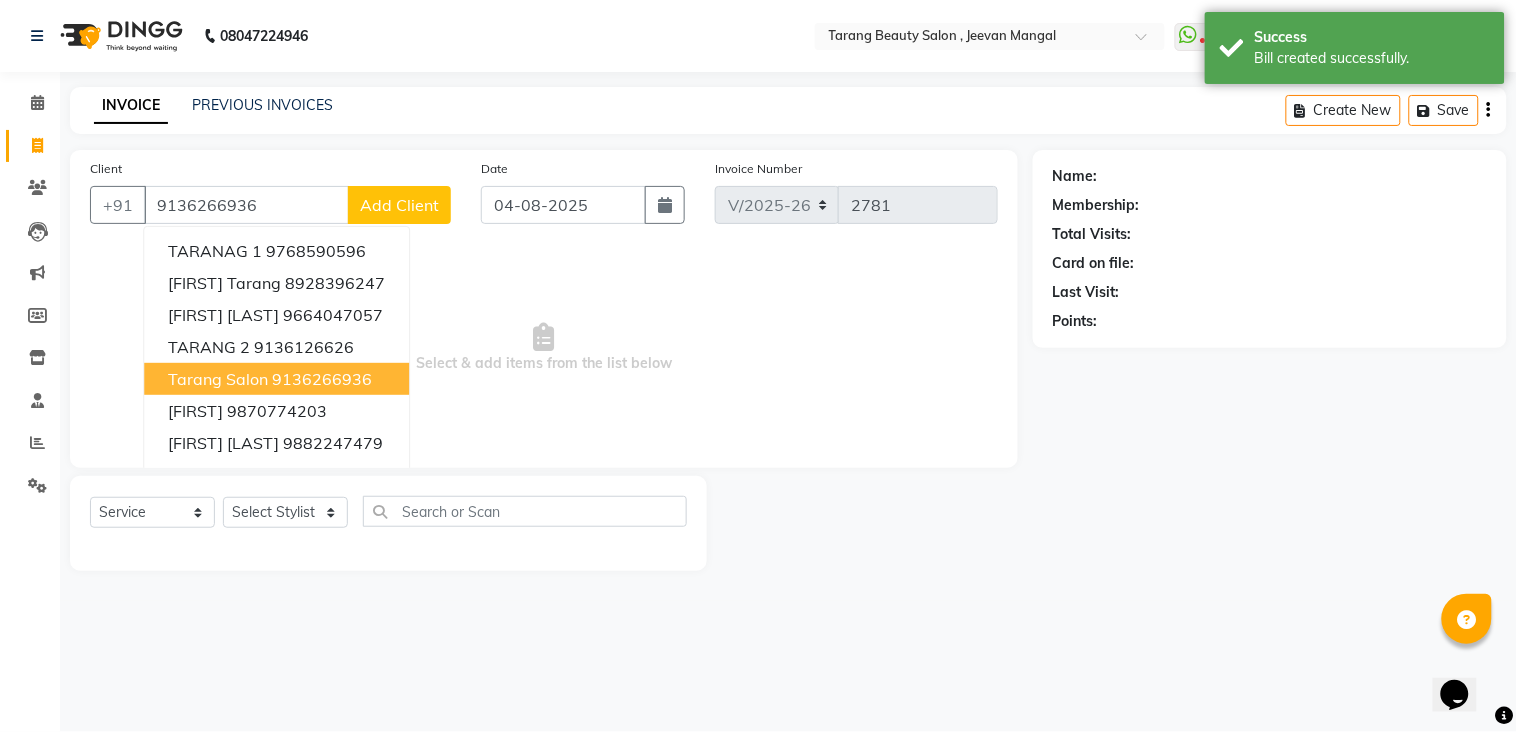 type on "9136266936" 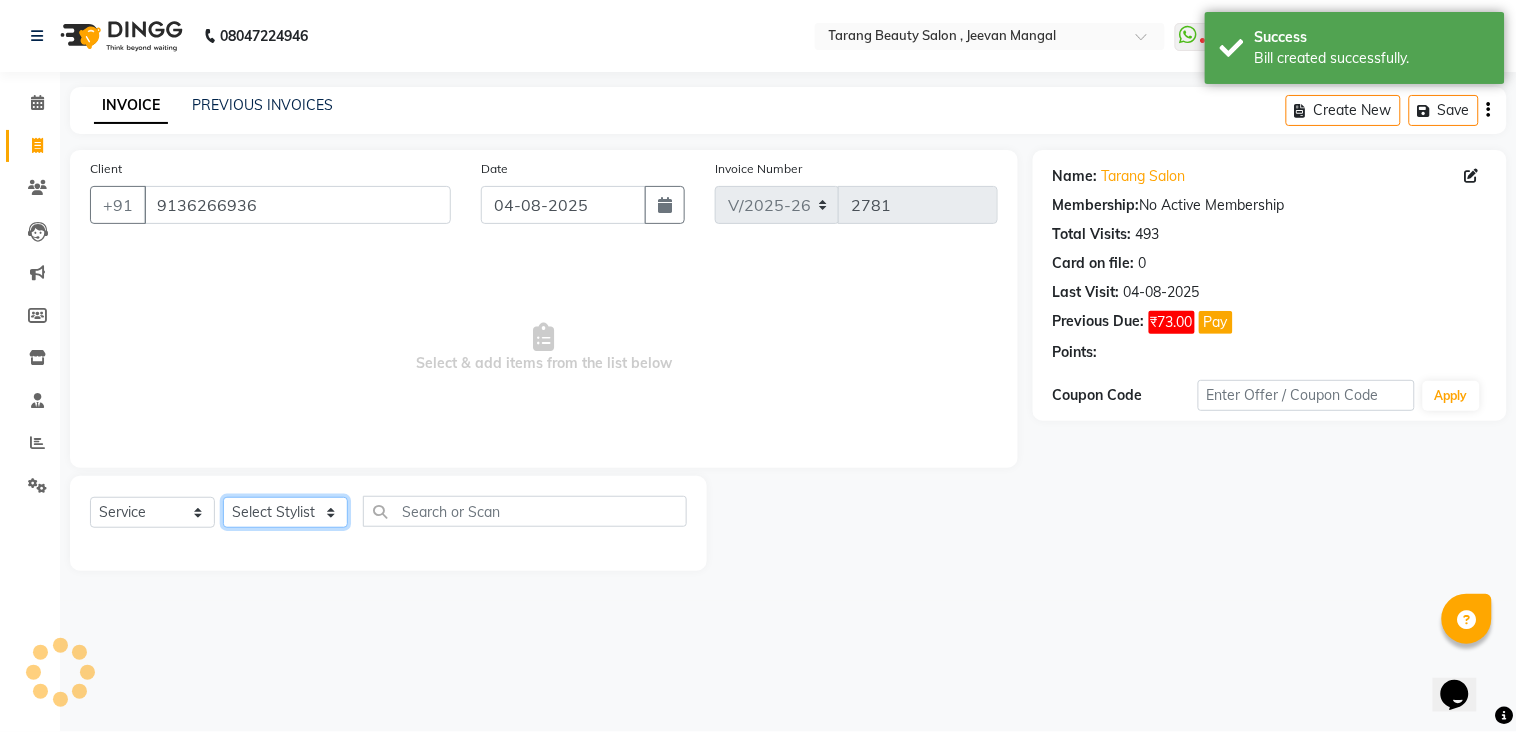 click on "Select Stylist ANITA MANOJ KARRE ANJALI RAMESH KHAMDARE BHUMI PAWAR DEEPALI  KANOJIYA Front Desk GAYATRI KENIN Grishma  indu kavita NEHA pooja thakur Pooja Vishwakarma priya  Ruchi RUTUJA sadhana SNEHAL SHINDE SONAL Suchita panchal SUNITA KAURI surekha bhalerao Varsha Zoya" 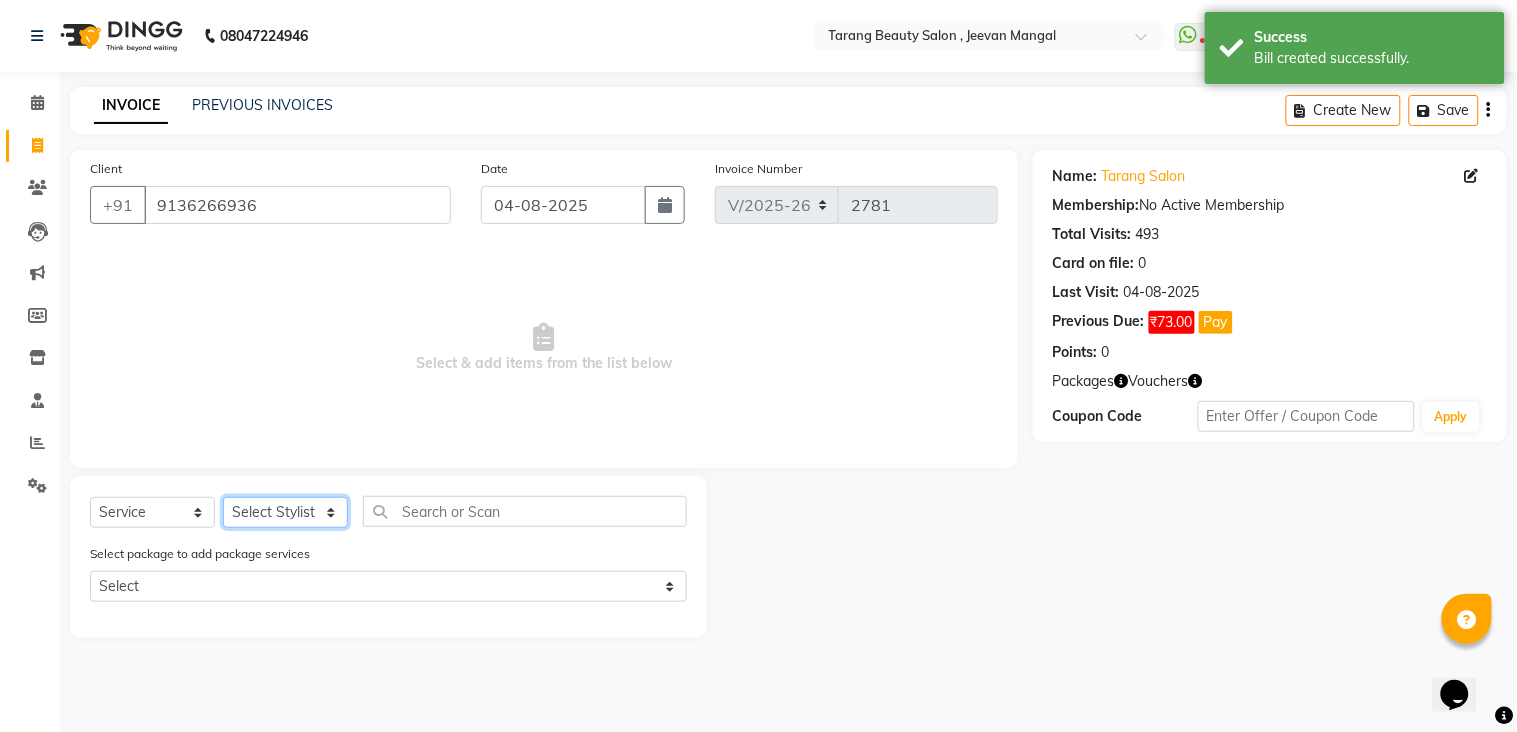 select on "87523" 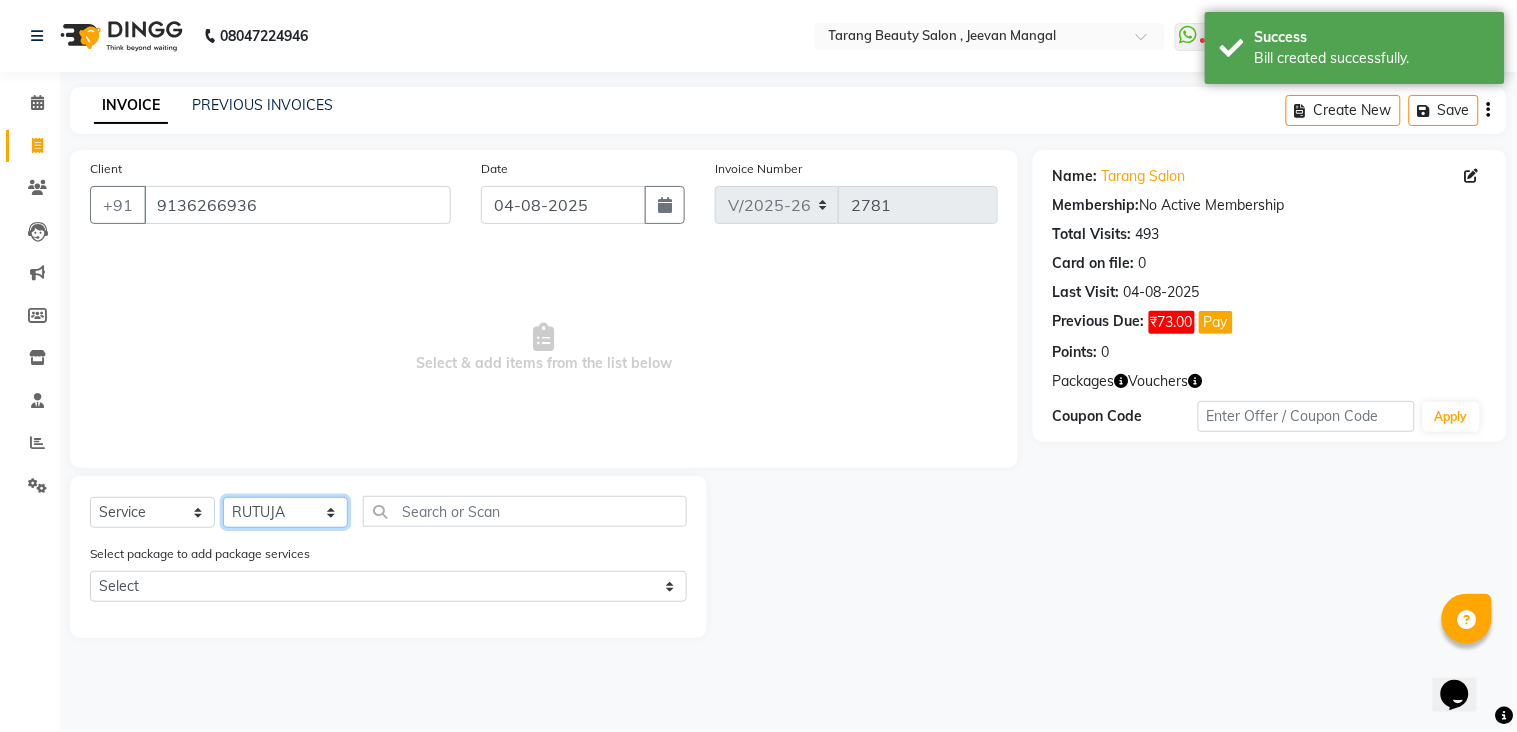 click on "Select Stylist ANITA MANOJ KARRE ANJALI RAMESH KHAMDARE BHUMI PAWAR DEEPALI  KANOJIYA Front Desk GAYATRI KENIN Grishma  indu kavita NEHA pooja thakur Pooja Vishwakarma priya  Ruchi RUTUJA sadhana SNEHAL SHINDE SONAL Suchita panchal SUNITA KAURI surekha bhalerao Varsha Zoya" 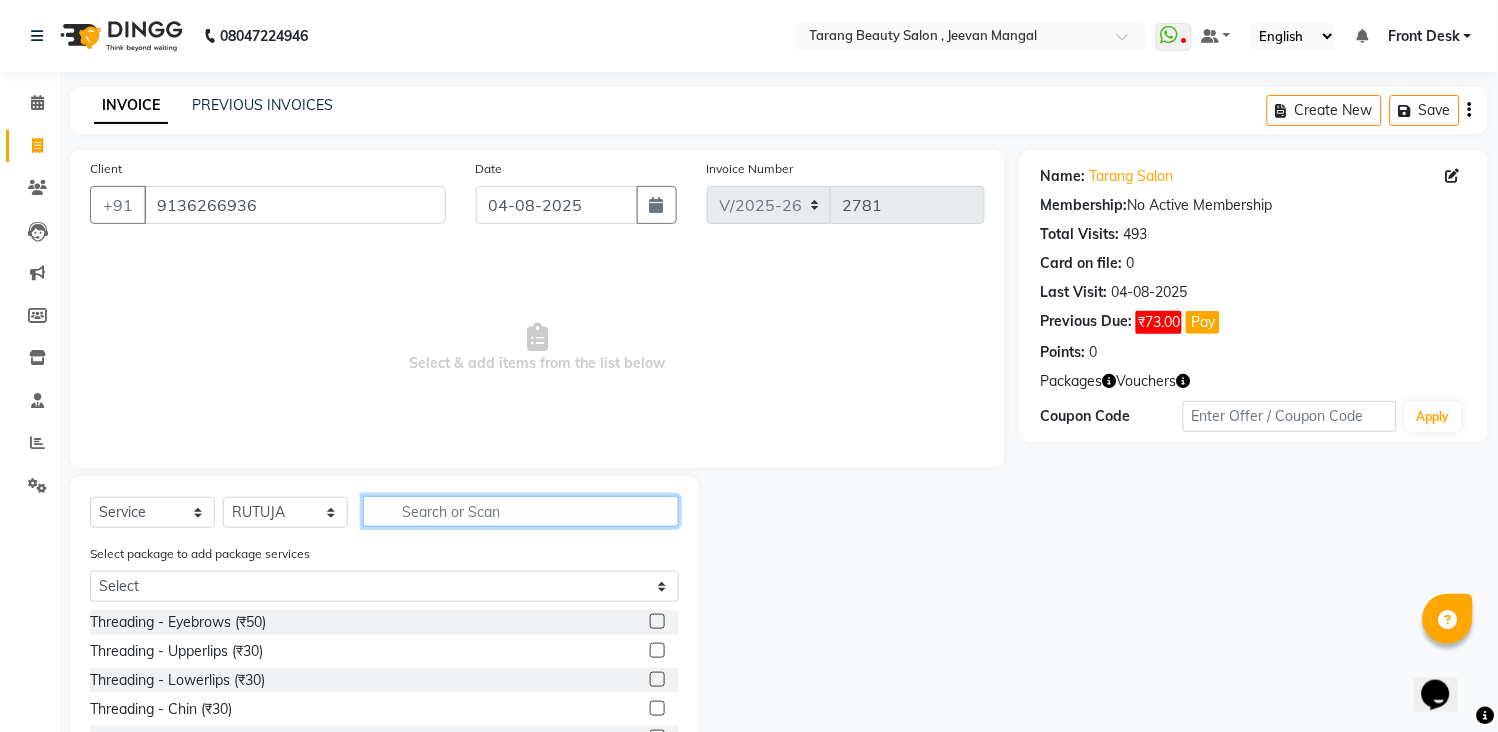click 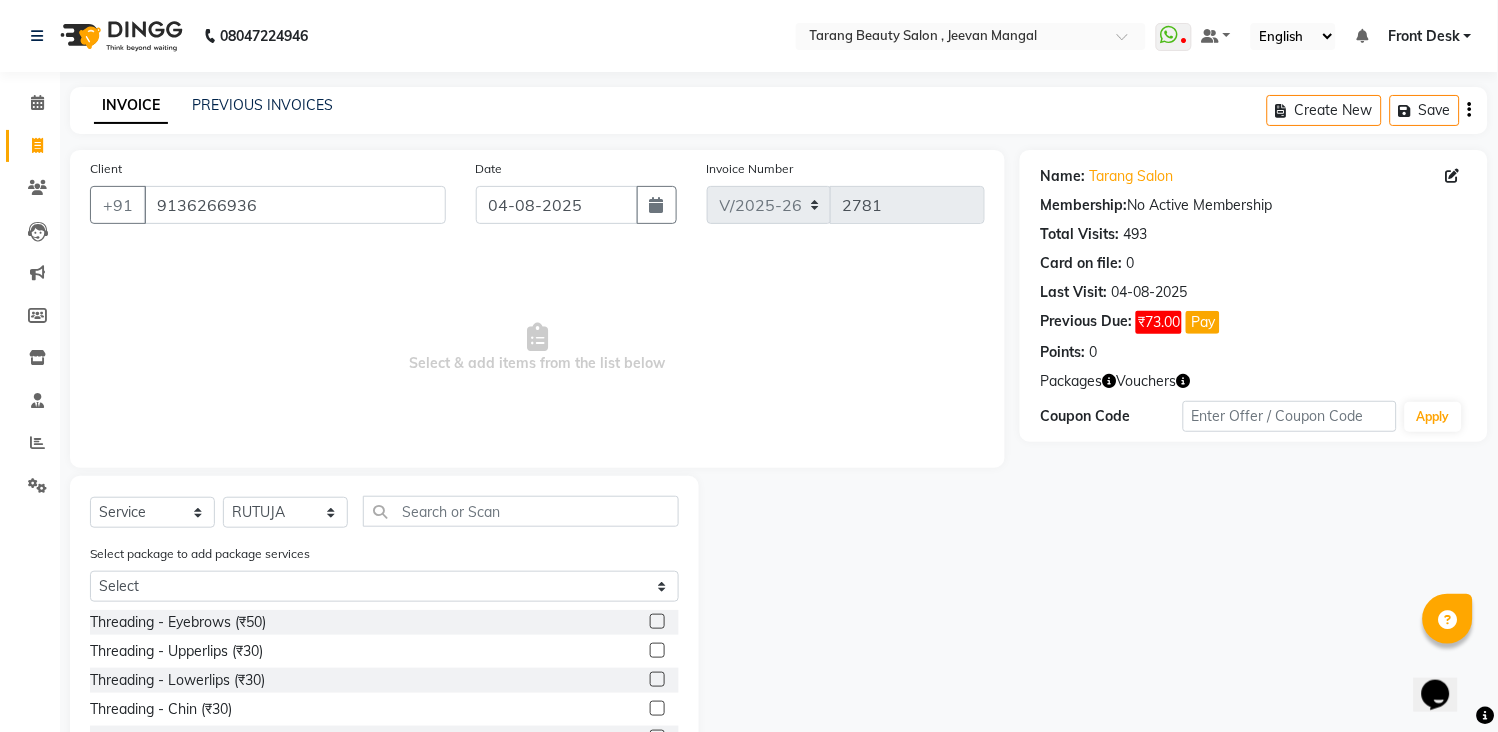 click 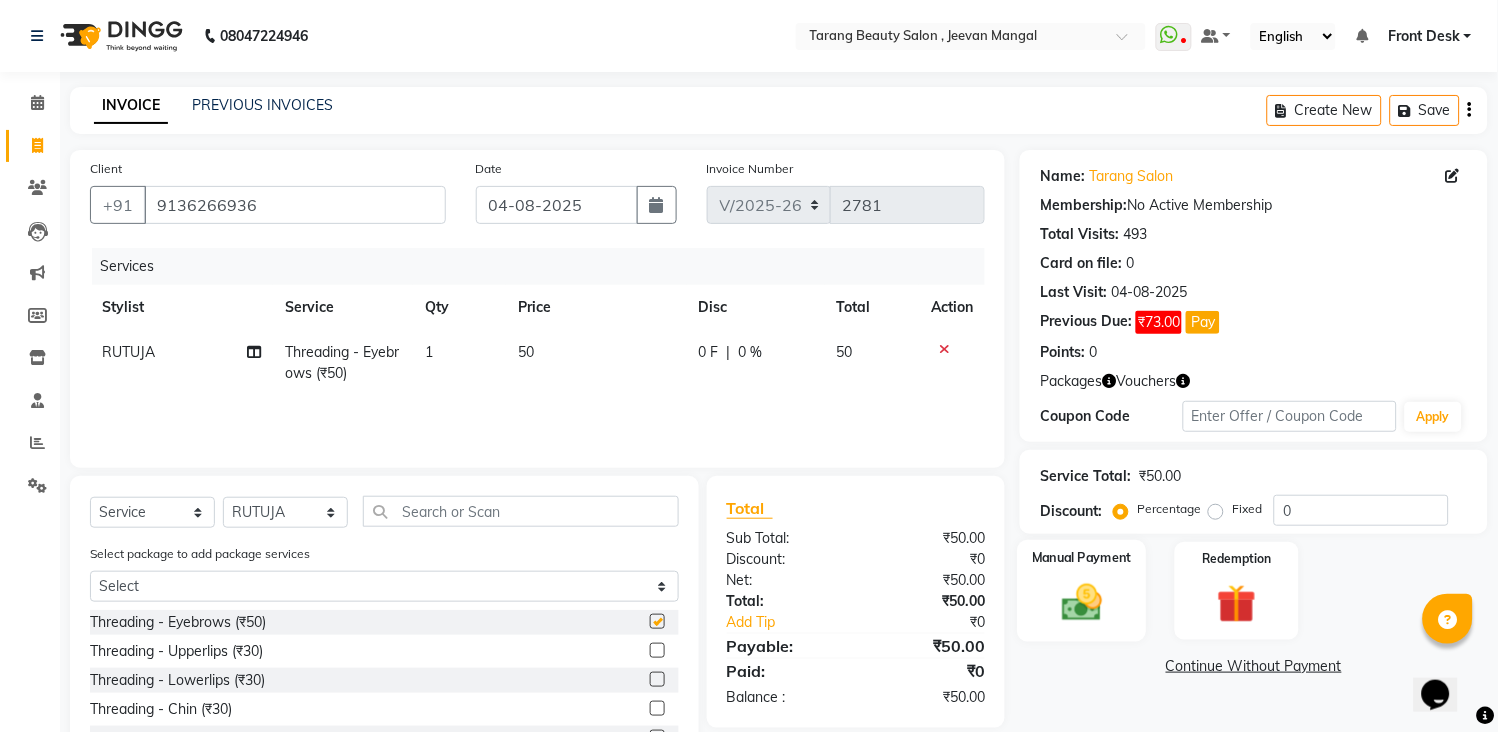 checkbox on "false" 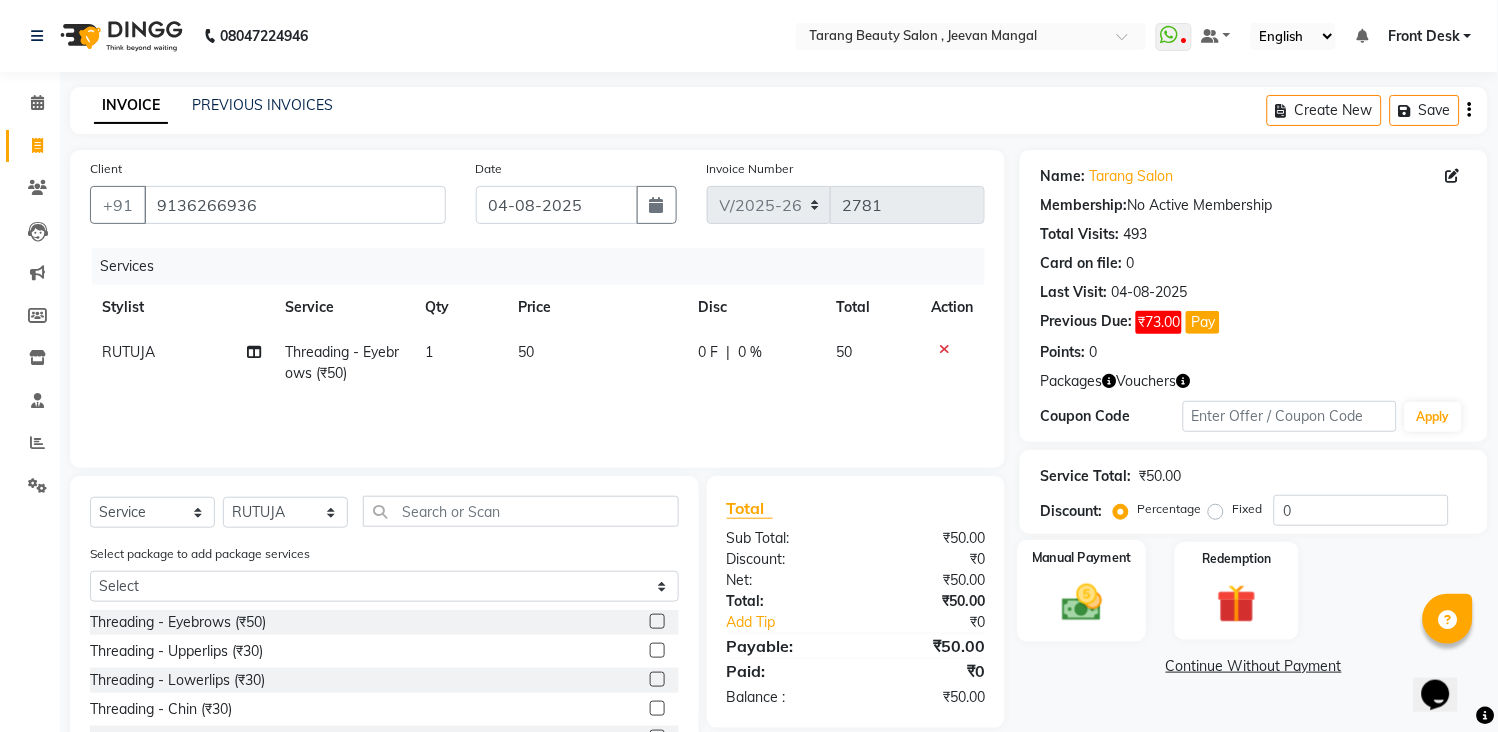 click 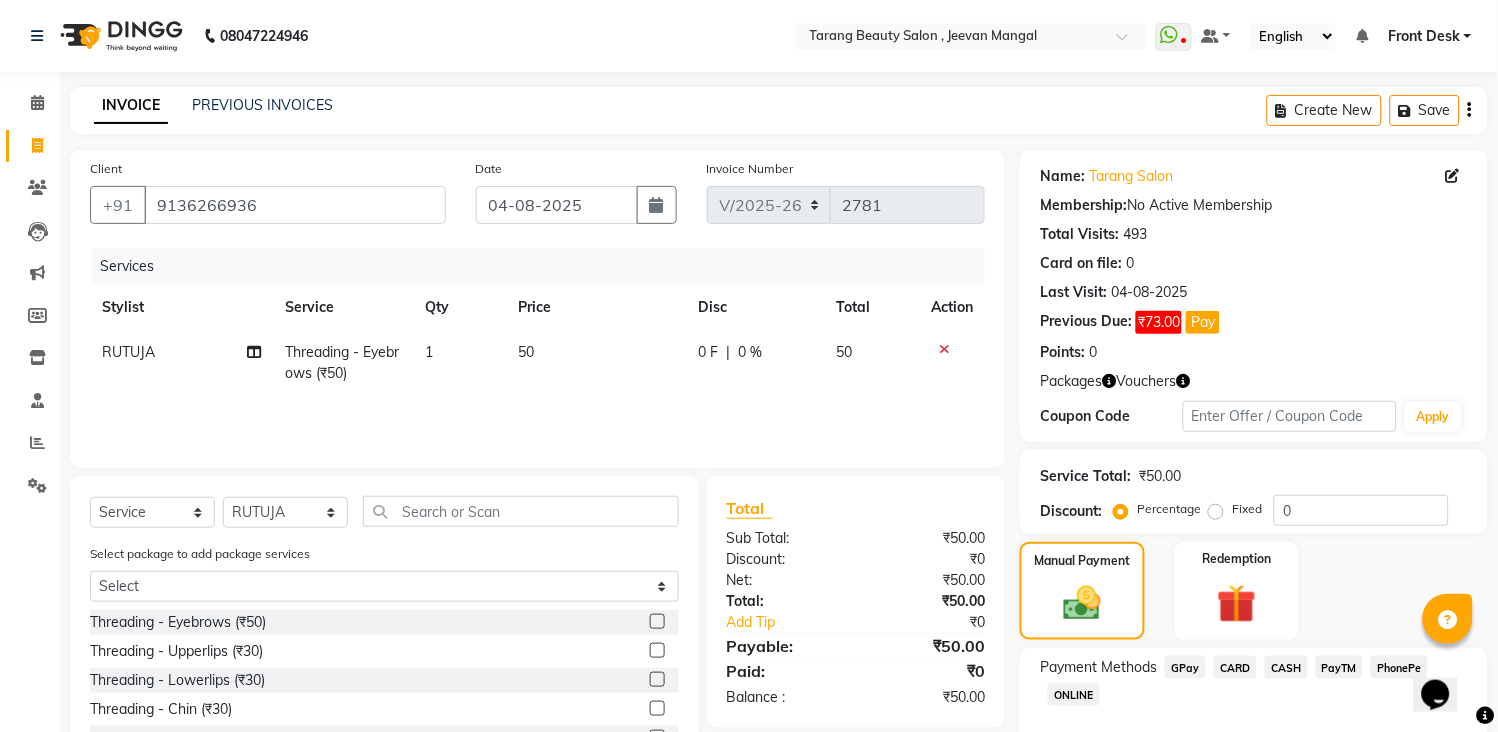 scroll, scrollTop: 136, scrollLeft: 0, axis: vertical 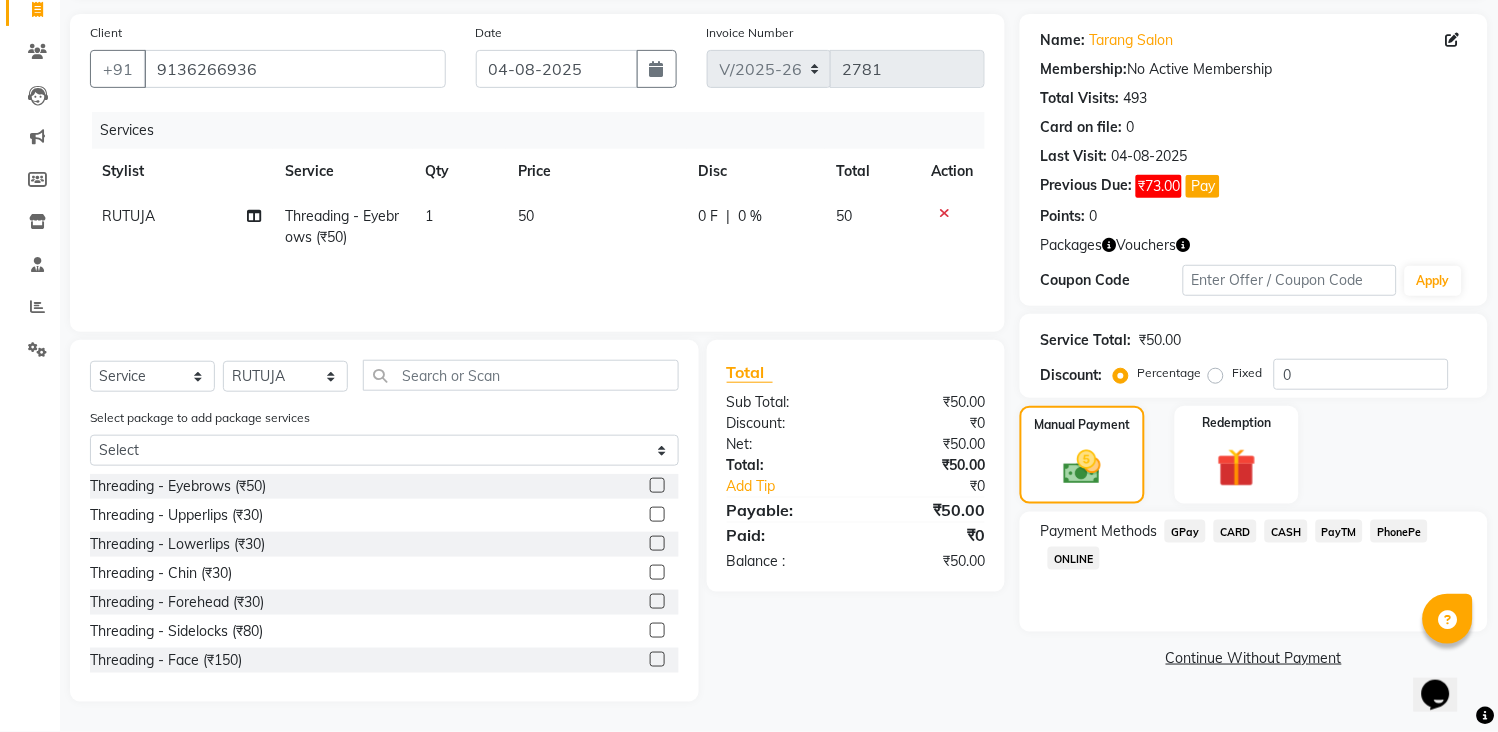 click on "CASH" 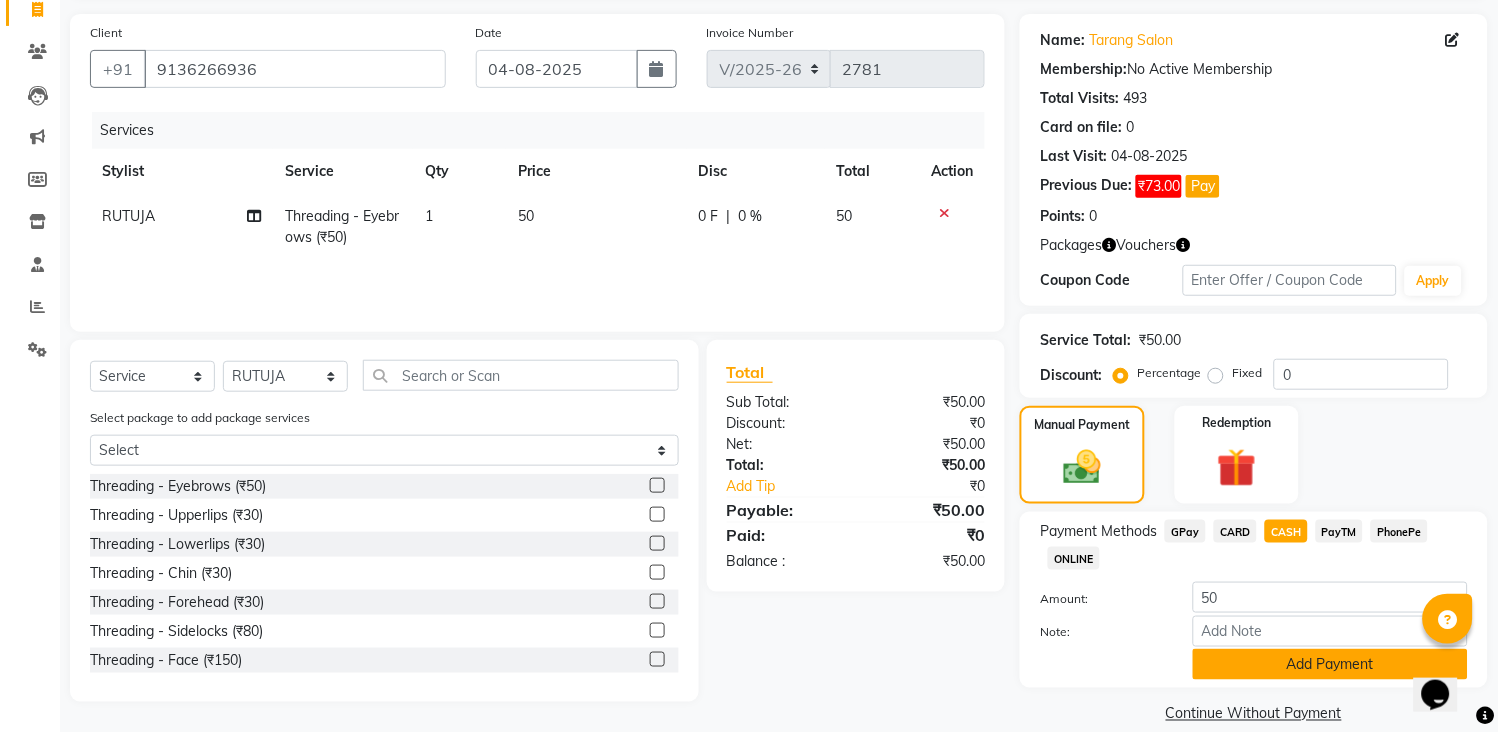 click on "Add Payment" 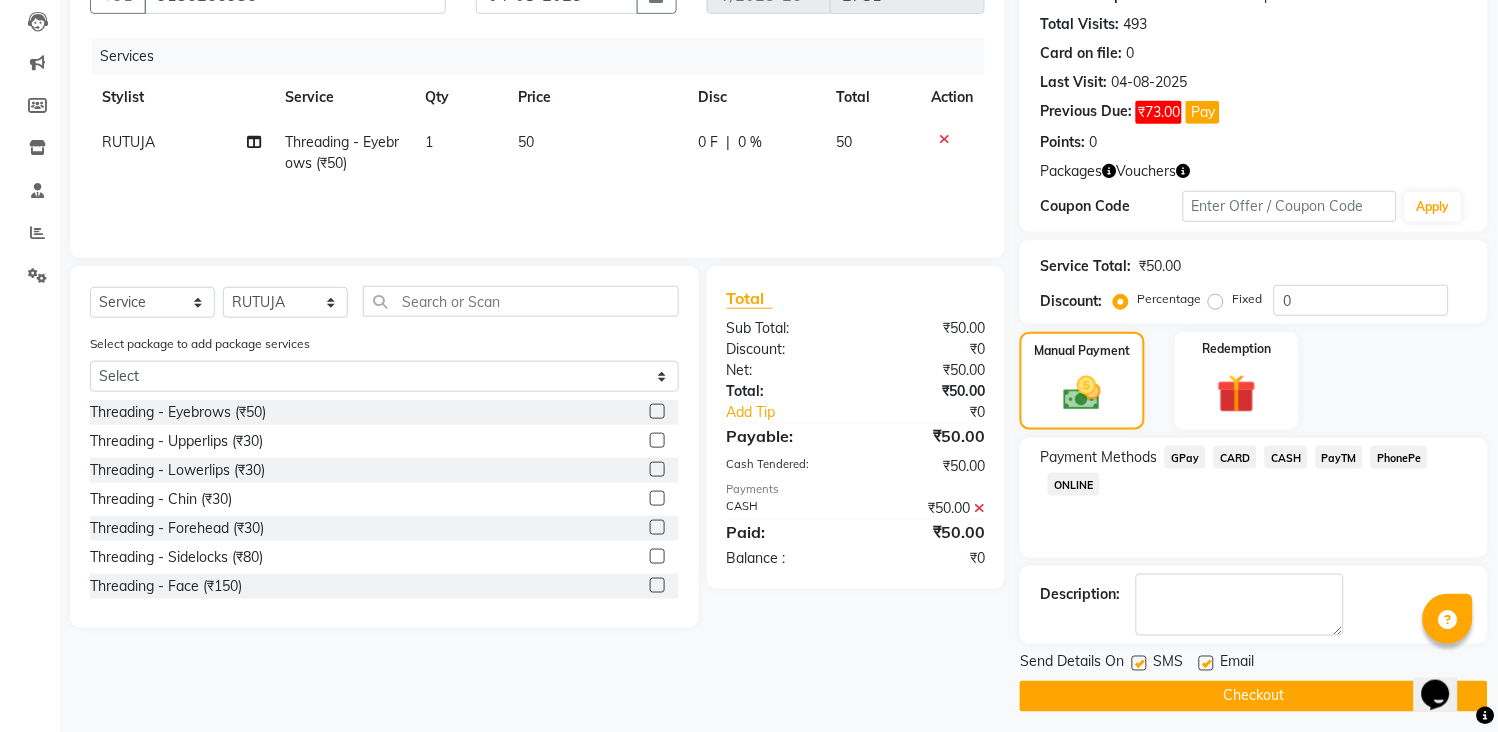 scroll, scrollTop: 220, scrollLeft: 0, axis: vertical 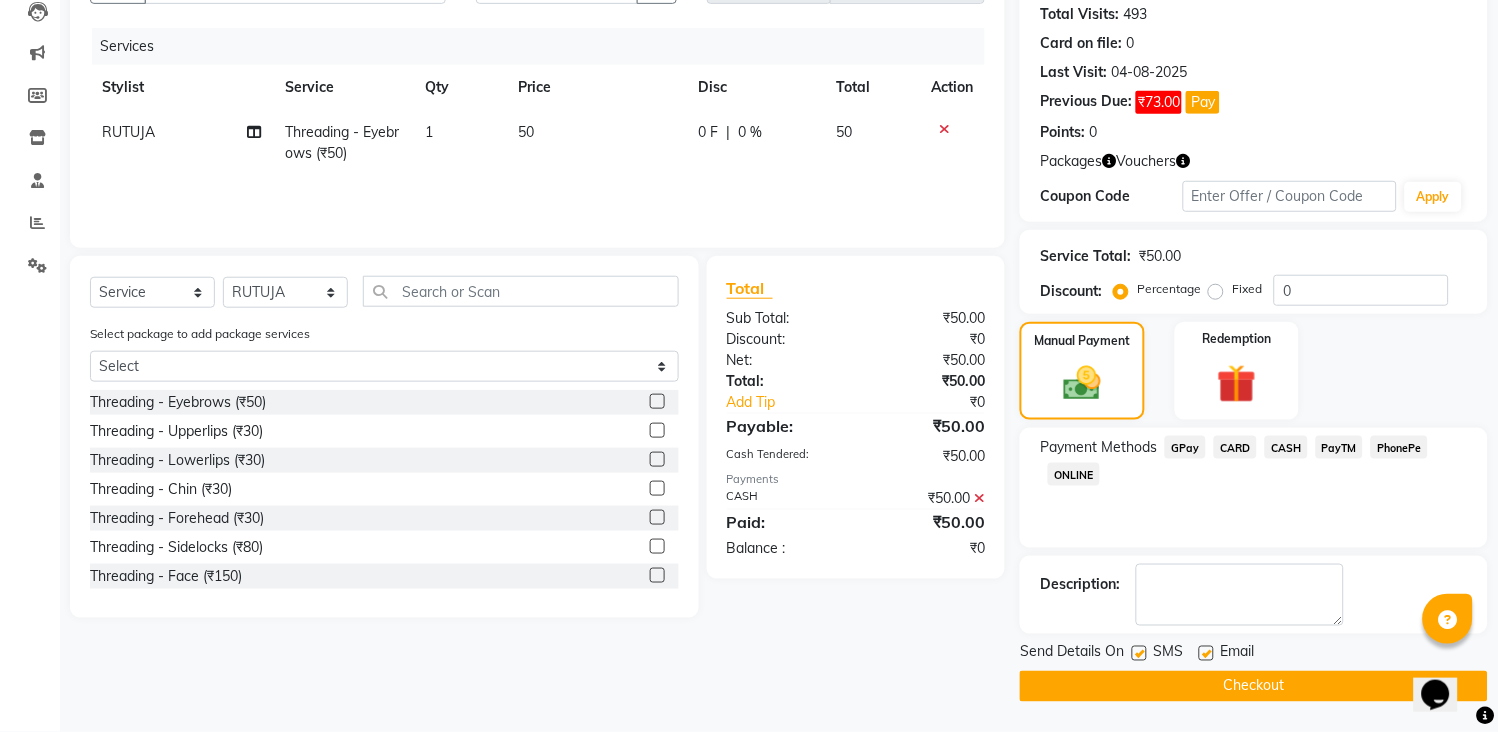 click on "Checkout" 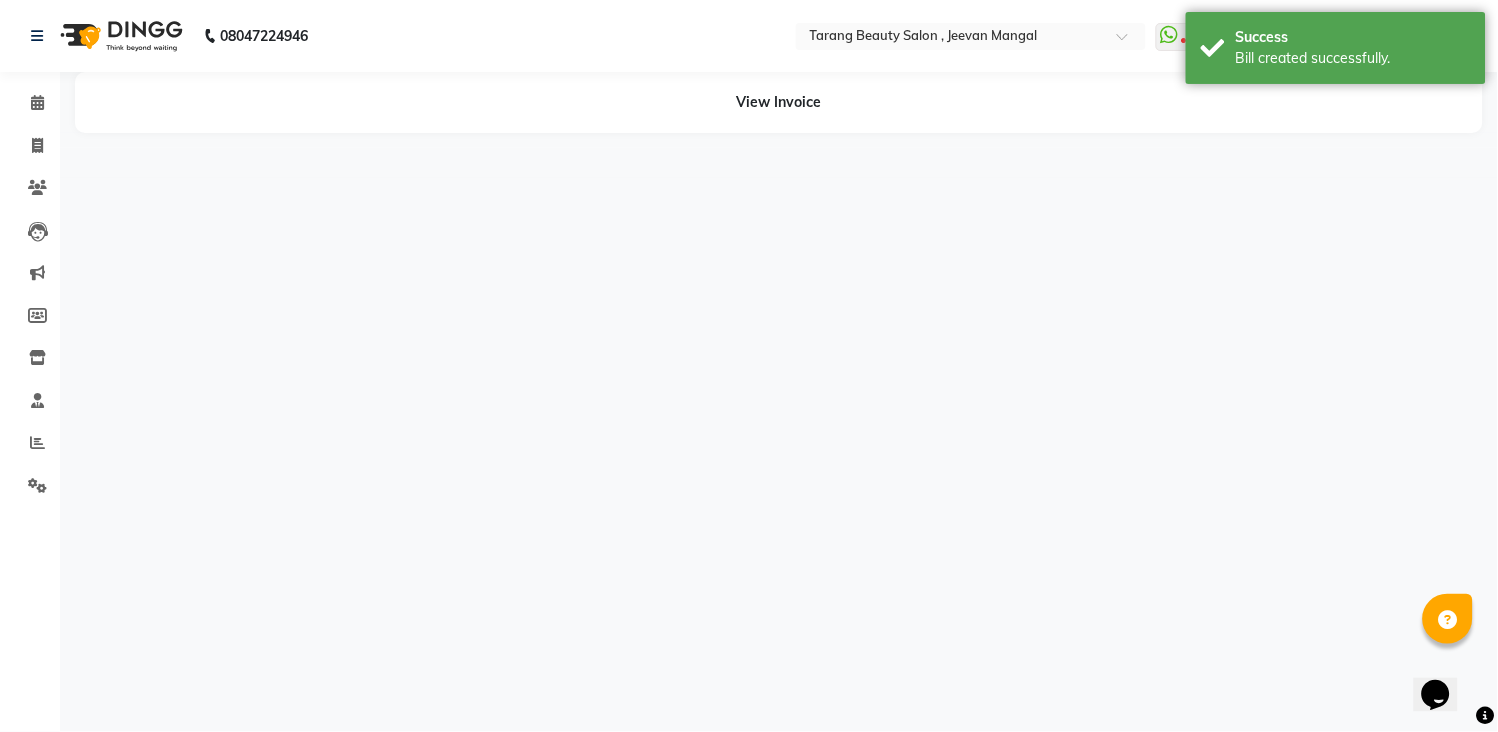 scroll, scrollTop: 0, scrollLeft: 0, axis: both 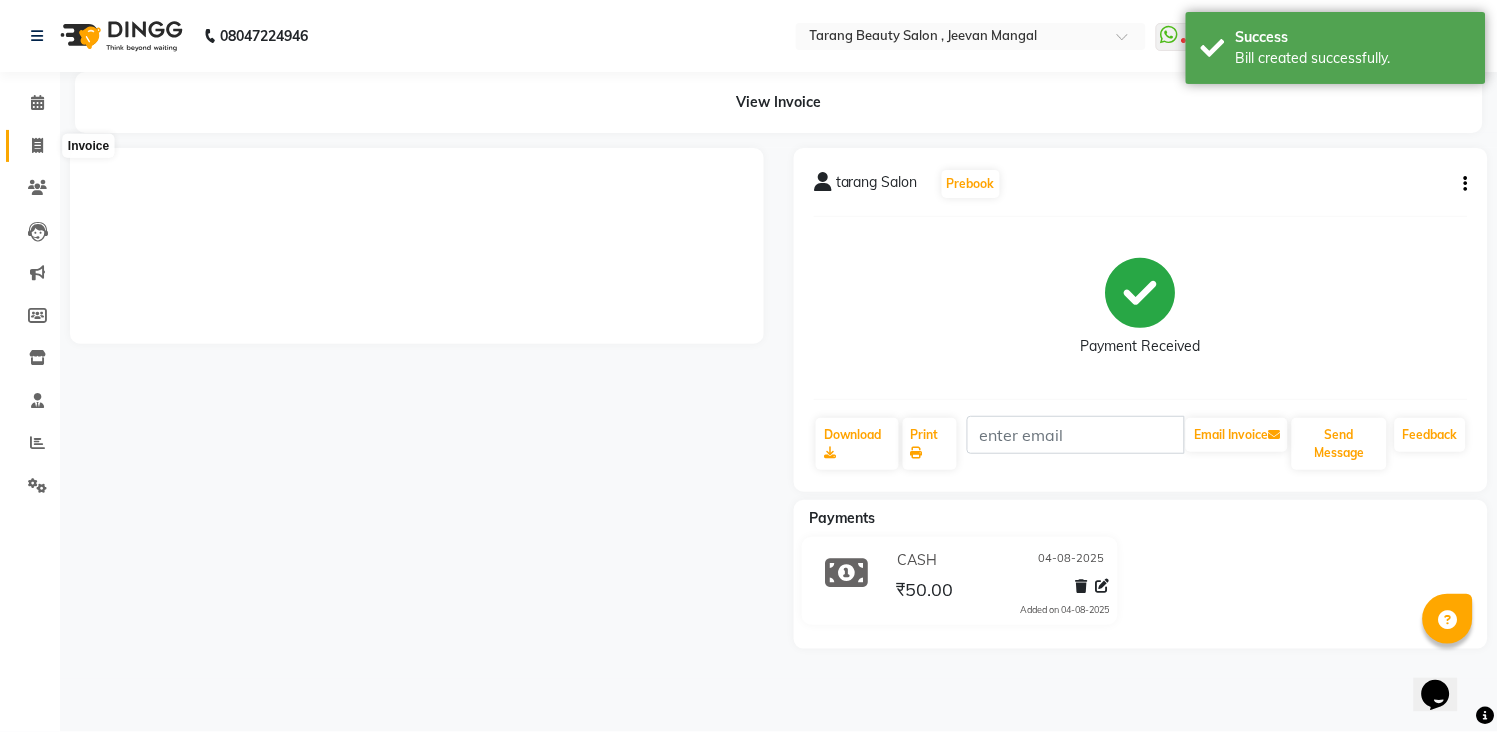 click 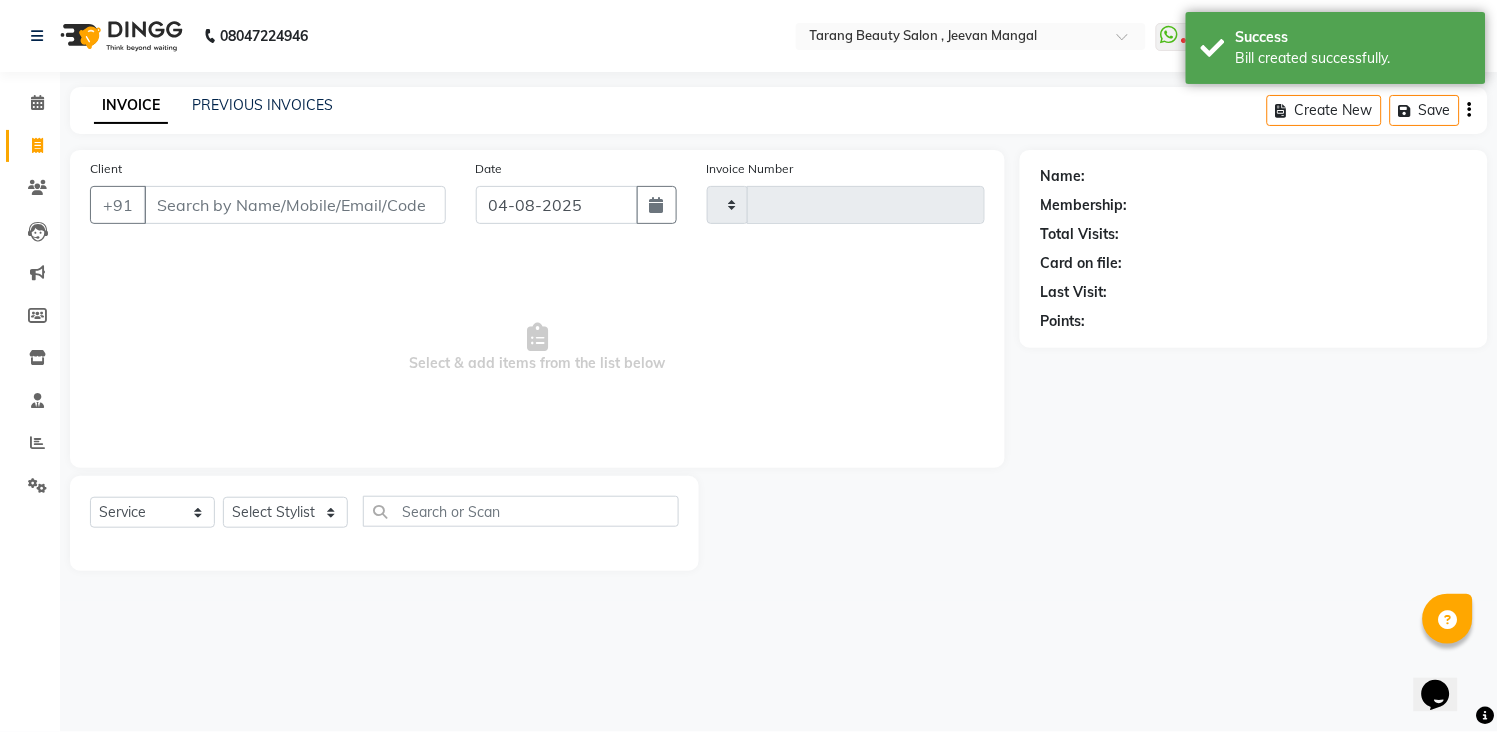 type on "2782" 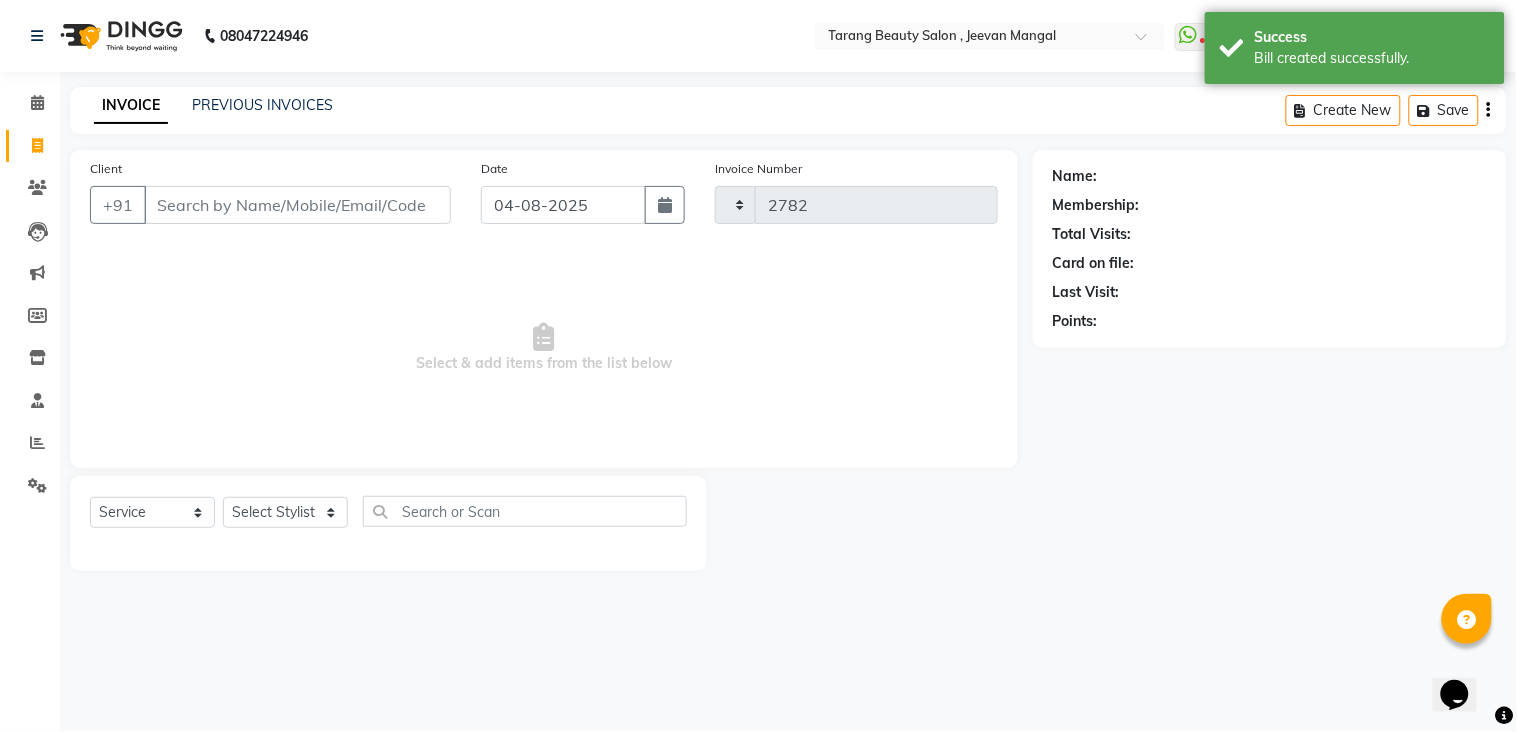 select on "5133" 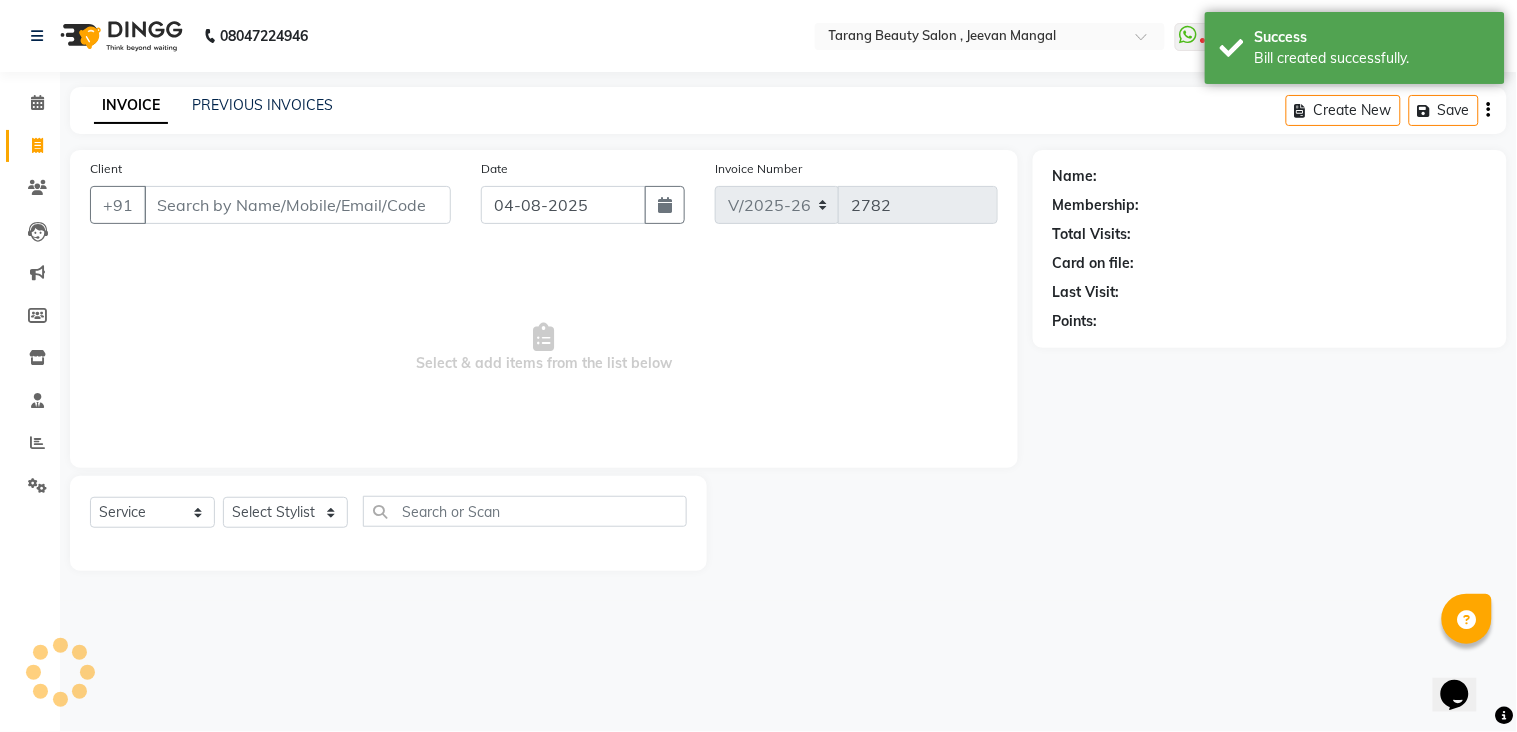 click on "Client" at bounding box center [297, 205] 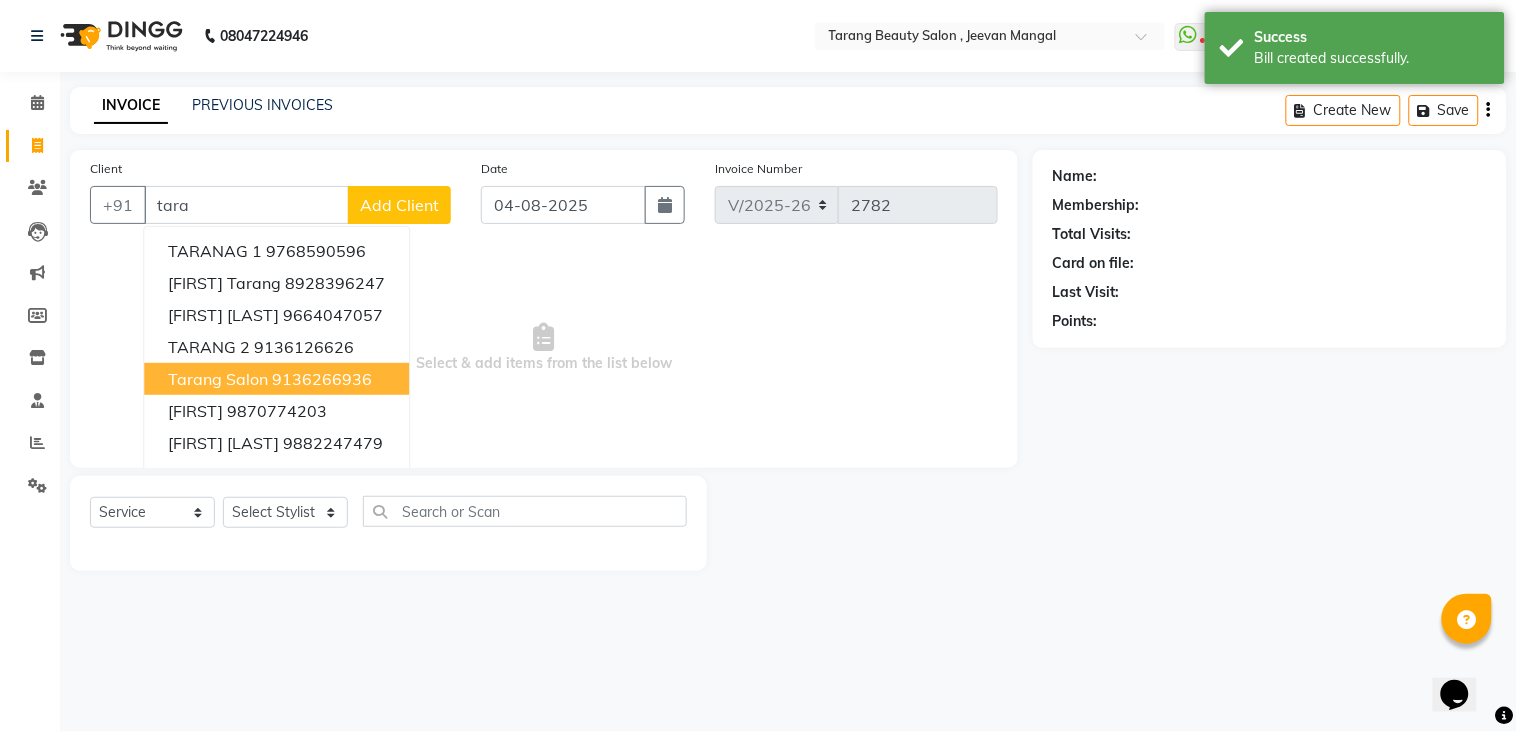 click on "tarang Salon" at bounding box center [218, 379] 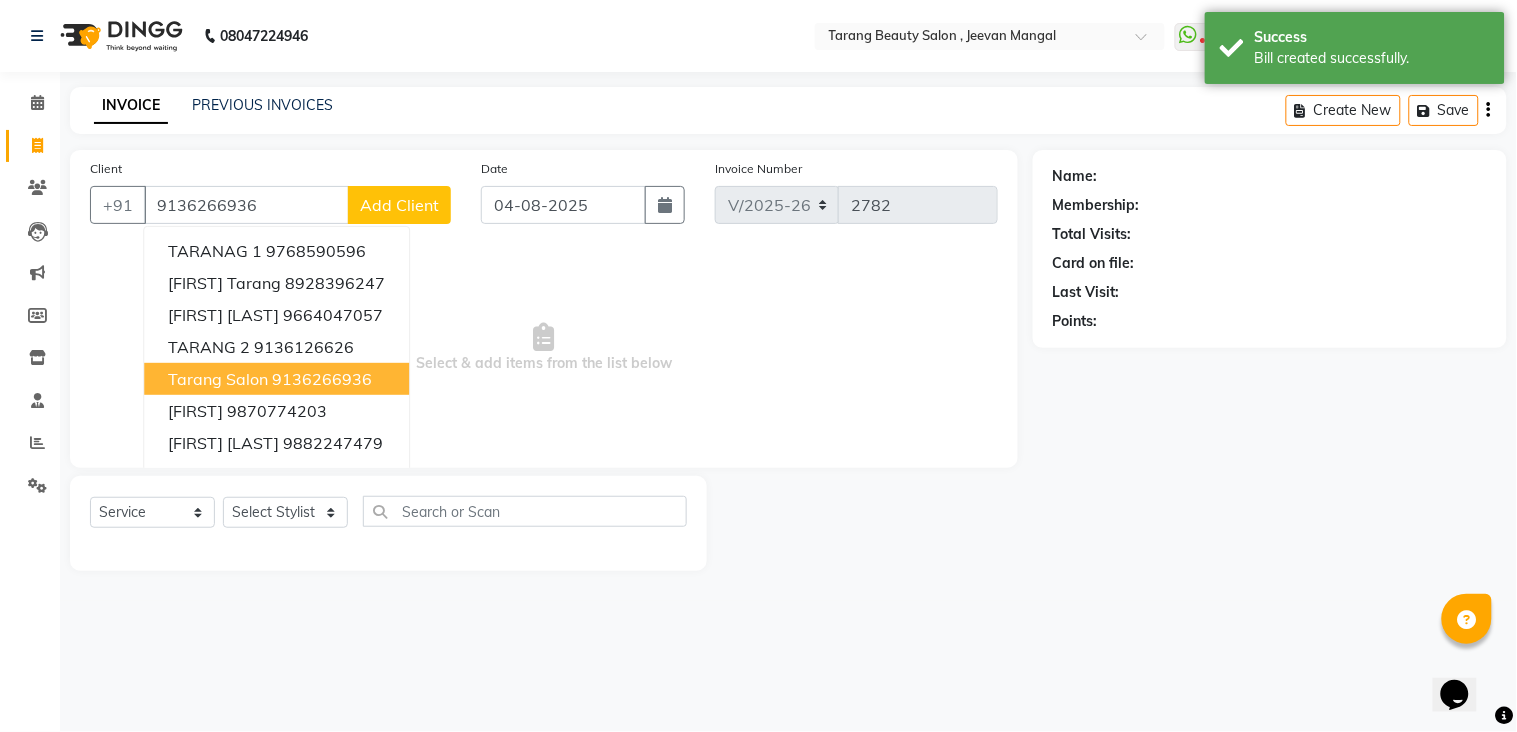 type on "9136266936" 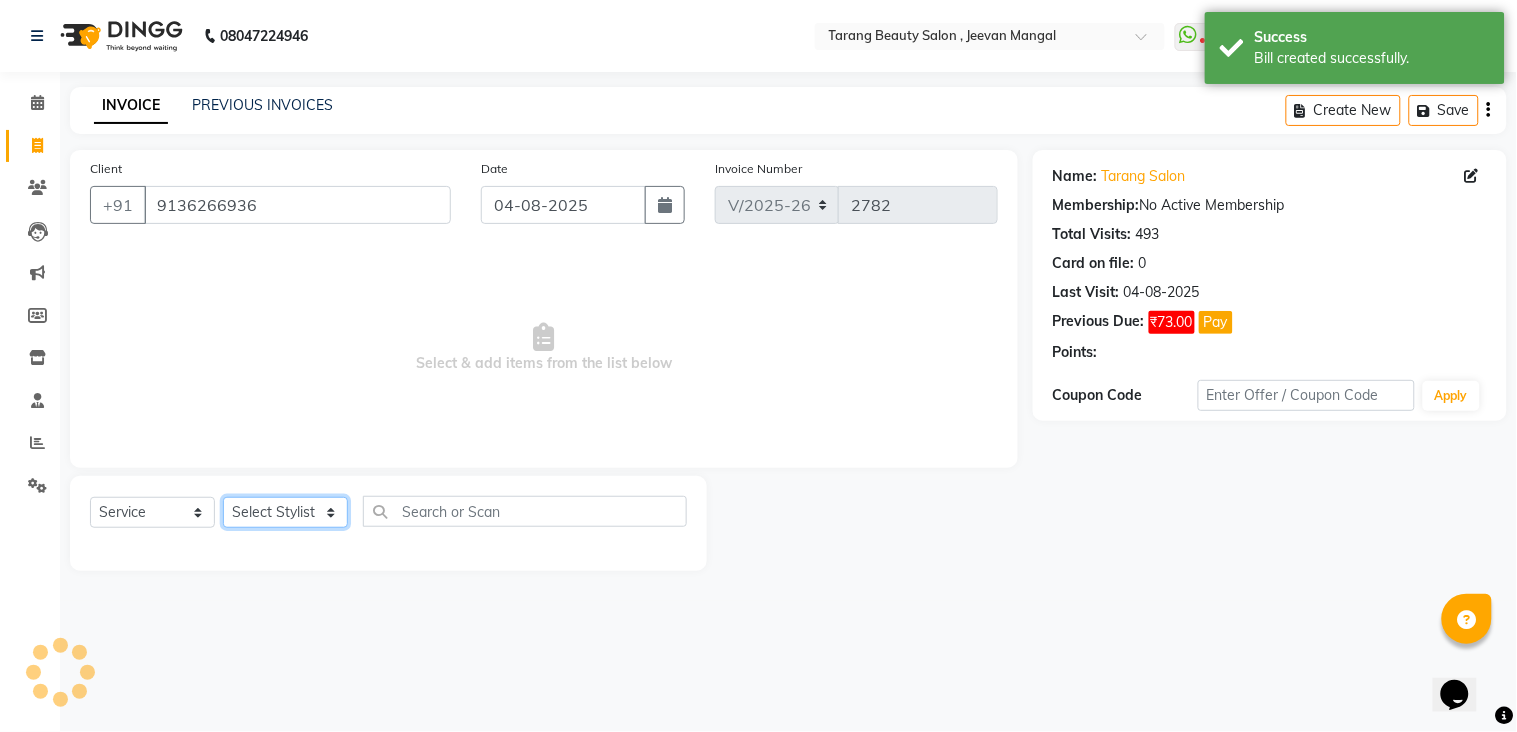 click on "Select Stylist ANITA MANOJ KARRE ANJALI RAMESH KHAMDARE BHUMI PAWAR DEEPALI  KANOJIYA Front Desk GAYATRI KENIN Grishma  indu kavita NEHA pooja thakur Pooja Vishwakarma priya  Ruchi RUTUJA sadhana SNEHAL SHINDE SONAL Suchita panchal SUNITA KAURI surekha bhalerao Varsha Zoya" 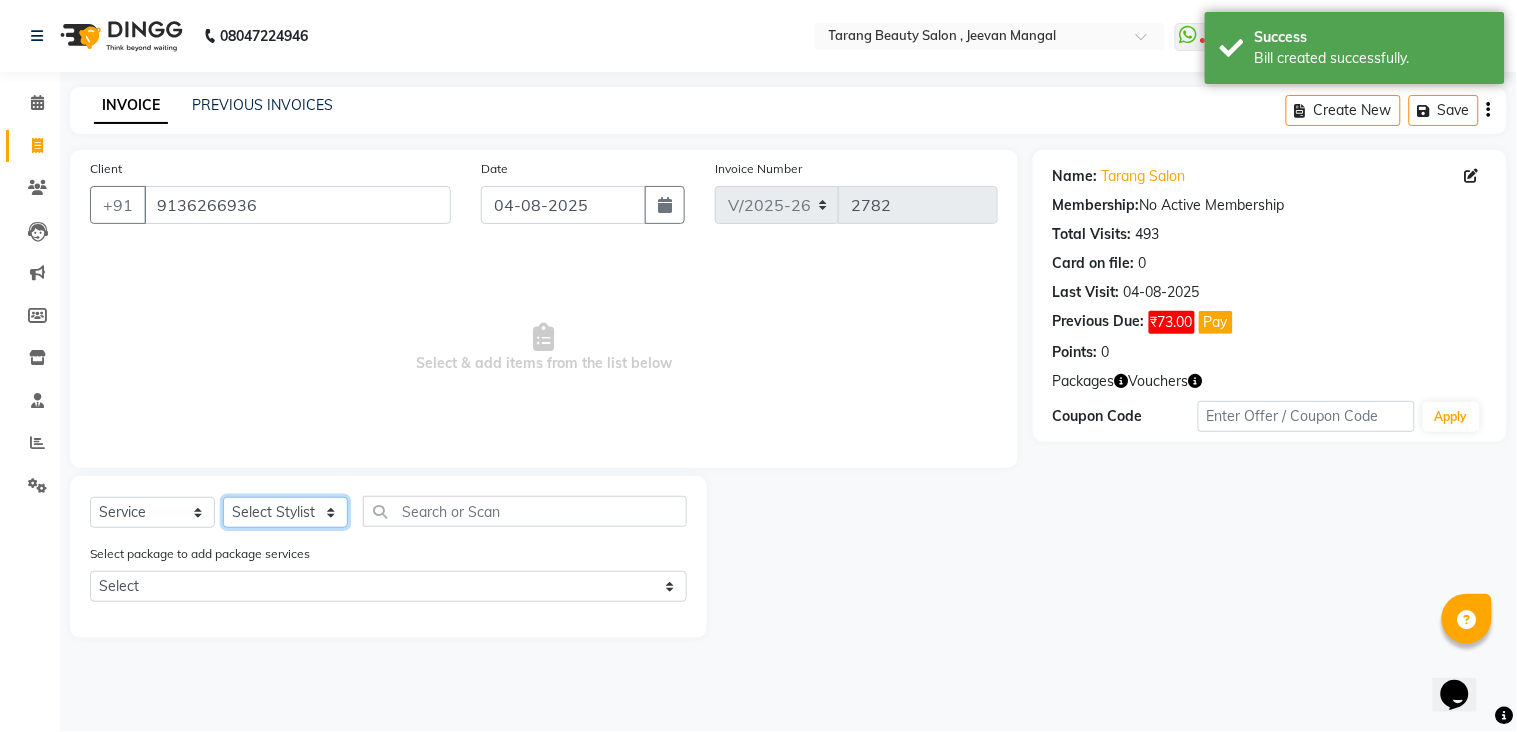select on "33033" 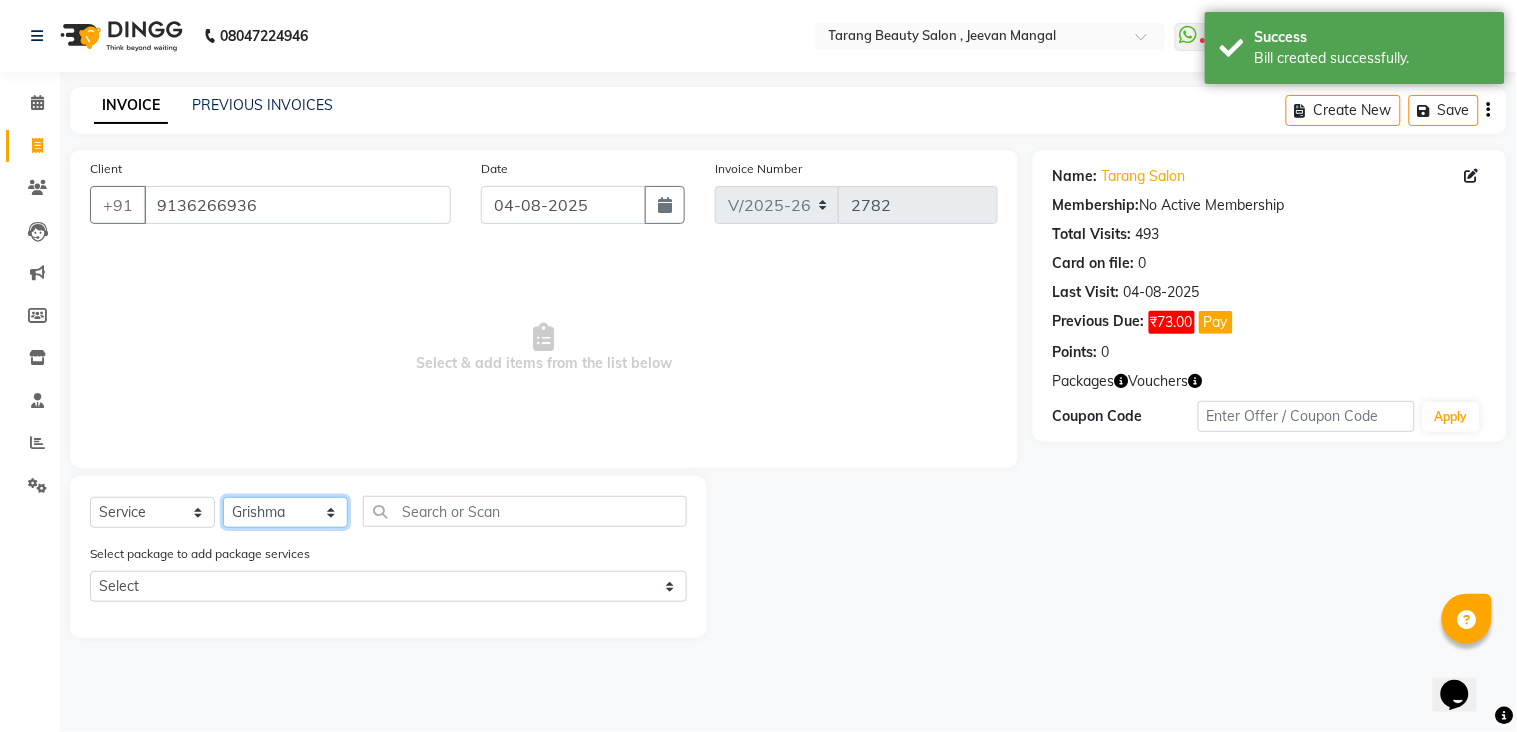 click on "Select Stylist ANITA MANOJ KARRE ANJALI RAMESH KHAMDARE BHUMI PAWAR DEEPALI  KANOJIYA Front Desk GAYATRI KENIN Grishma  indu kavita NEHA pooja thakur Pooja Vishwakarma priya  Ruchi RUTUJA sadhana SNEHAL SHINDE SONAL Suchita panchal SUNITA KAURI surekha bhalerao Varsha Zoya" 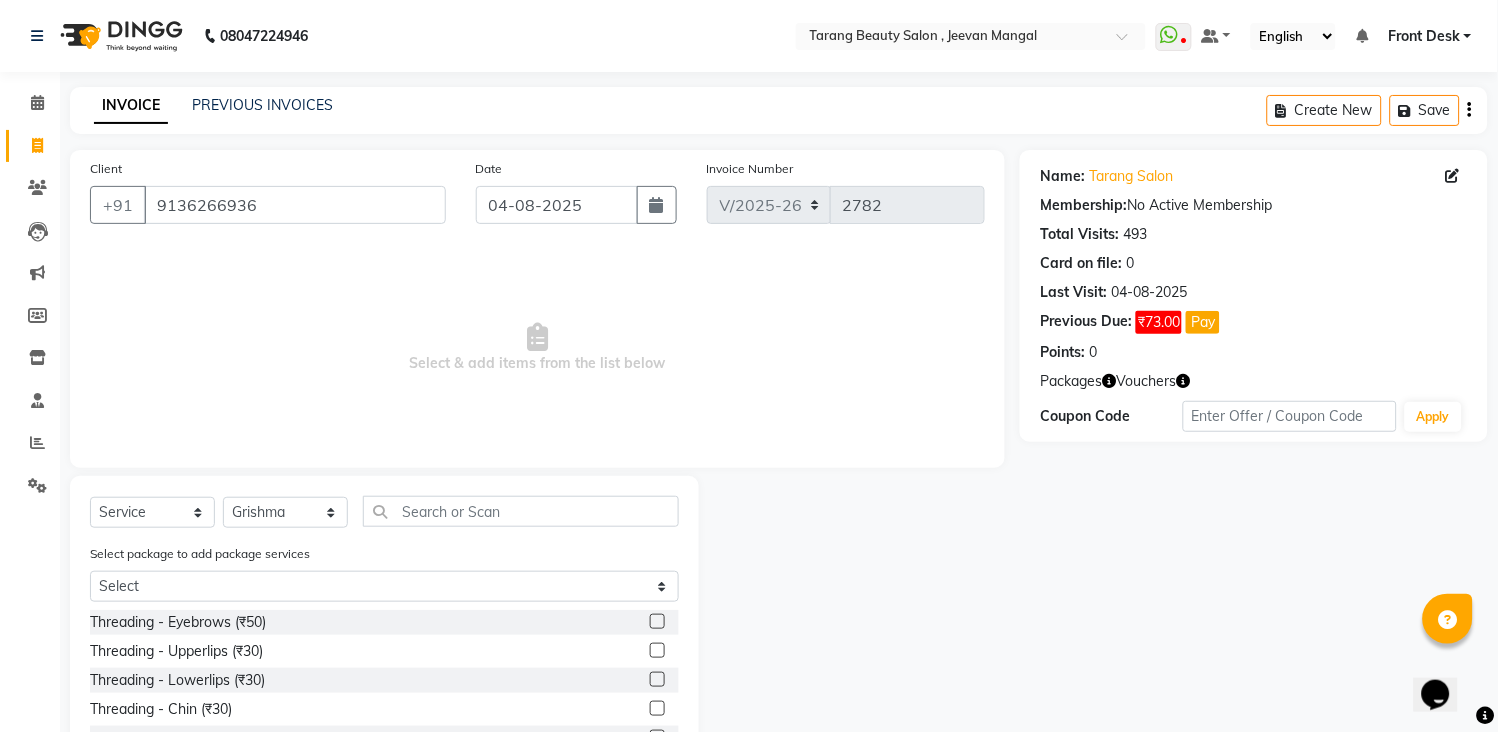 click 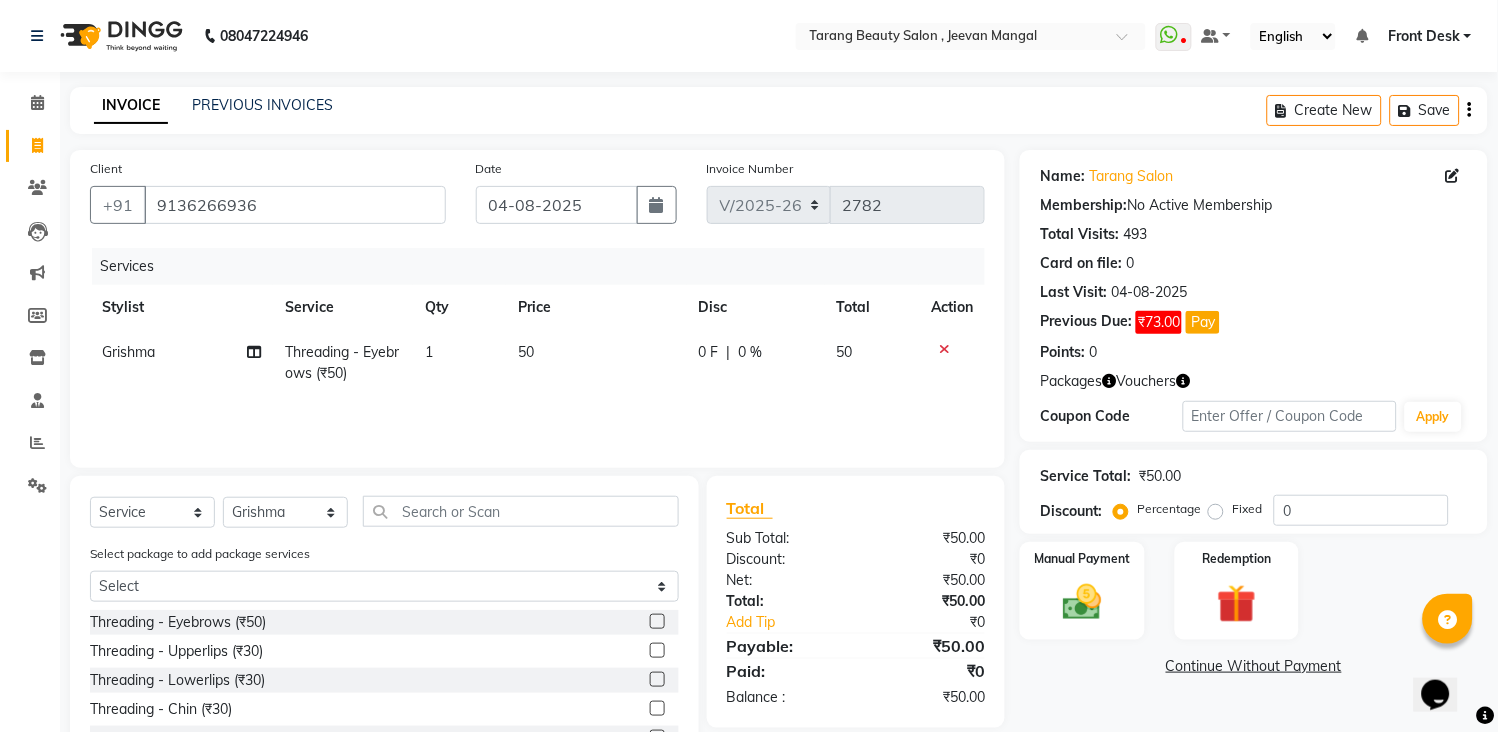 click 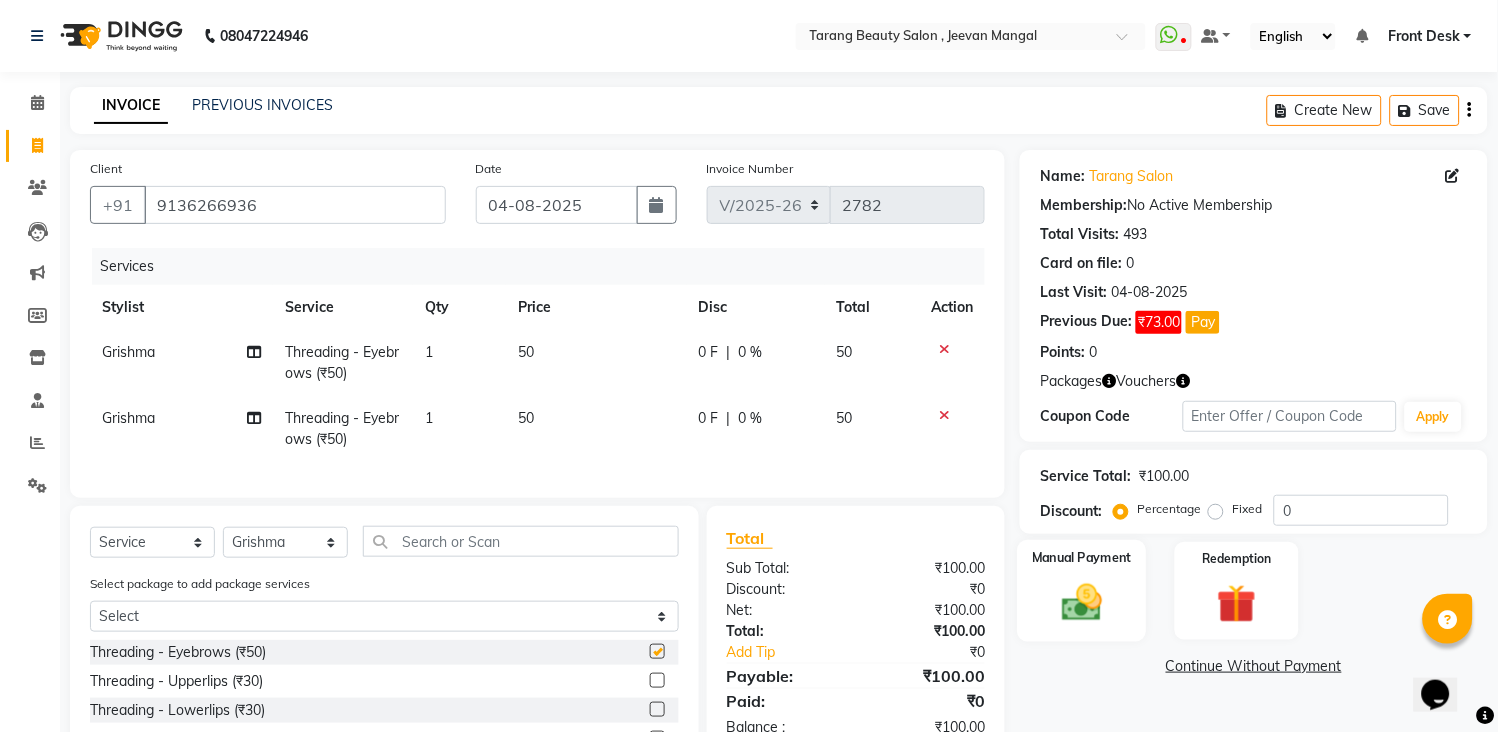 checkbox on "false" 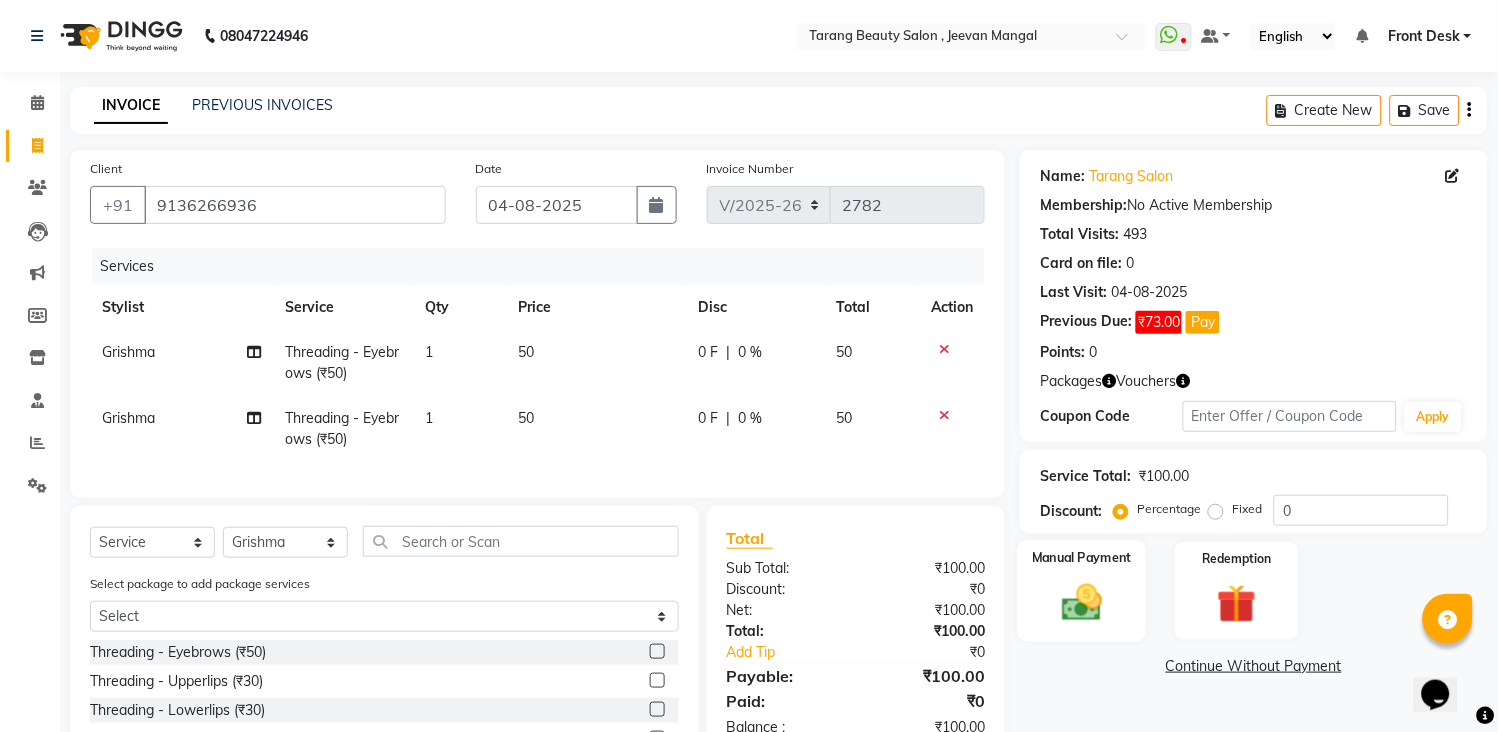 click 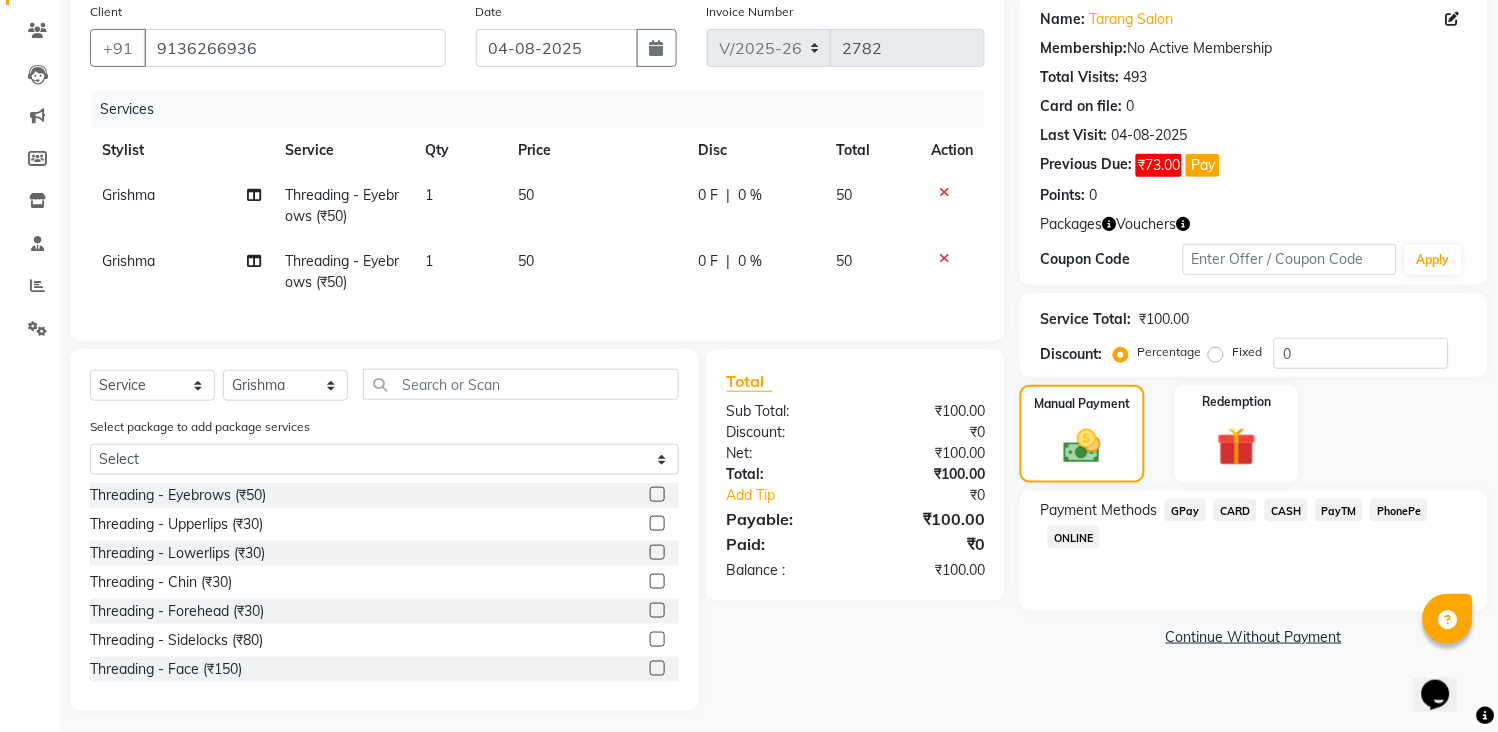 scroll, scrollTop: 184, scrollLeft: 0, axis: vertical 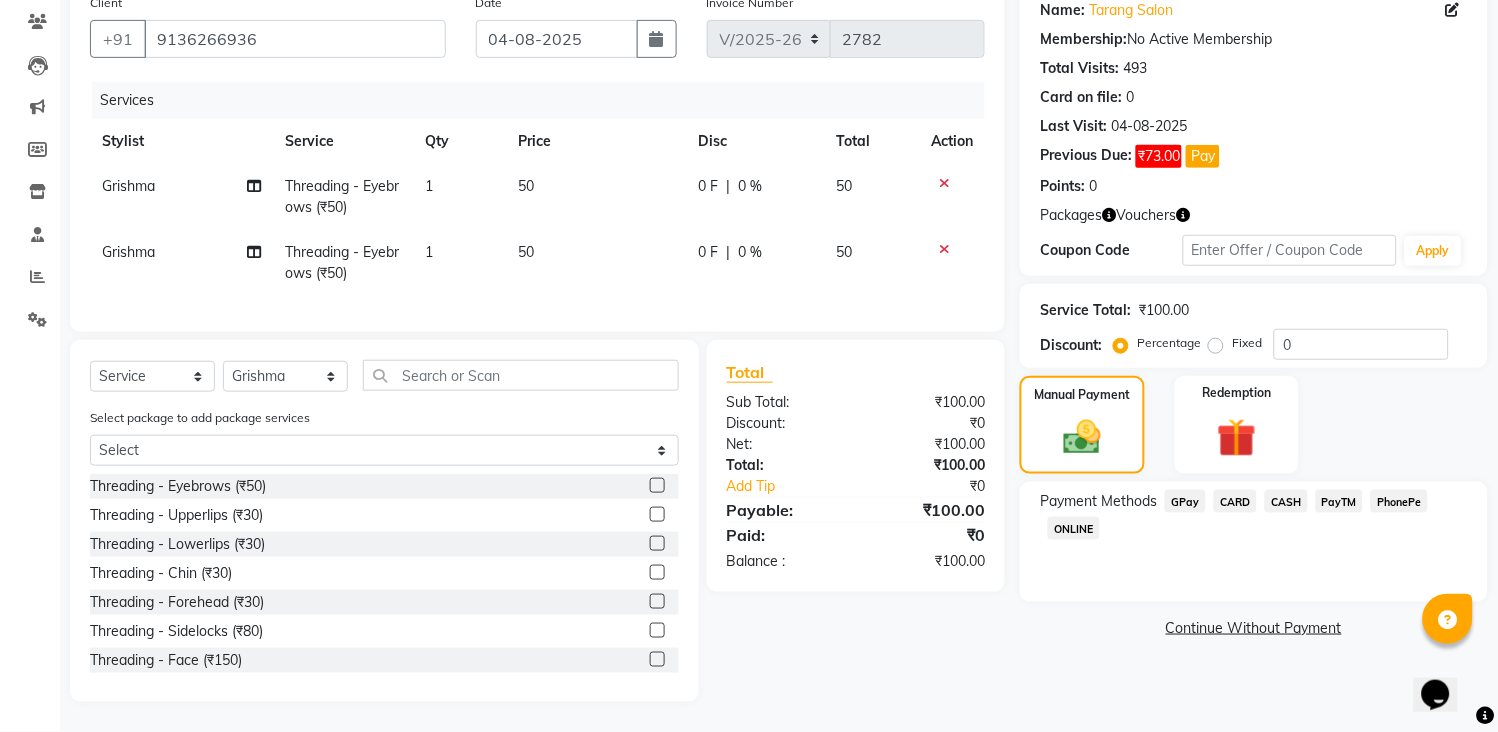 click on "GPay" 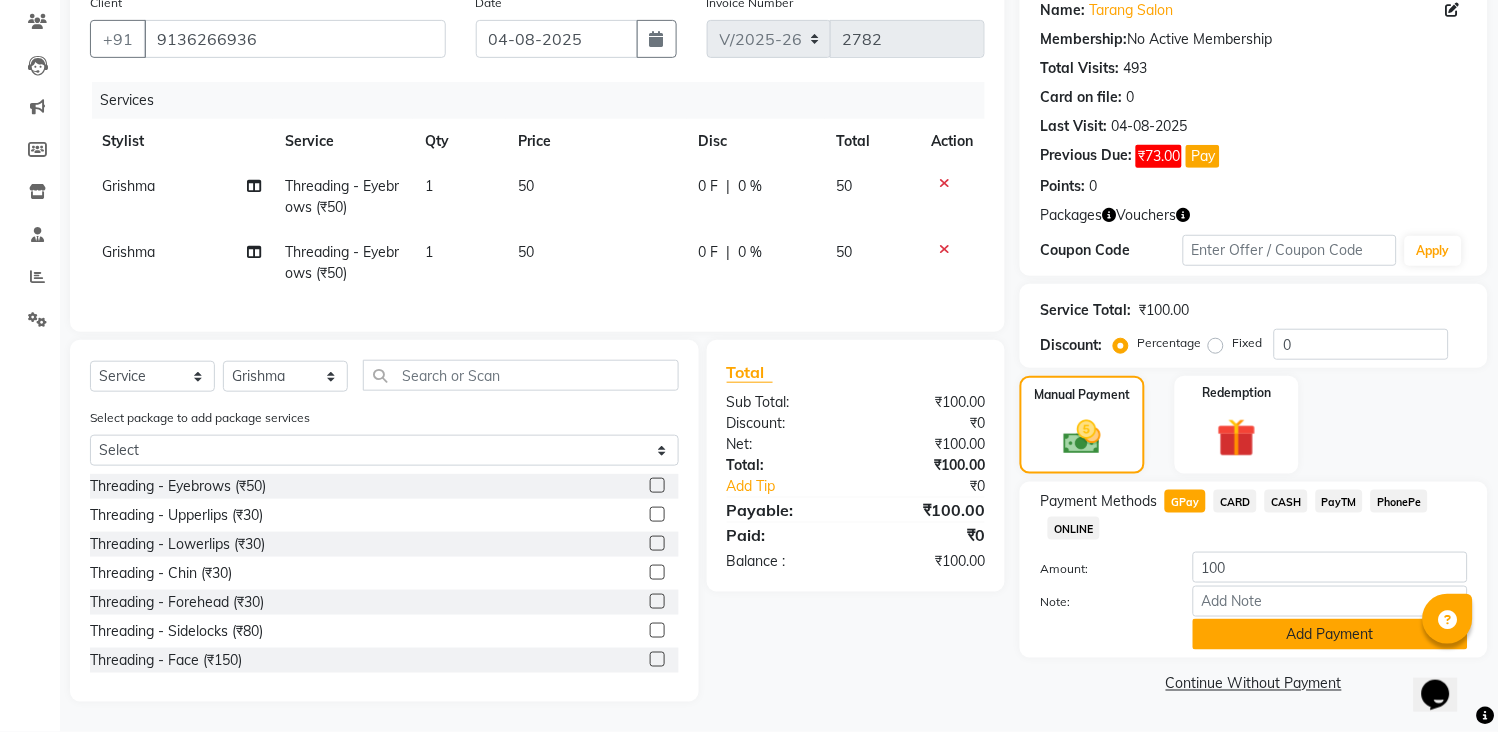 click on "Add Payment" 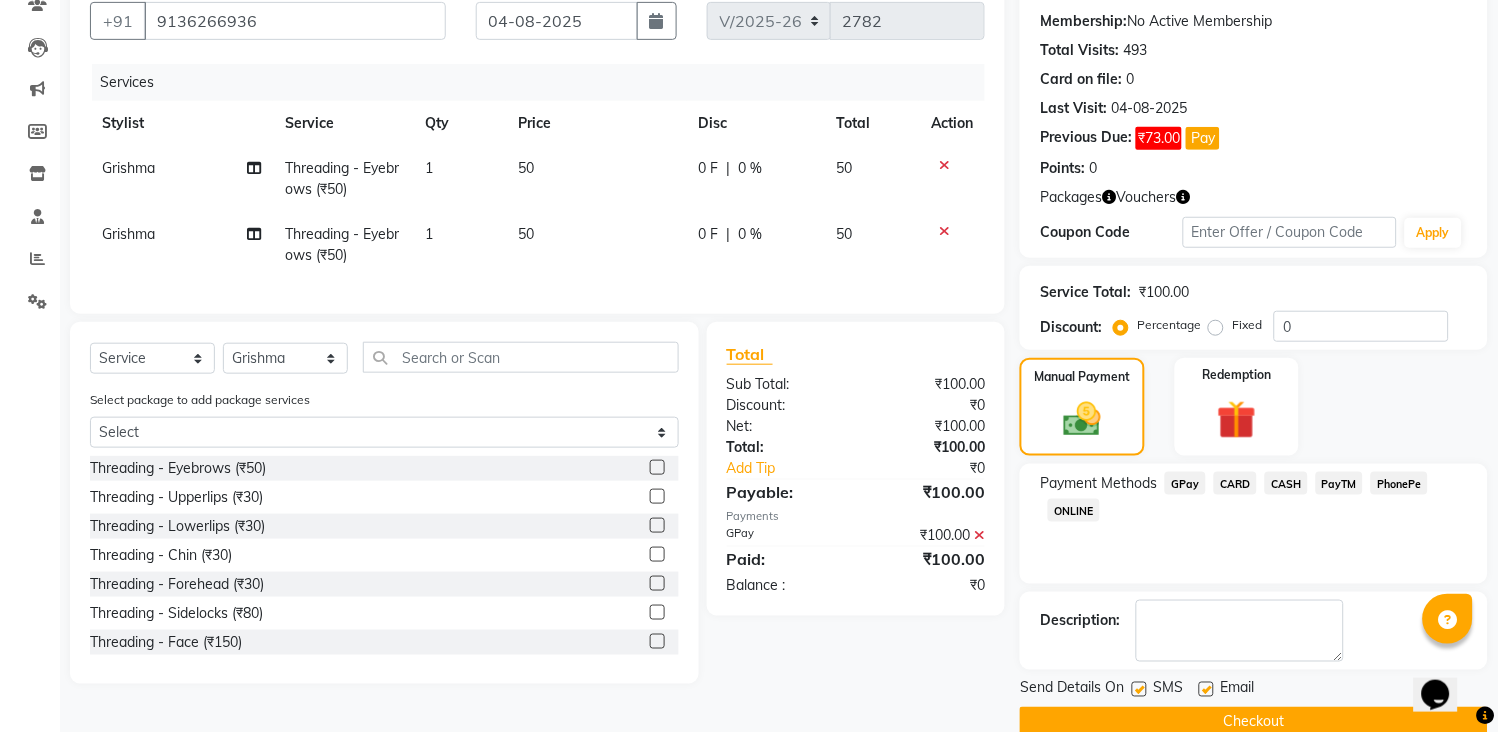 scroll, scrollTop: 220, scrollLeft: 0, axis: vertical 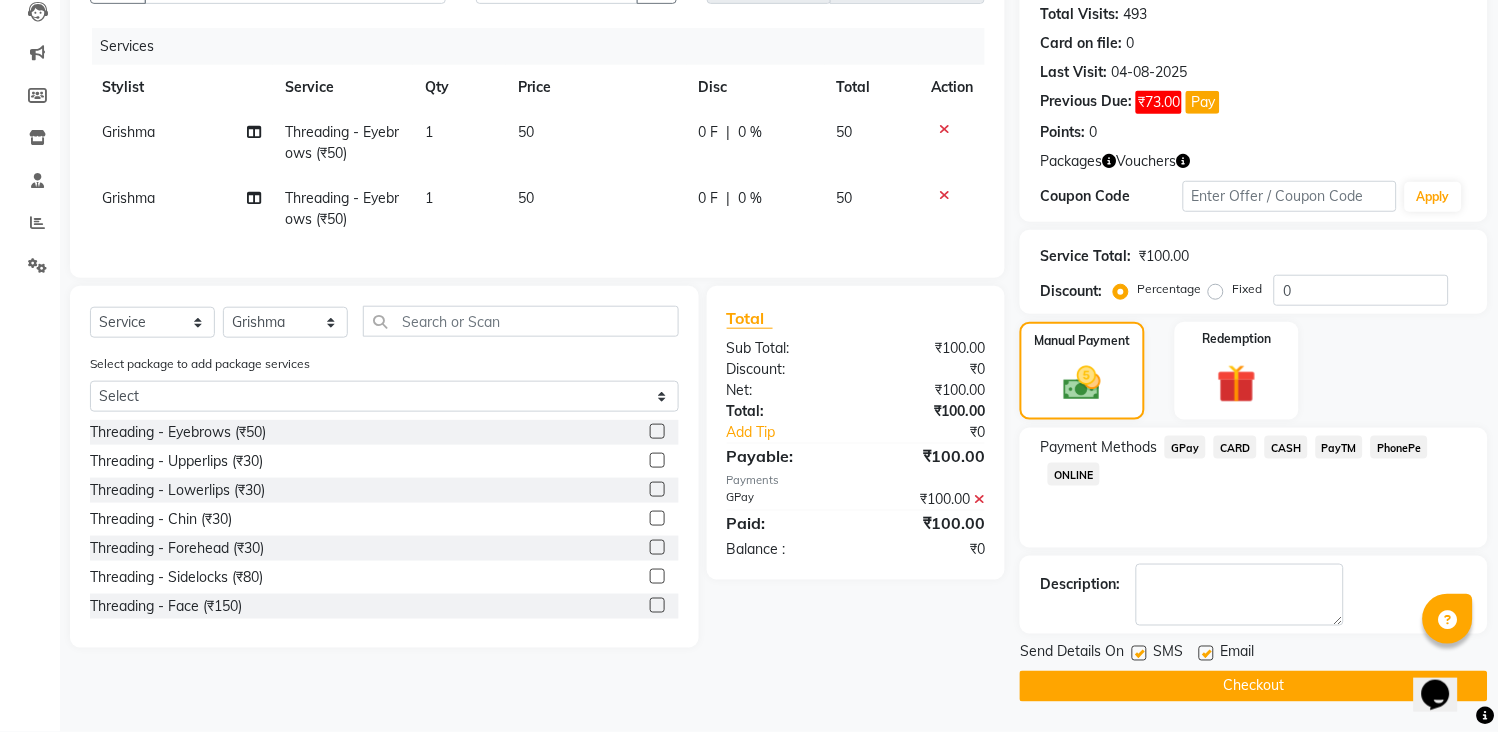 click on "Checkout" 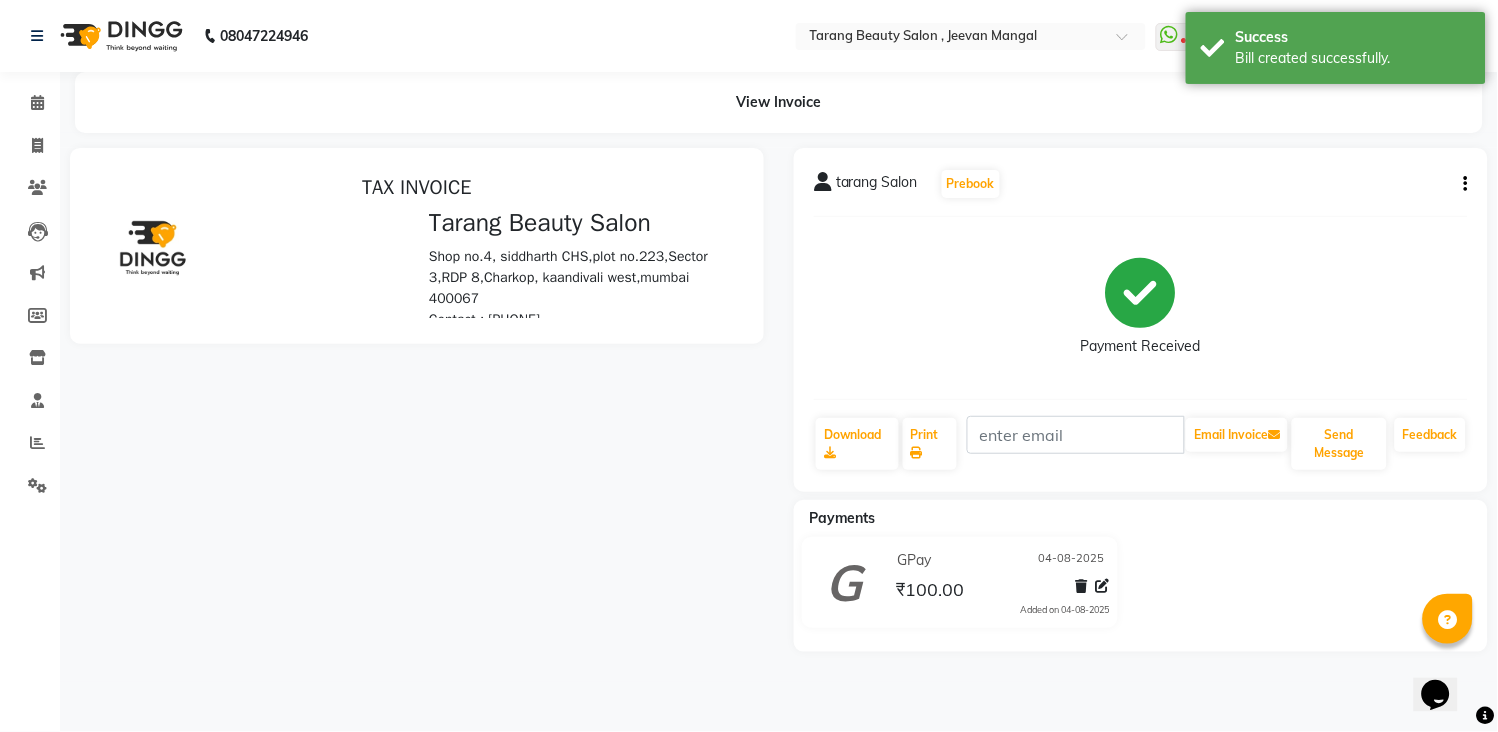 scroll, scrollTop: 0, scrollLeft: 0, axis: both 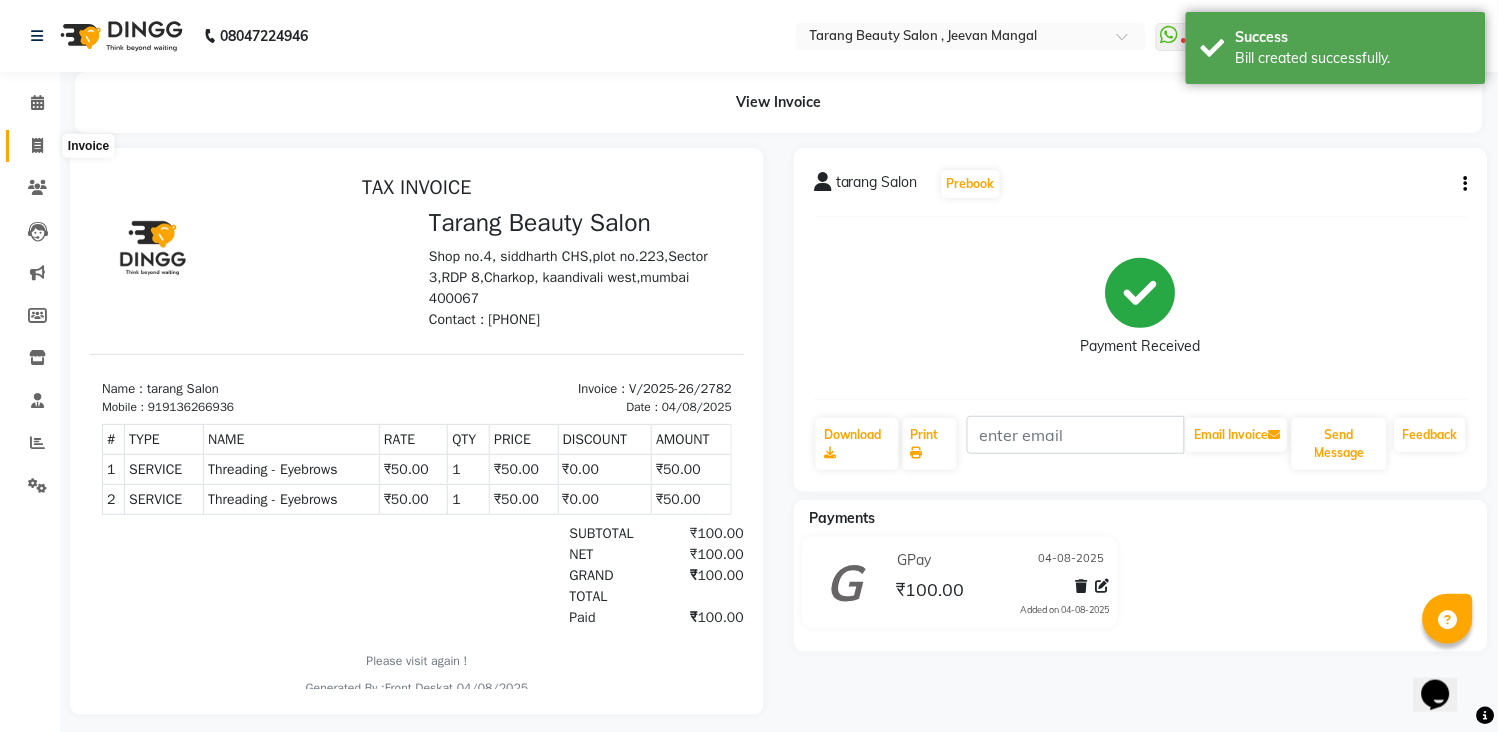 click 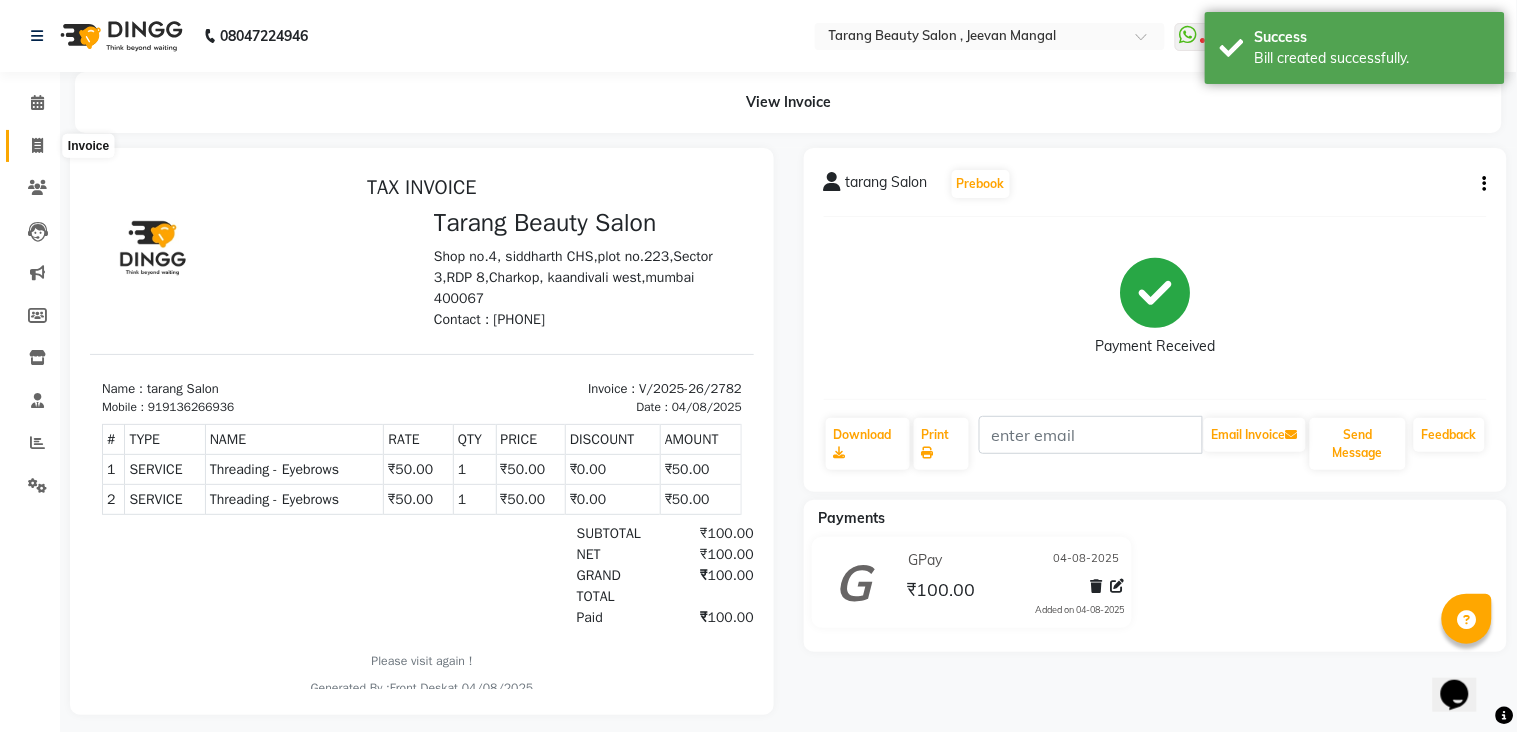 select on "5133" 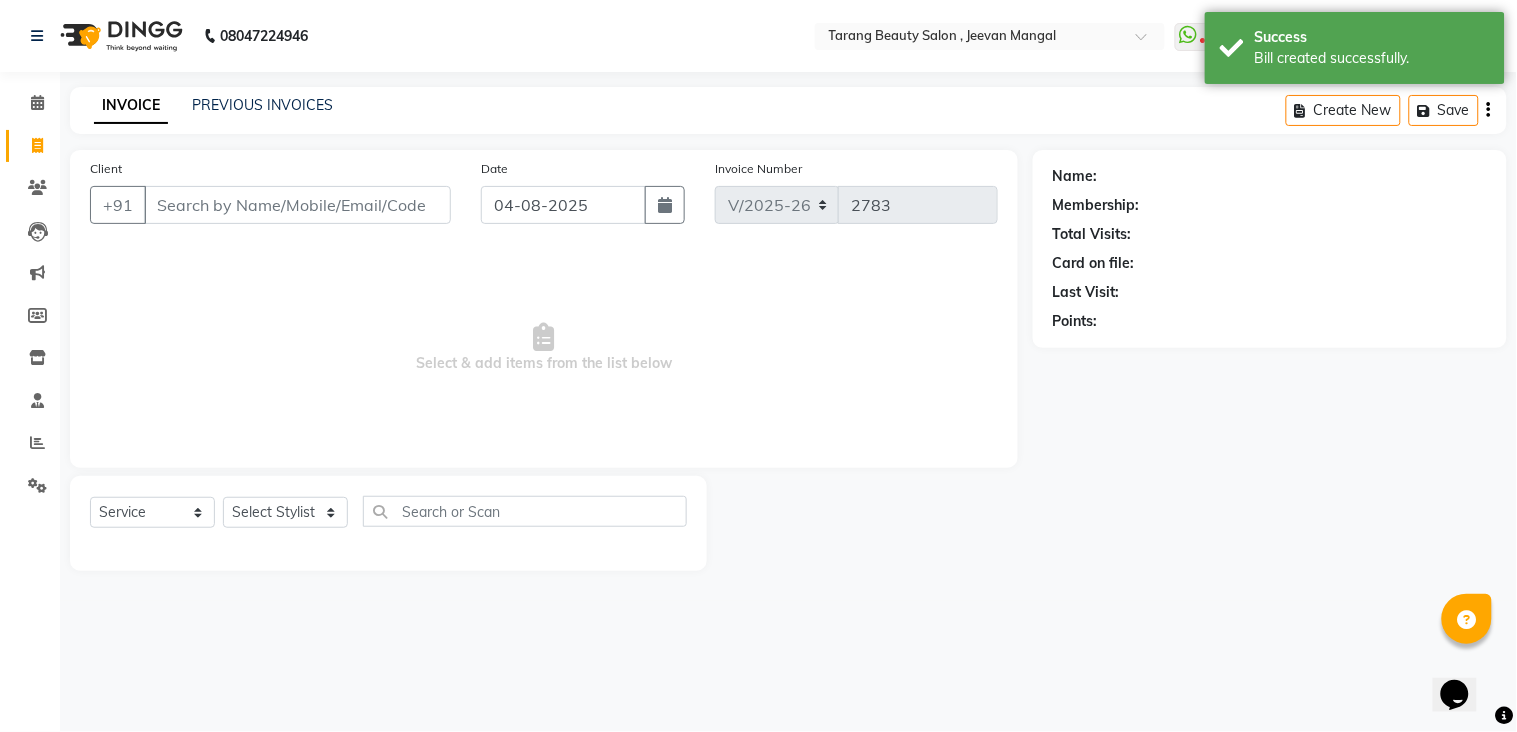 click on "Client +91" 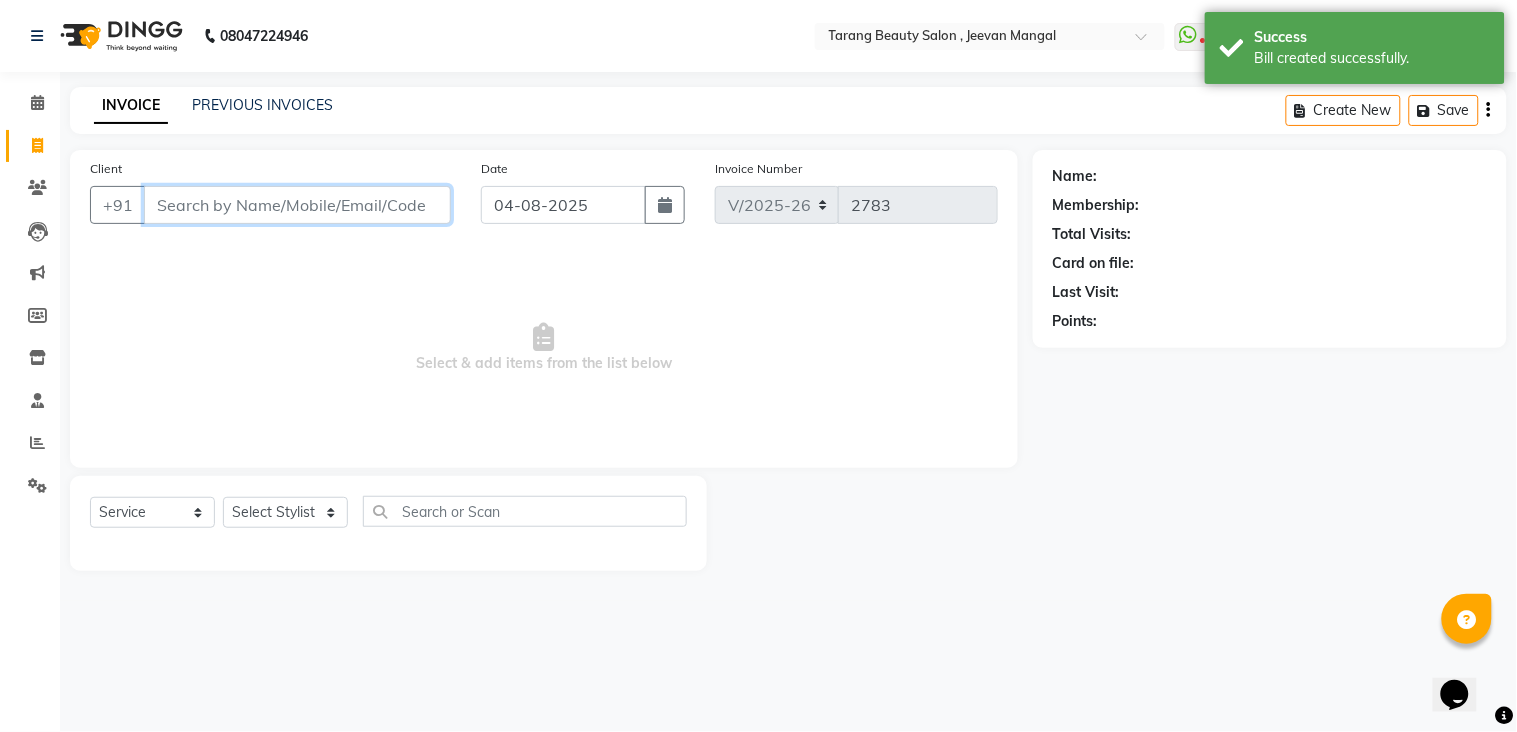 click on "Client" at bounding box center (297, 205) 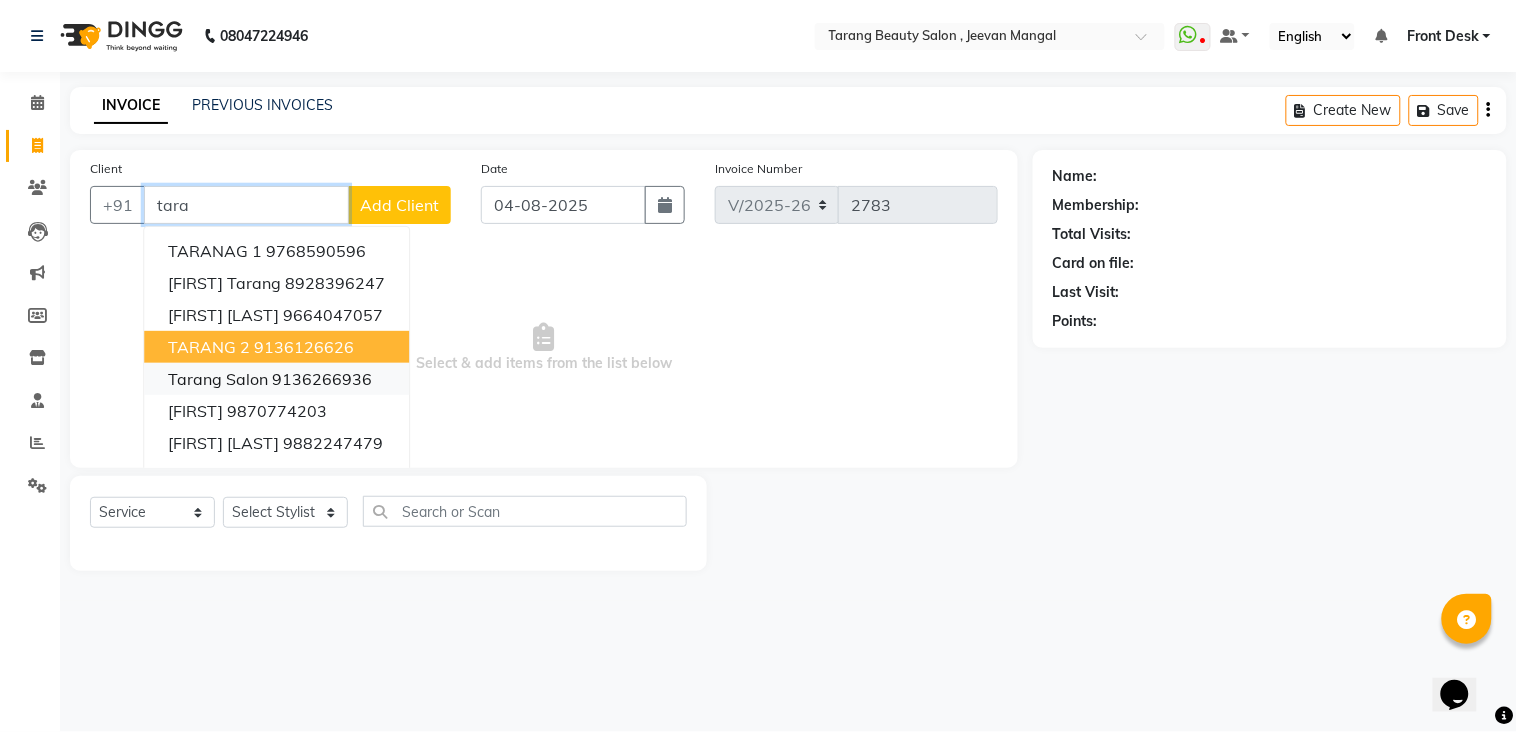 click on "[FIRST] tarang  [PHONE] [FIRST] tarang  [PHONE] [FIRST] tarang  [PHONE] [FIRST]  [PHONE] [FIRST] taraiya  [PHONE] taray3  [PHONE] T2  [PHONE]" at bounding box center [276, 379] 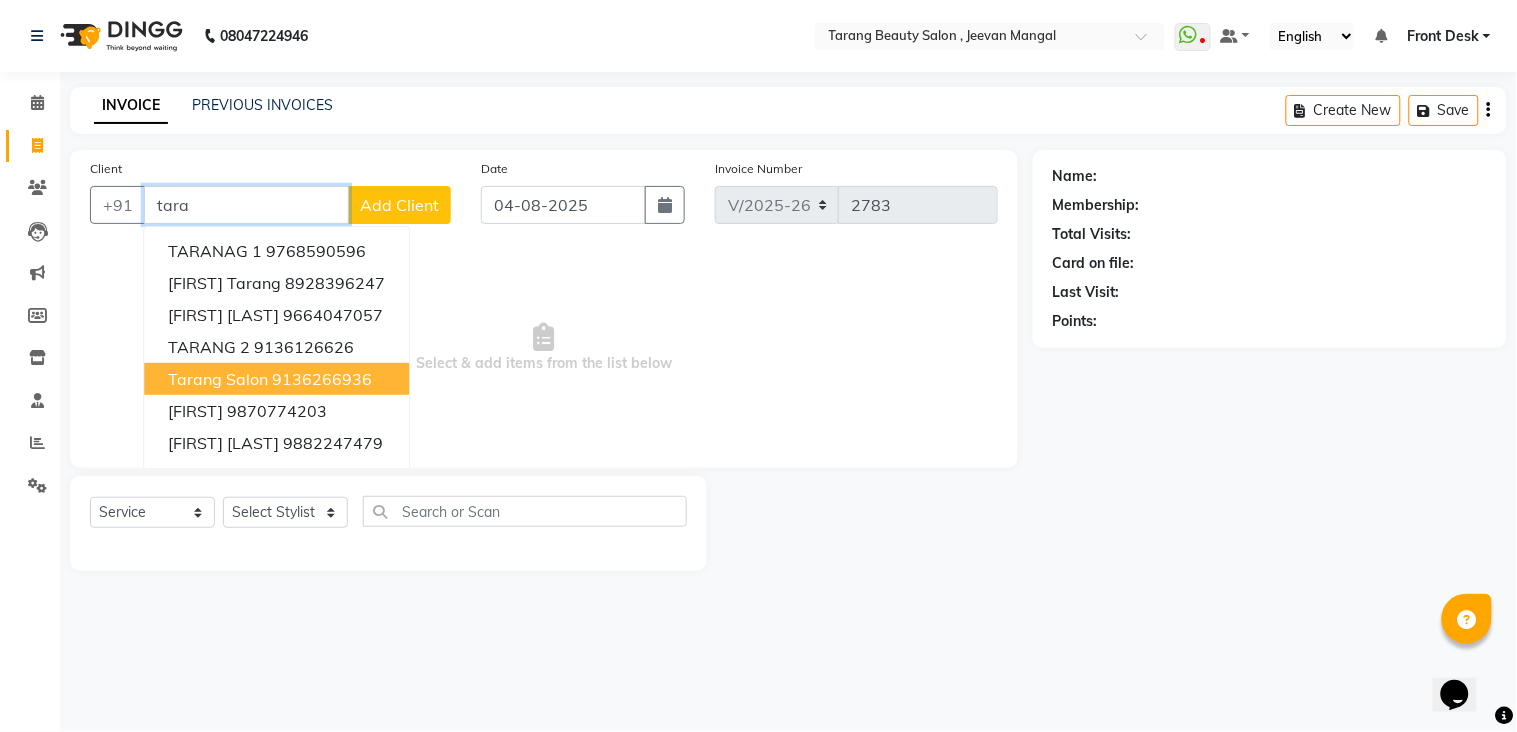 click on "tarang Salon" at bounding box center (218, 379) 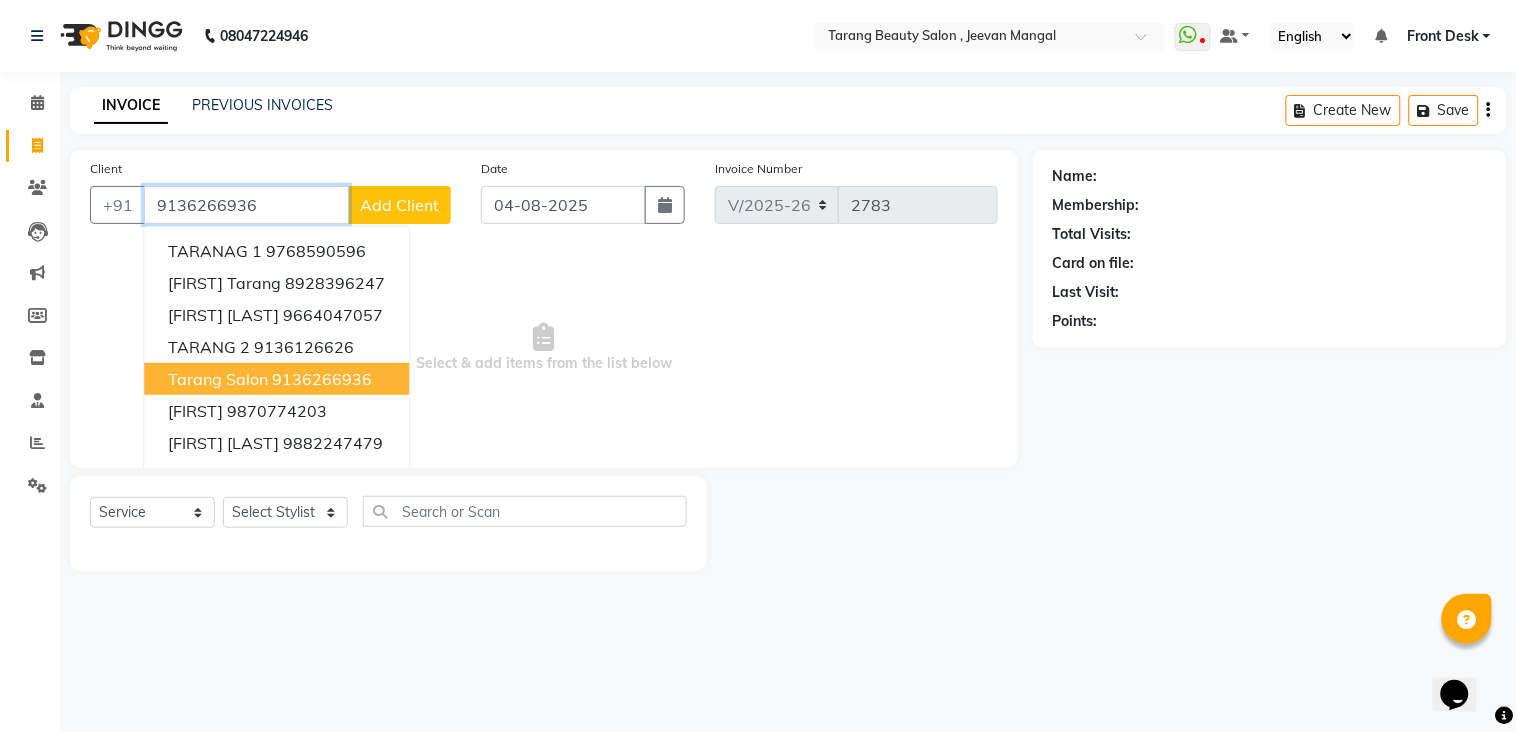 type on "9136266936" 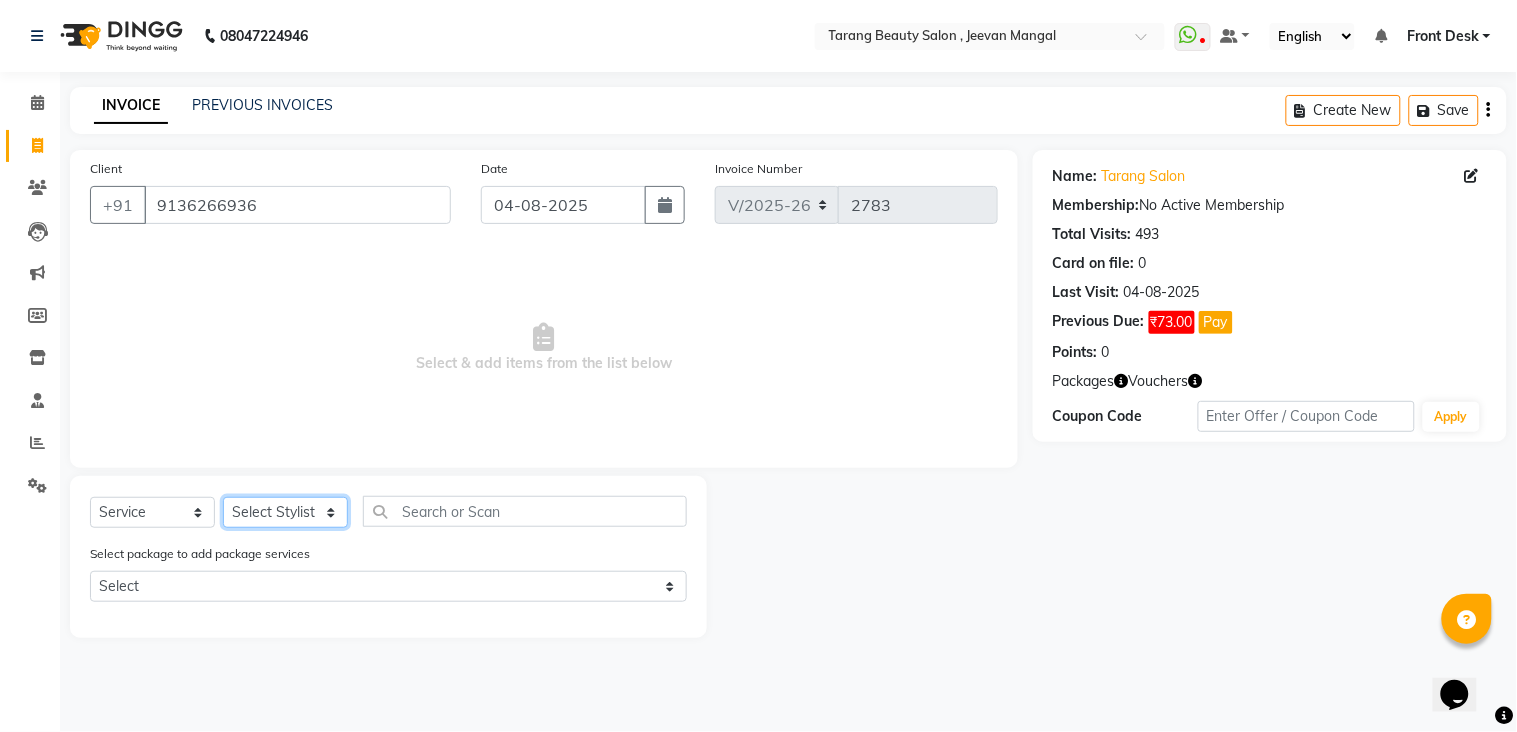 click on "Select Stylist ANITA MANOJ KARRE ANJALI RAMESH KHAMDARE BHUMI PAWAR DEEPALI  KANOJIYA Front Desk GAYATRI KENIN Grishma  indu kavita NEHA pooja thakur Pooja Vishwakarma priya  Ruchi RUTUJA sadhana SNEHAL SHINDE SONAL Suchita panchal SUNITA KAURI surekha bhalerao Varsha Zoya" 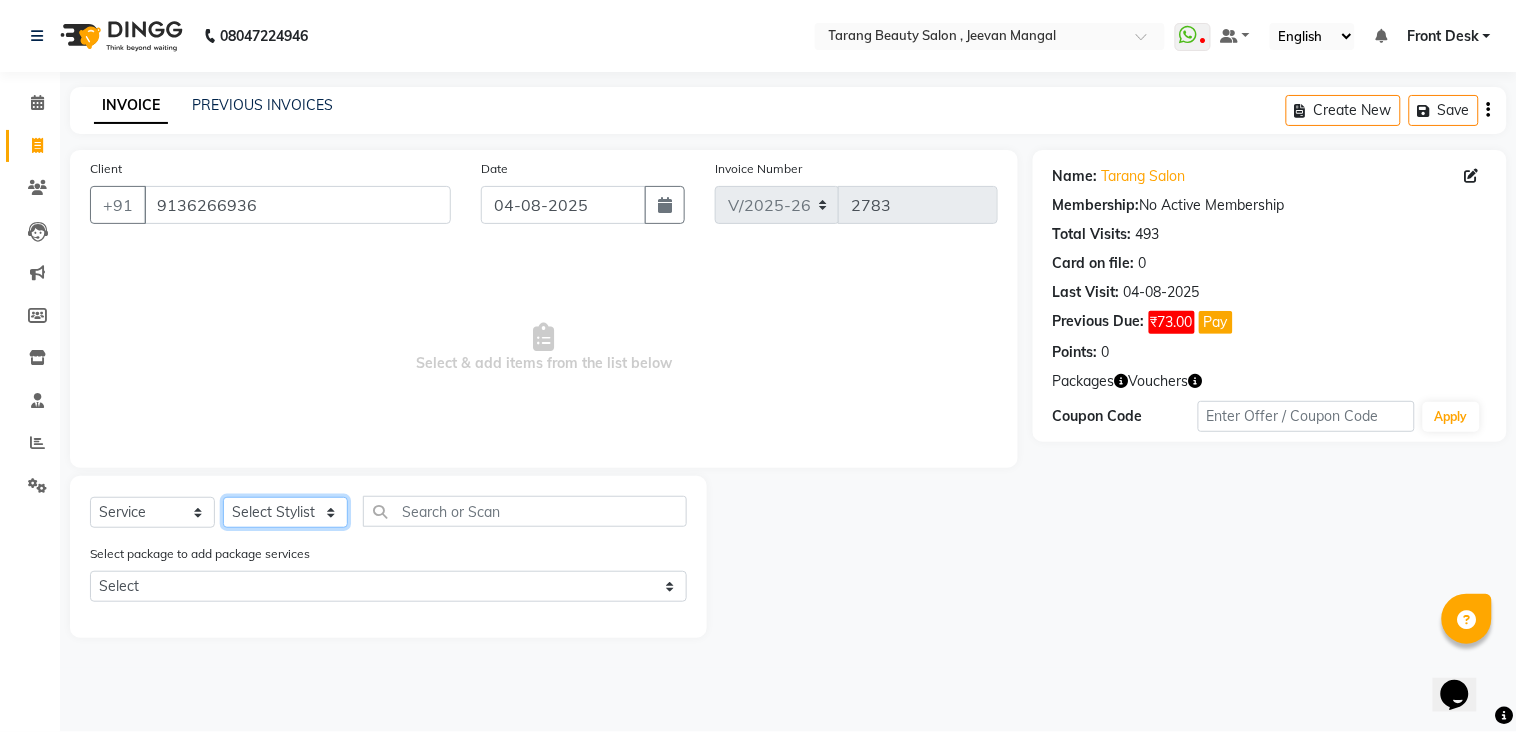 select on "45699" 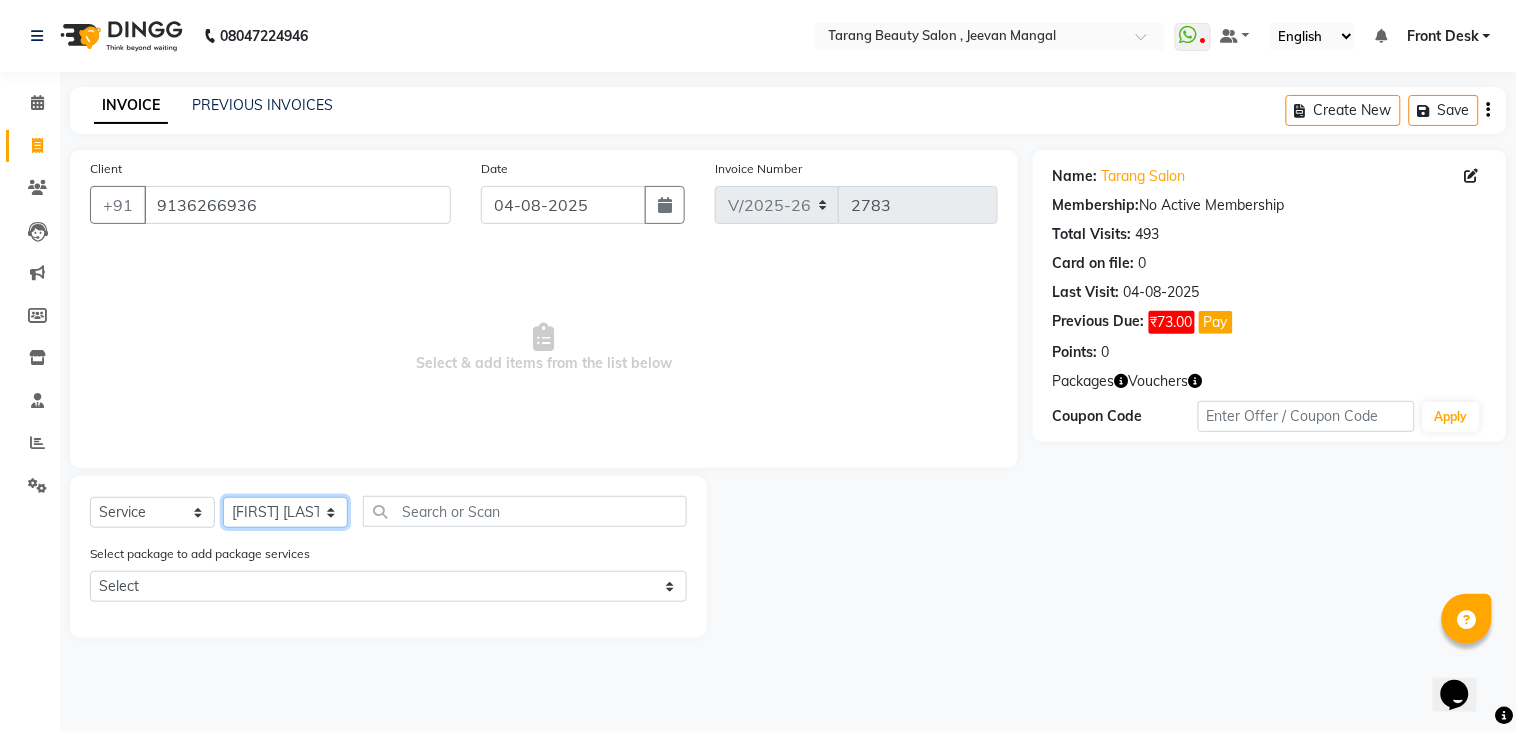 click on "Select Stylist ANITA MANOJ KARRE ANJALI RAMESH KHAMDARE BHUMI PAWAR DEEPALI  KANOJIYA Front Desk GAYATRI KENIN Grishma  indu kavita NEHA pooja thakur Pooja Vishwakarma priya  Ruchi RUTUJA sadhana SNEHAL SHINDE SONAL Suchita panchal SUNITA KAURI surekha bhalerao Varsha Zoya" 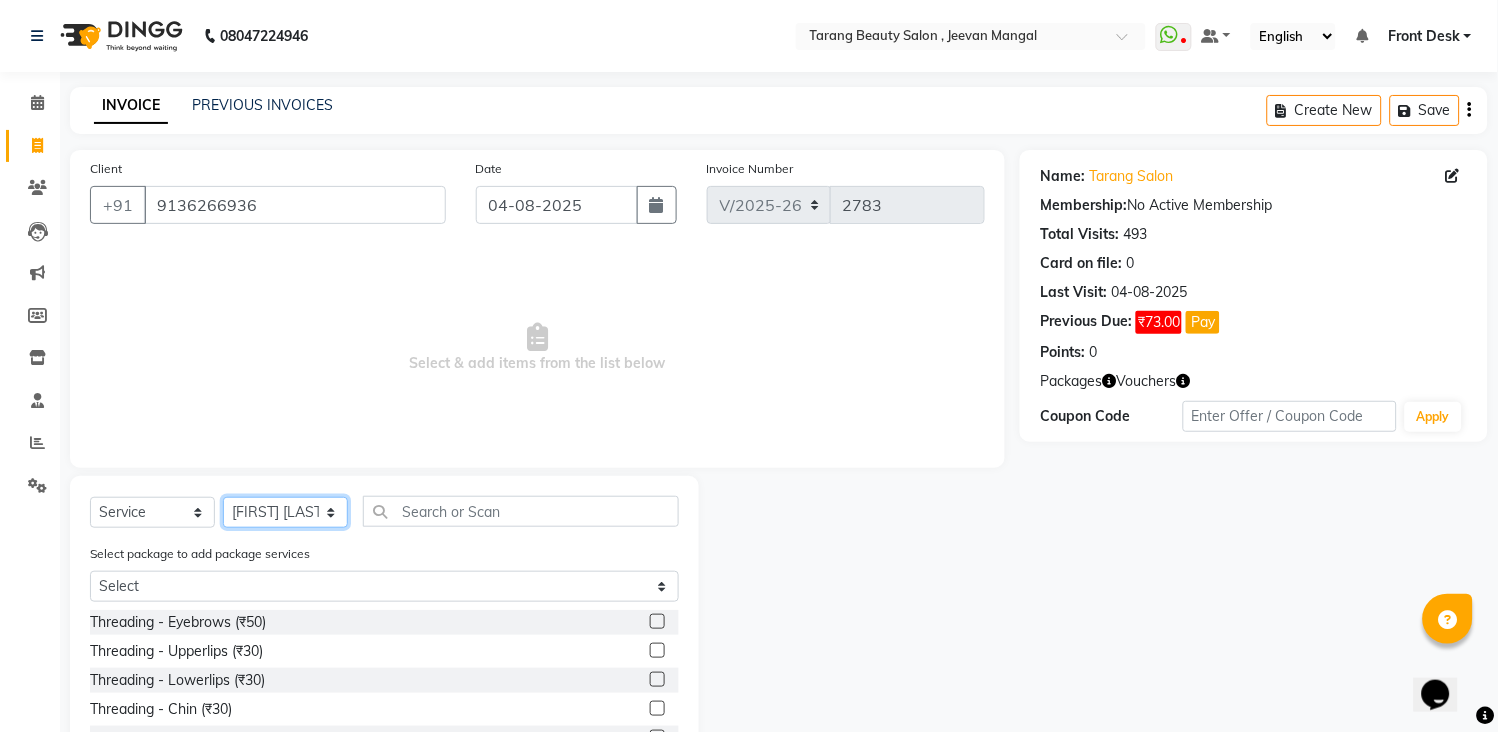 click on "Select Stylist ANITA MANOJ KARRE ANJALI RAMESH KHAMDARE BHUMI PAWAR DEEPALI  KANOJIYA Front Desk GAYATRI KENIN Grishma  indu kavita NEHA pooja thakur Pooja Vishwakarma priya  Ruchi RUTUJA sadhana SNEHAL SHINDE SONAL Suchita panchal SUNITA KAURI surekha bhalerao Varsha Zoya" 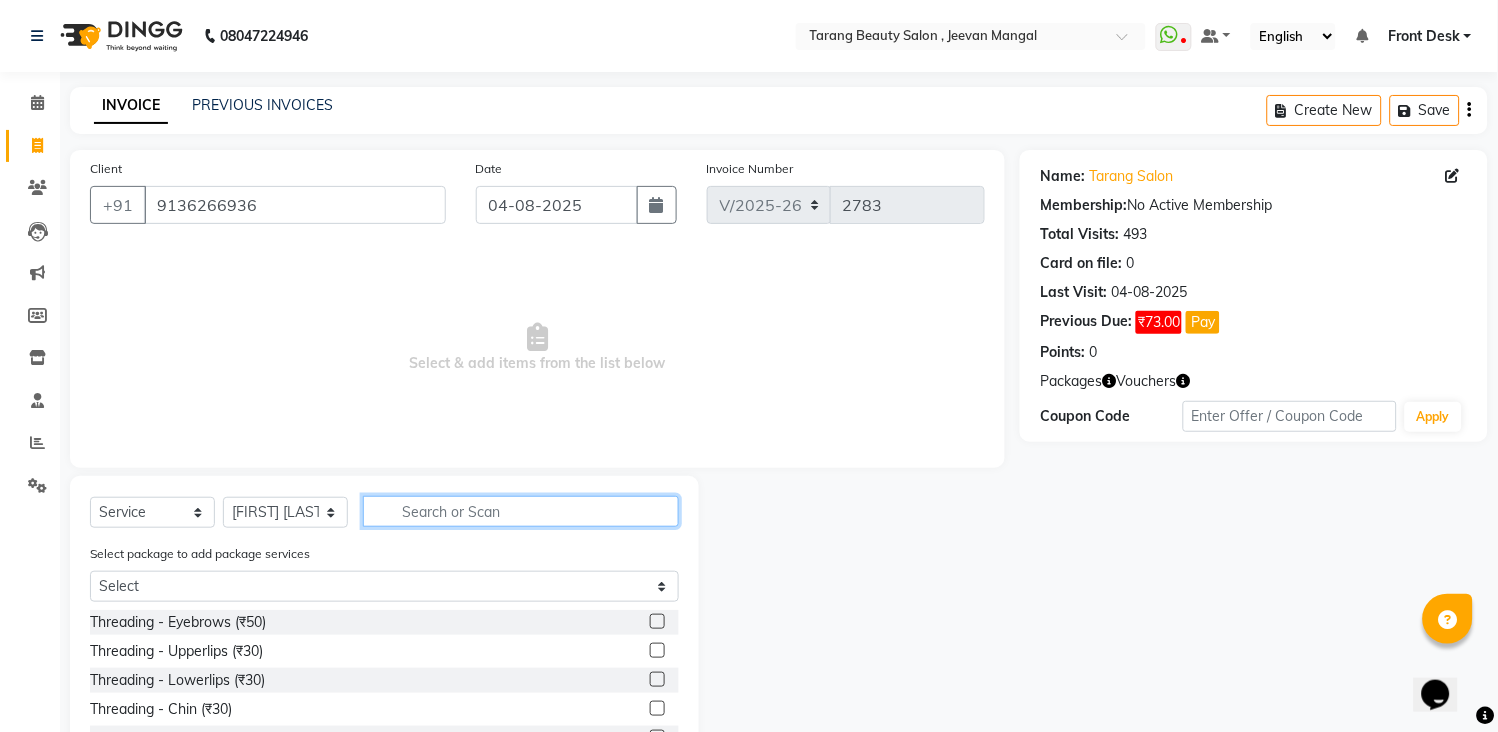 click 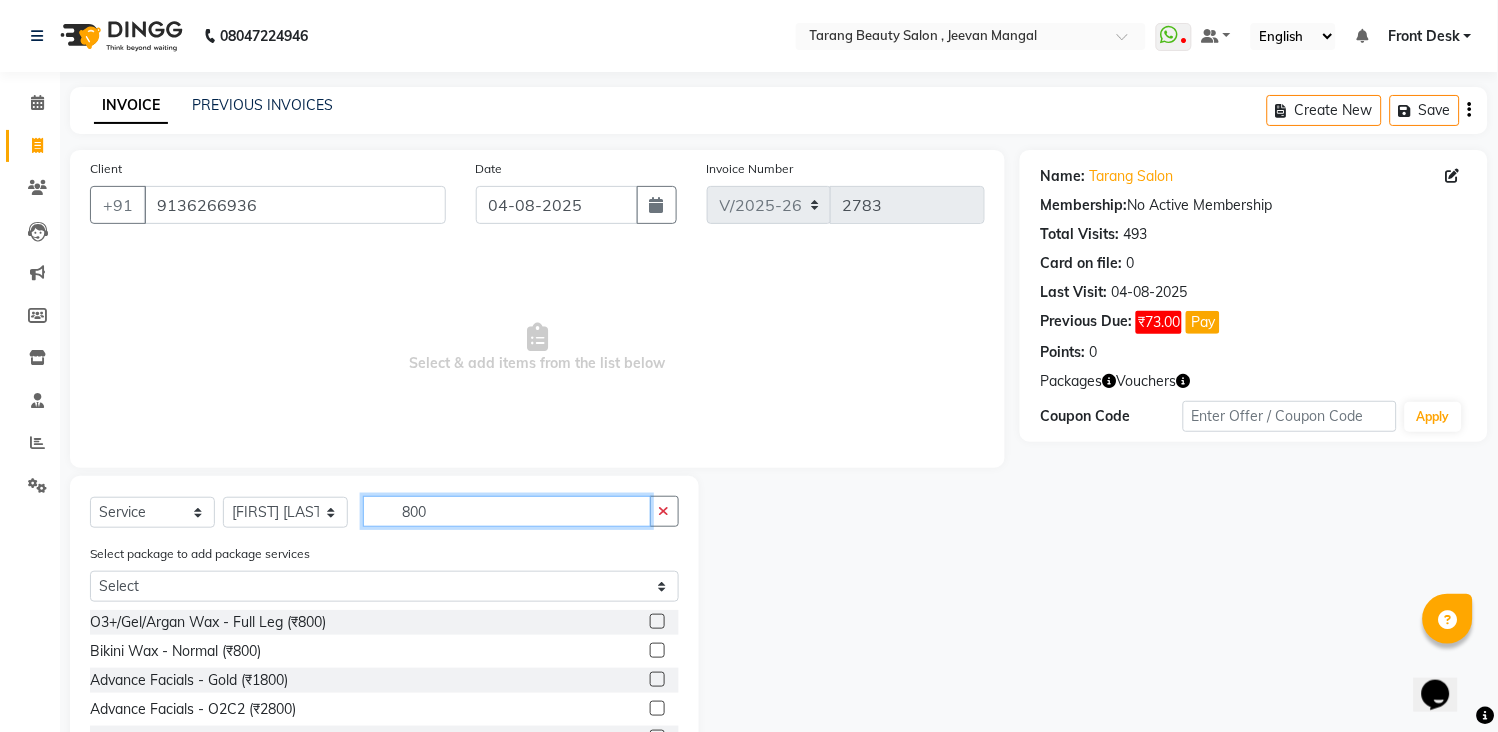 type on "800" 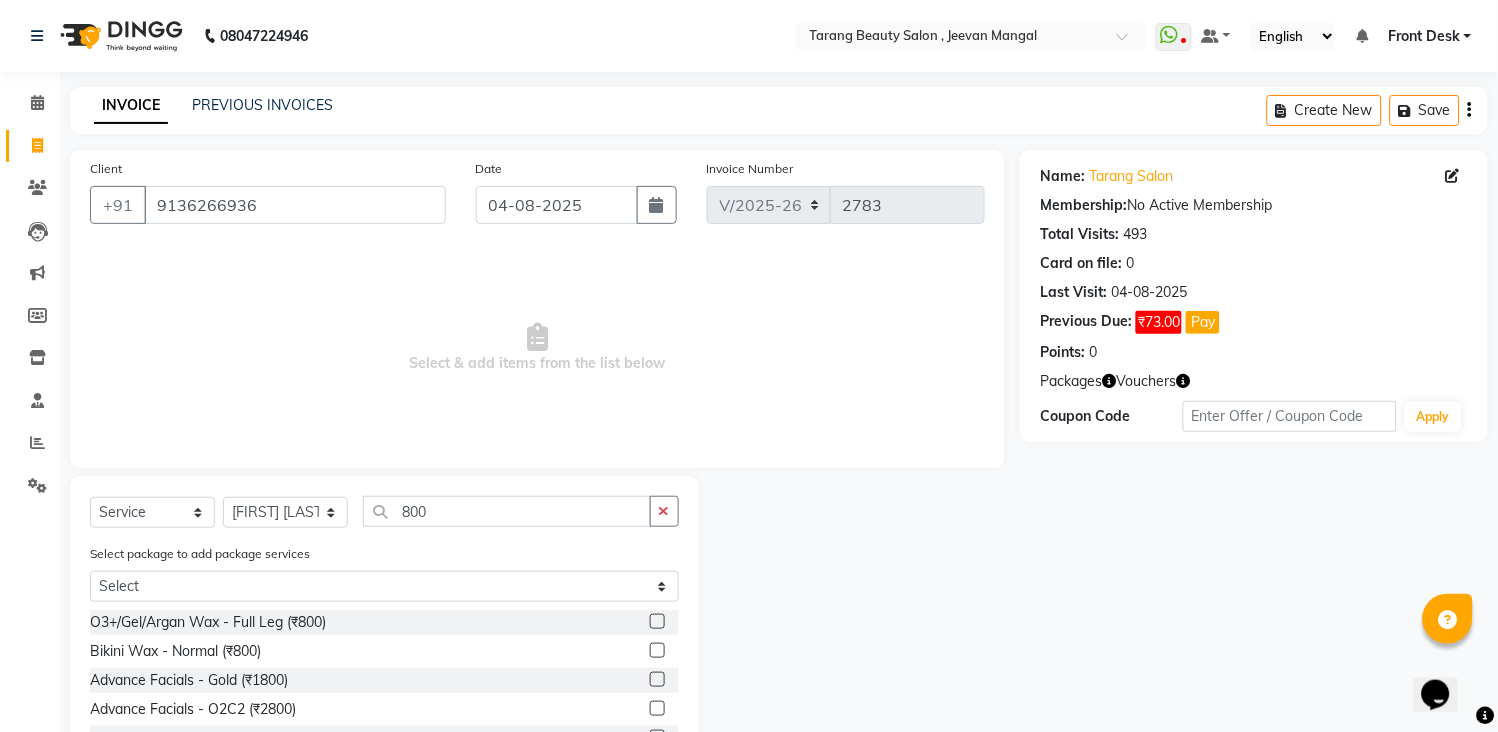 click 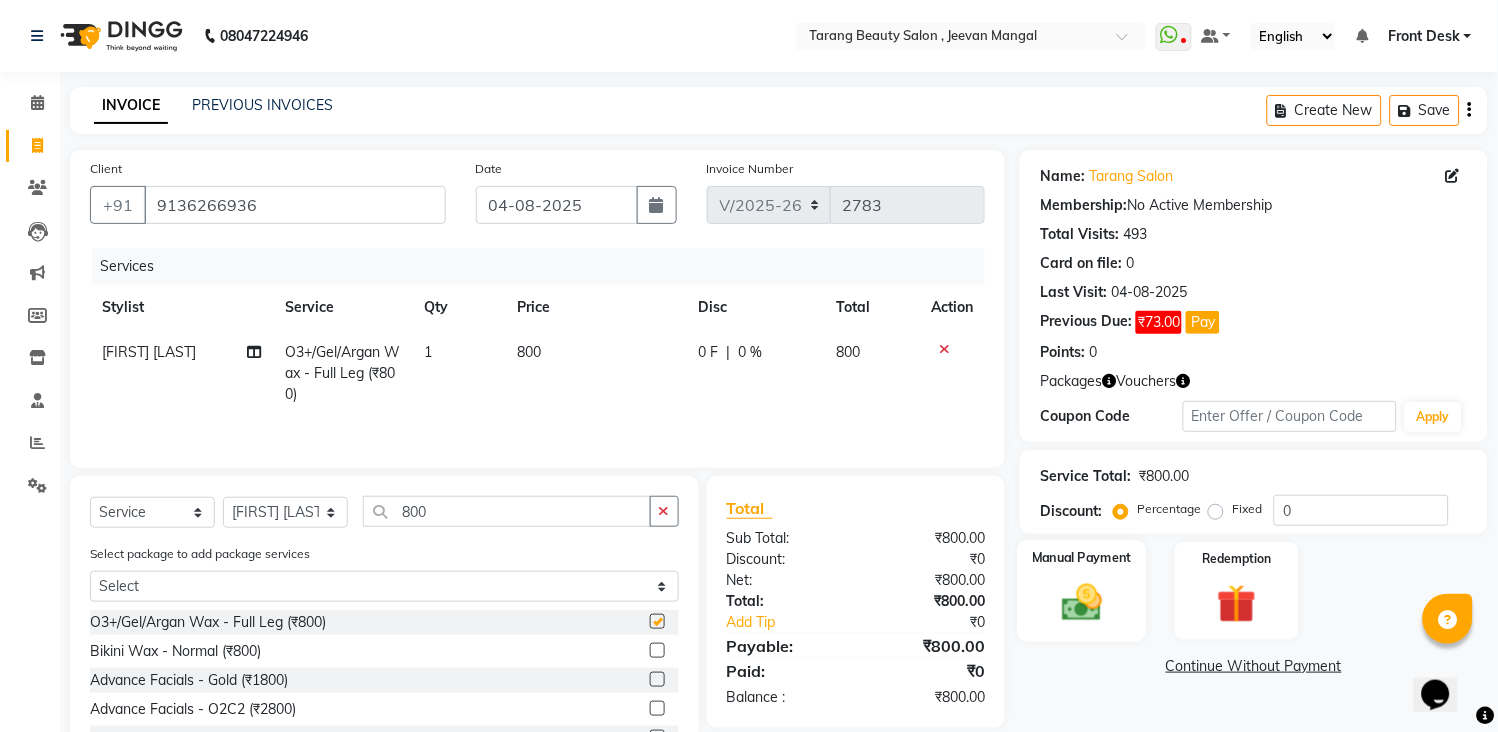 checkbox on "false" 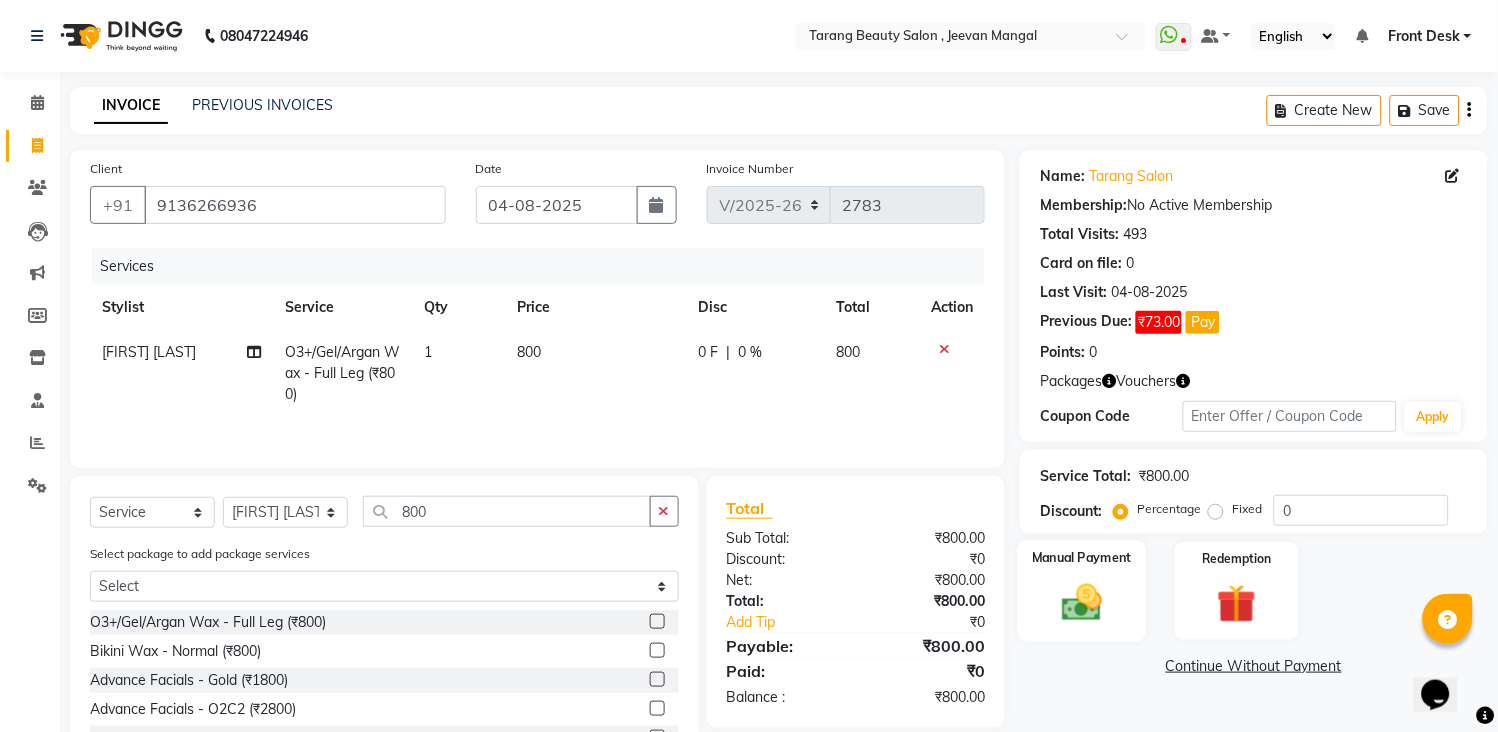 scroll, scrollTop: 140, scrollLeft: 0, axis: vertical 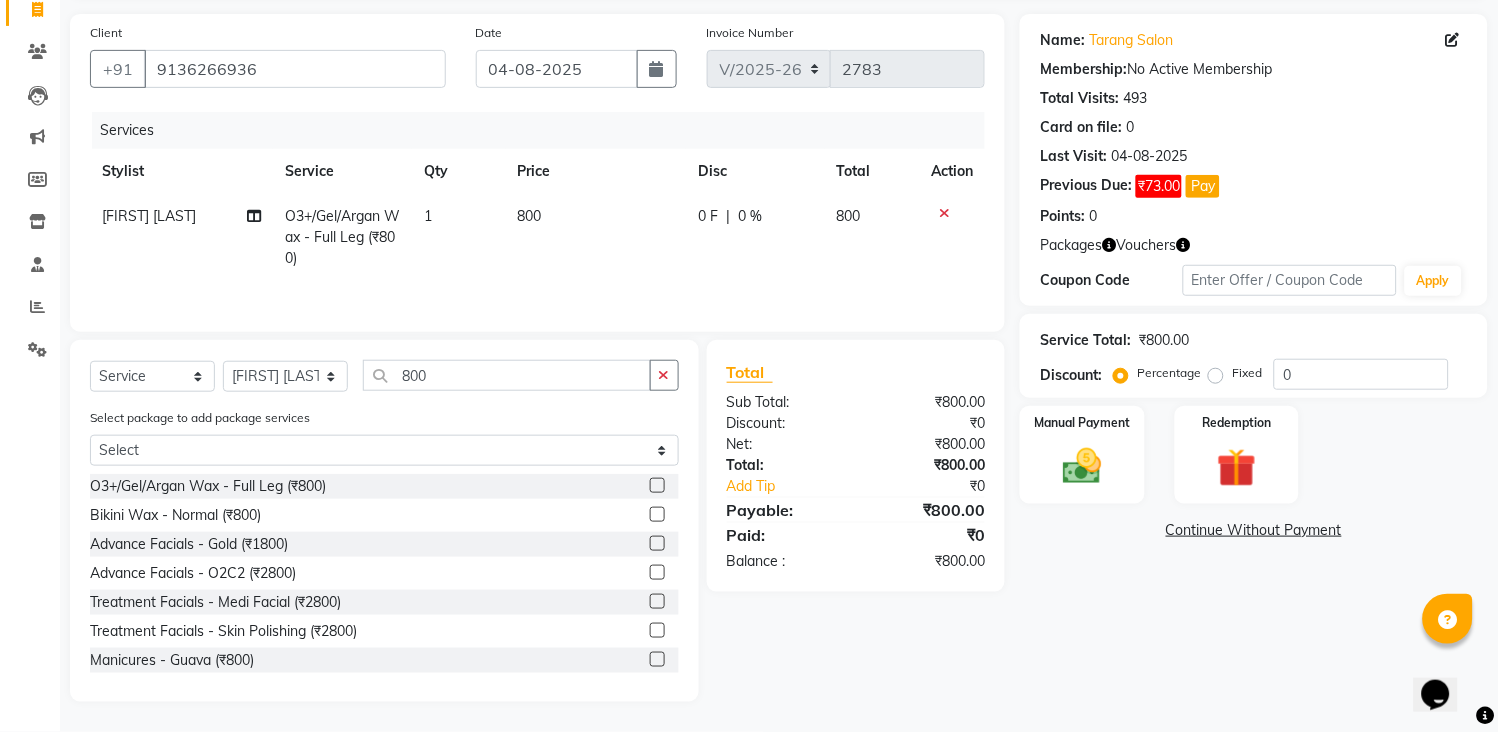 click on "Service Total:  ₹800.00  Discount:  Percentage   Fixed  0" 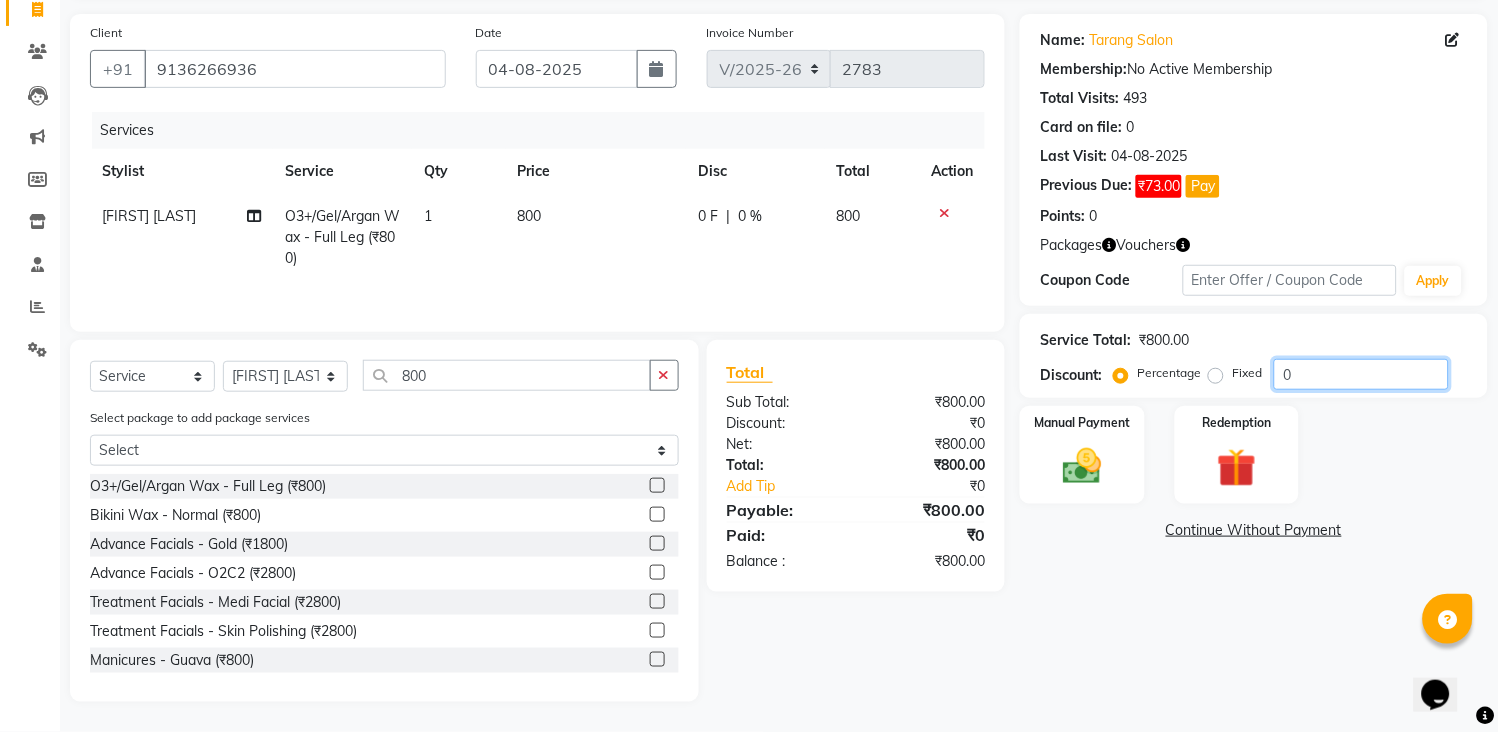 click on "0" 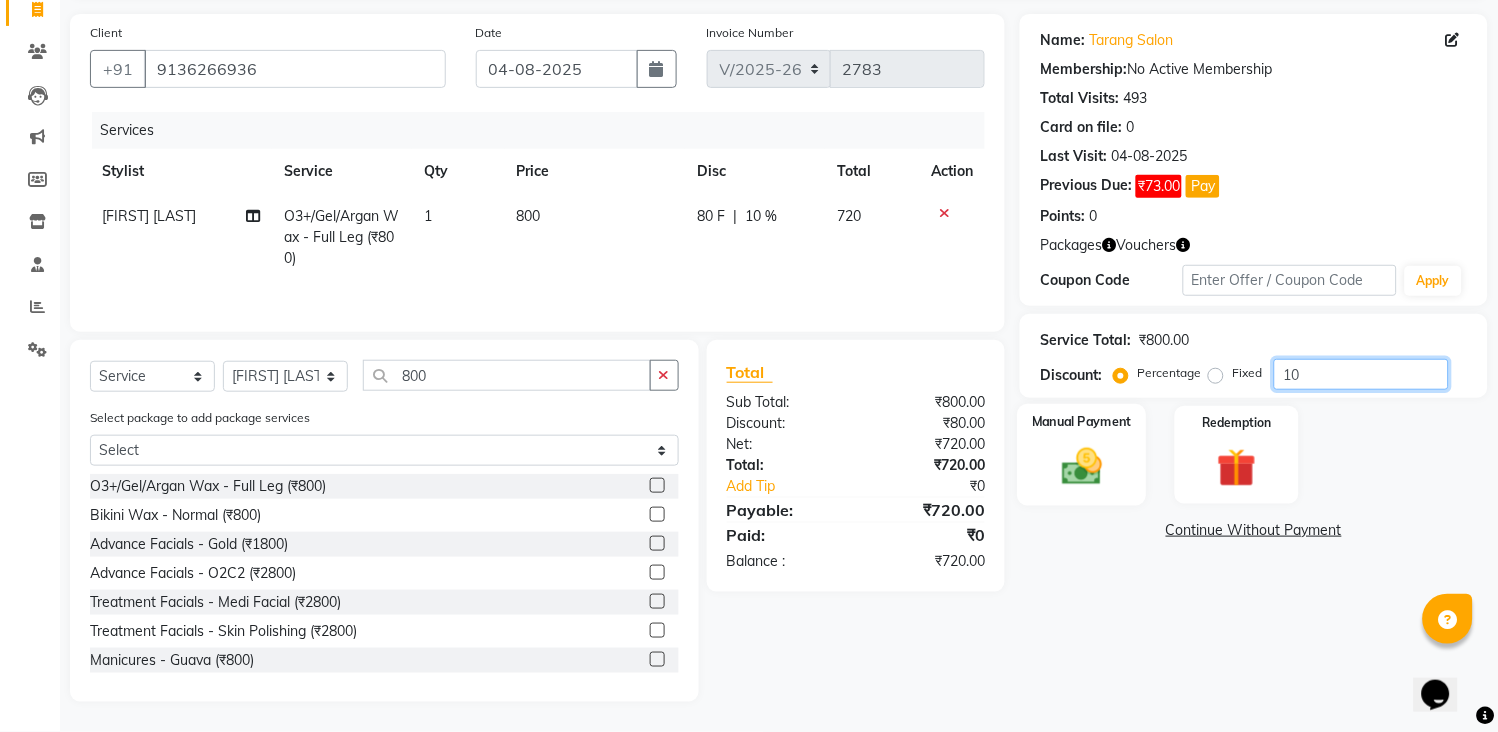 type on "10" 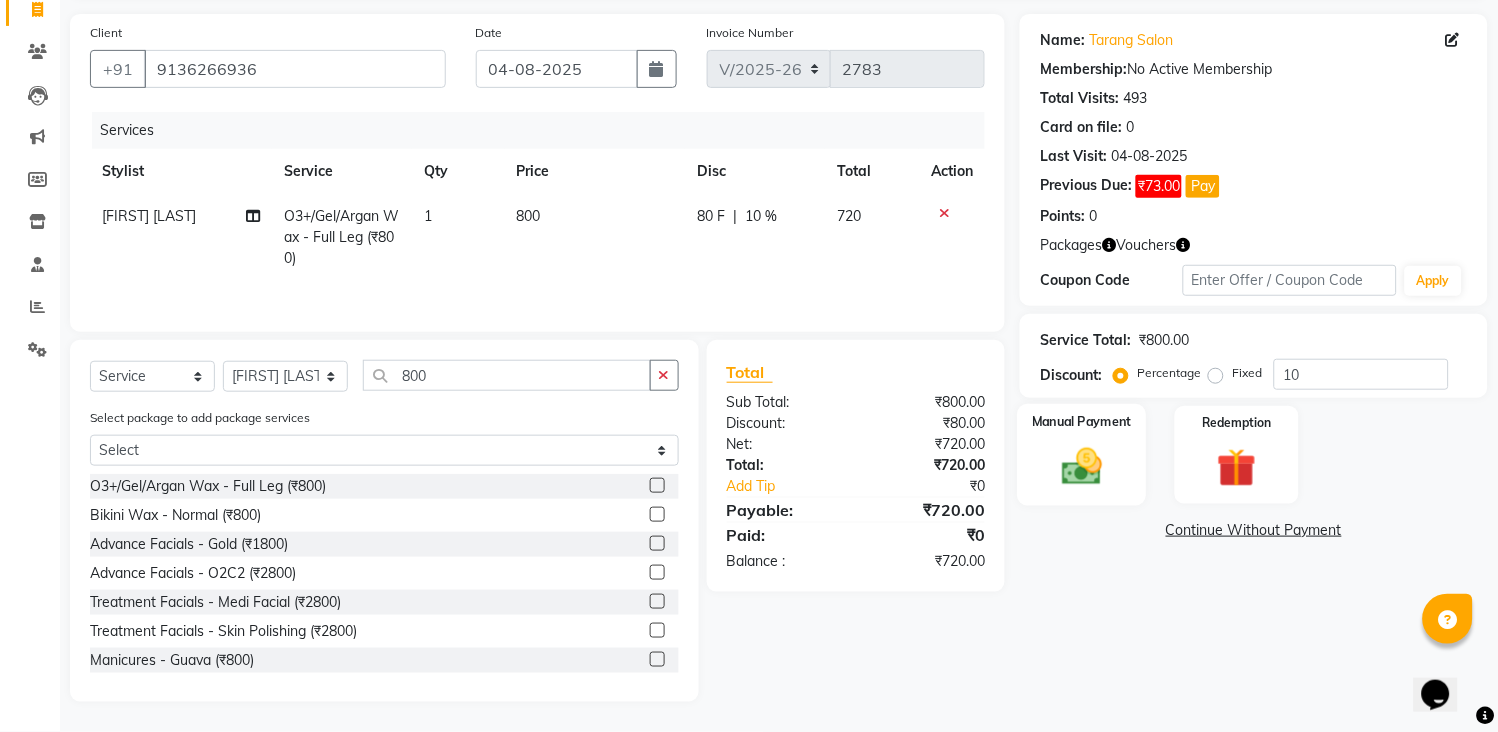 click 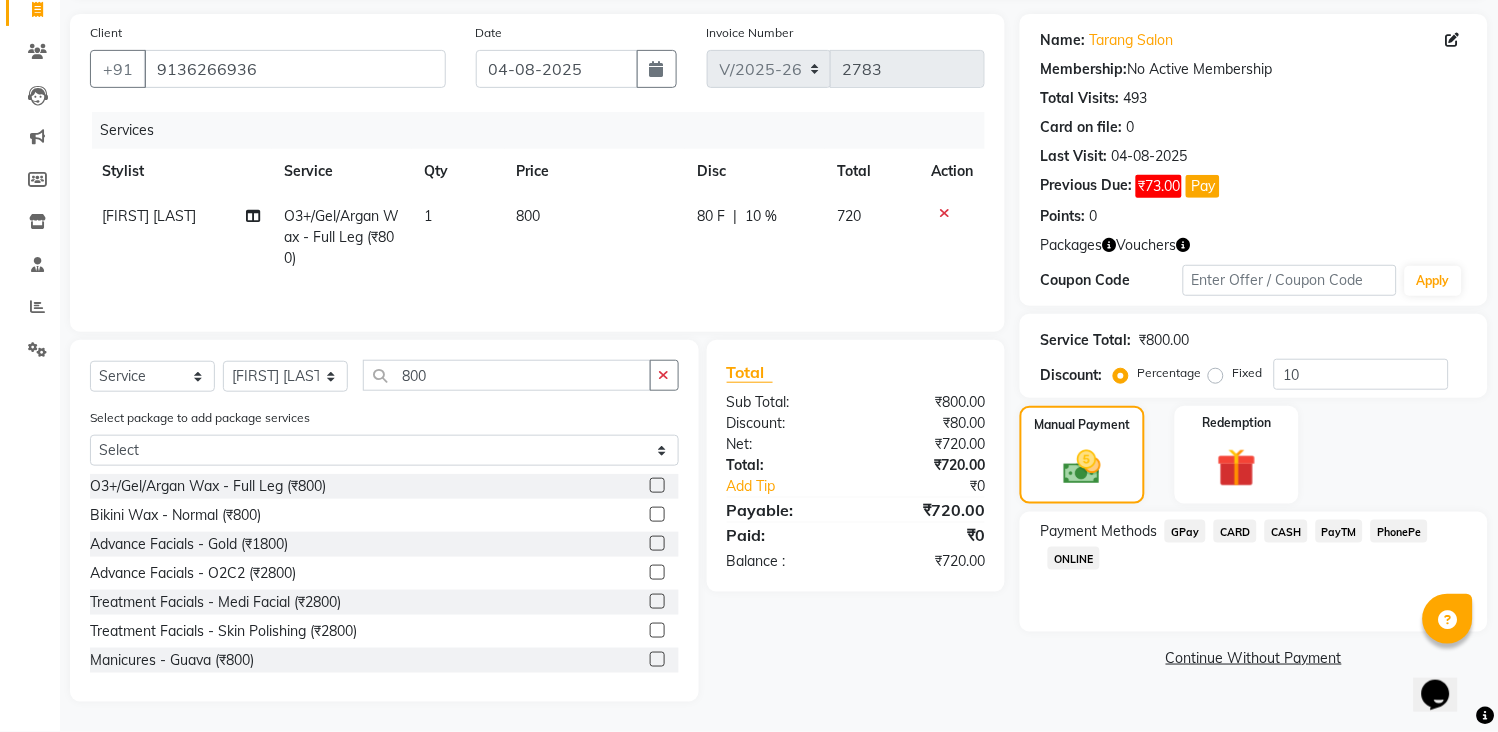 click on "GPay" 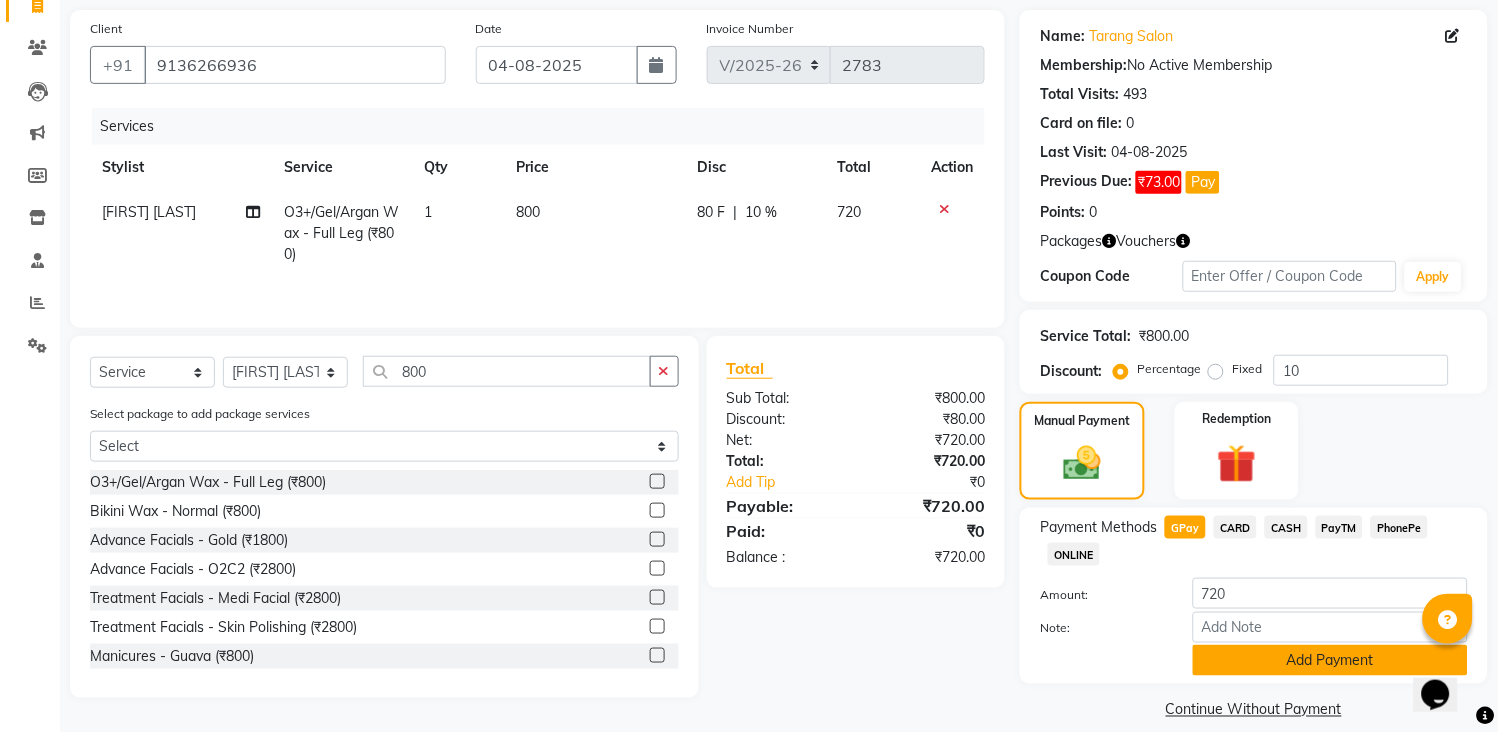 click on "Add Payment" 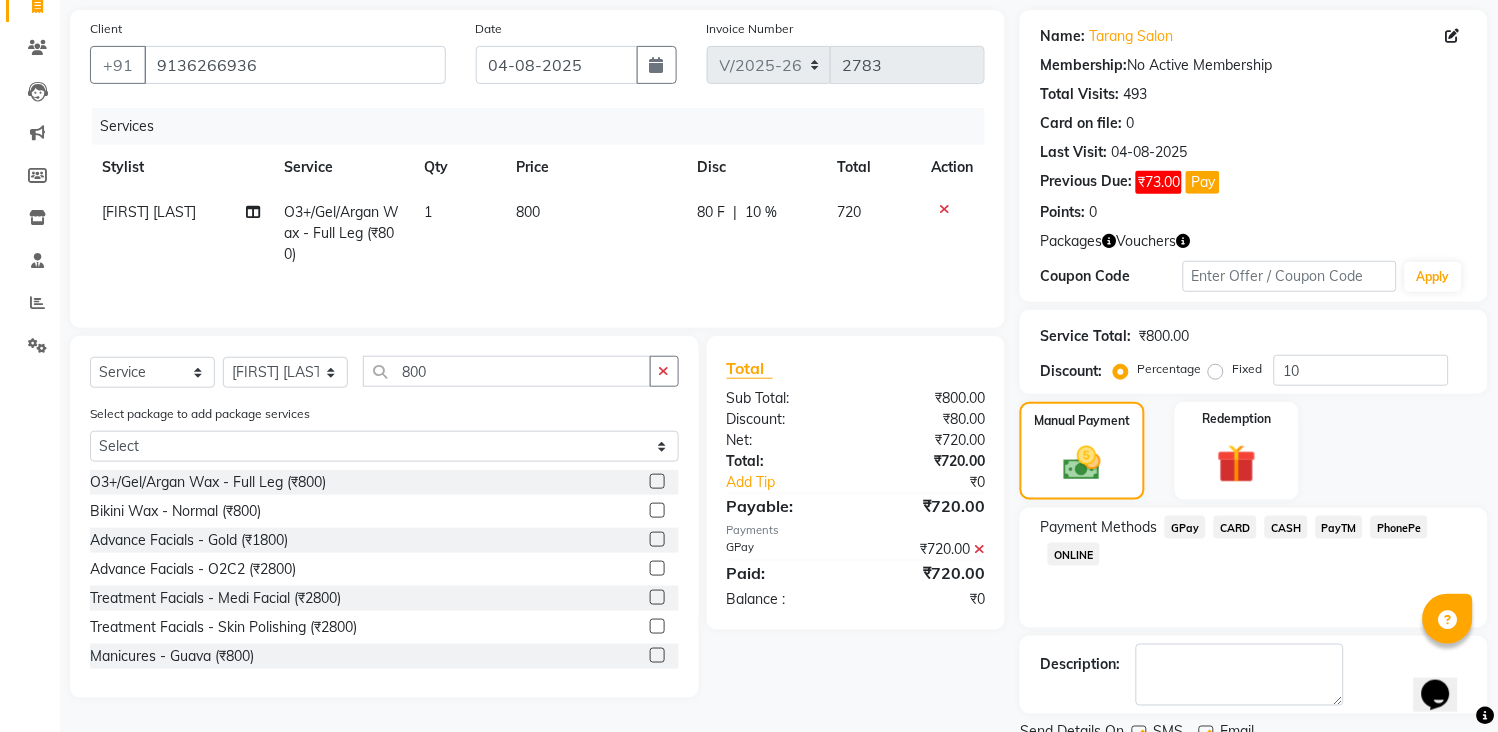 scroll, scrollTop: 220, scrollLeft: 0, axis: vertical 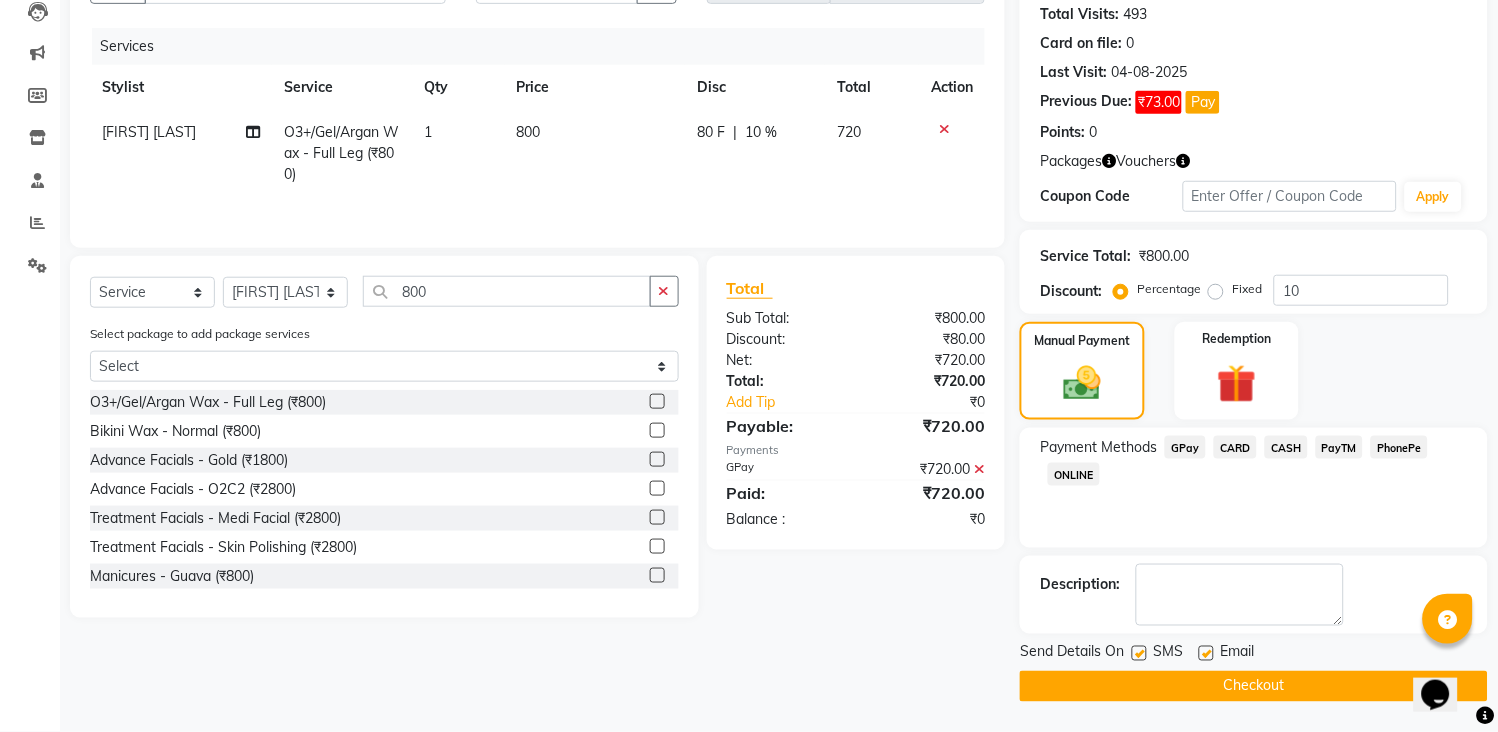 click on "Checkout" 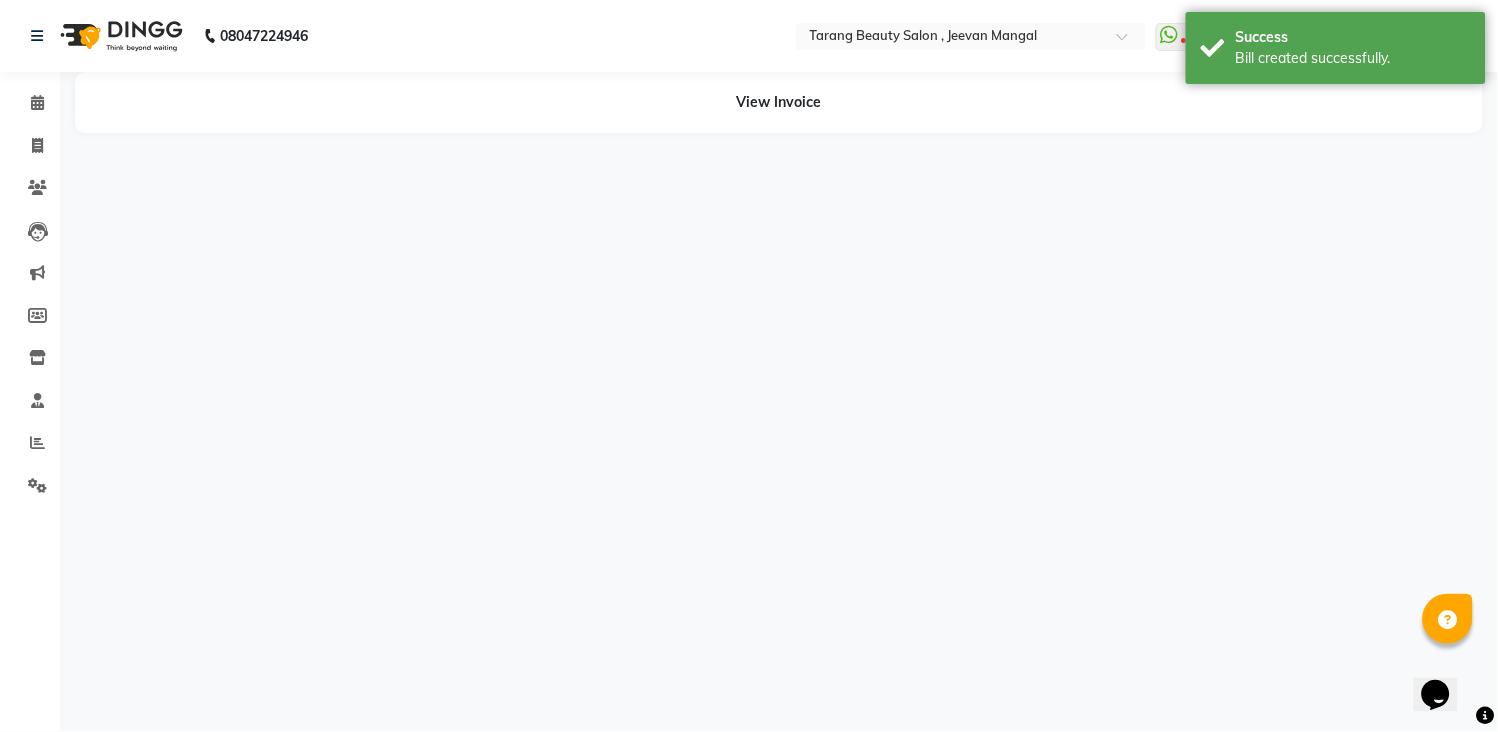 scroll, scrollTop: 0, scrollLeft: 0, axis: both 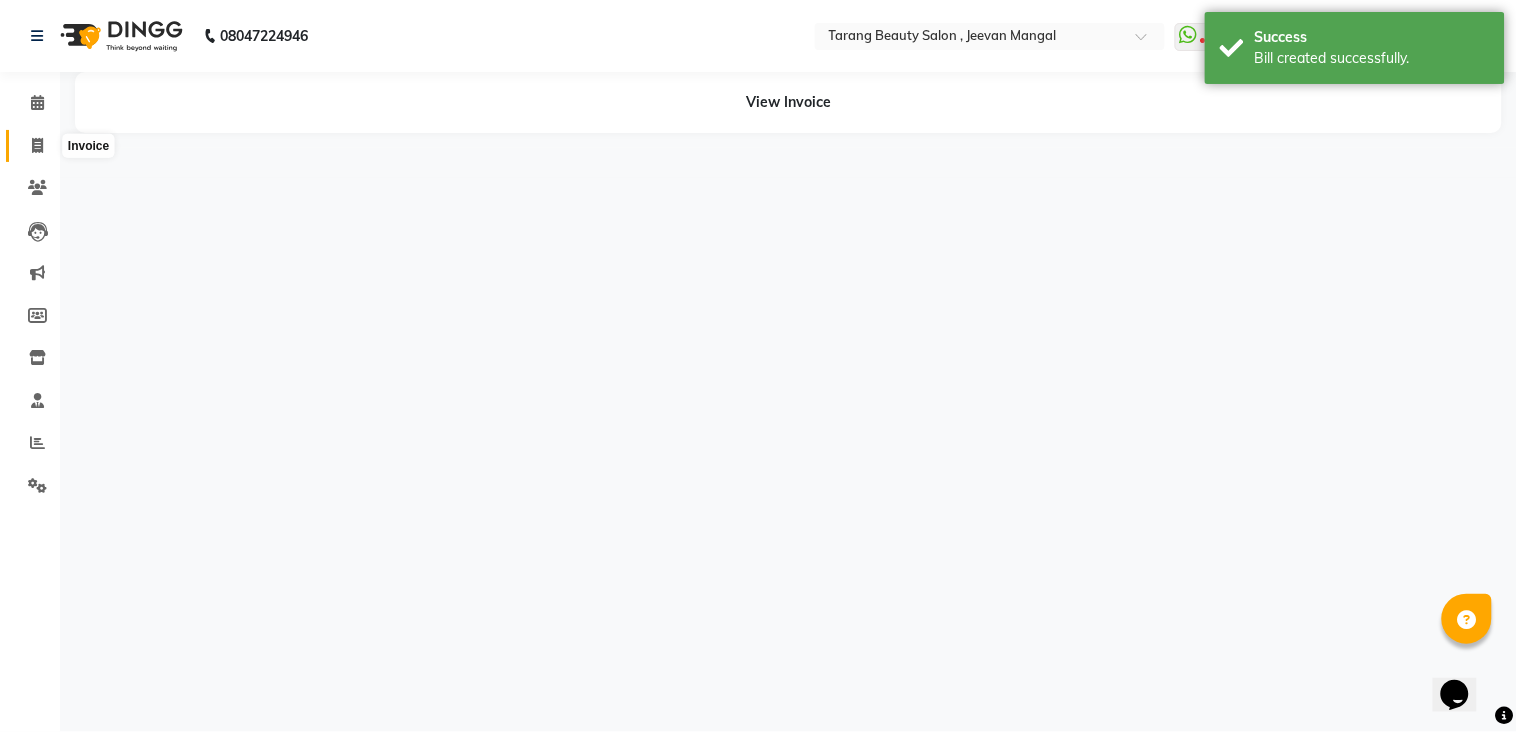 click 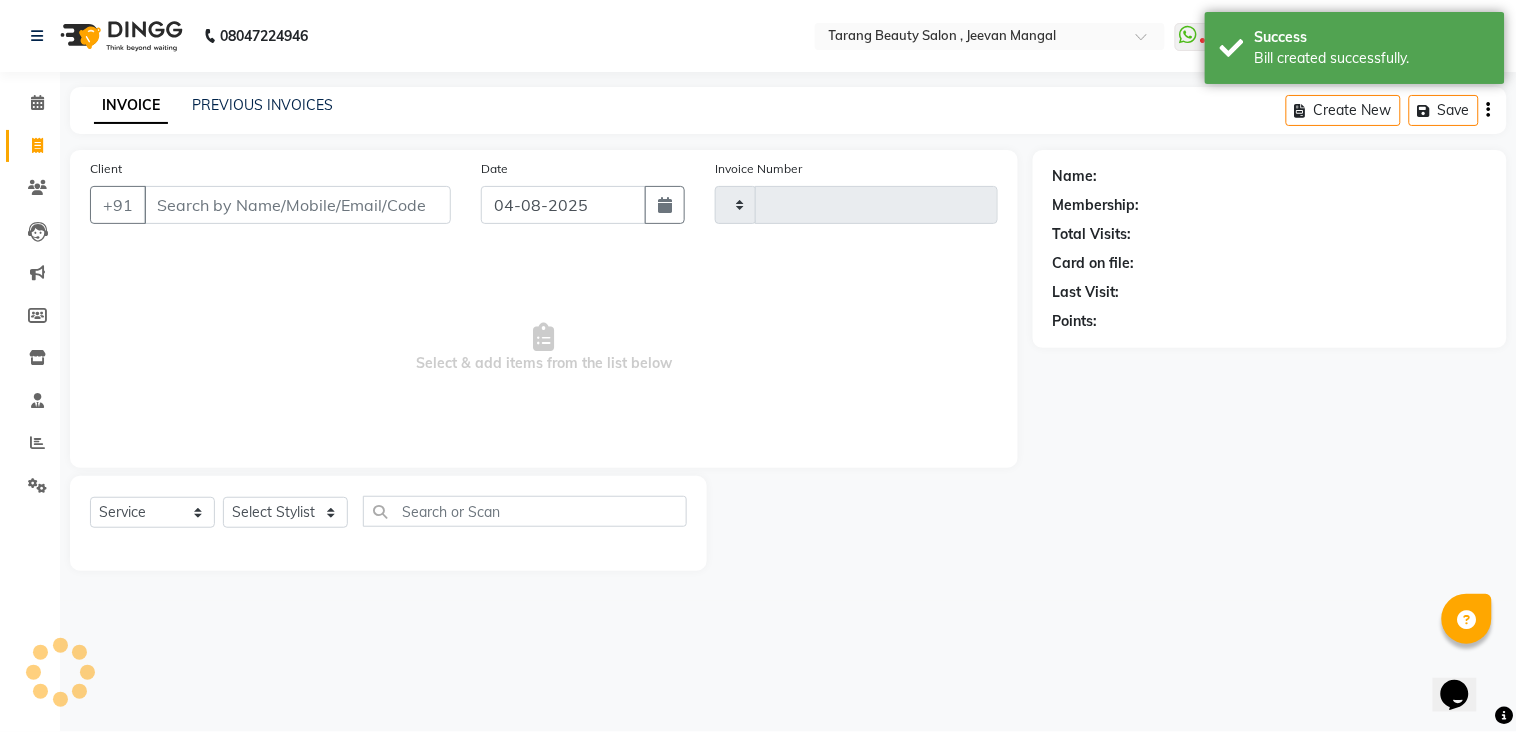 type on "2784" 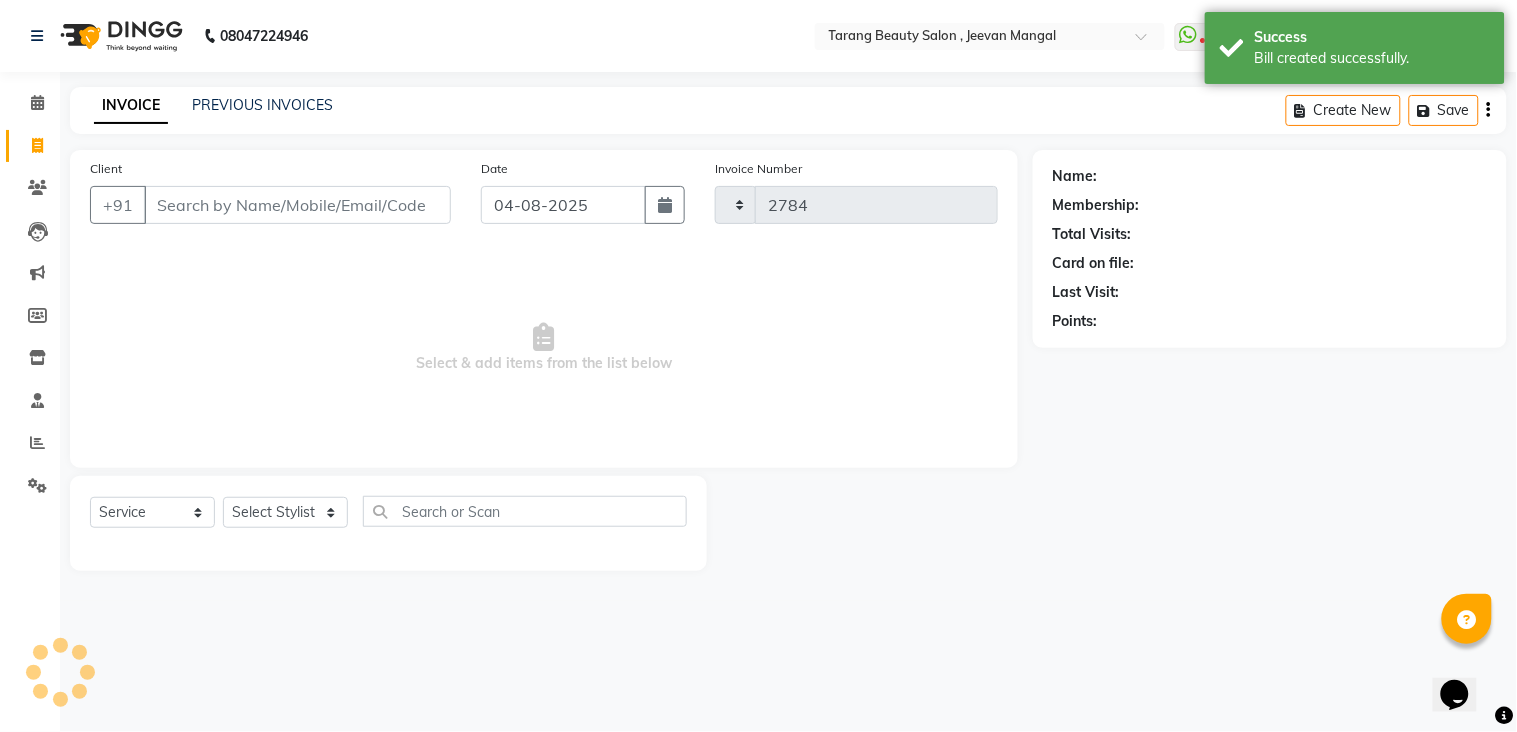 select on "5133" 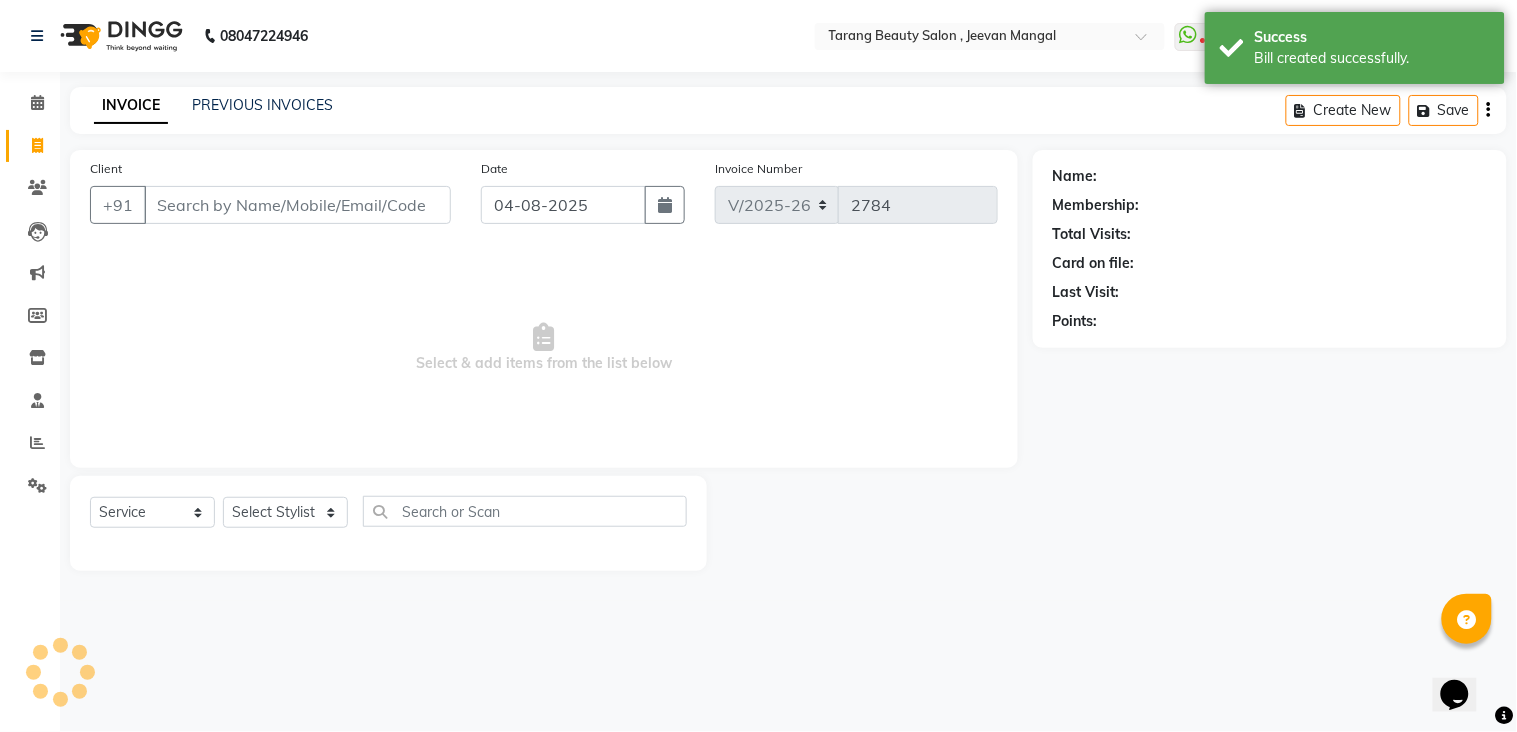 click on "Client" at bounding box center [297, 205] 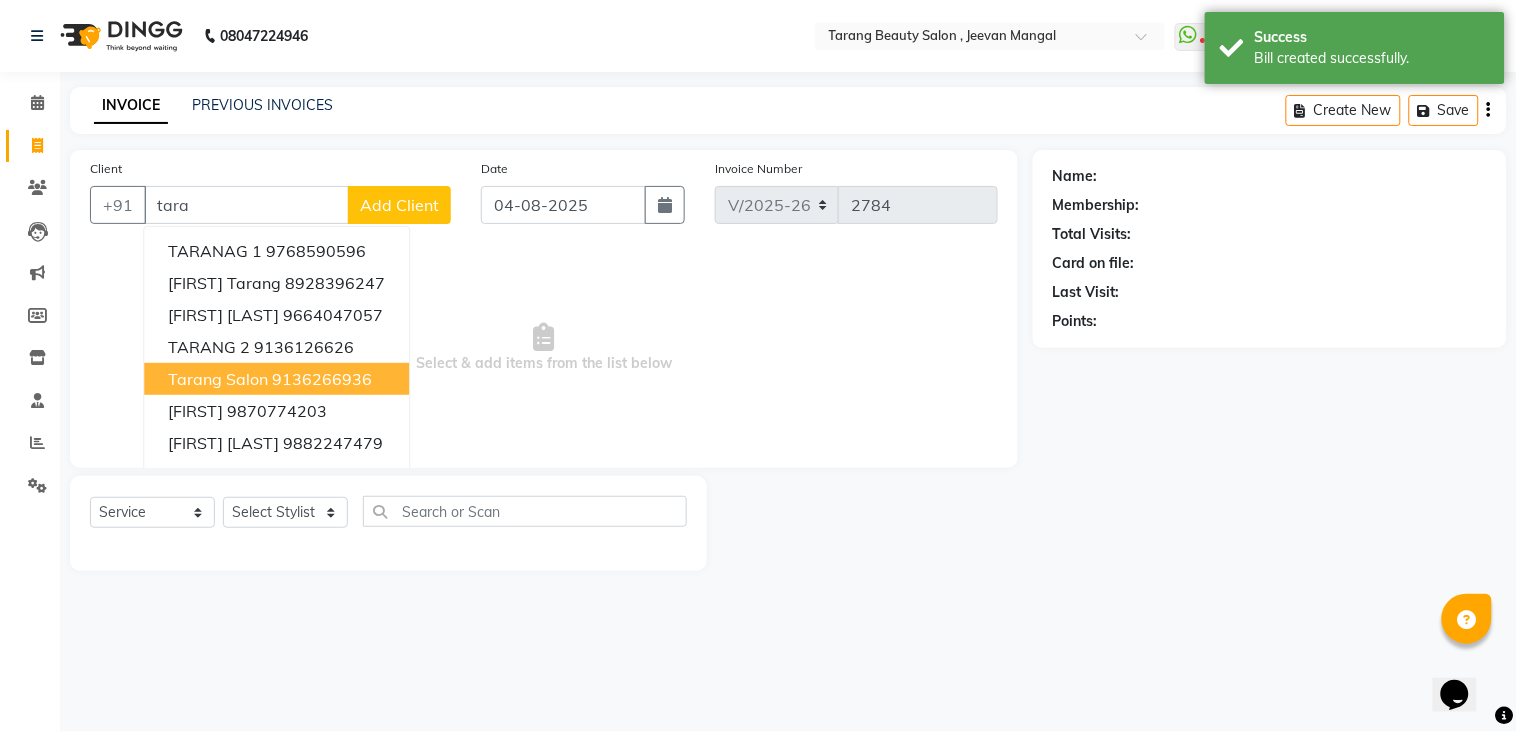 click on "tarang Salon" at bounding box center [218, 379] 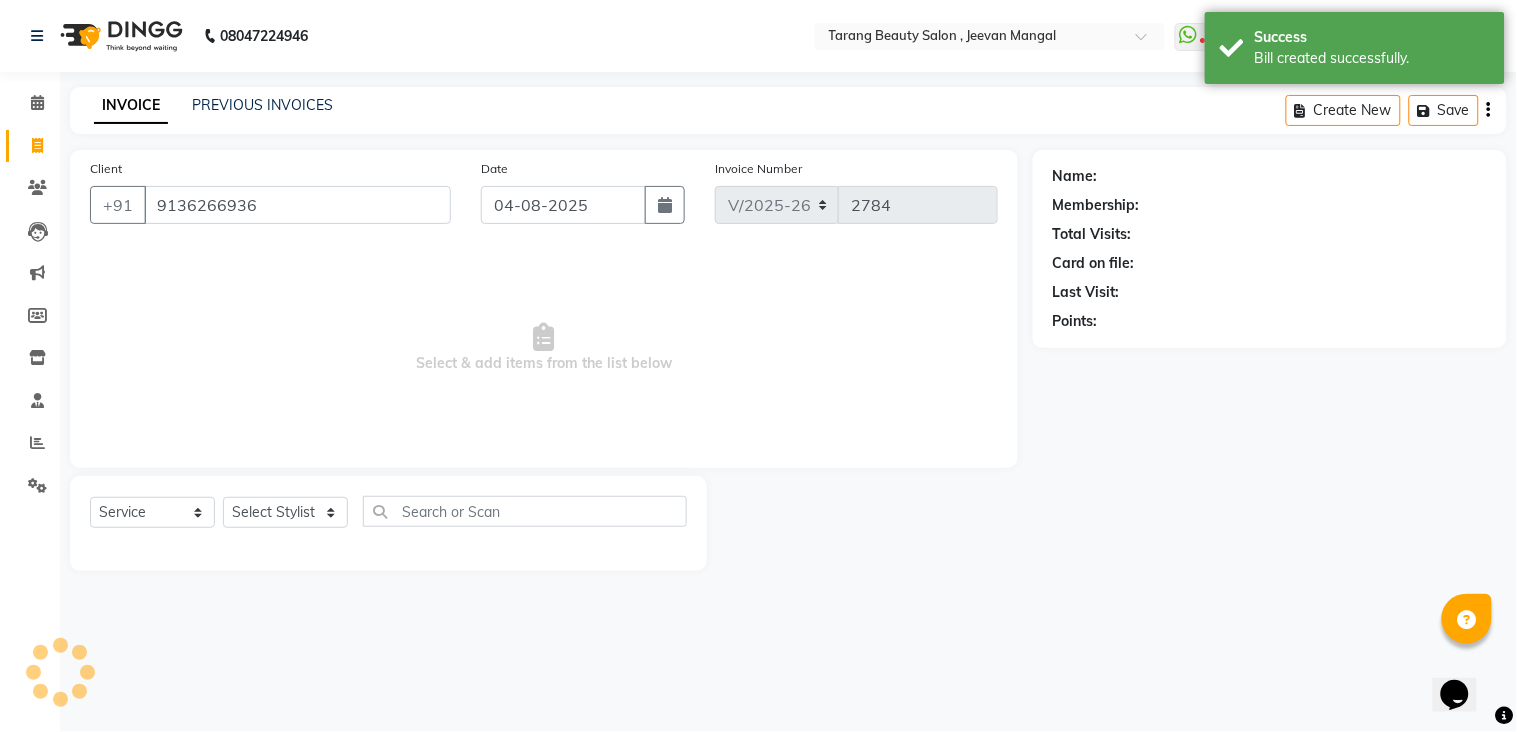 type on "9136266936" 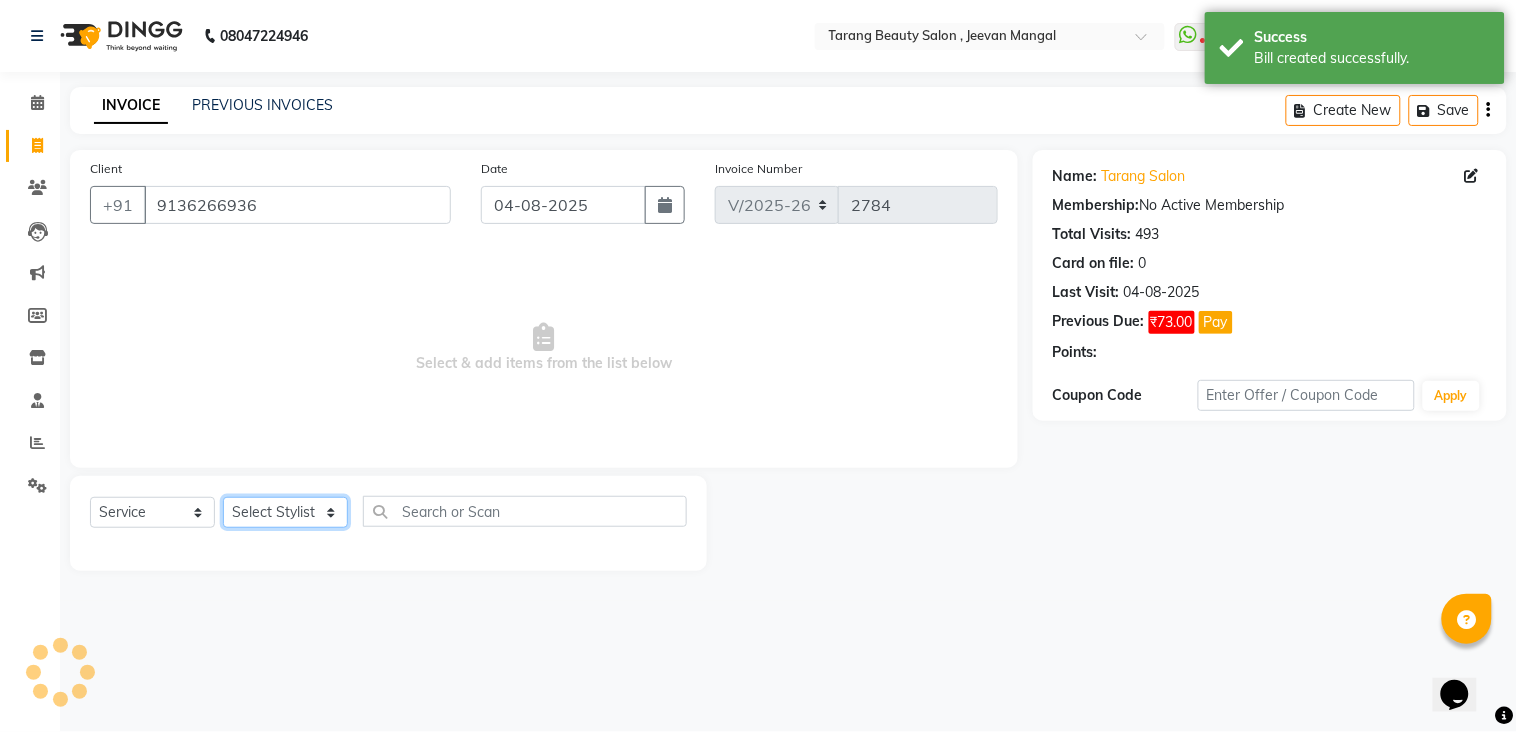click on "Select Stylist ANITA MANOJ KARRE ANJALI RAMESH KHAMDARE BHUMI PAWAR DEEPALI  KANOJIYA Front Desk GAYATRI KENIN Grishma  indu kavita NEHA pooja thakur Pooja Vishwakarma priya  Ruchi RUTUJA sadhana SNEHAL SHINDE SONAL Suchita panchal SUNITA KAURI surekha bhalerao Varsha Zoya" 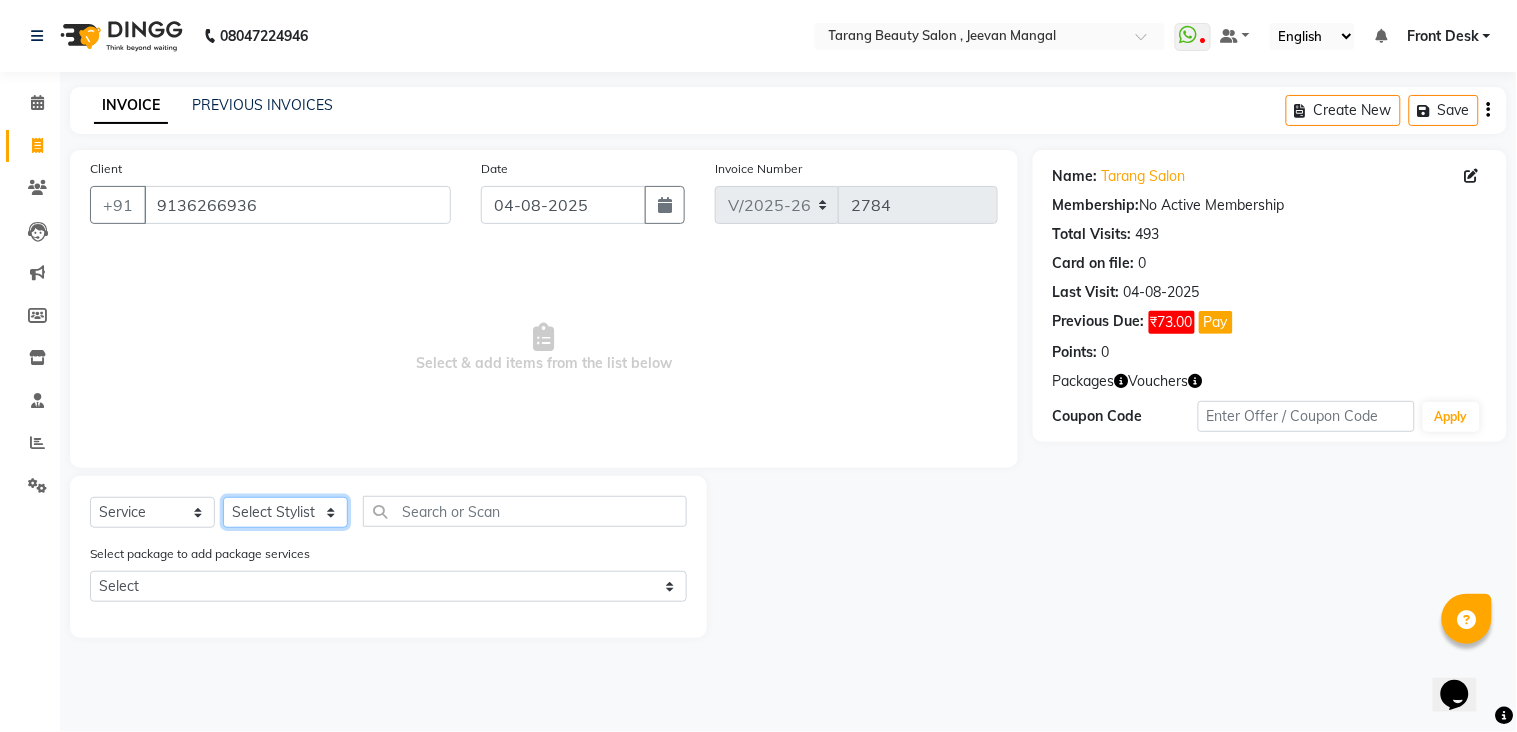 select on "33033" 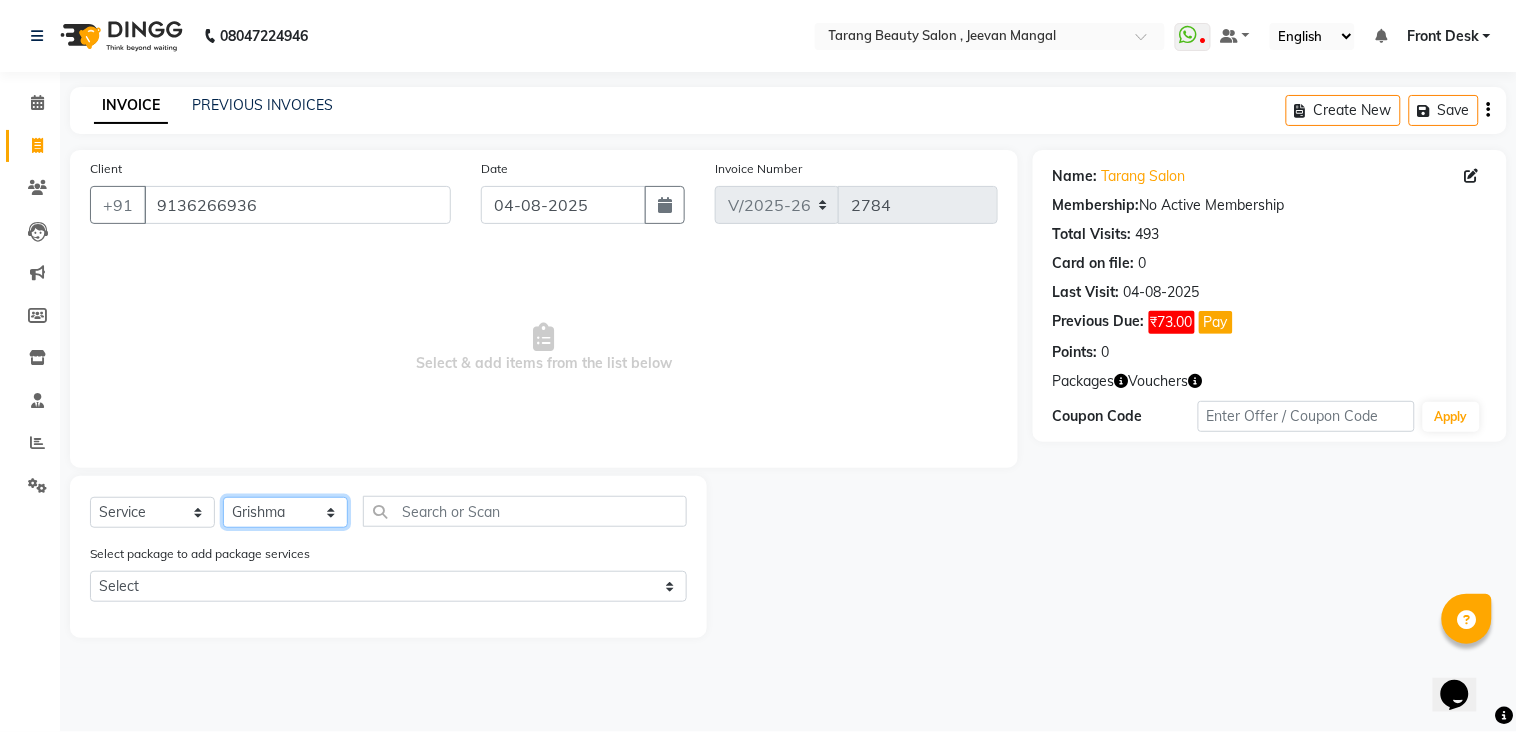 click on "Select Stylist ANITA MANOJ KARRE ANJALI RAMESH KHAMDARE BHUMI PAWAR DEEPALI  KANOJIYA Front Desk GAYATRI KENIN Grishma  indu kavita NEHA pooja thakur Pooja Vishwakarma priya  Ruchi RUTUJA sadhana SNEHAL SHINDE SONAL Suchita panchal SUNITA KAURI surekha bhalerao Varsha Zoya" 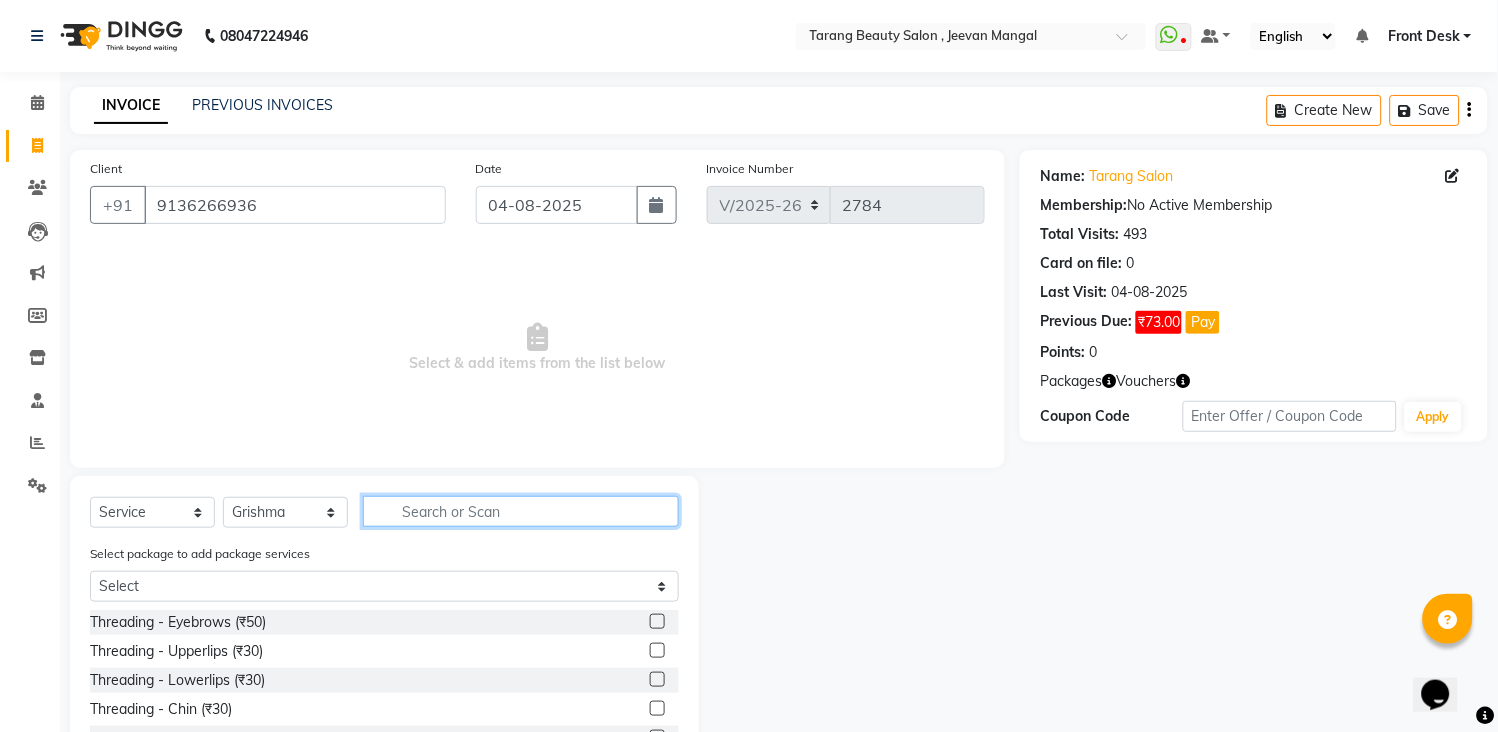 click 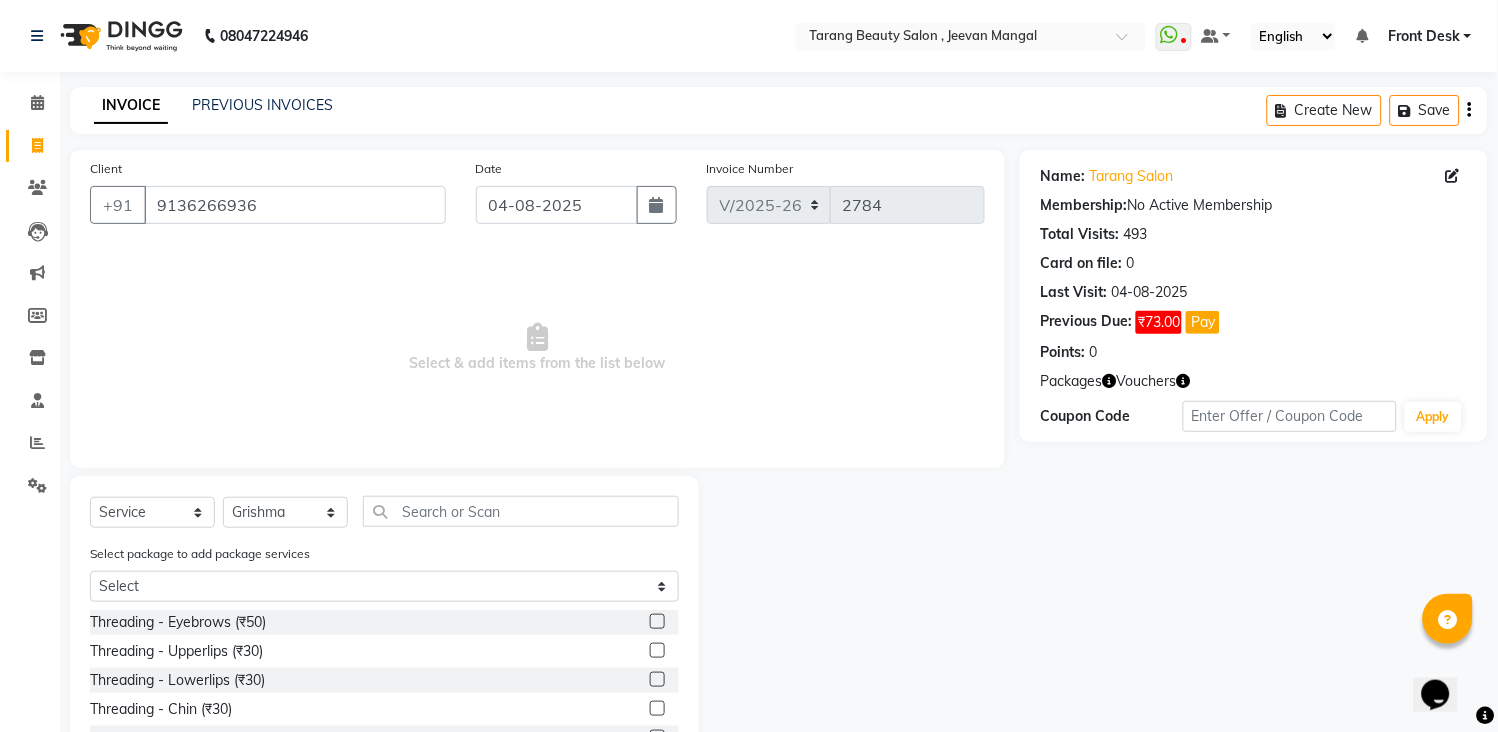 click 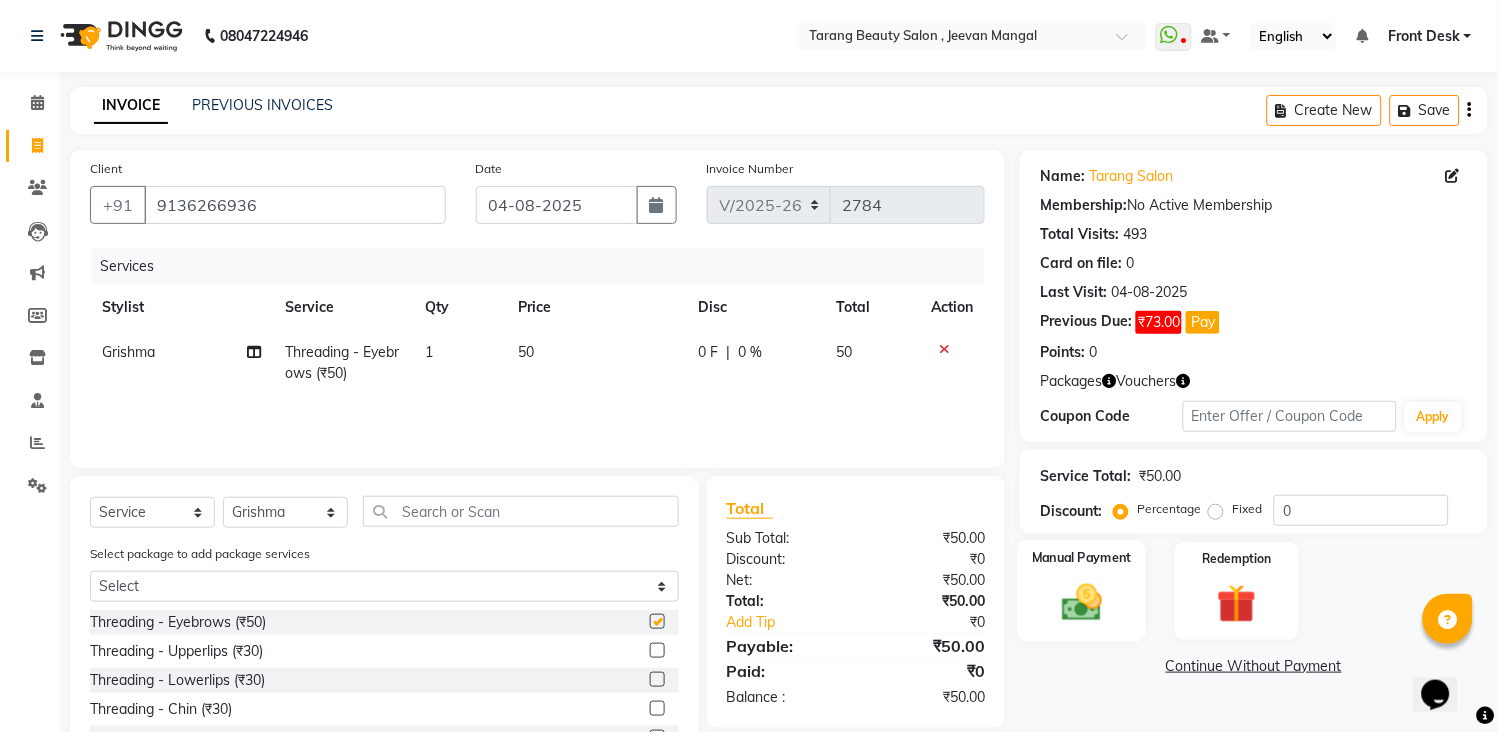 checkbox on "false" 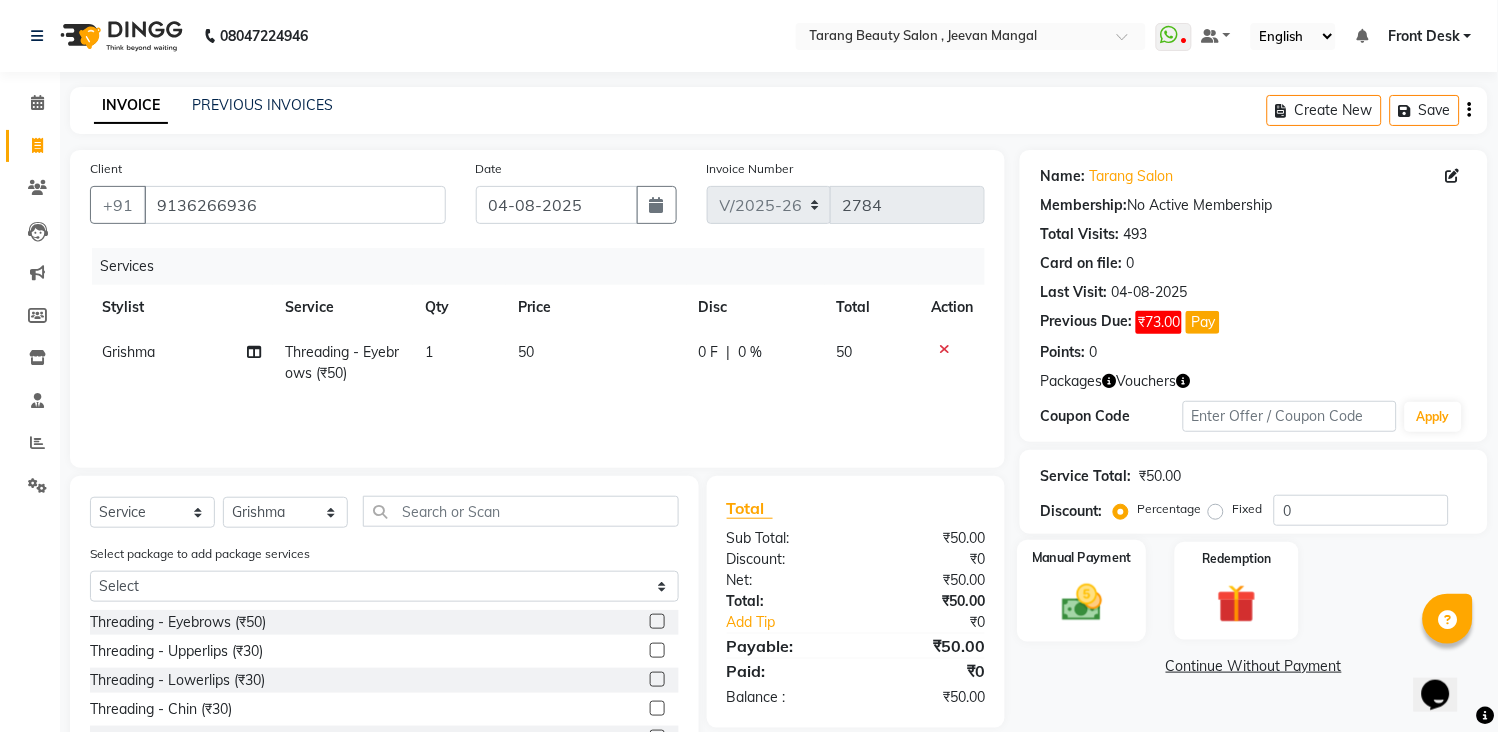 click 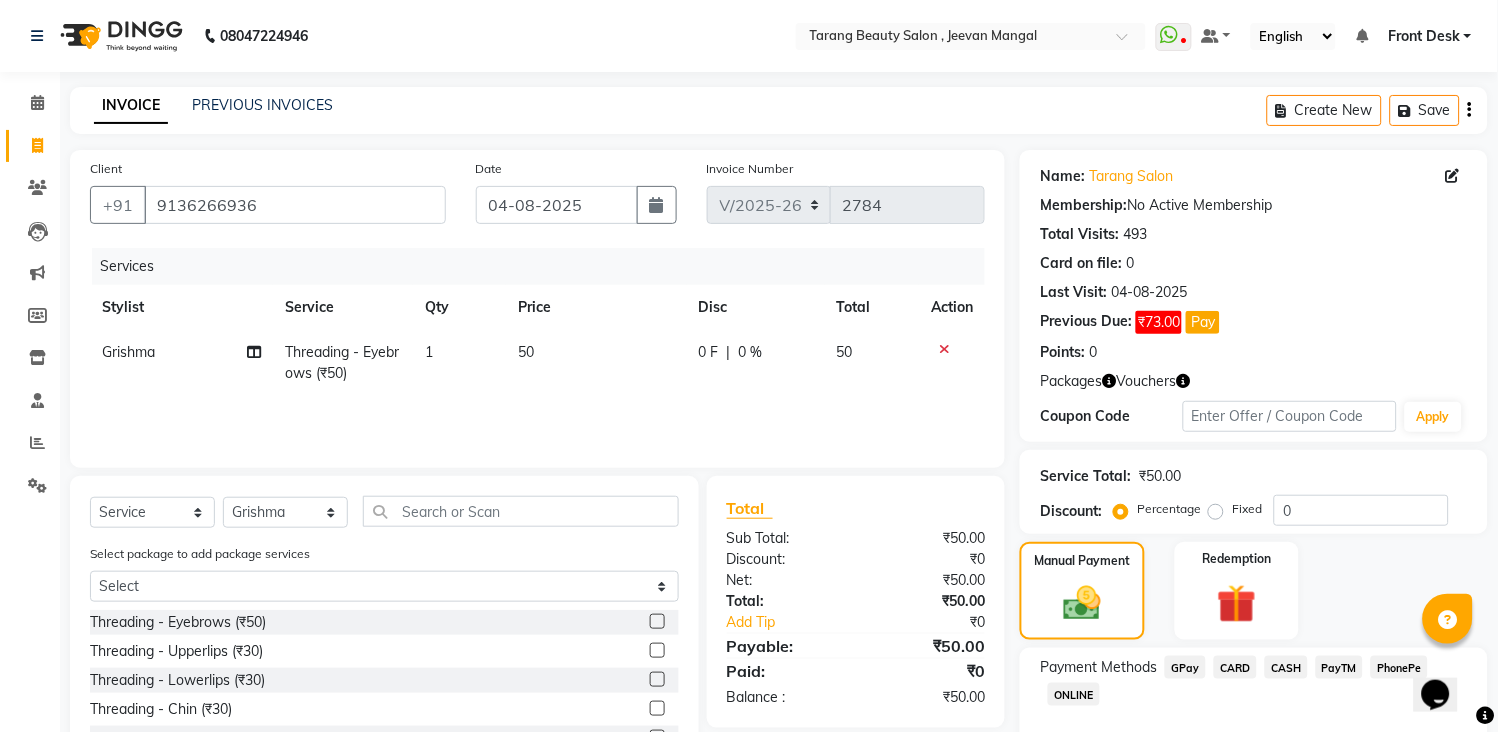 drag, startPoint x: 1376, startPoint y: 480, endPoint x: 1333, endPoint y: 524, distance: 61.522354 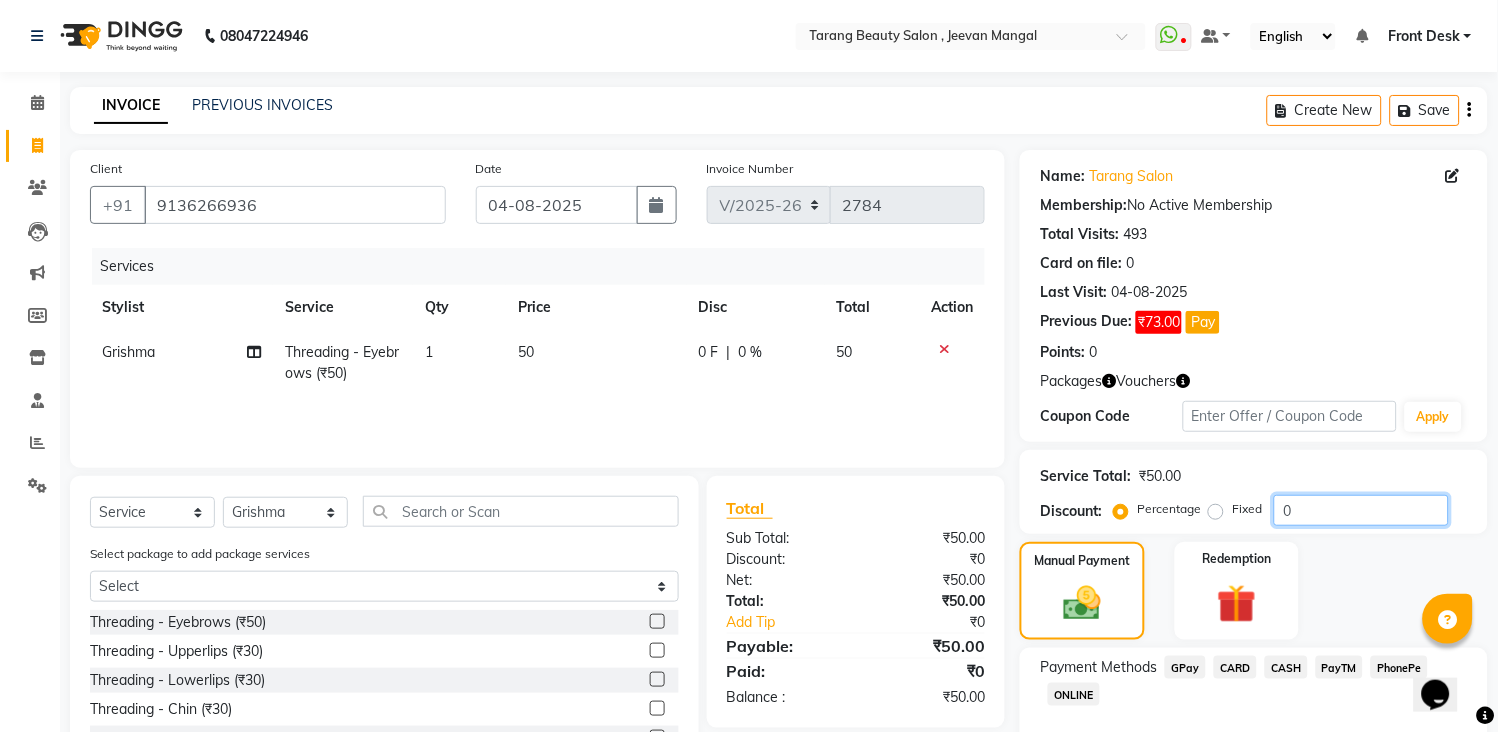 drag, startPoint x: 1320, startPoint y: 524, endPoint x: 1250, endPoint y: 483, distance: 81.12336 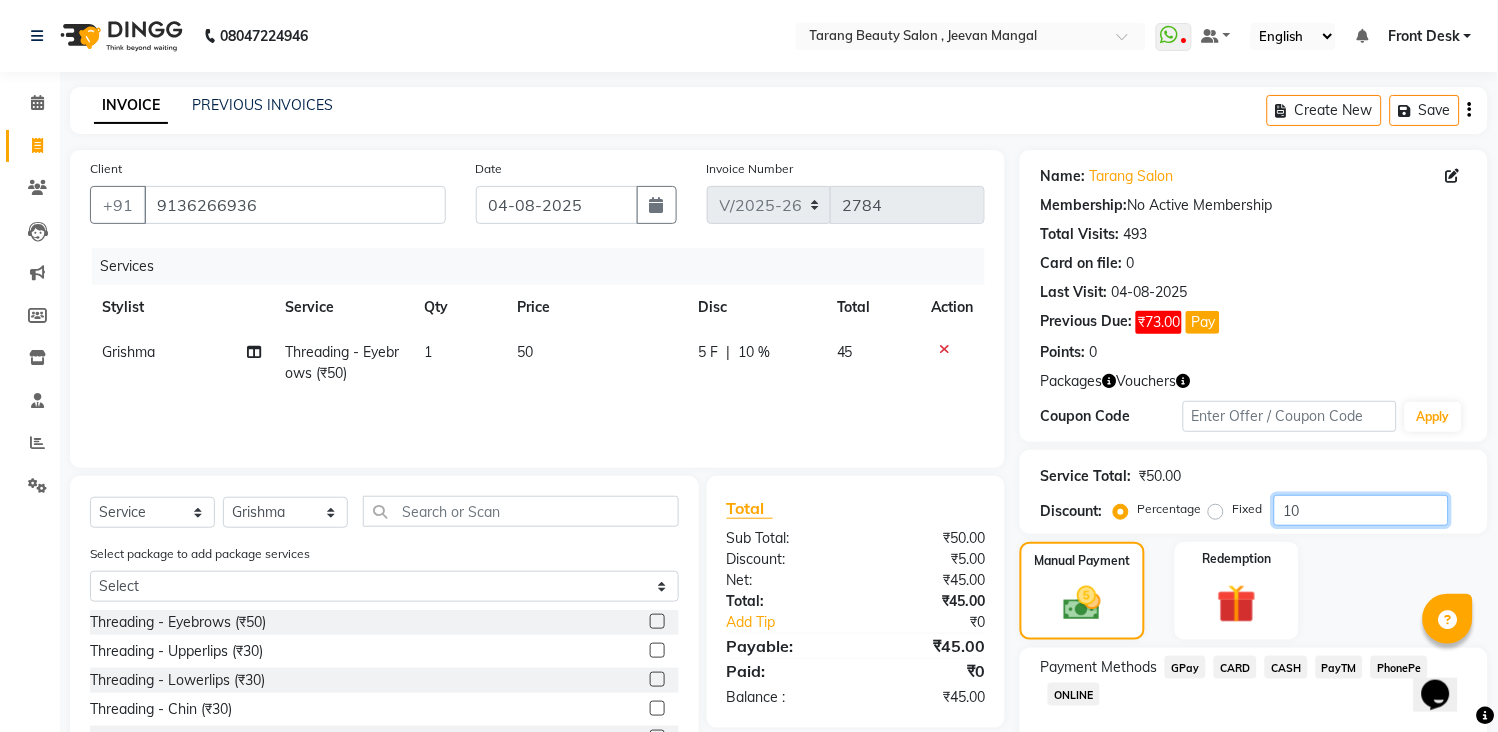 type on "10" 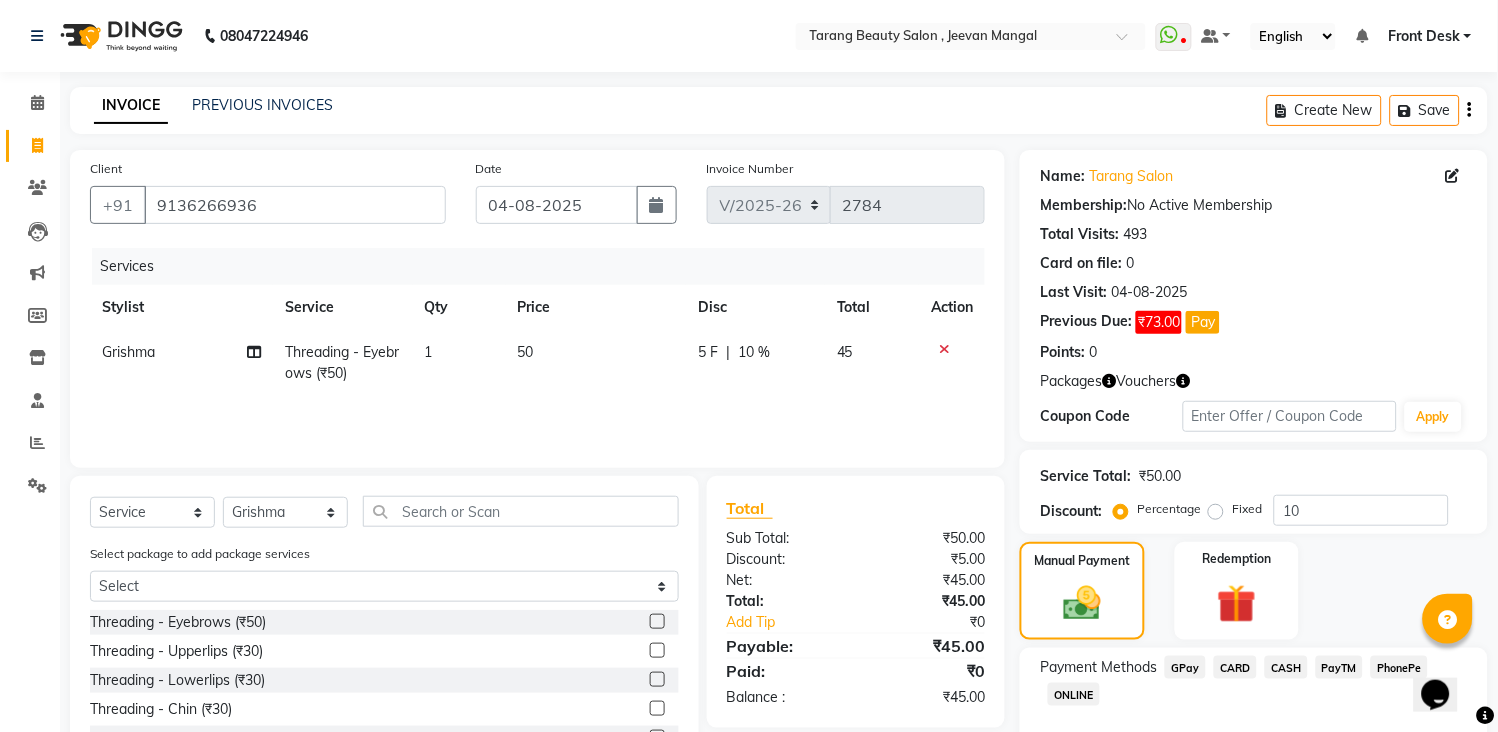 click on "GPay" 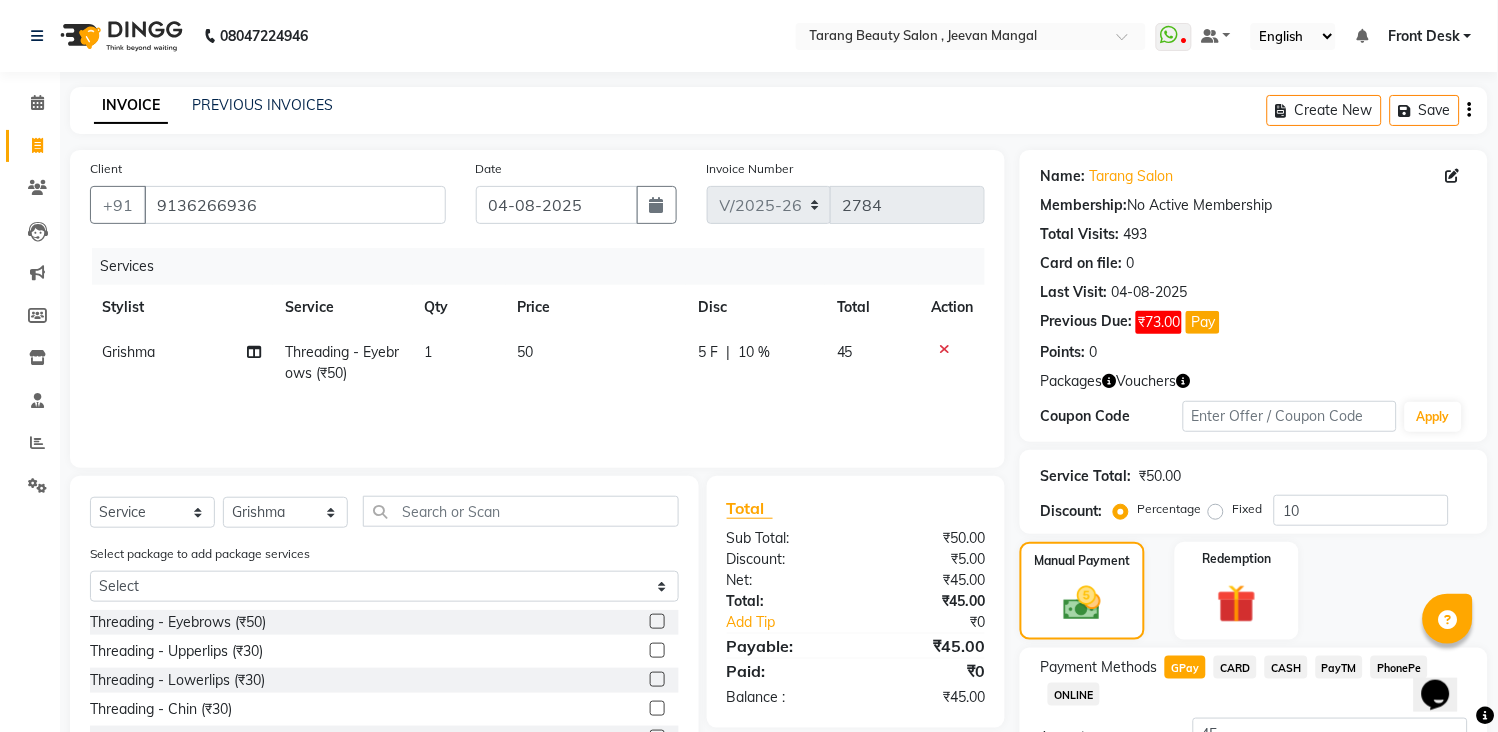 click on "GPay" 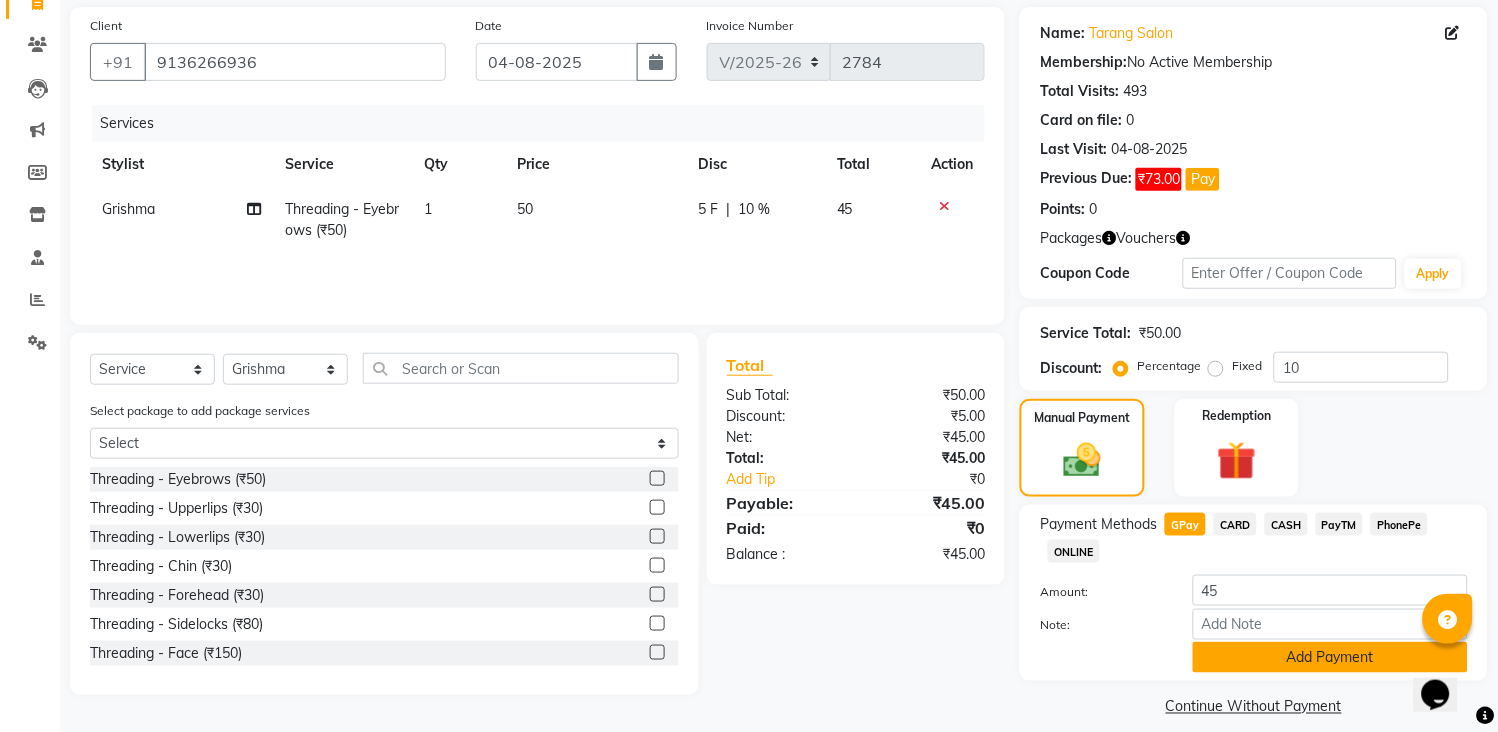 scroll, scrollTop: 164, scrollLeft: 0, axis: vertical 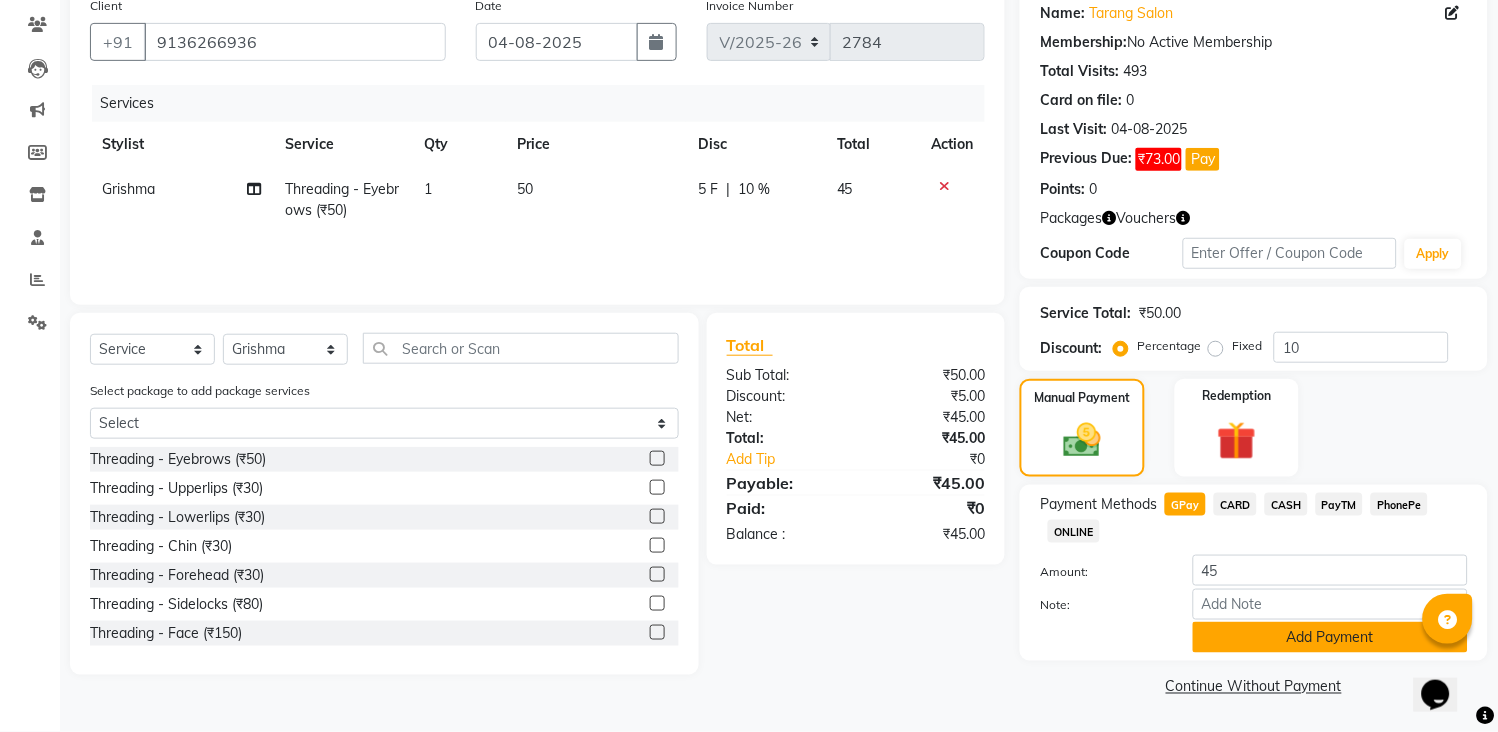 click on "Add Payment" 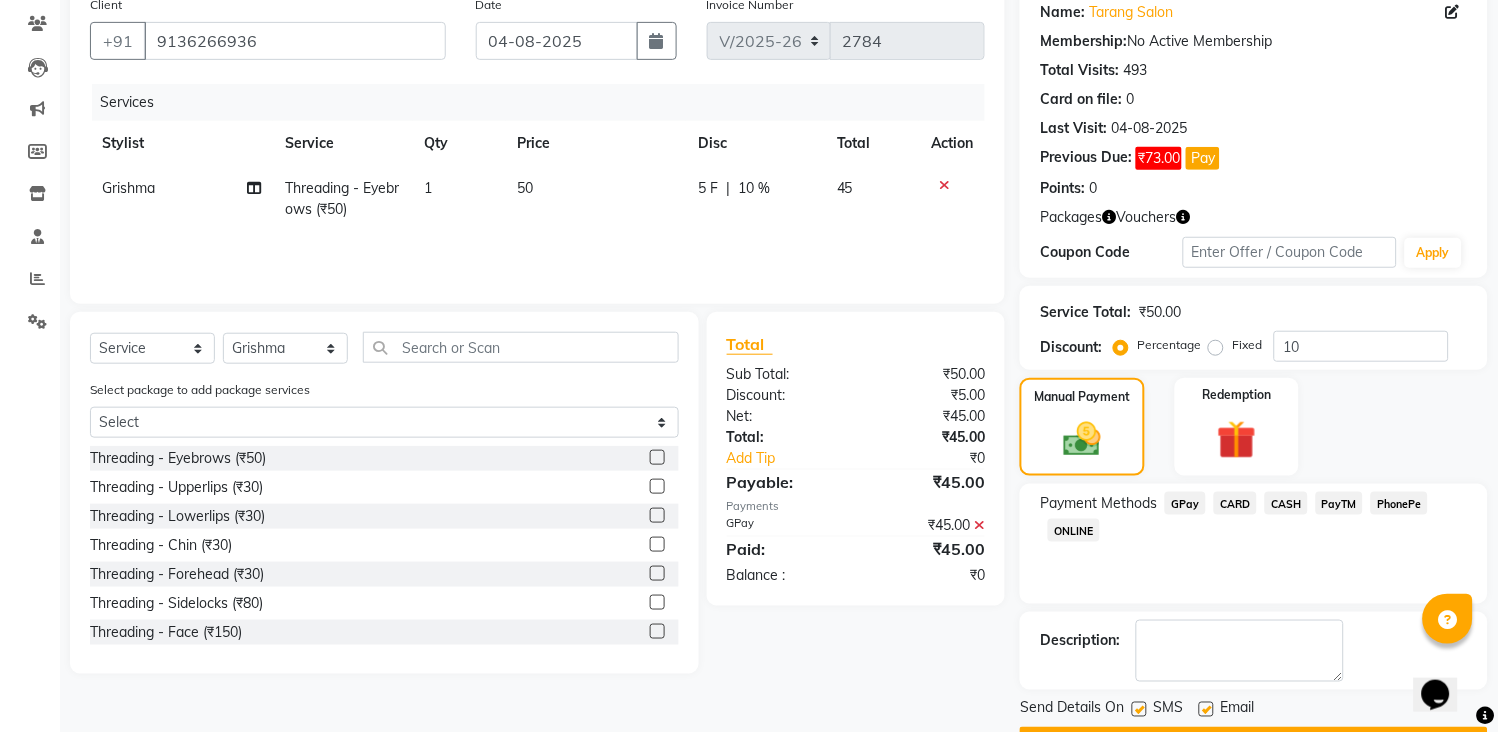 scroll, scrollTop: 220, scrollLeft: 0, axis: vertical 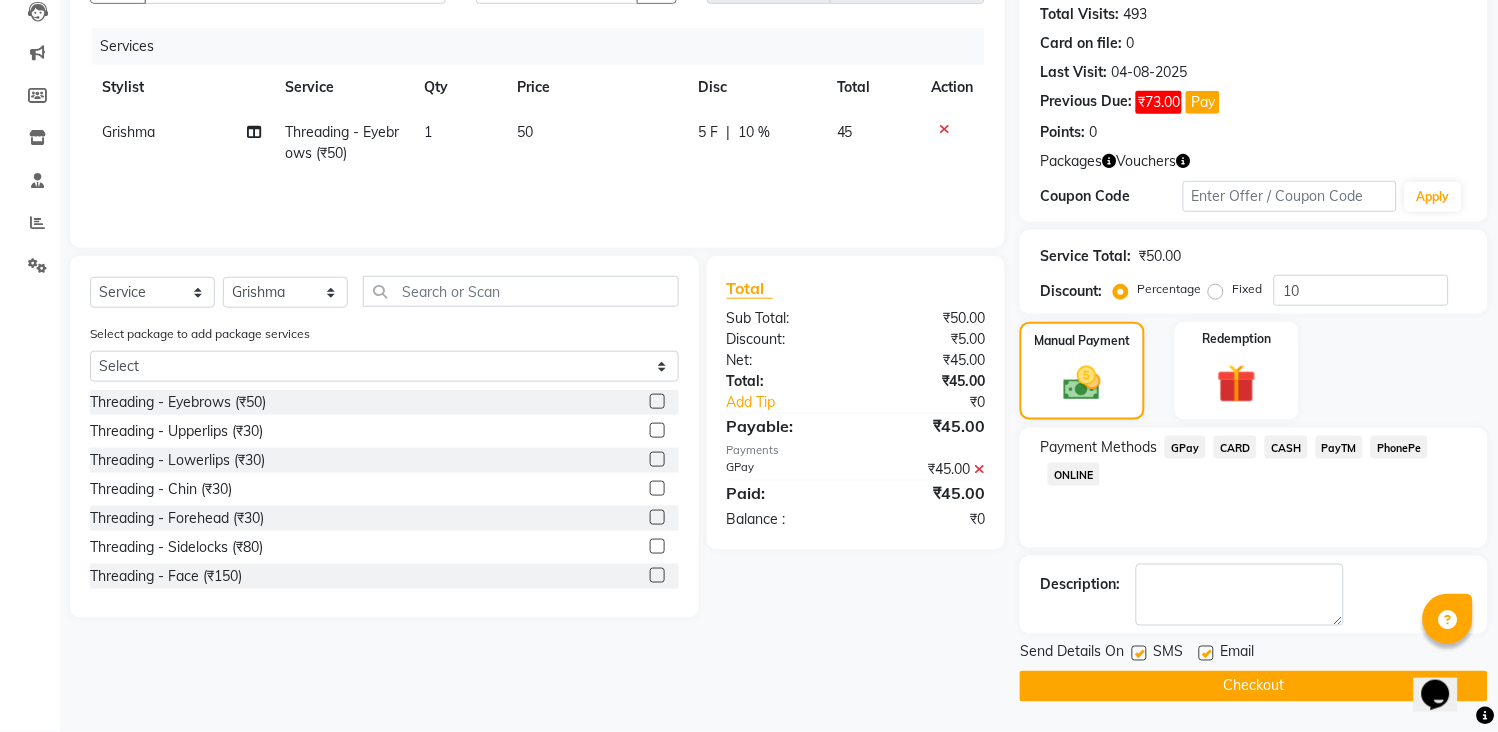 click on "Checkout" 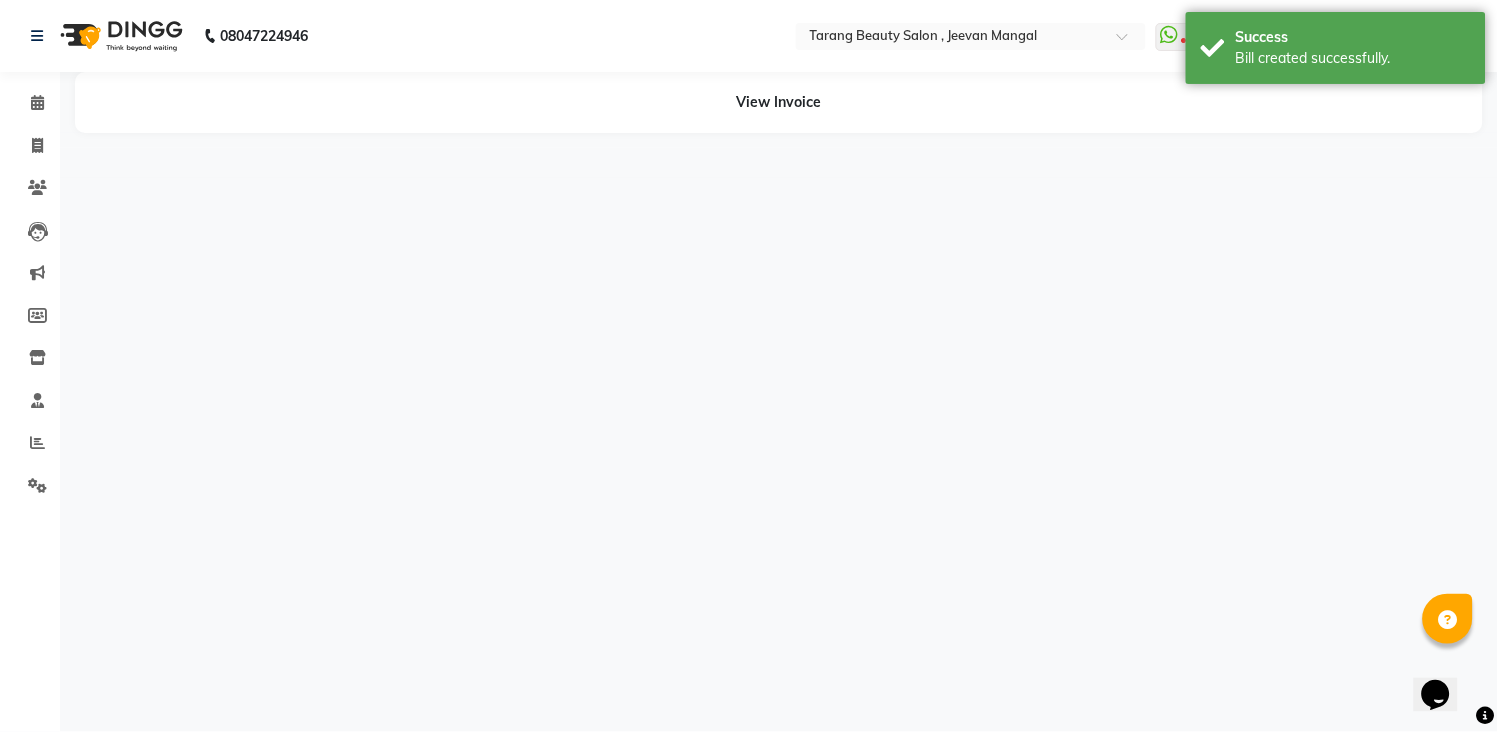 scroll, scrollTop: 0, scrollLeft: 0, axis: both 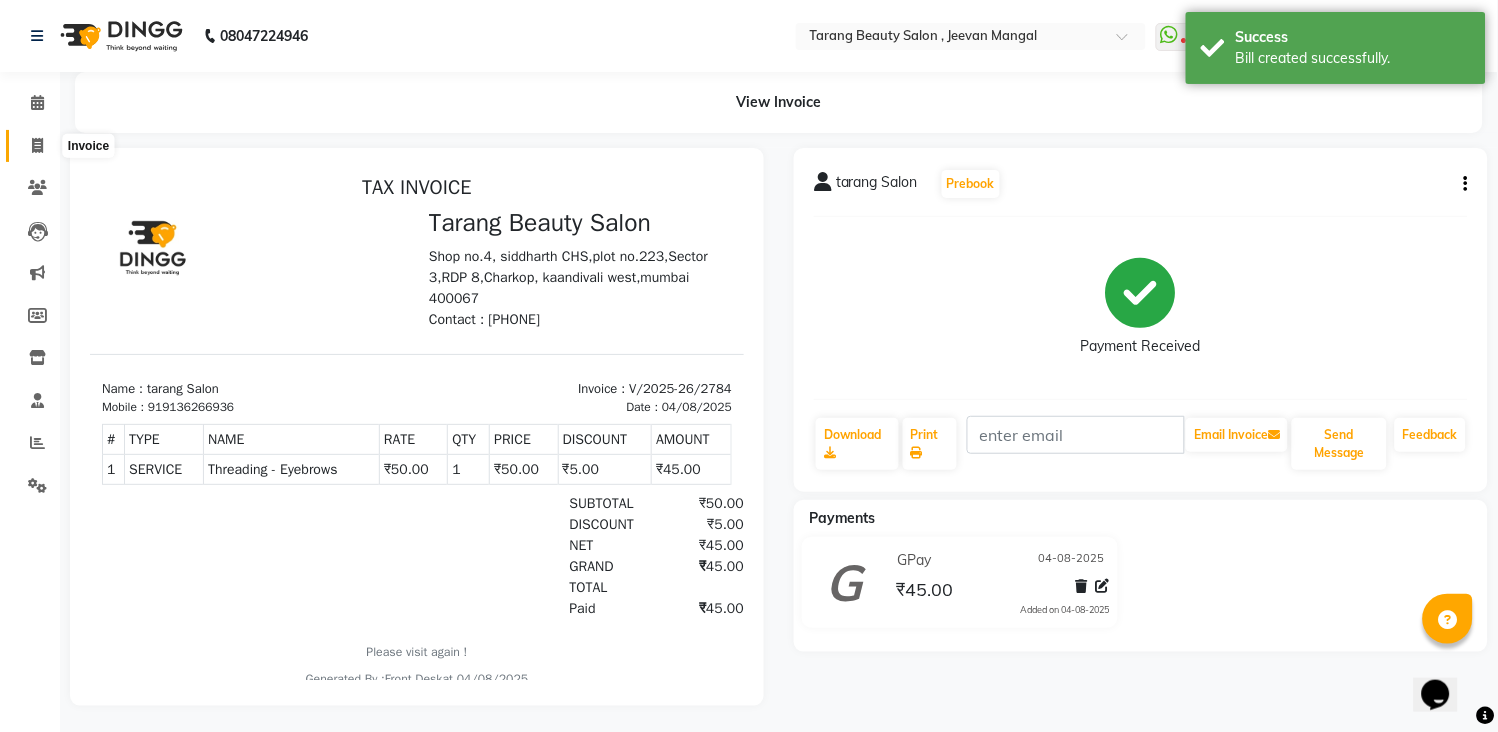 click 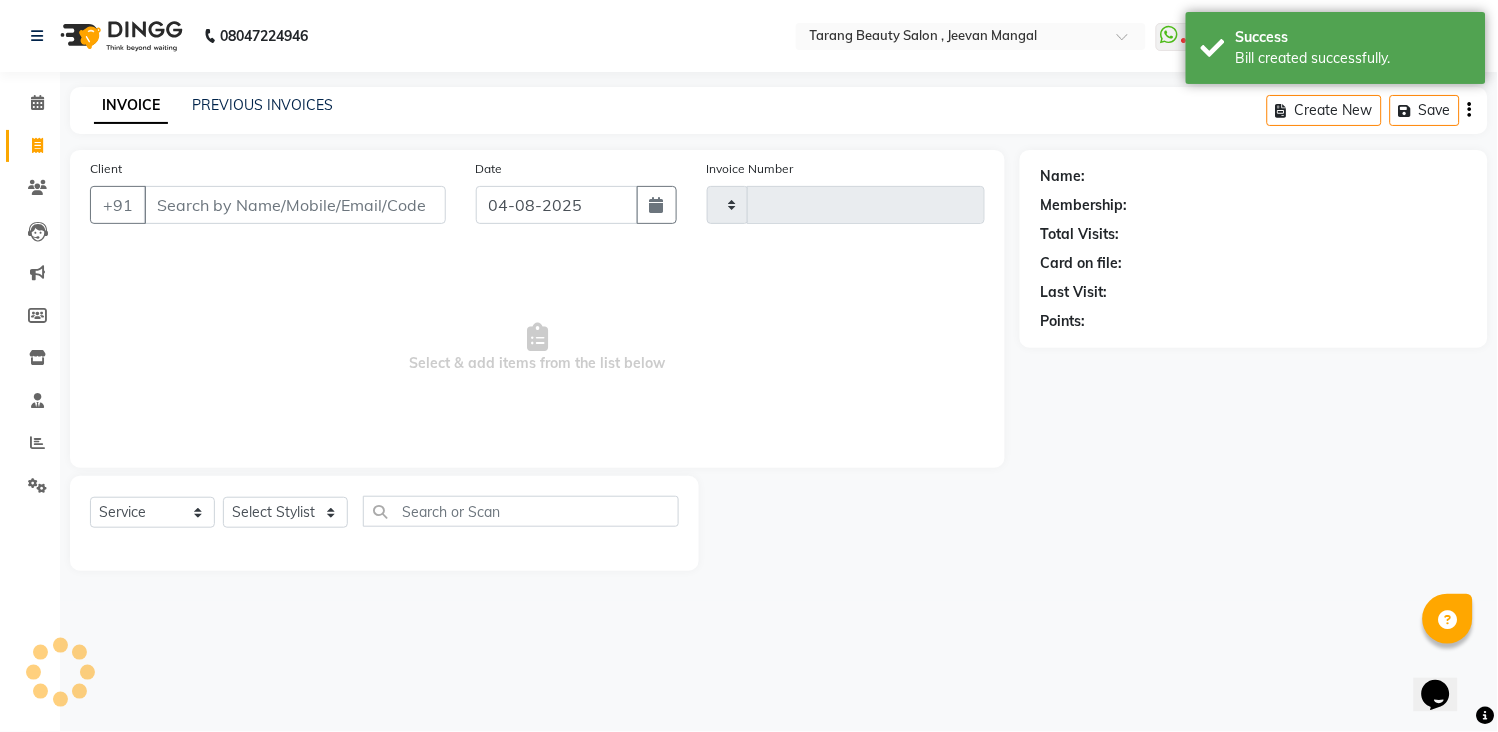 click on "Client" at bounding box center (295, 205) 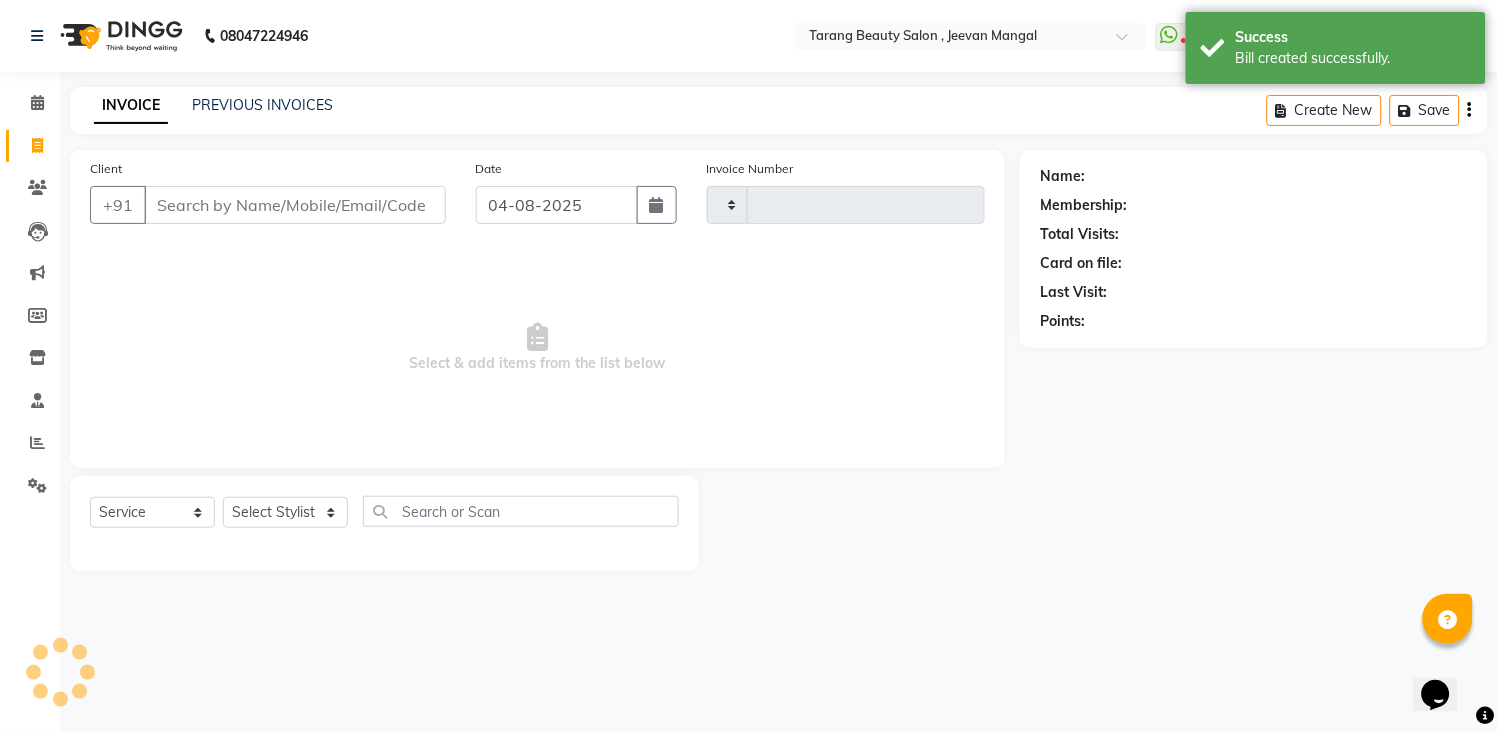 type on "2785" 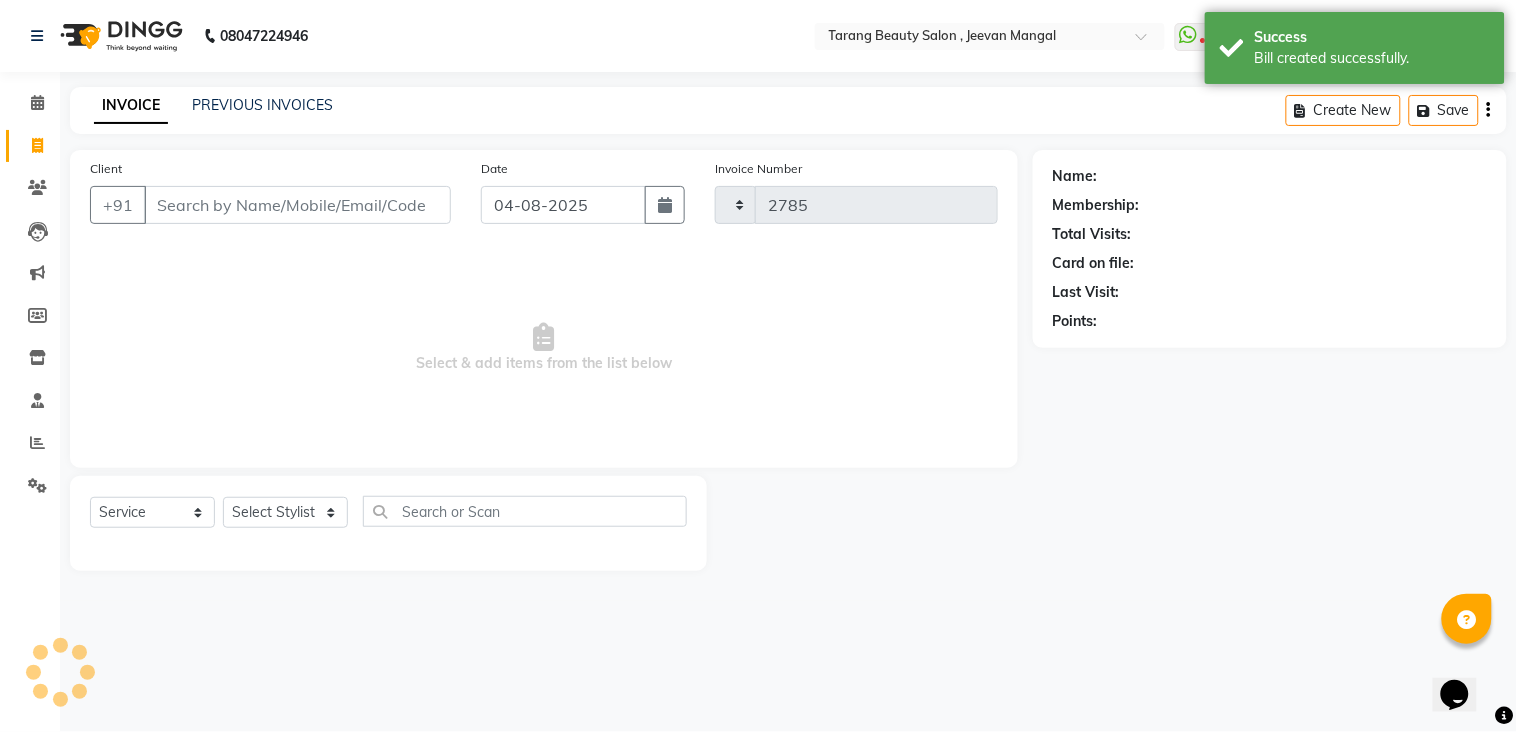 select on "5133" 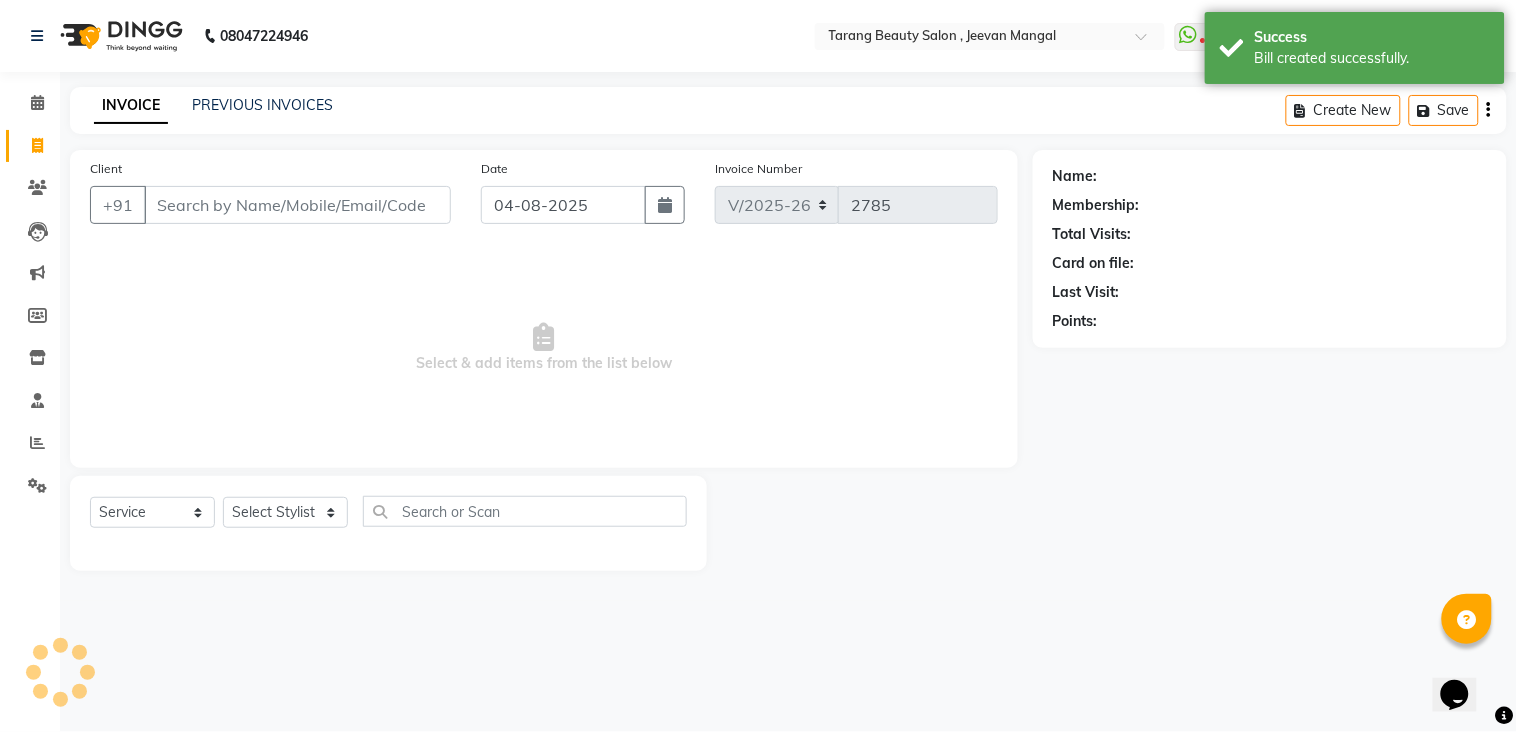 click on "Client" at bounding box center (297, 205) 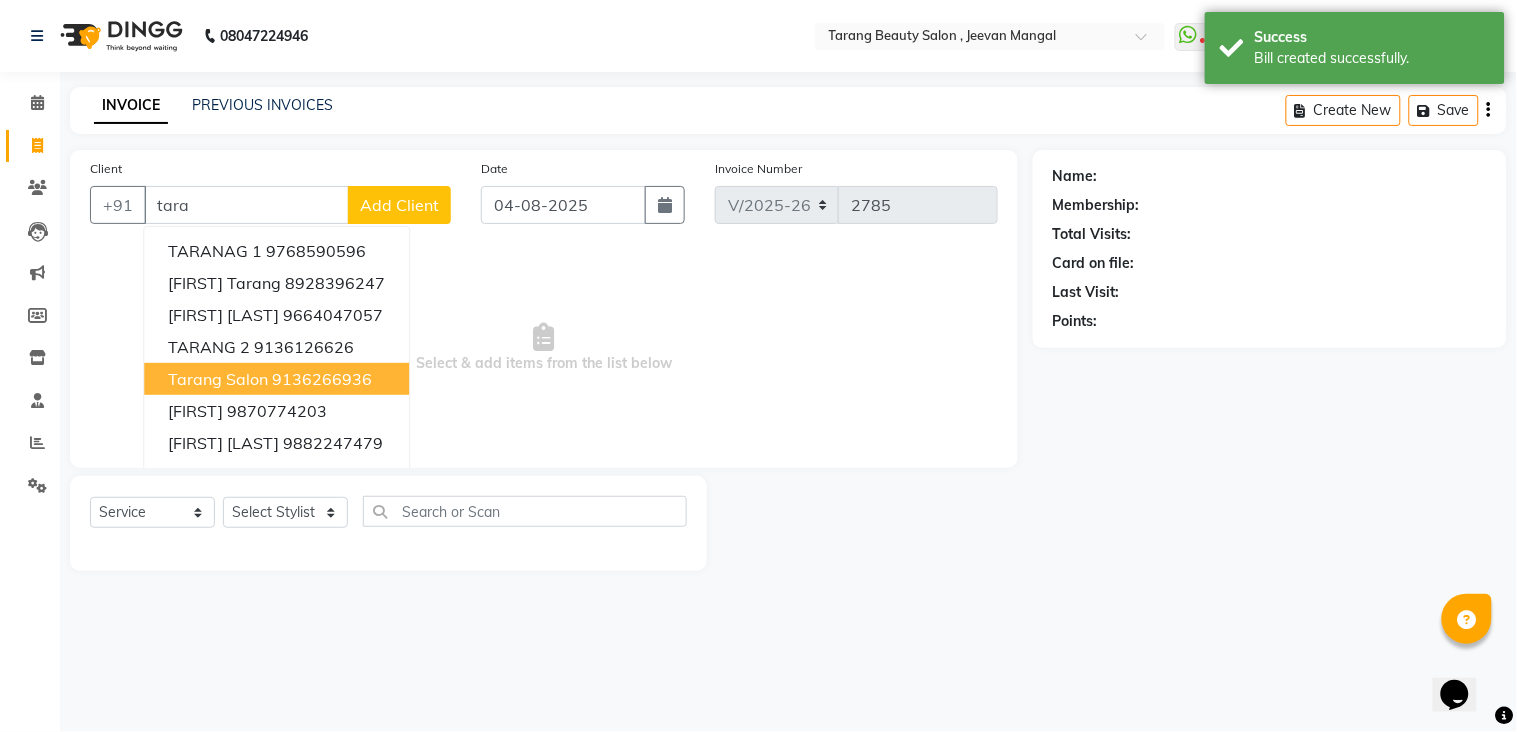 click on "9136266936" at bounding box center (322, 379) 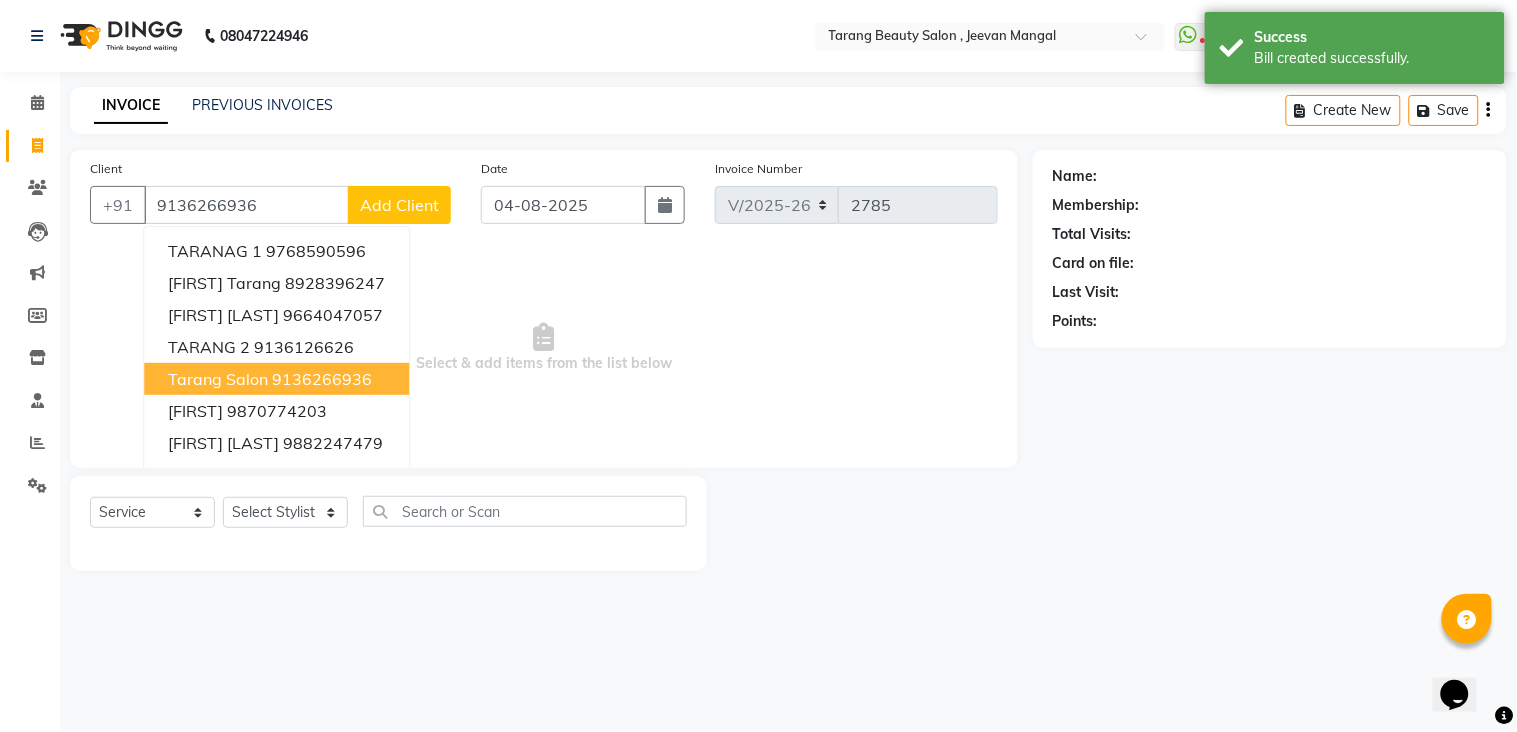 type on "9136266936" 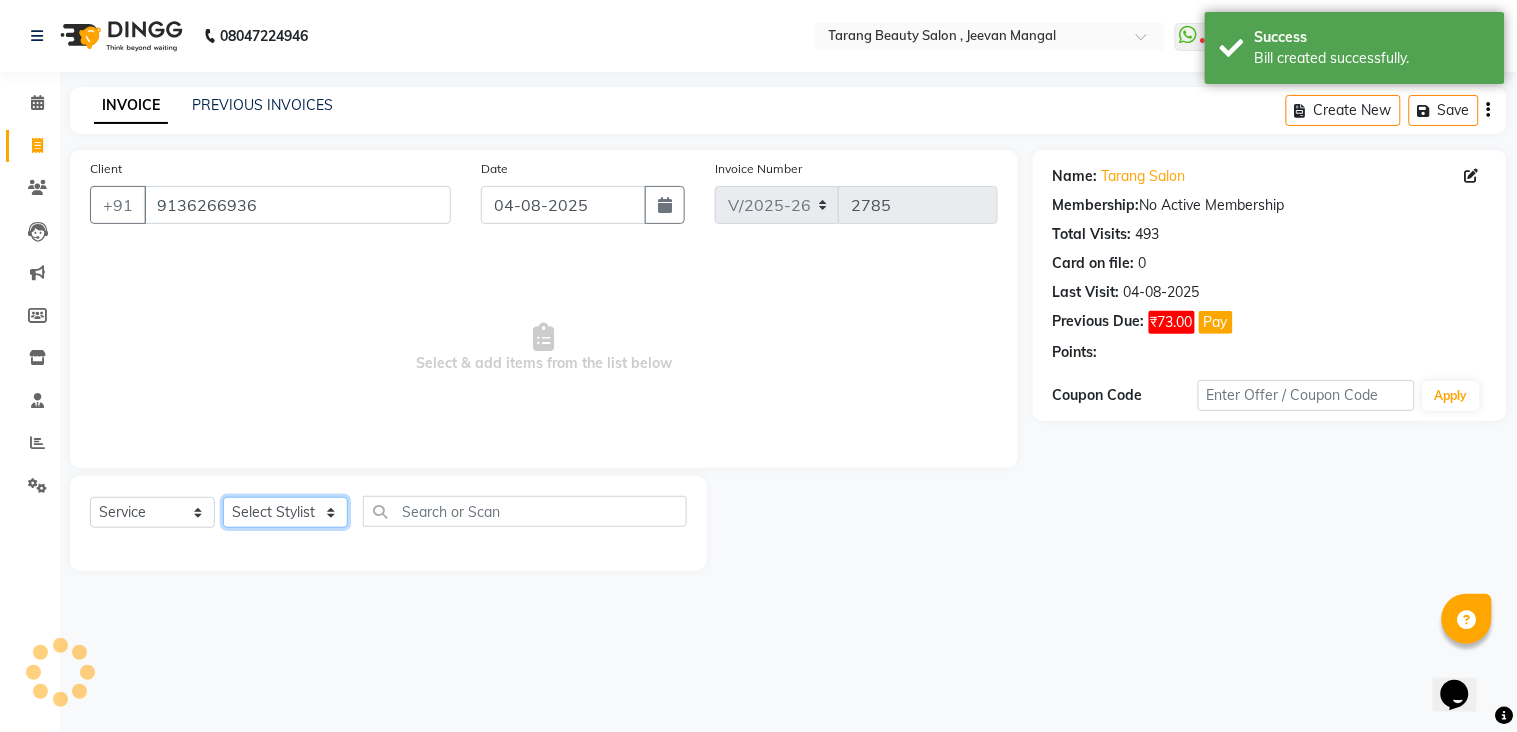 click on "Select Stylist ANITA MANOJ KARRE ANJALI RAMESH KHAMDARE BHUMI PAWAR DEEPALI  KANOJIYA Front Desk GAYATRI KENIN Grishma  indu kavita NEHA pooja thakur Pooja Vishwakarma priya  Ruchi RUTUJA sadhana SNEHAL SHINDE SONAL Suchita panchal SUNITA KAURI surekha bhalerao Varsha Zoya" 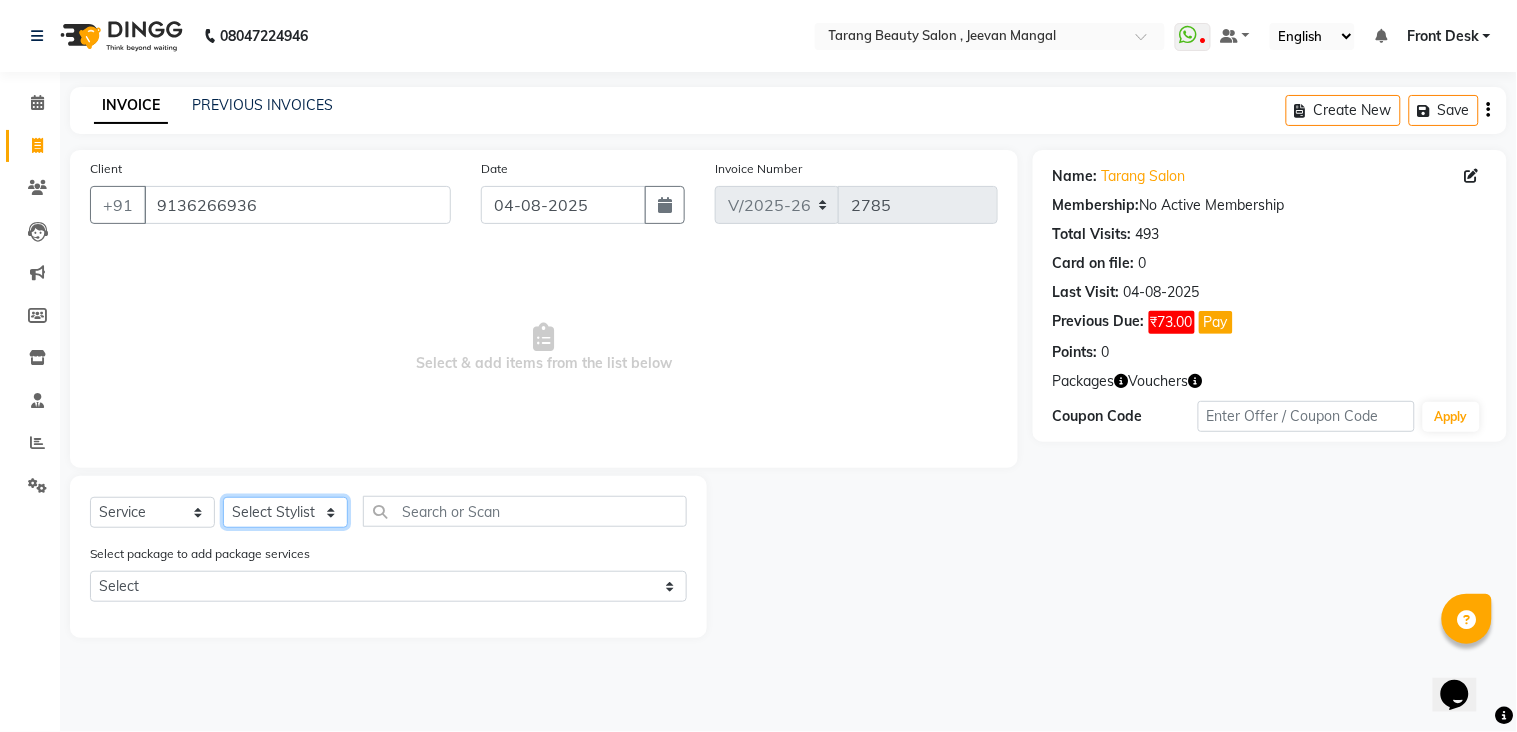 select on "47114" 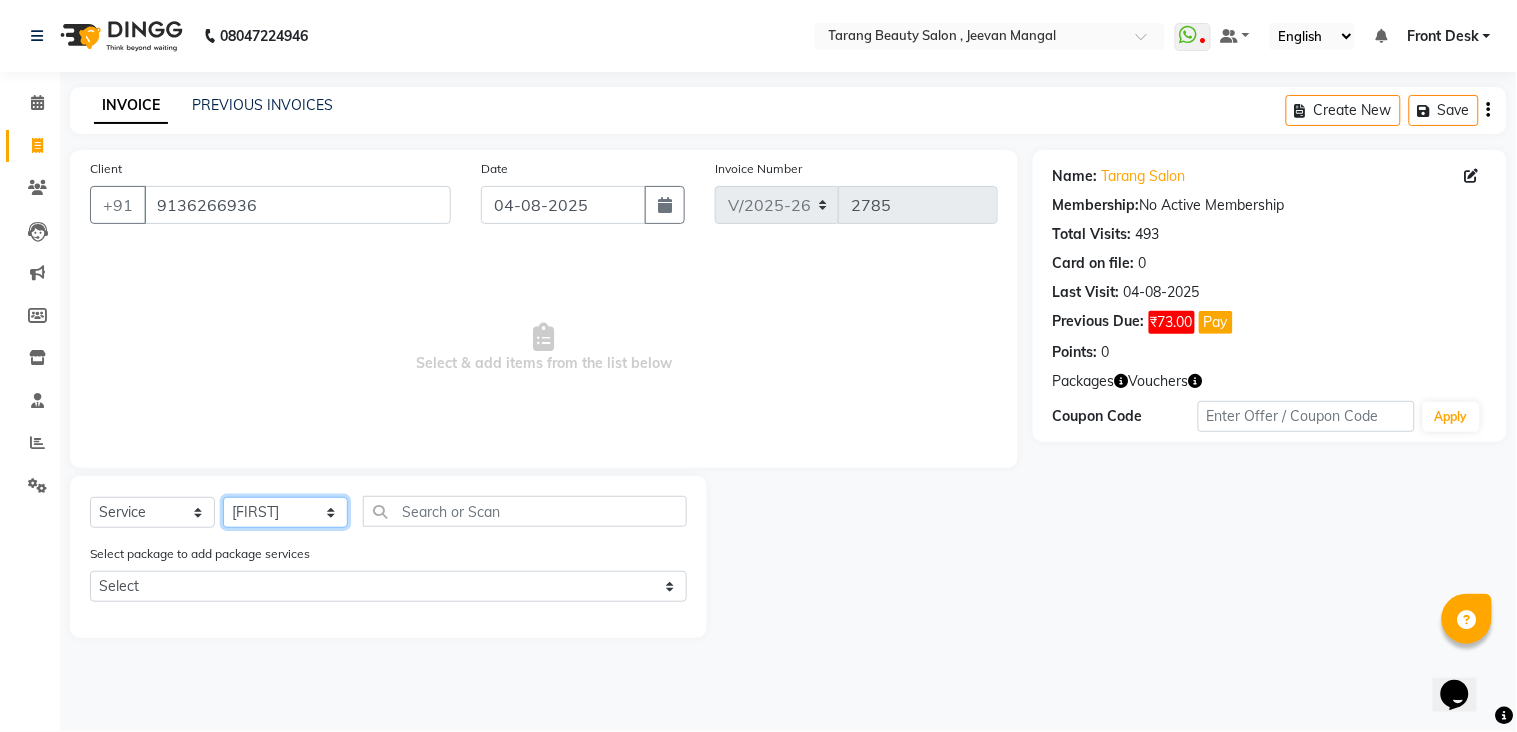 click on "Select Stylist ANITA MANOJ KARRE ANJALI RAMESH KHAMDARE BHUMI PAWAR DEEPALI  KANOJIYA Front Desk GAYATRI KENIN Grishma  indu kavita NEHA pooja thakur Pooja Vishwakarma priya  Ruchi RUTUJA sadhana SNEHAL SHINDE SONAL Suchita panchal SUNITA KAURI surekha bhalerao Varsha Zoya" 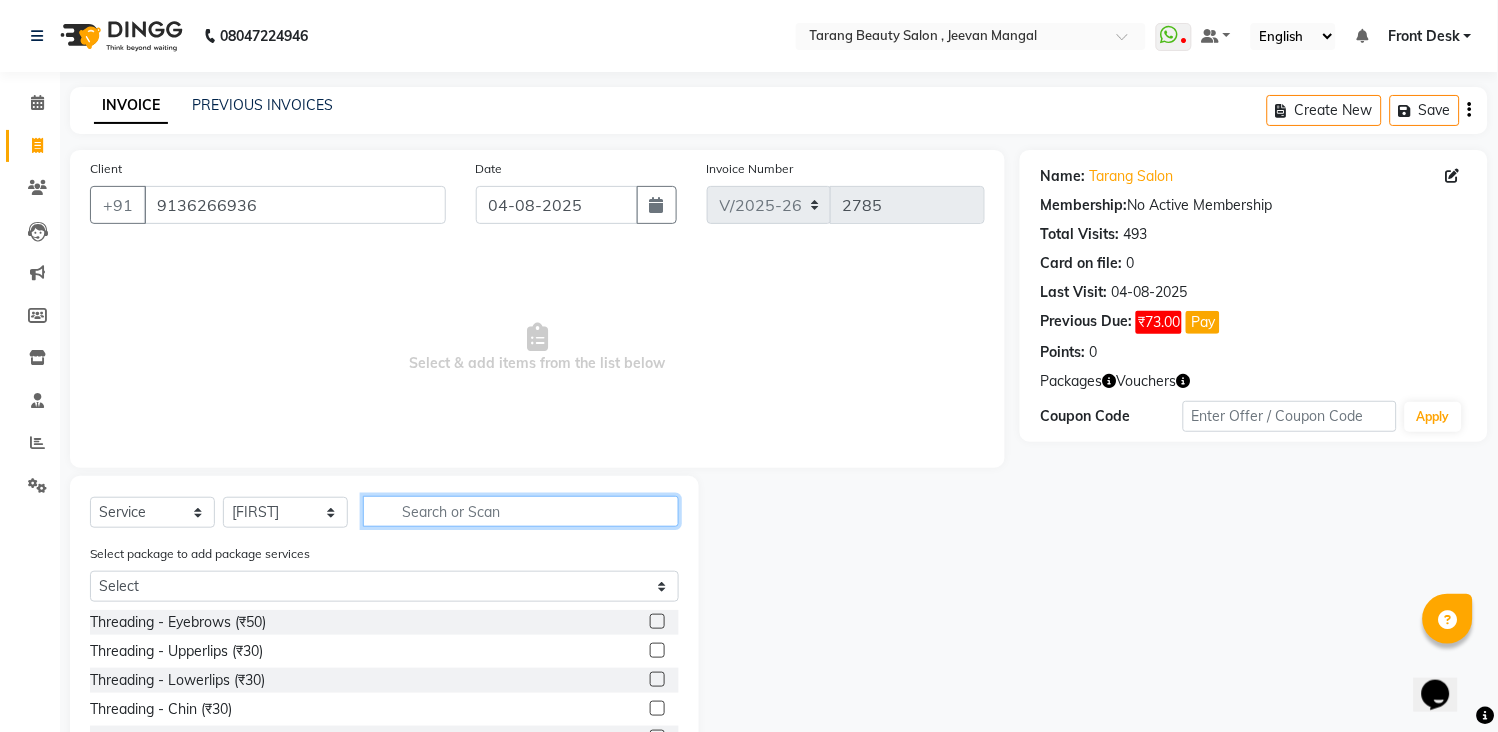 click 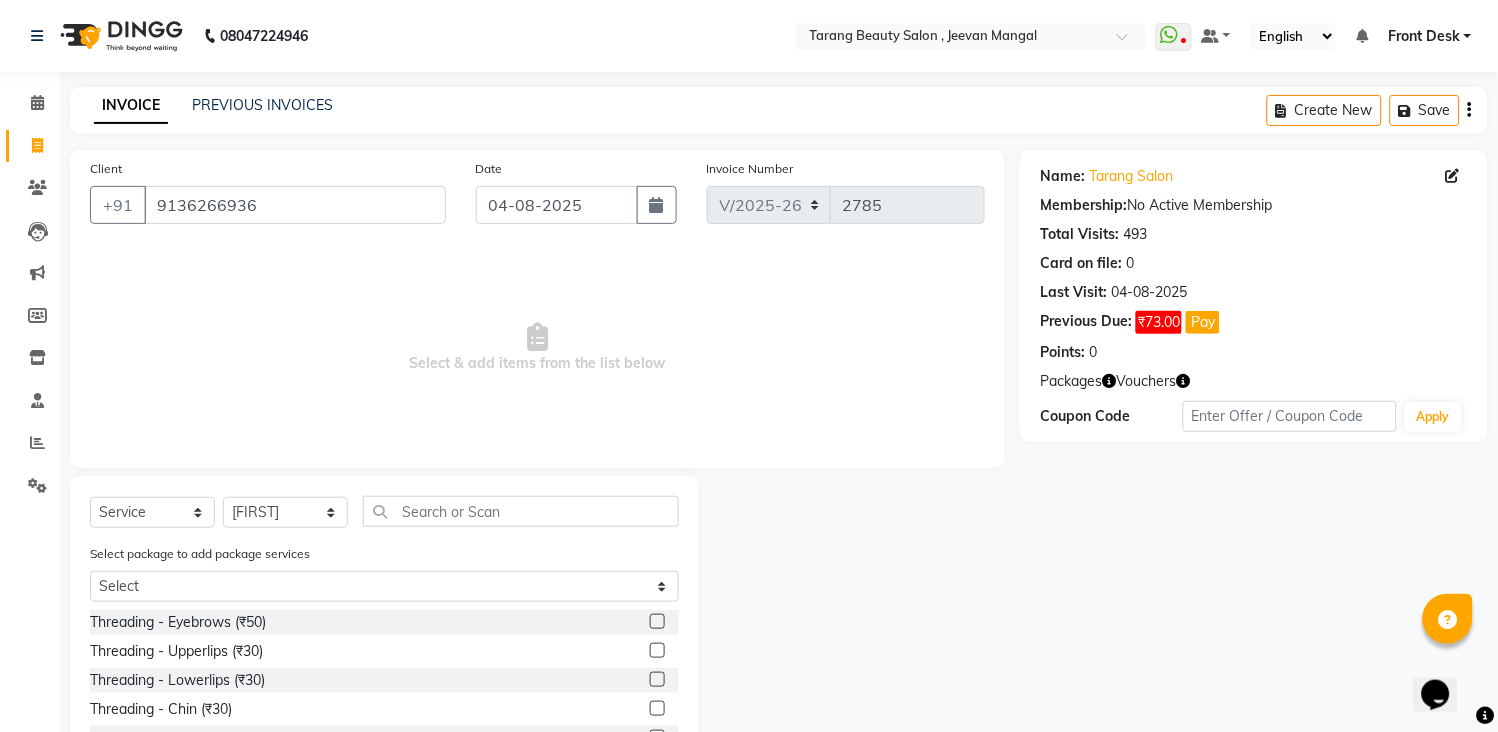 click 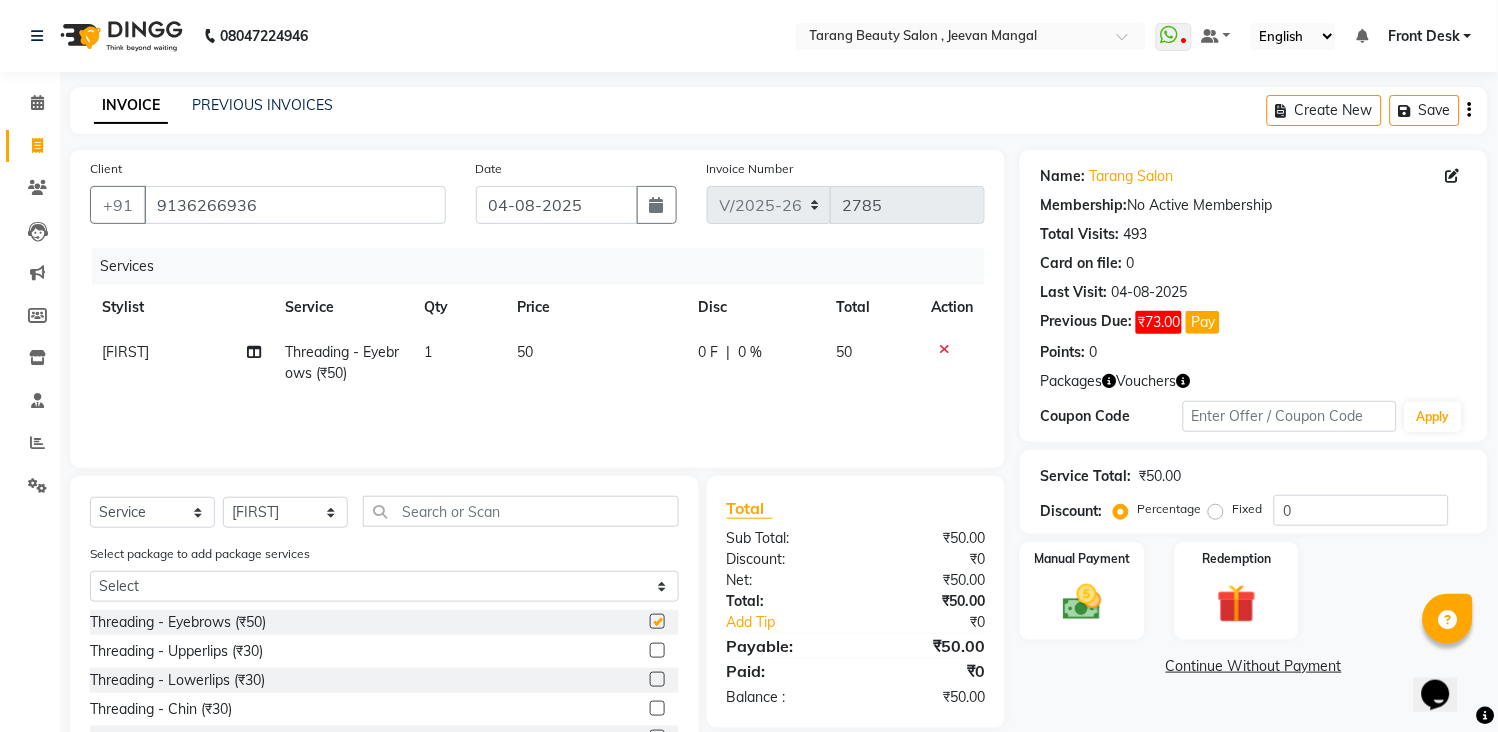 checkbox on "false" 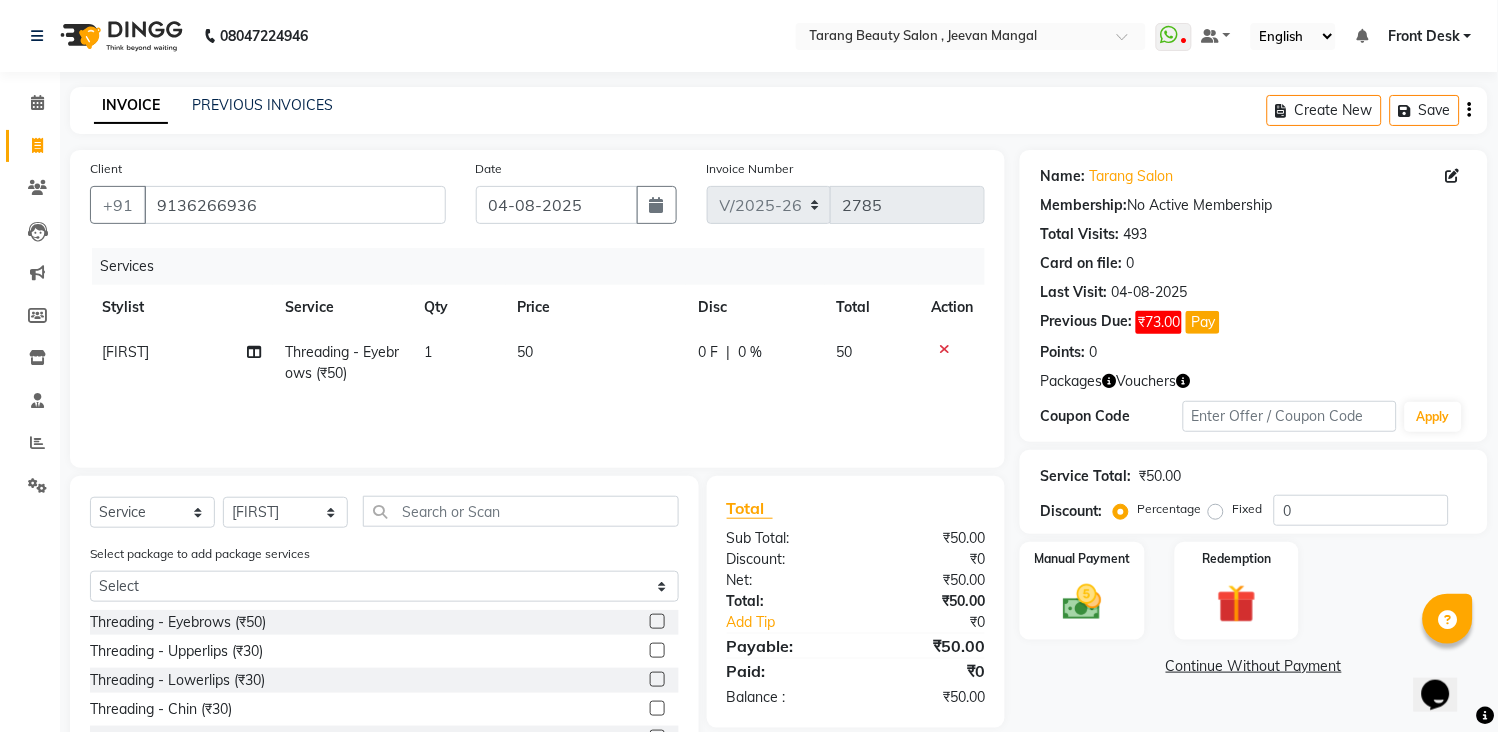 click 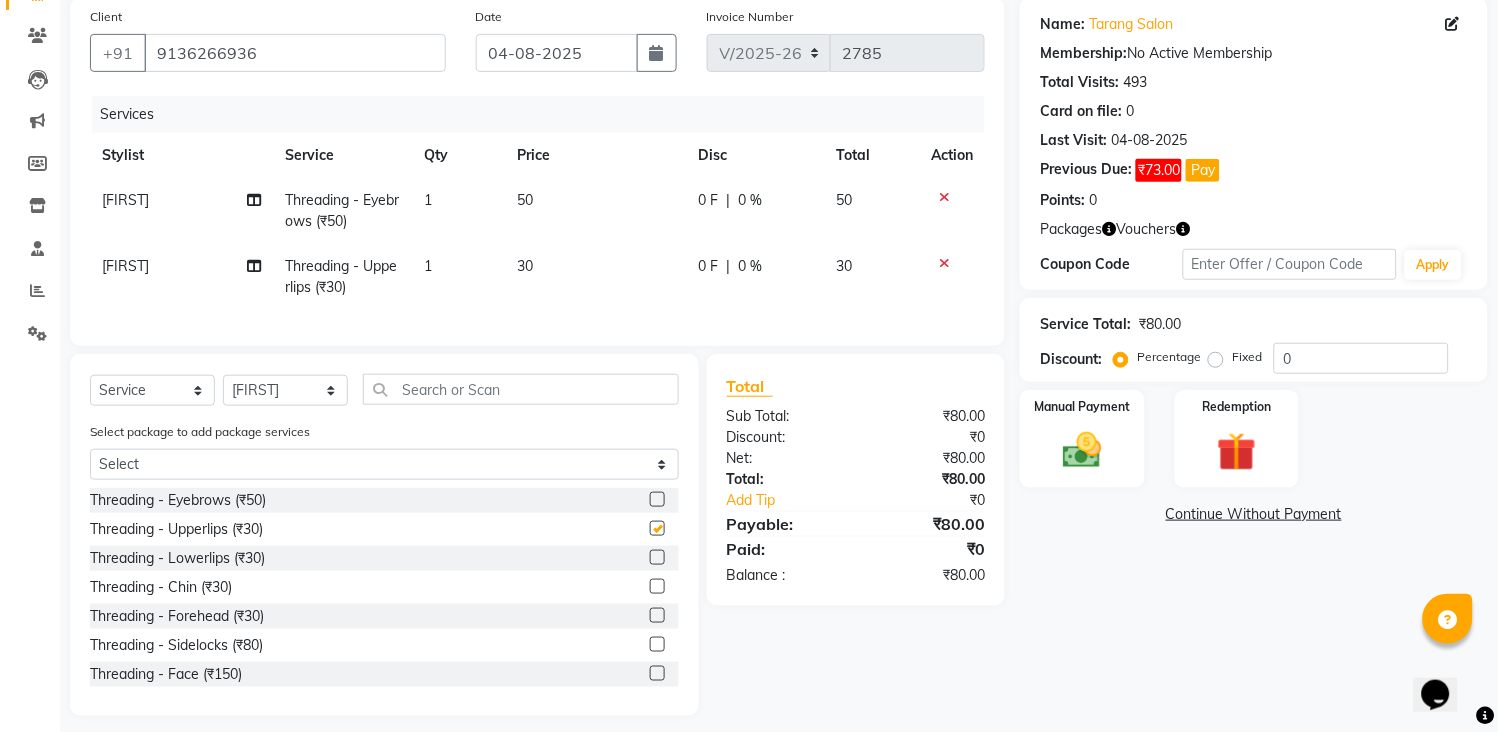 checkbox on "false" 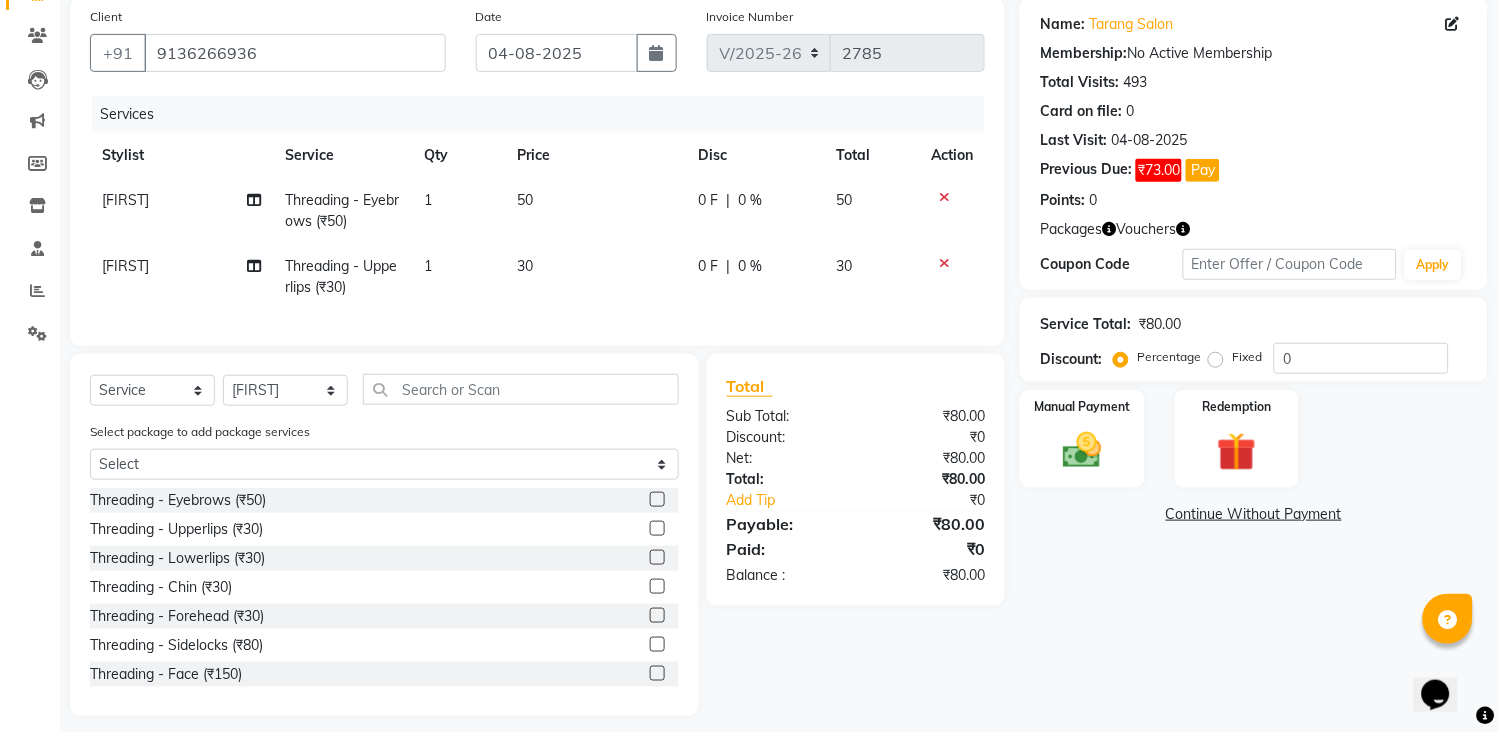scroll, scrollTop: 184, scrollLeft: 0, axis: vertical 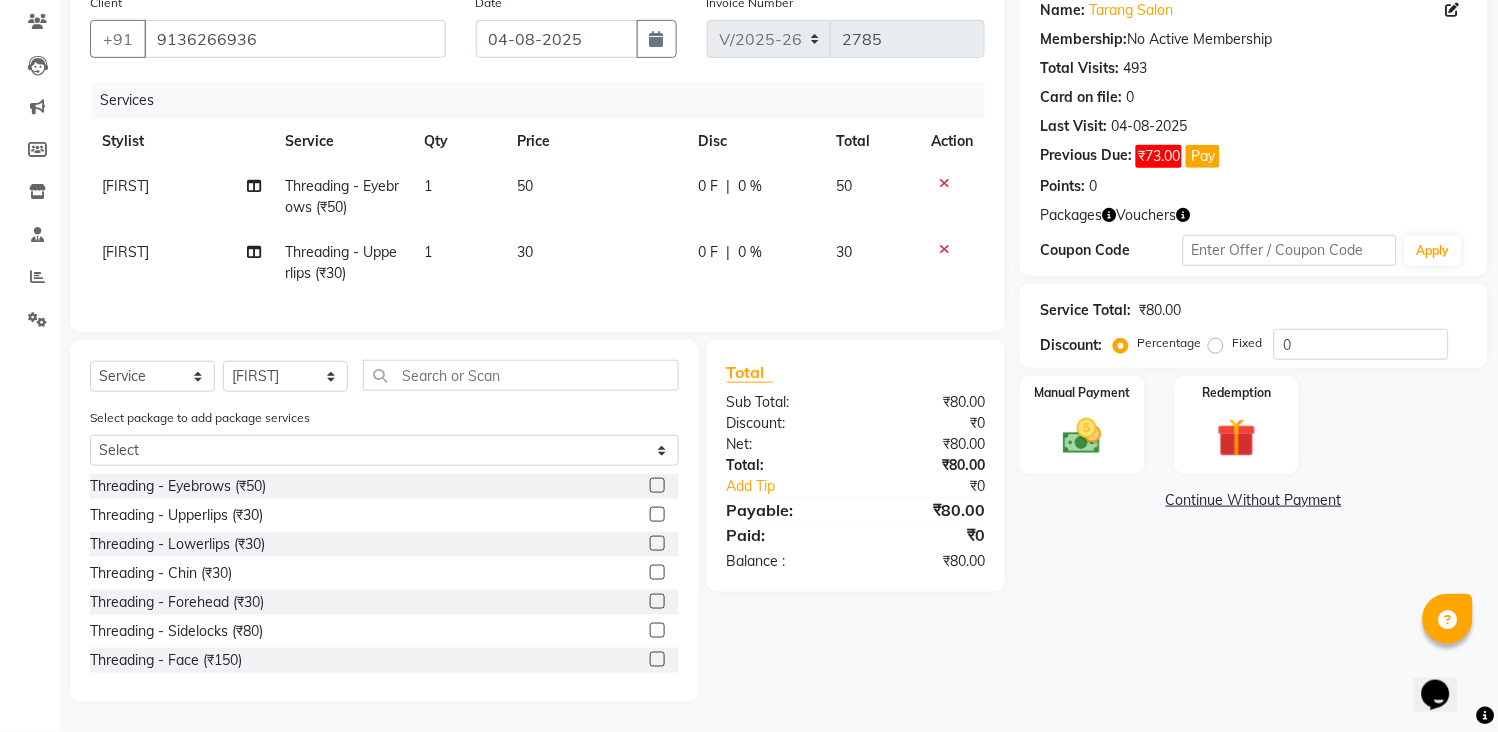 click 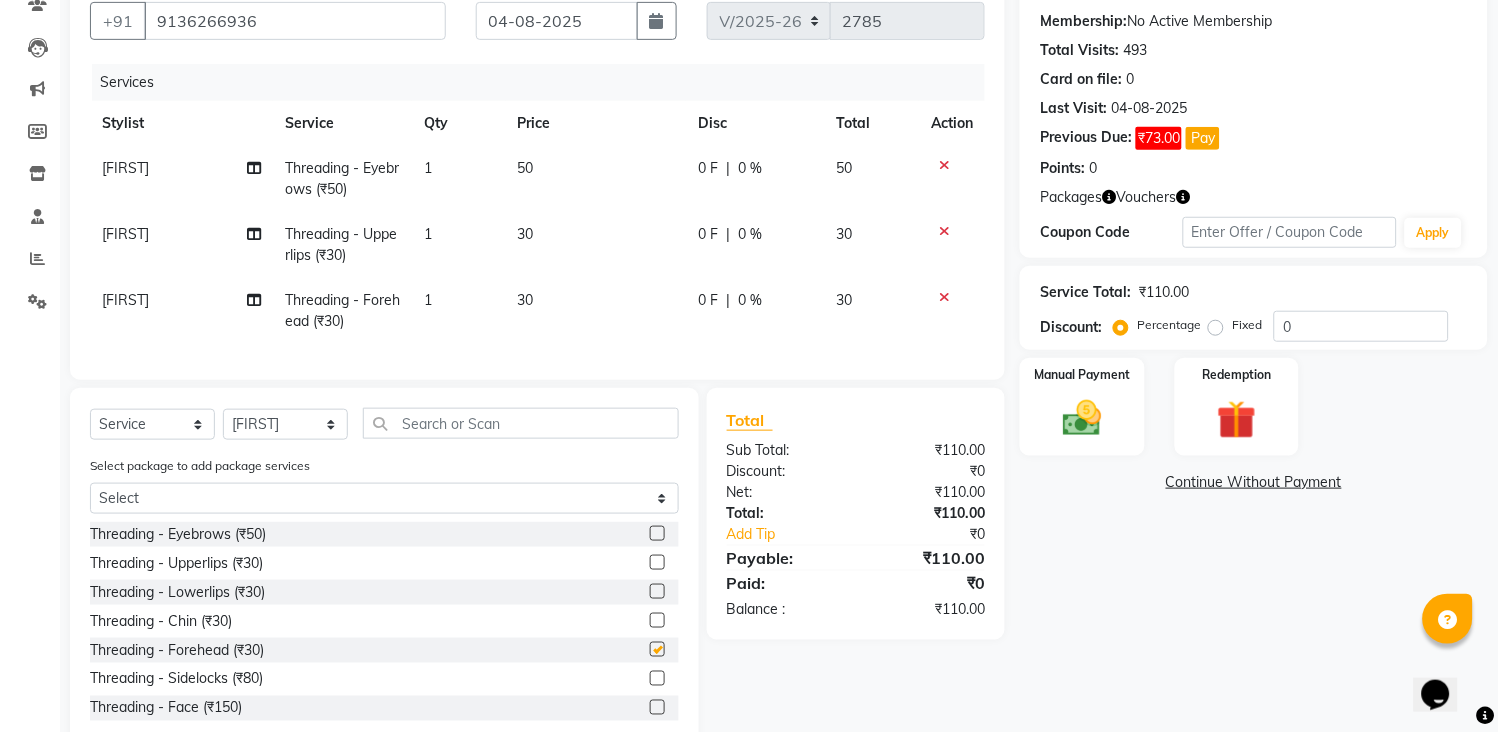 checkbox on "false" 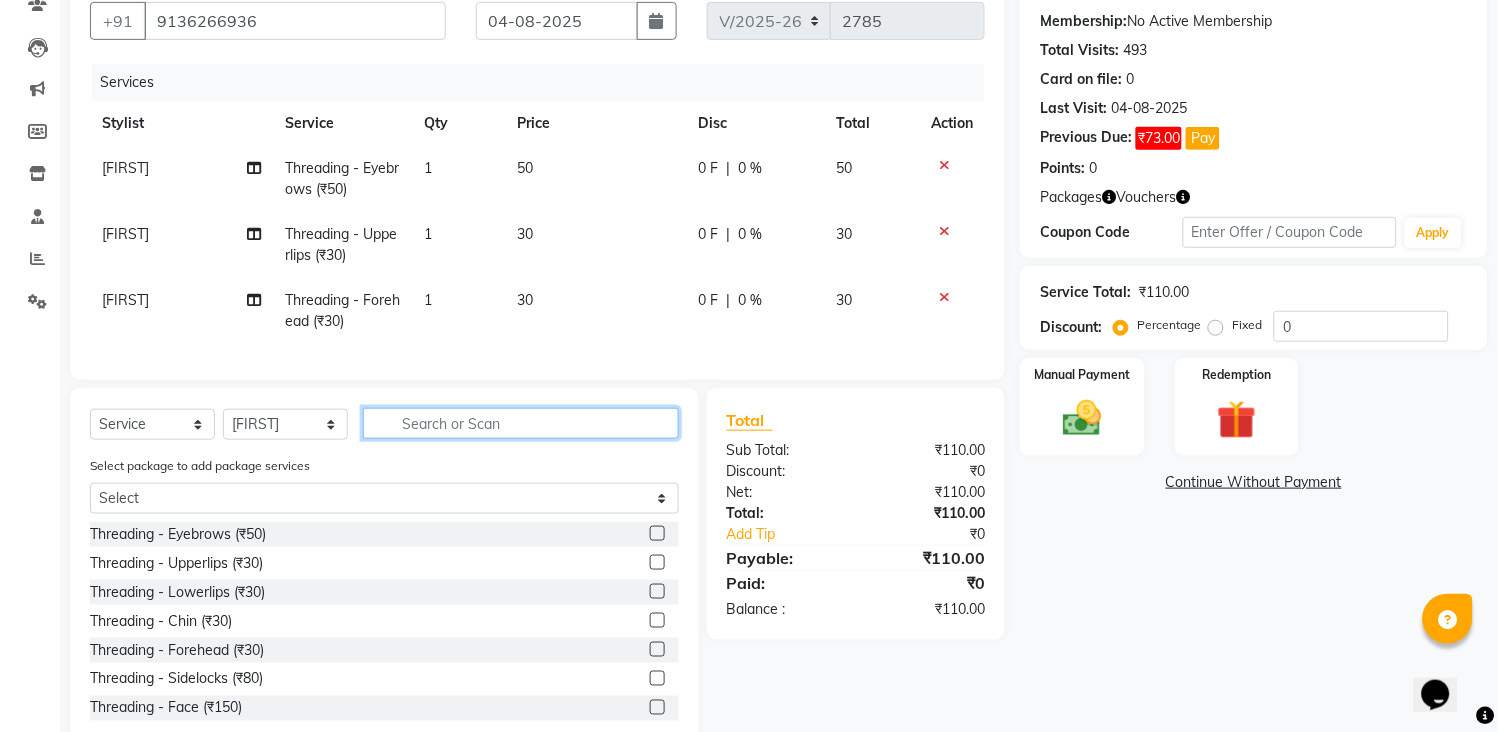 click 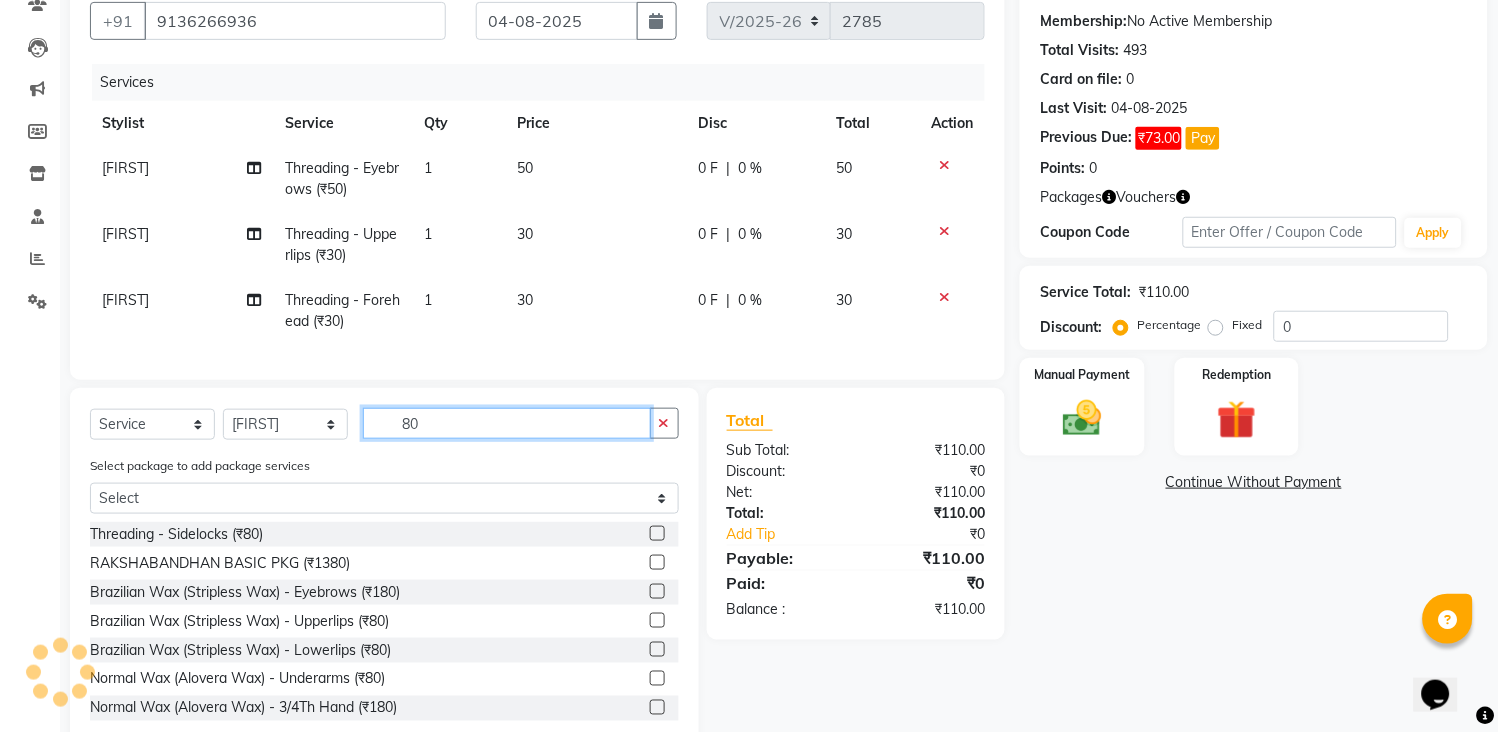 type on "80" 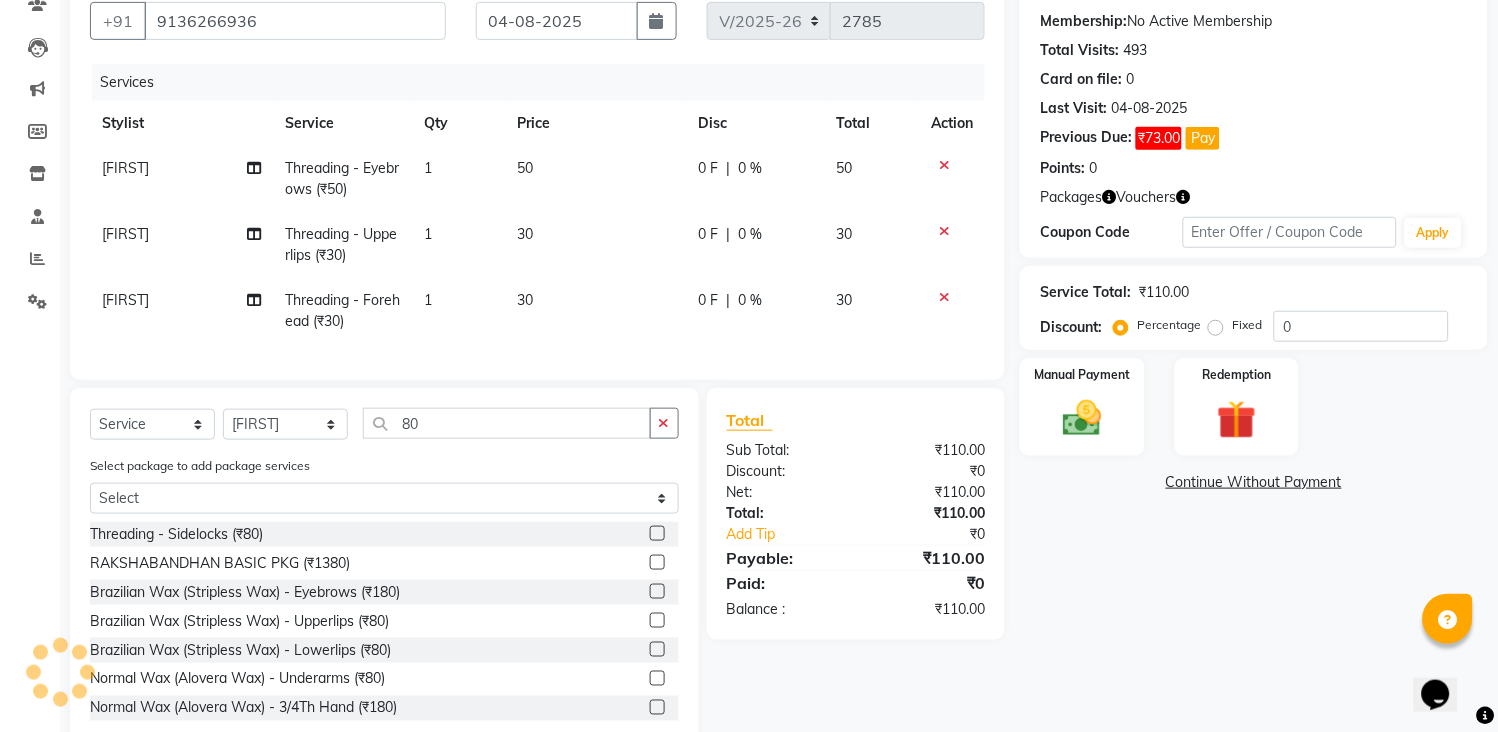 click 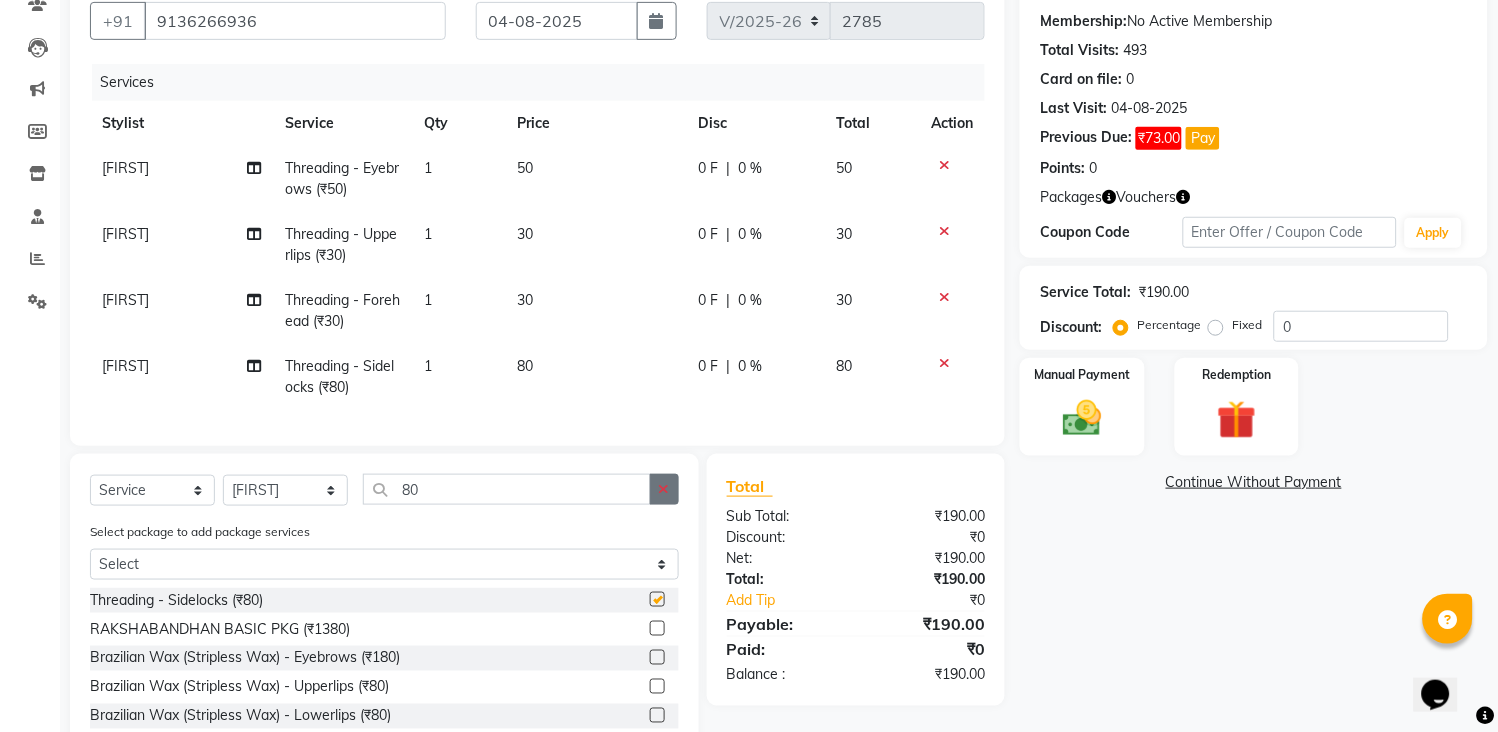 checkbox on "false" 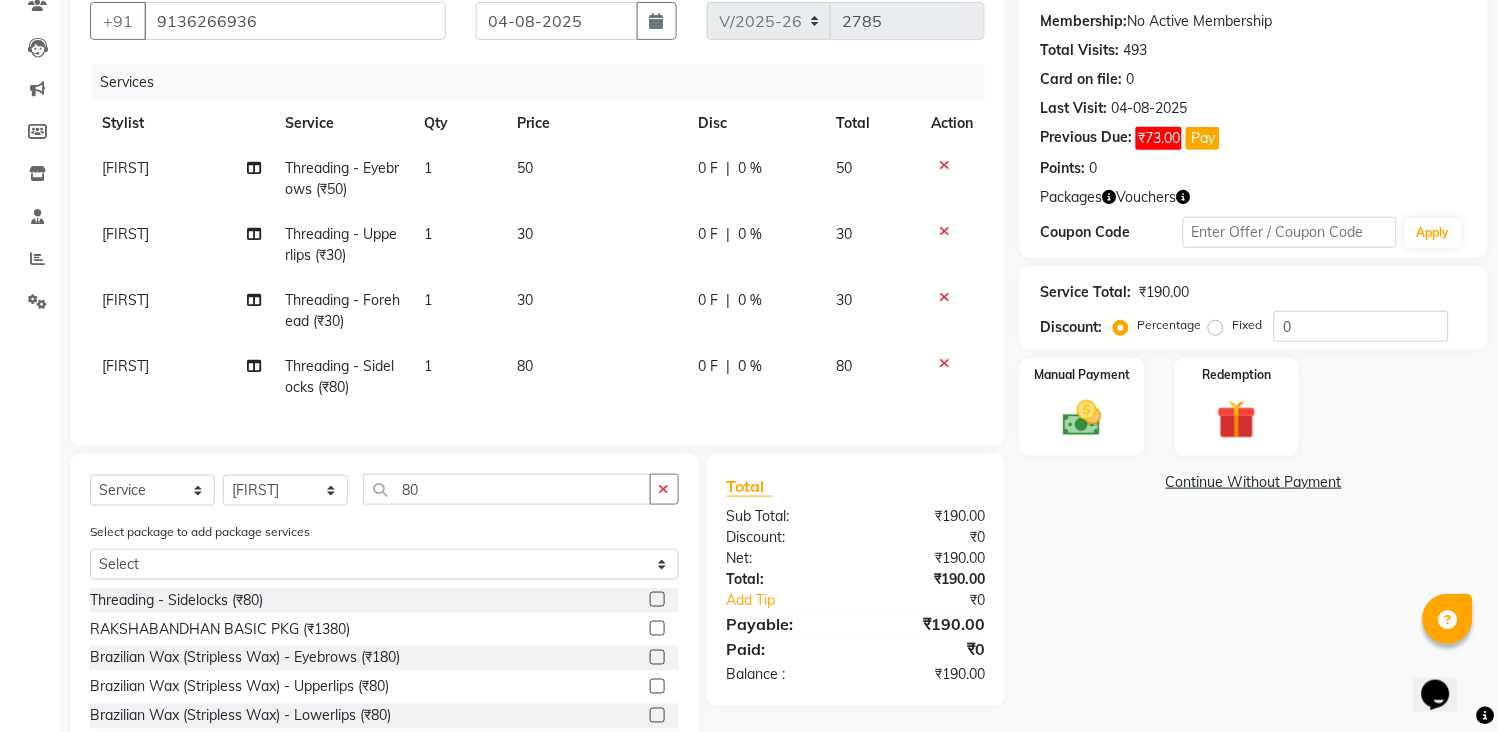 drag, startPoint x: 675, startPoint y: 503, endPoint x: 656, endPoint y: 504, distance: 19.026299 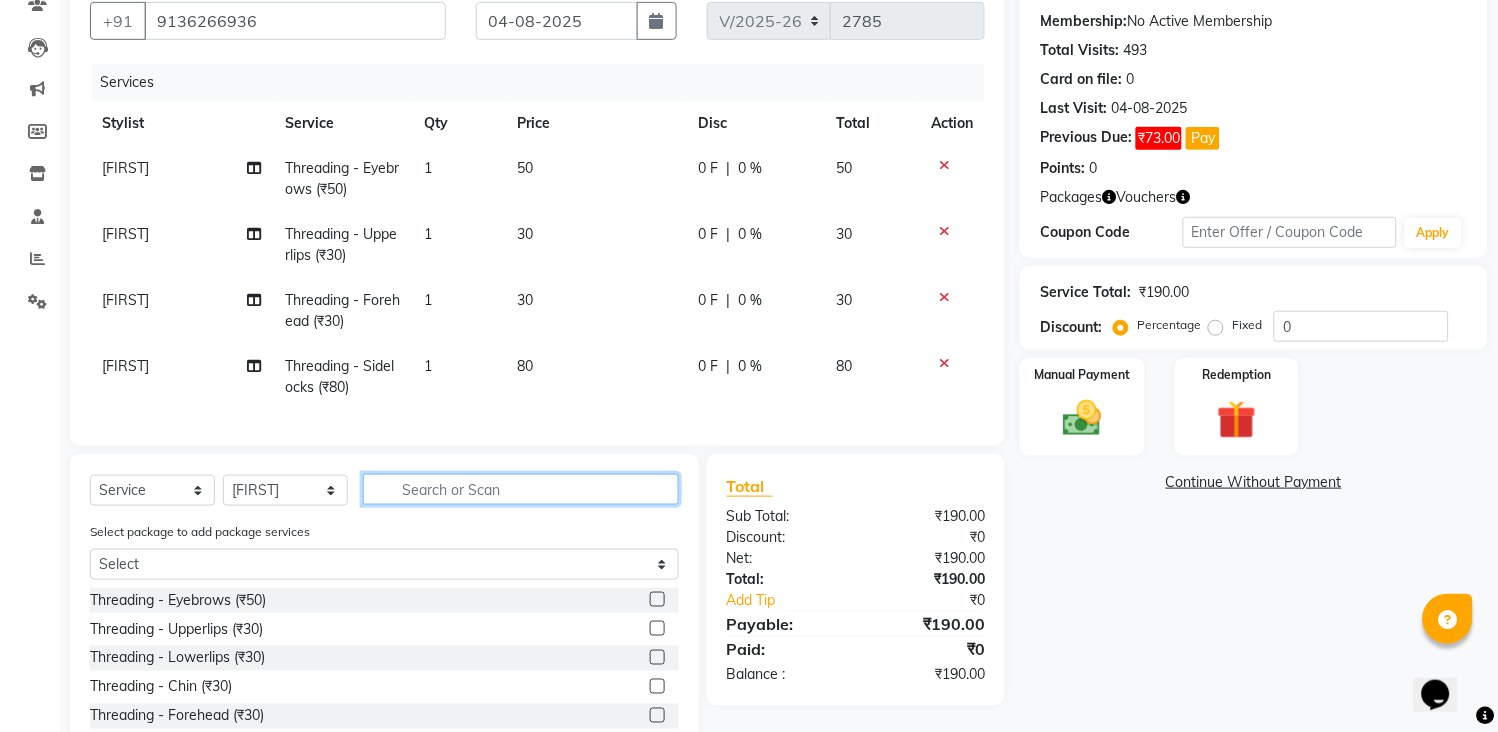 drag, startPoint x: 651, startPoint y: 506, endPoint x: 633, endPoint y: 507, distance: 18.027756 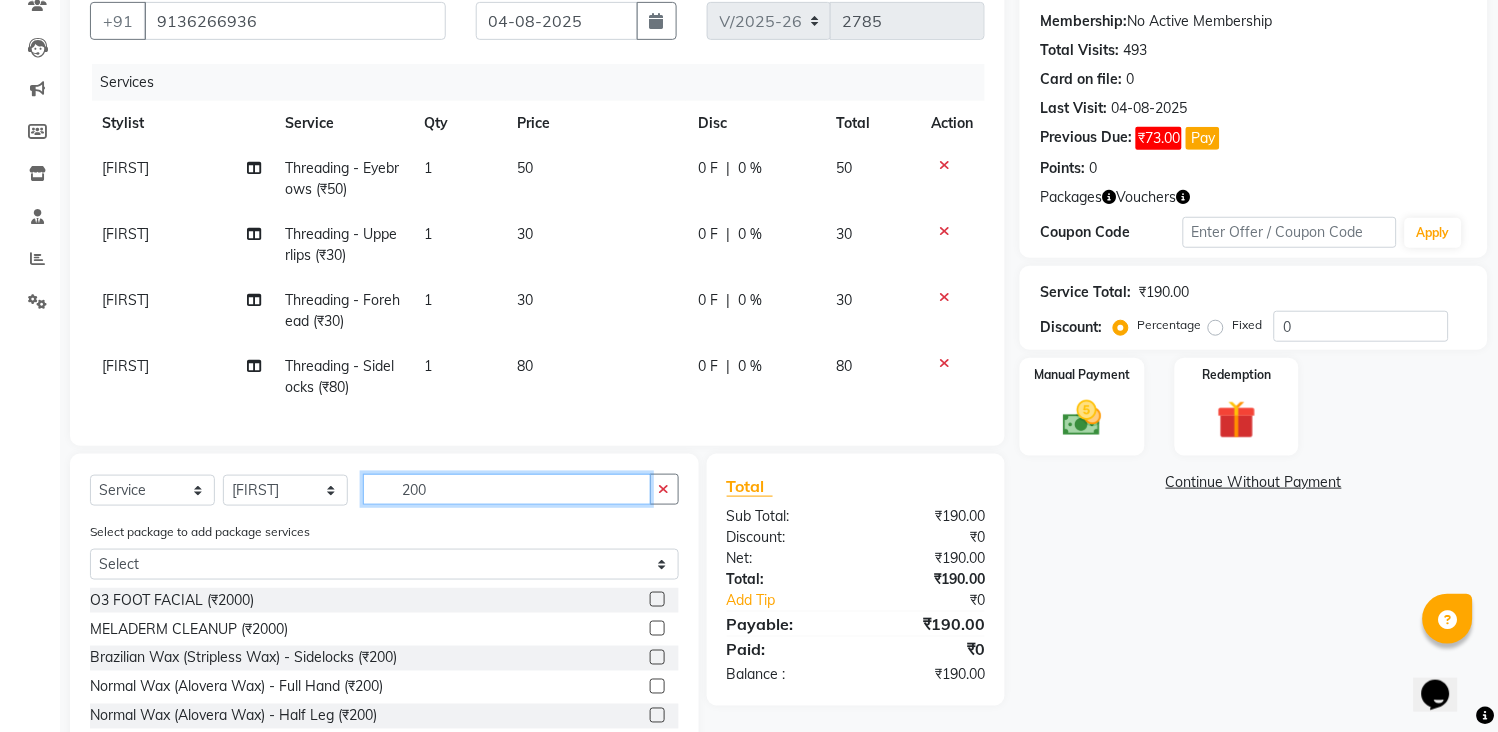 scroll, scrollTop: 316, scrollLeft: 0, axis: vertical 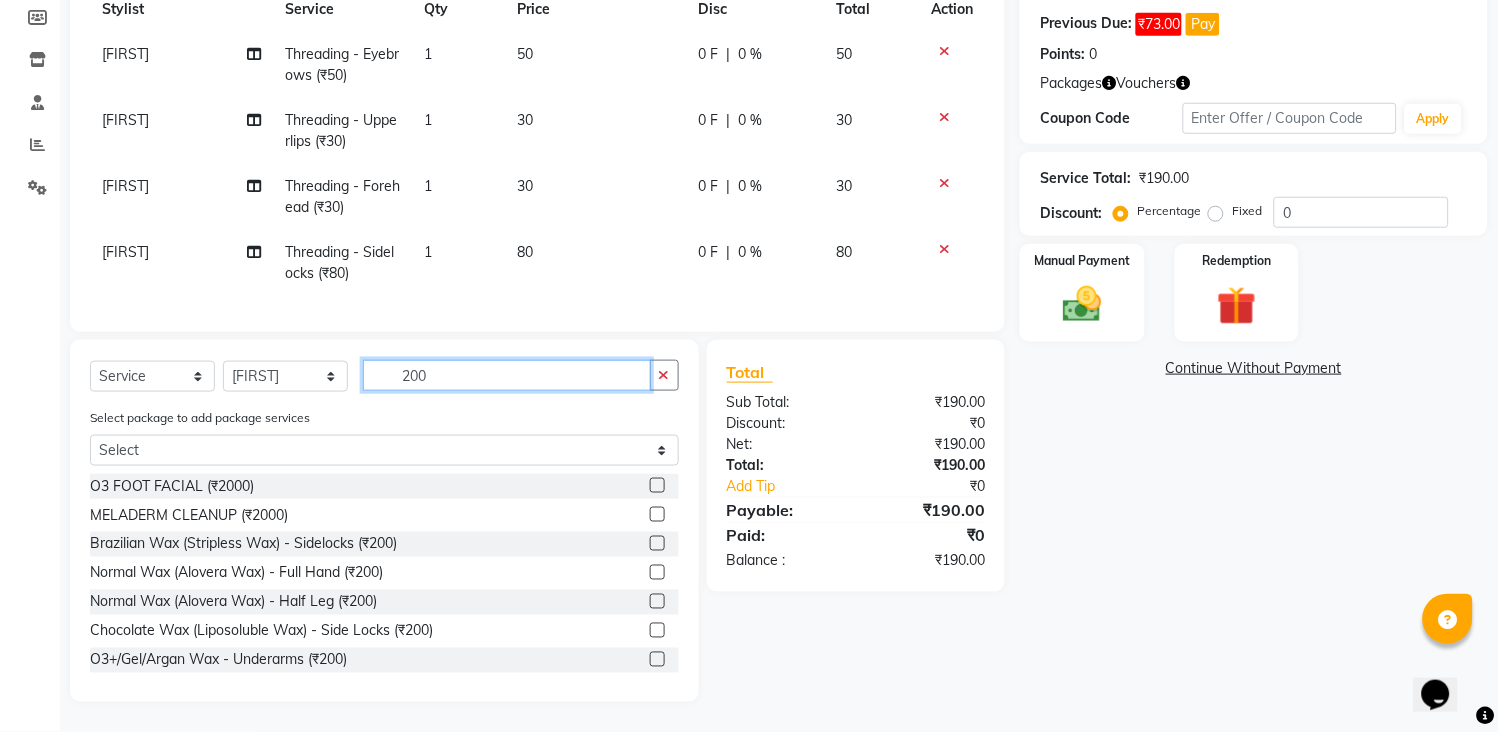 type on "200" 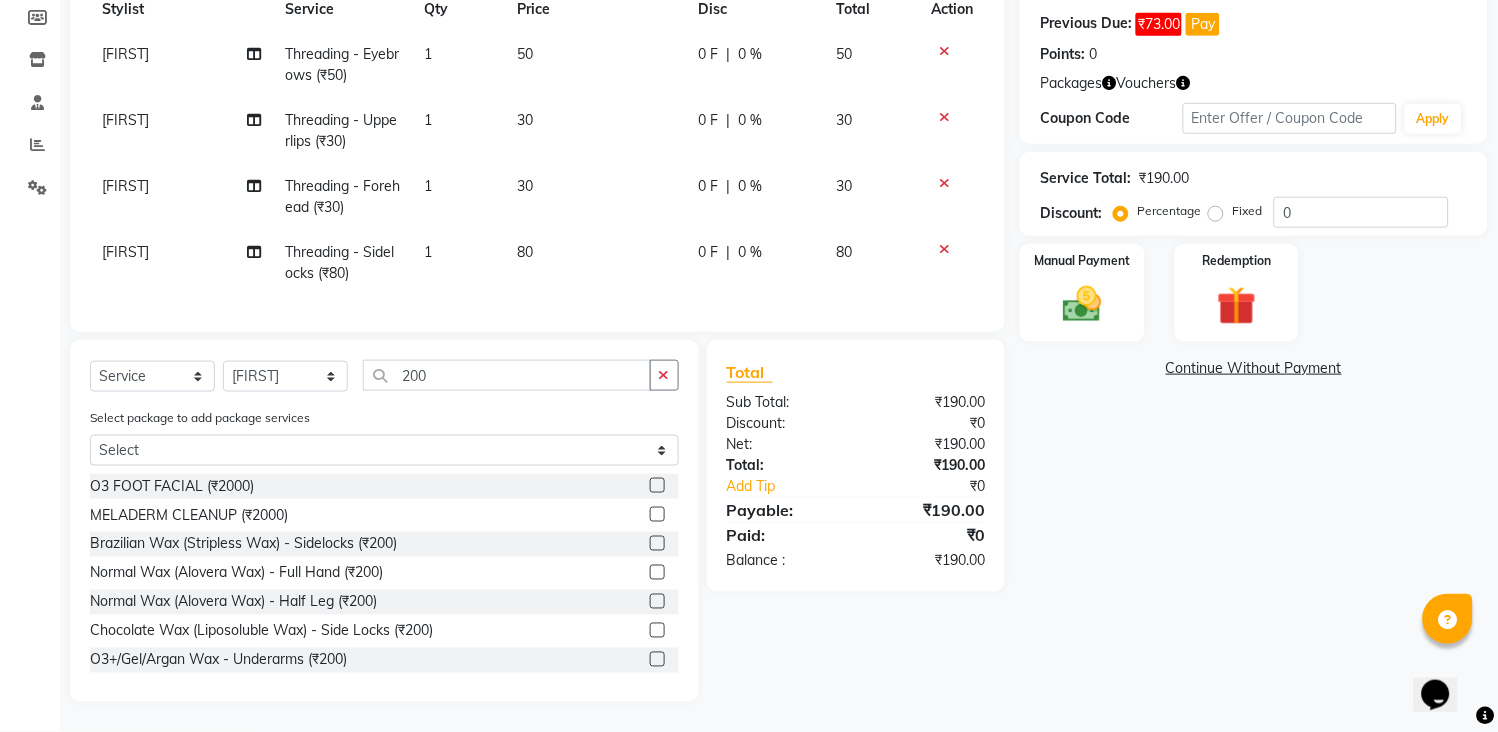 click 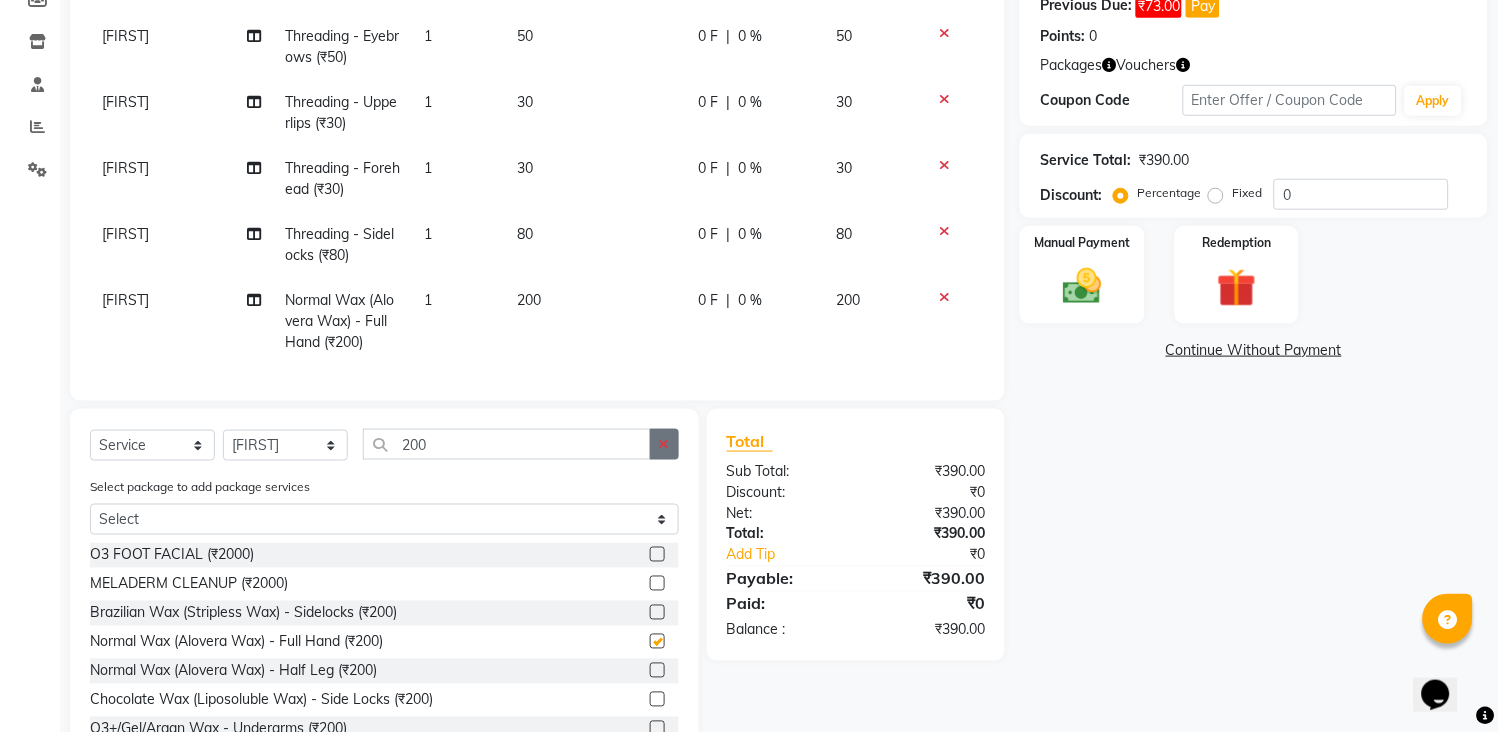 checkbox on "false" 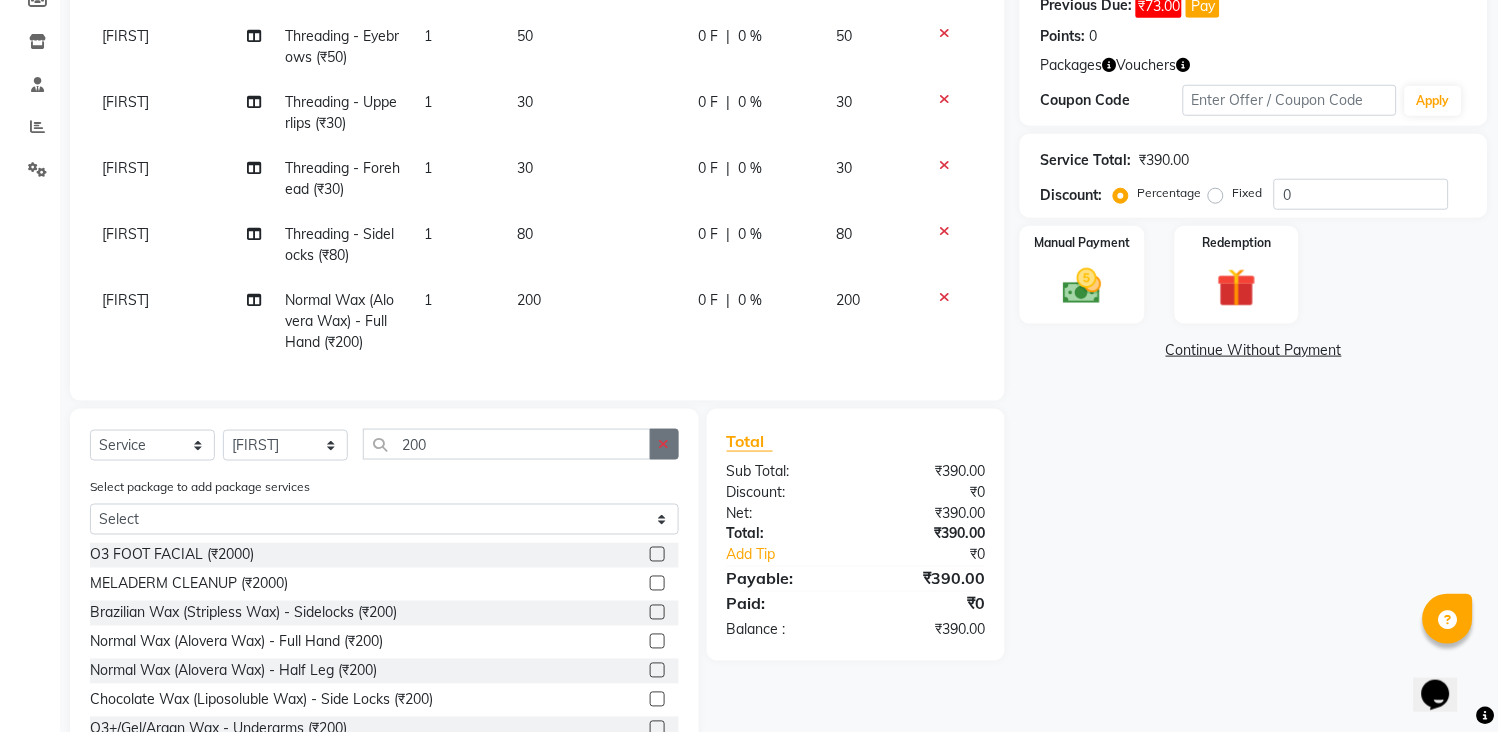 click 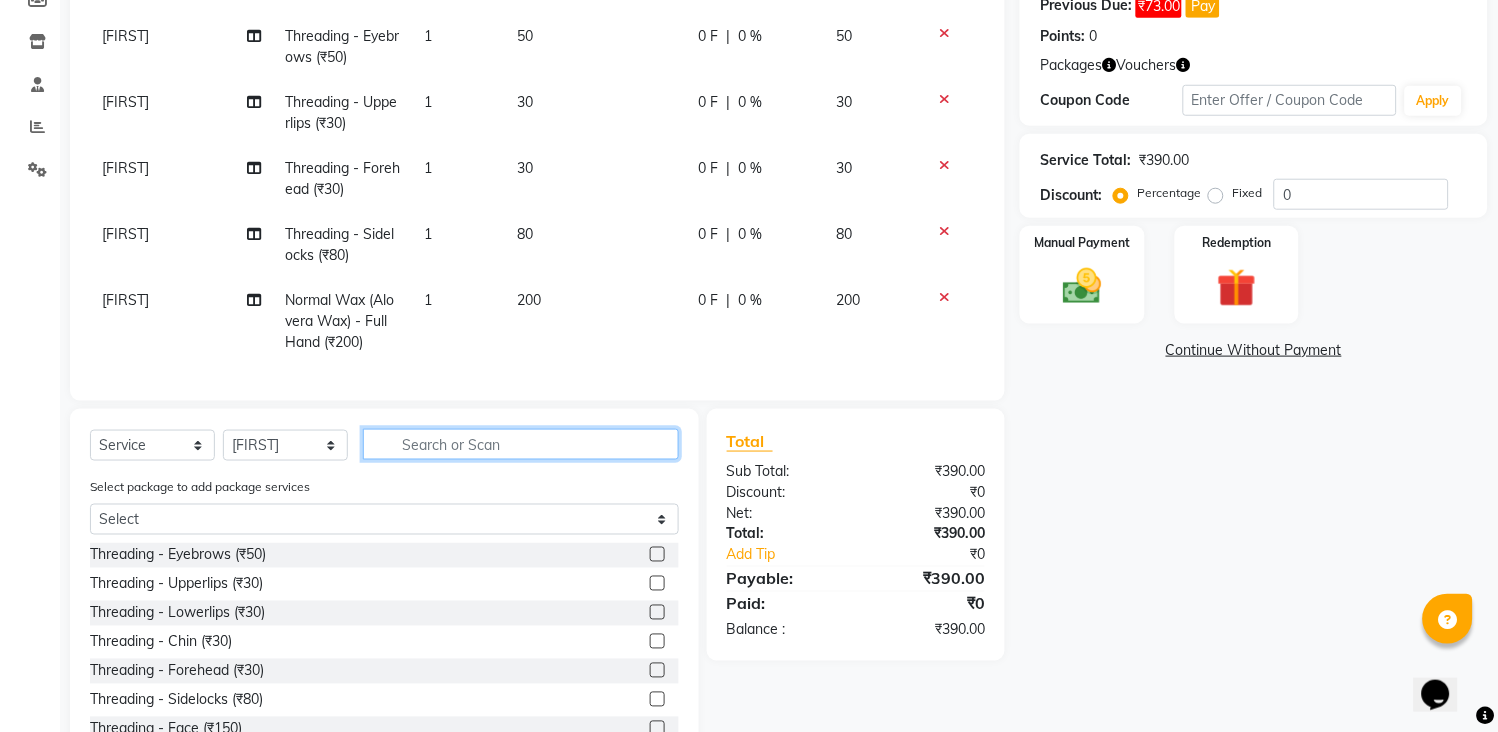 drag, startPoint x: 621, startPoint y: 458, endPoint x: 564, endPoint y: 440, distance: 59.77458 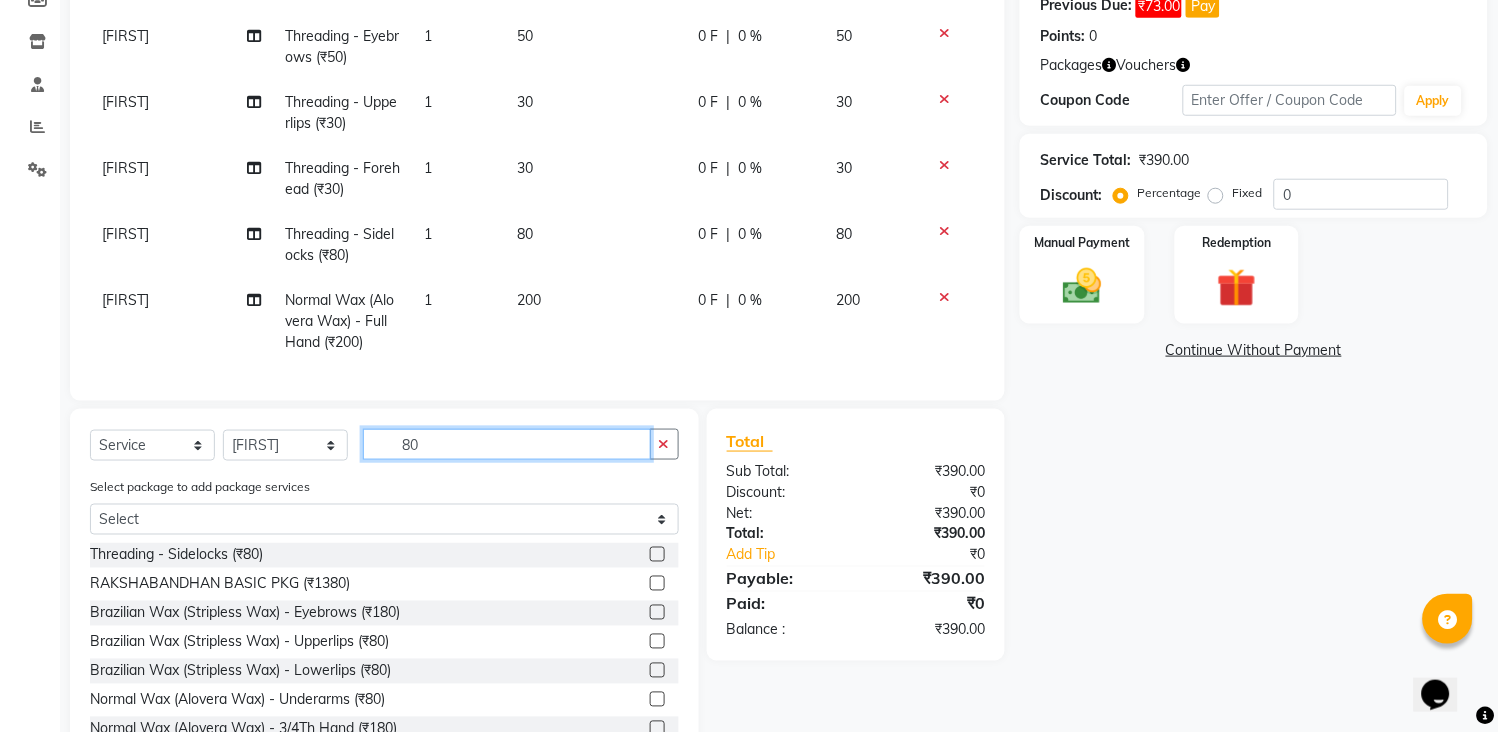scroll, scrollTop: 404, scrollLeft: 0, axis: vertical 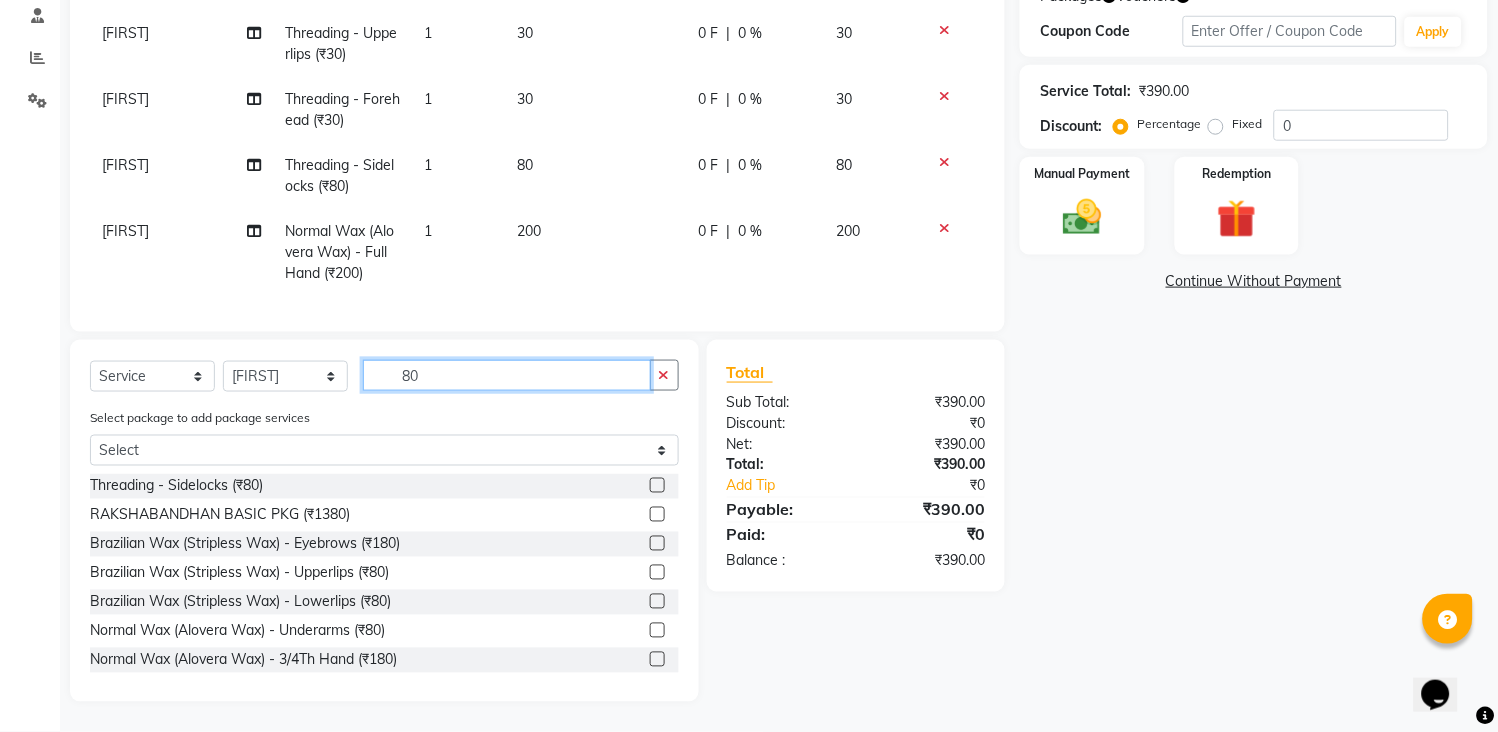 type on "80" 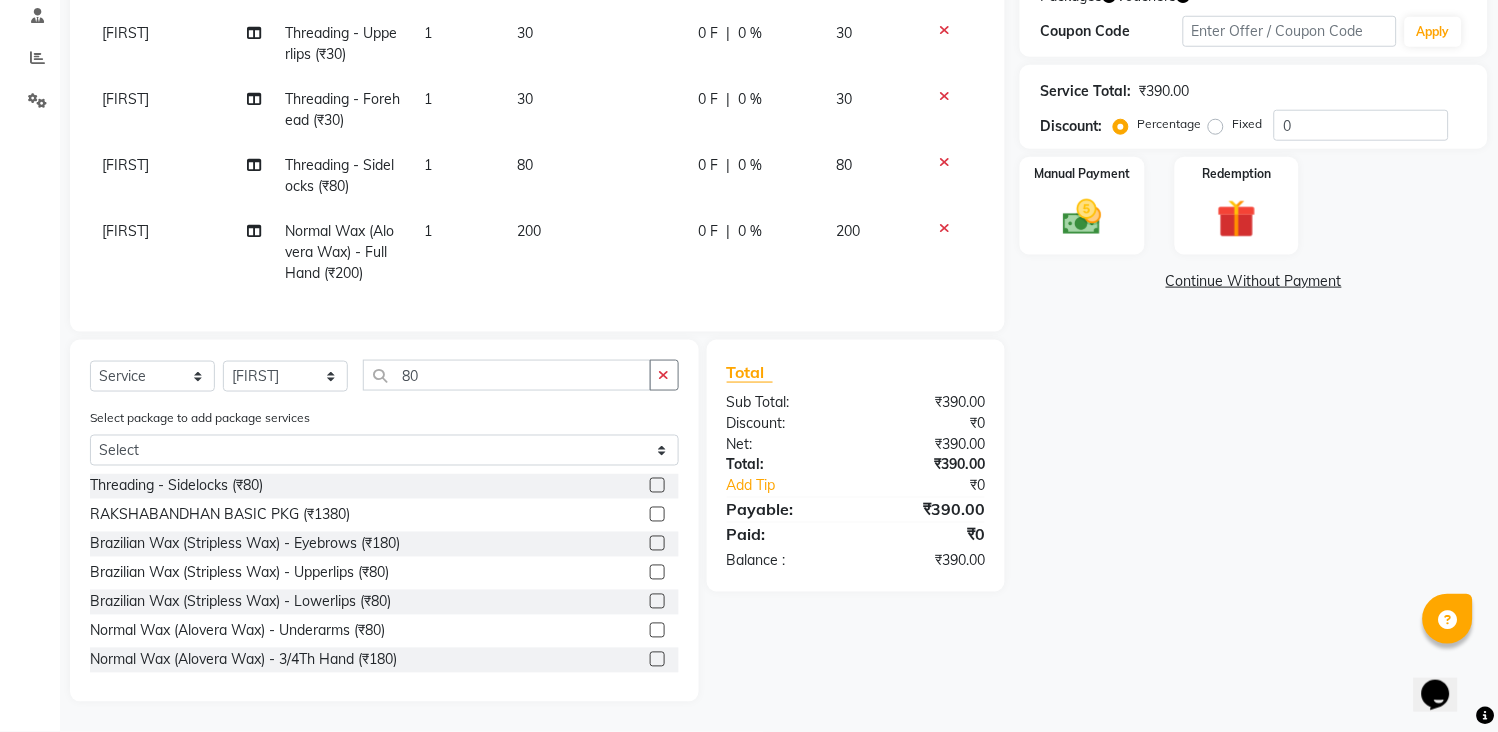 click 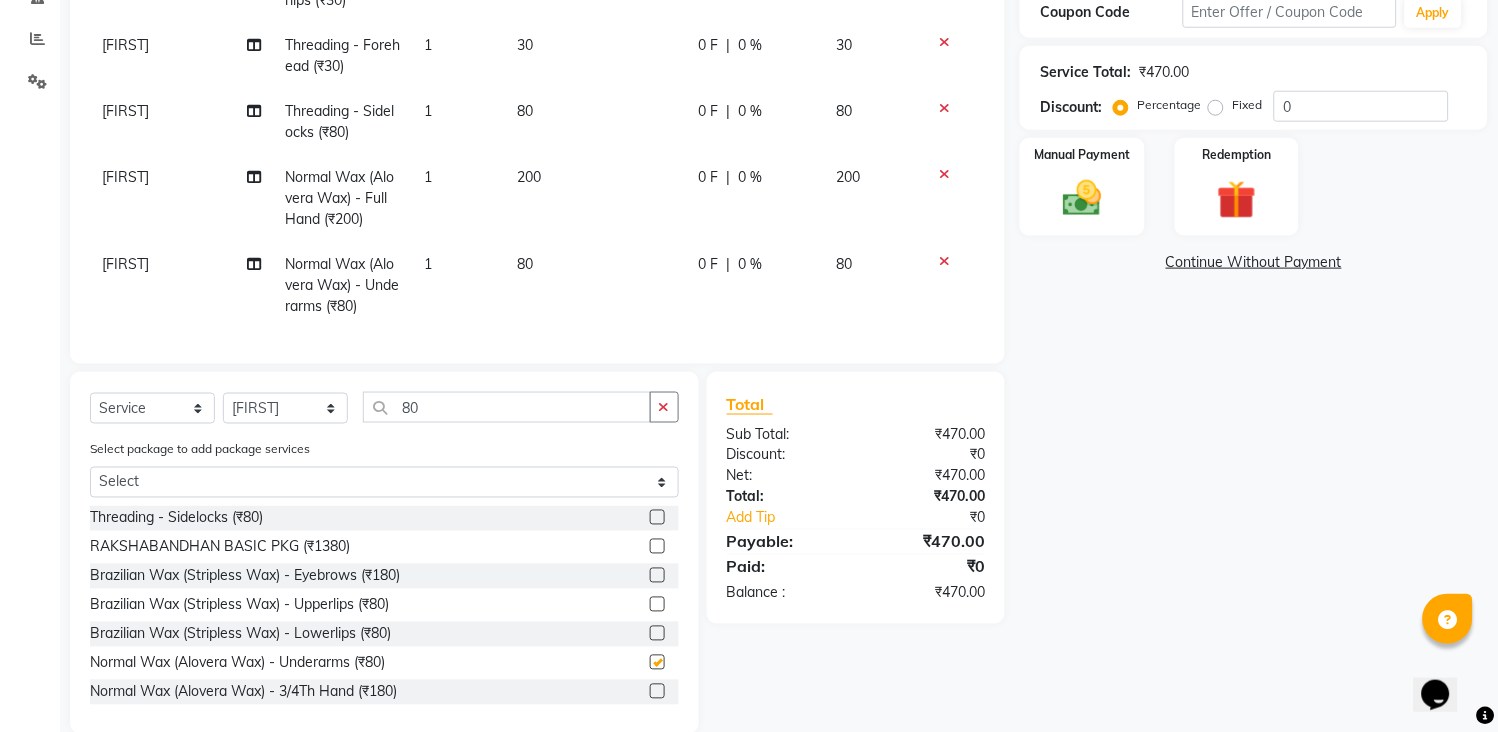 scroll, scrollTop: 54, scrollLeft: 0, axis: vertical 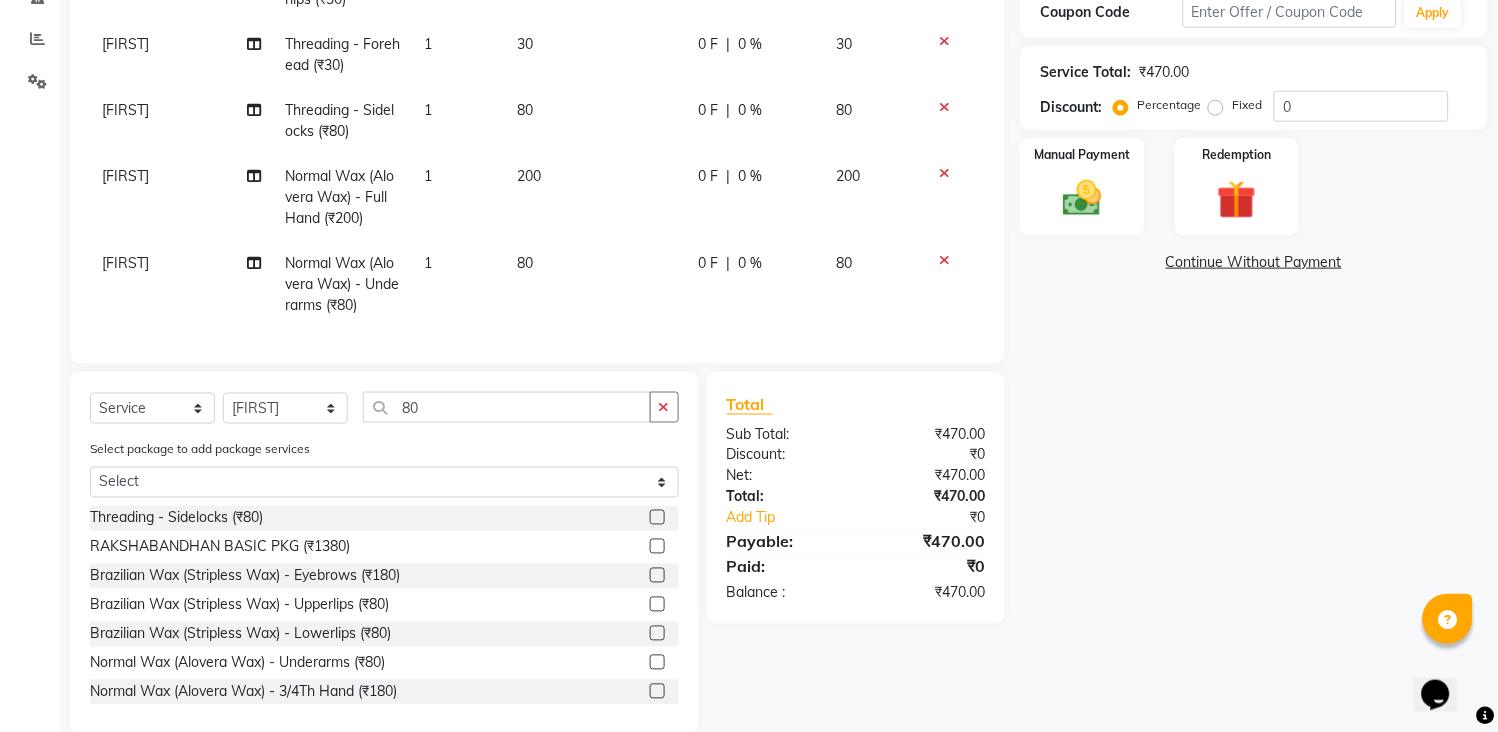 checkbox on "false" 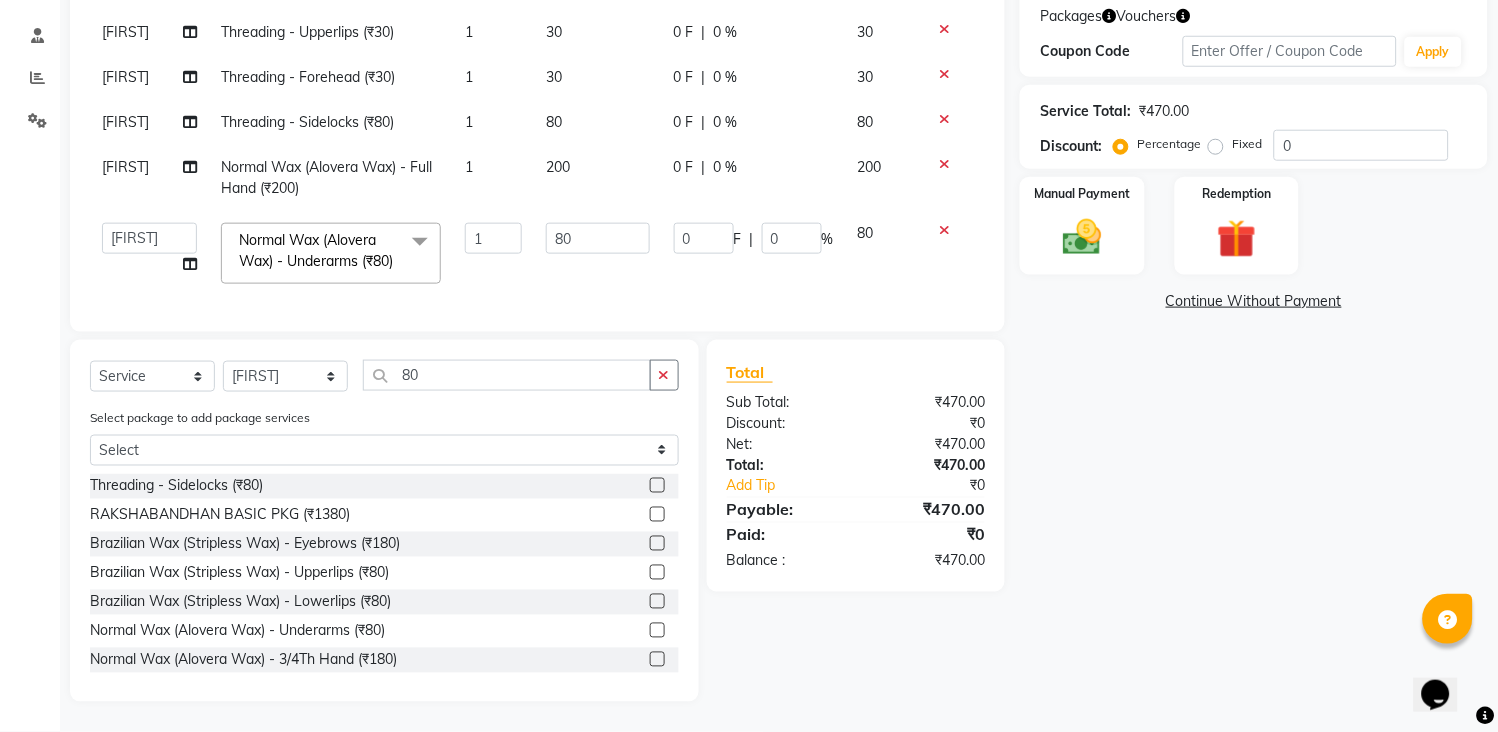 scroll, scrollTop: 386, scrollLeft: 0, axis: vertical 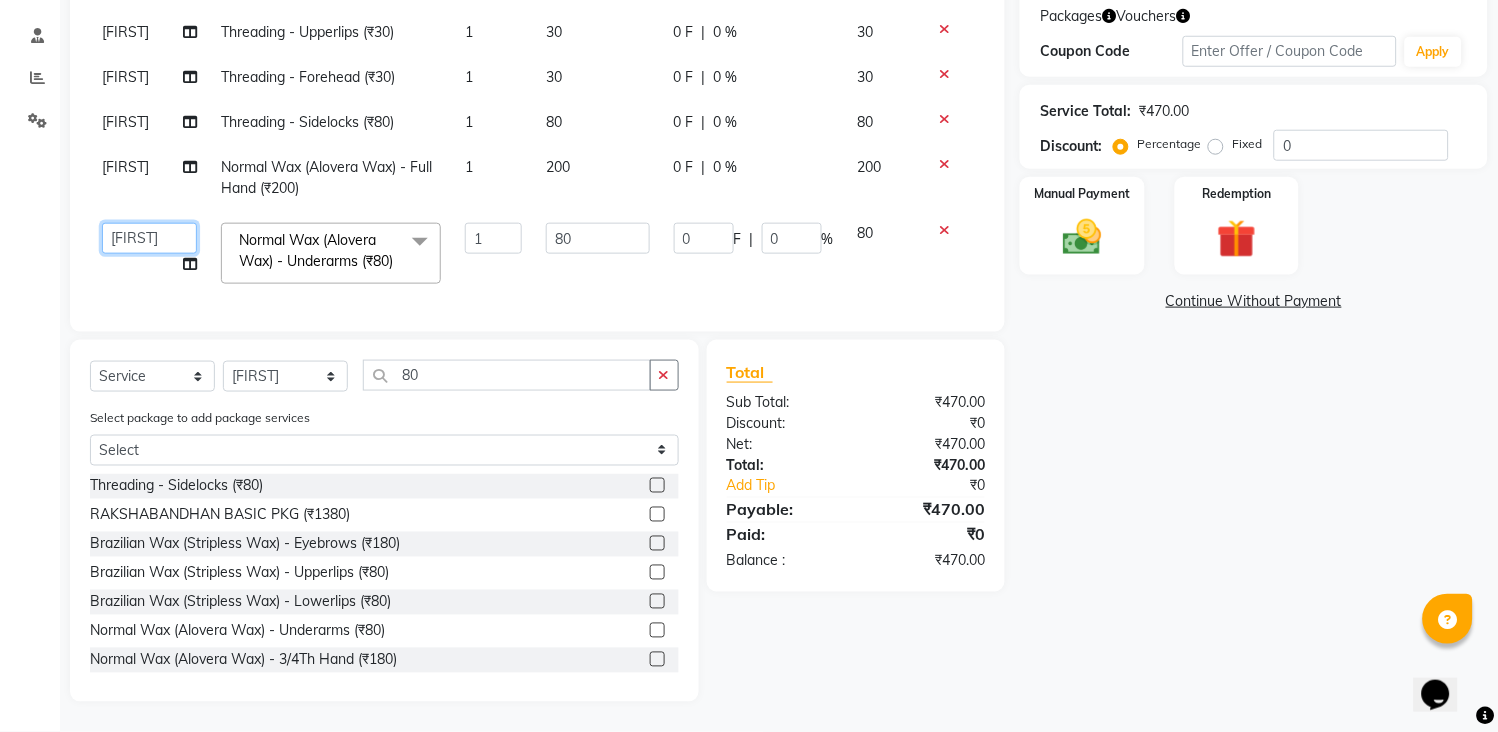 click on "[FIRST] [LAST]  [FIRST] [LAST]  [FIRST] [LAST]  [FIRST] [LAST]  Front Desk  [FIRST] [LAST]  [FIRST]    [FIRST]  [FIRST]  [FIRST] [LAST]  [FIRST] [LAST]  [FIRST]    [FIRST]  [FIRST]  [FIRST]  [FIRST]  [FIRST]  [FIRST]  [FIRST]  [FIRST]  [FIRST]  [FIRST]  [FIRST]  [FIRST]  [FIRST]  [FIRST]" 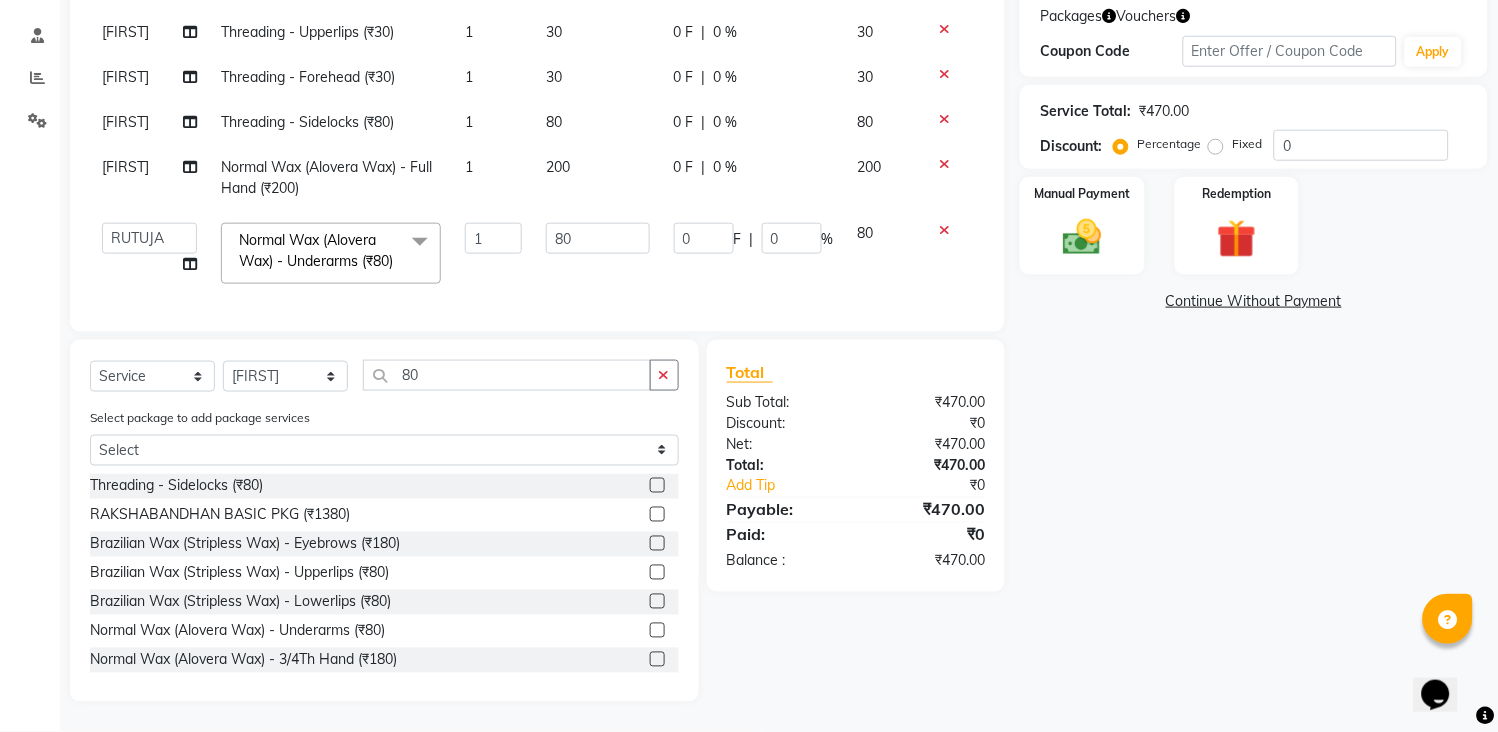 select on "87523" 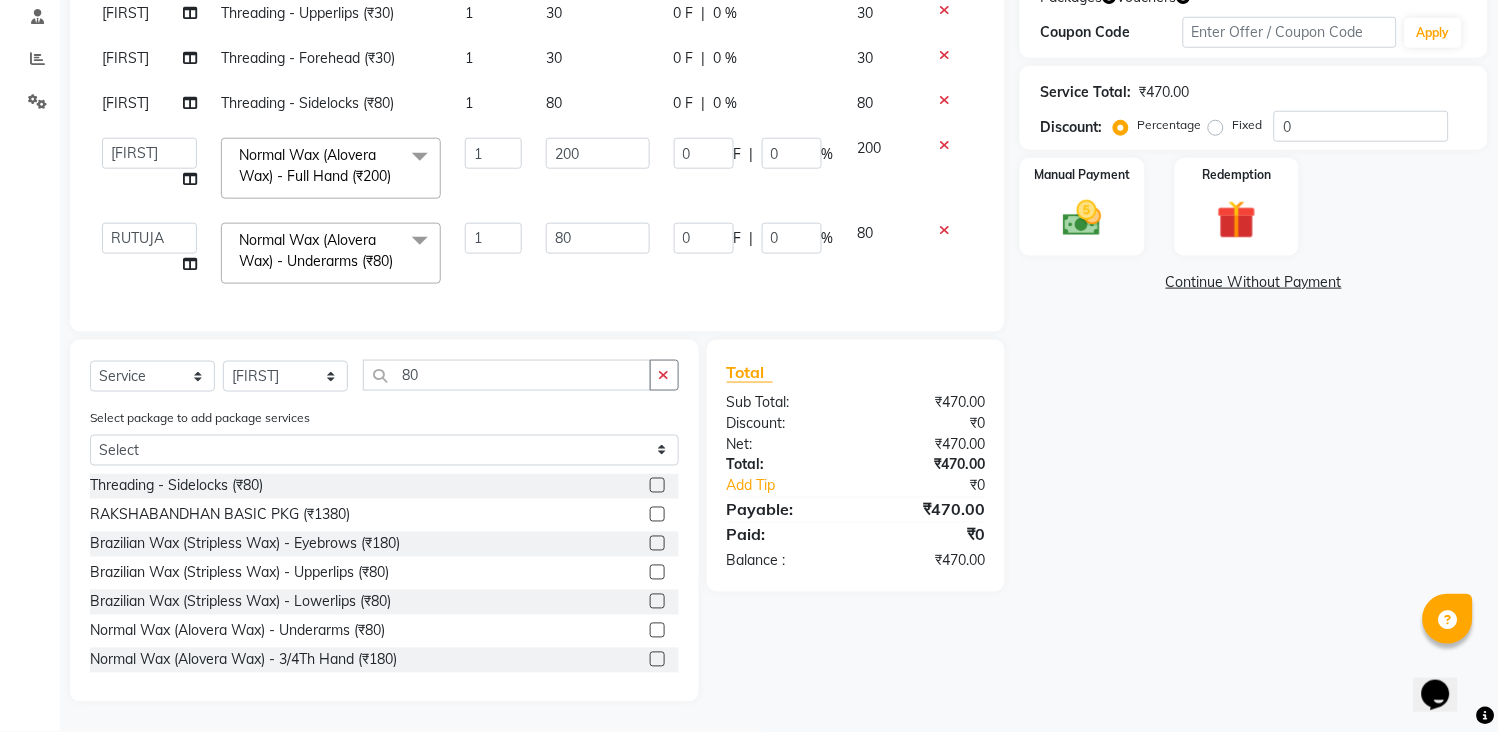 click on "[FIRST] [LAST]  [FIRST] [LAST]  [FIRST] [LAST]  [FIRST] [LAST]  Front Desk  [FIRST] [LAST]  [FIRST]    [FIRST]  [FIRST]  [FIRST] [LAST]  [FIRST] [LAST]  [FIRST]    [FIRST]  [FIRST]  [FIRST]  [FIRST]  [FIRST]  [FIRST]  [FIRST]  [FIRST]  [FIRST]  [FIRST]  [FIRST]  [FIRST]  [FIRST]  [FIRST]" 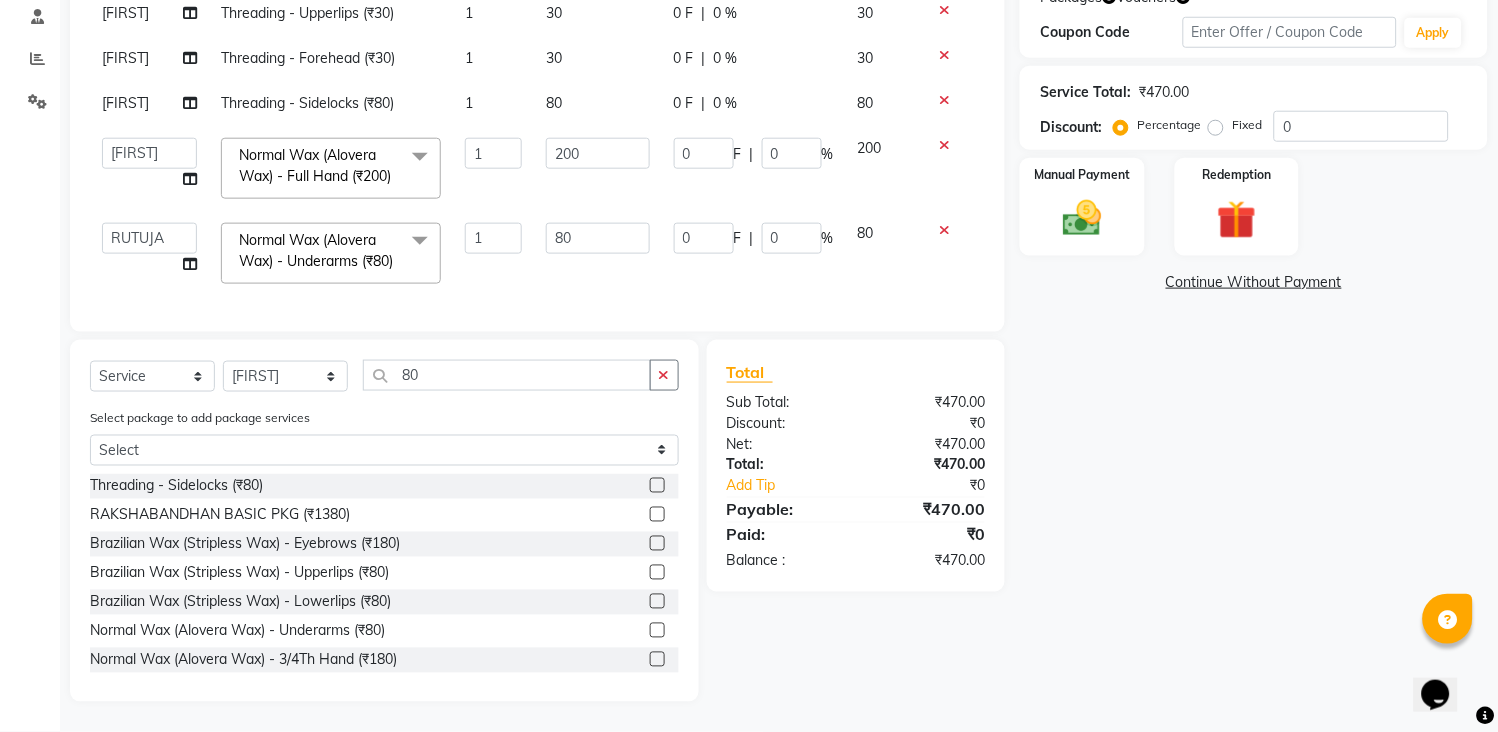 click on "[FIRST] [LAST]  [FIRST] [LAST]  [FIRST] [LAST]  [FIRST] [LAST]  Front Desk  [FIRST] [LAST]  [FIRST]    [FIRST]  [FIRST]  [FIRST] [LAST]  [FIRST] [LAST]  [FIRST]    [FIRST]  [FIRST]  [FIRST]  [FIRST]  [FIRST]  [FIRST]  [FIRST]  [FIRST]  [FIRST]  [FIRST]  [FIRST]  [FIRST]  [FIRST]  [FIRST]" 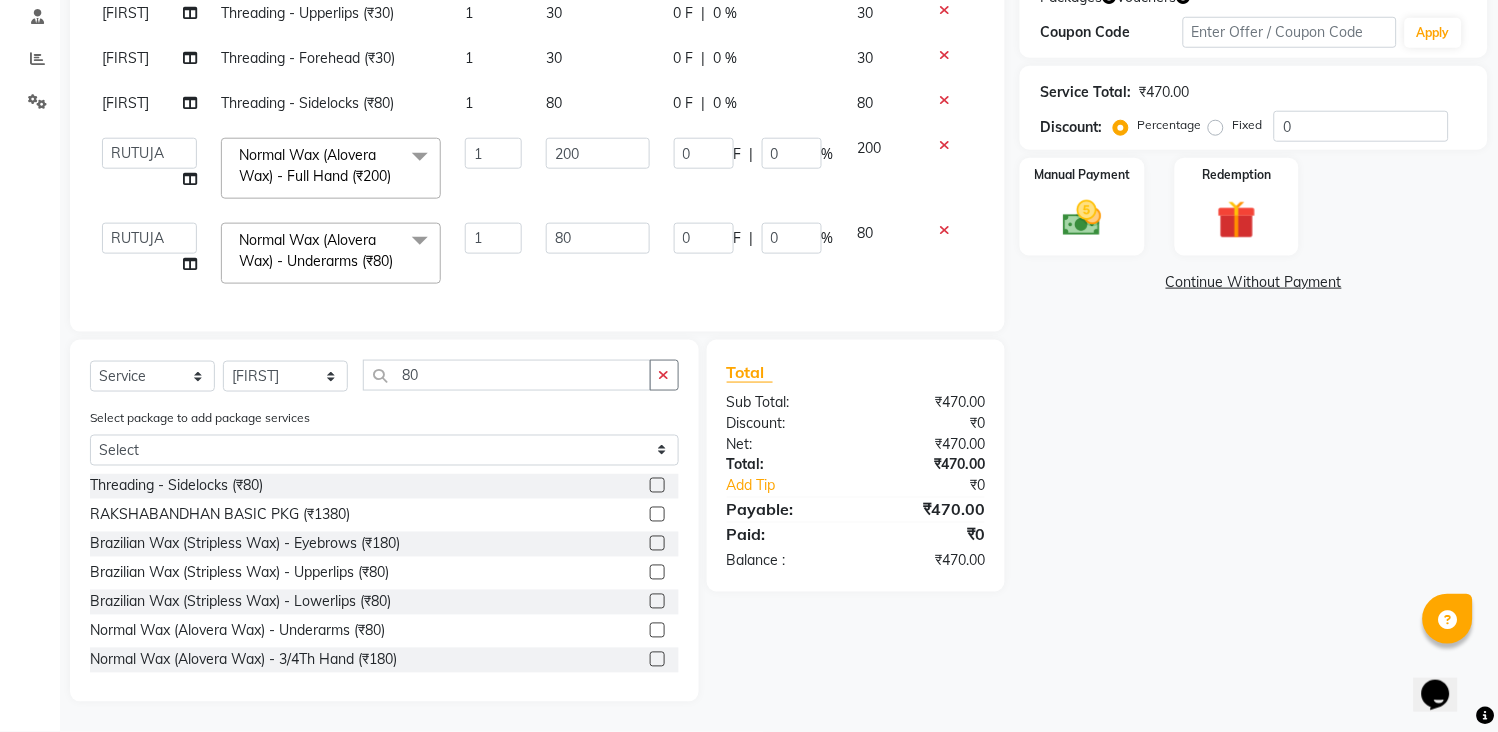 select on "87523" 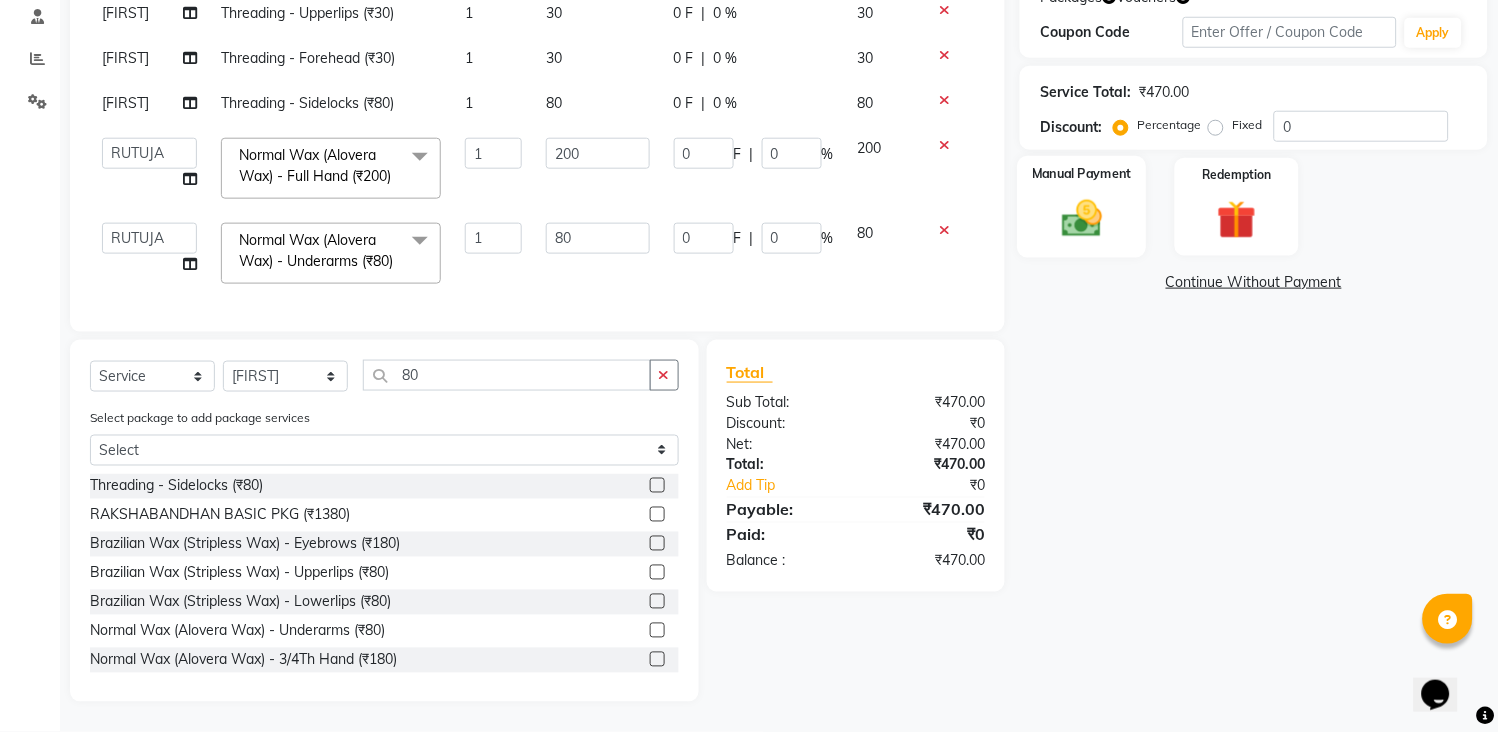 scroll, scrollTop: 426, scrollLeft: 0, axis: vertical 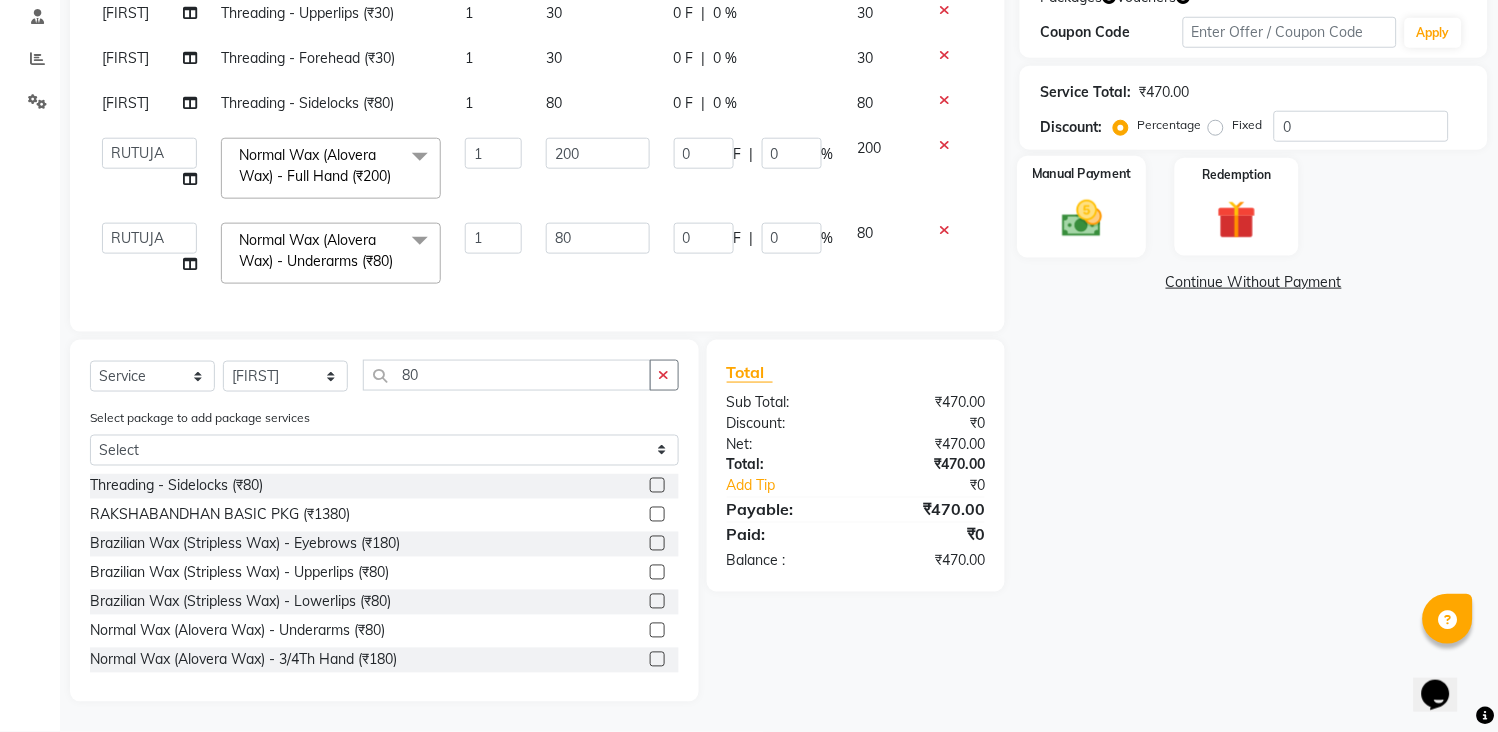 click 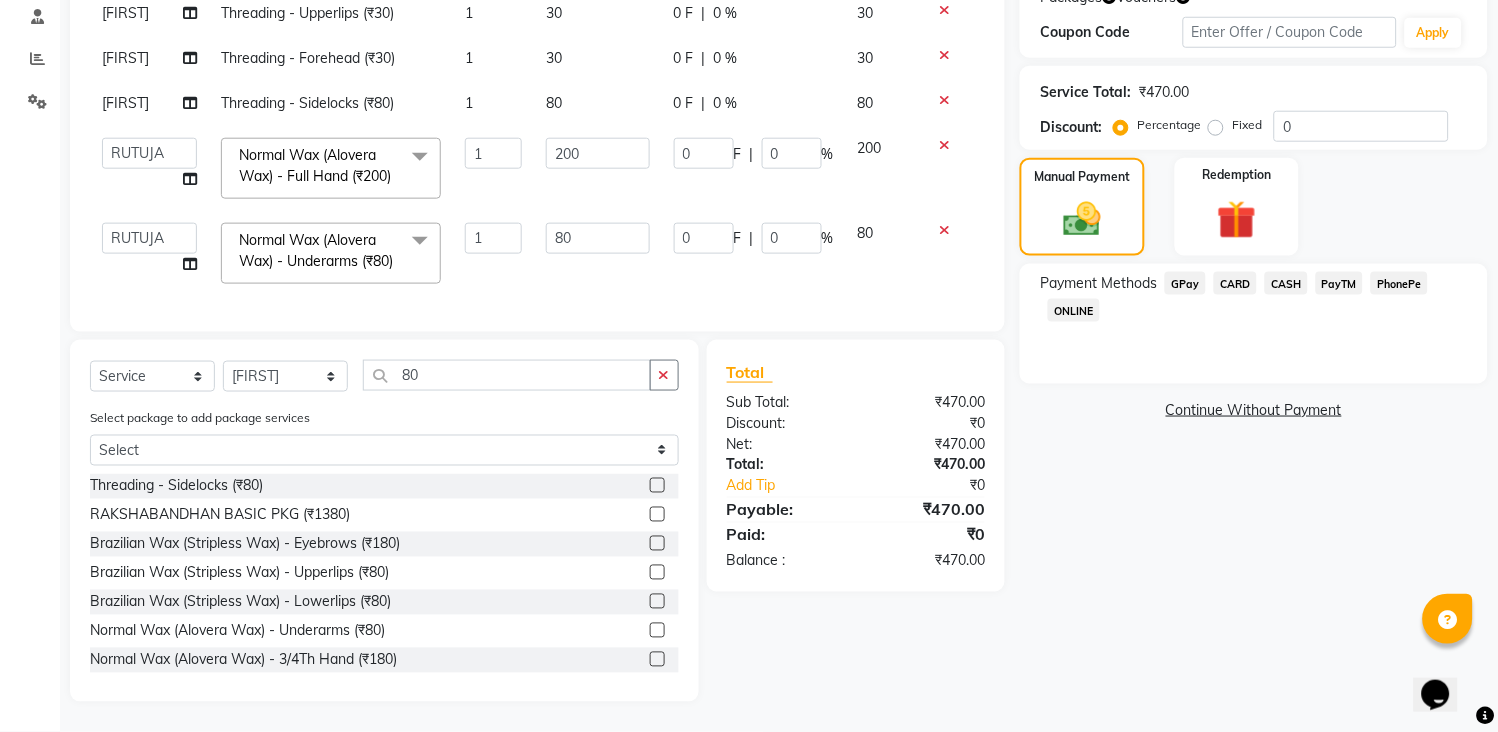 click on "GPay" 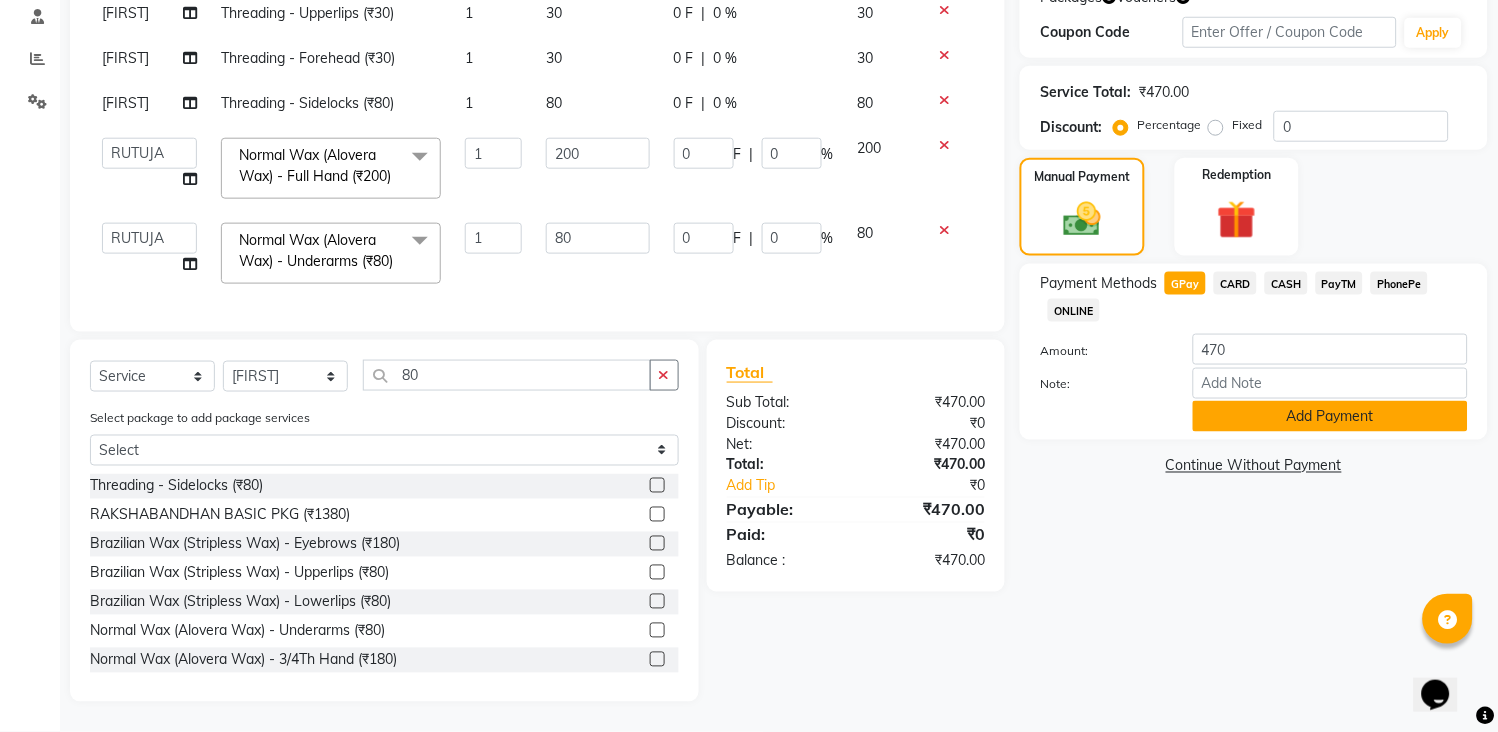 click on "Add Payment" 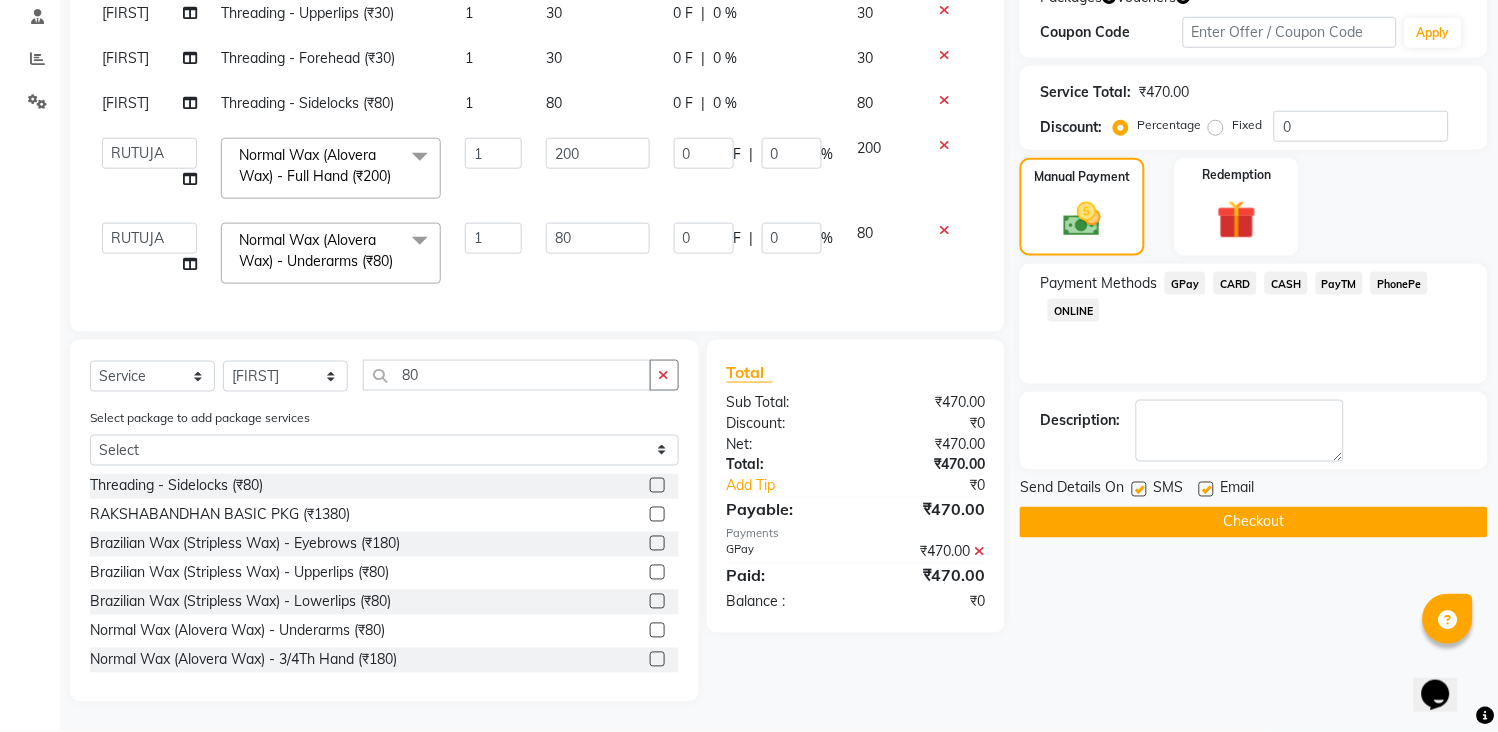 click on "Checkout" 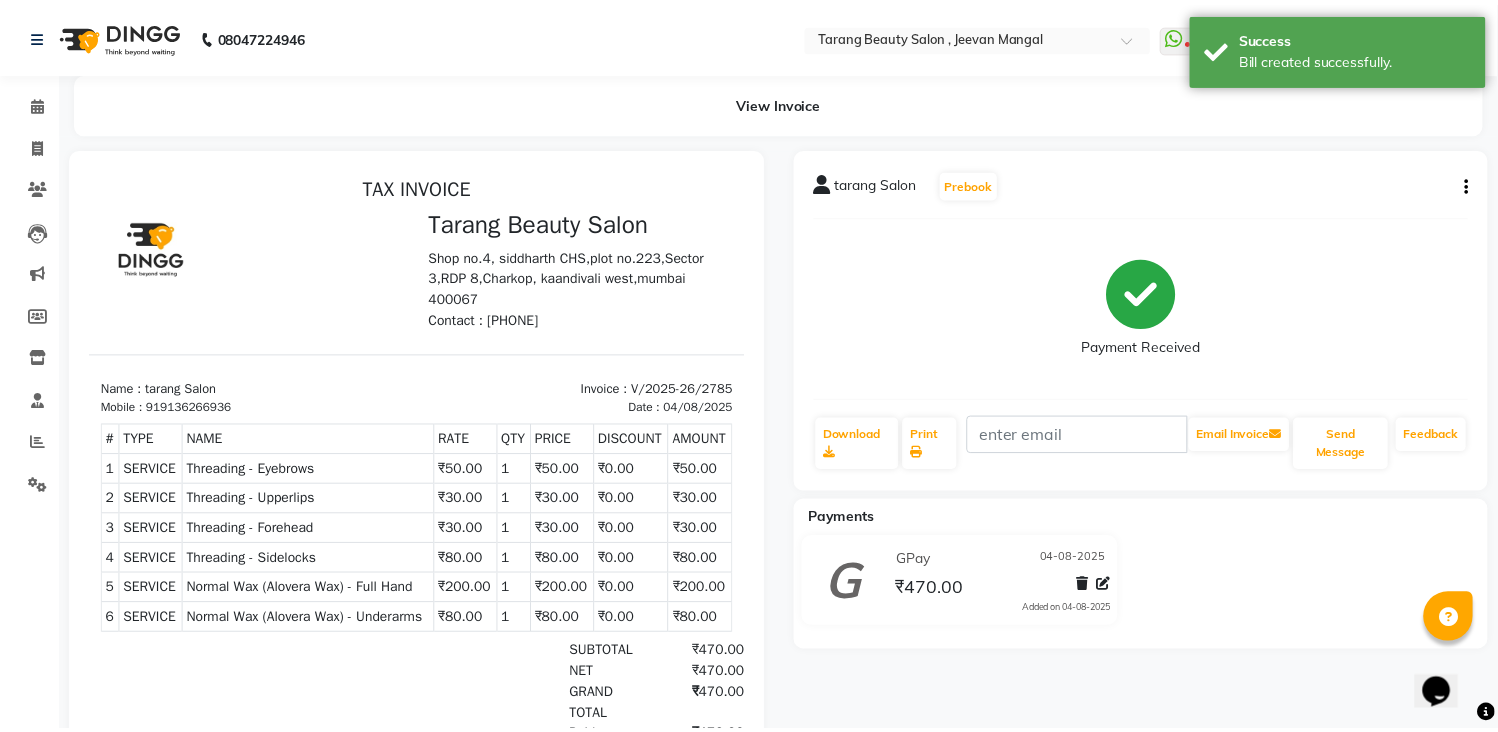 scroll, scrollTop: 0, scrollLeft: 0, axis: both 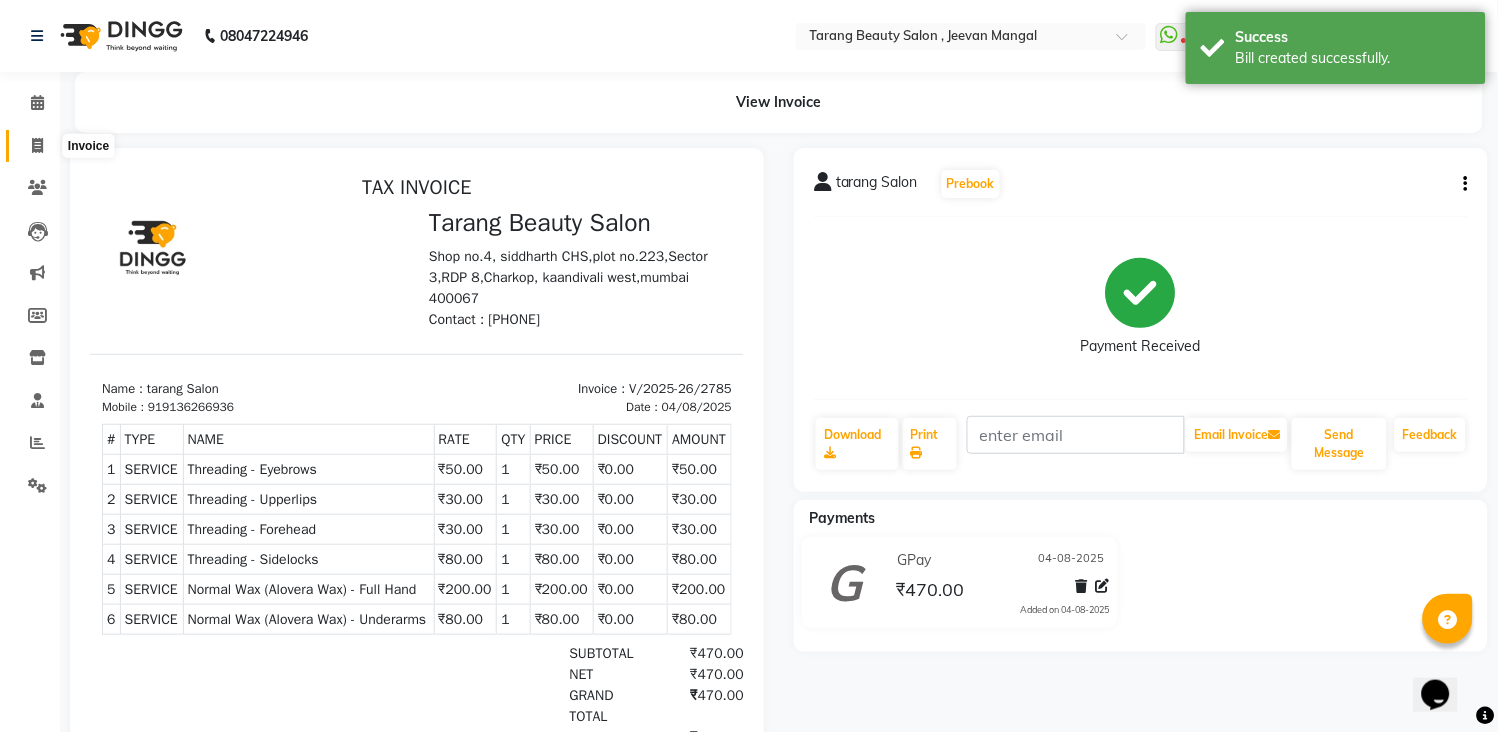 click 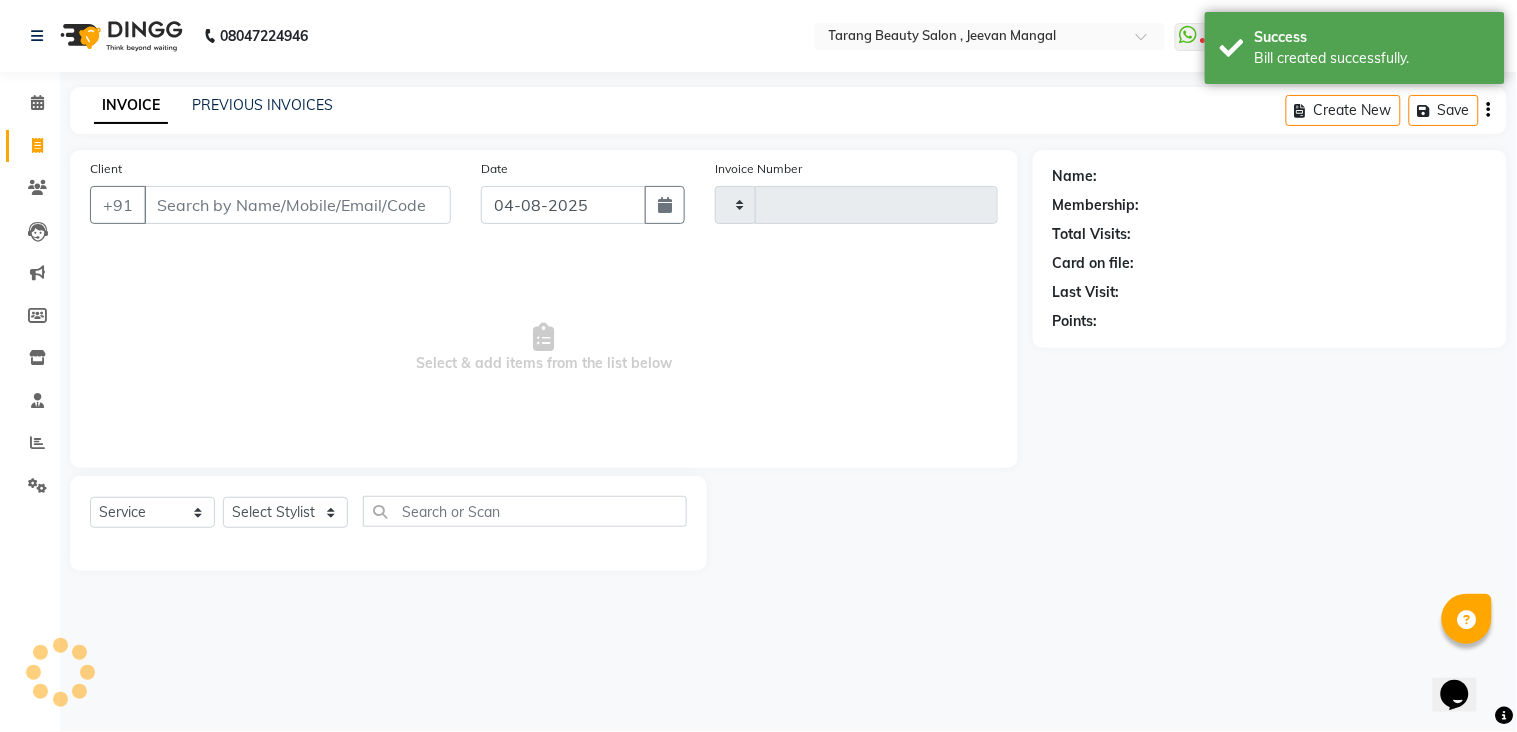 type on "2786" 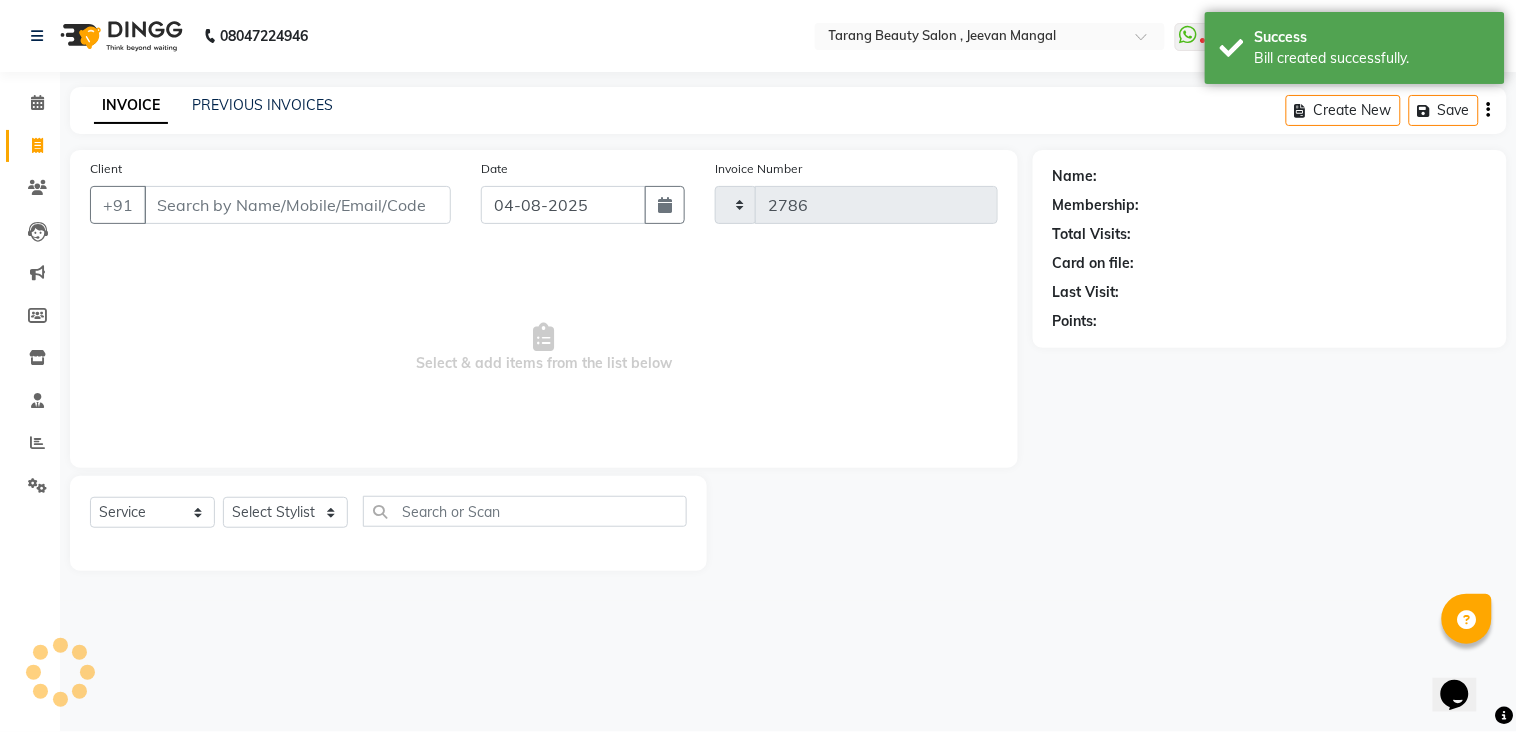 select on "5133" 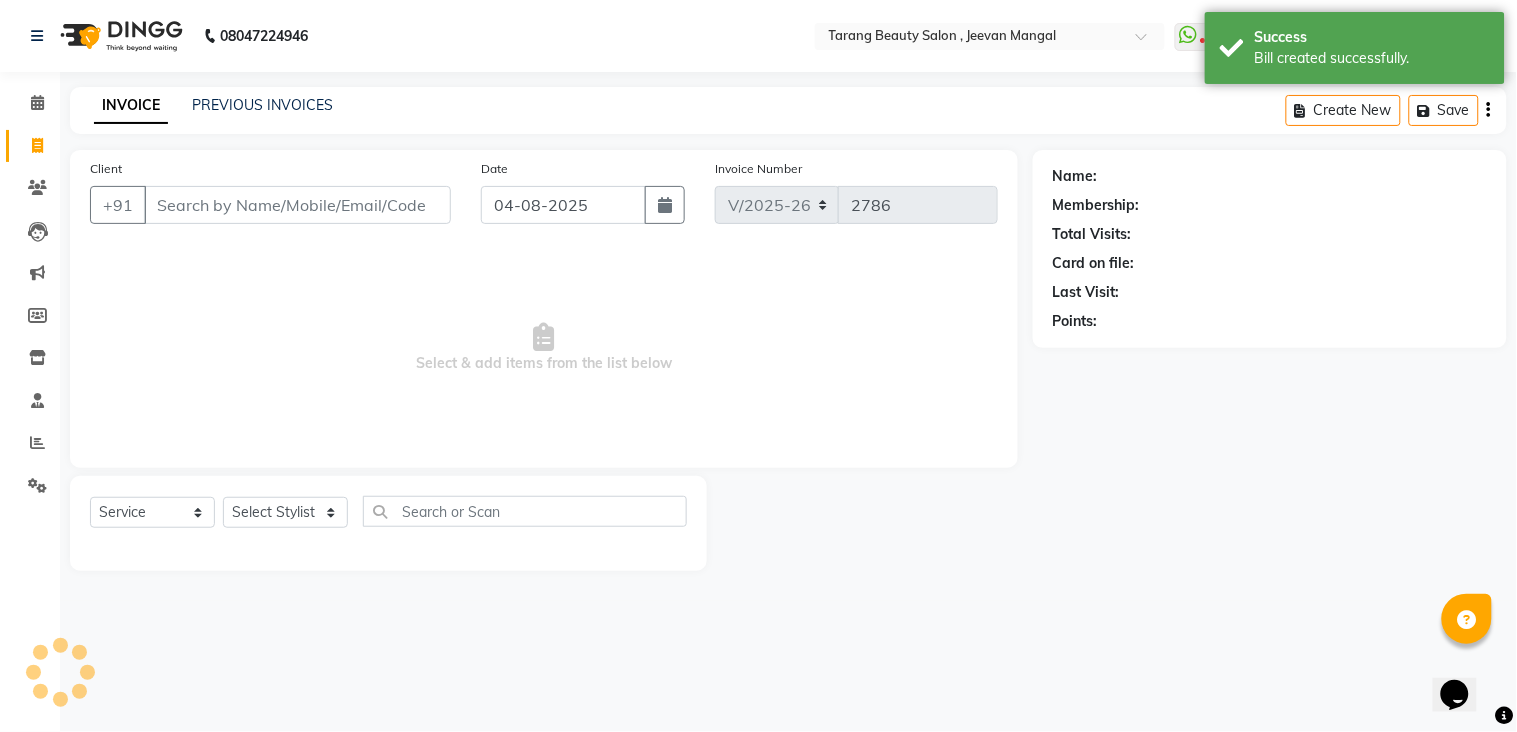 click on "Client" at bounding box center (297, 205) 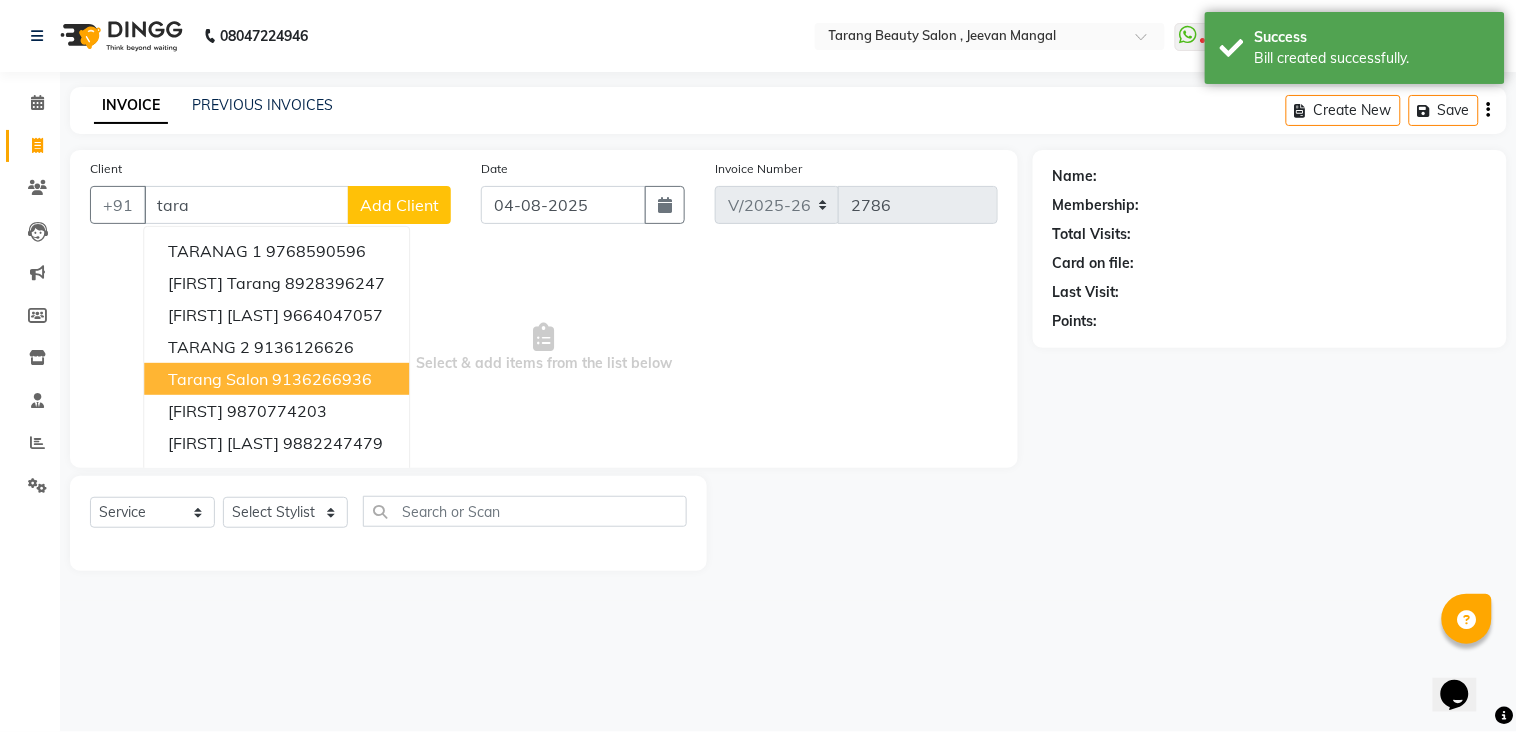 click on "9136266936" at bounding box center [322, 379] 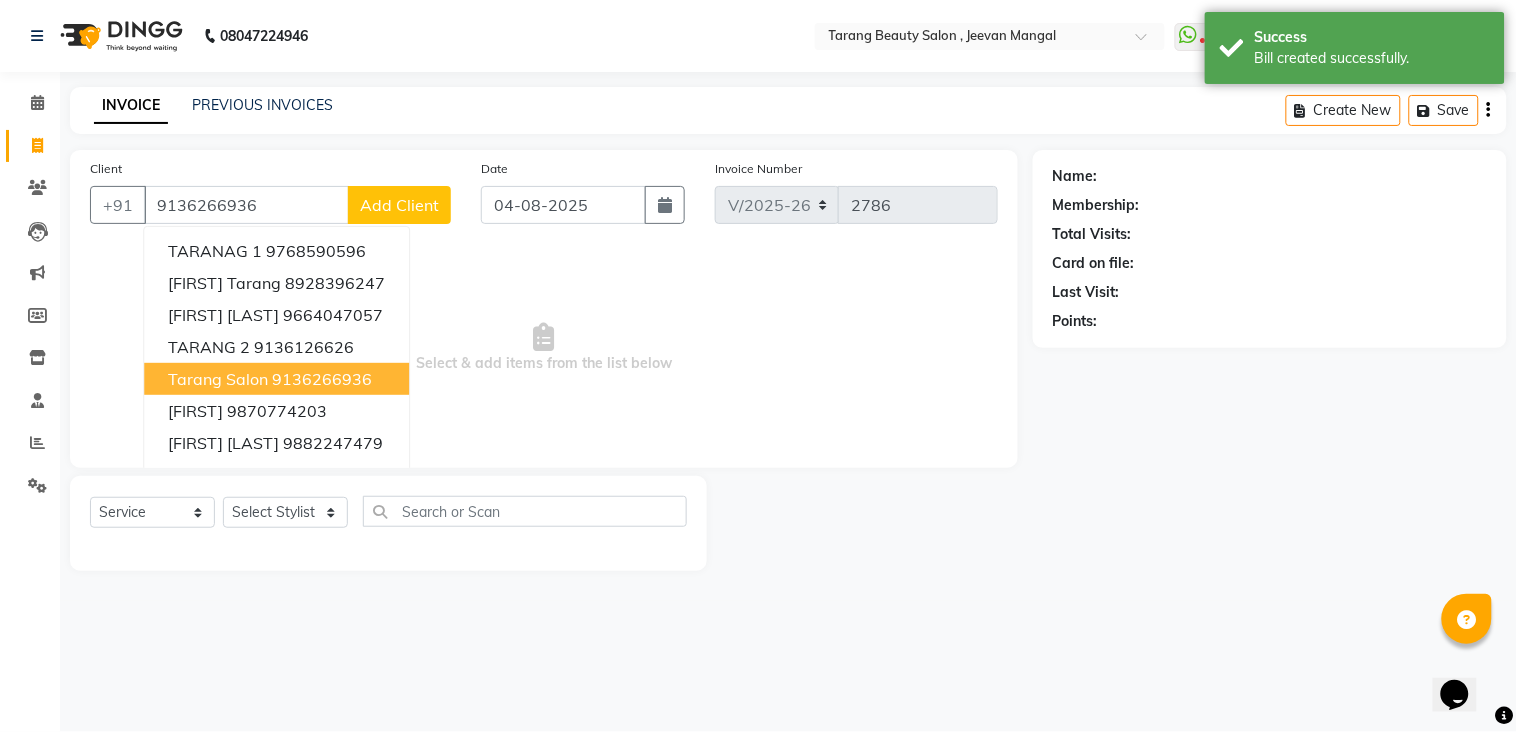 type on "9136266936" 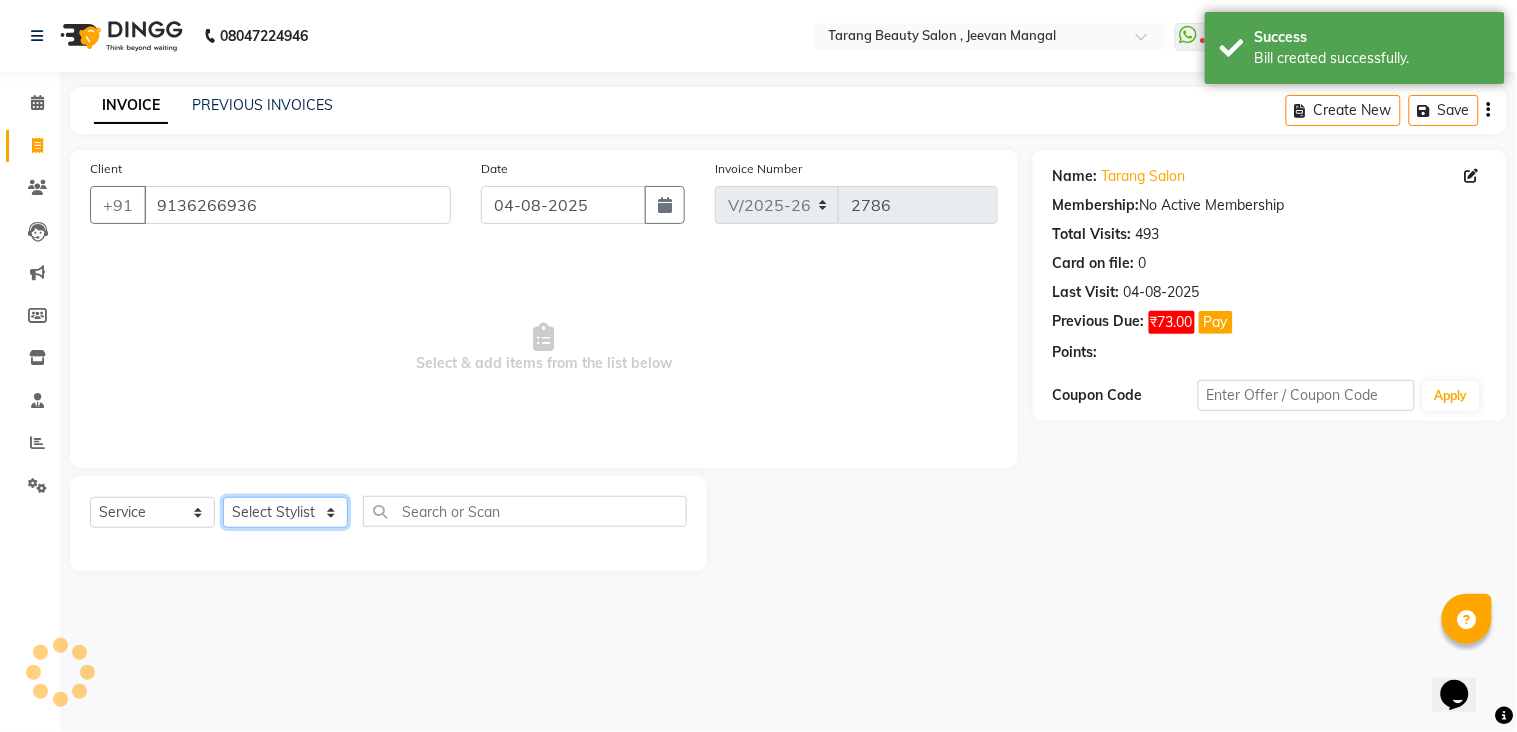 click on "Select Stylist ANITA MANOJ KARRE ANJALI RAMESH KHAMDARE BHUMI PAWAR DEEPALI  KANOJIYA Front Desk GAYATRI KENIN Grishma  indu kavita NEHA pooja thakur Pooja Vishwakarma priya  Ruchi RUTUJA sadhana SNEHAL SHINDE SONAL Suchita panchal SUNITA KAURI surekha bhalerao Varsha Zoya" 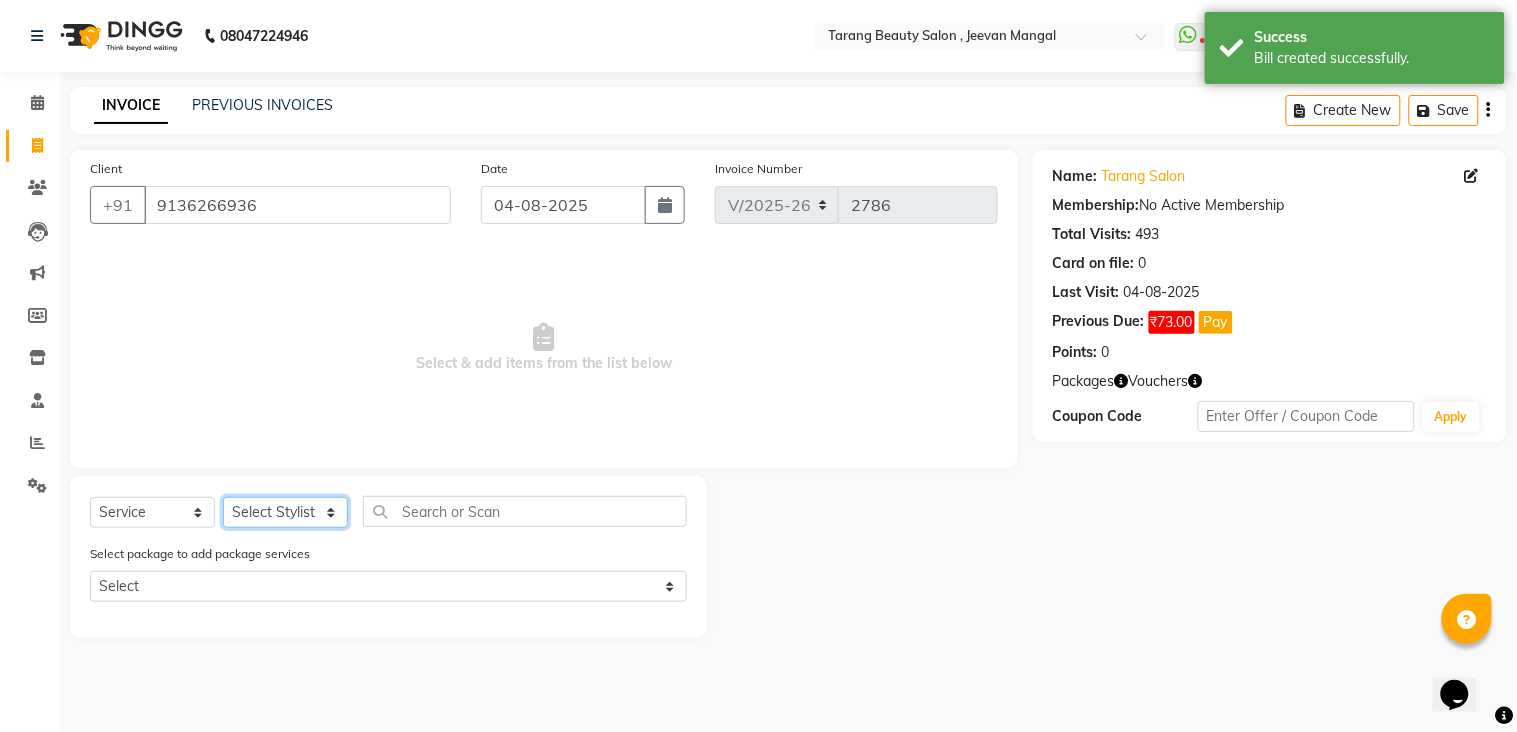 select on "33033" 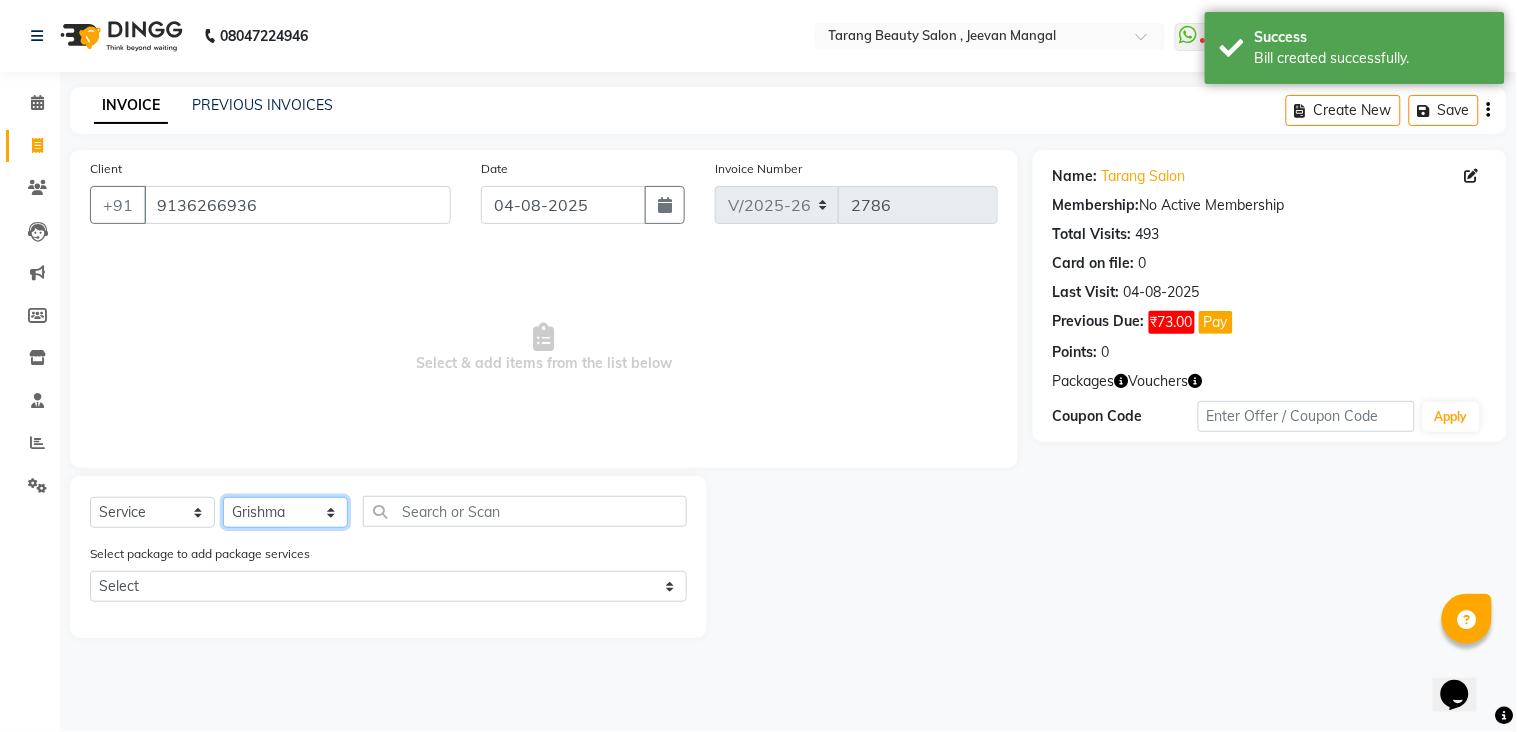 click on "Select Stylist ANITA MANOJ KARRE ANJALI RAMESH KHAMDARE BHUMI PAWAR DEEPALI  KANOJIYA Front Desk GAYATRI KENIN Grishma  indu kavita NEHA pooja thakur Pooja Vishwakarma priya  Ruchi RUTUJA sadhana SNEHAL SHINDE SONAL Suchita panchal SUNITA KAURI surekha bhalerao Varsha Zoya" 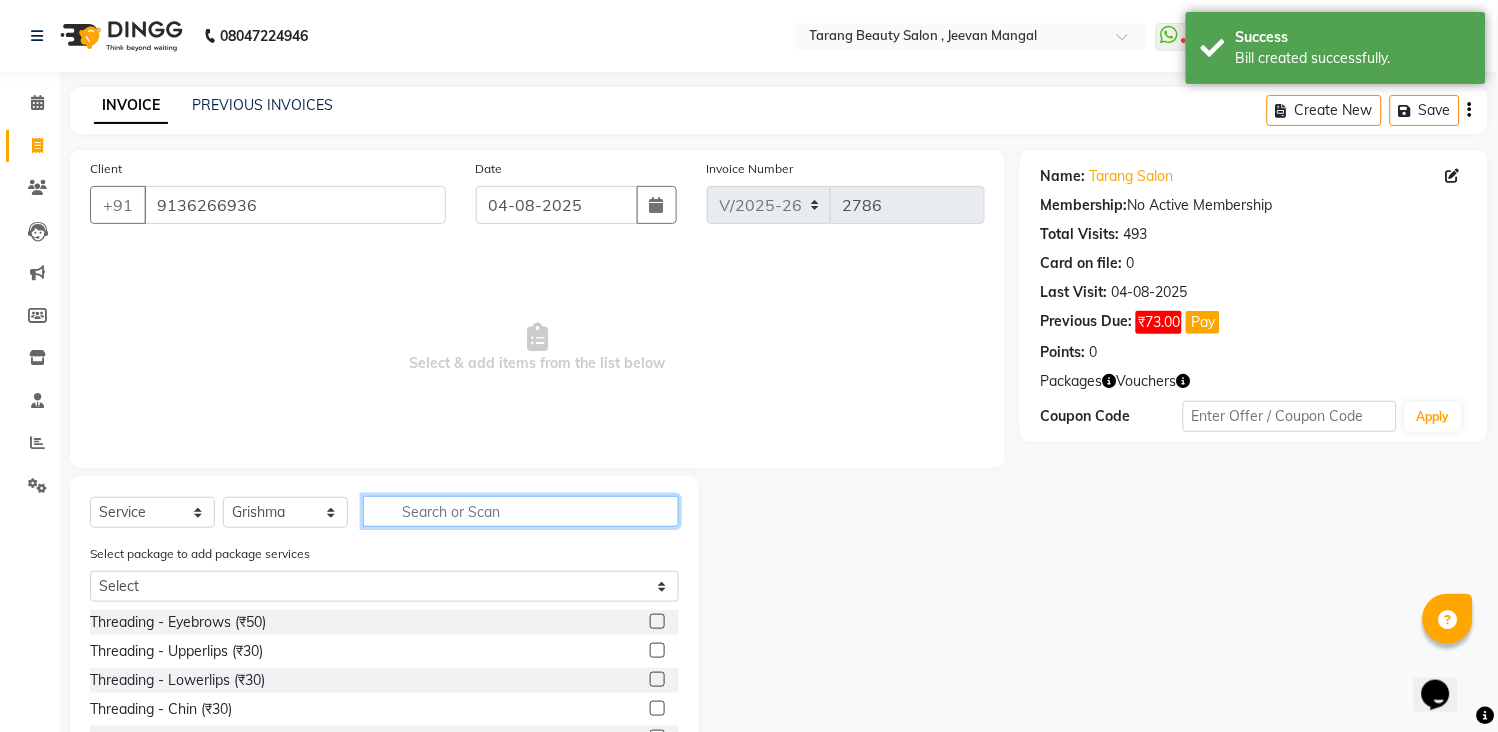 click 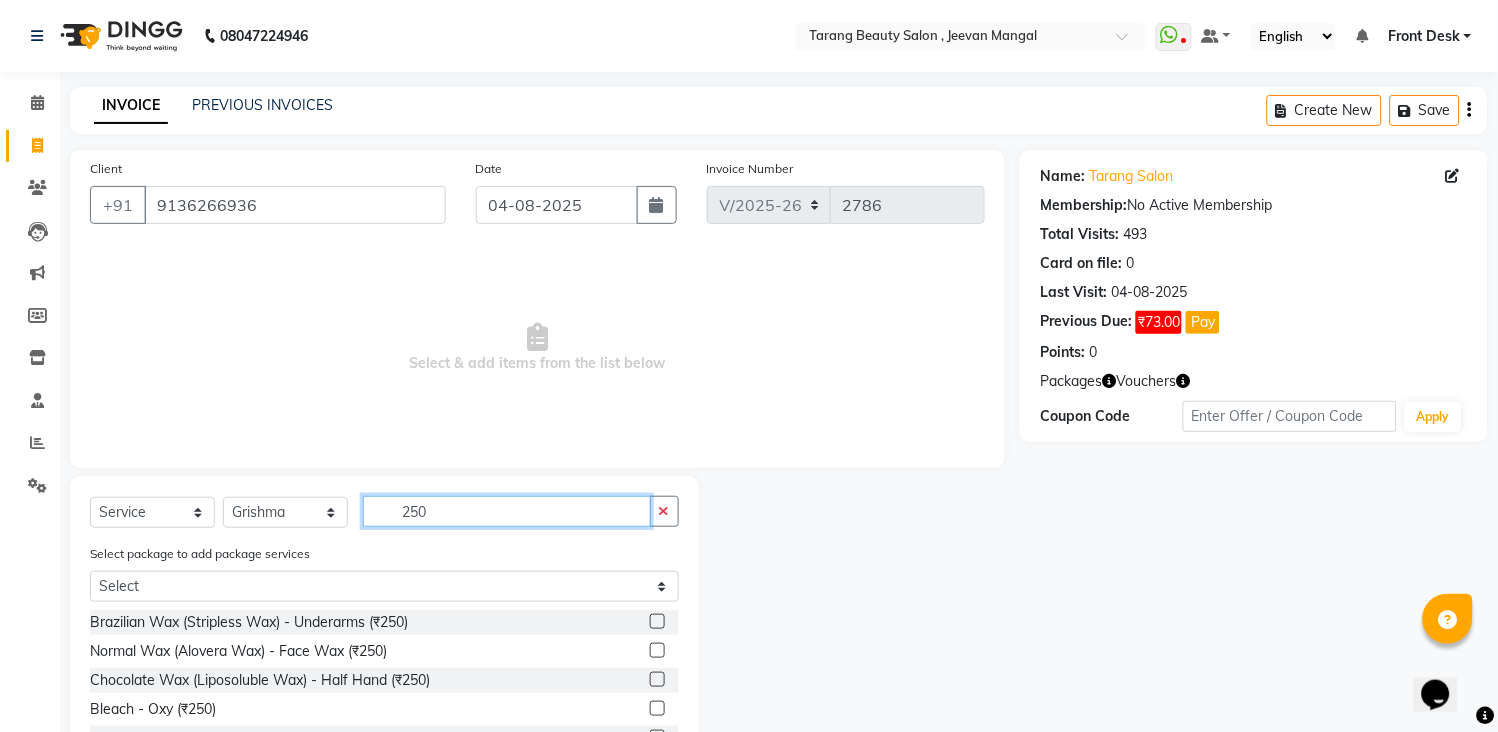 scroll, scrollTop: 136, scrollLeft: 0, axis: vertical 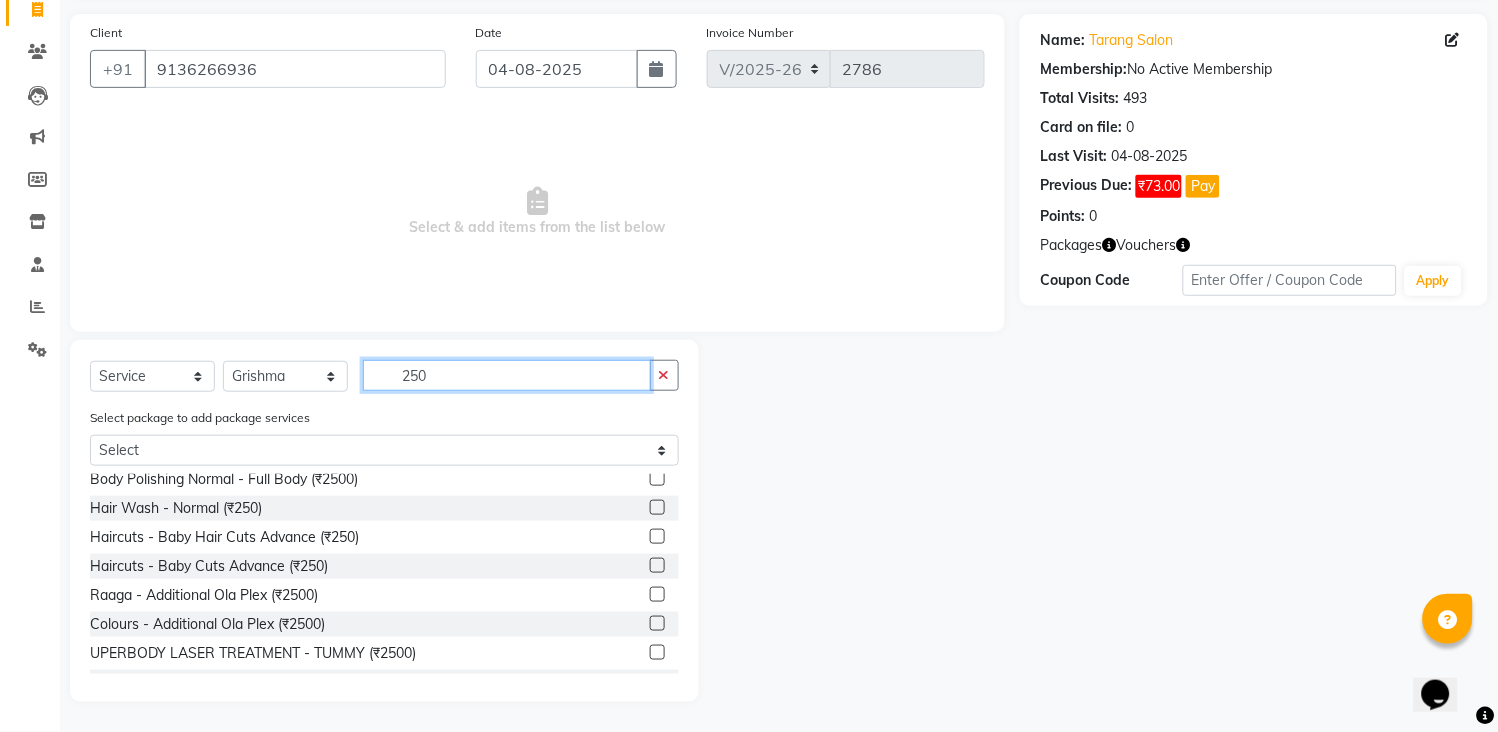 type on "250" 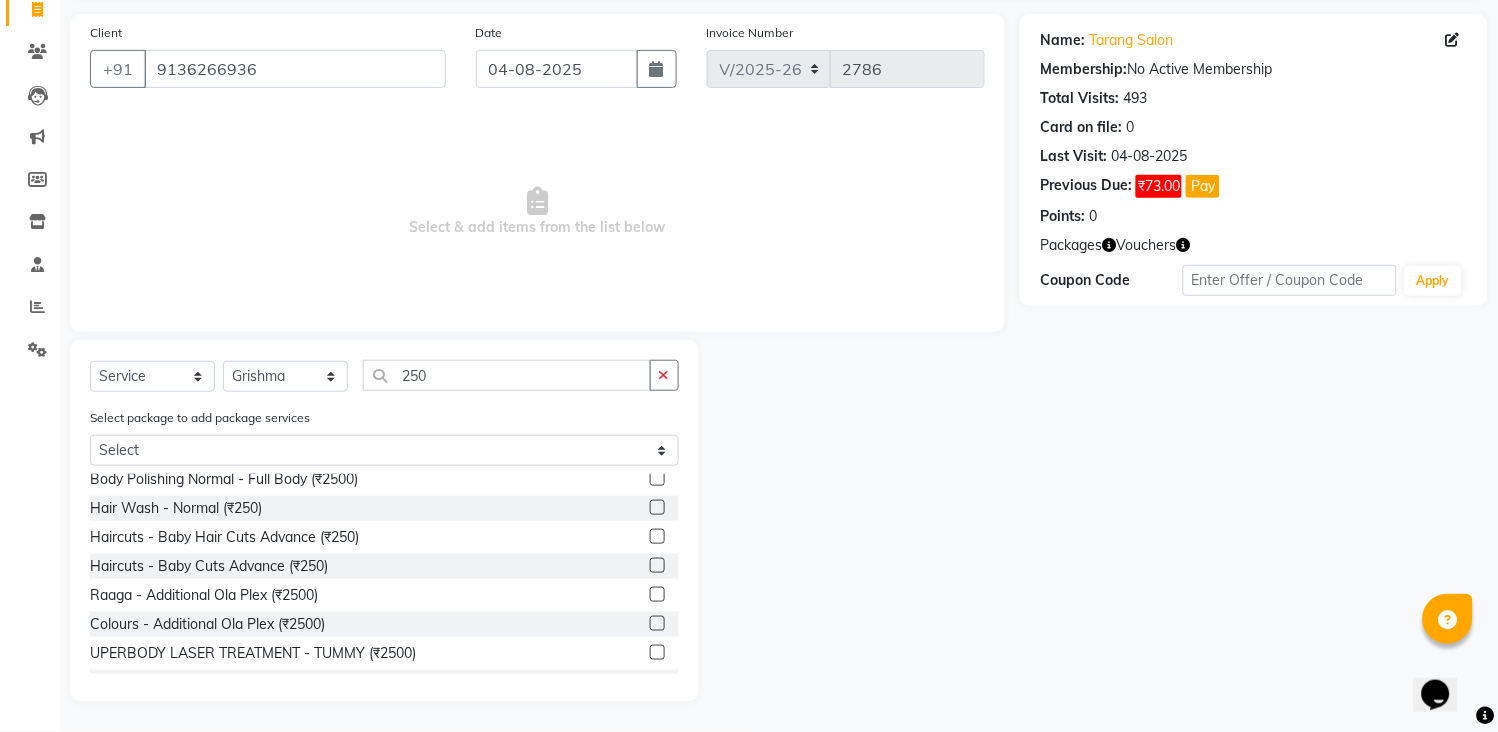 click 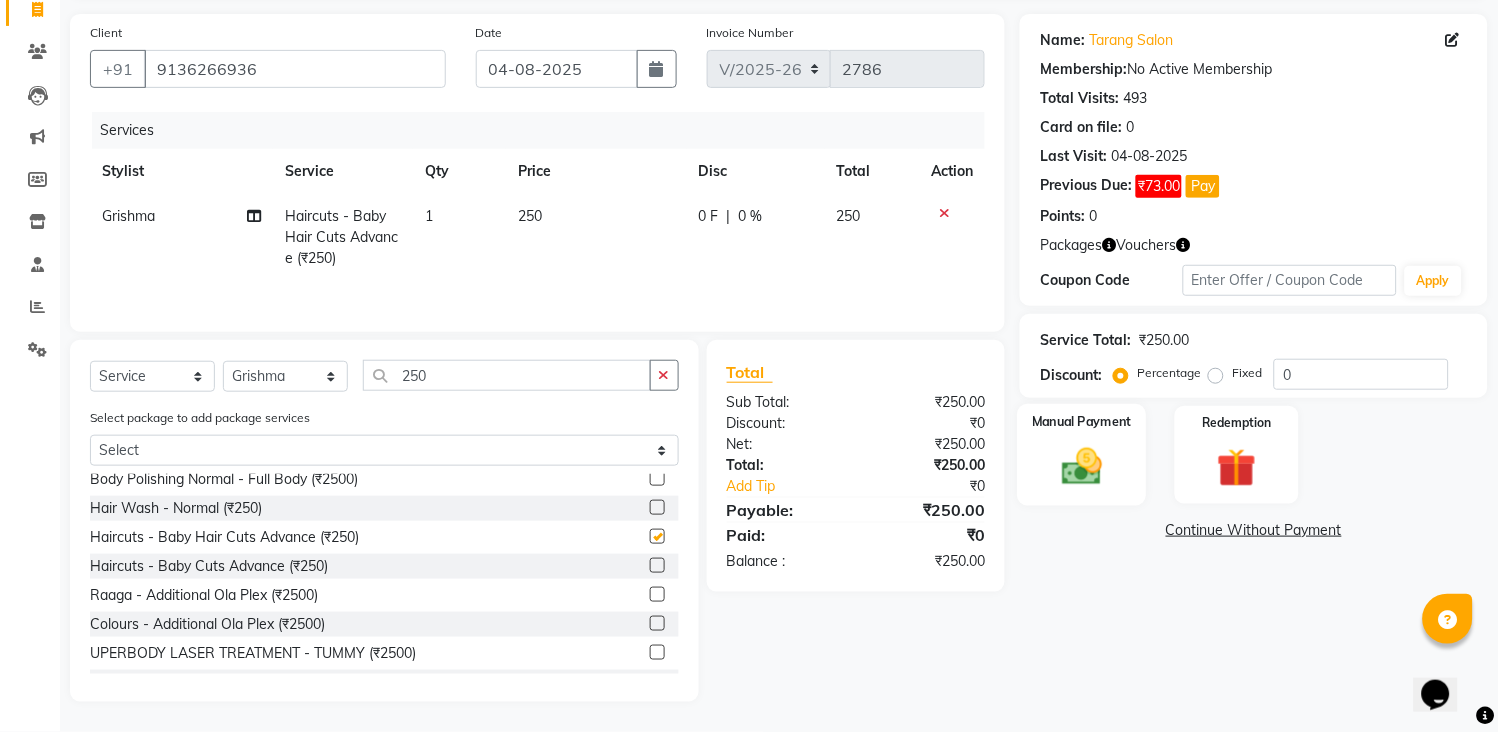 checkbox on "false" 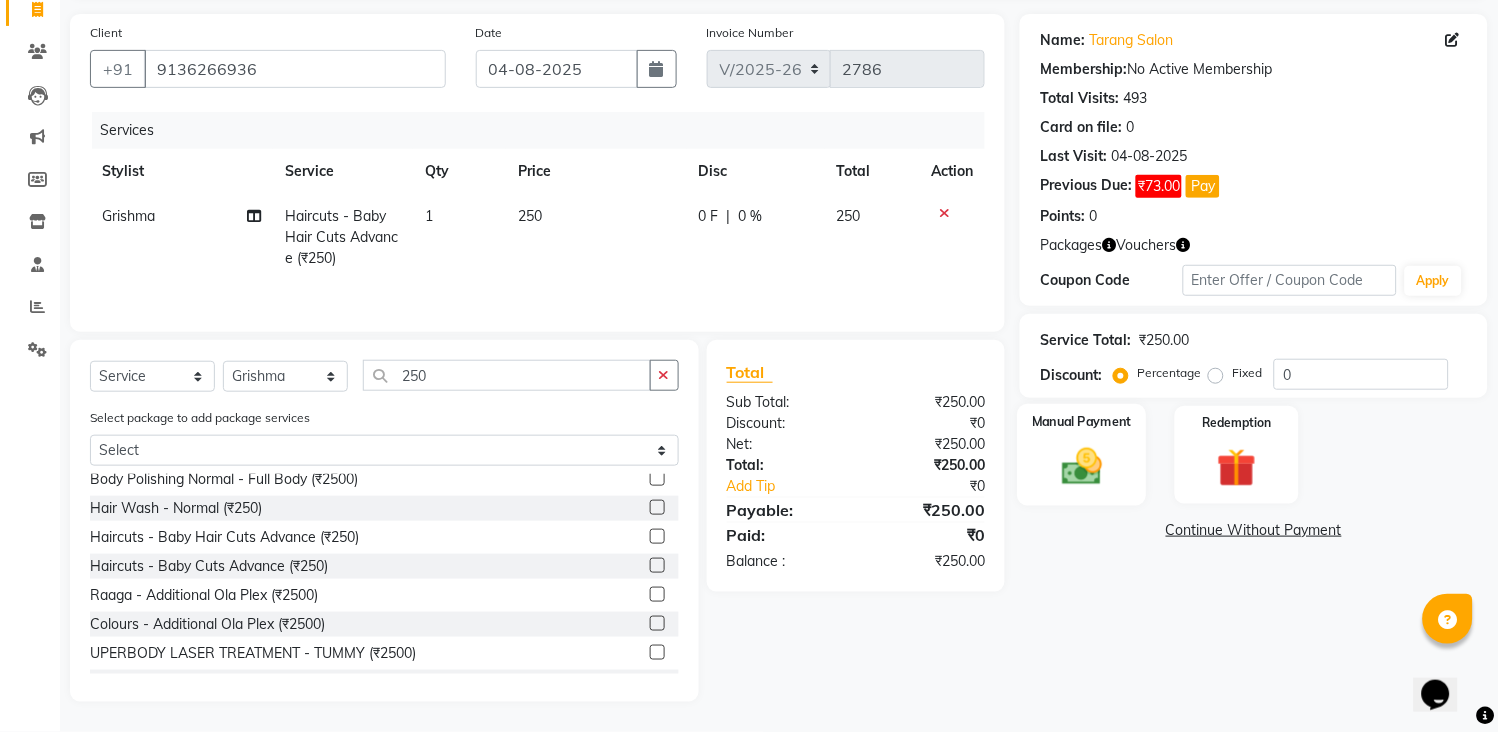 click on "Manual Payment" 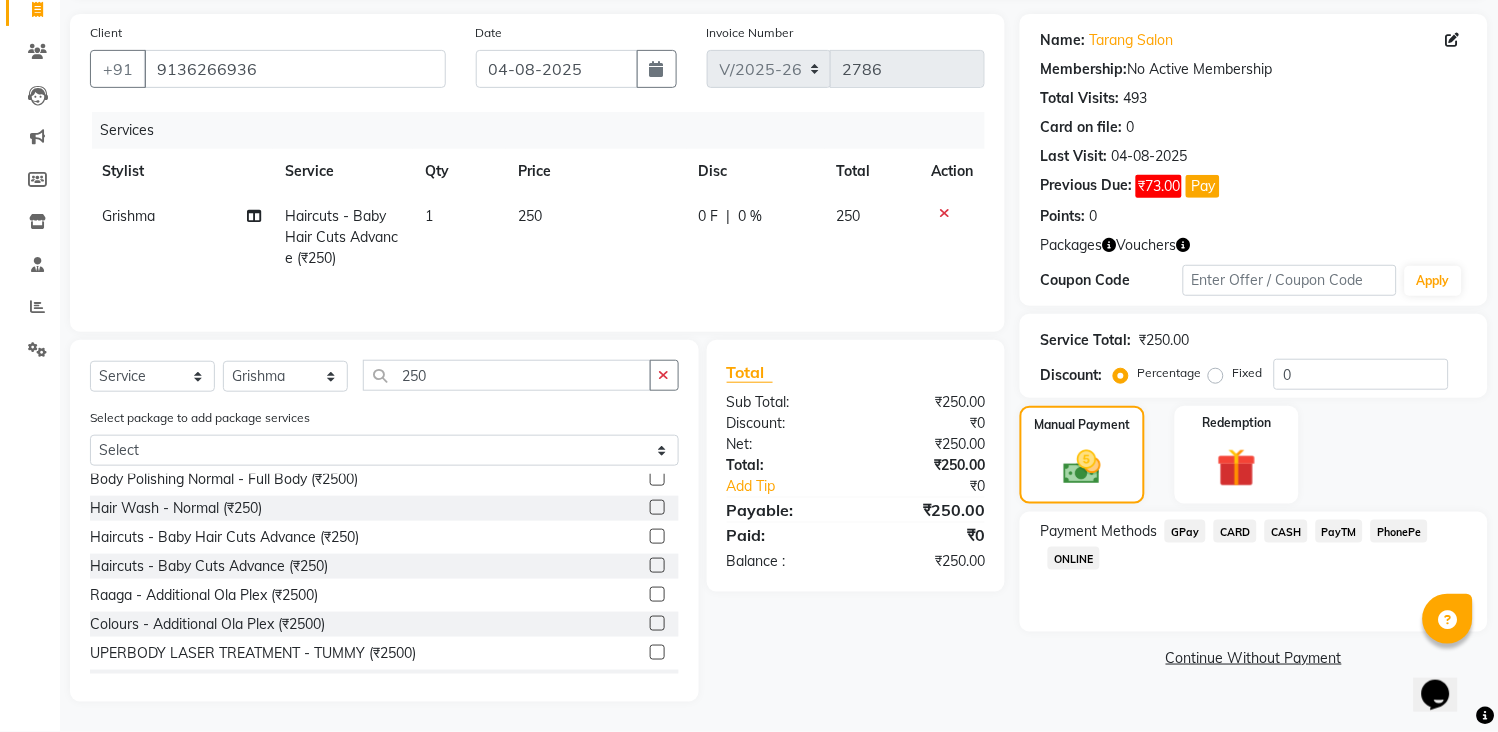 click on "GPay" 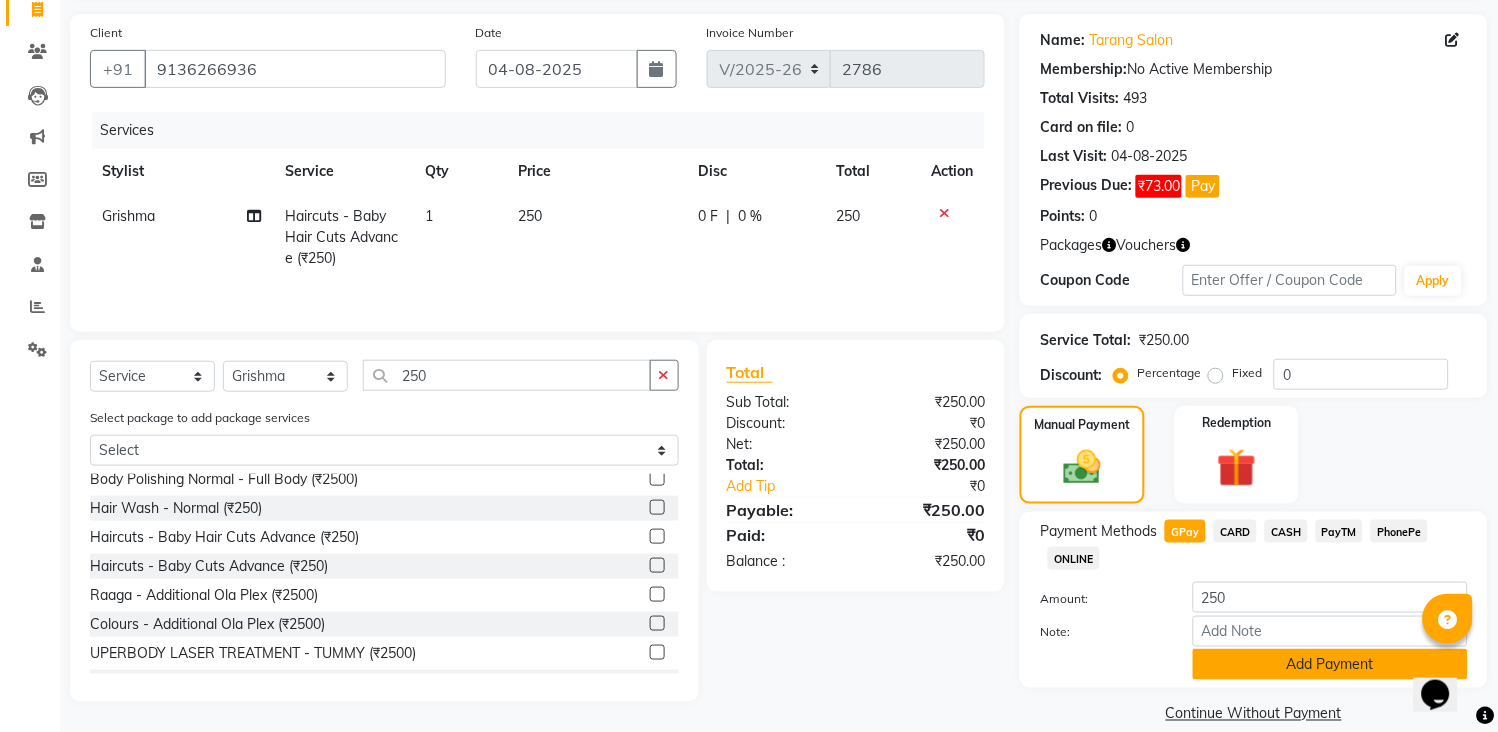 click on "Add Payment" 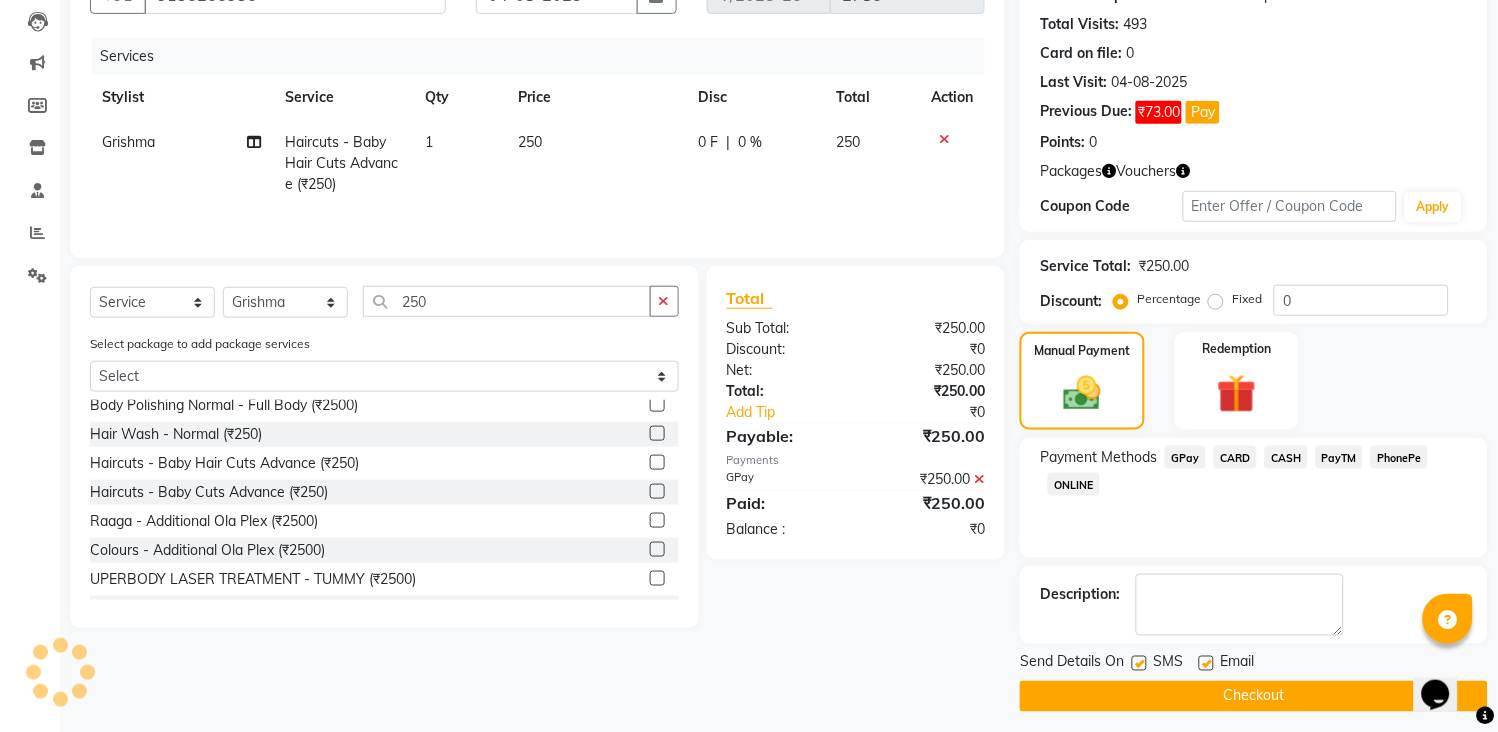 scroll, scrollTop: 220, scrollLeft: 0, axis: vertical 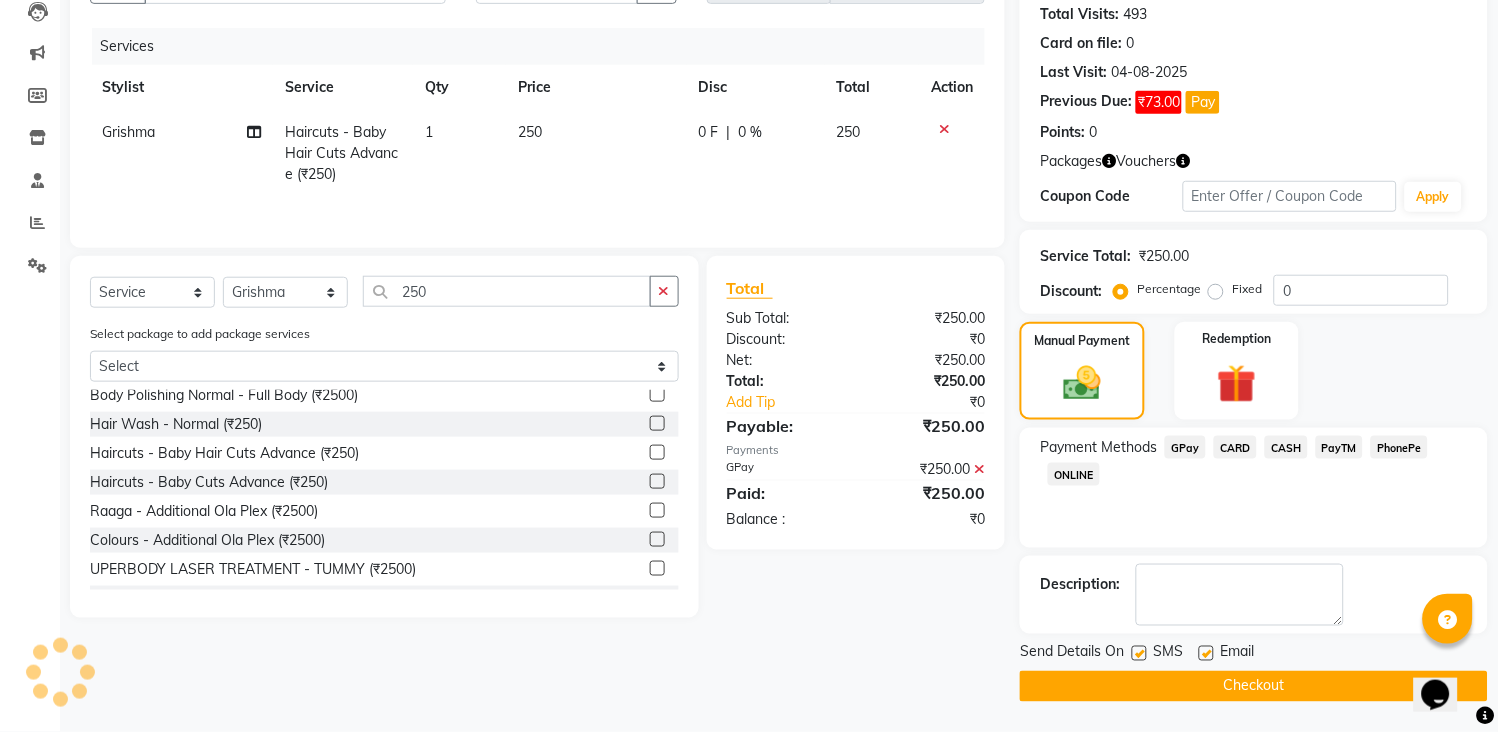 click on "Checkout" 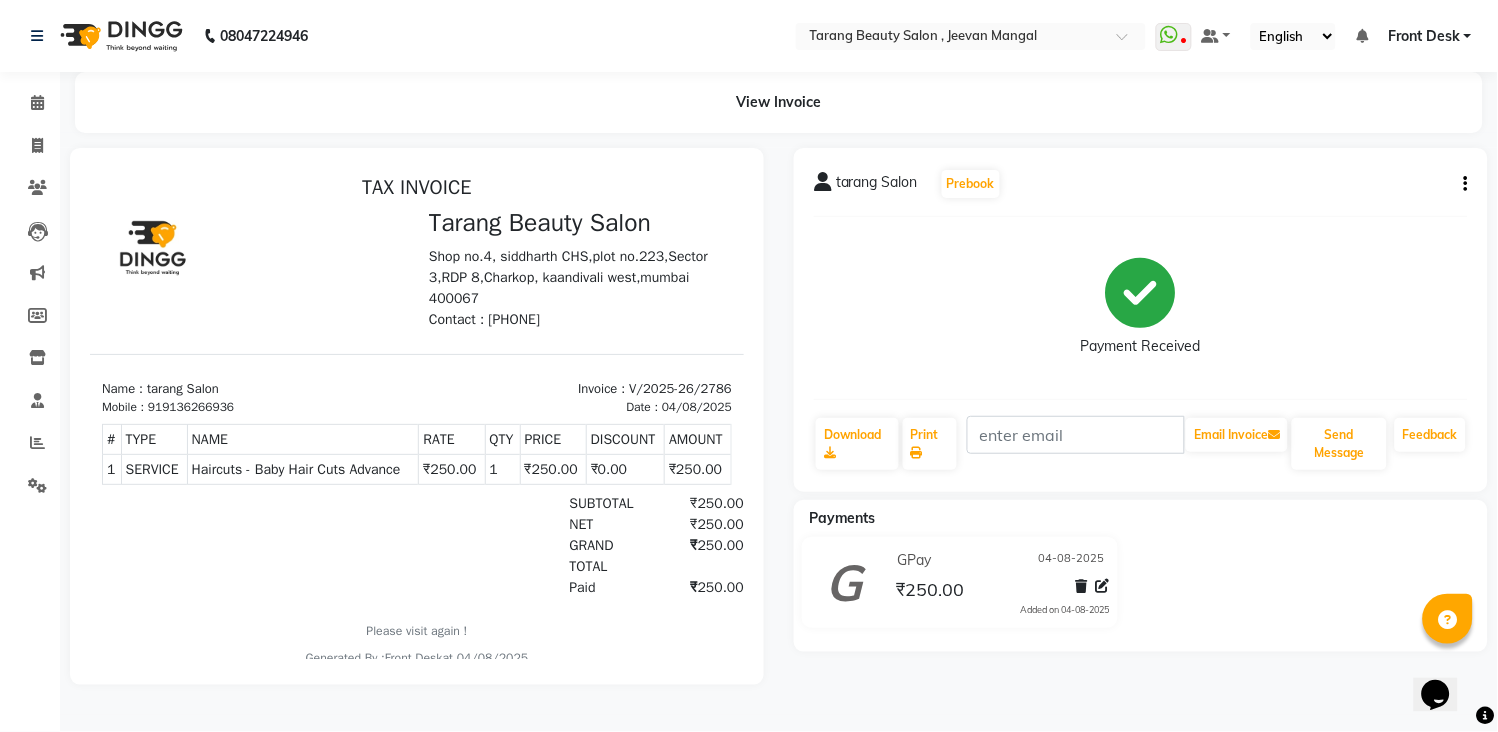 scroll, scrollTop: 1, scrollLeft: 0, axis: vertical 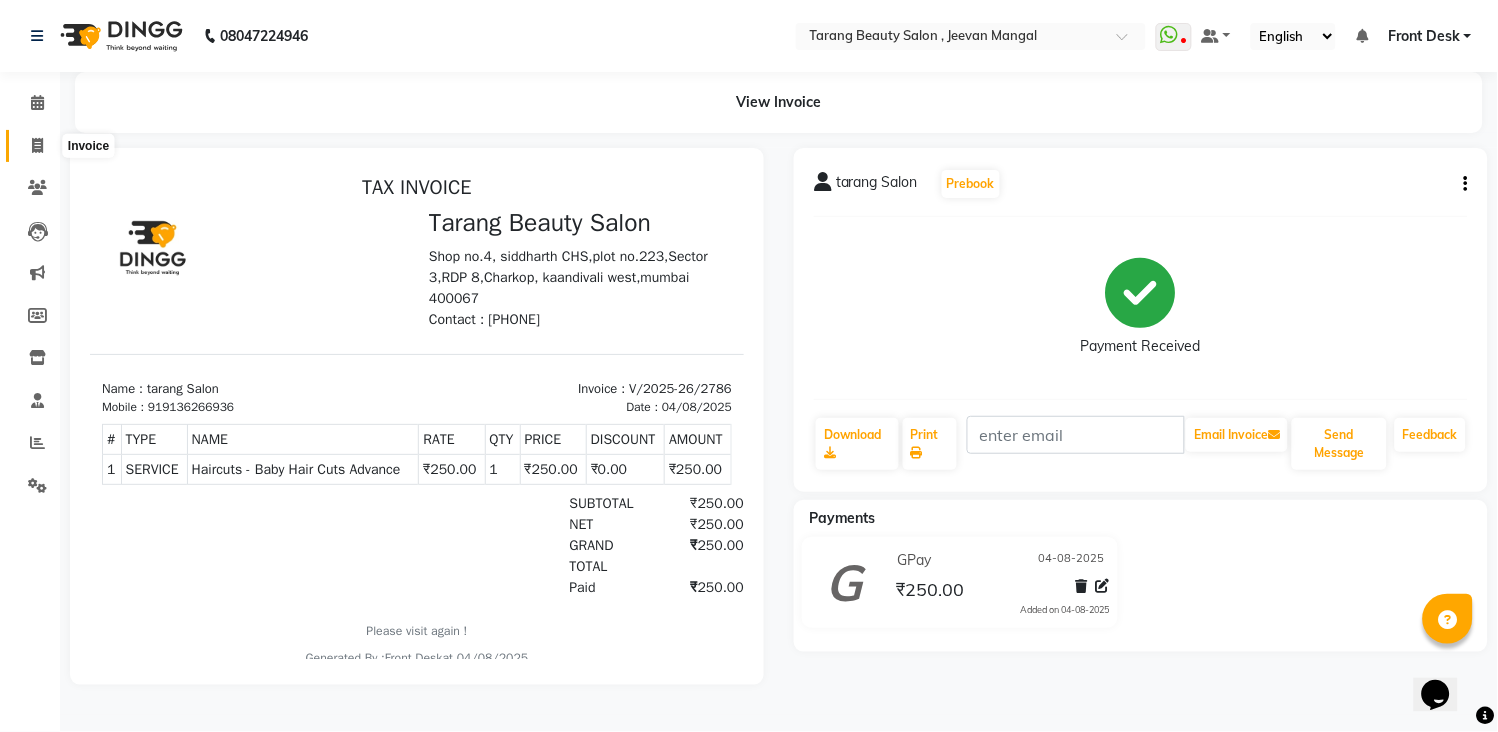 click 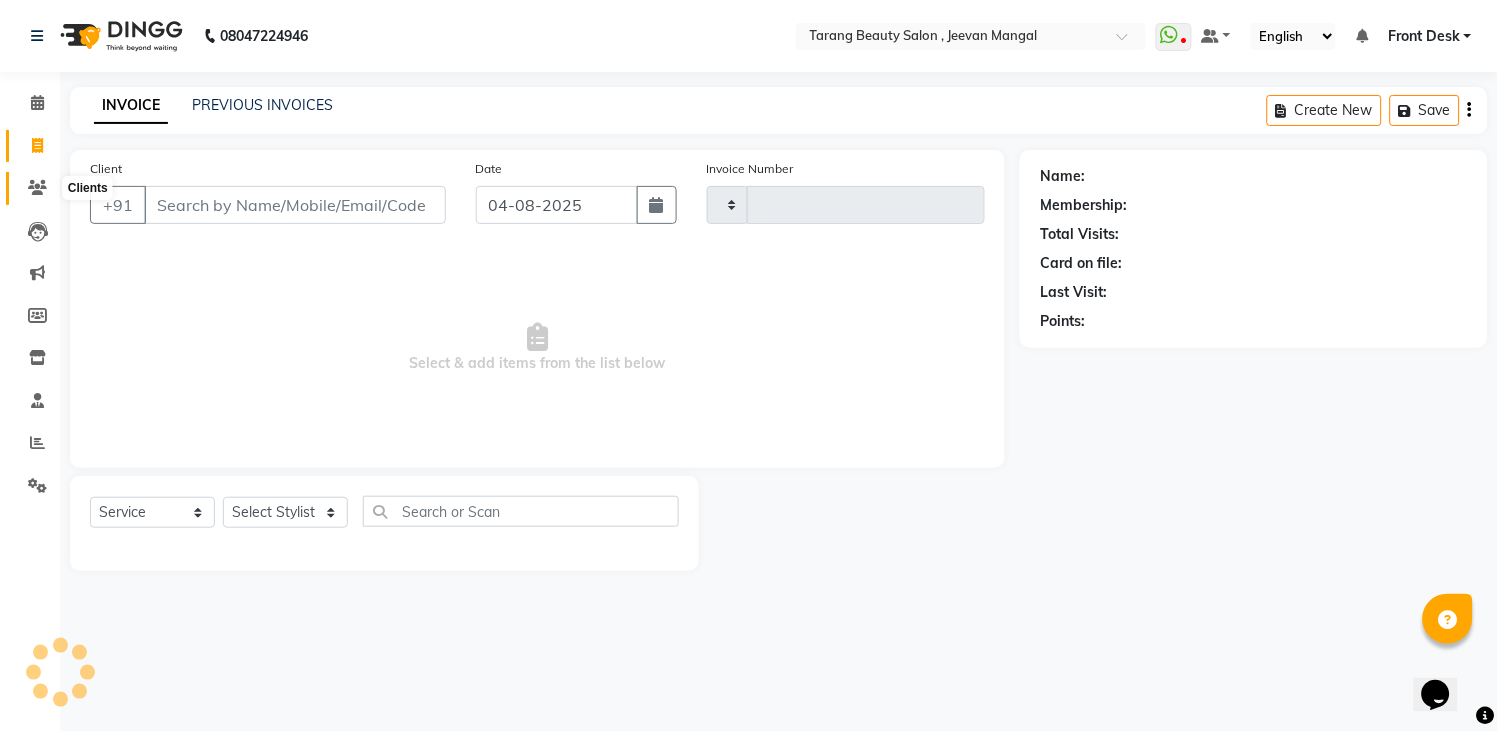 click 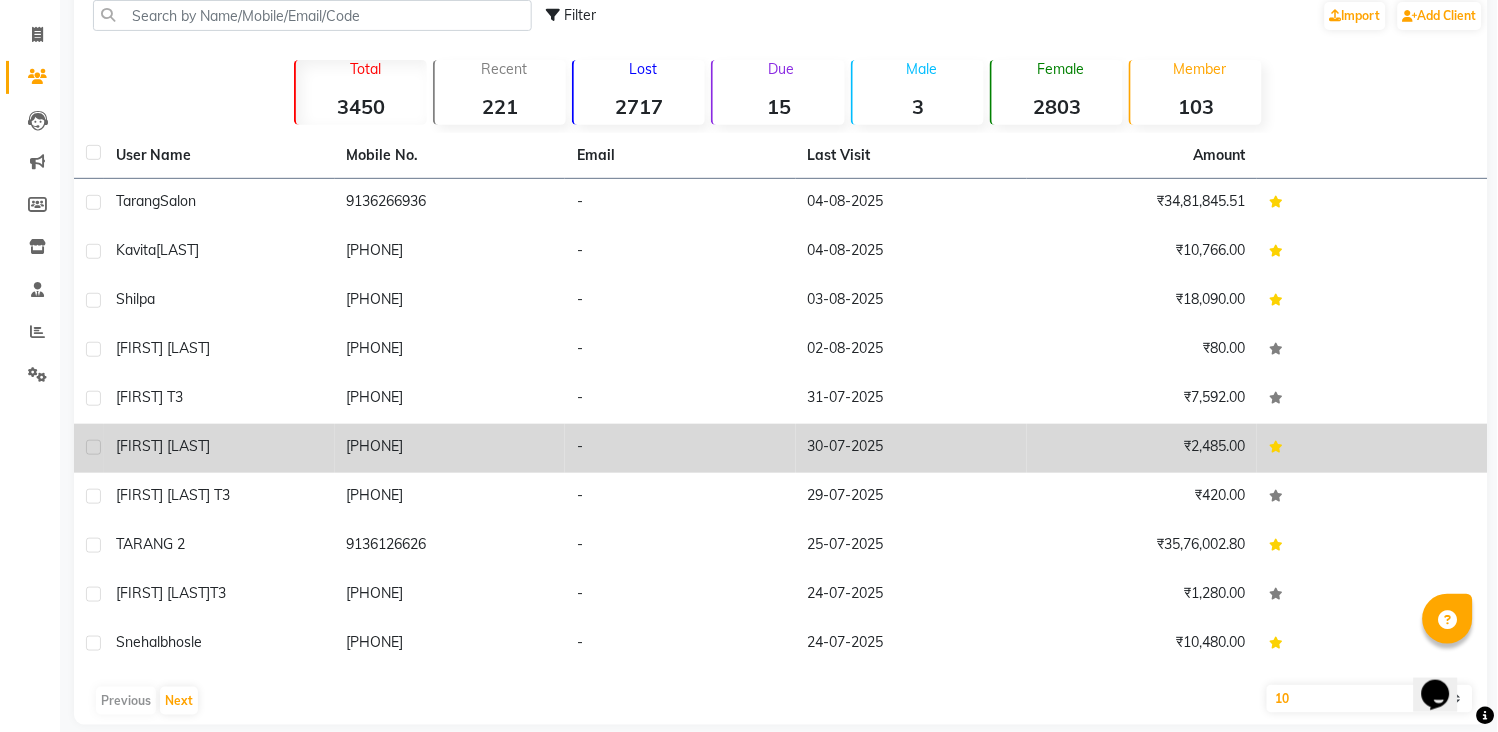 scroll, scrollTop: 133, scrollLeft: 0, axis: vertical 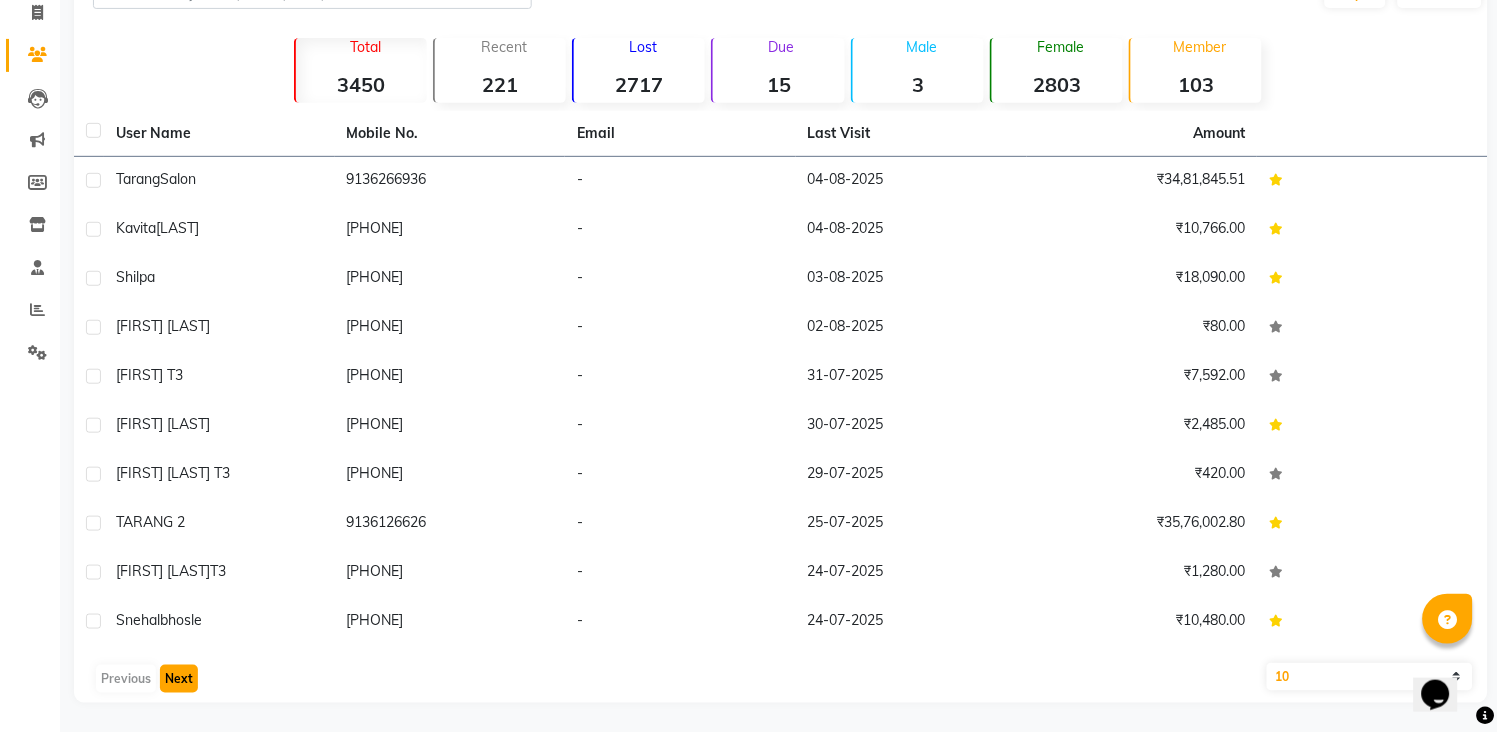 click on "Next" 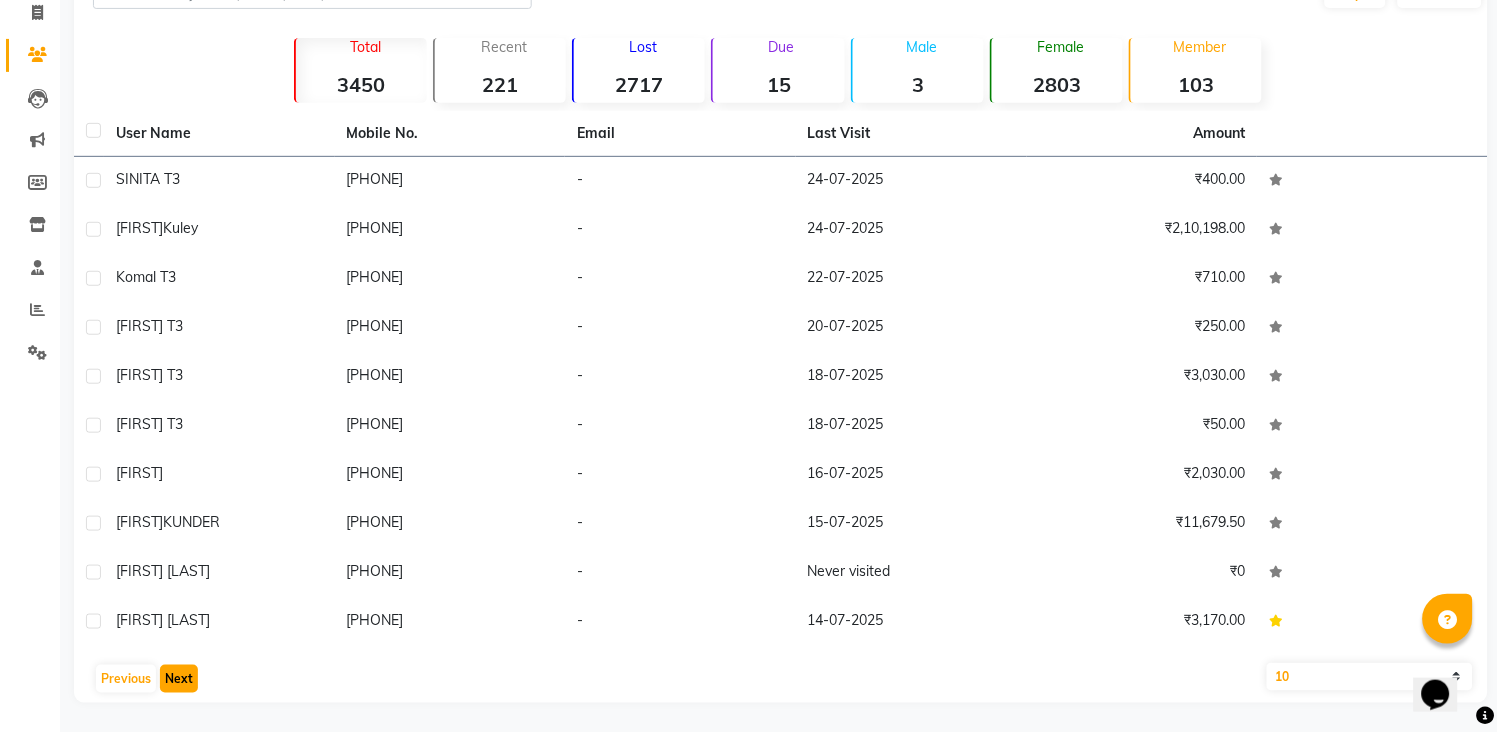 click on "Next" 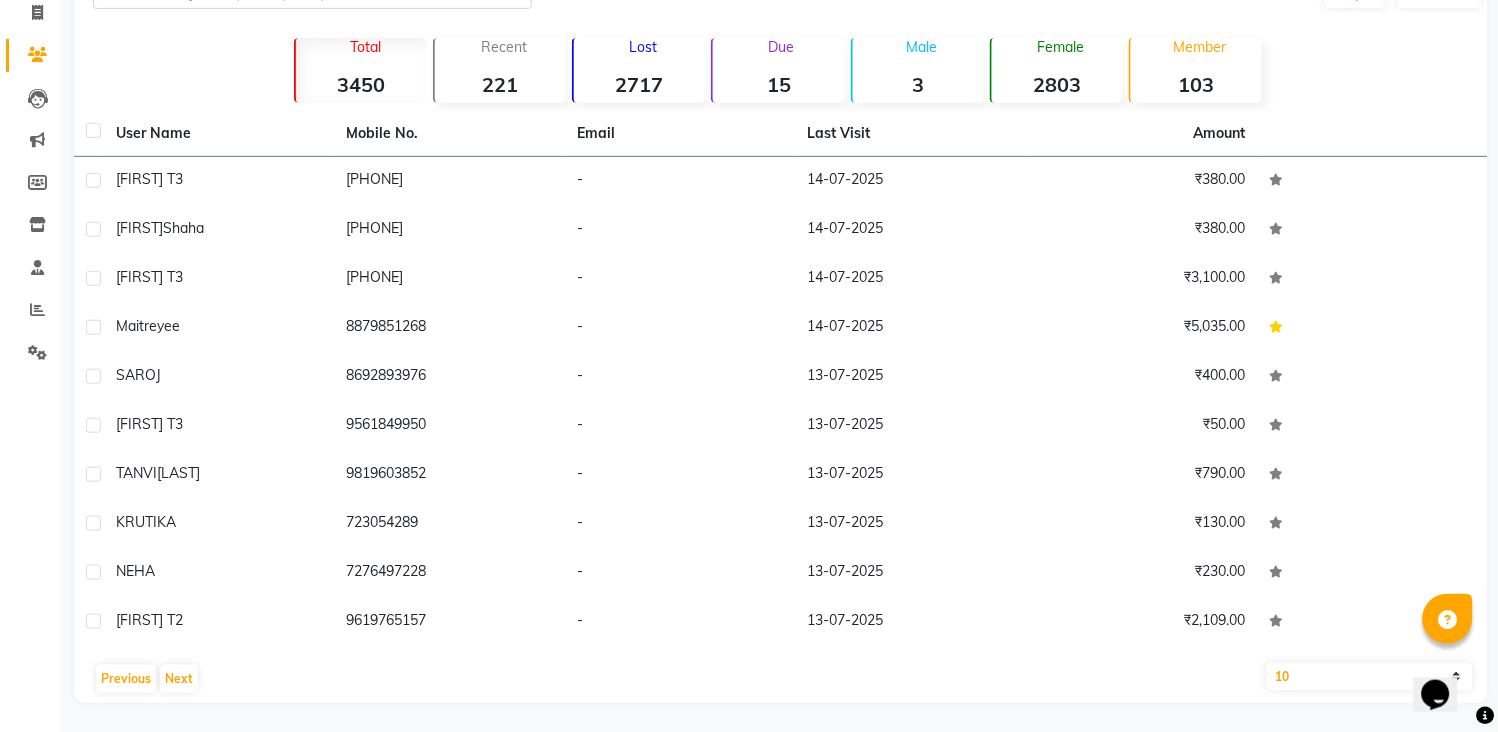 click on "Member  103" 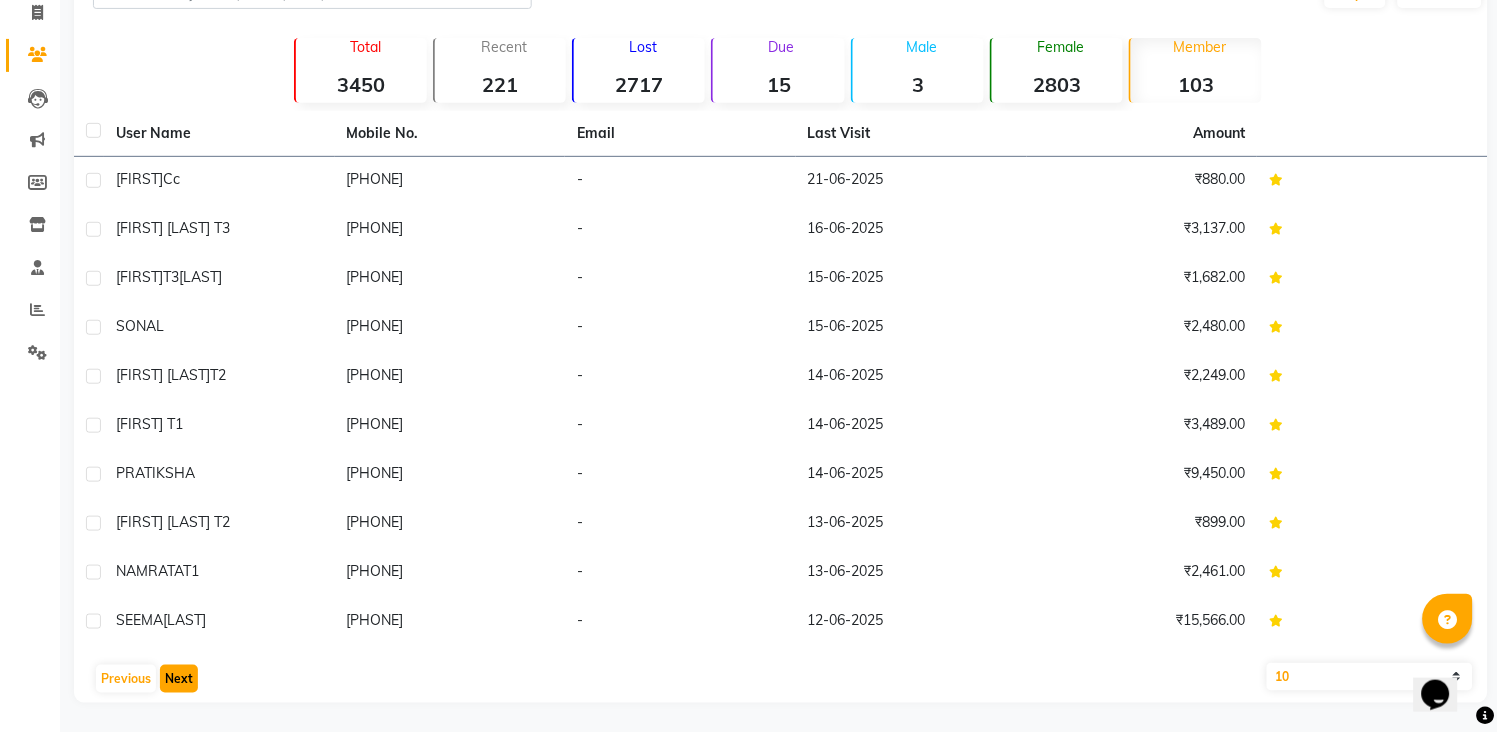 click on "Next" 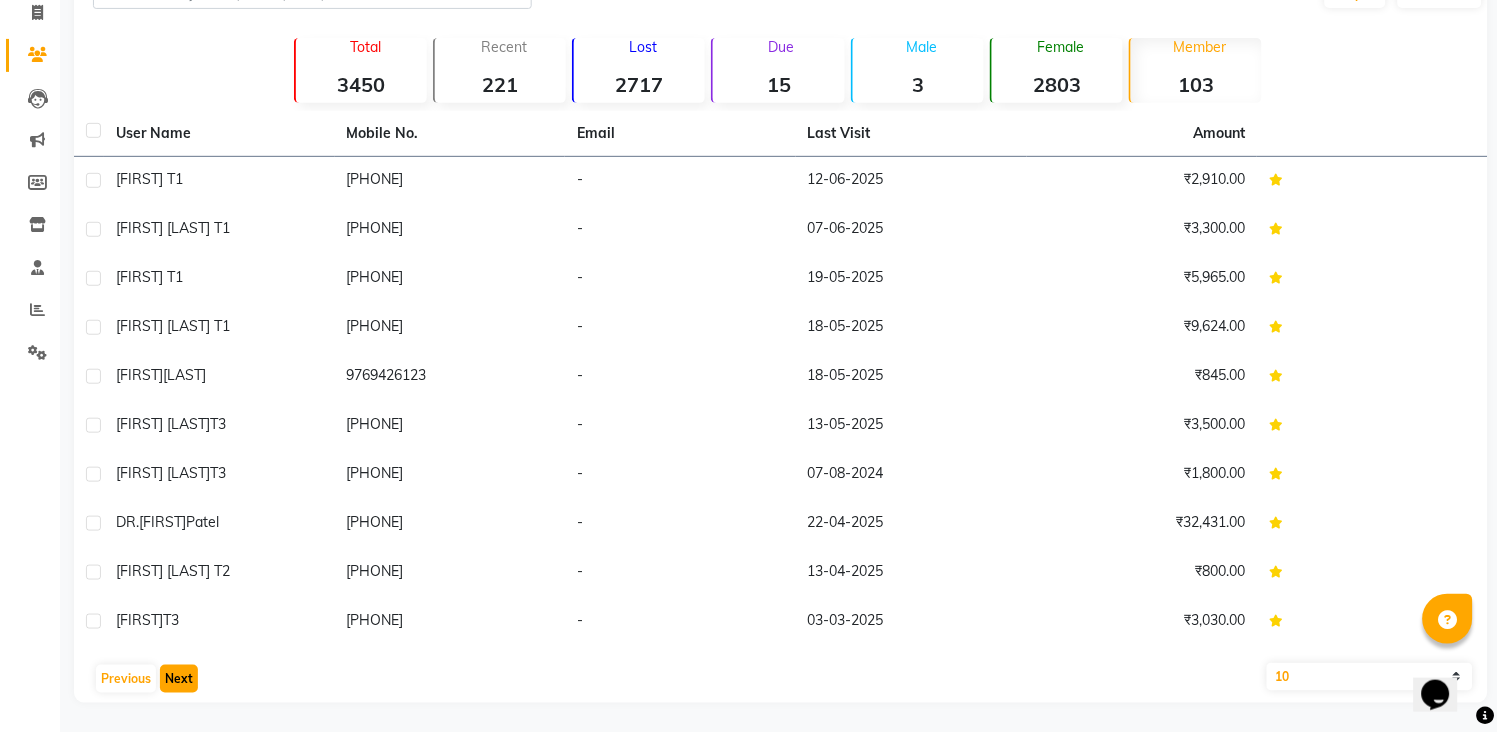 click on "Next" 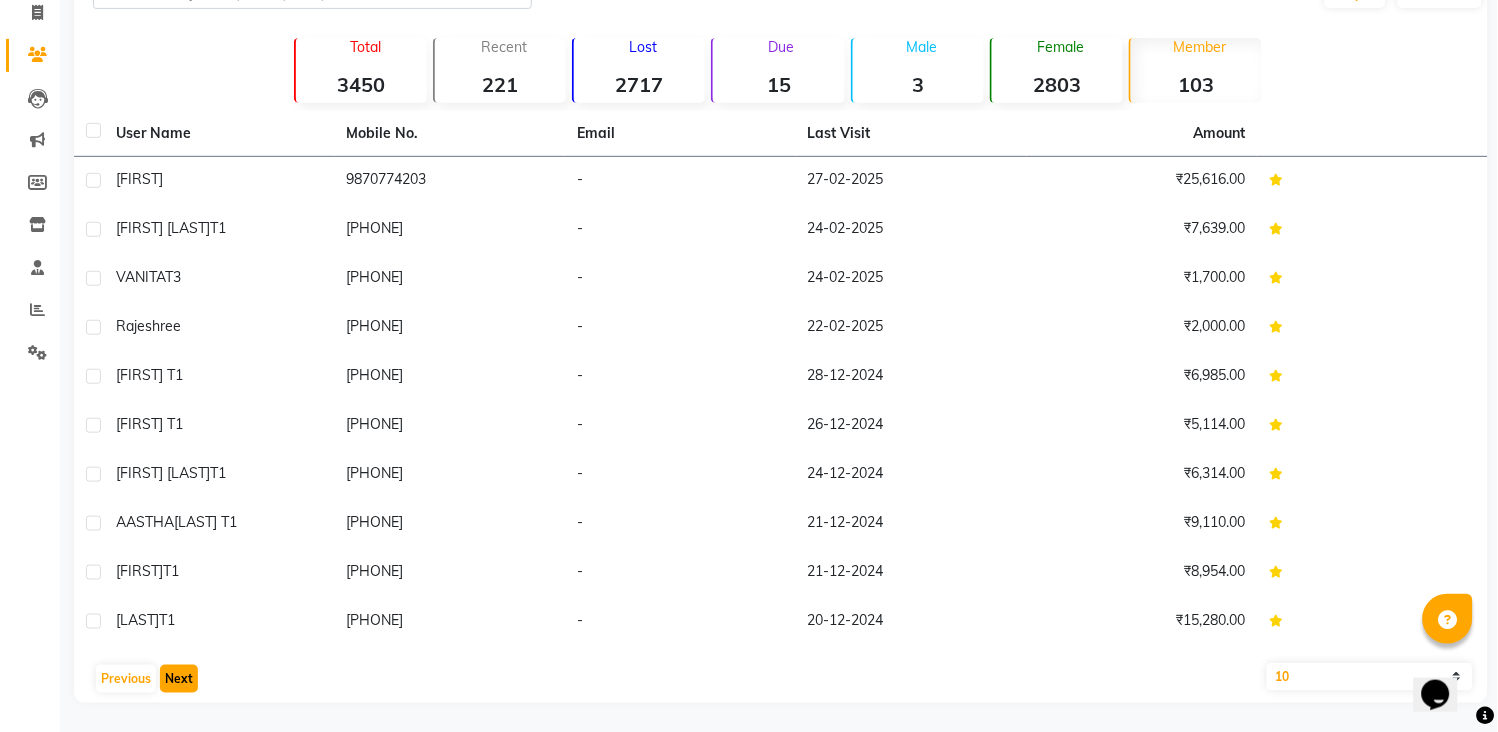 click on "Next" 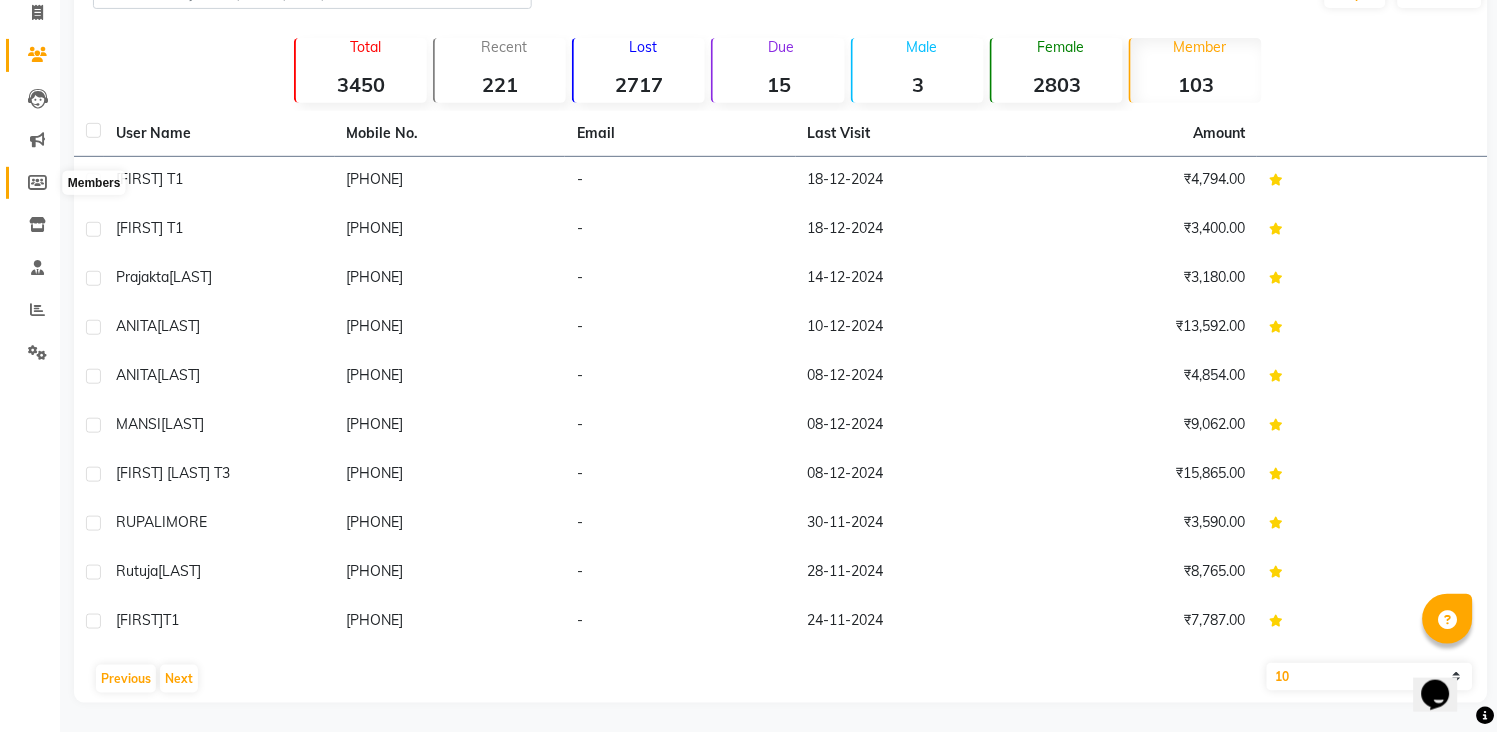 click 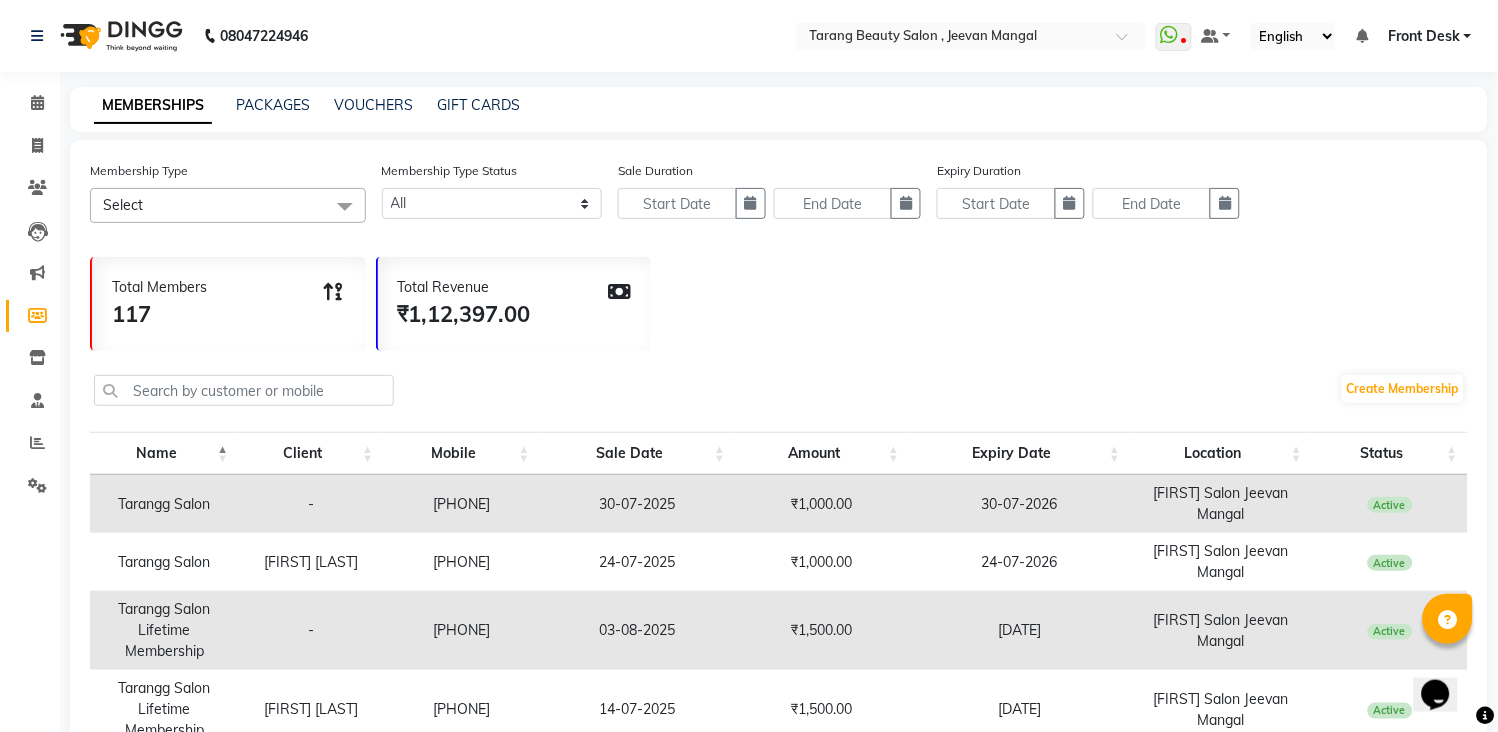 scroll, scrollTop: 111, scrollLeft: 0, axis: vertical 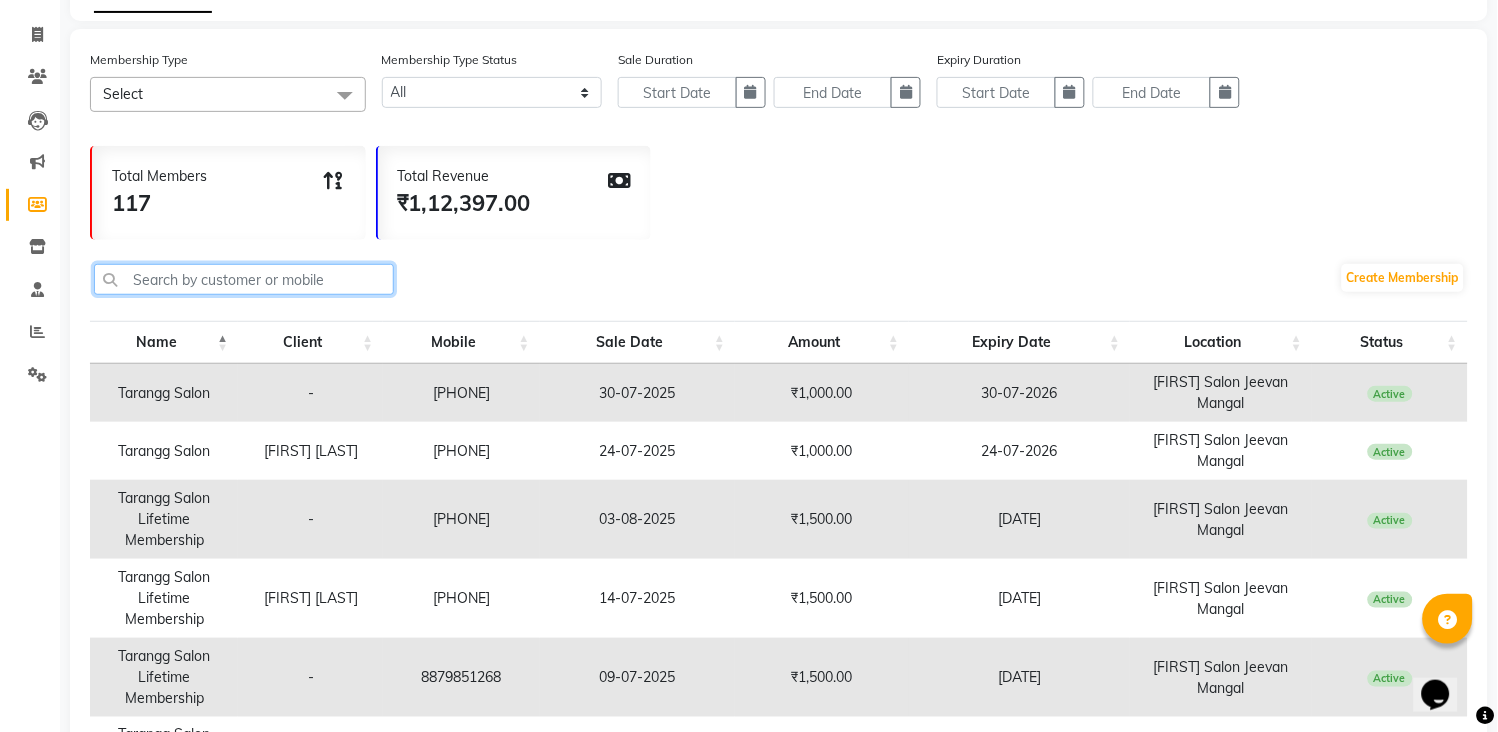 click 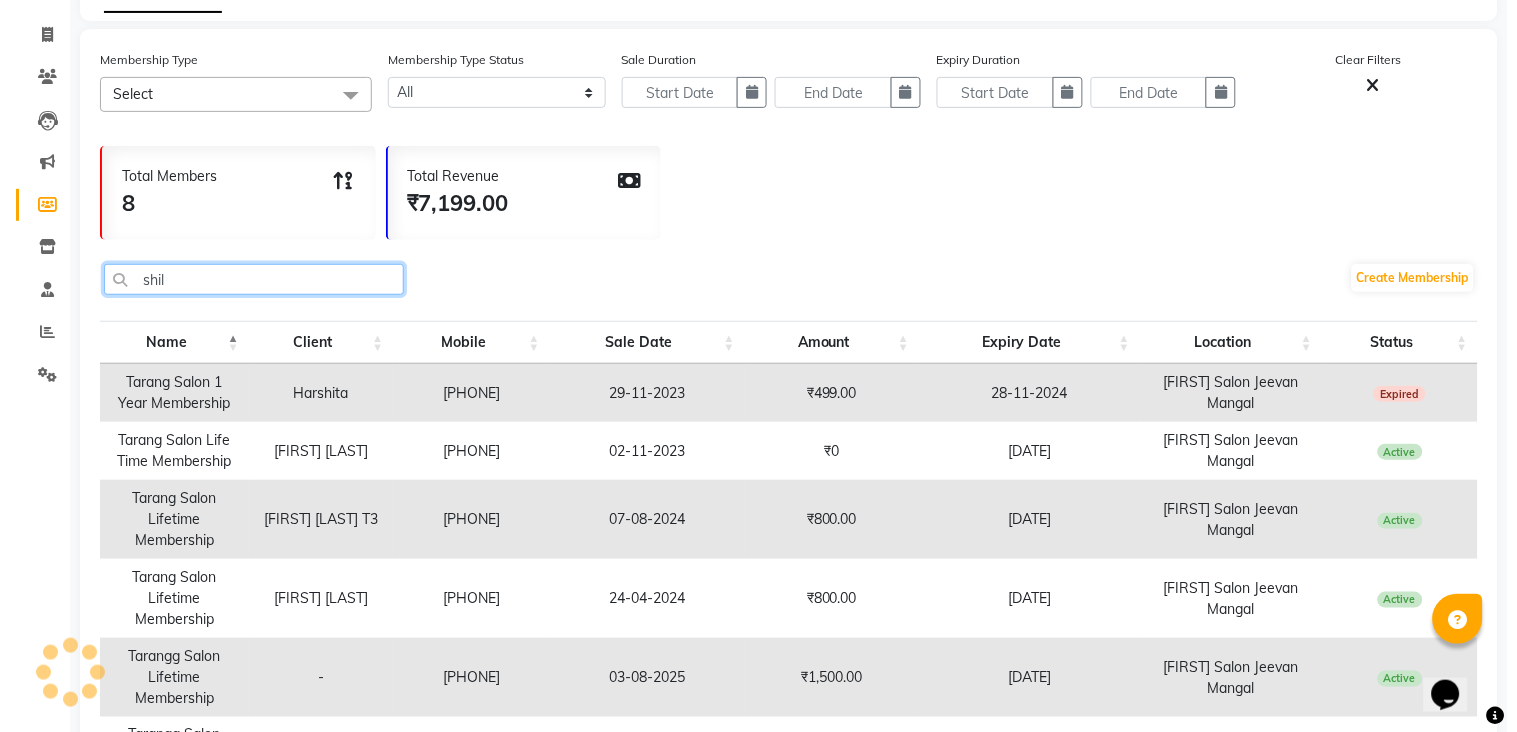 scroll, scrollTop: 0, scrollLeft: 0, axis: both 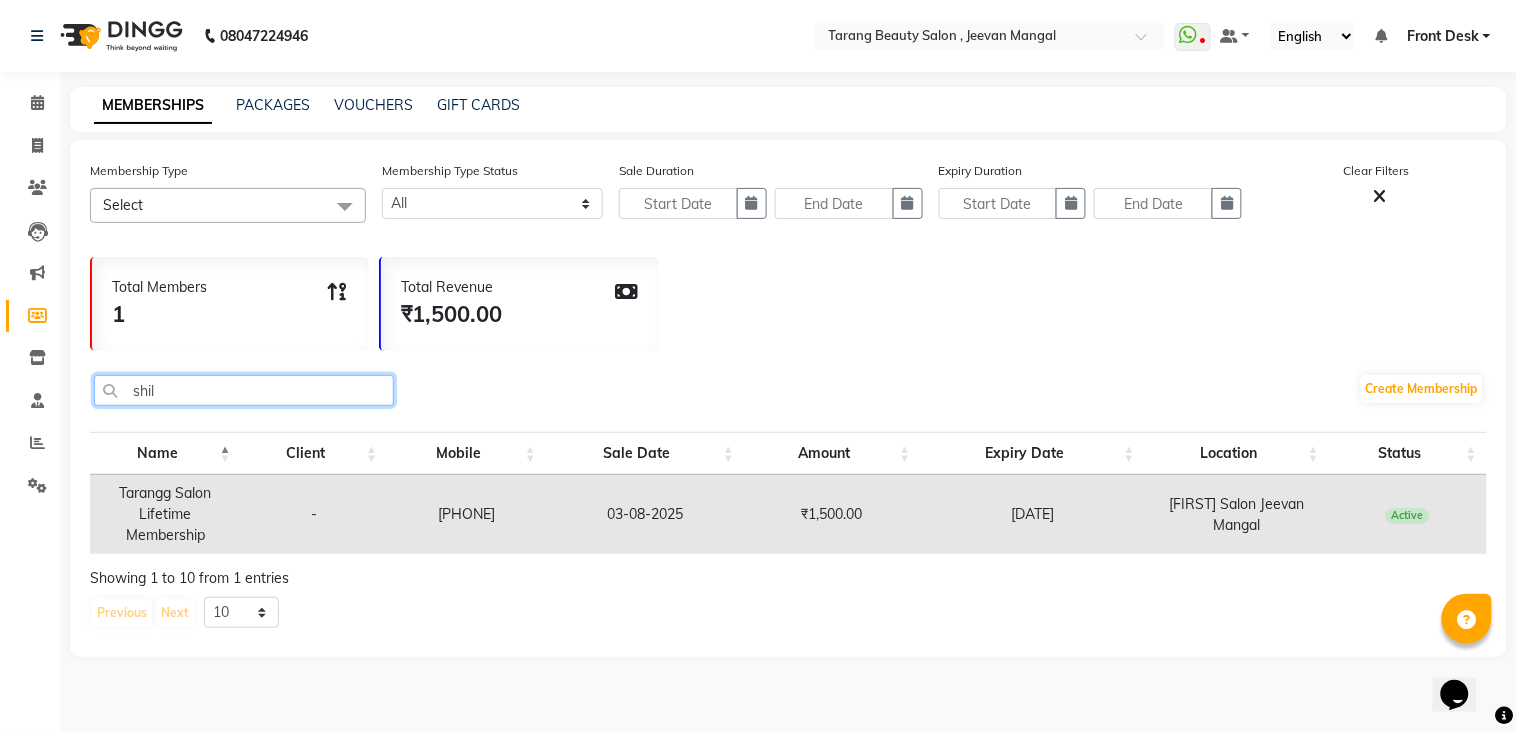 type on "shil" 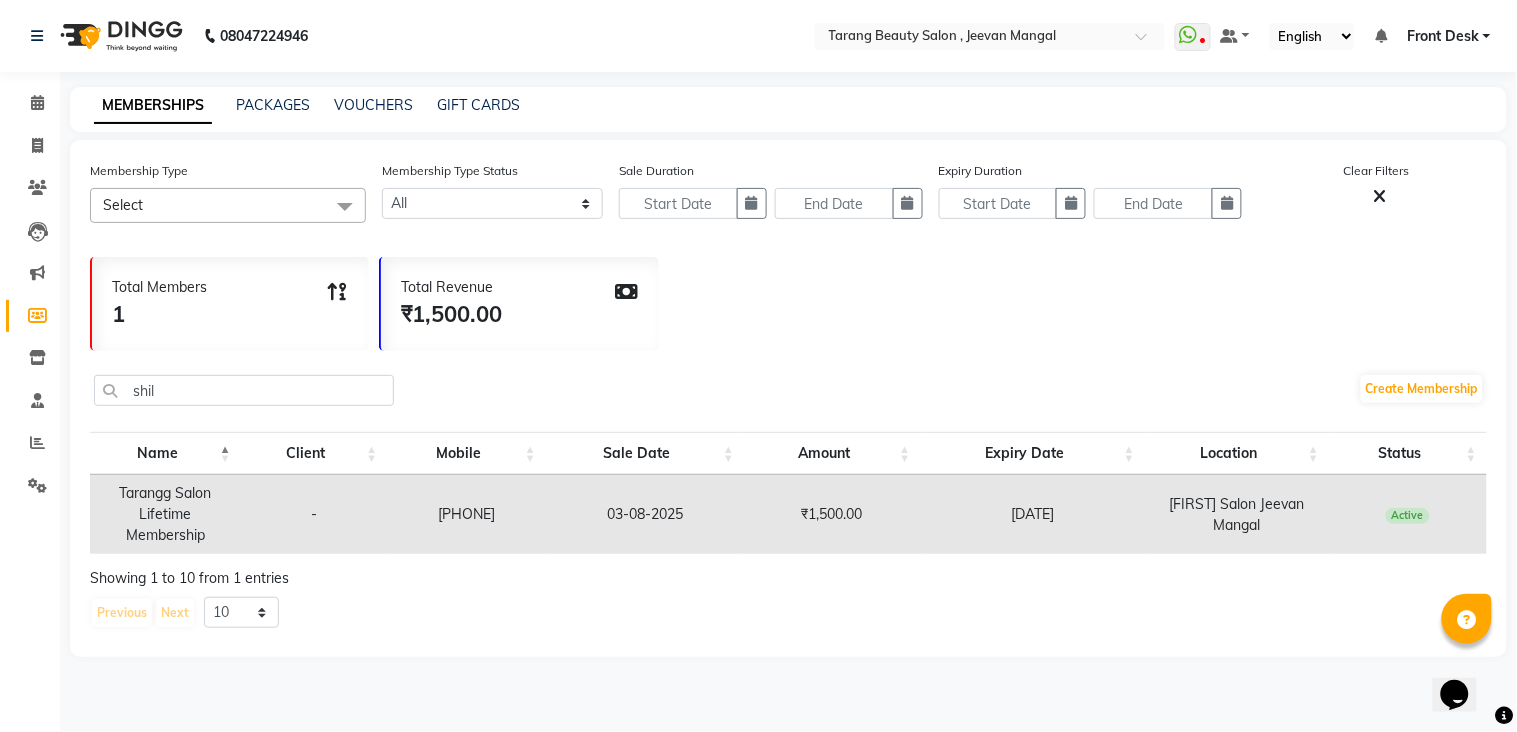click on "Calendar  Invoice  Clients  Leads   Marketing  Members  Inventory  Staff  Reports  Settings Completed InProgress Upcoming Dropped Tentative Check-In Confirm Bookings Generate Report Segments Page Builder" 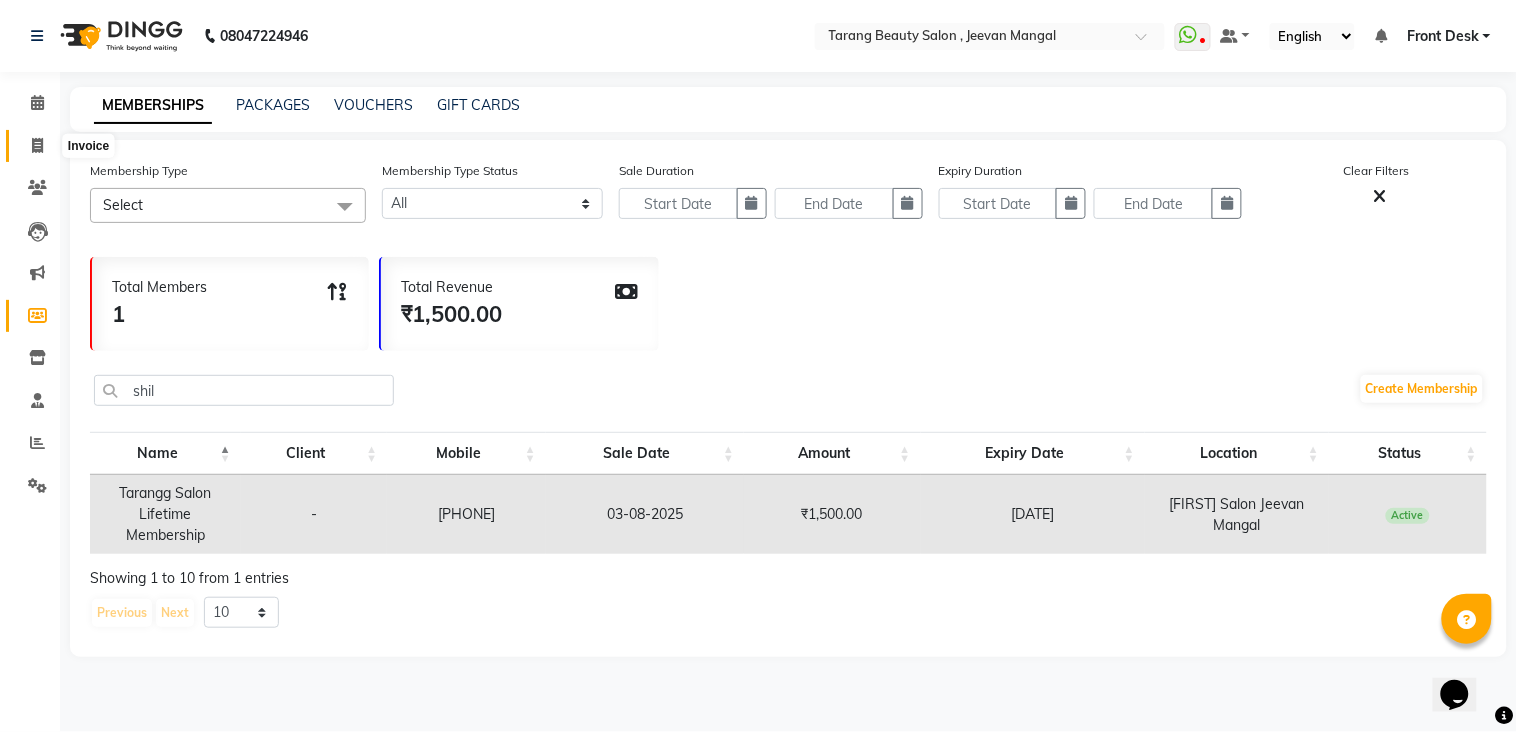 click 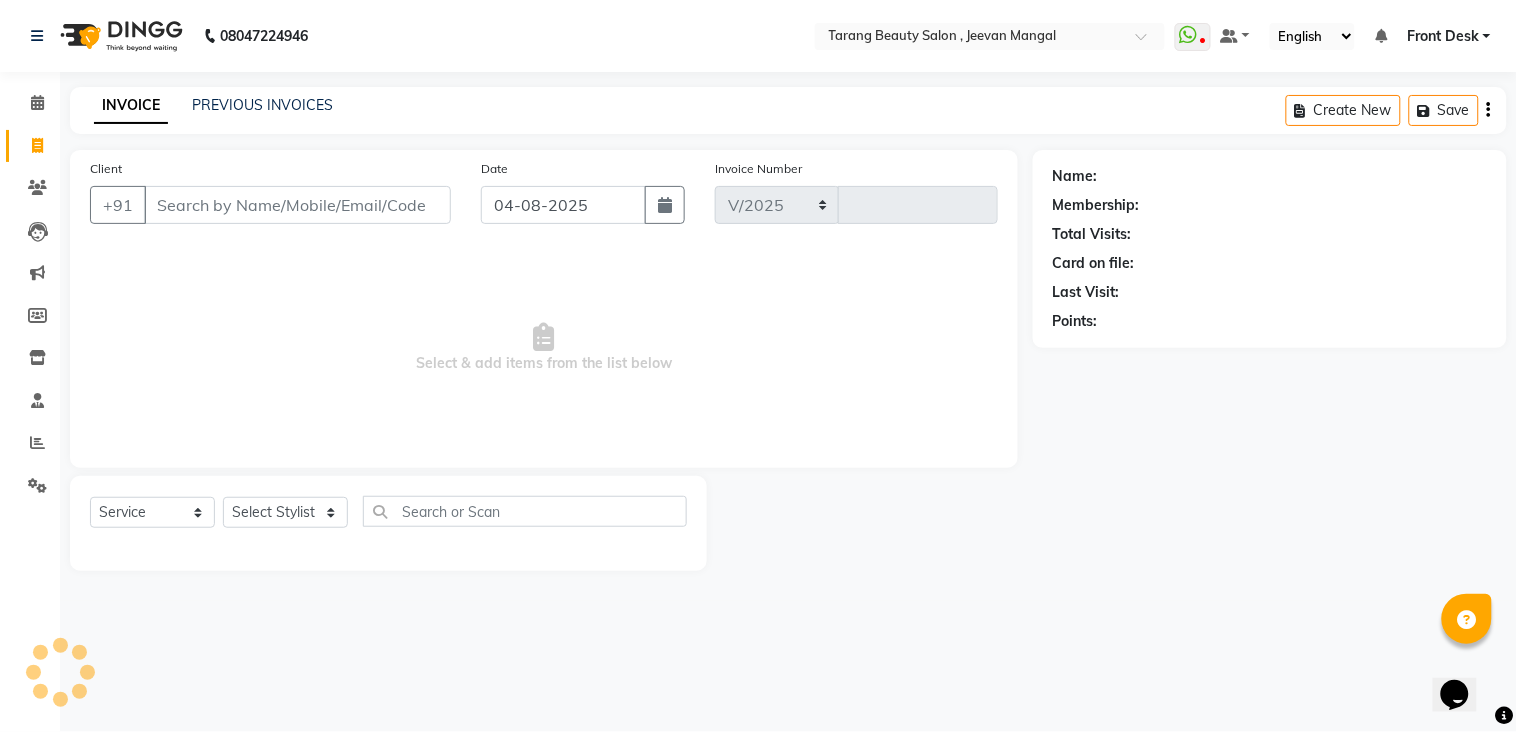 select on "5133" 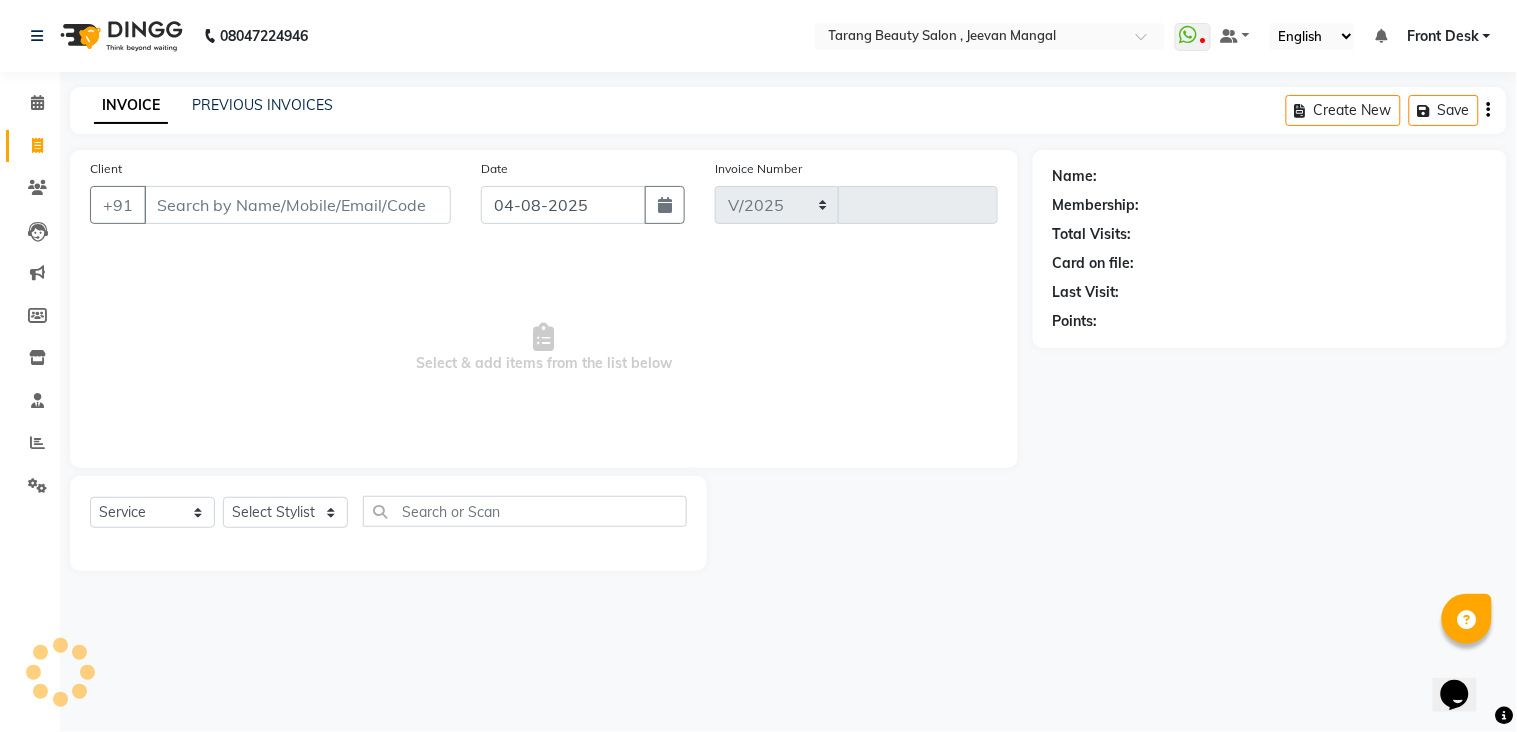 type on "2787" 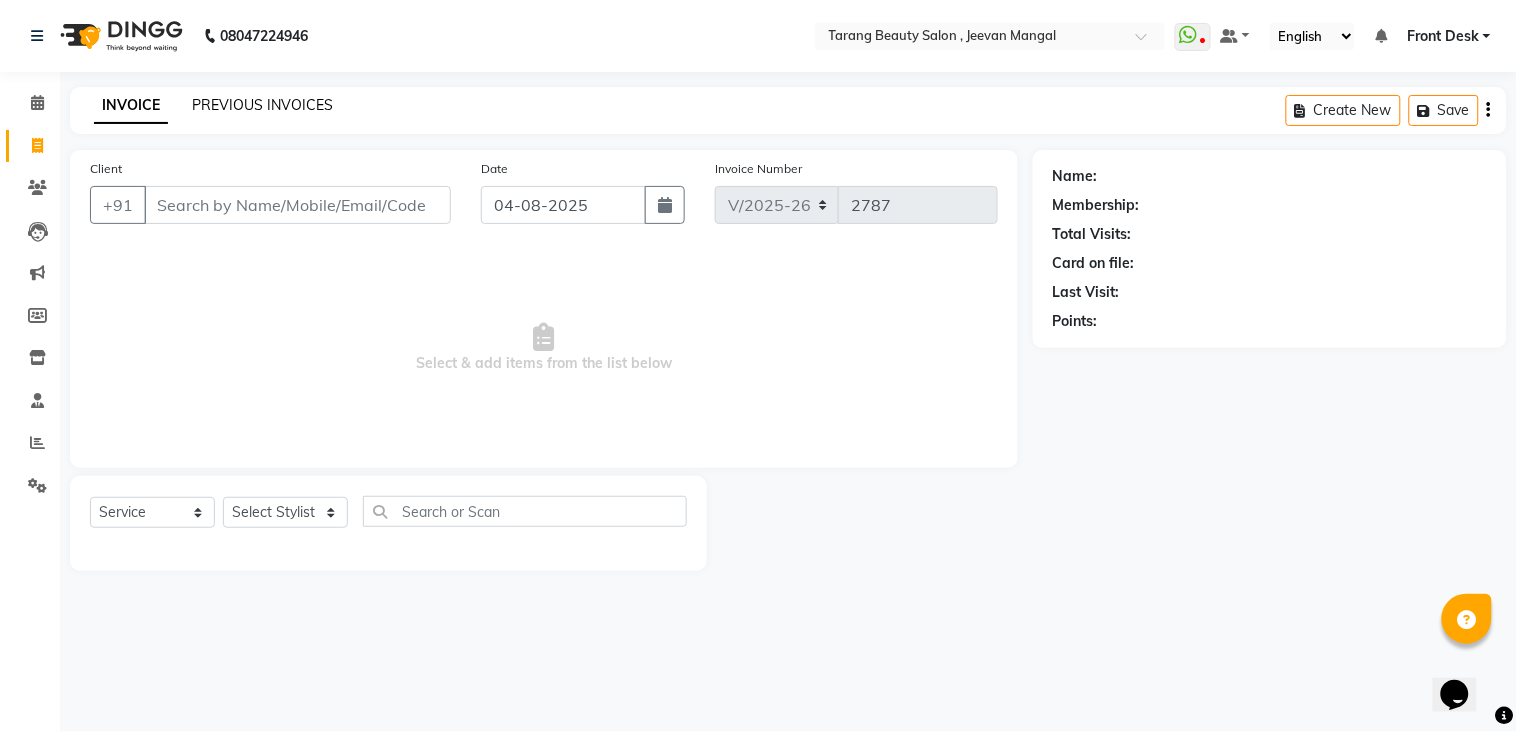 type on "]" 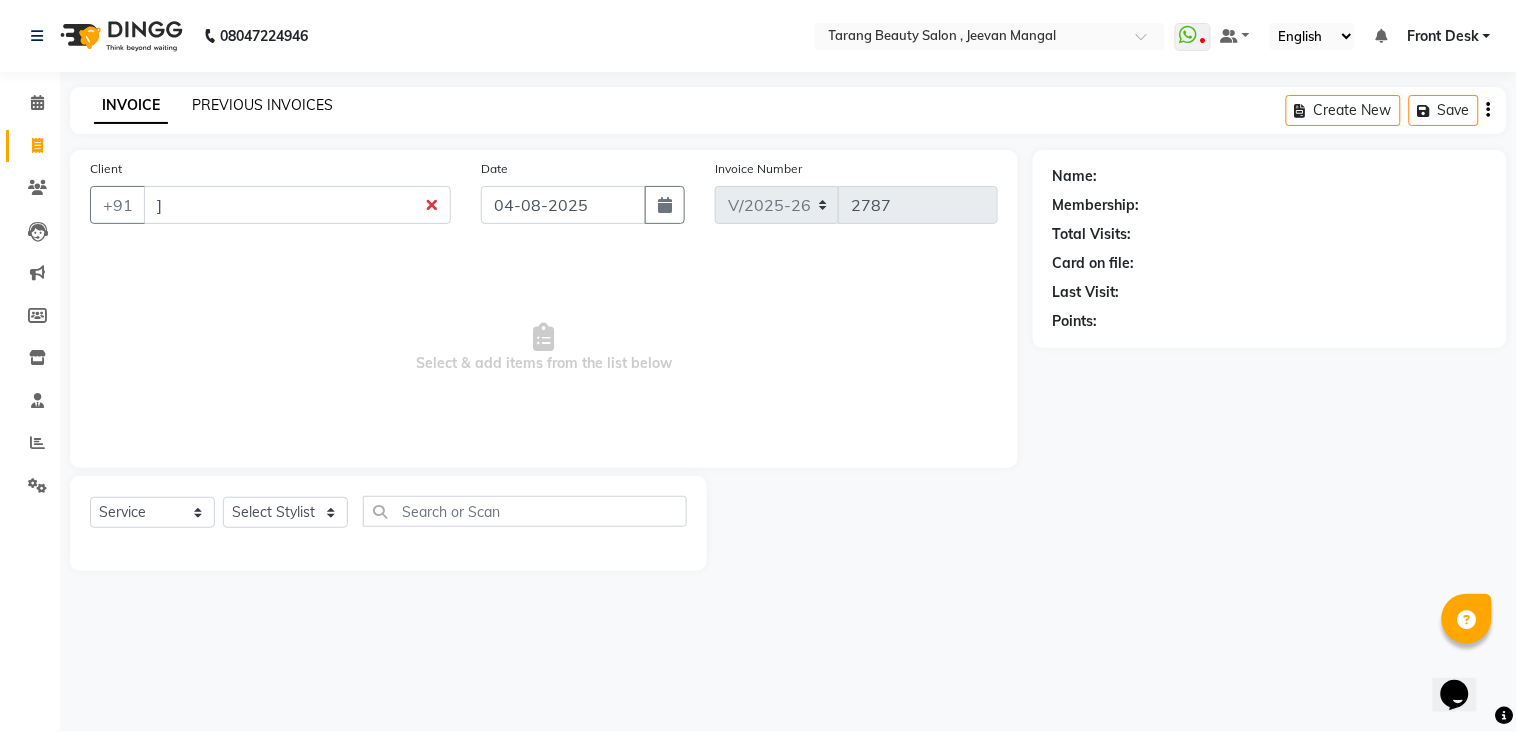 type 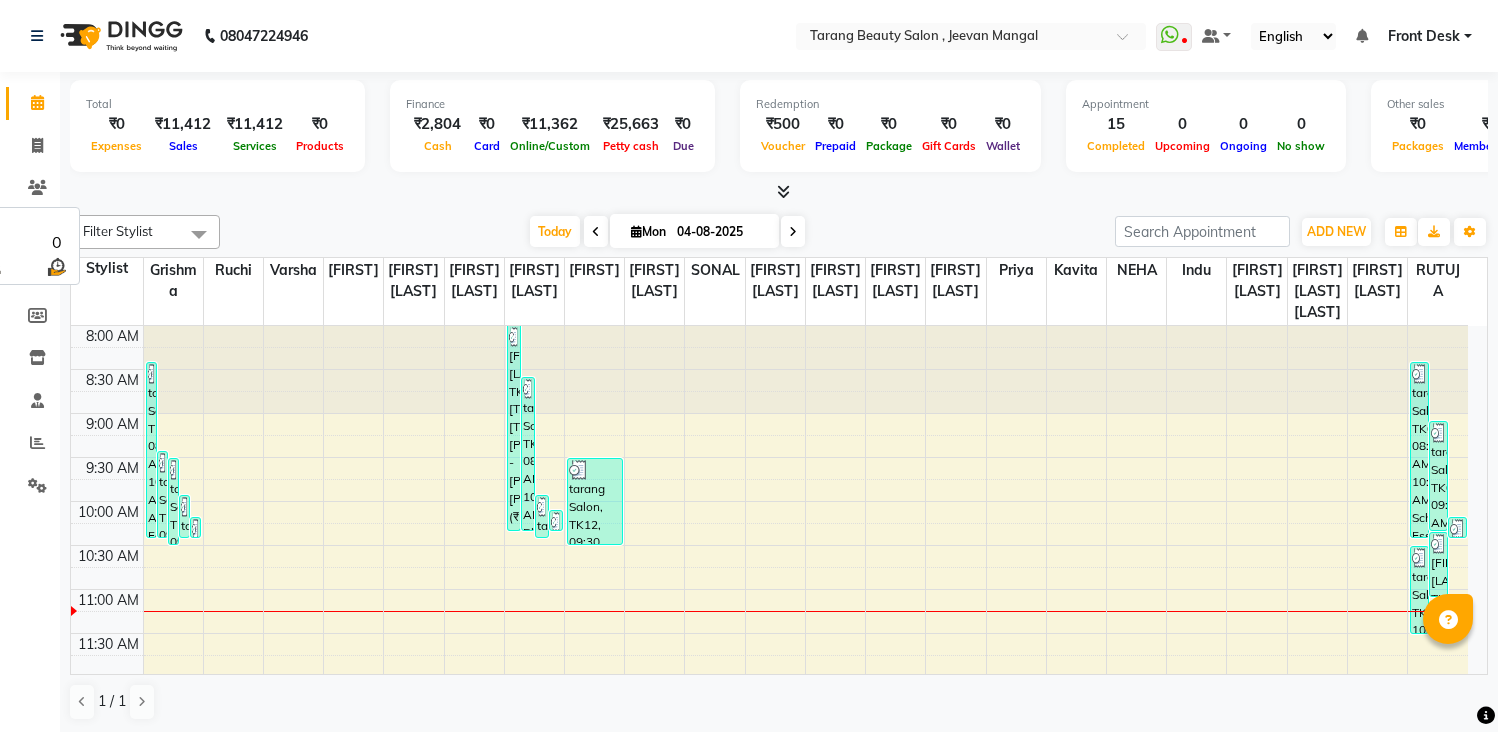 scroll, scrollTop: 0, scrollLeft: 0, axis: both 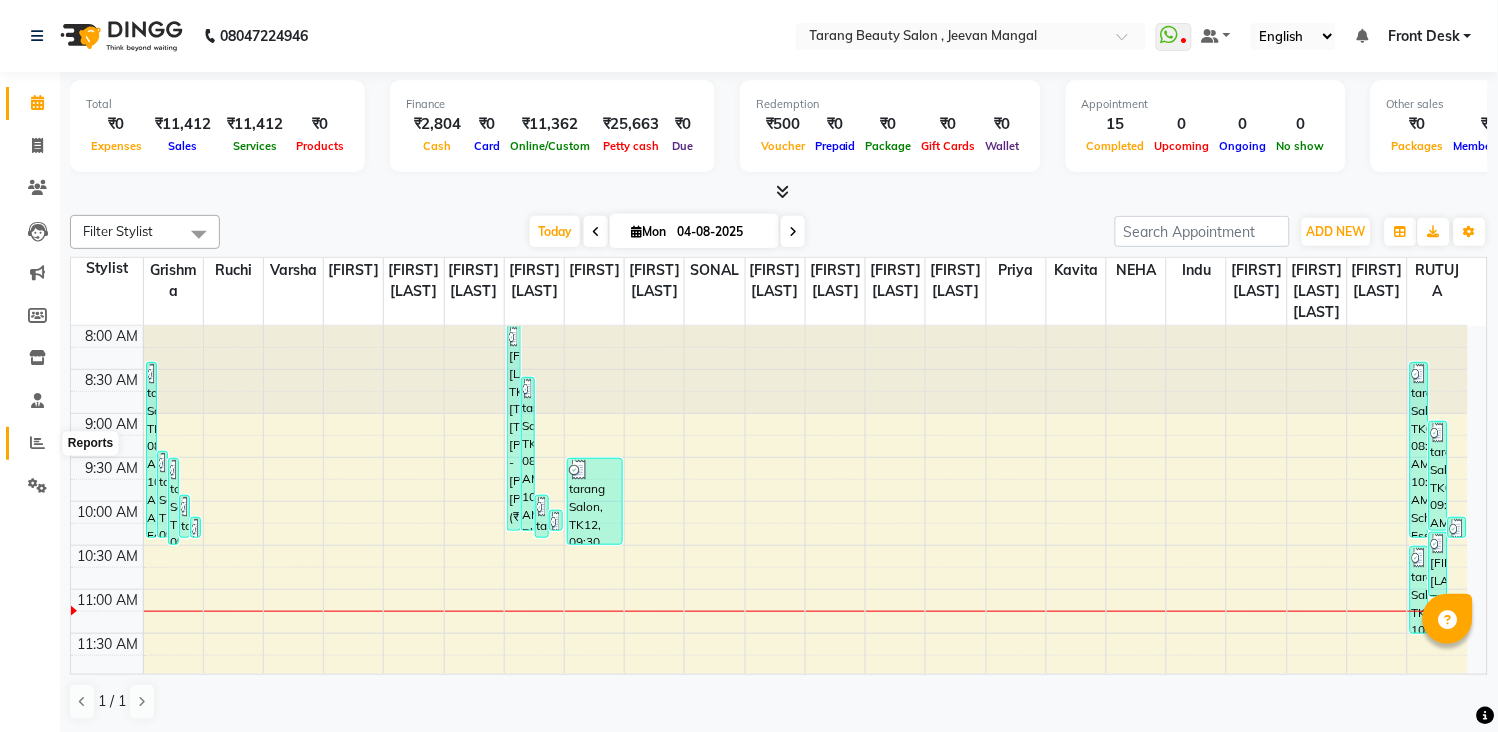 click 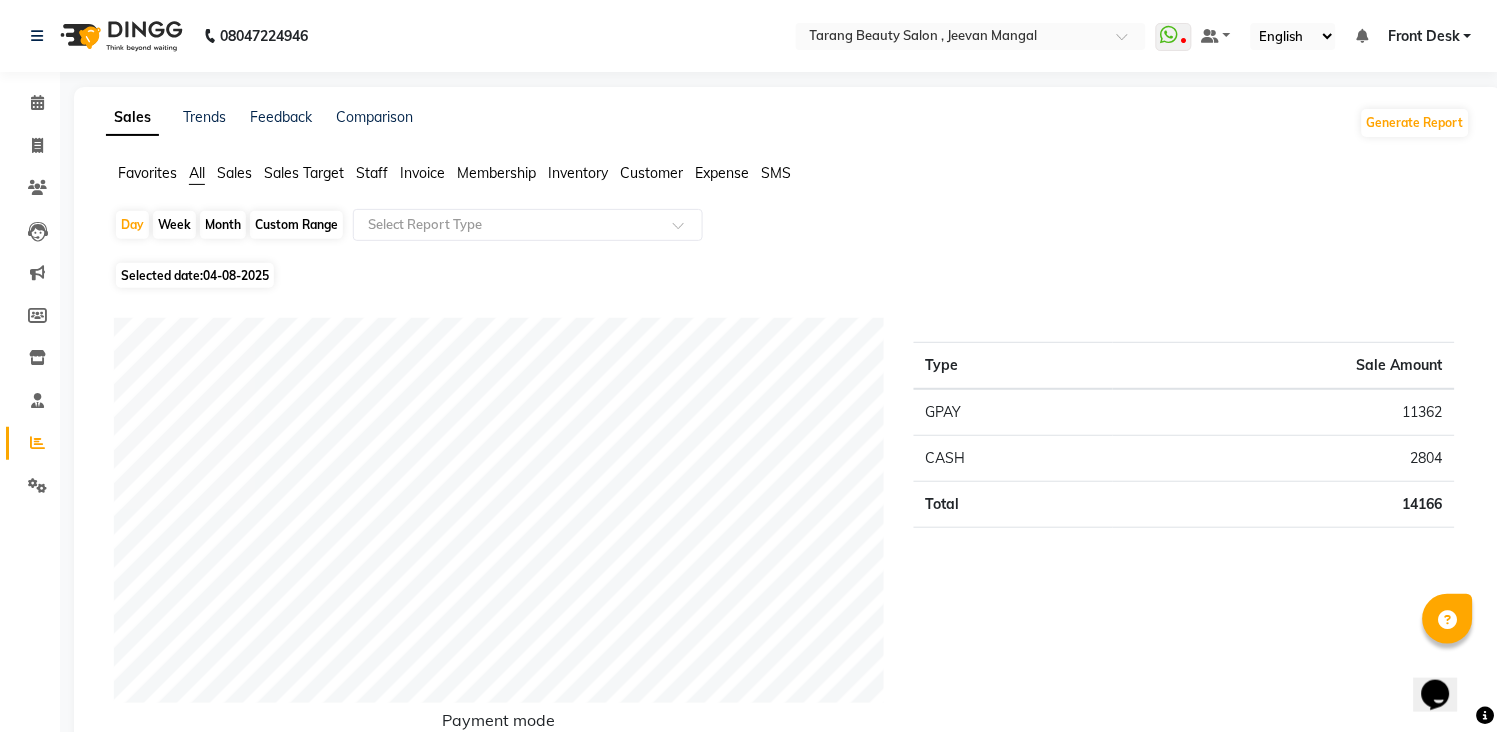 scroll, scrollTop: 0, scrollLeft: 0, axis: both 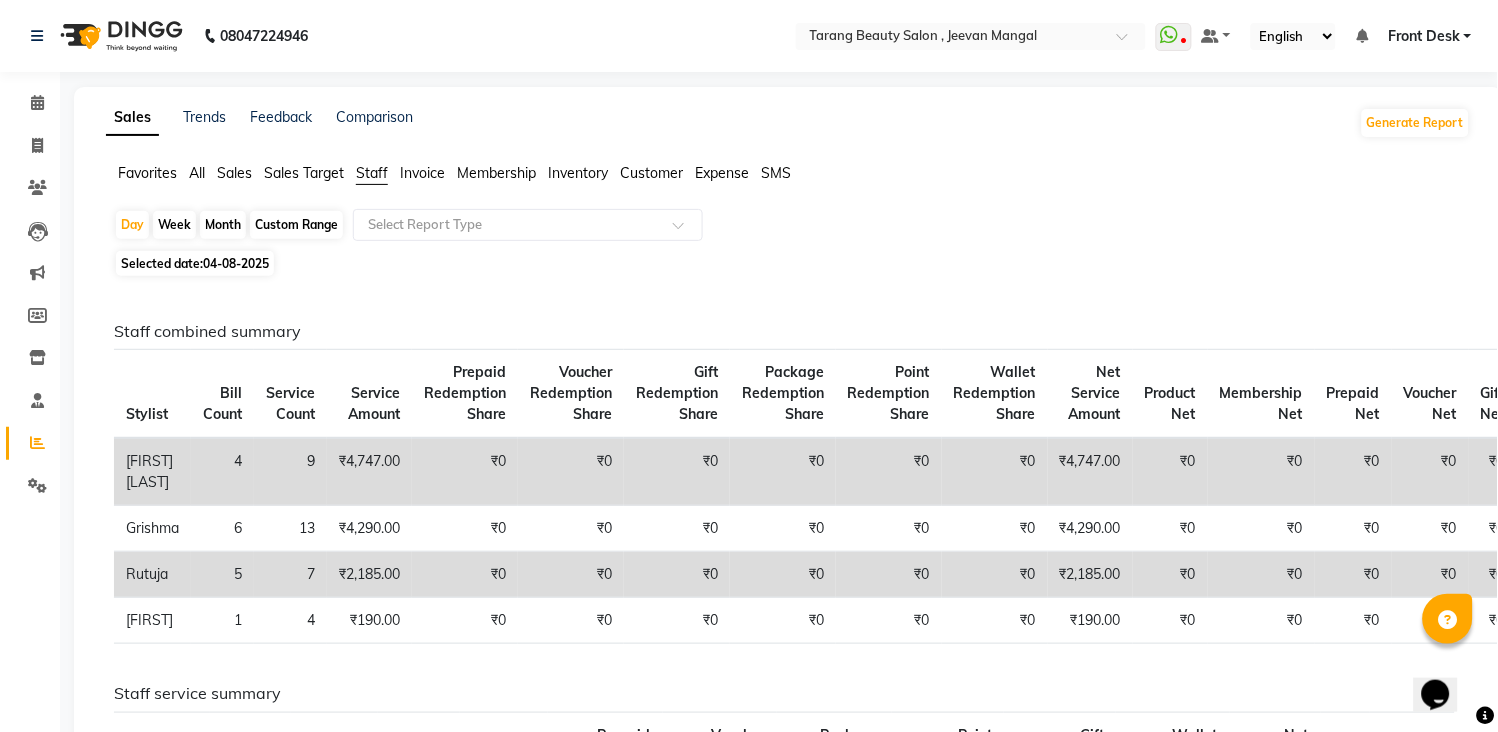 click on "Month" 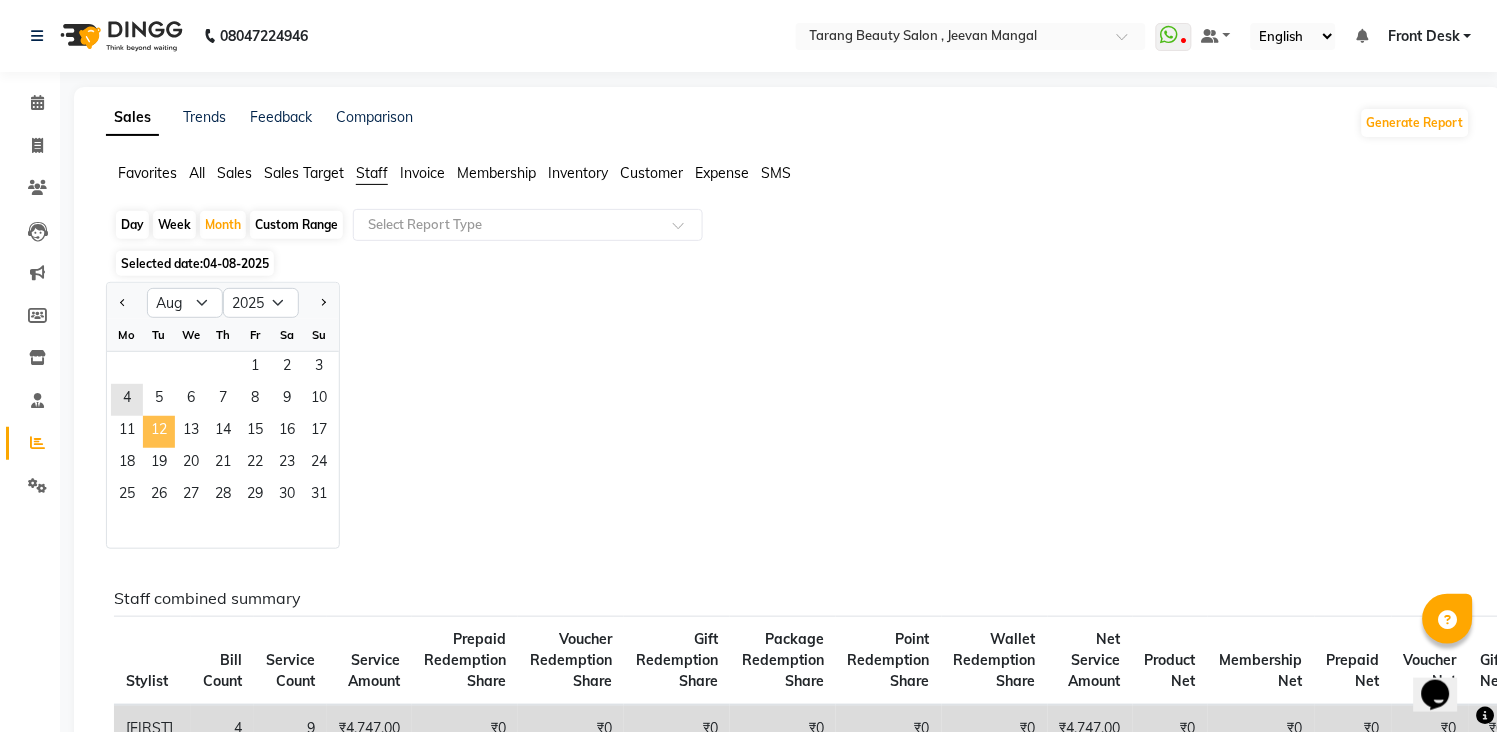click on "12" 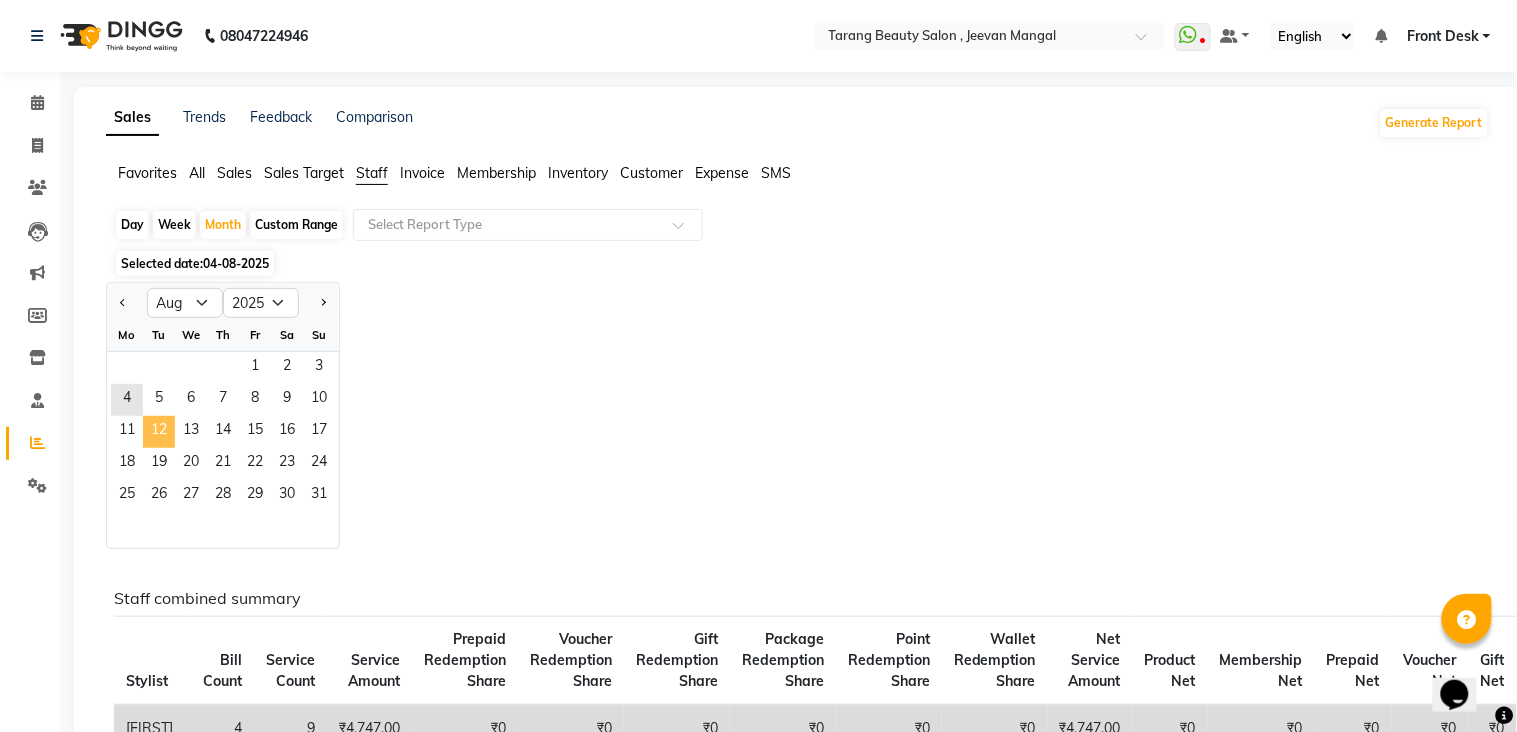 click on "12" 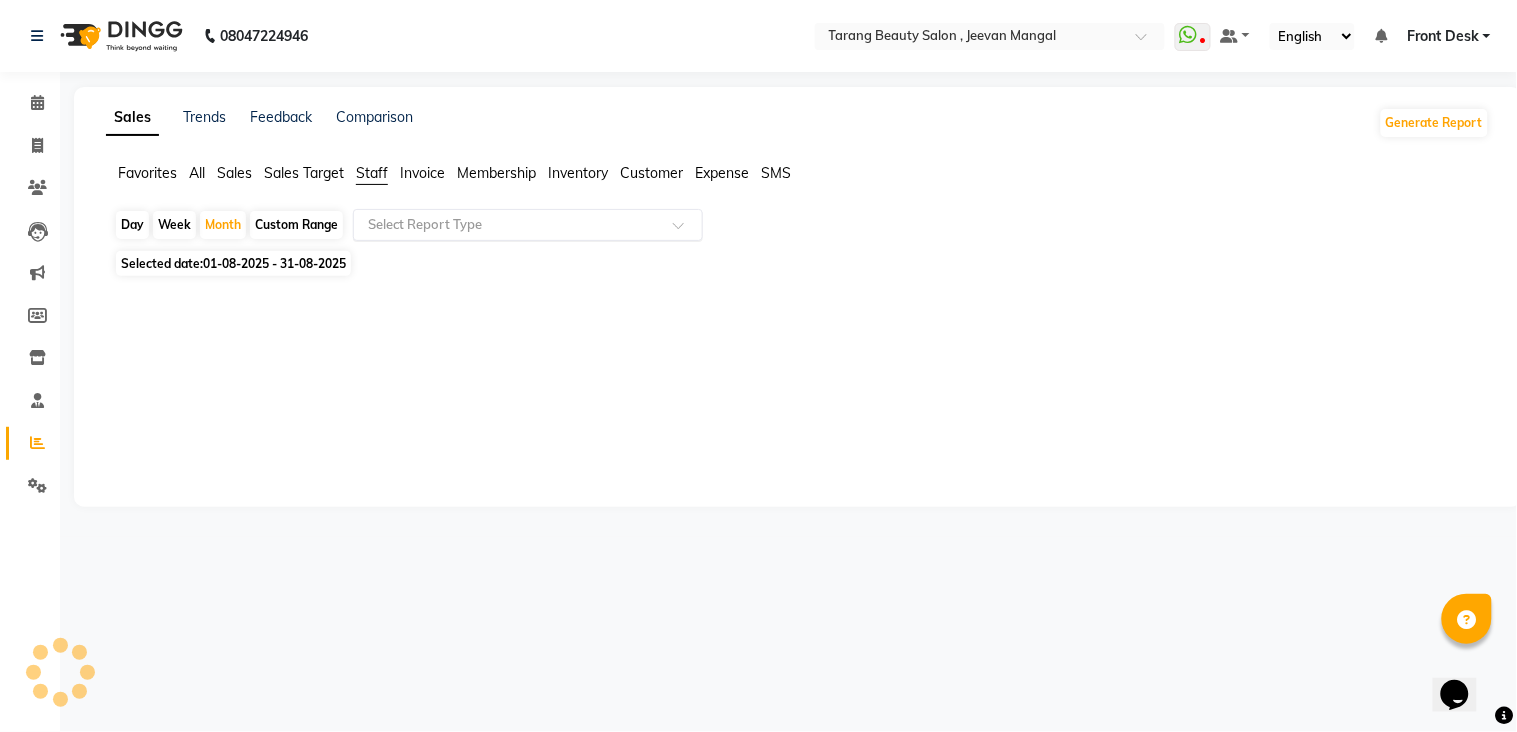 click 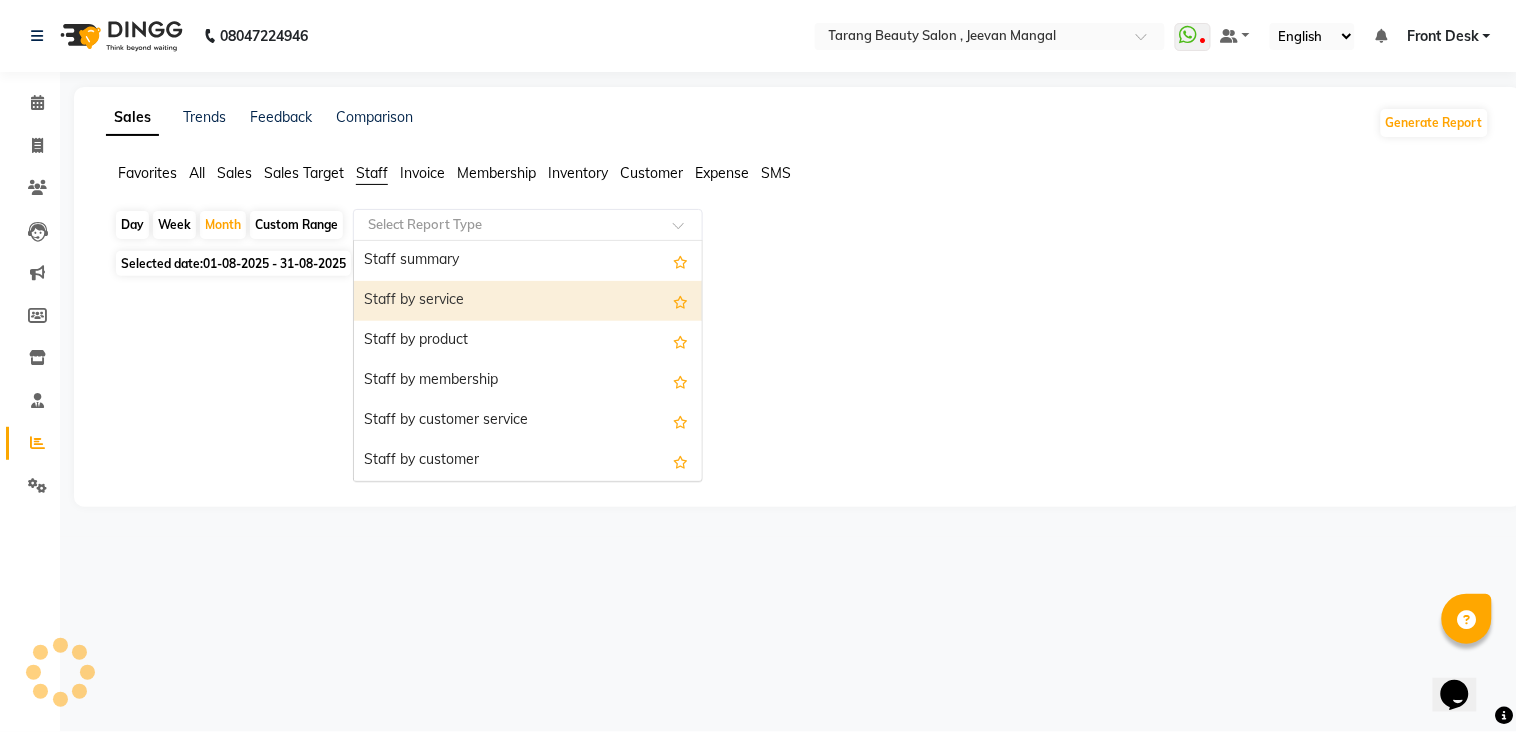 click on "Staff by service" at bounding box center [528, 301] 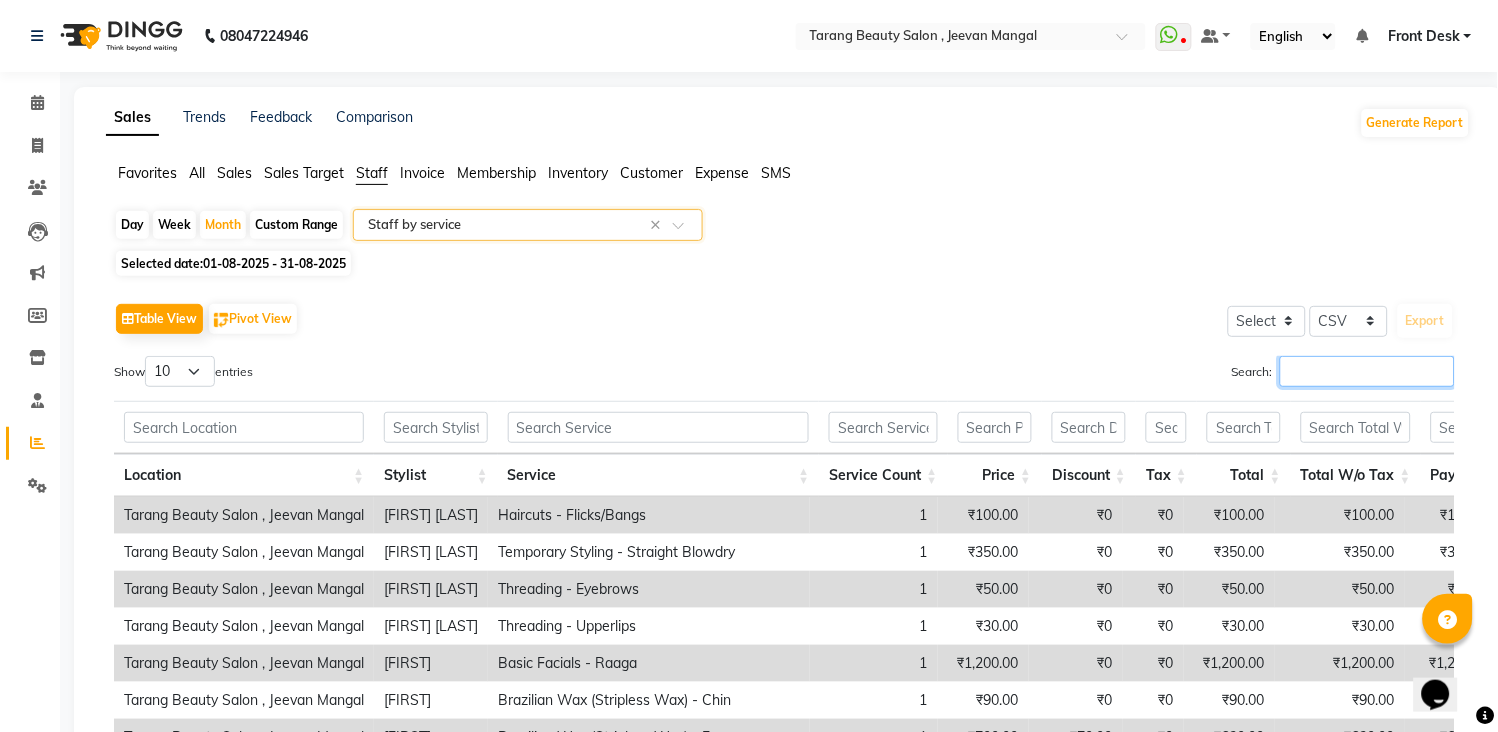 click on "Search:" at bounding box center [1367, 371] 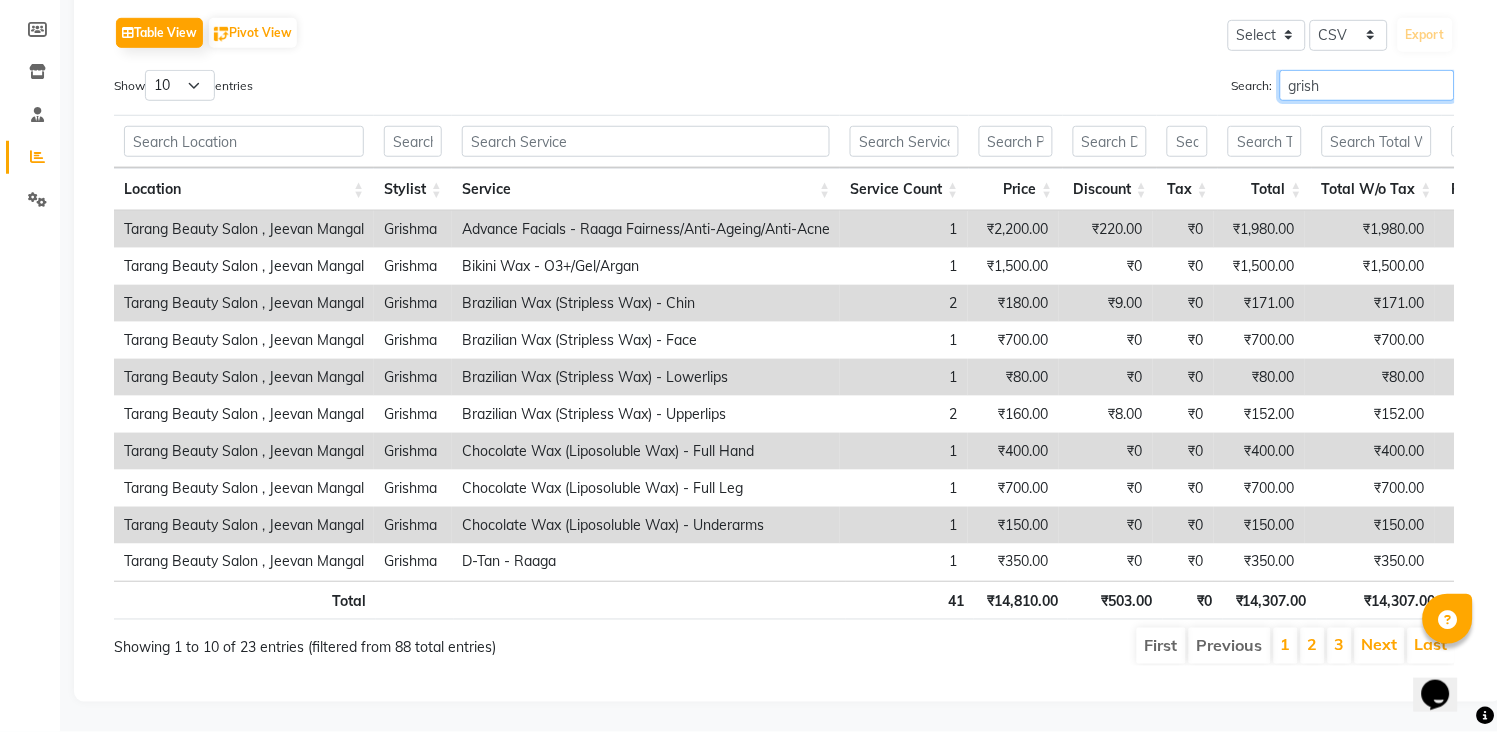 scroll, scrollTop: 324, scrollLeft: 0, axis: vertical 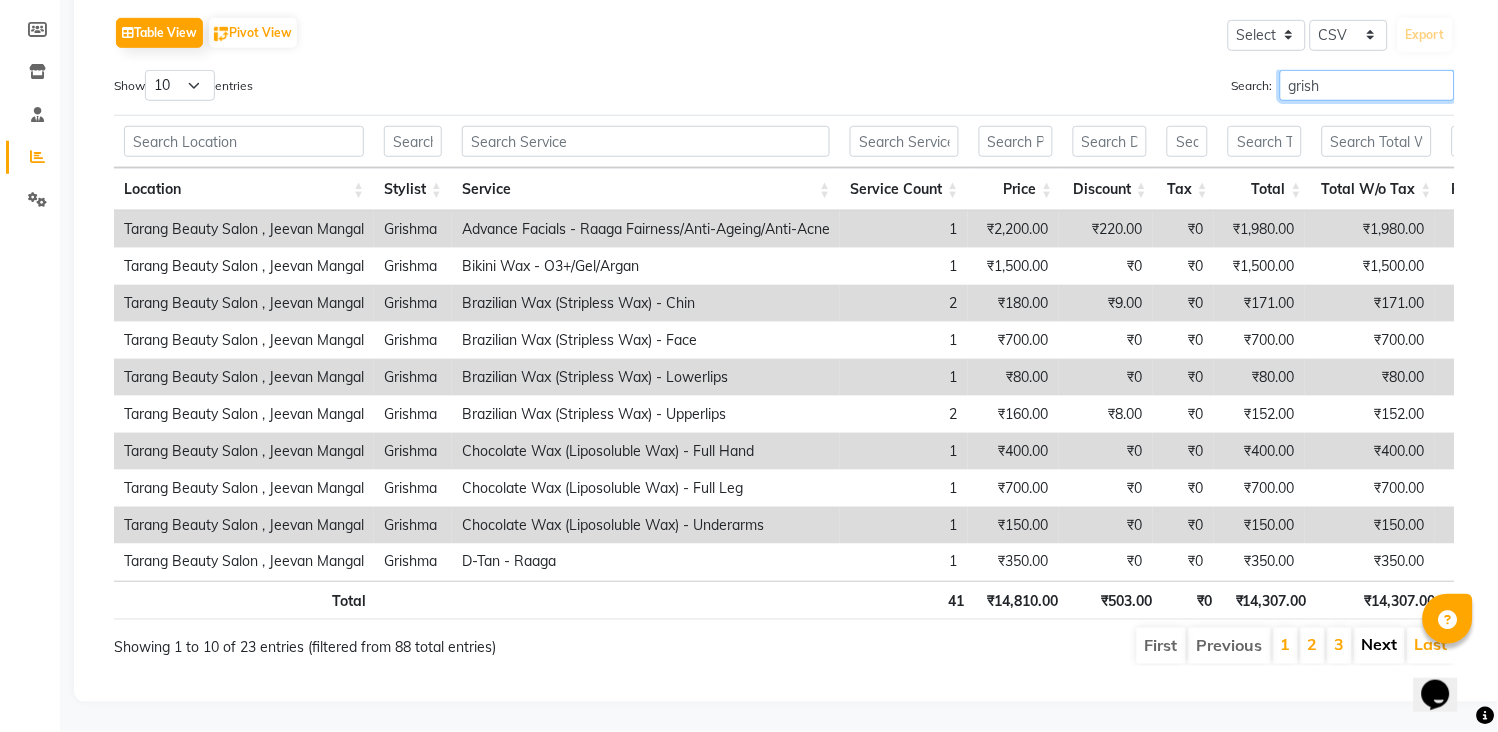 type on "grish" 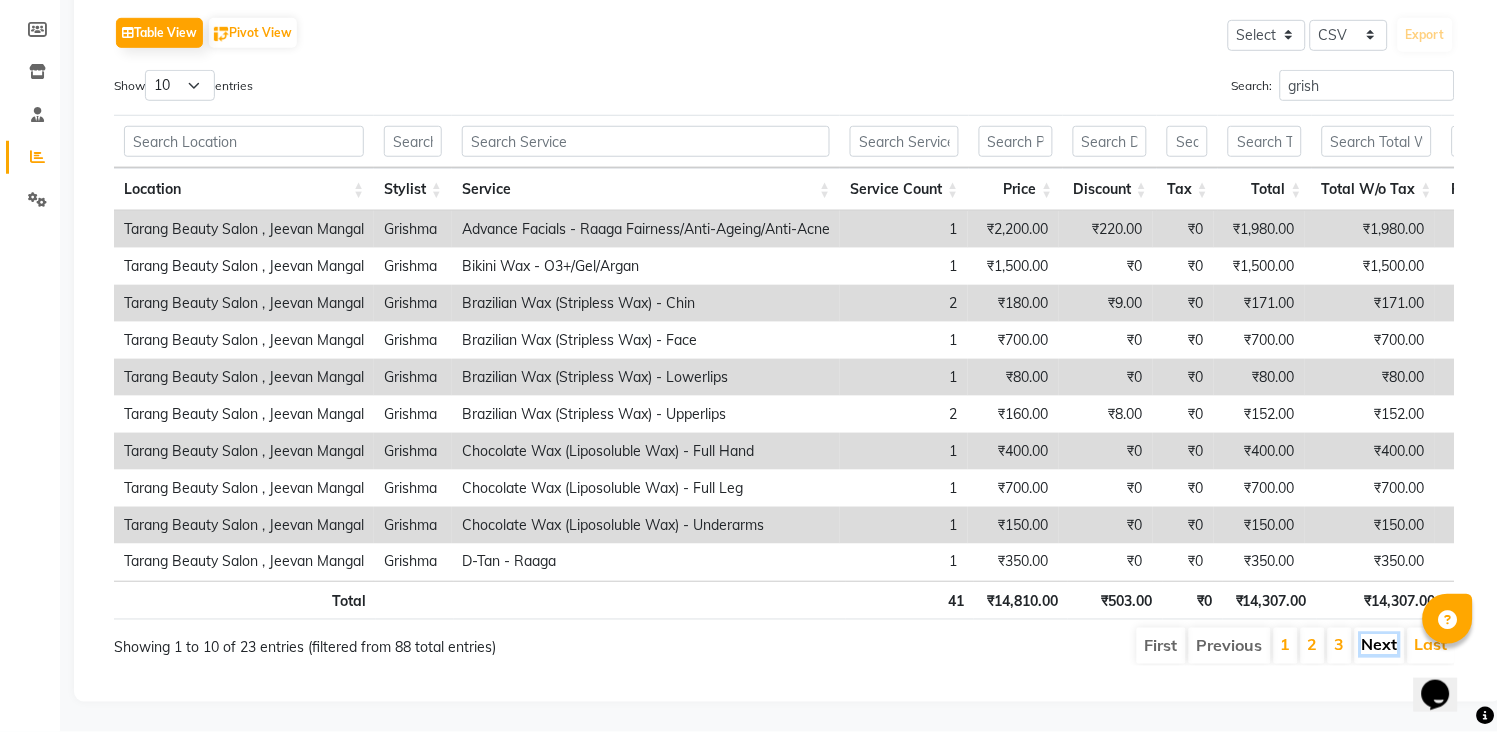 click on "Next" at bounding box center (1380, 645) 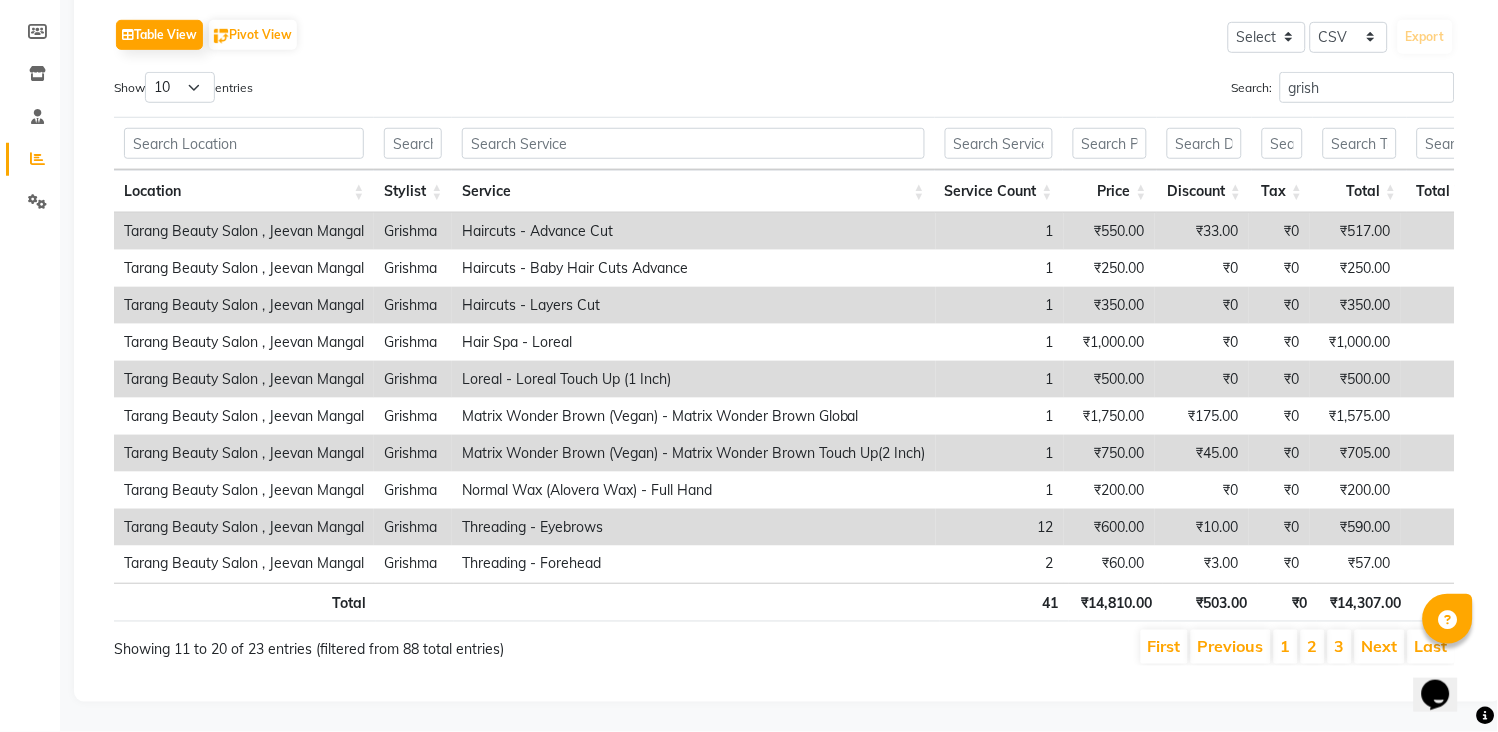 scroll, scrollTop: 322, scrollLeft: 0, axis: vertical 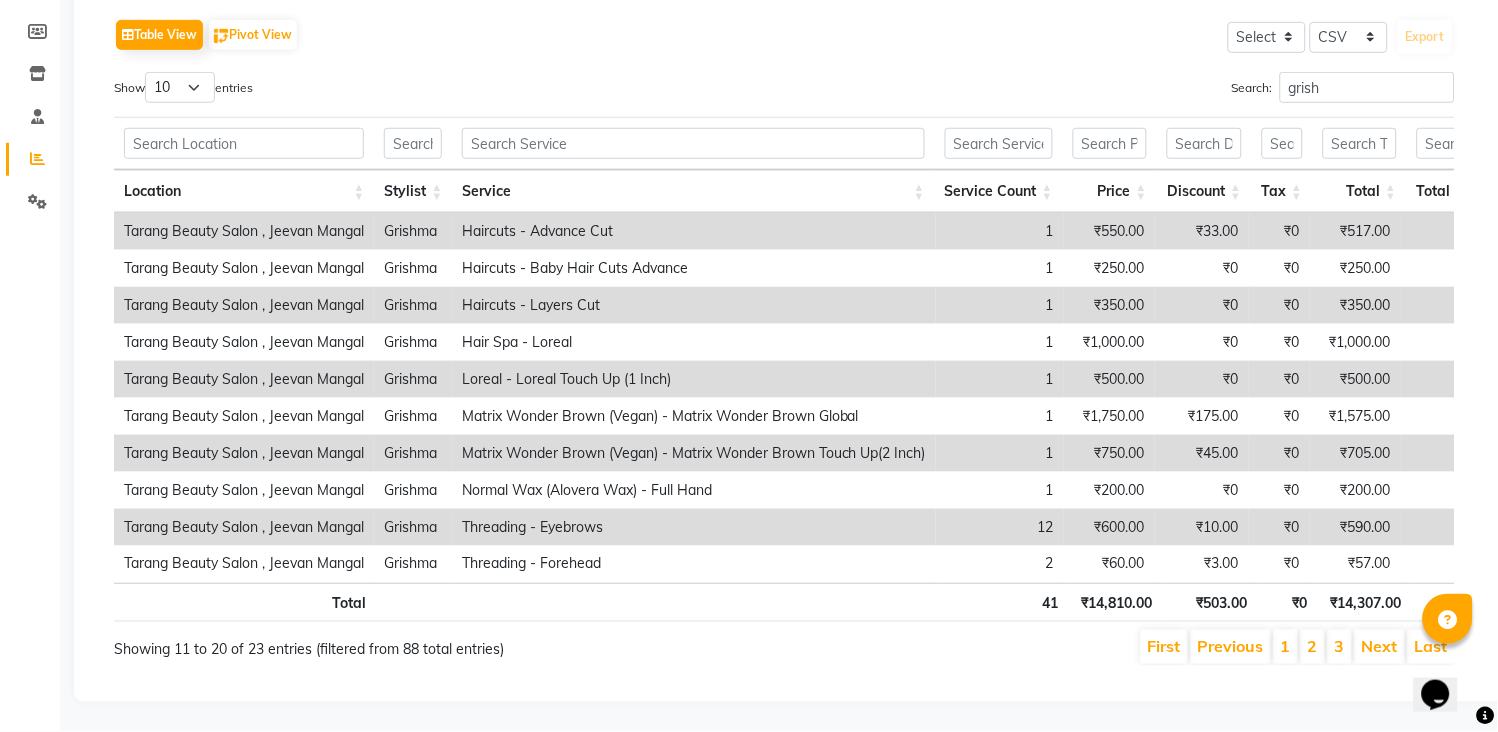 click on "Next" at bounding box center [1380, 647] 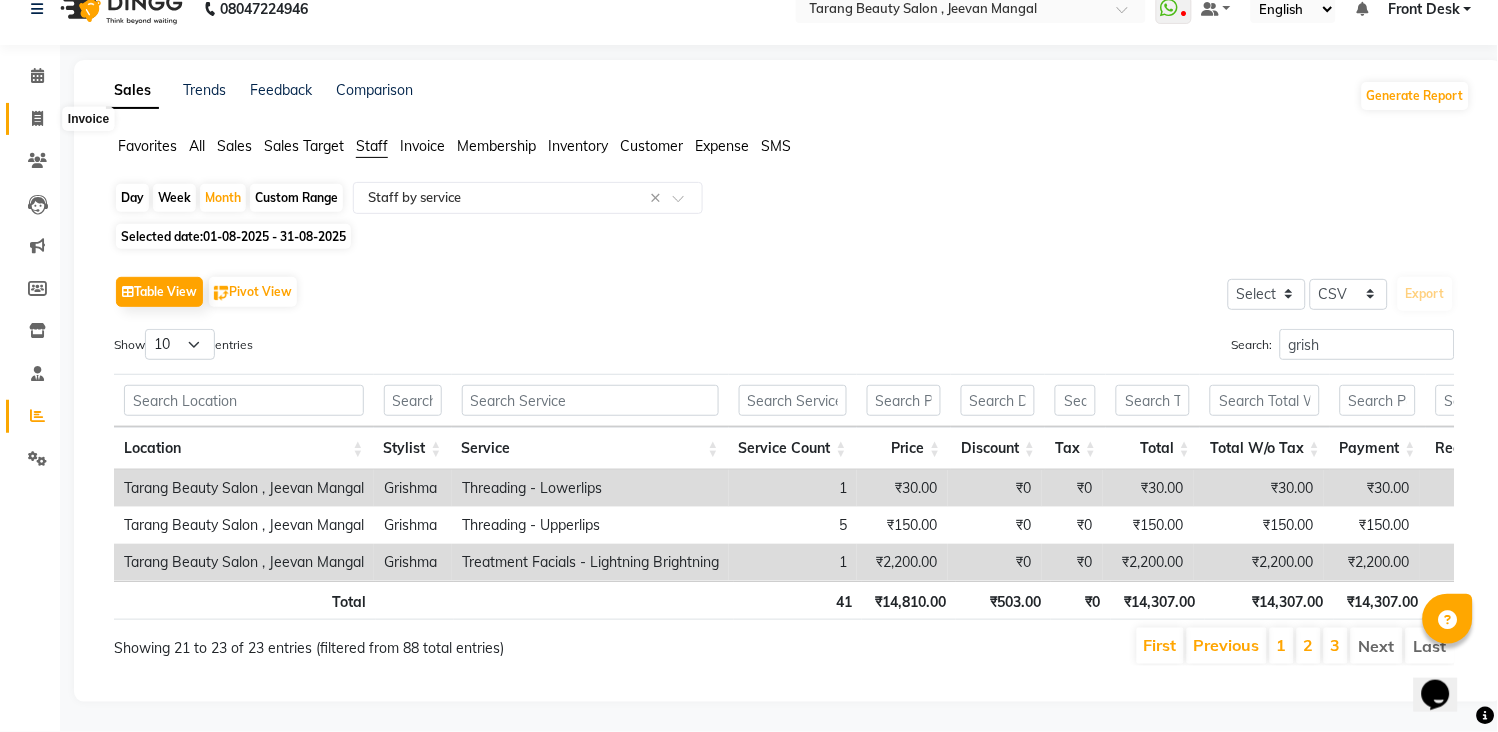 drag, startPoint x: 38, startPoint y: 85, endPoint x: 13, endPoint y: 52, distance: 41.400482 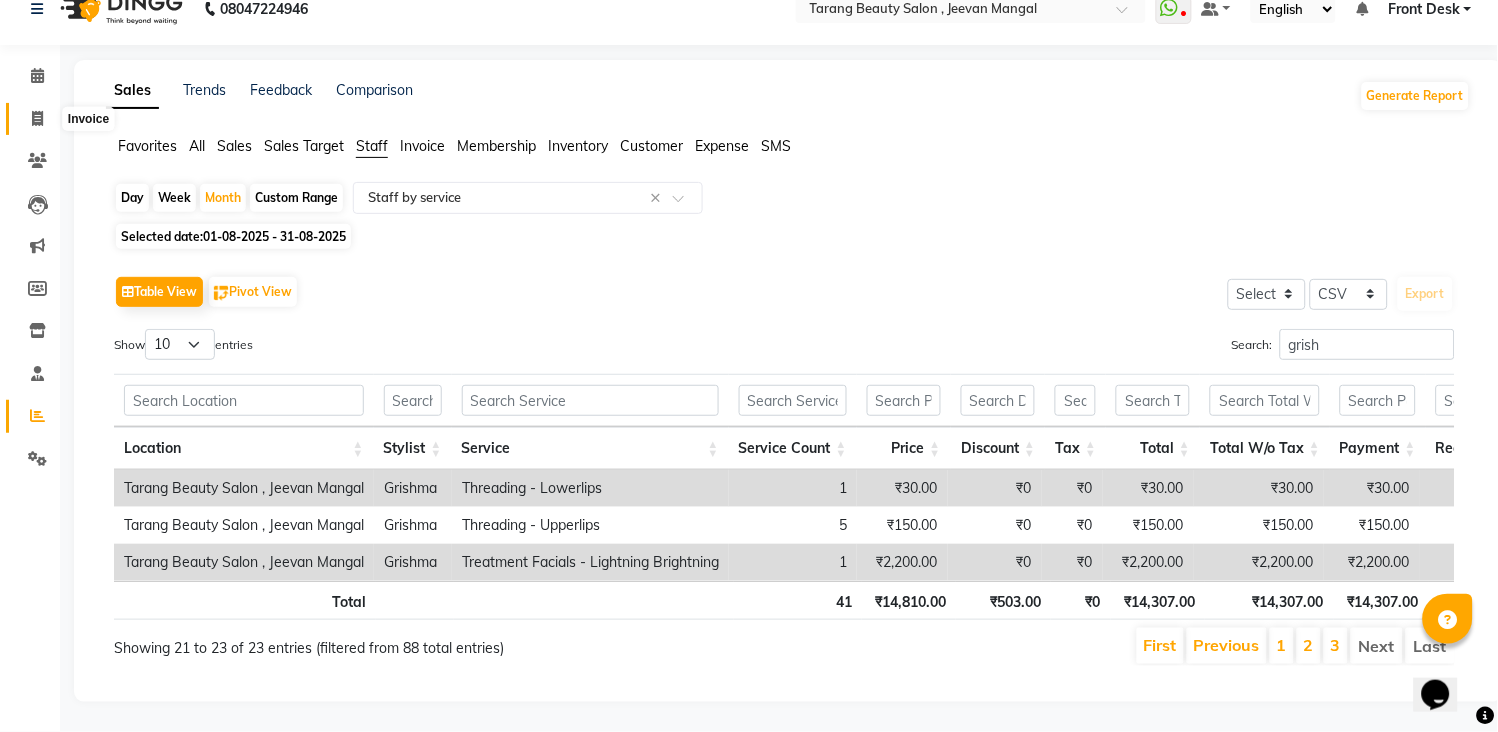 click 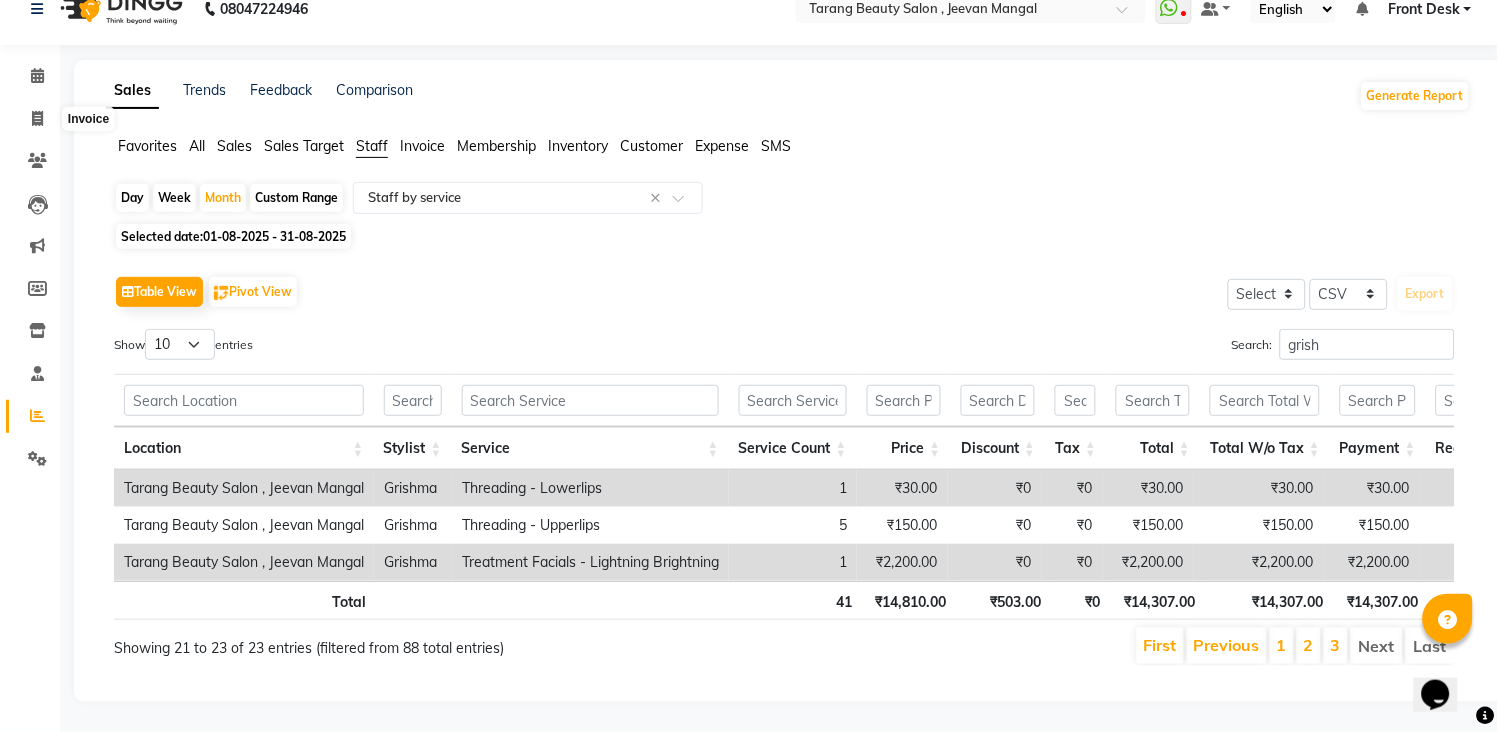 select on "service" 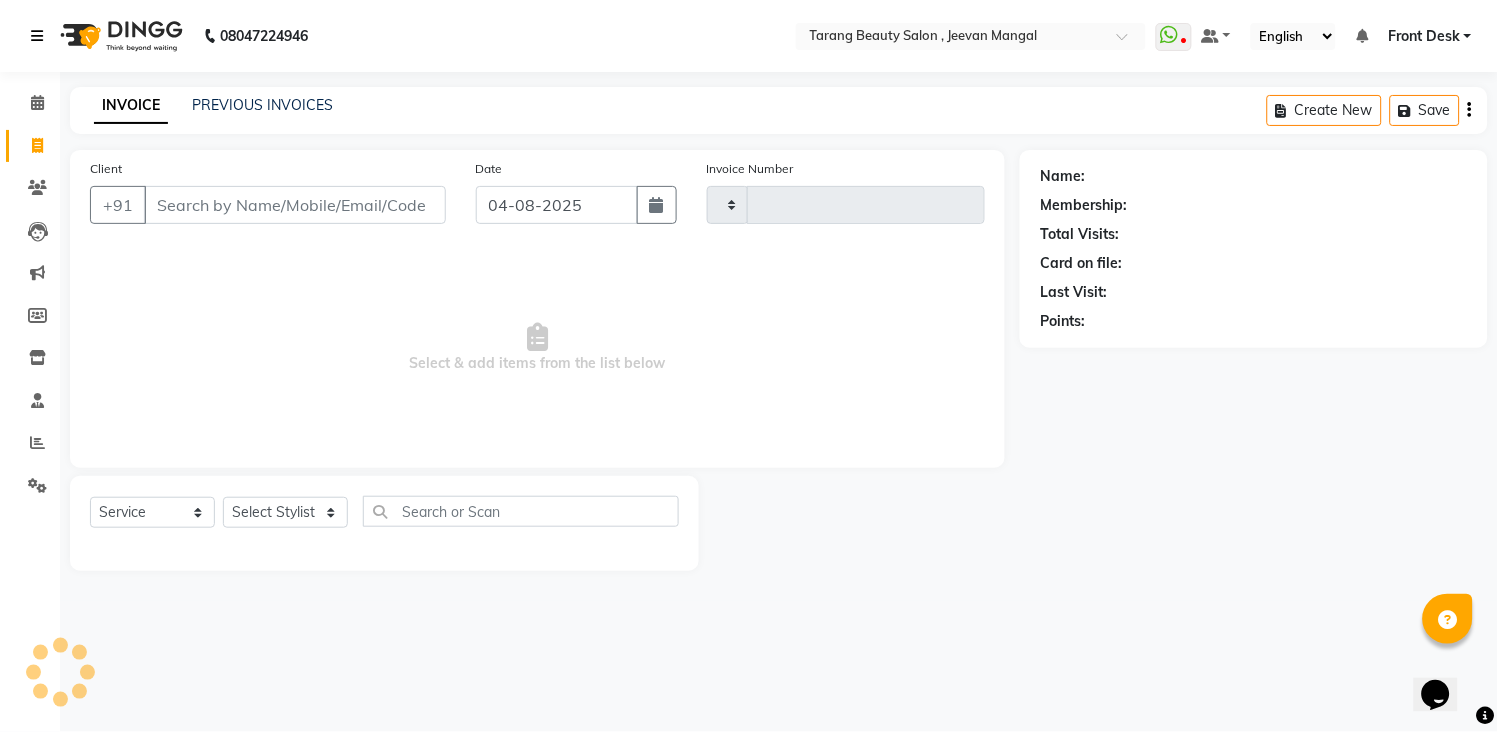 scroll, scrollTop: 0, scrollLeft: 0, axis: both 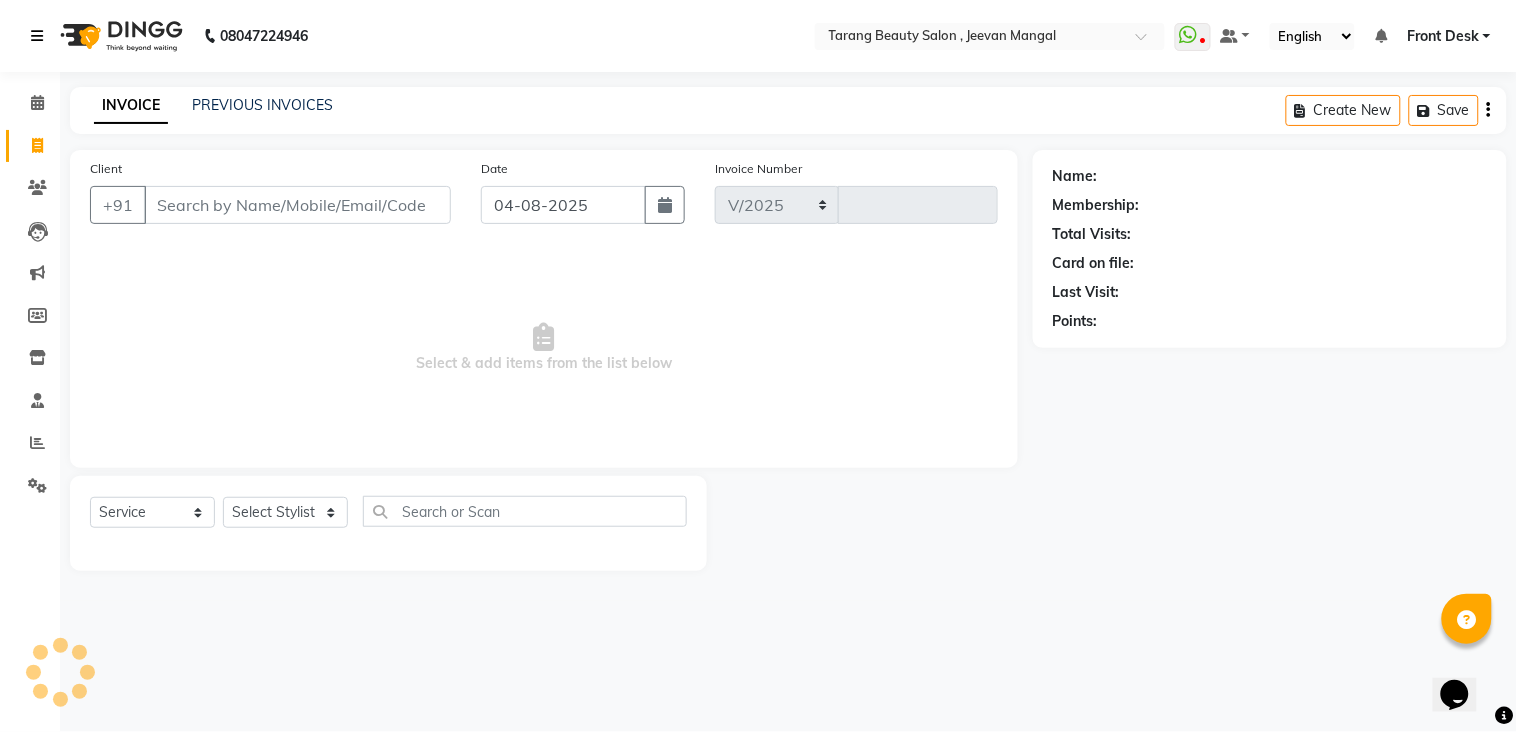 select on "5133" 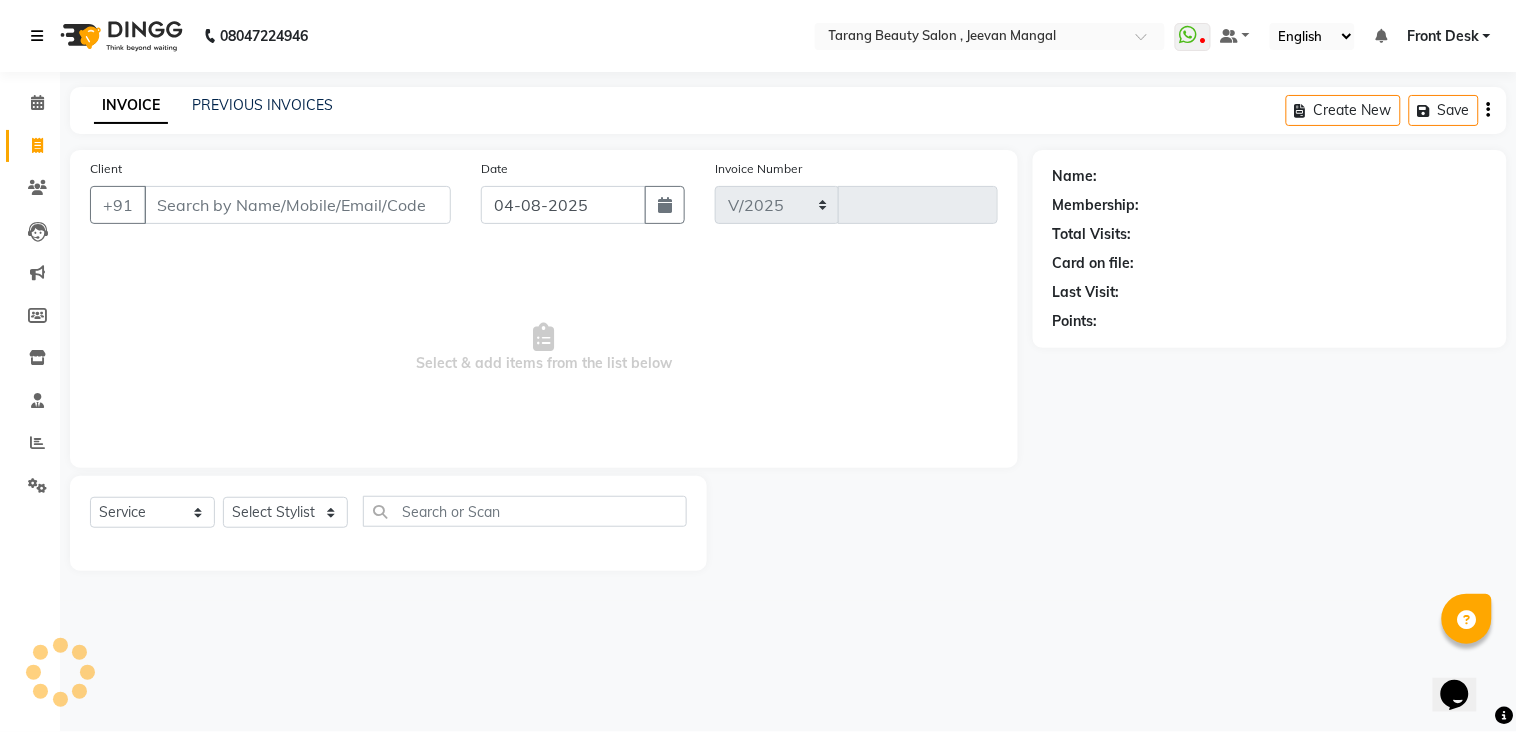 type on "2787" 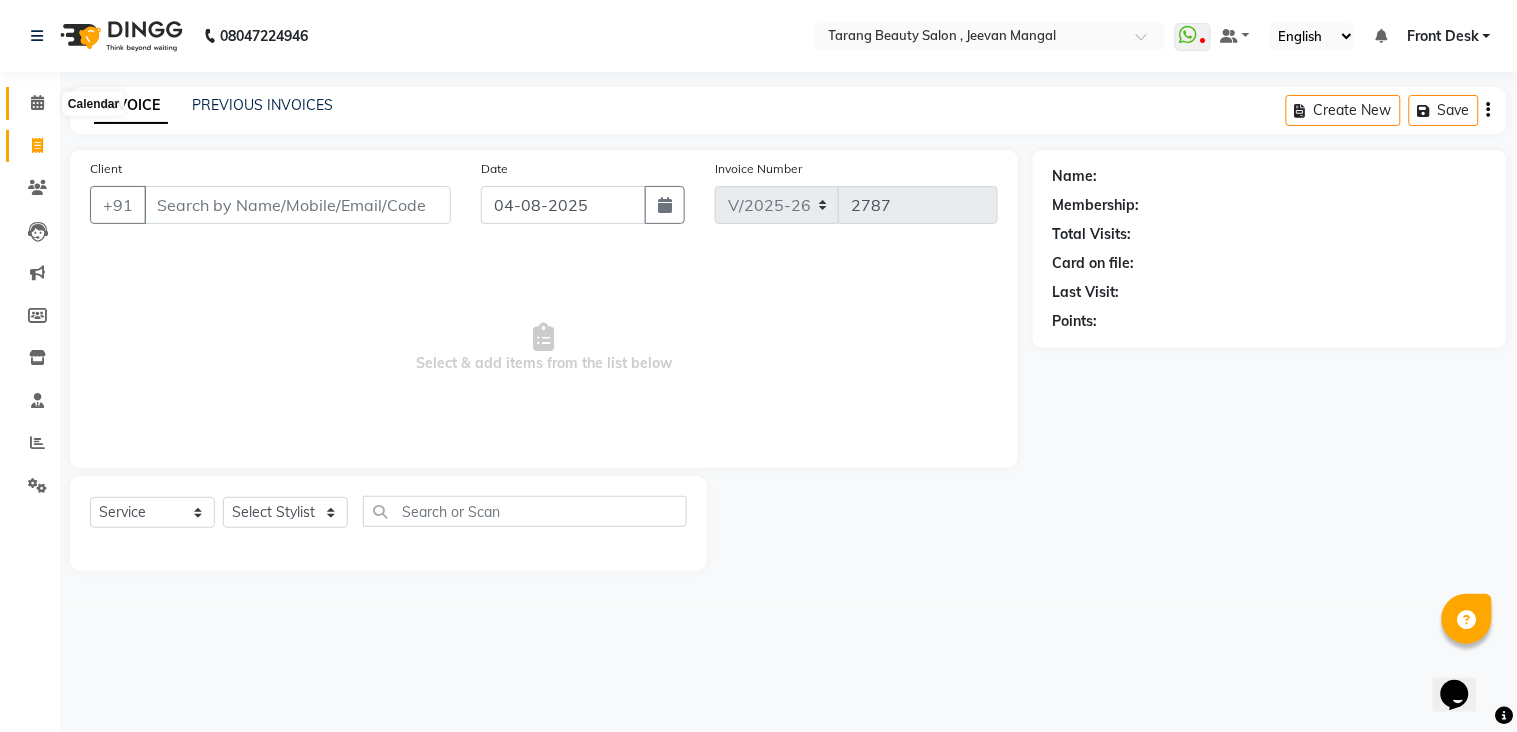 click 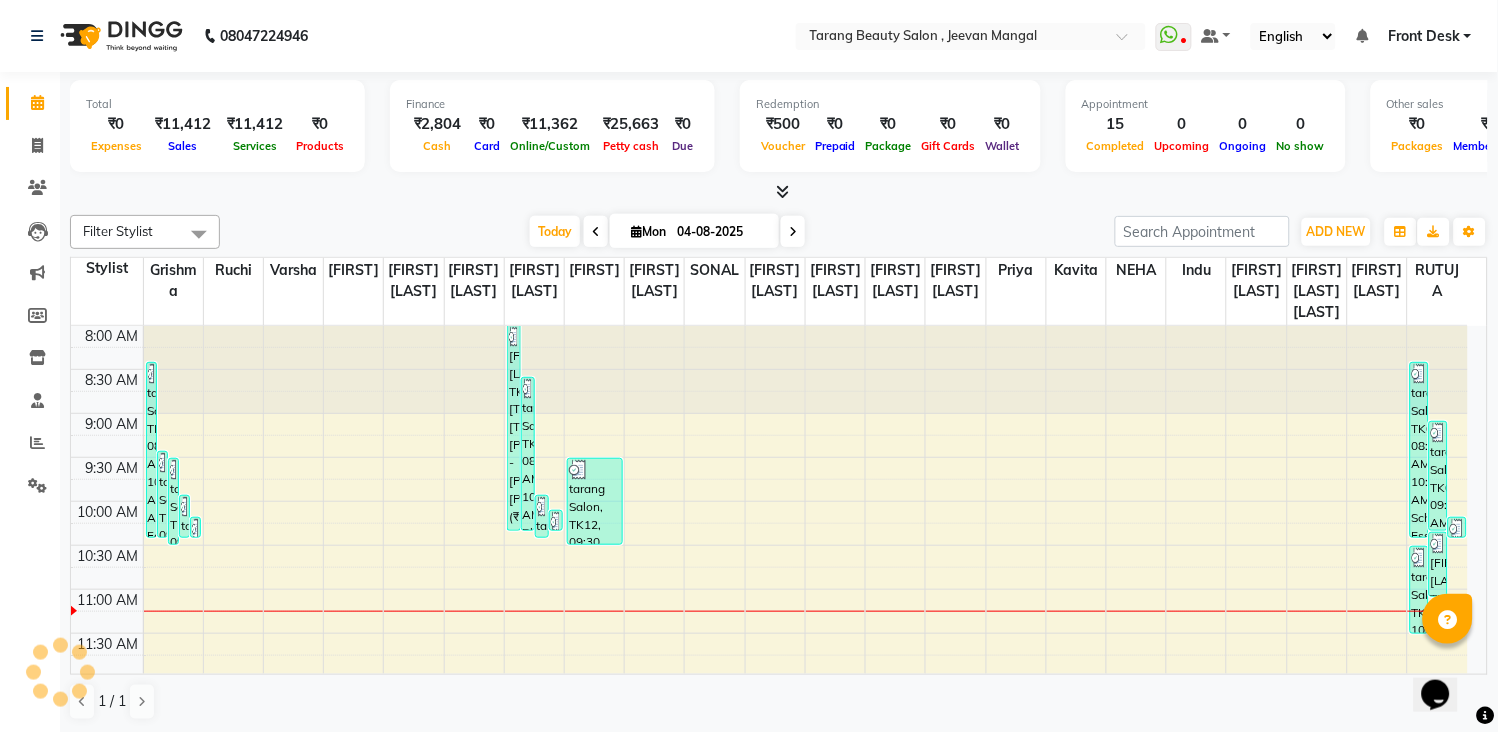 scroll, scrollTop: 0, scrollLeft: 0, axis: both 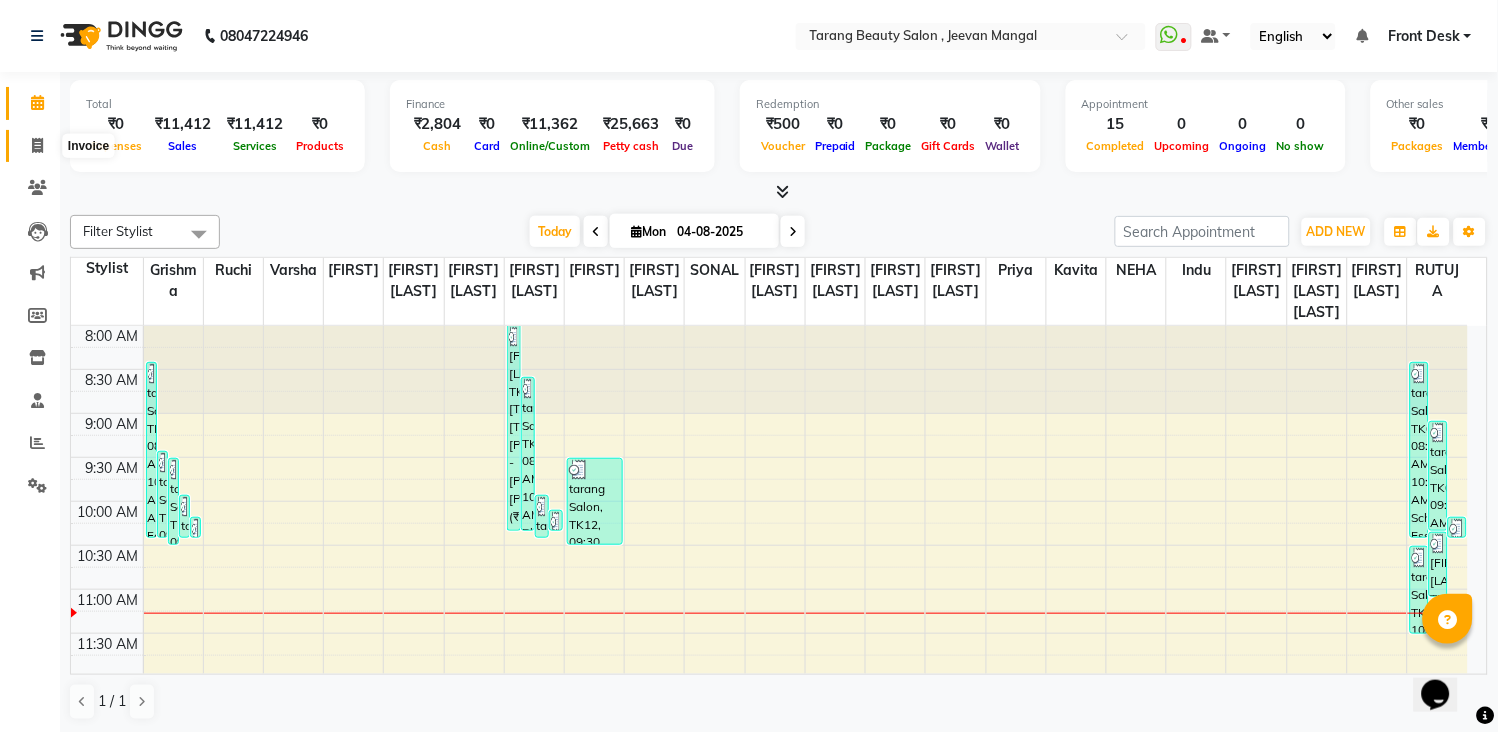 click 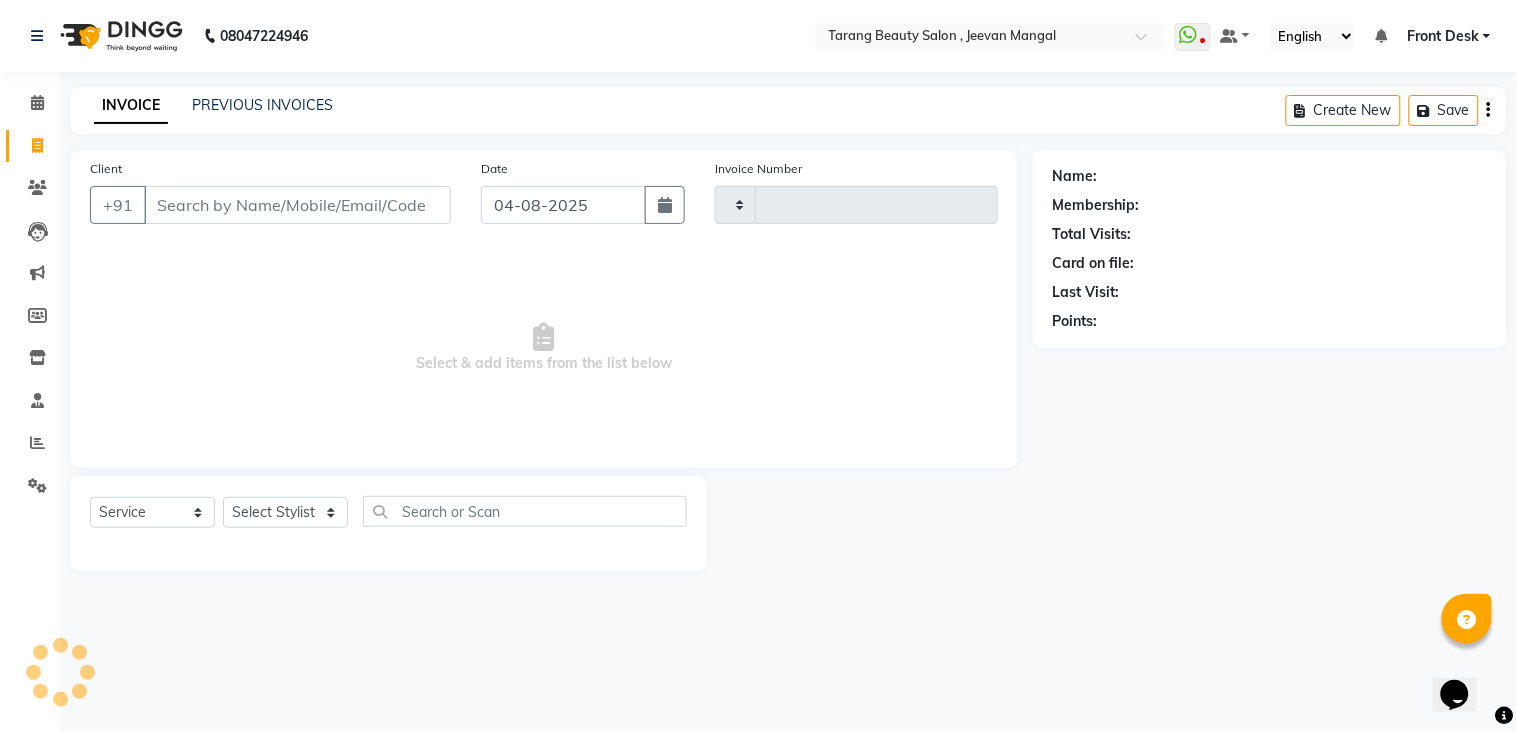 type on "2787" 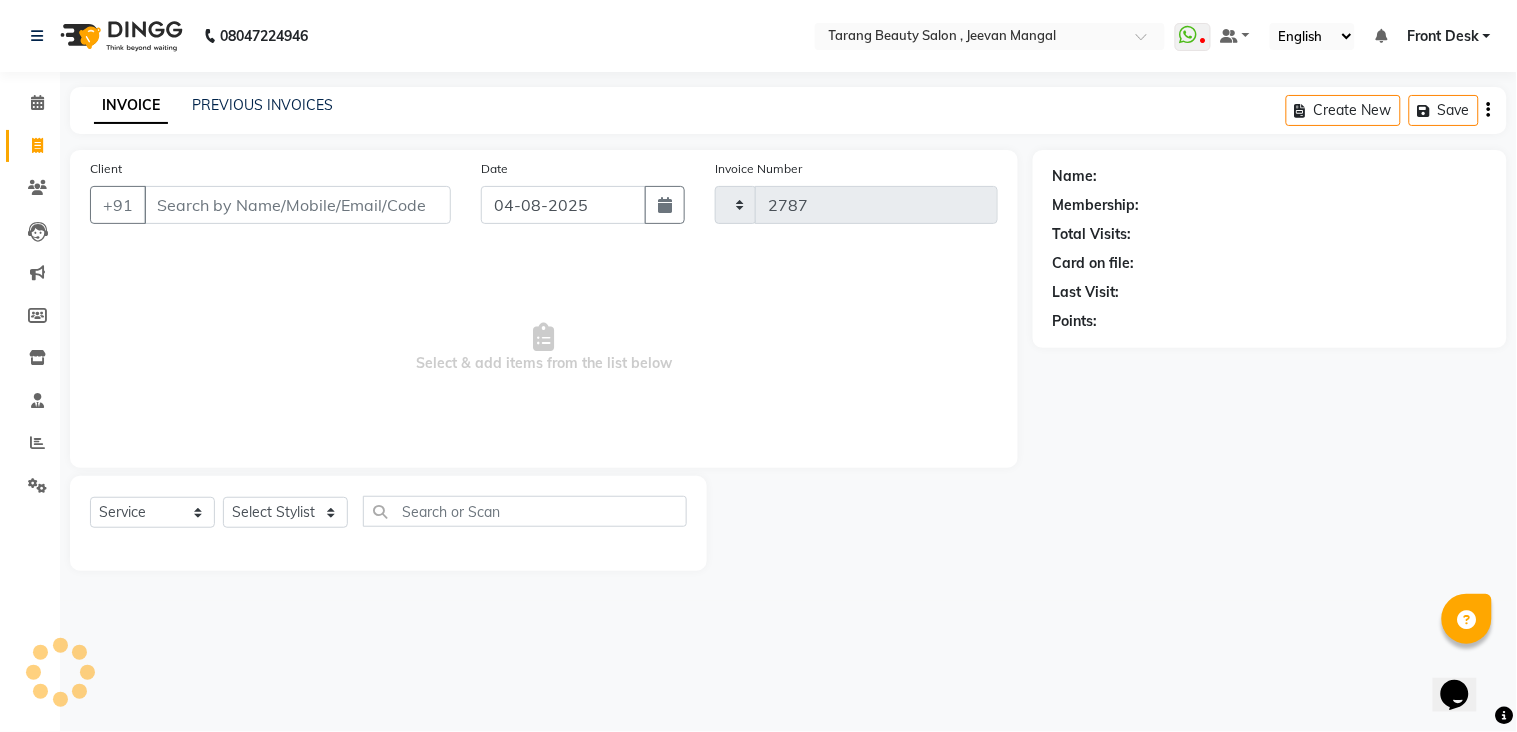 select on "5133" 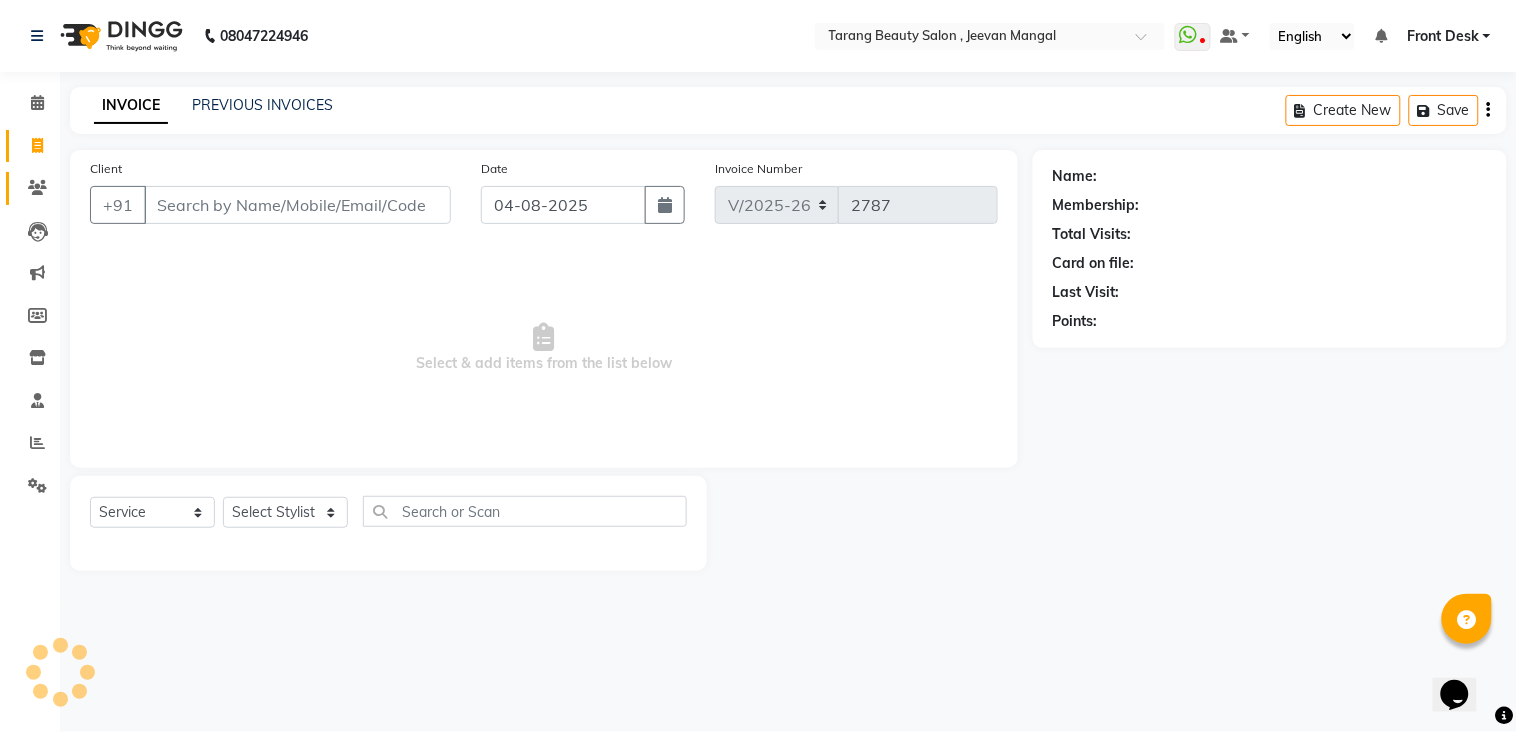 click 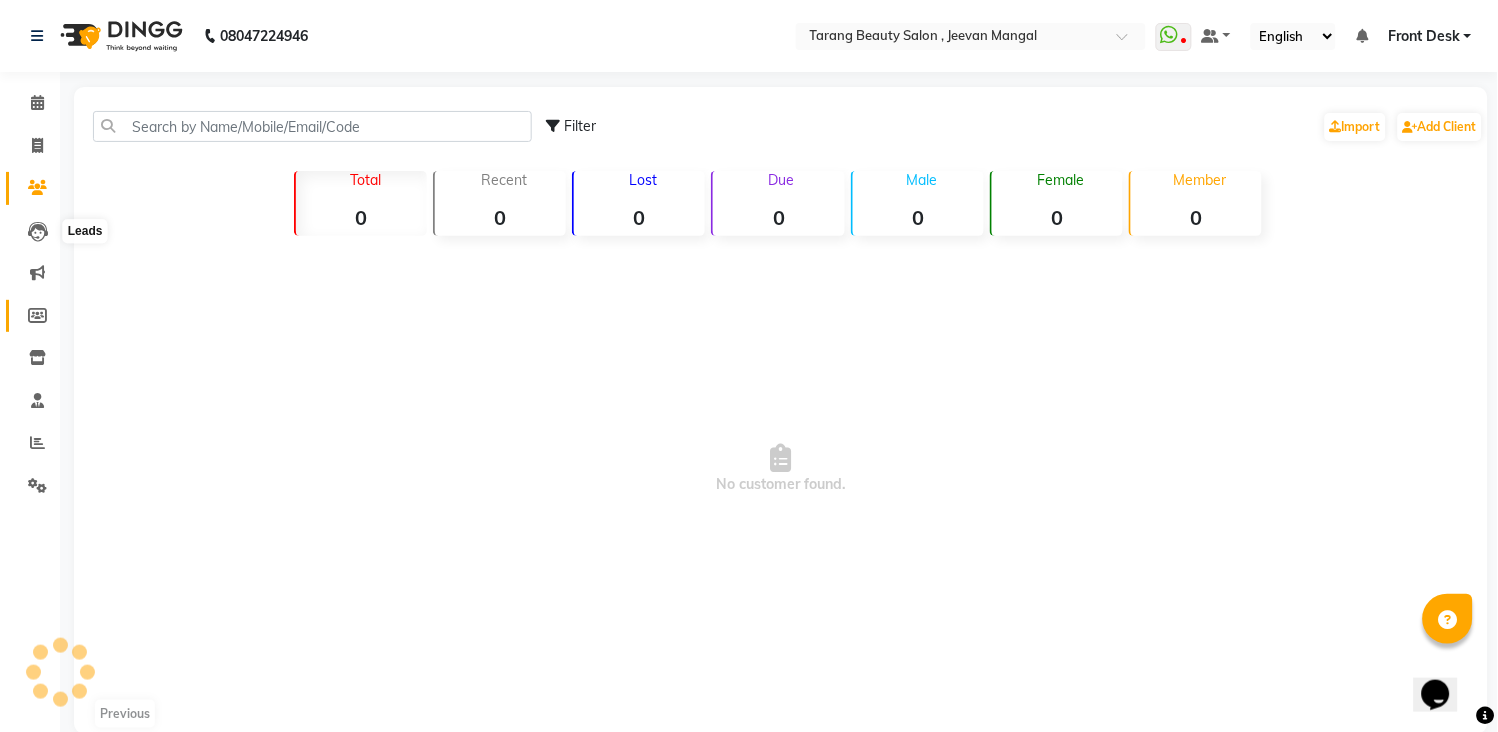 drag, startPoint x: 32, startPoint y: 315, endPoint x: 44, endPoint y: 324, distance: 15 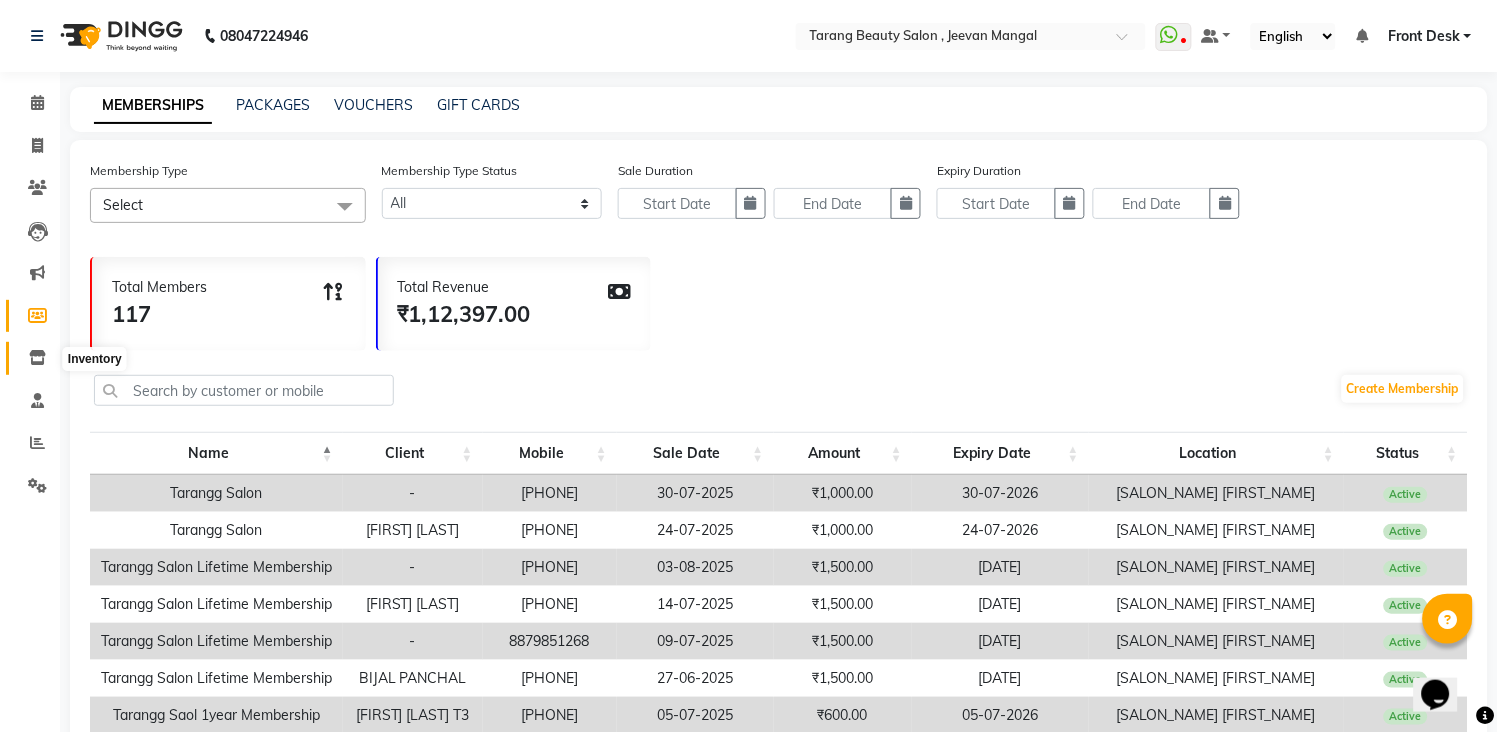 click 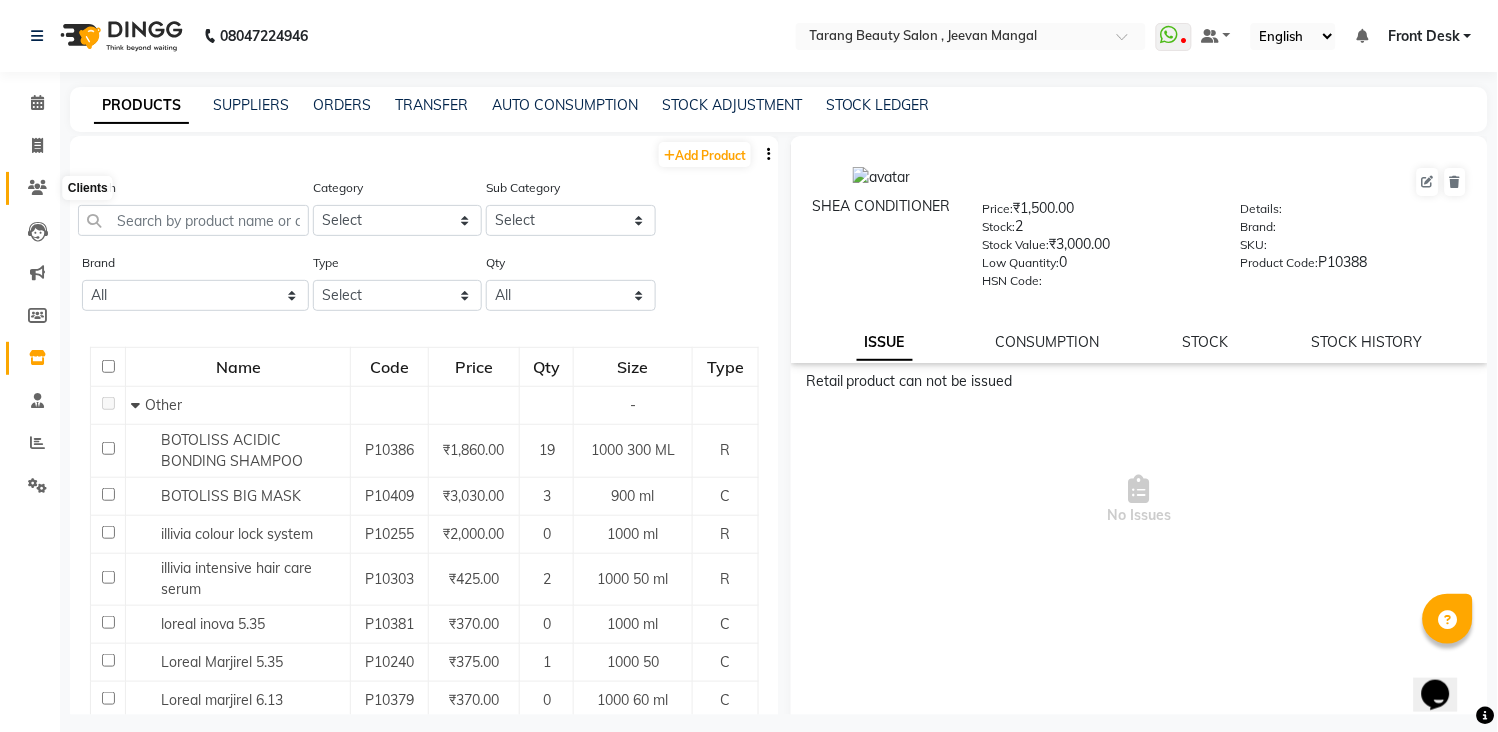 click 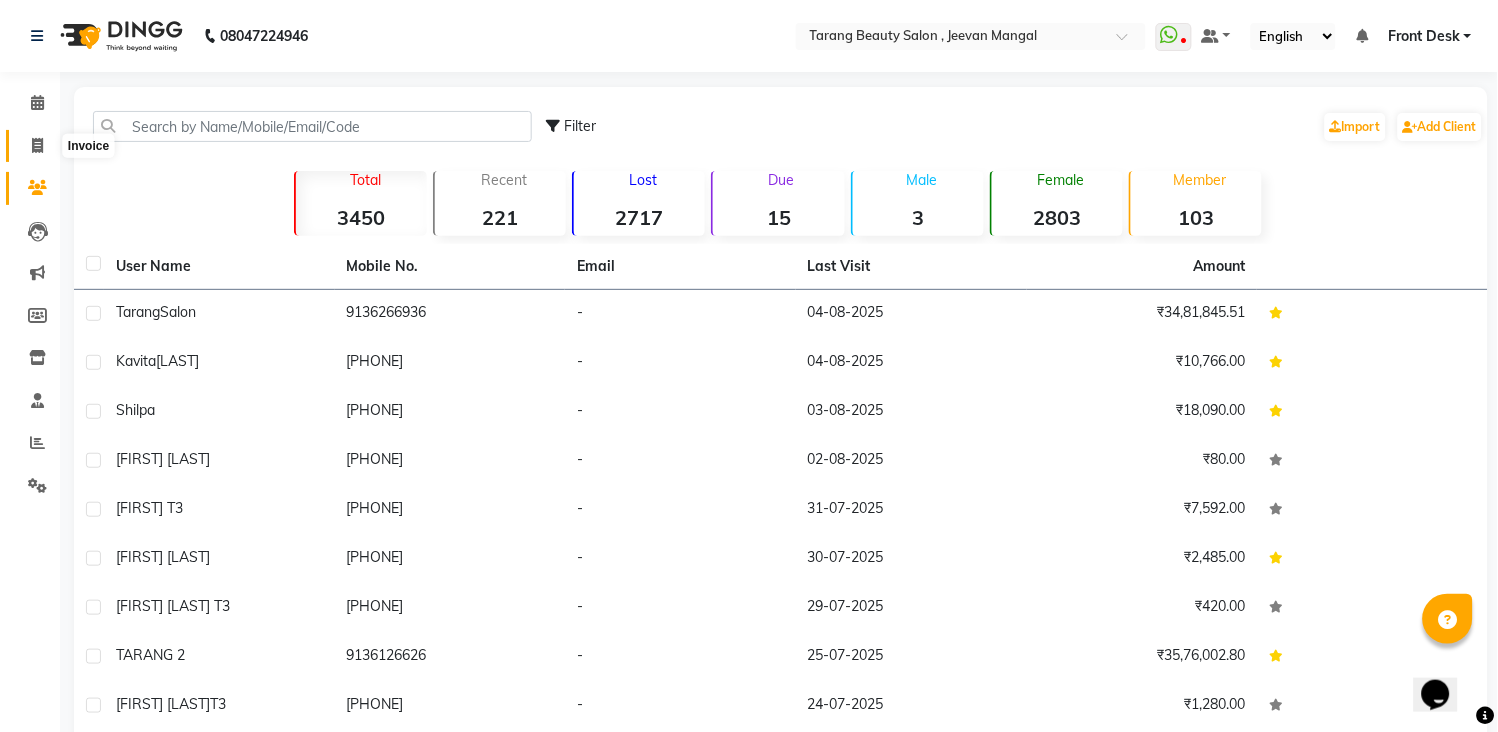 click 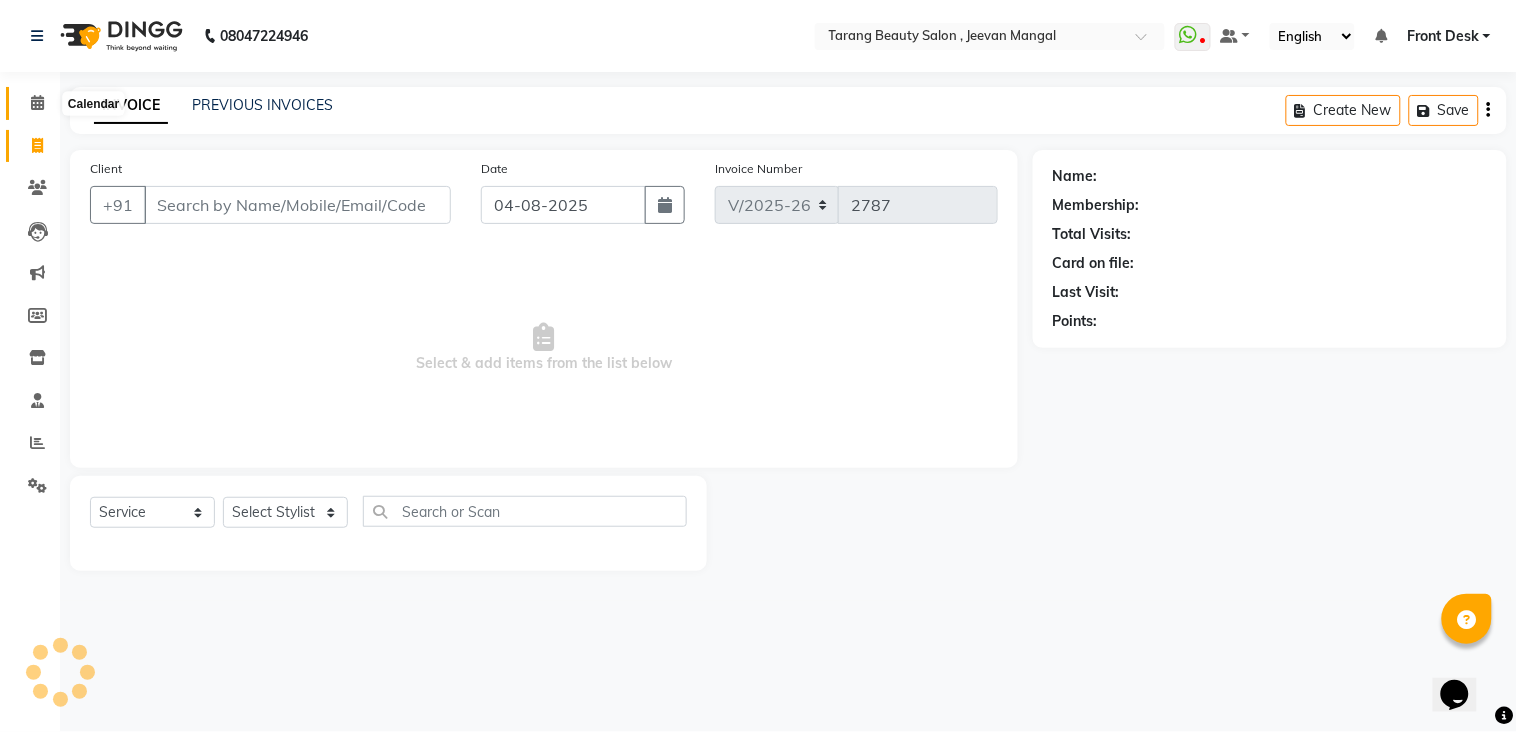 click 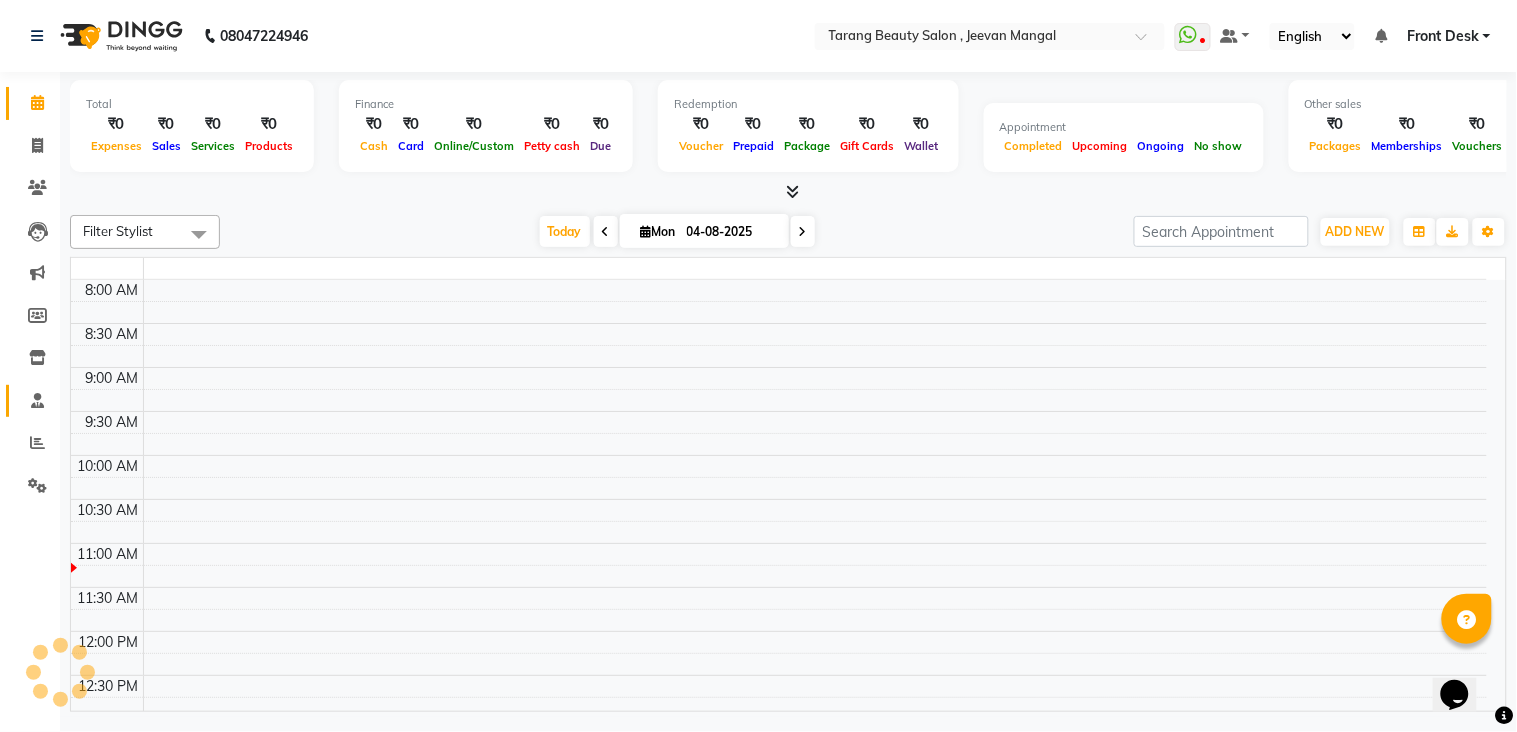 click on "Staff" 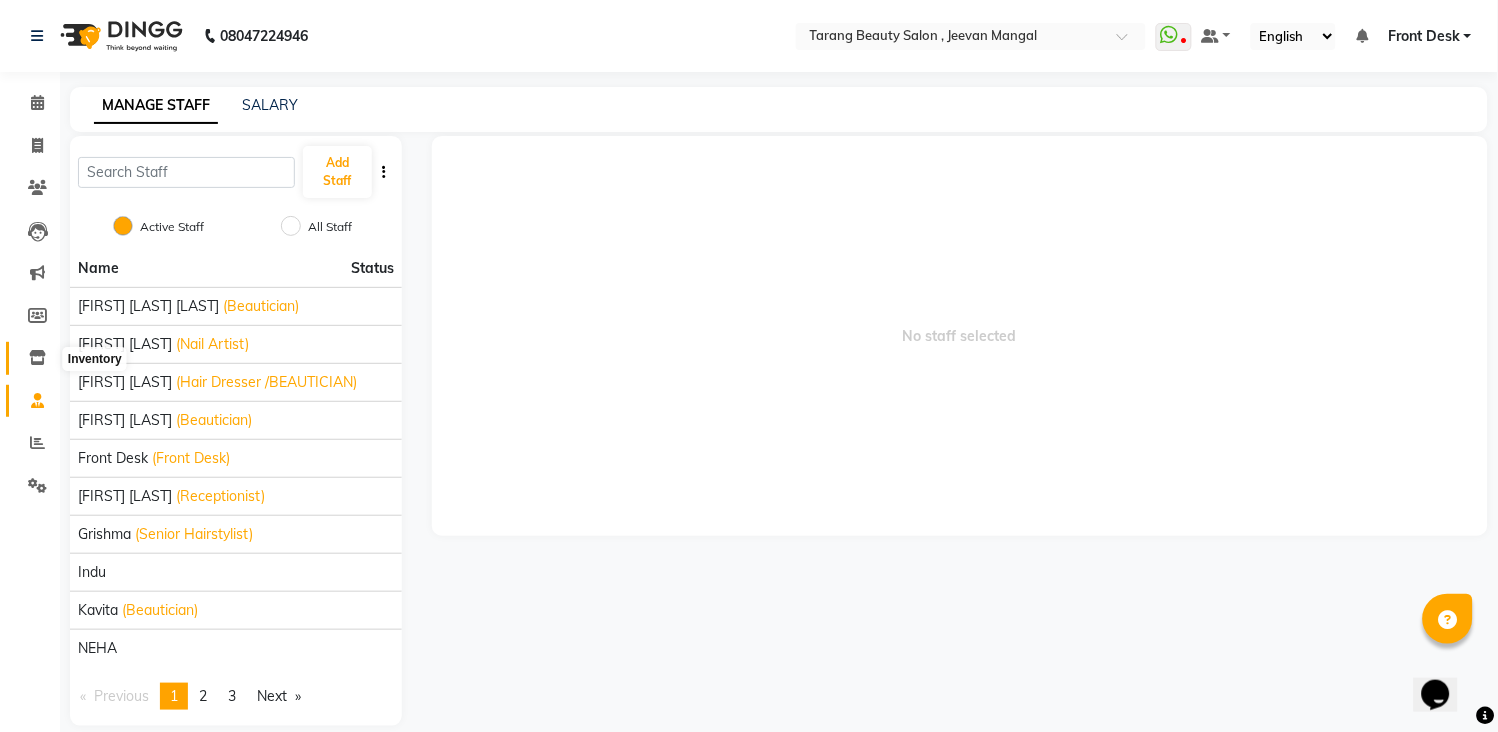 click 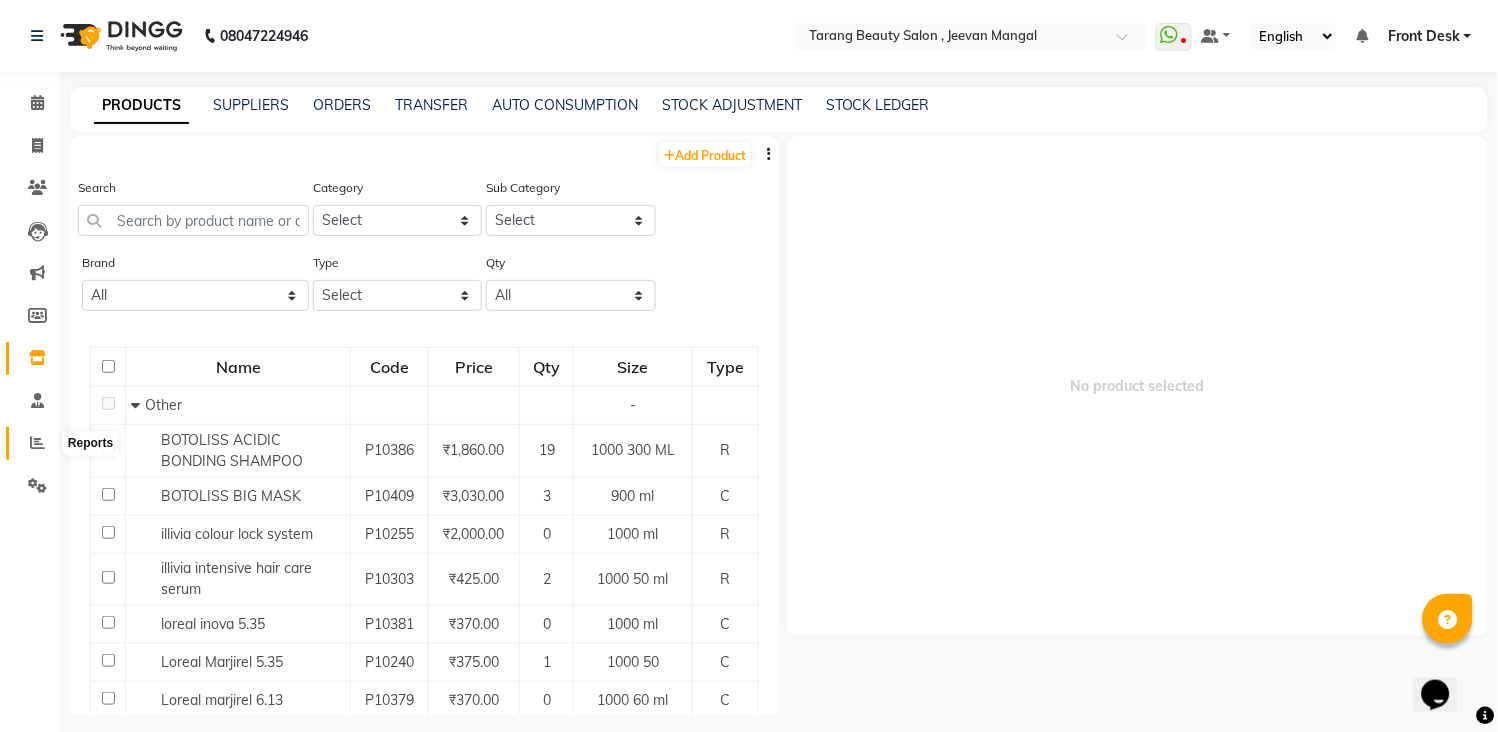 click 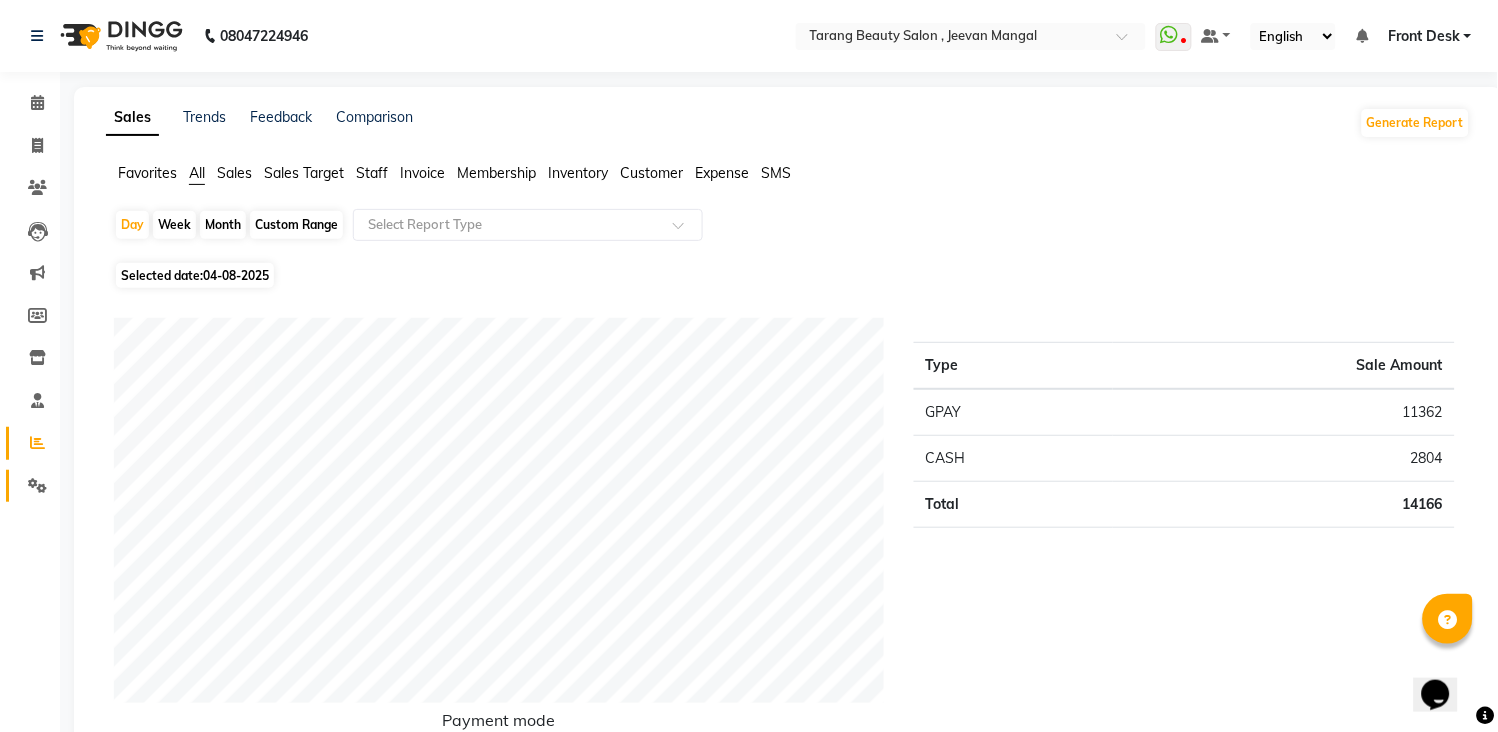click on "Settings" 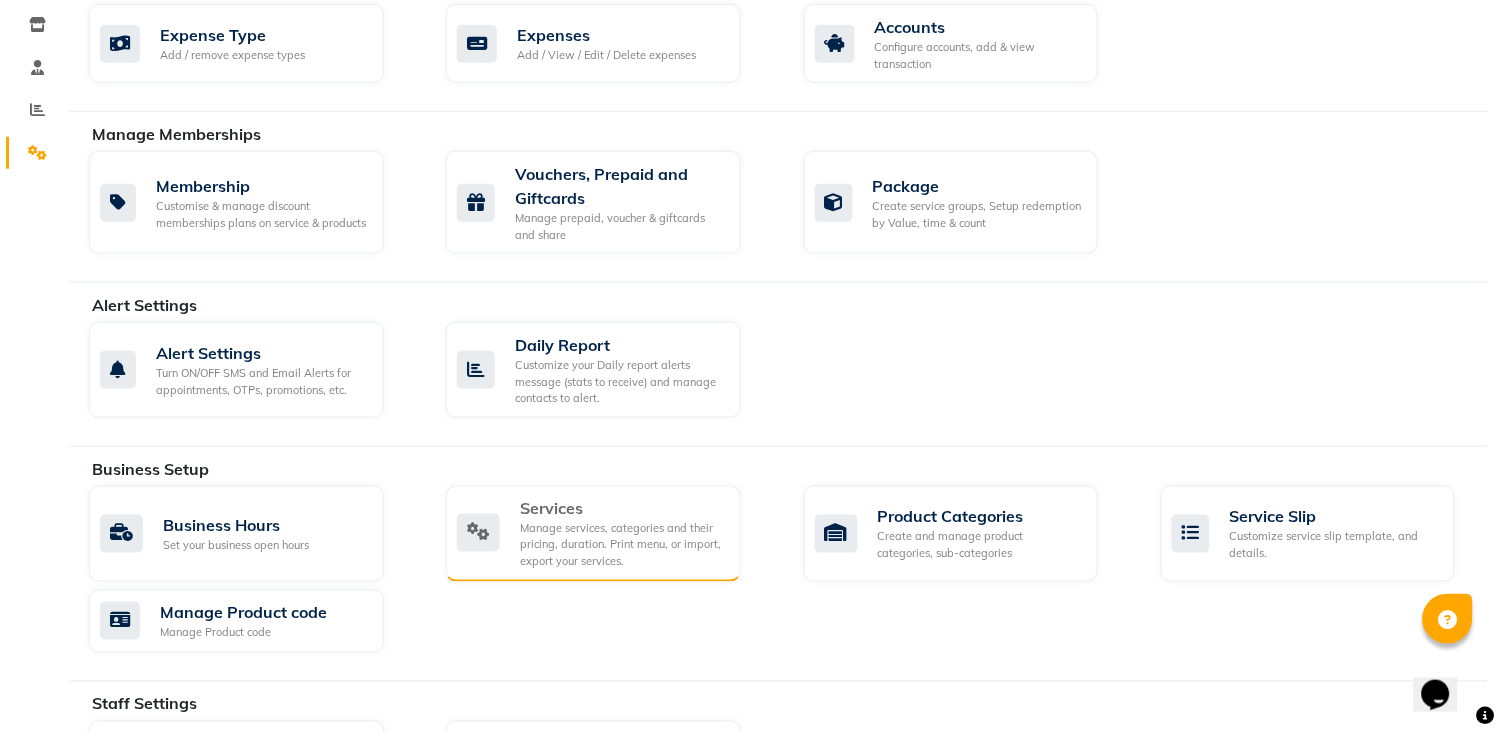 scroll, scrollTop: 444, scrollLeft: 0, axis: vertical 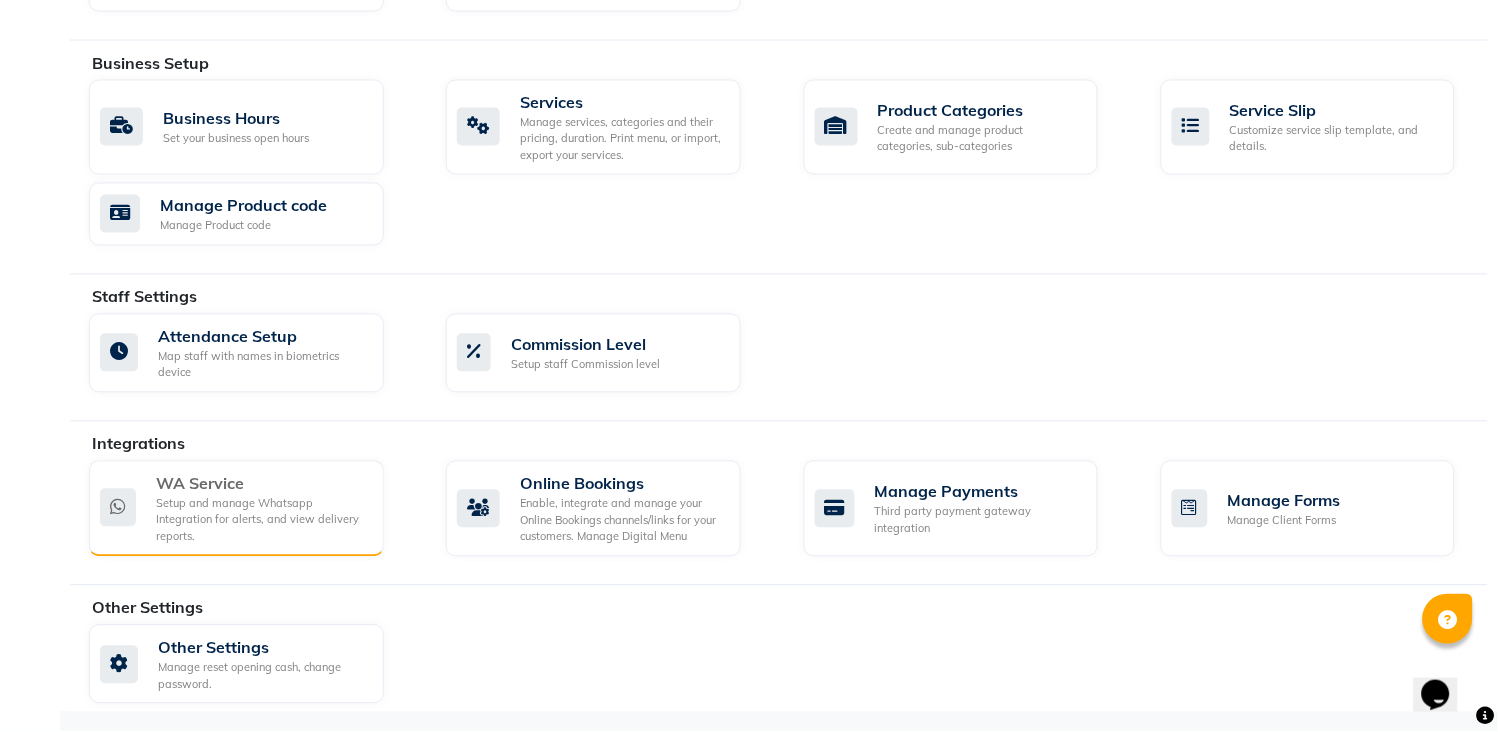 click on "Setup and manage Whatsapp Integration for alerts, and view delivery reports." 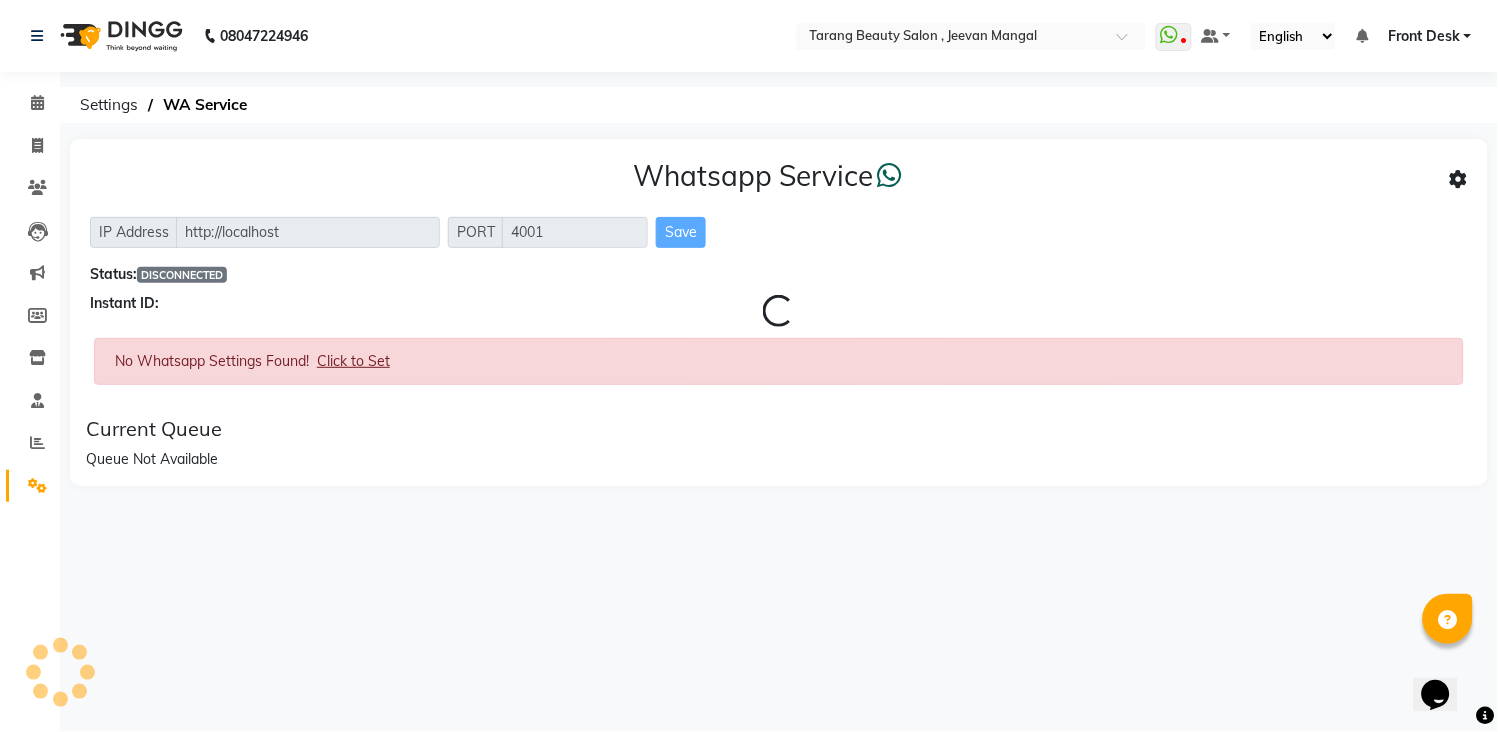 scroll, scrollTop: 0, scrollLeft: 0, axis: both 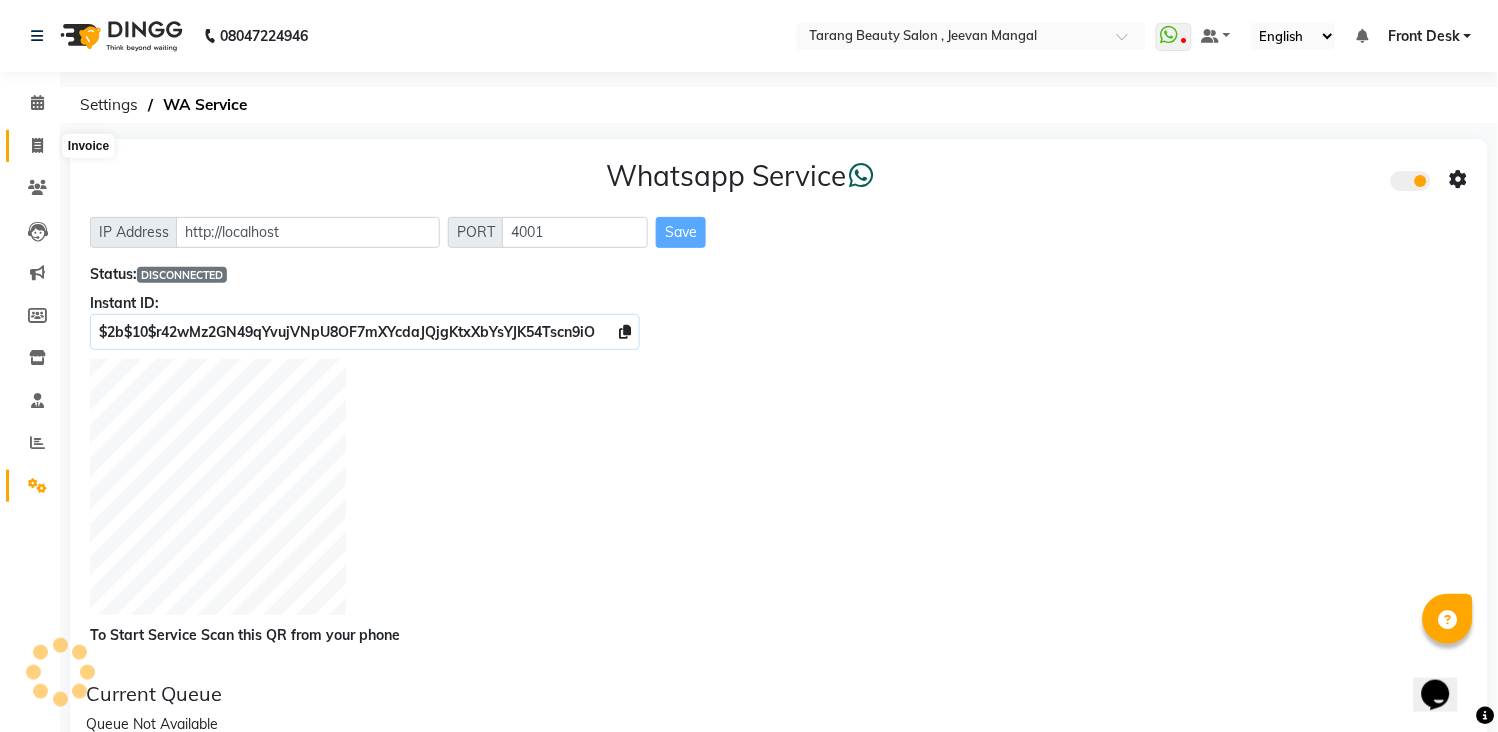 click 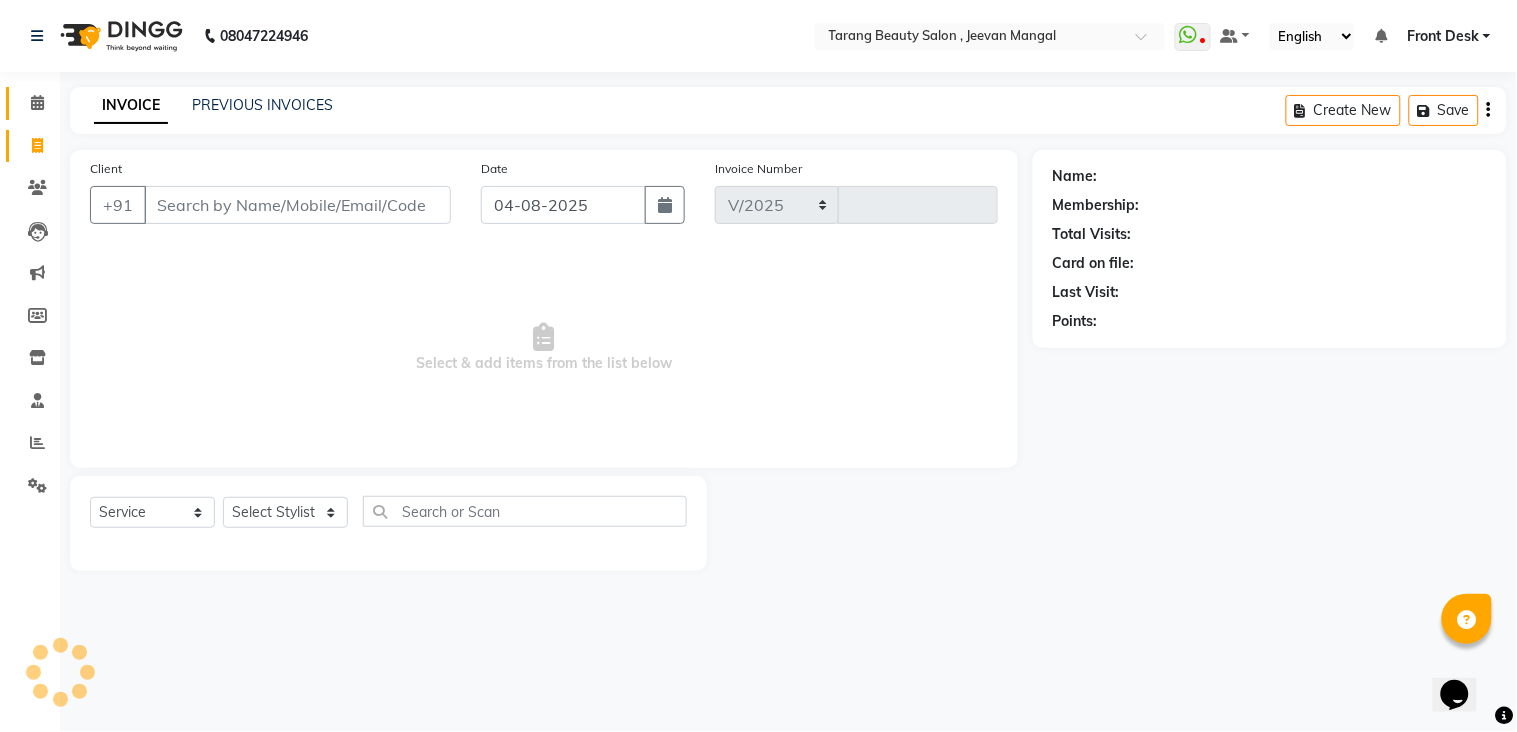 select on "5133" 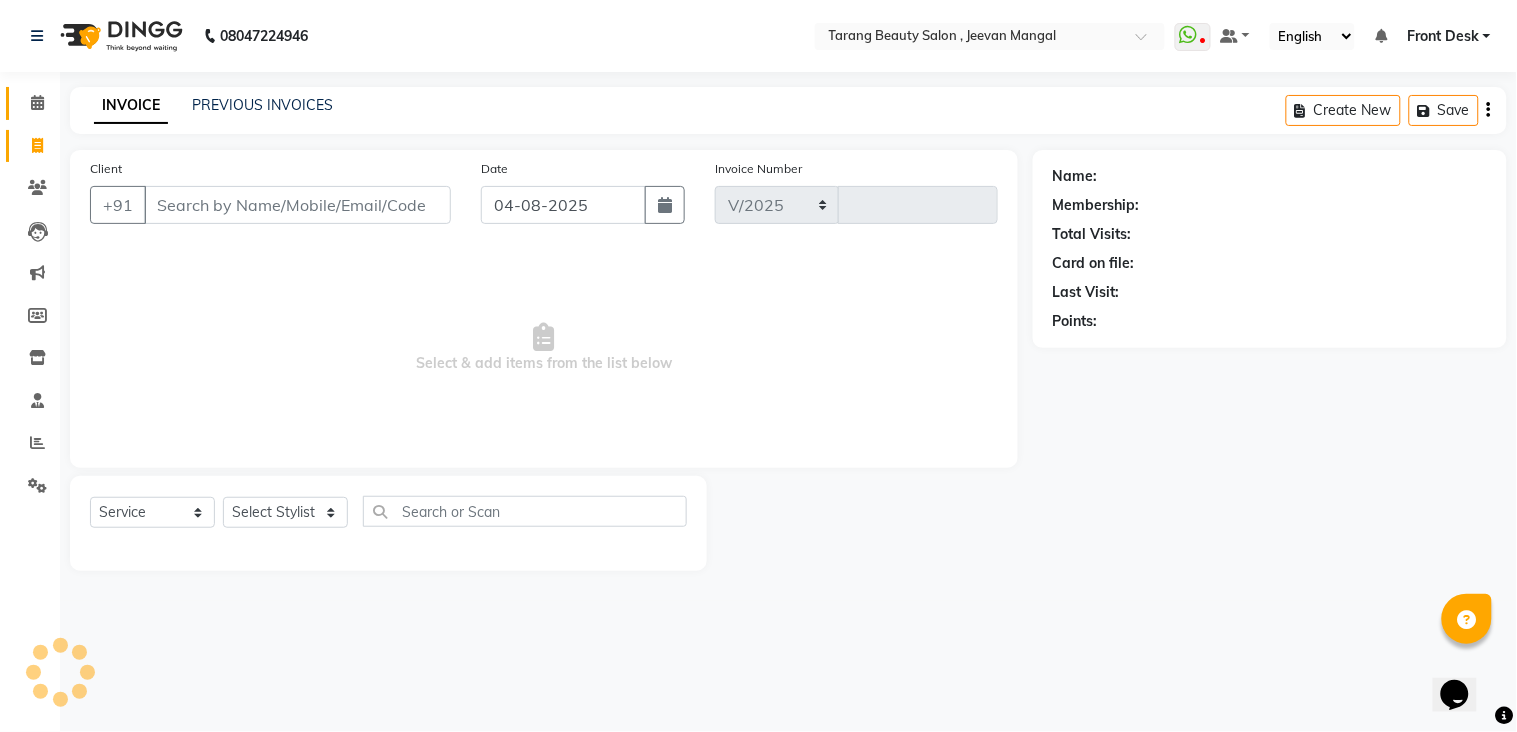 type on "2787" 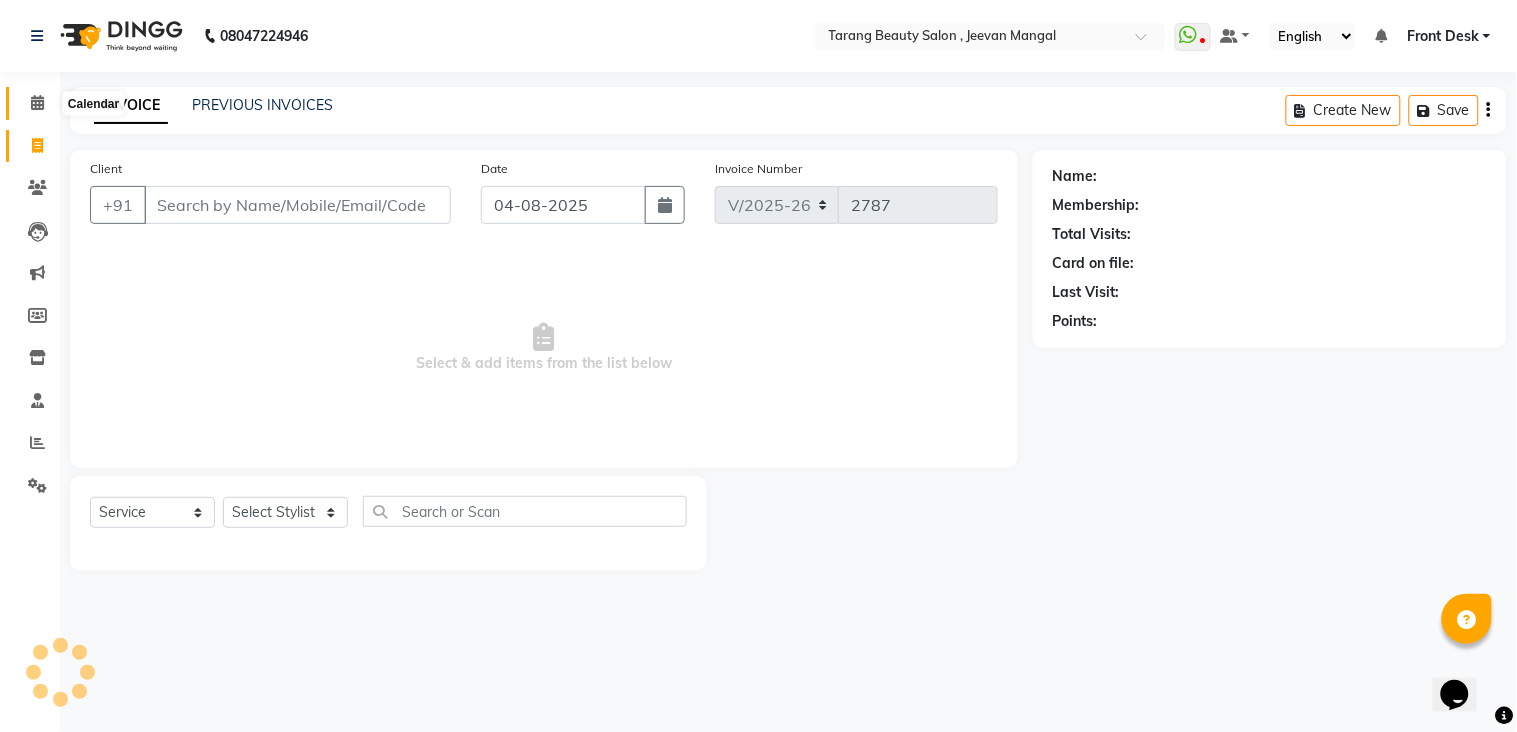 click 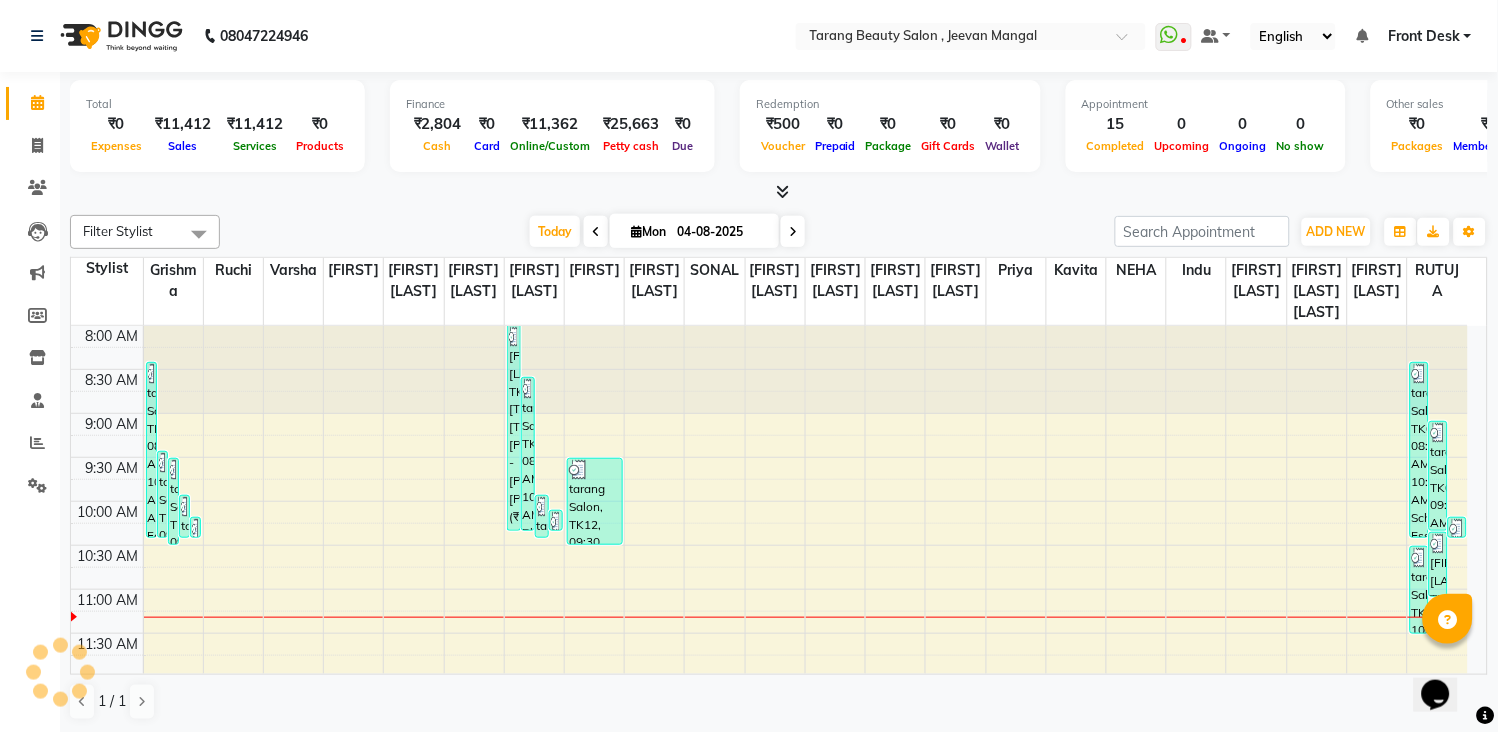 scroll, scrollTop: 0, scrollLeft: 0, axis: both 